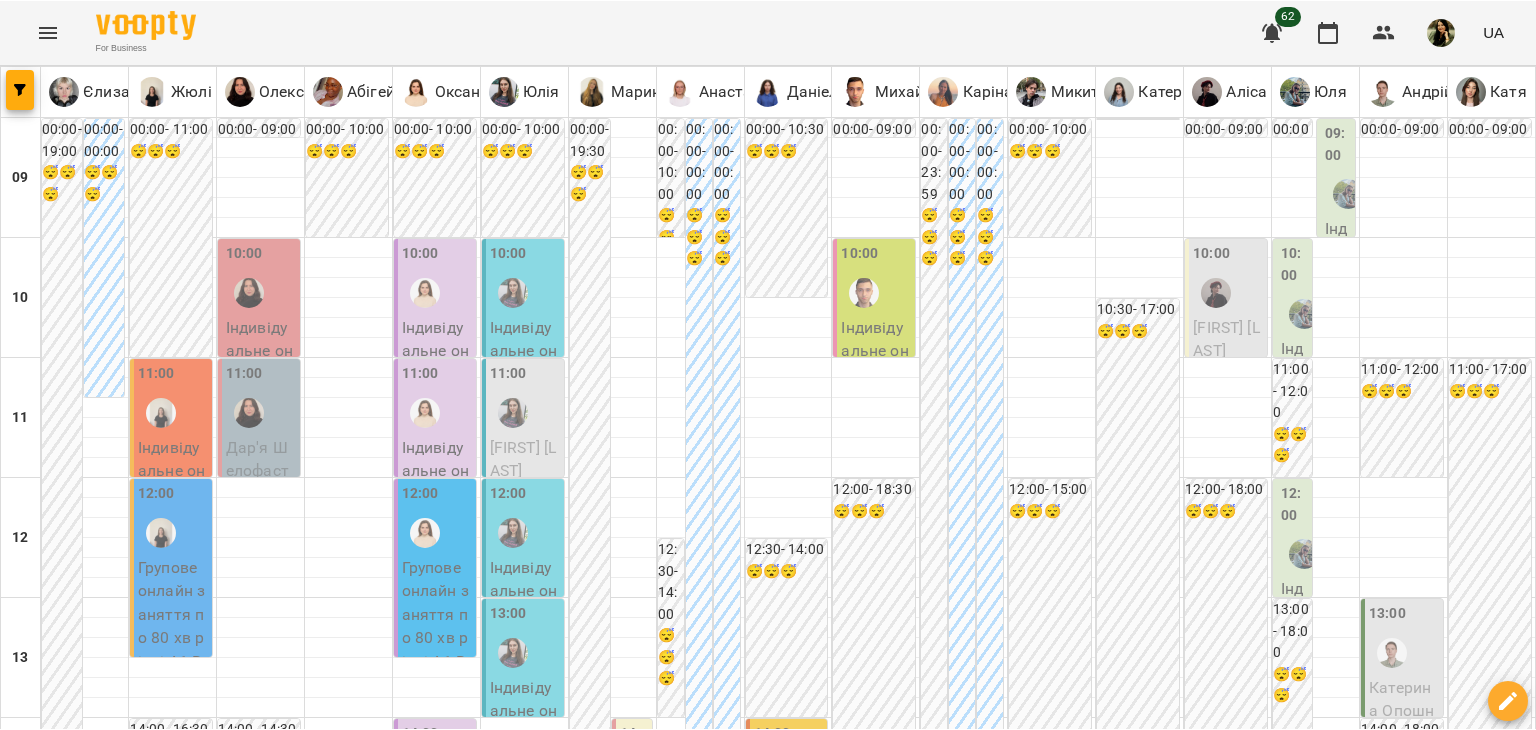 scroll, scrollTop: 0, scrollLeft: 0, axis: both 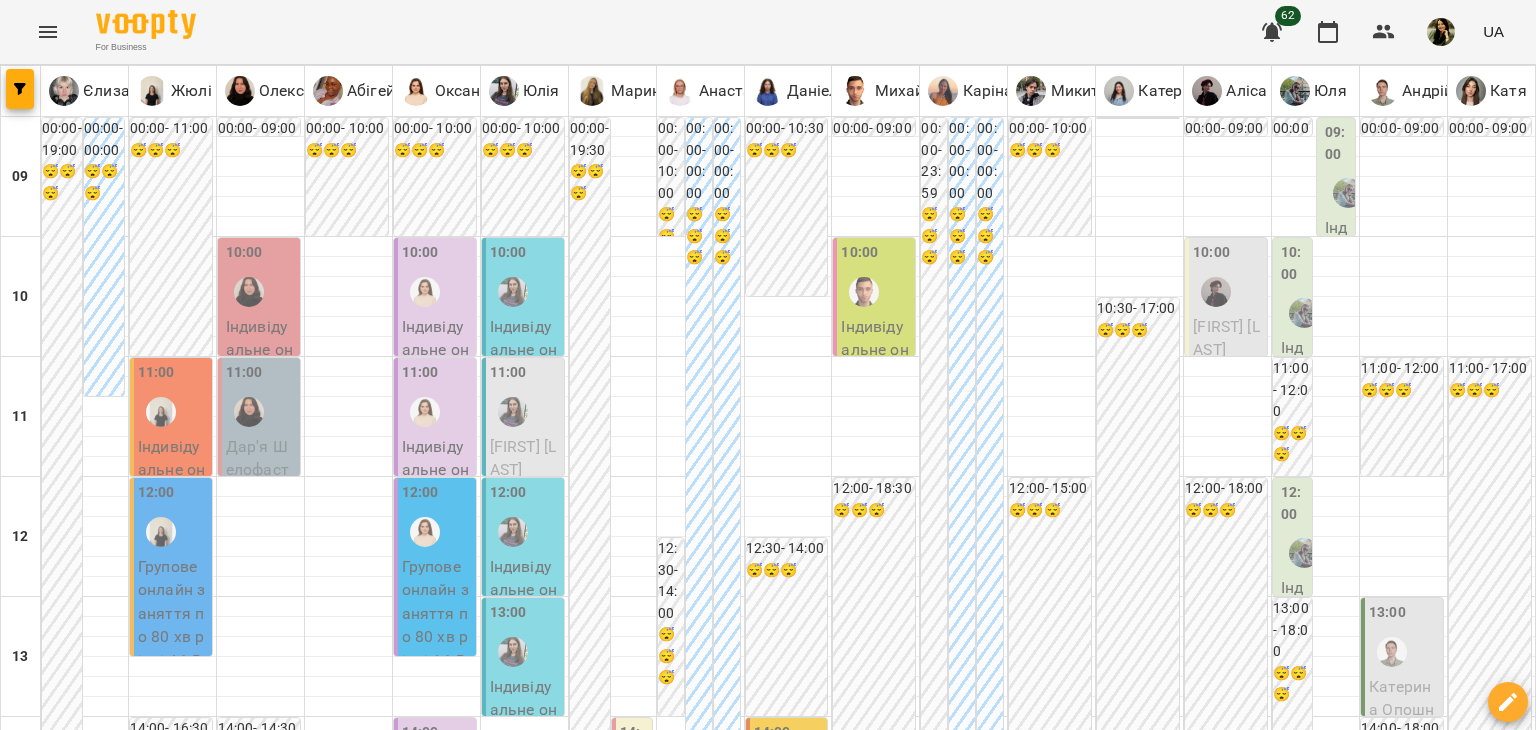 click on "вт" at bounding box center (253, 1823) 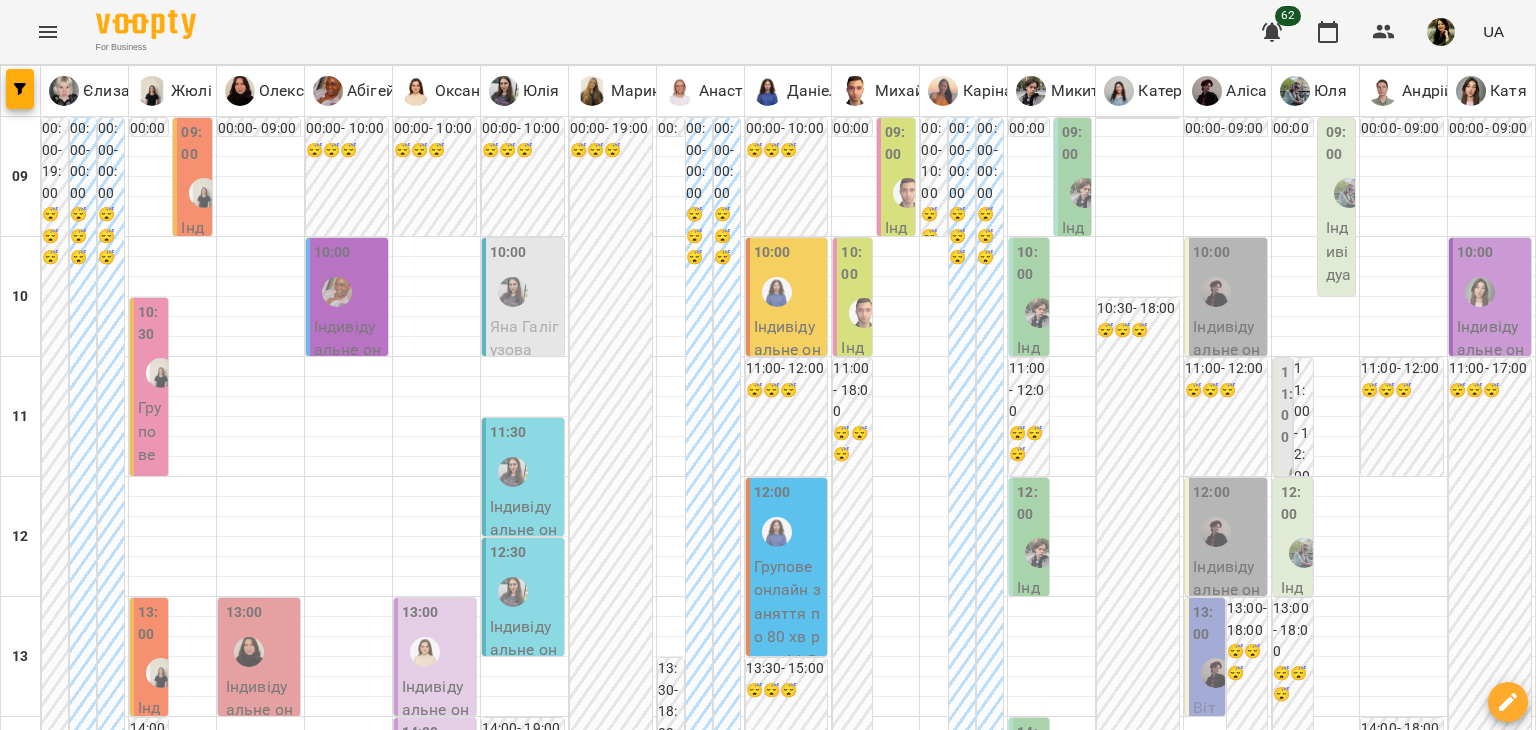 click at bounding box center [513, 472] 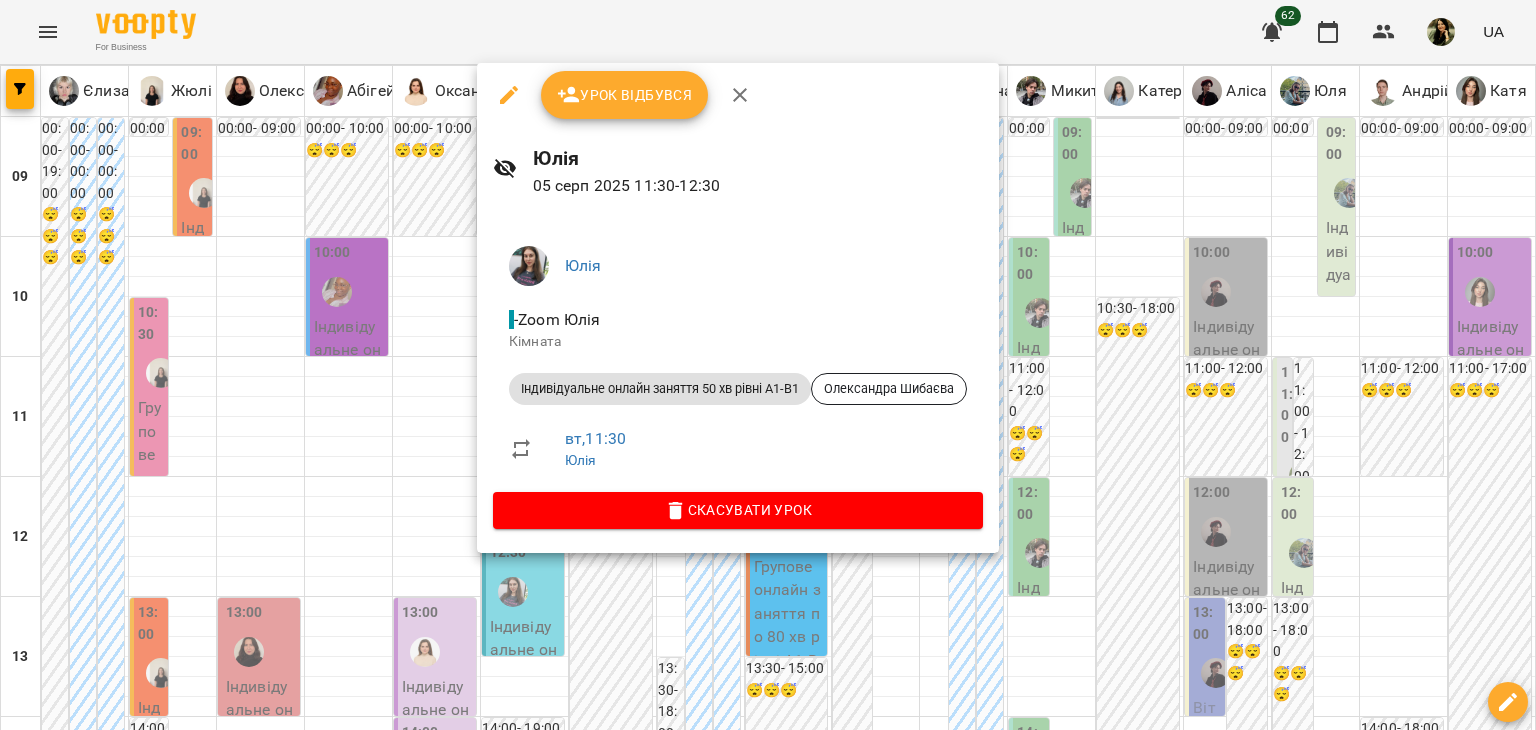 scroll, scrollTop: 357, scrollLeft: 0, axis: vertical 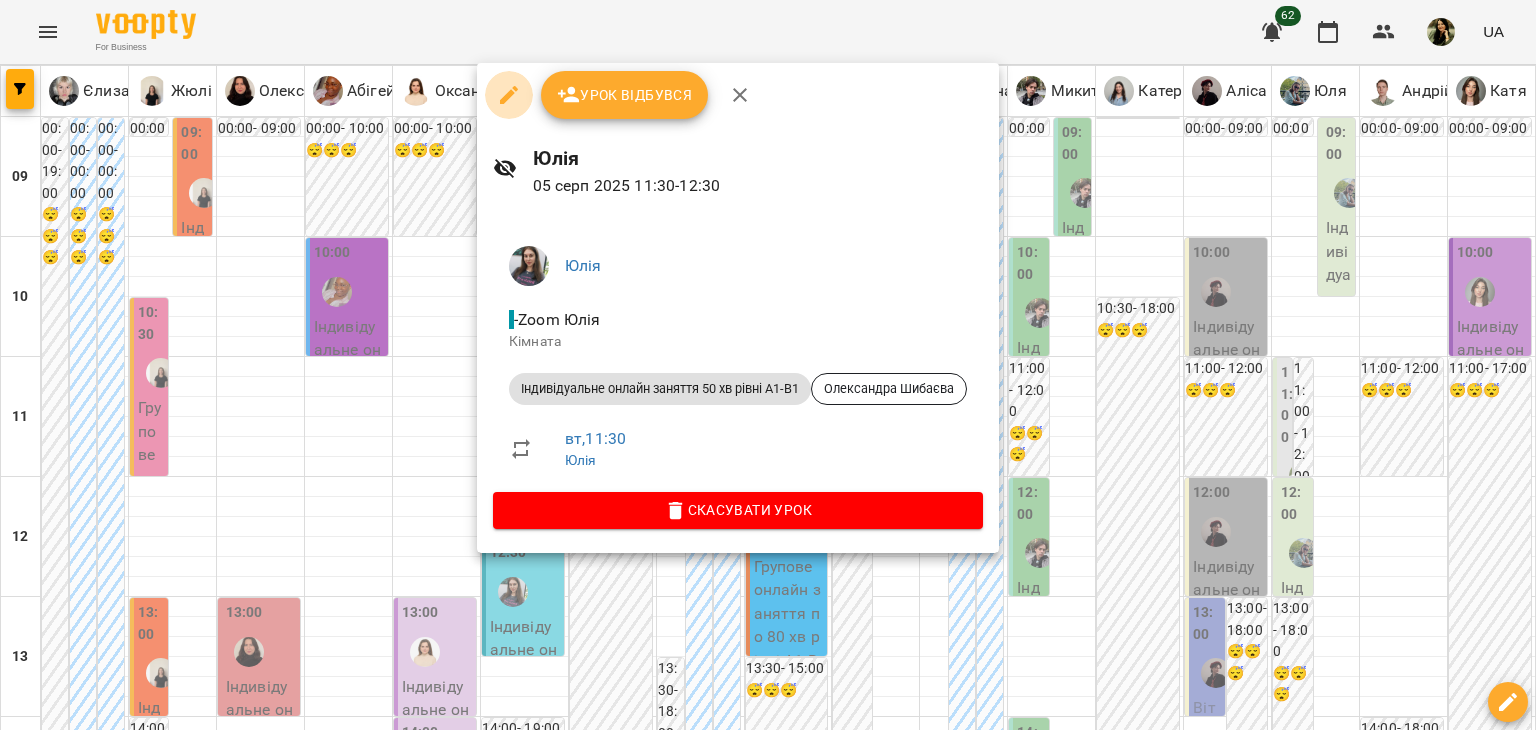 click 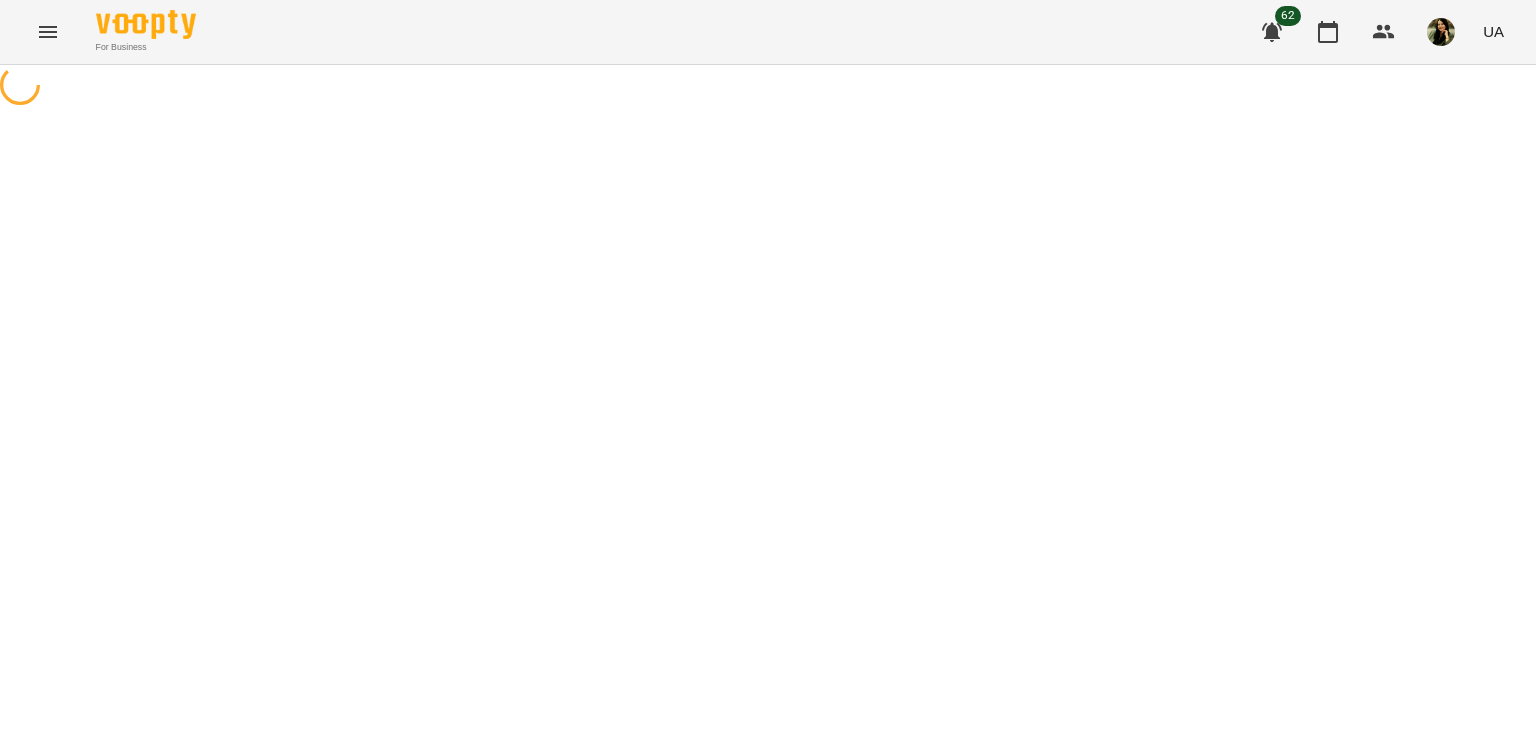 select on "**********" 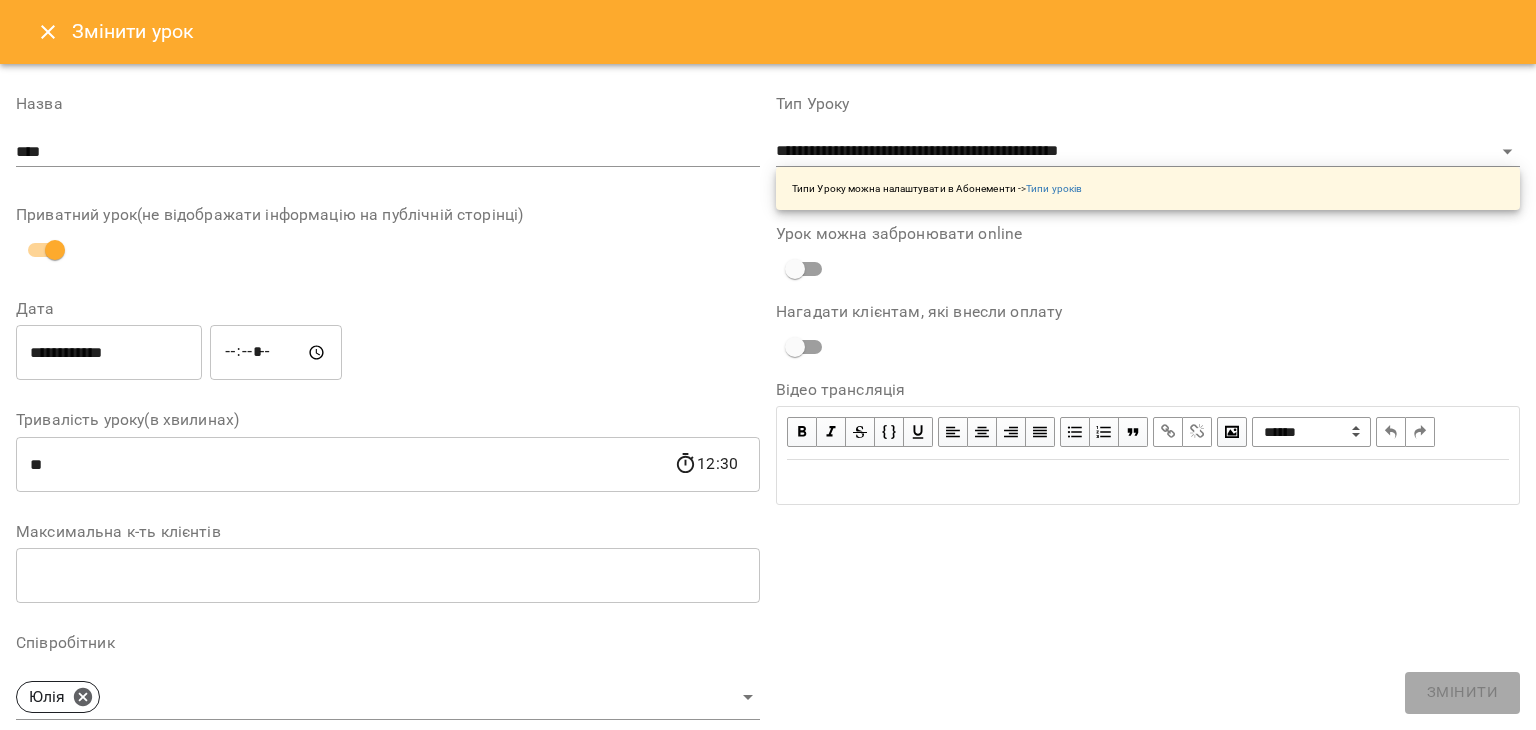 click on "**********" at bounding box center (109, 353) 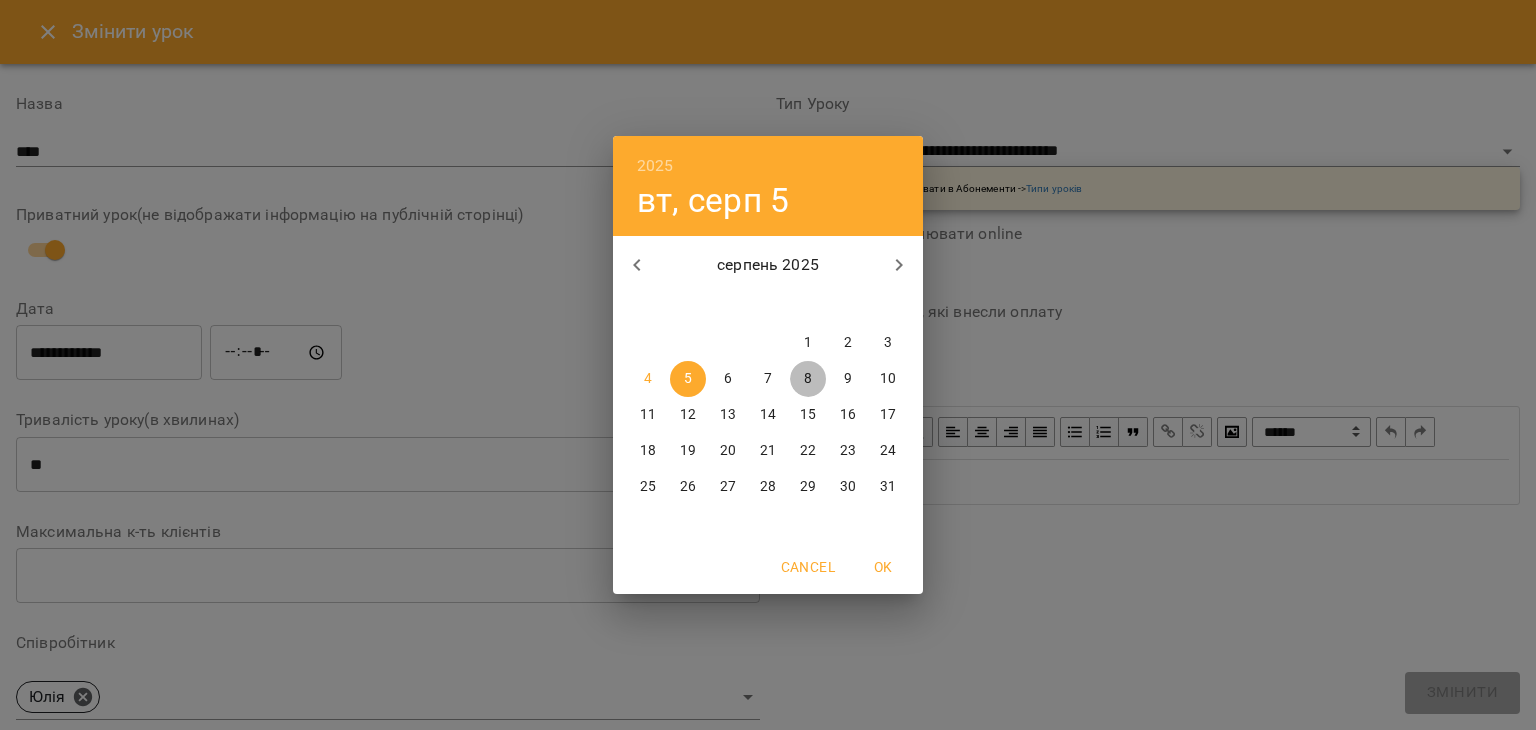 click on "8" at bounding box center (808, 379) 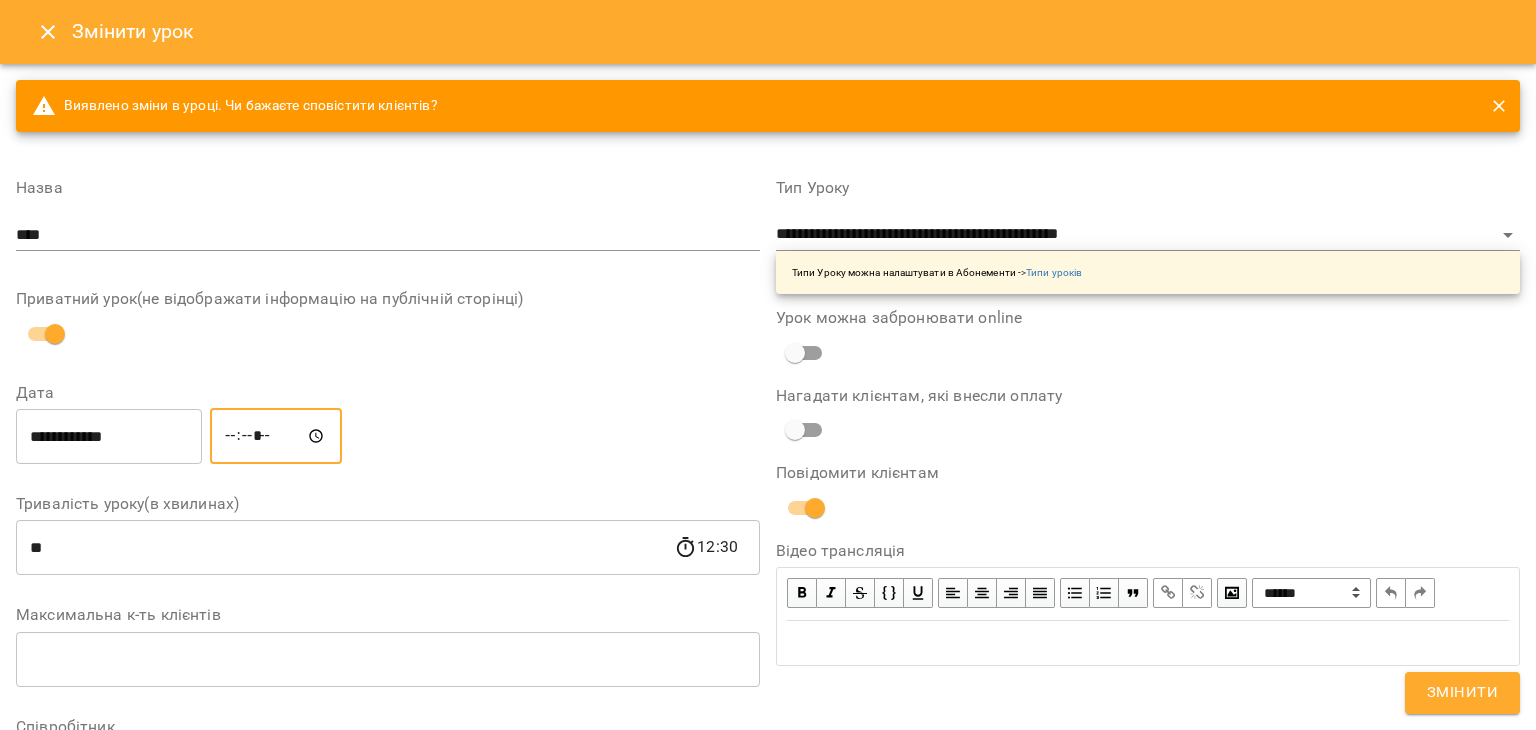 click on "*****" at bounding box center [276, 436] 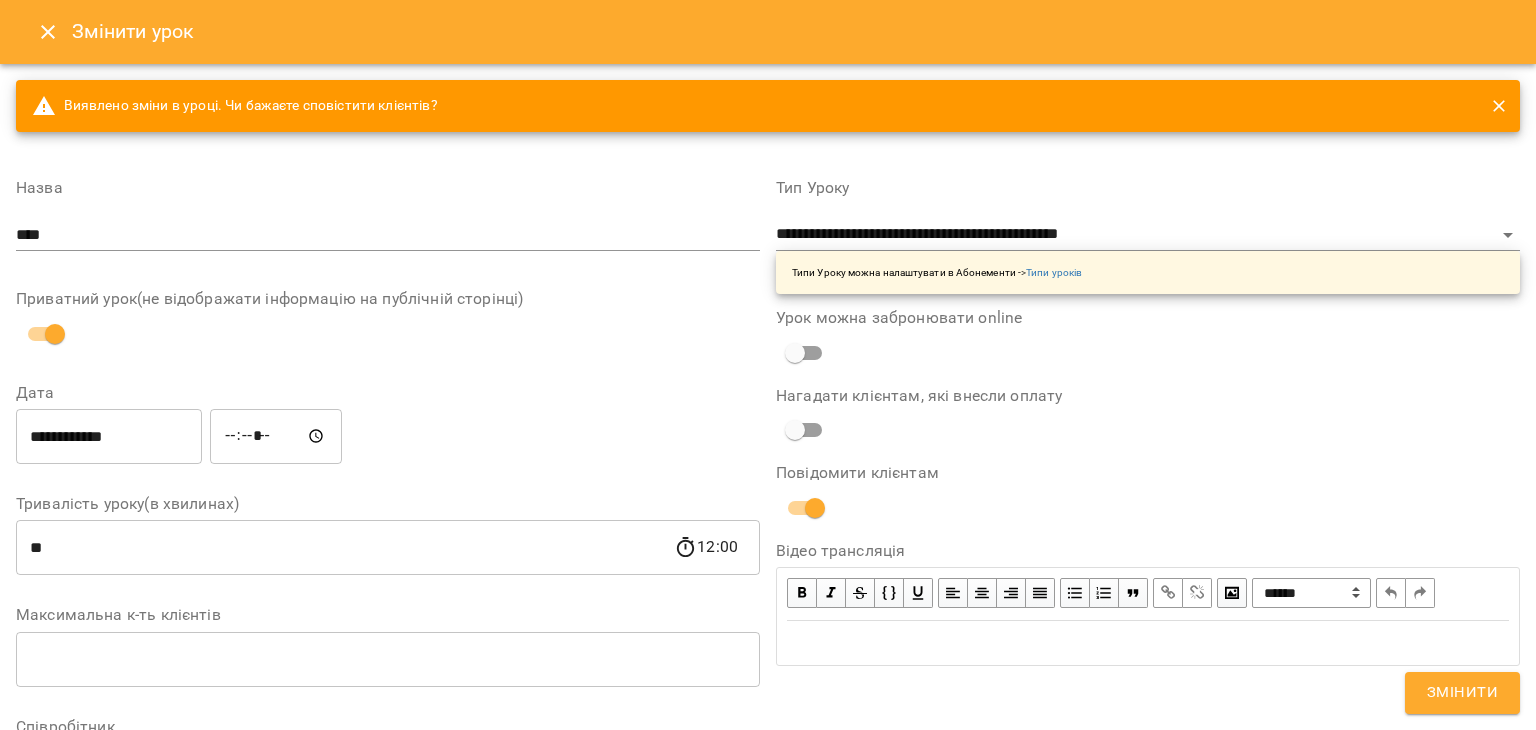 click on "**********" at bounding box center [388, 436] 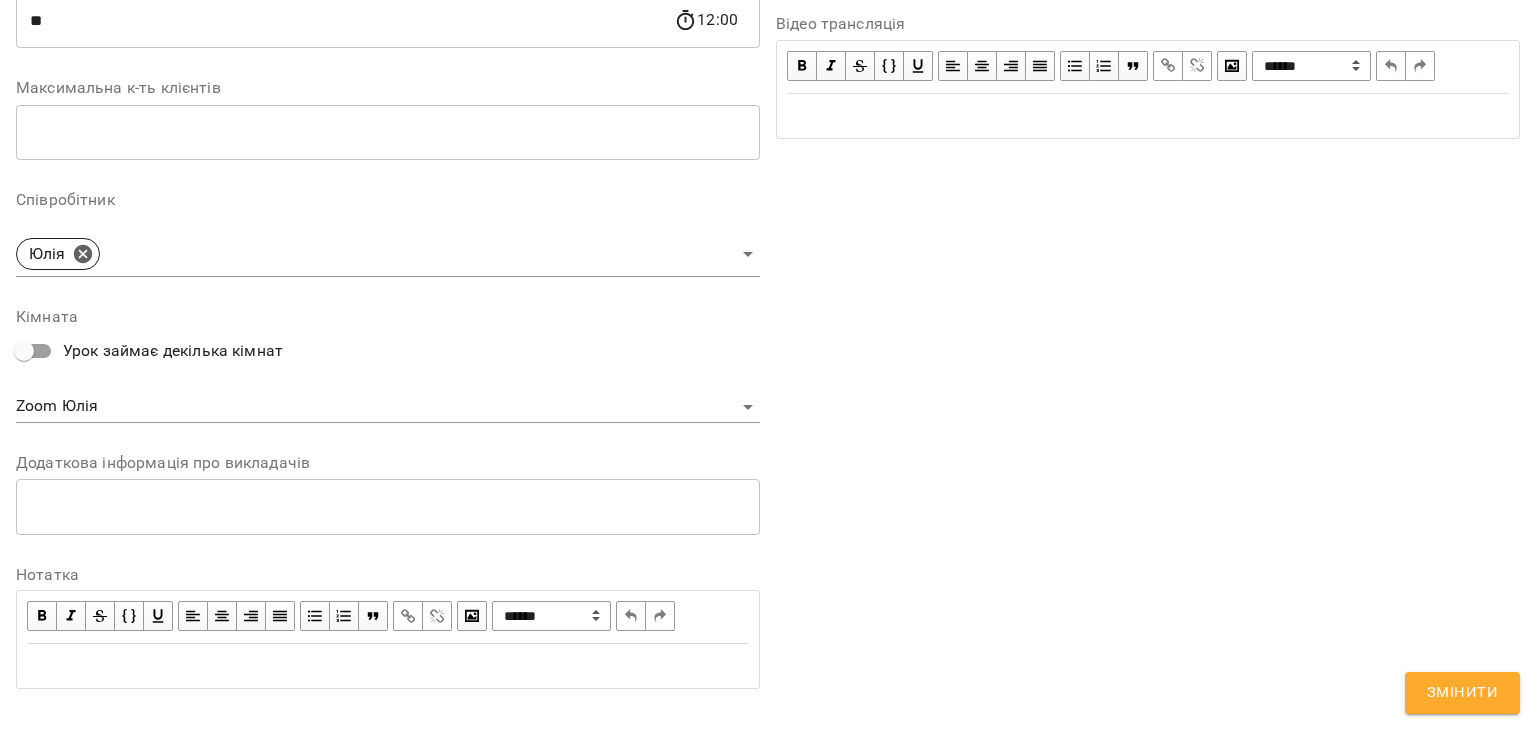 scroll, scrollTop: 554, scrollLeft: 0, axis: vertical 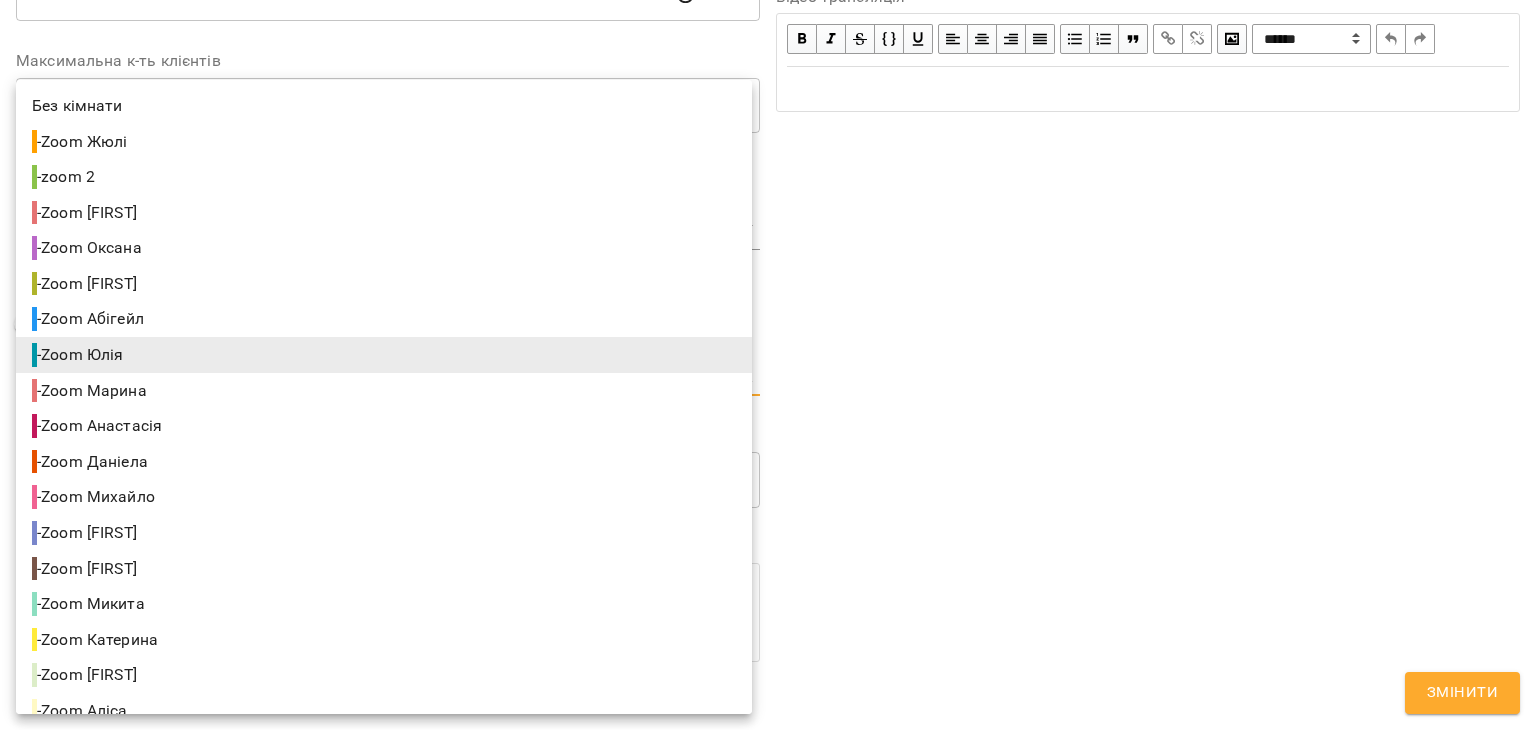 click on "**********" at bounding box center (768, 482) 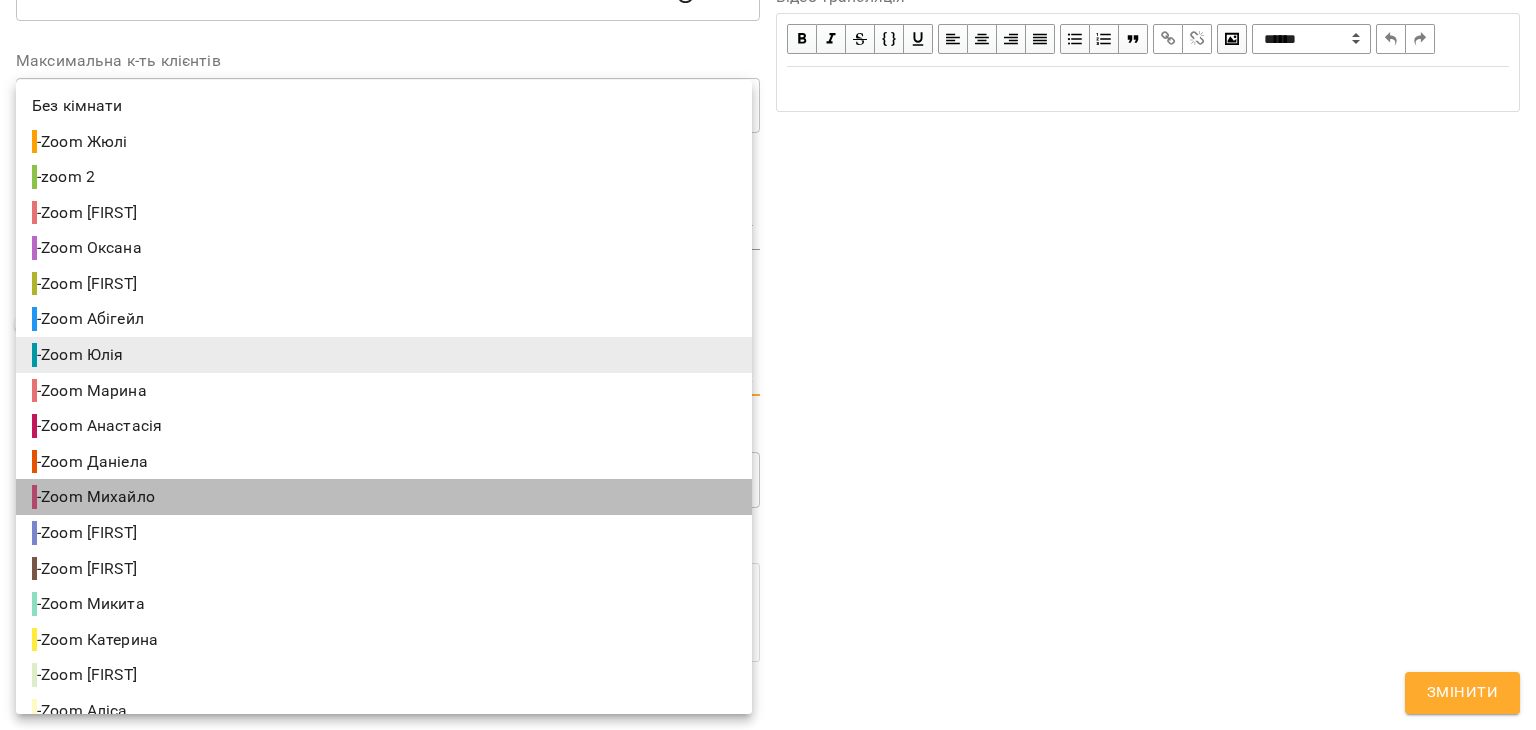 click on "-  Zoom Михайло" at bounding box center [384, 497] 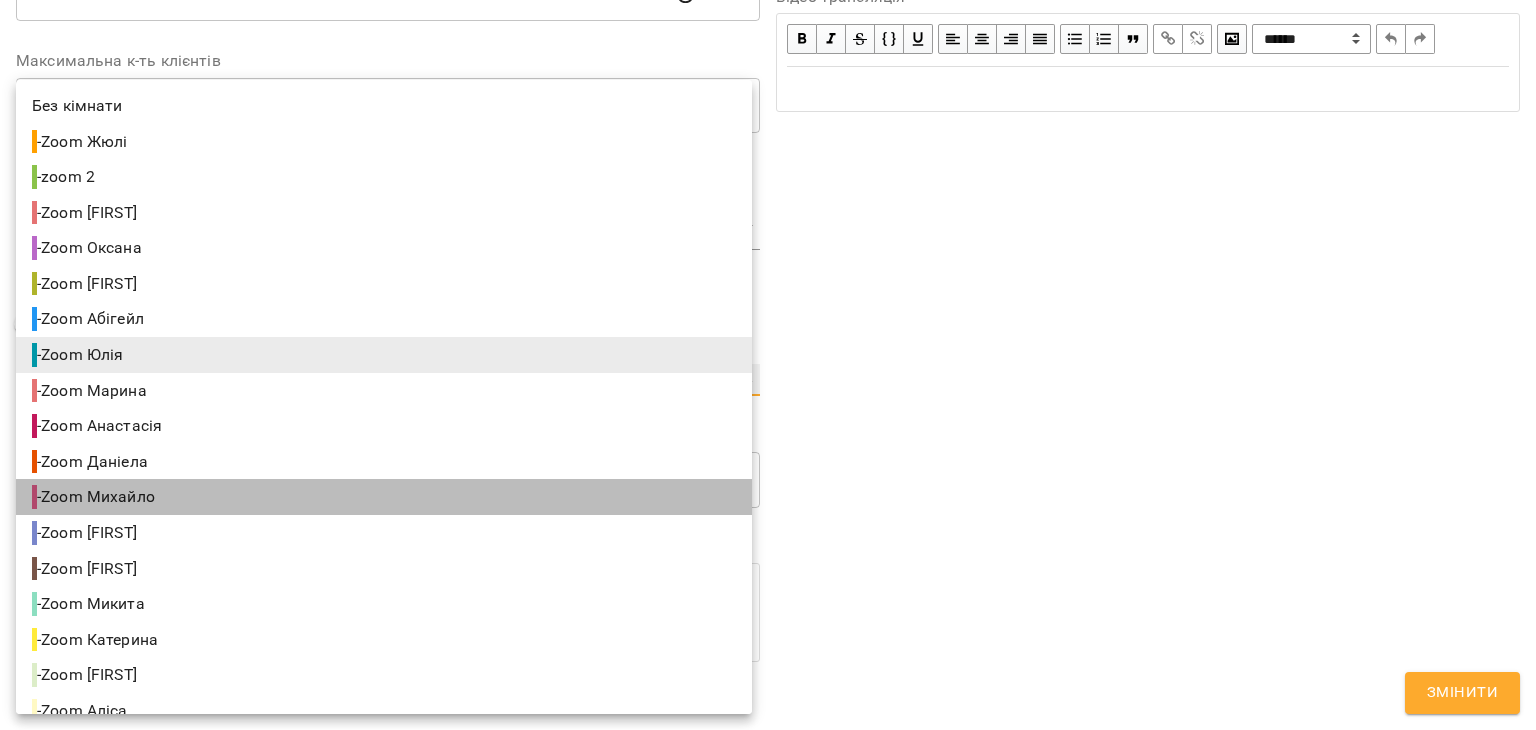 type on "**********" 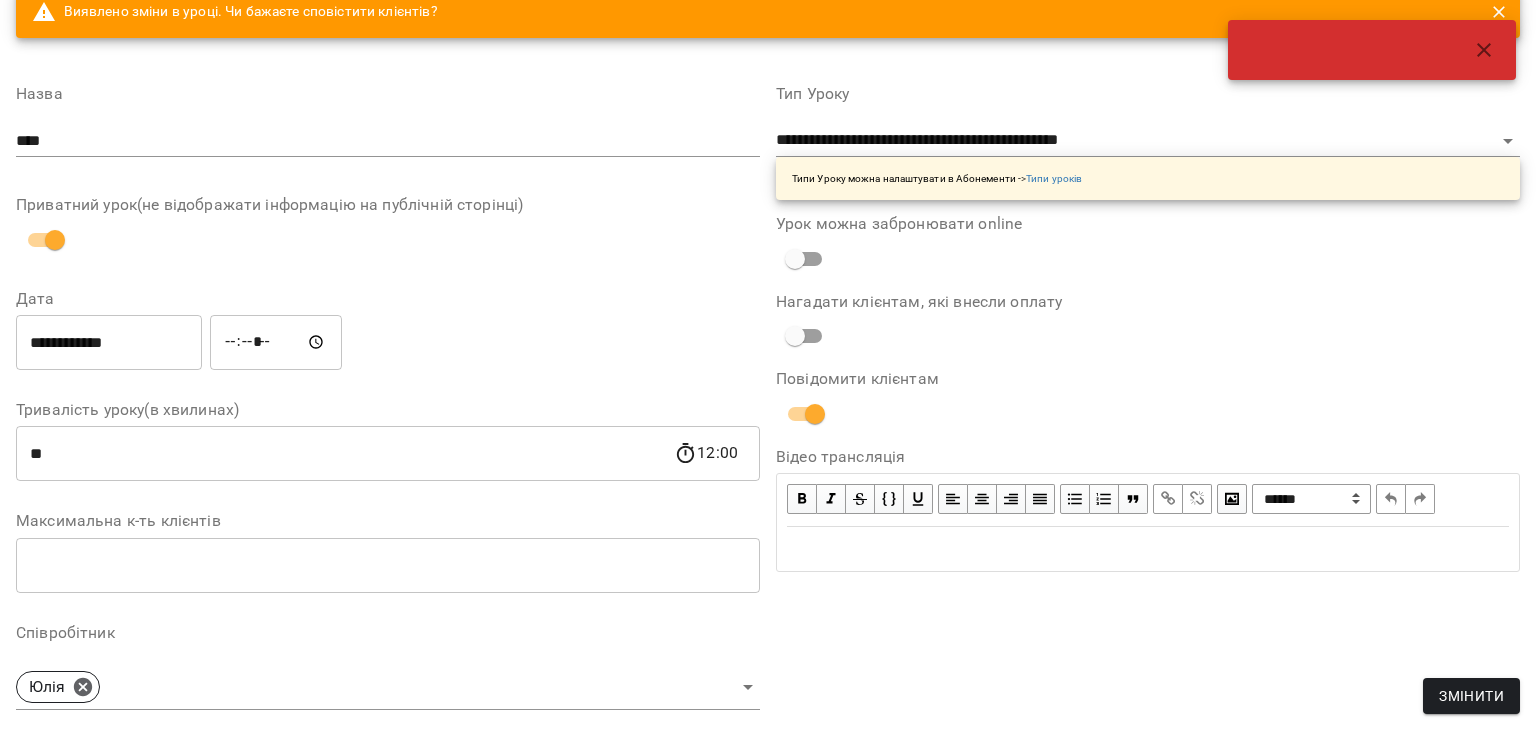 scroll, scrollTop: 0, scrollLeft: 0, axis: both 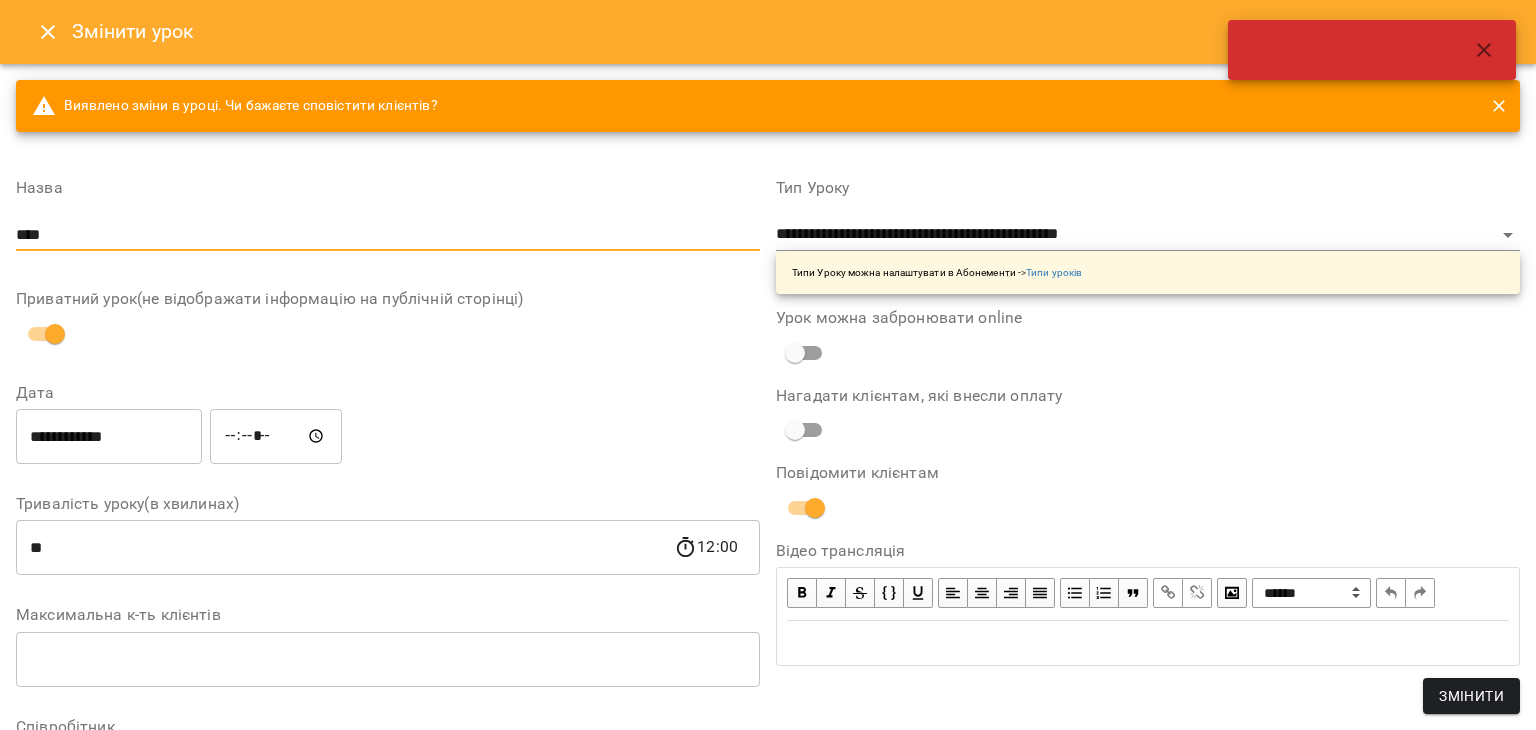 click on "****" at bounding box center [388, 235] 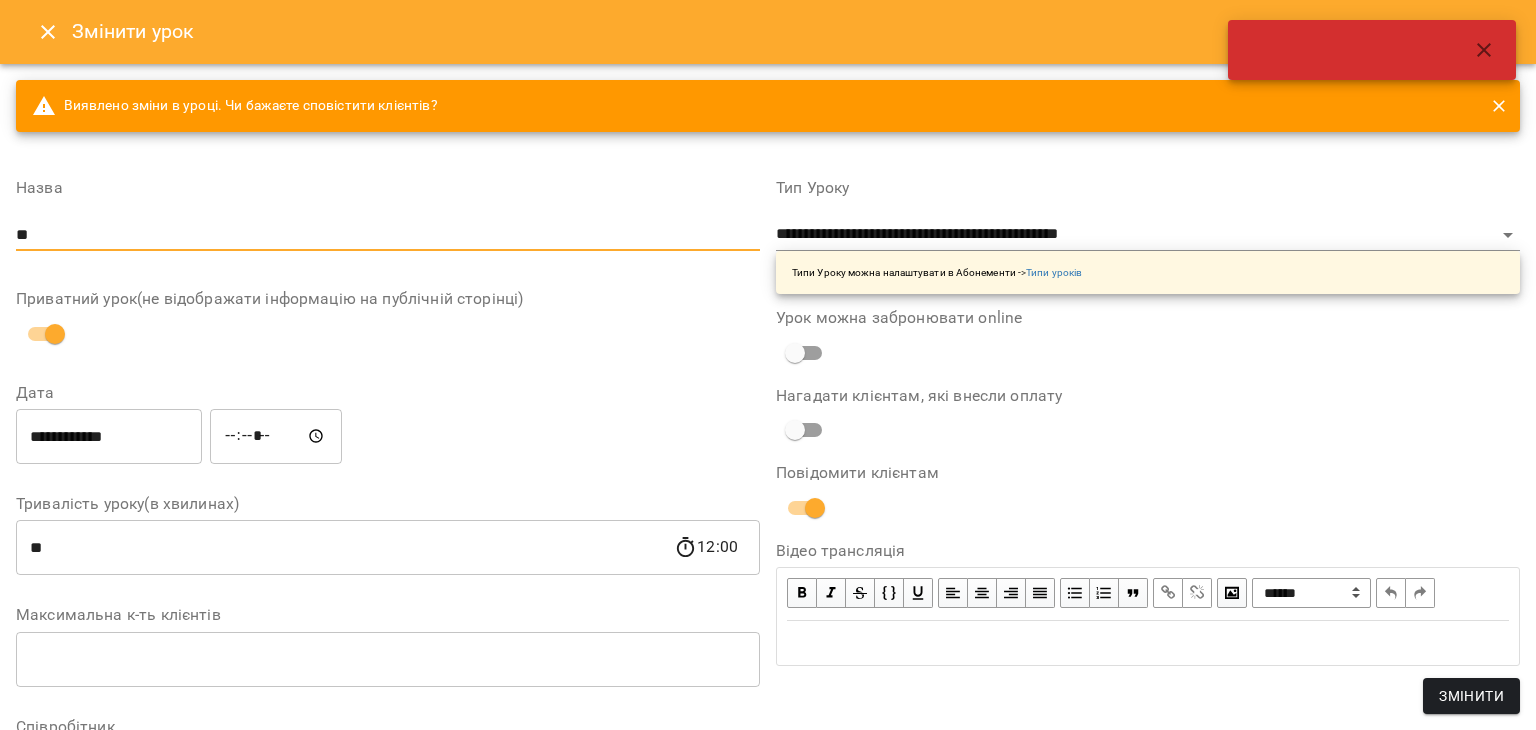 type on "*" 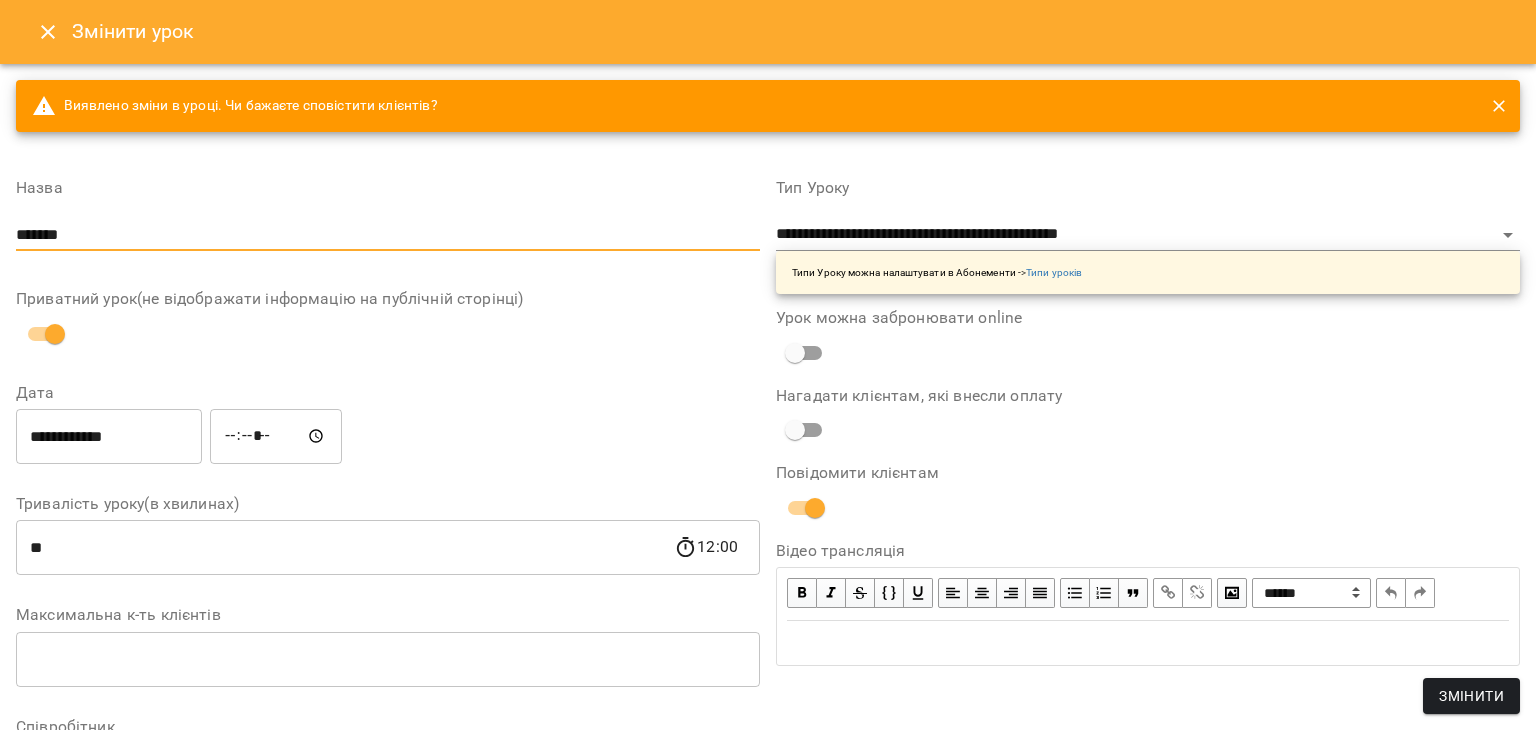 type on "*******" 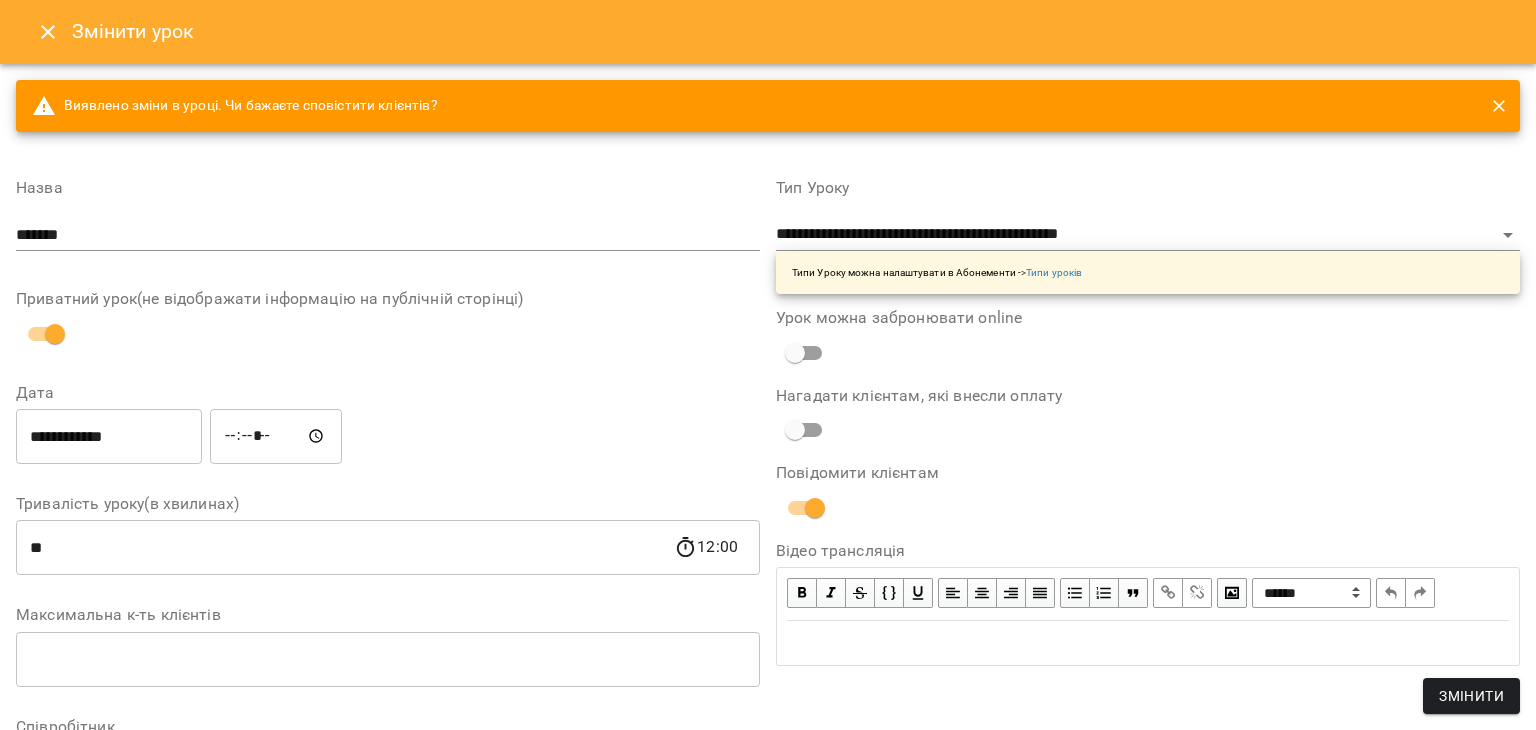 click on "Приватний урок(не відображати інформацію на публічній сторінці)" at bounding box center (388, 322) 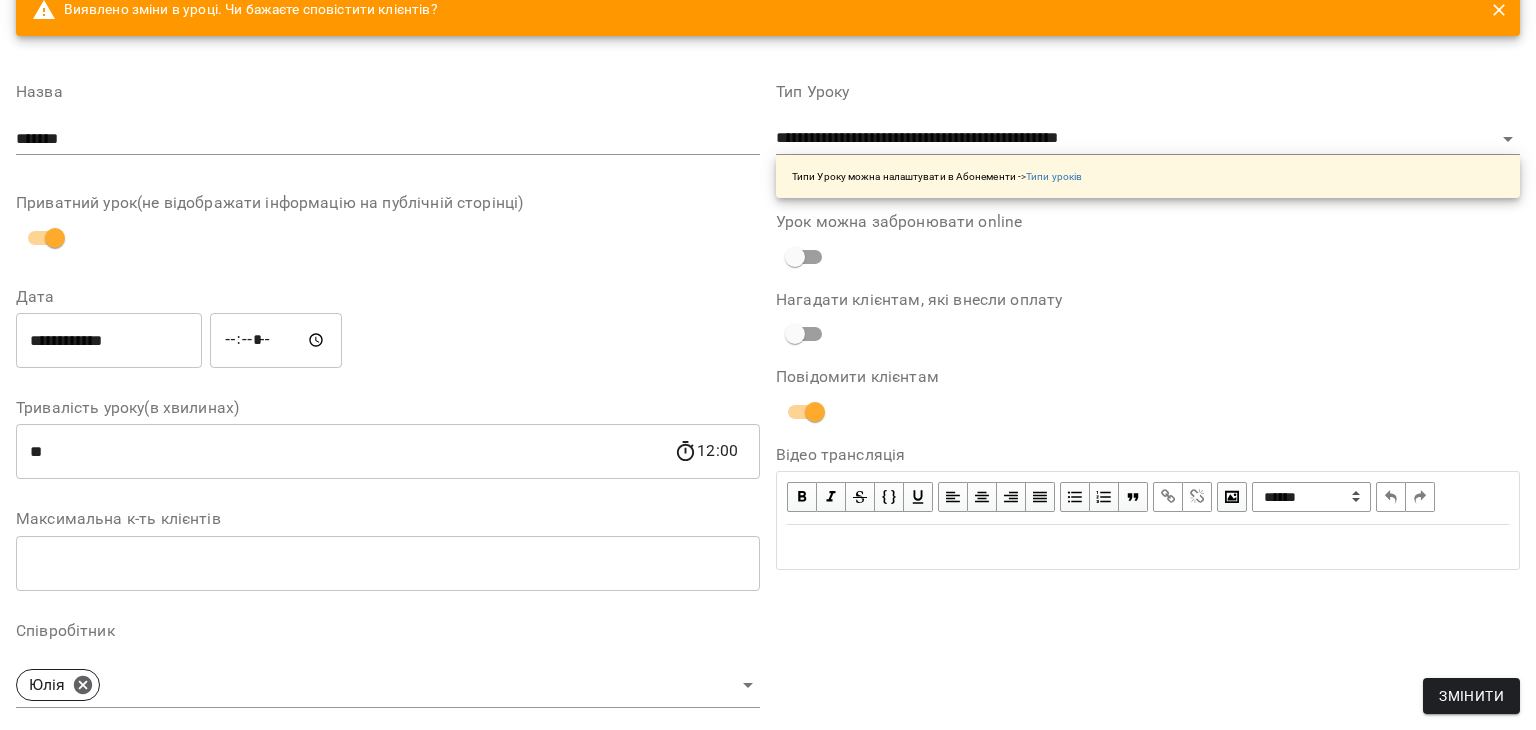scroll, scrollTop: 0, scrollLeft: 0, axis: both 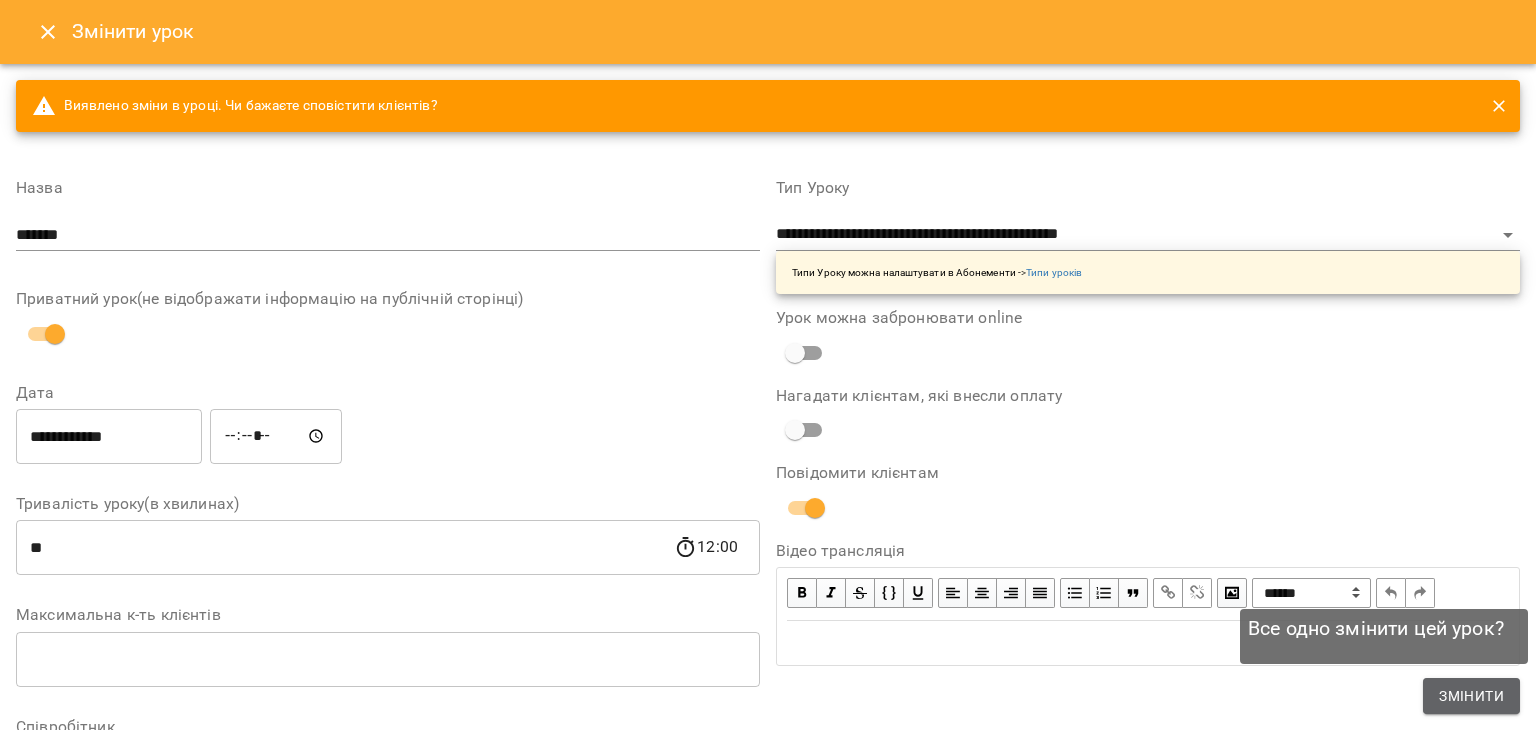 click on "Змінити" at bounding box center [1471, 696] 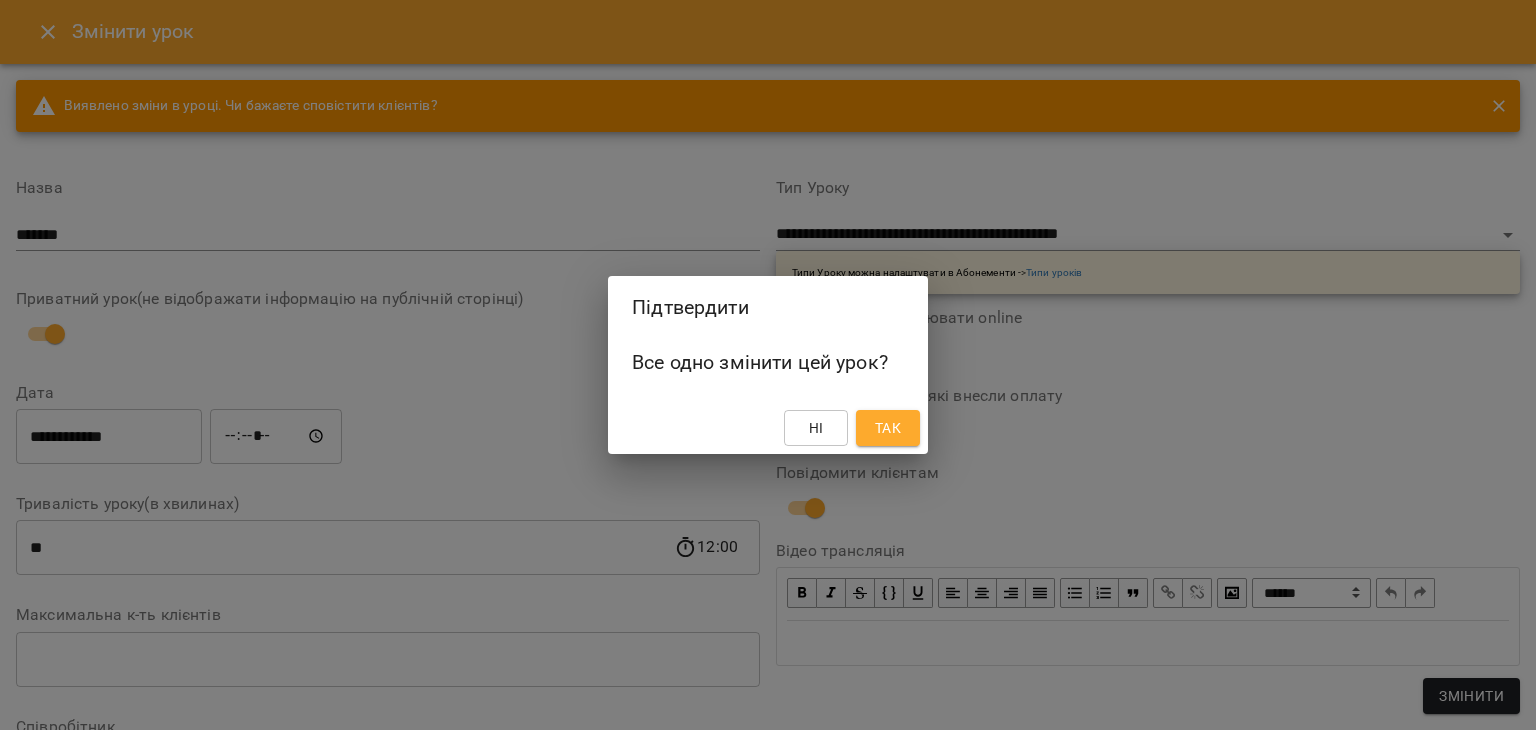 click on "Так" at bounding box center [888, 428] 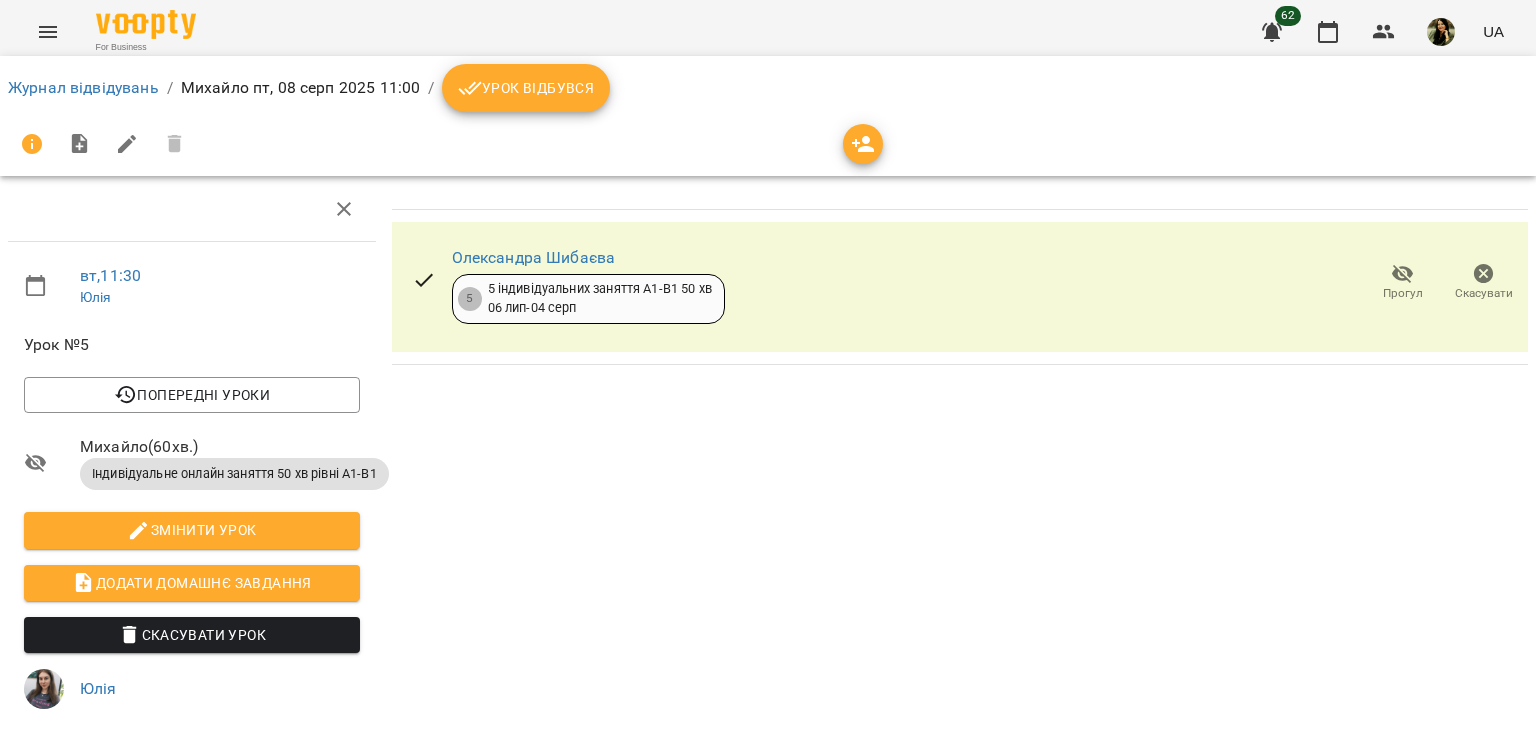 click on "Олександра Шибаєва 5 5 індивідуальних заняття А1-В1 50 хв  06 лип  -  04 серп Прогул Скасувати" at bounding box center (960, 287) 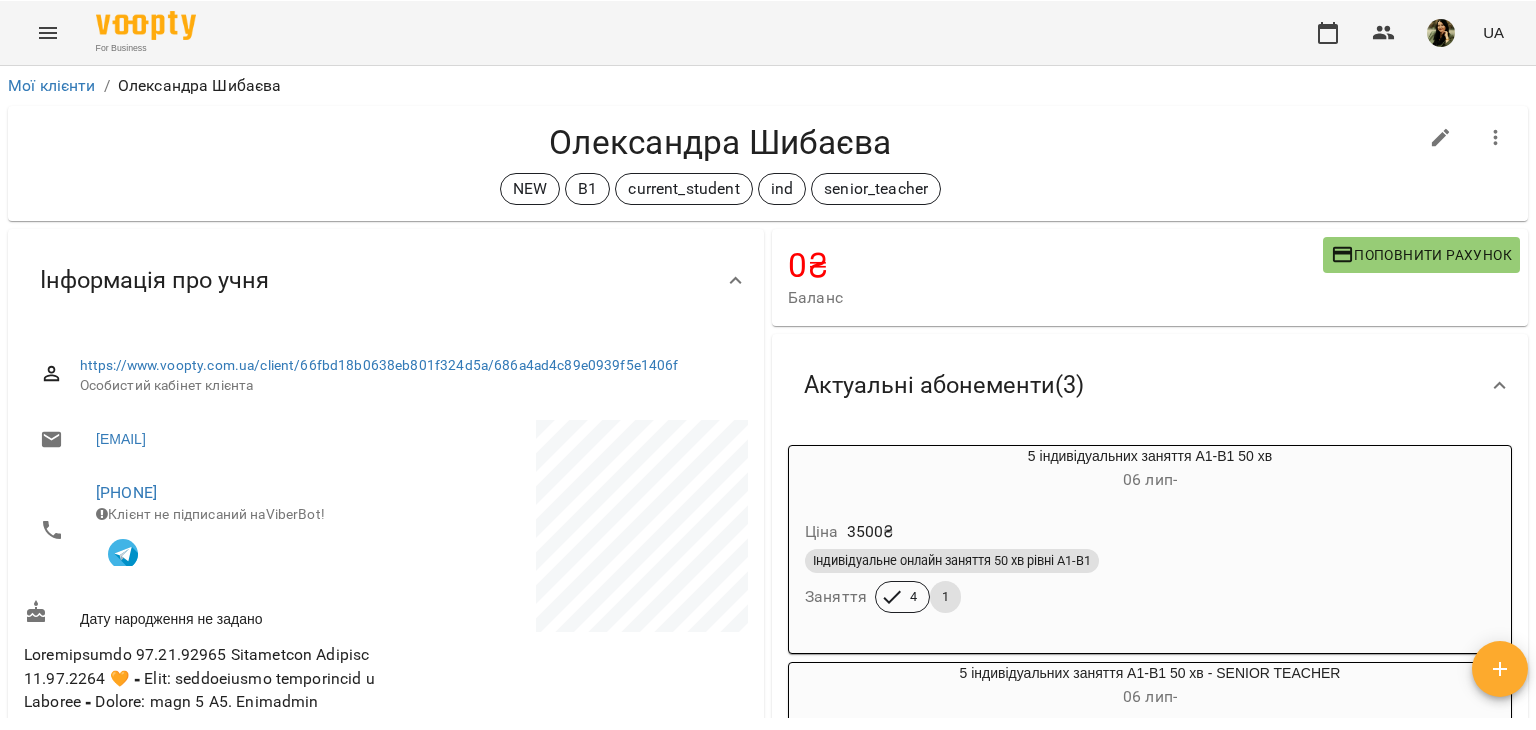 scroll, scrollTop: 0, scrollLeft: 0, axis: both 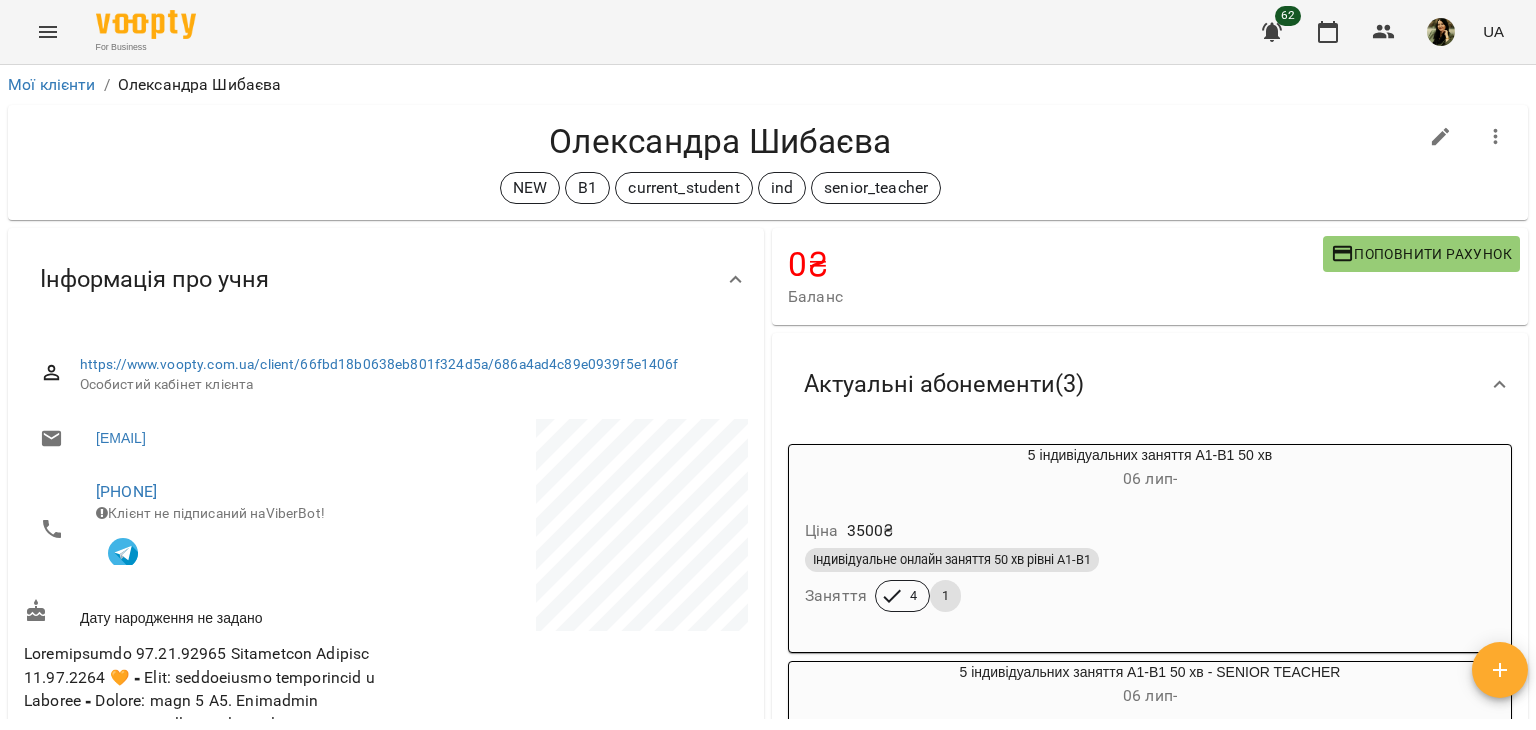 click on "Олександра Шибаєва NEW B1 current_student ind senior_teacher" at bounding box center (720, 162) 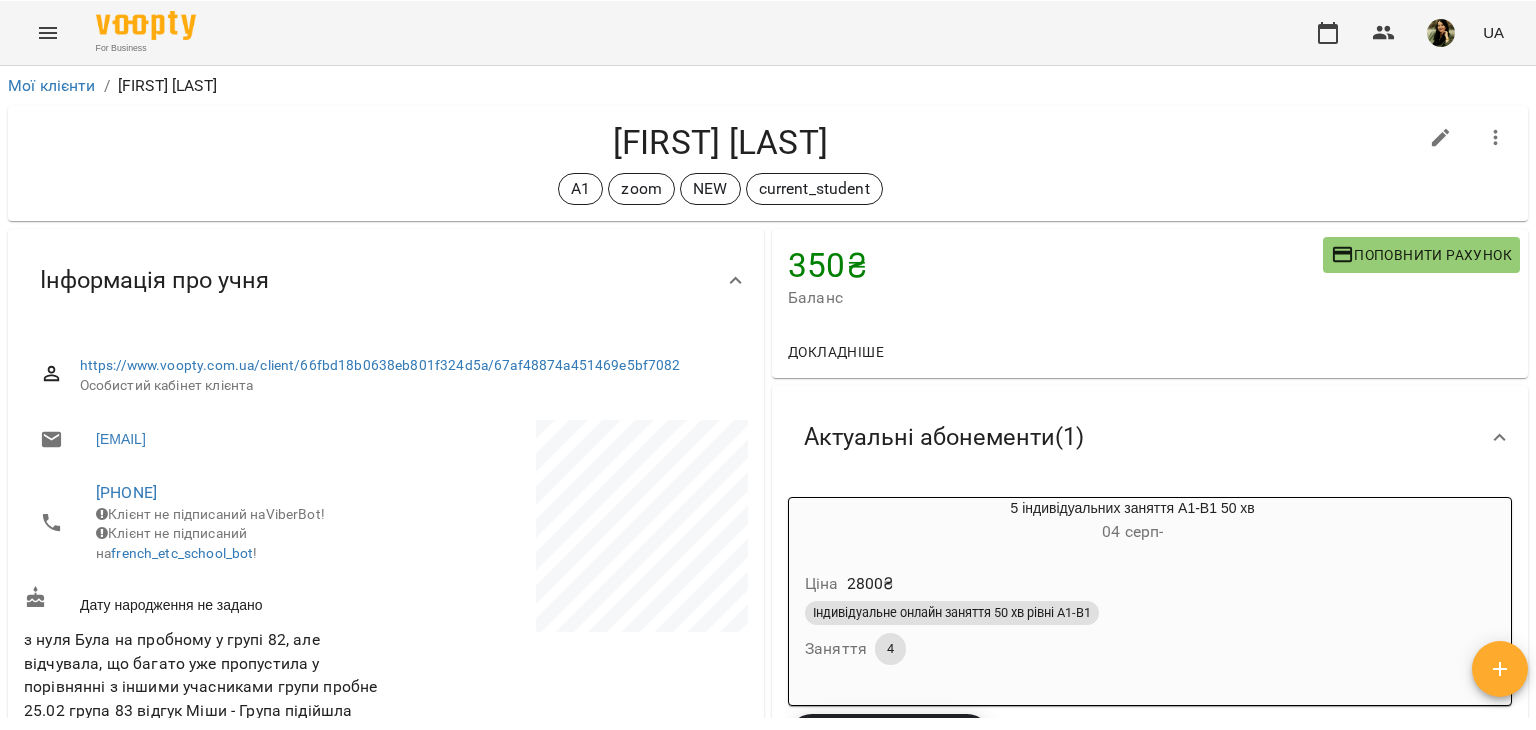 scroll, scrollTop: 0, scrollLeft: 0, axis: both 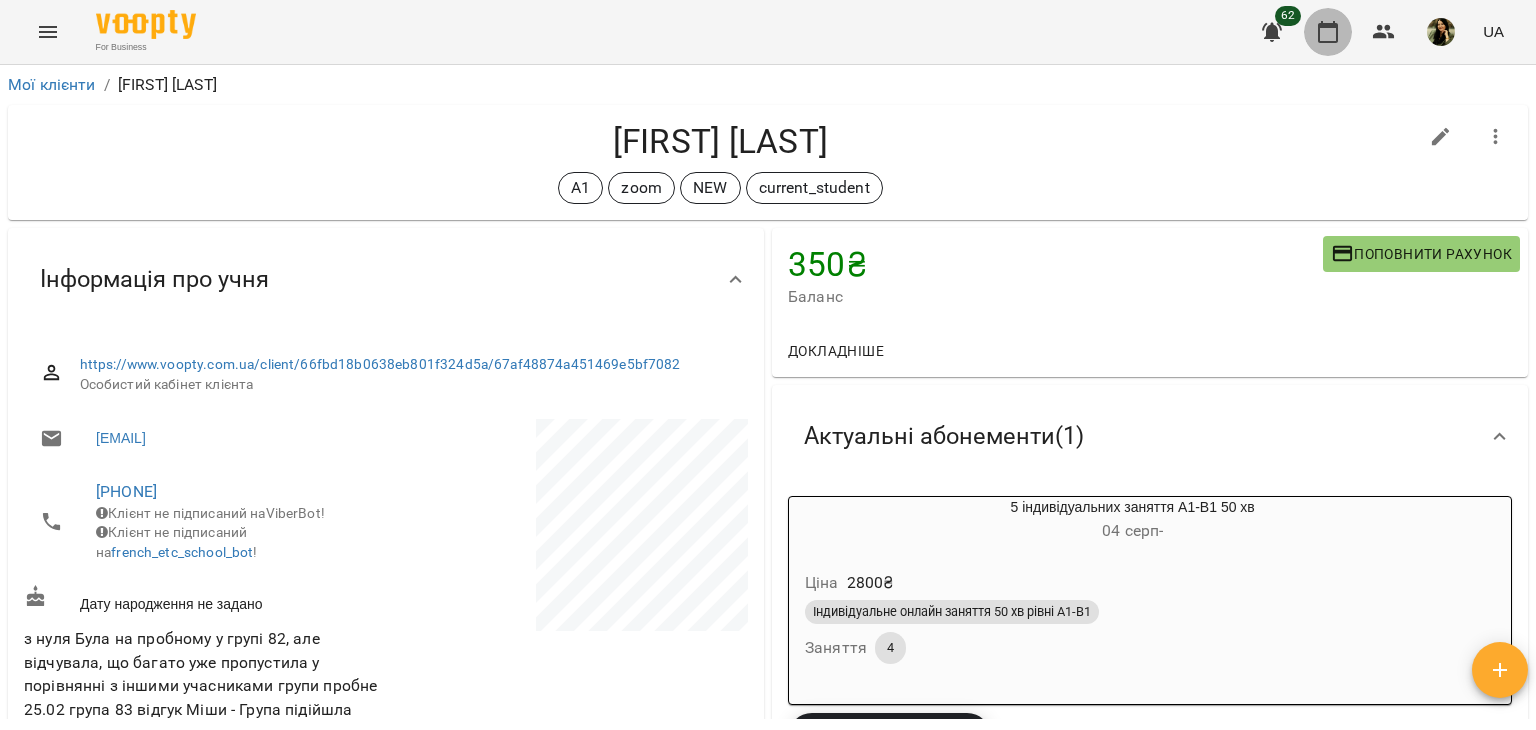 click 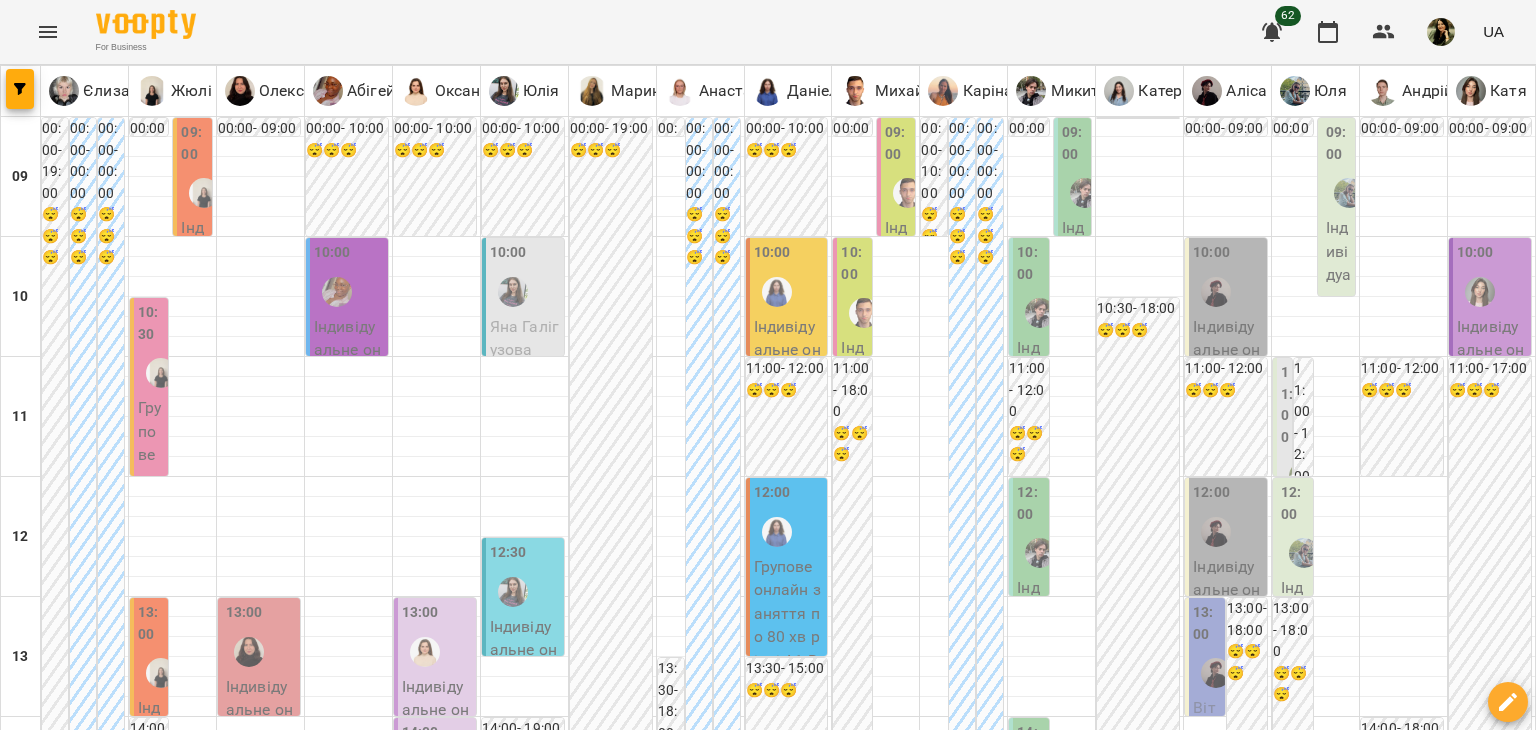 click on "пт" at bounding box center [1069, 1823] 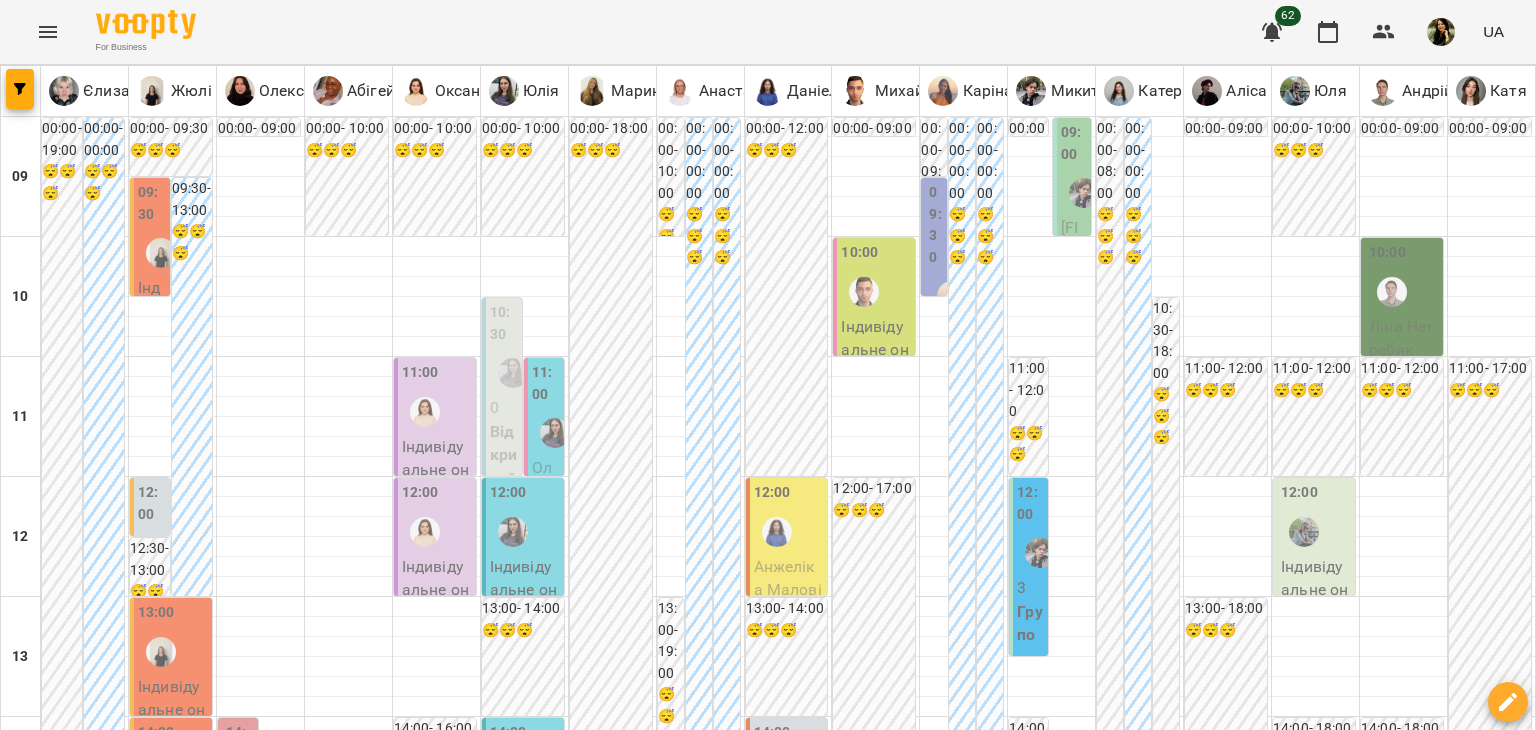 scroll, scrollTop: 0, scrollLeft: 0, axis: both 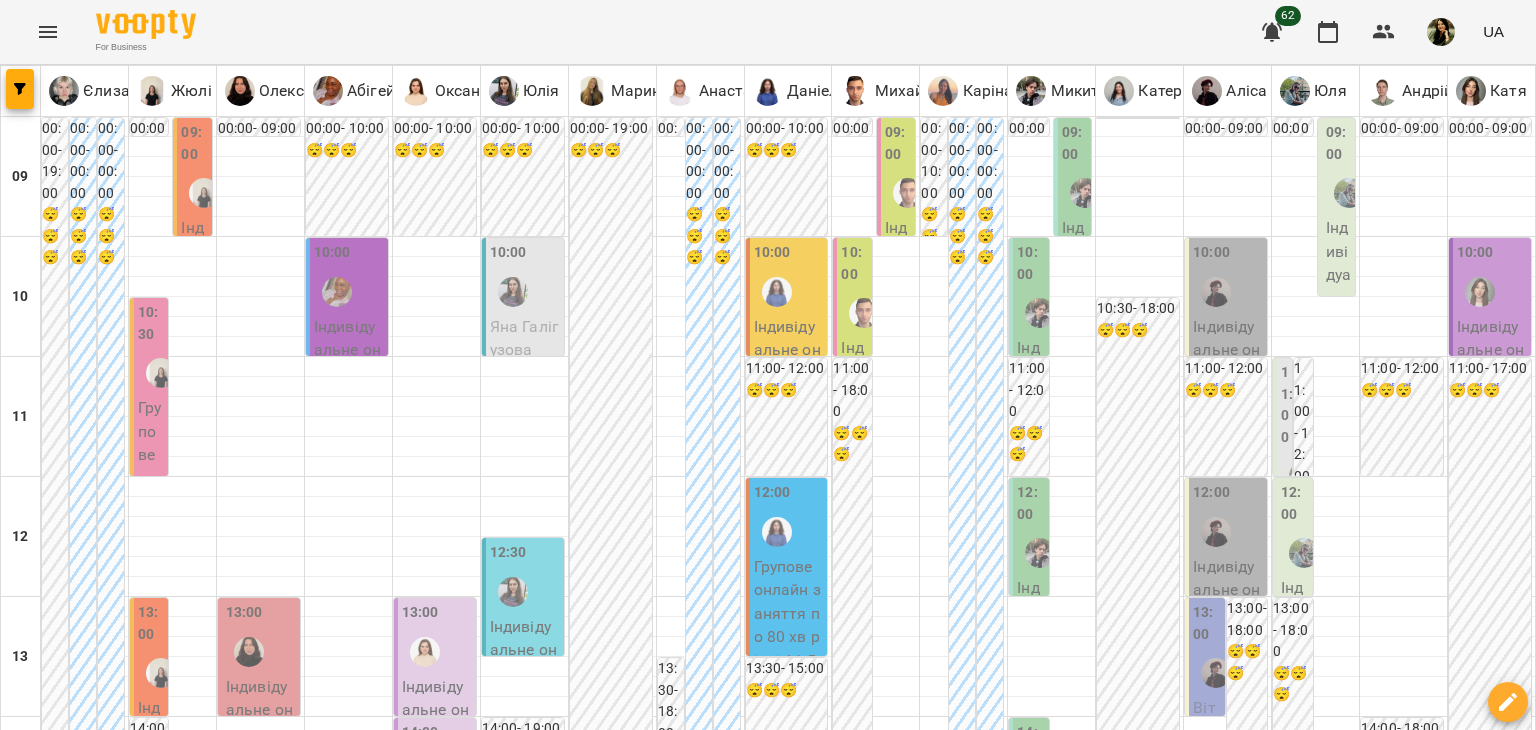 click on "пт" at bounding box center [1069, 1823] 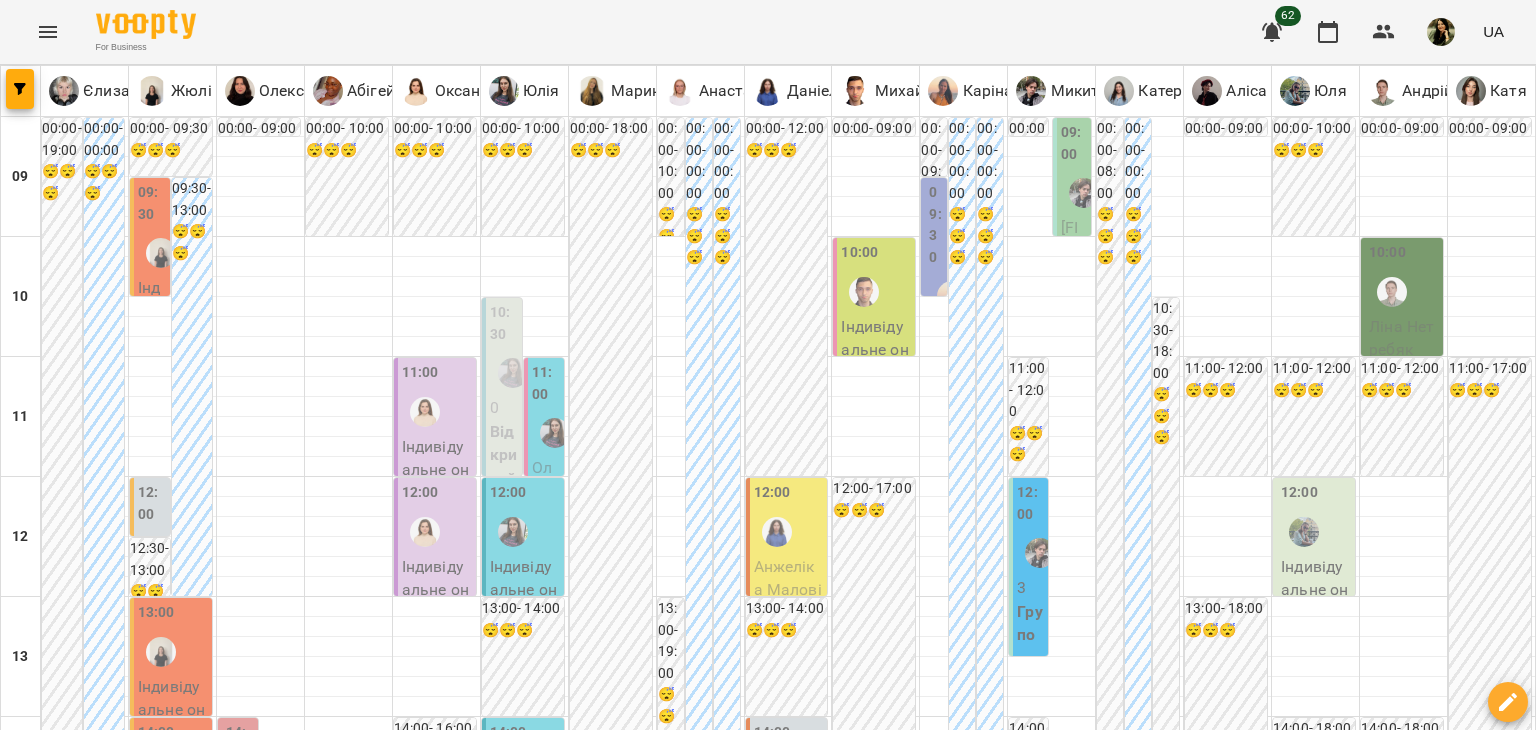 click on "ср" at bounding box center [466, 1823] 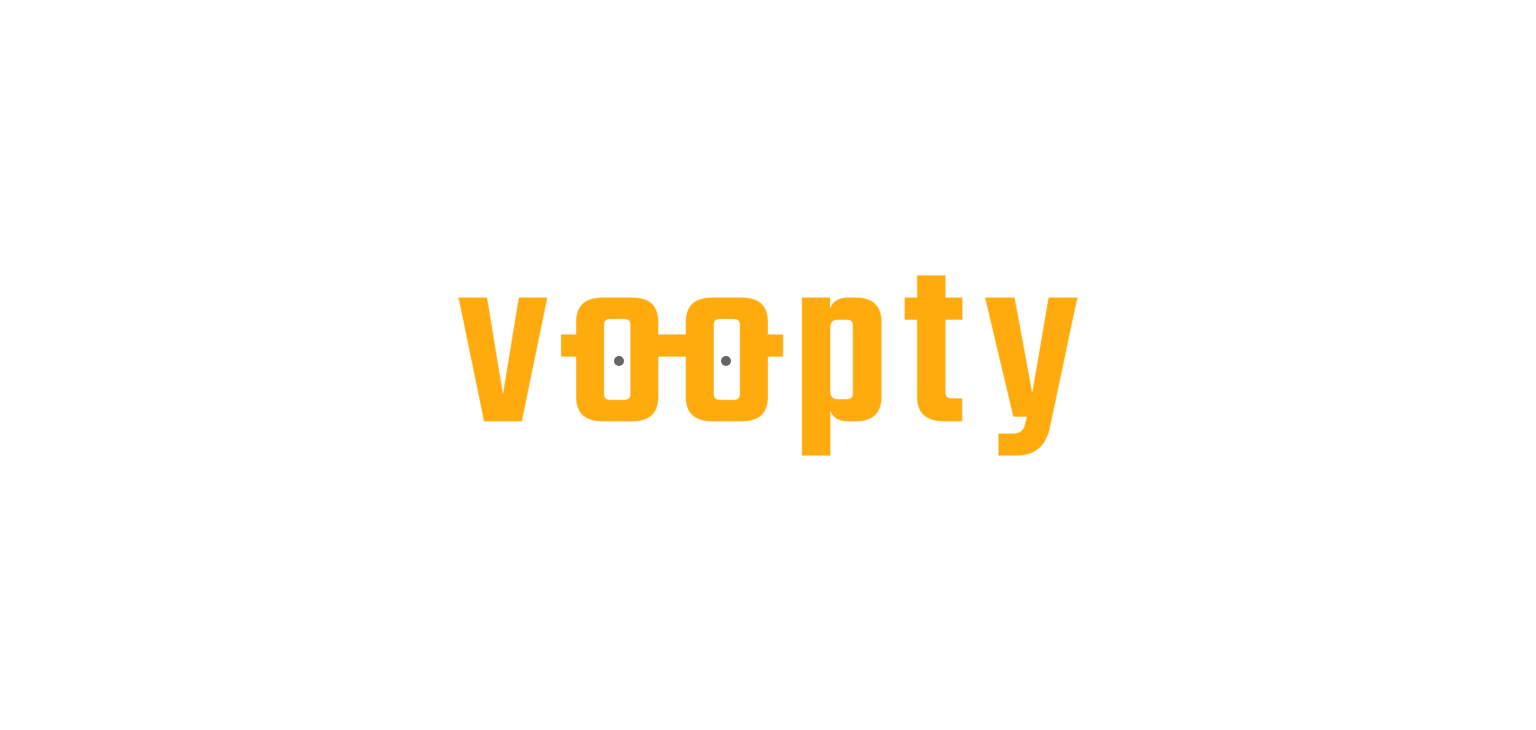 scroll, scrollTop: 0, scrollLeft: 0, axis: both 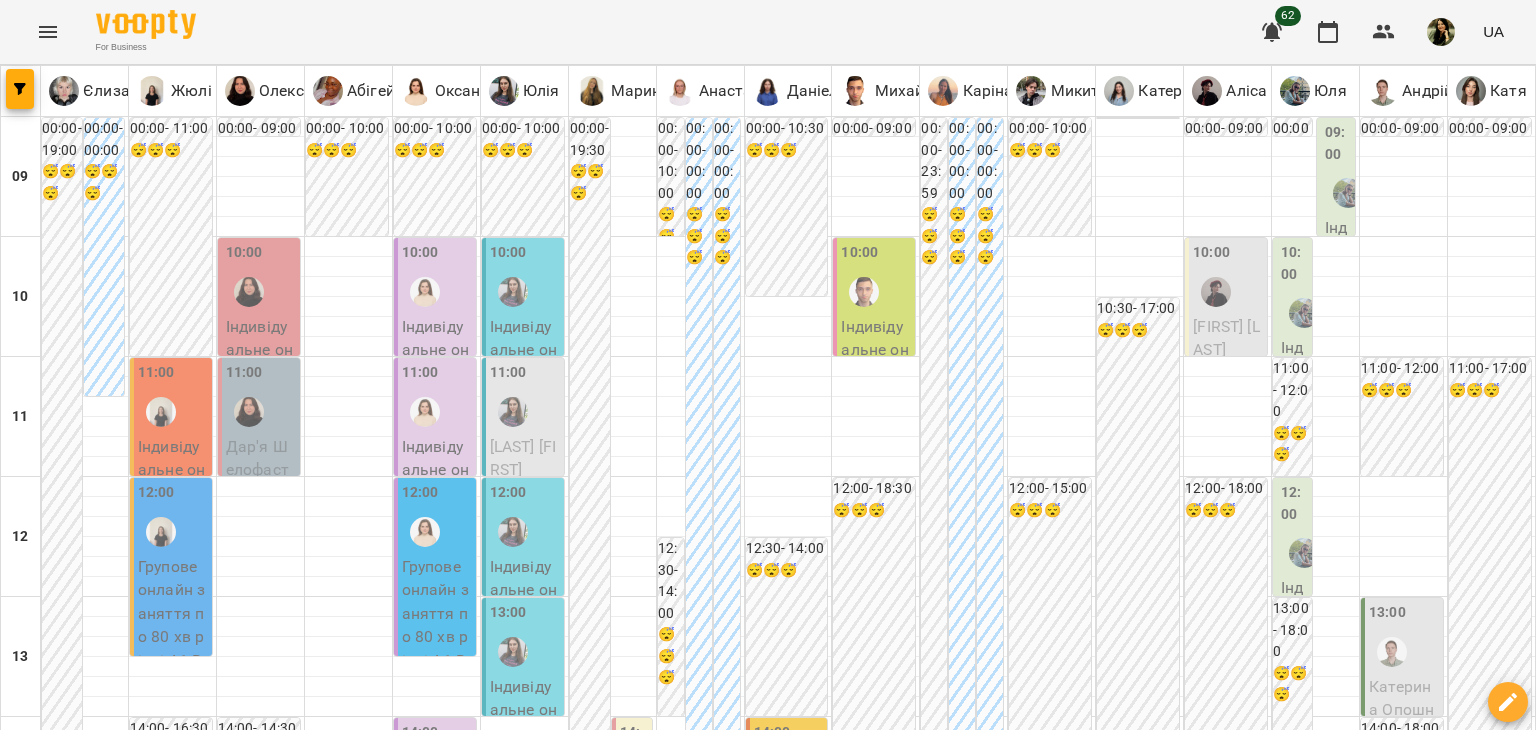 click on "пт" at bounding box center [1068, 1823] 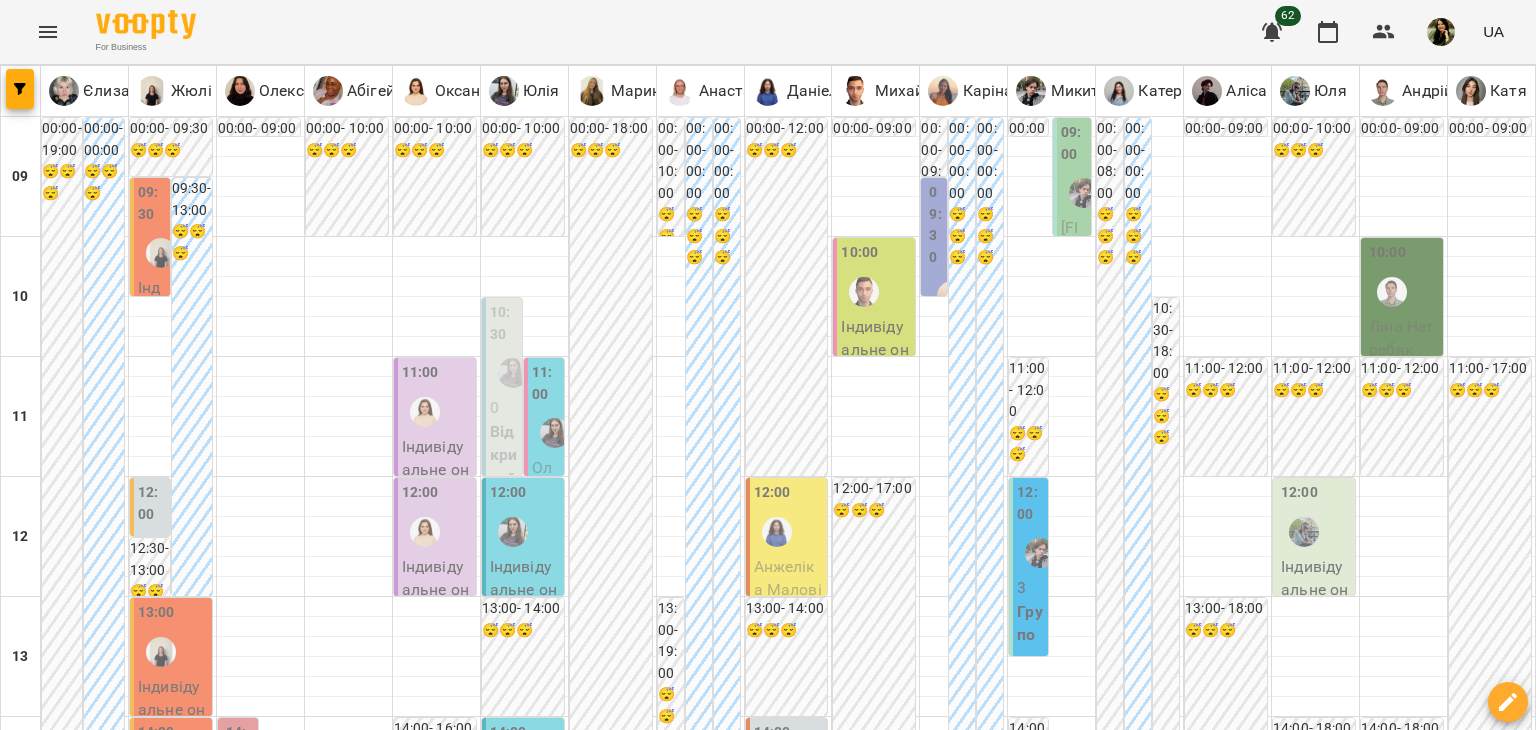 click on "**********" at bounding box center (768, 1888) 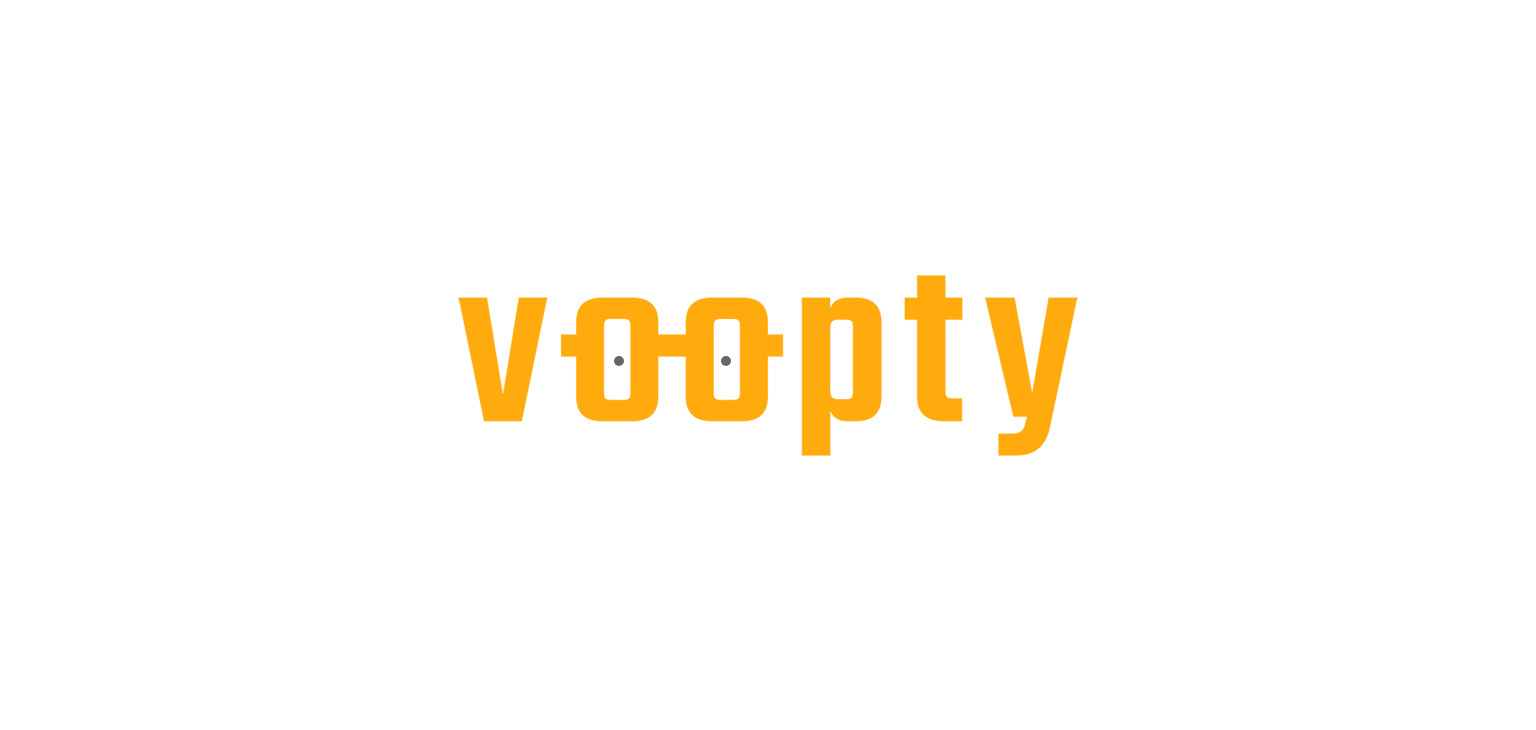 scroll, scrollTop: 0, scrollLeft: 0, axis: both 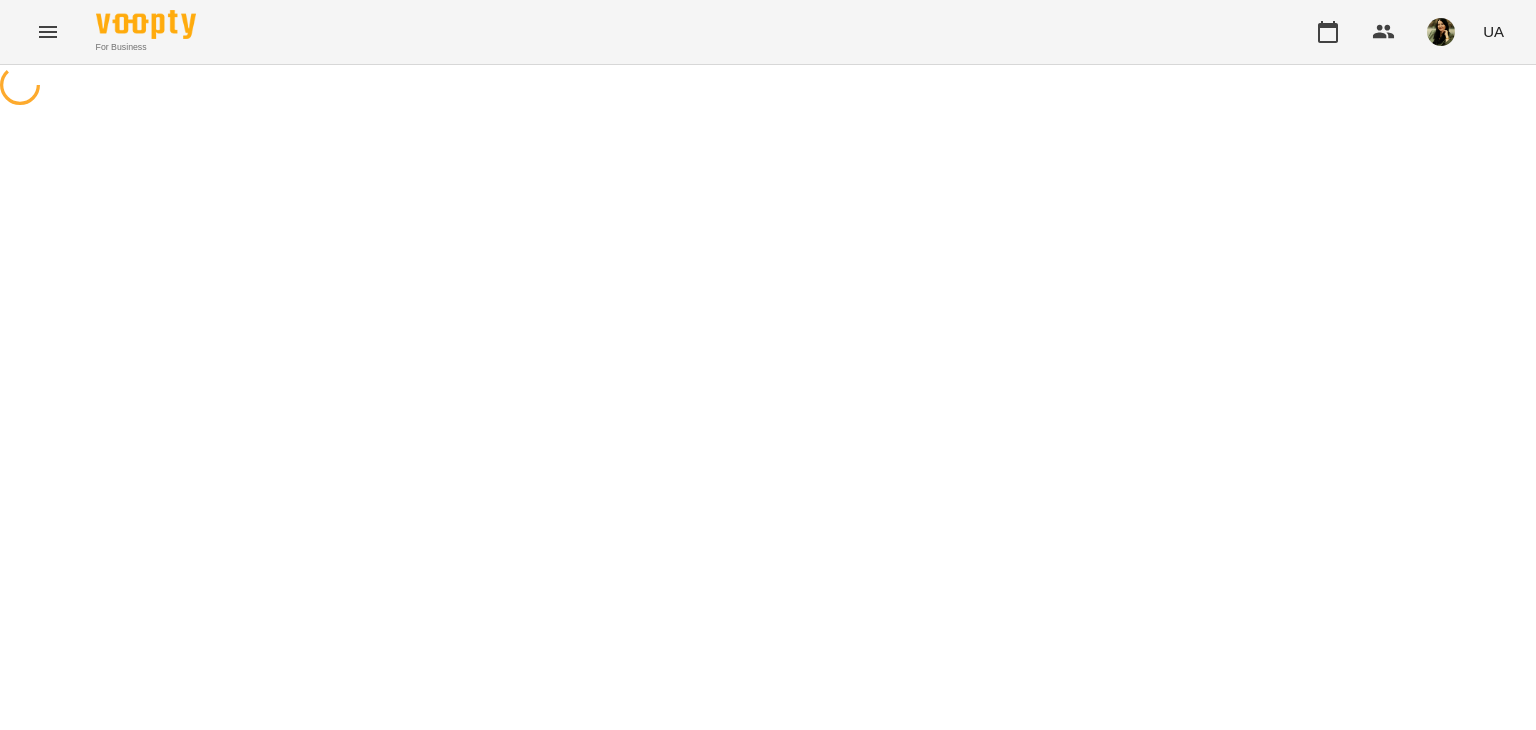 select on "**********" 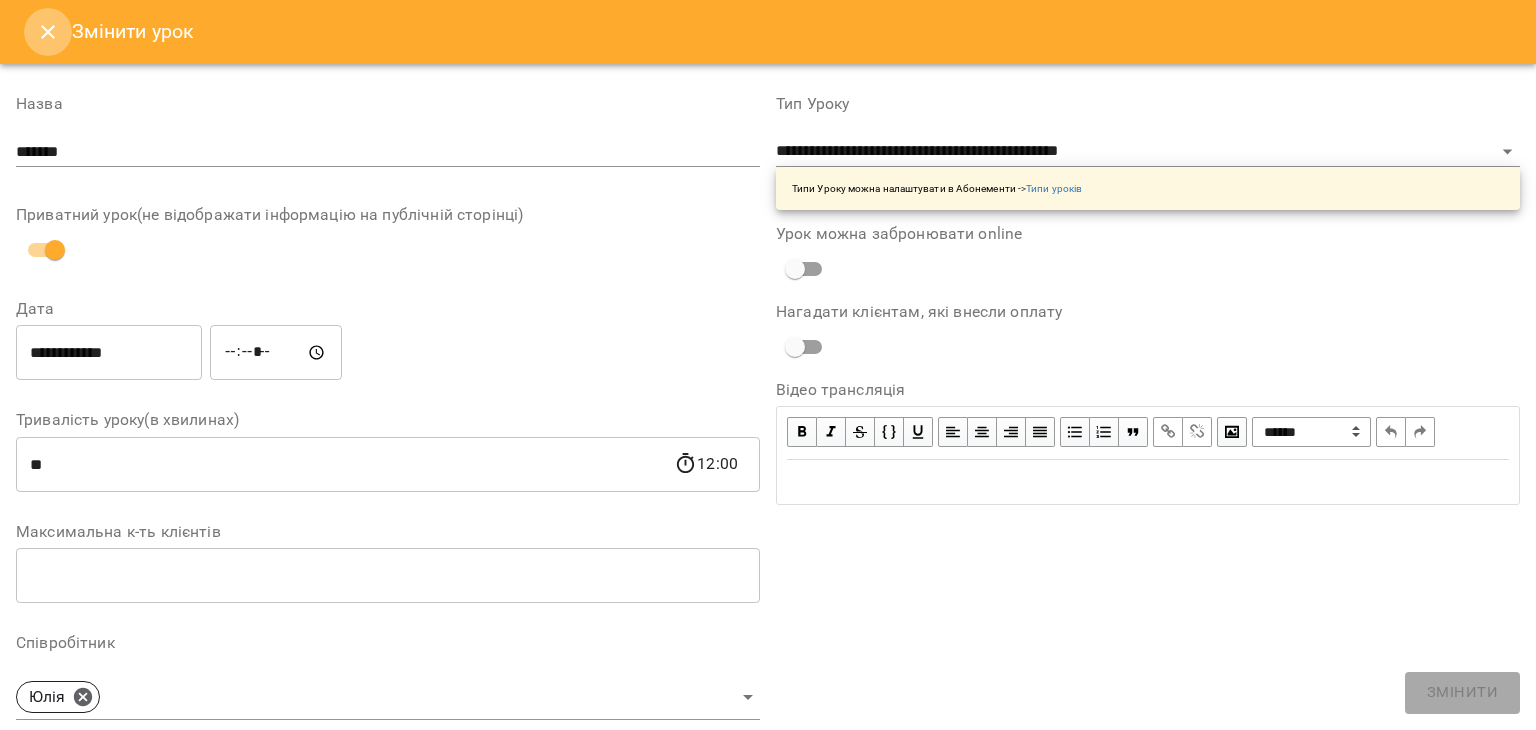 click 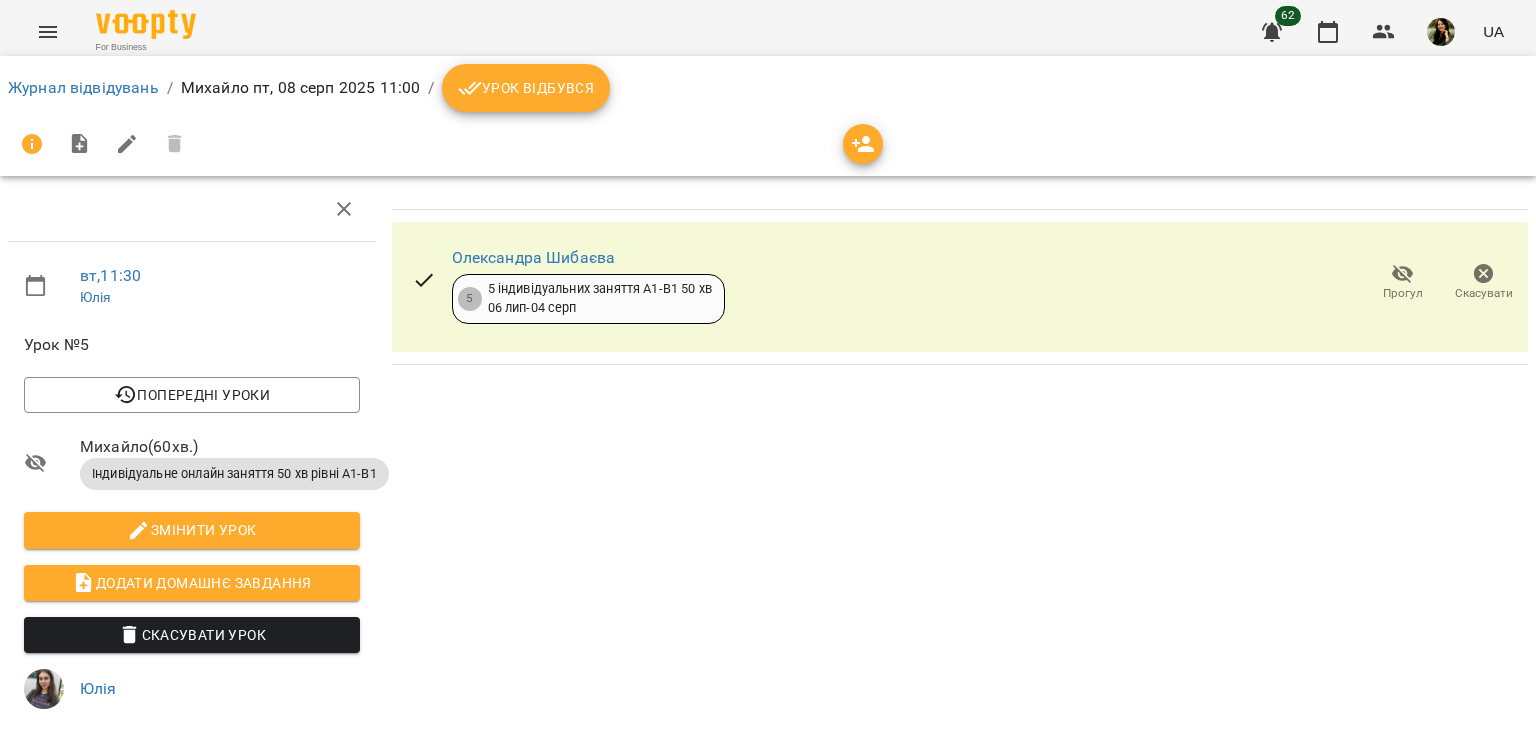 click 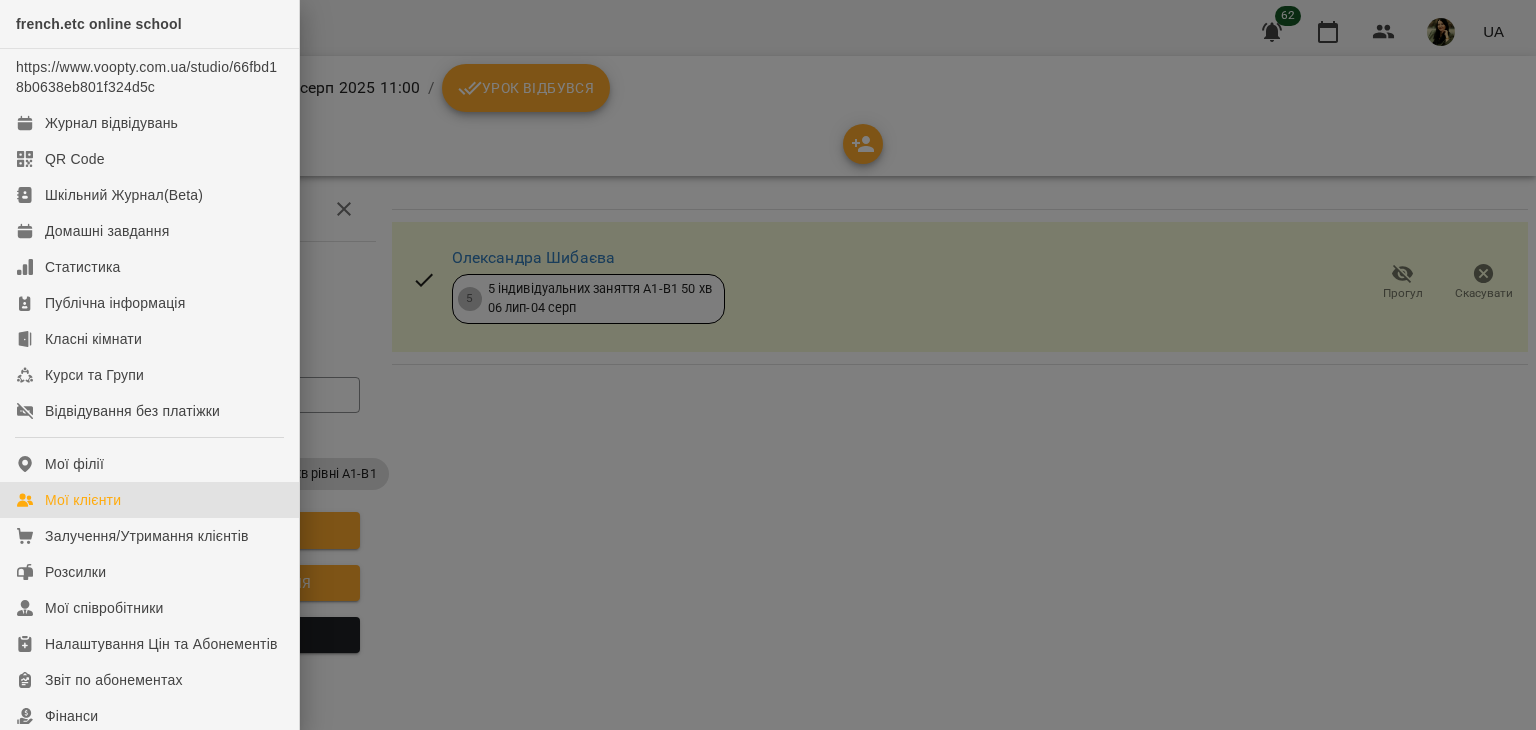 click on "Мої клієнти" at bounding box center (83, 500) 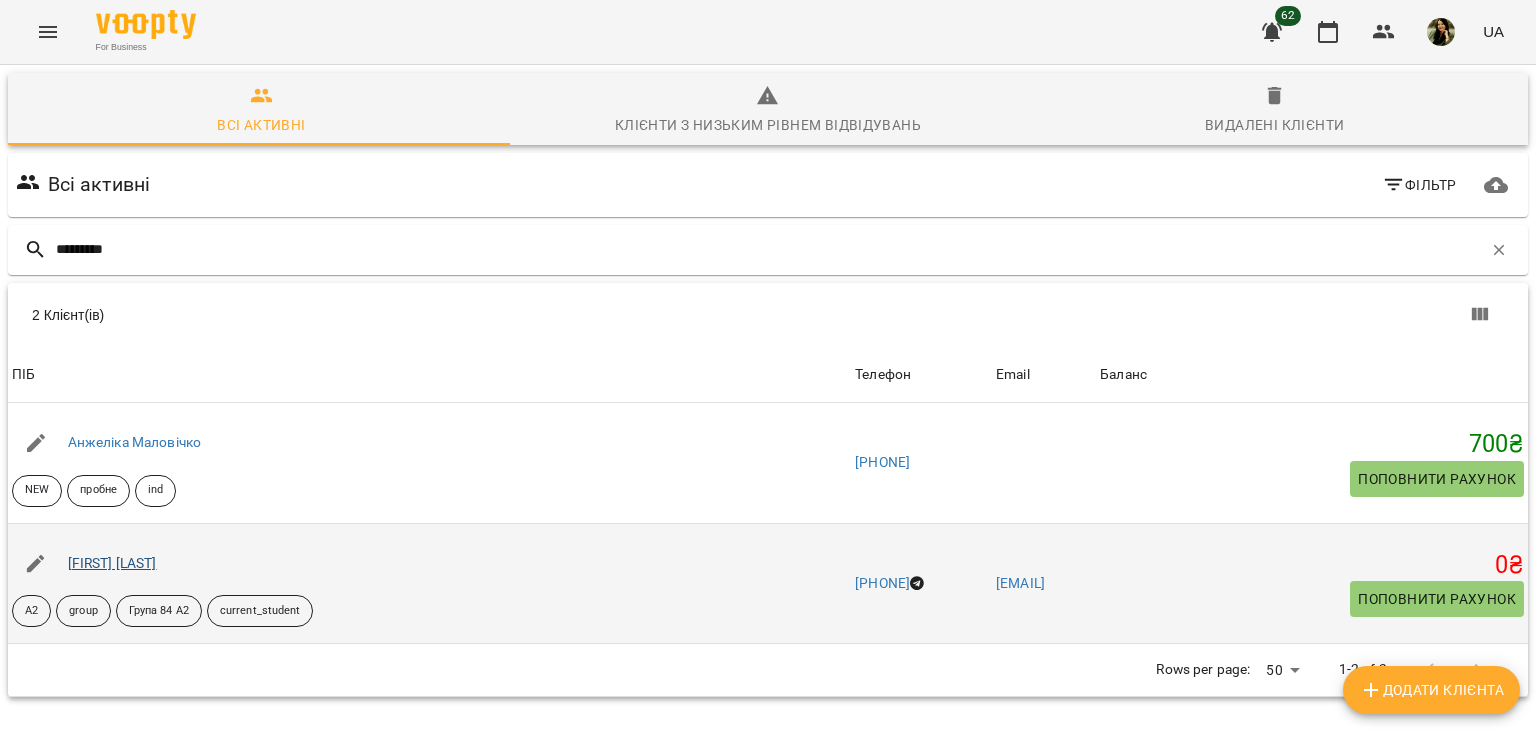 type on "********" 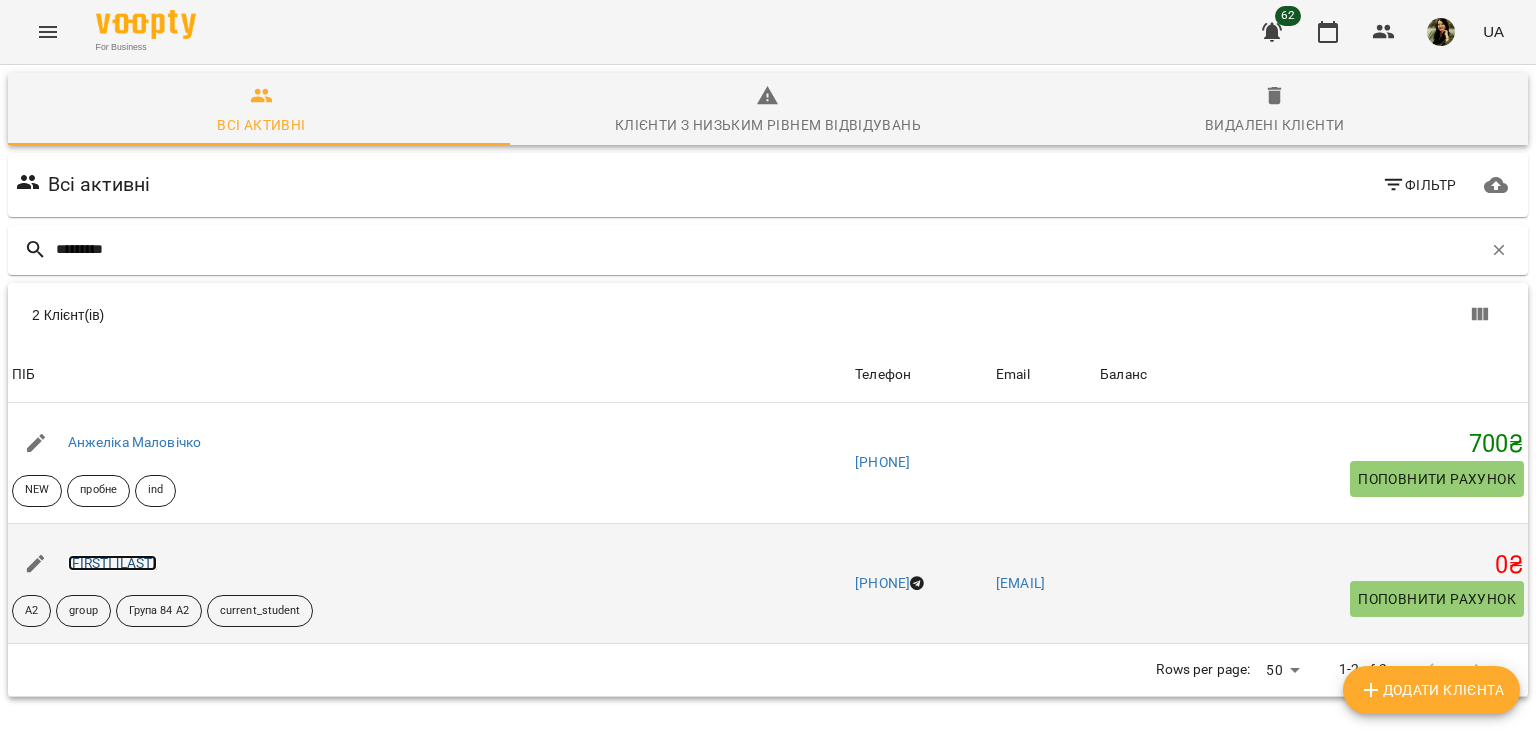 click on "[FIRST] [LAST]" at bounding box center (112, 563) 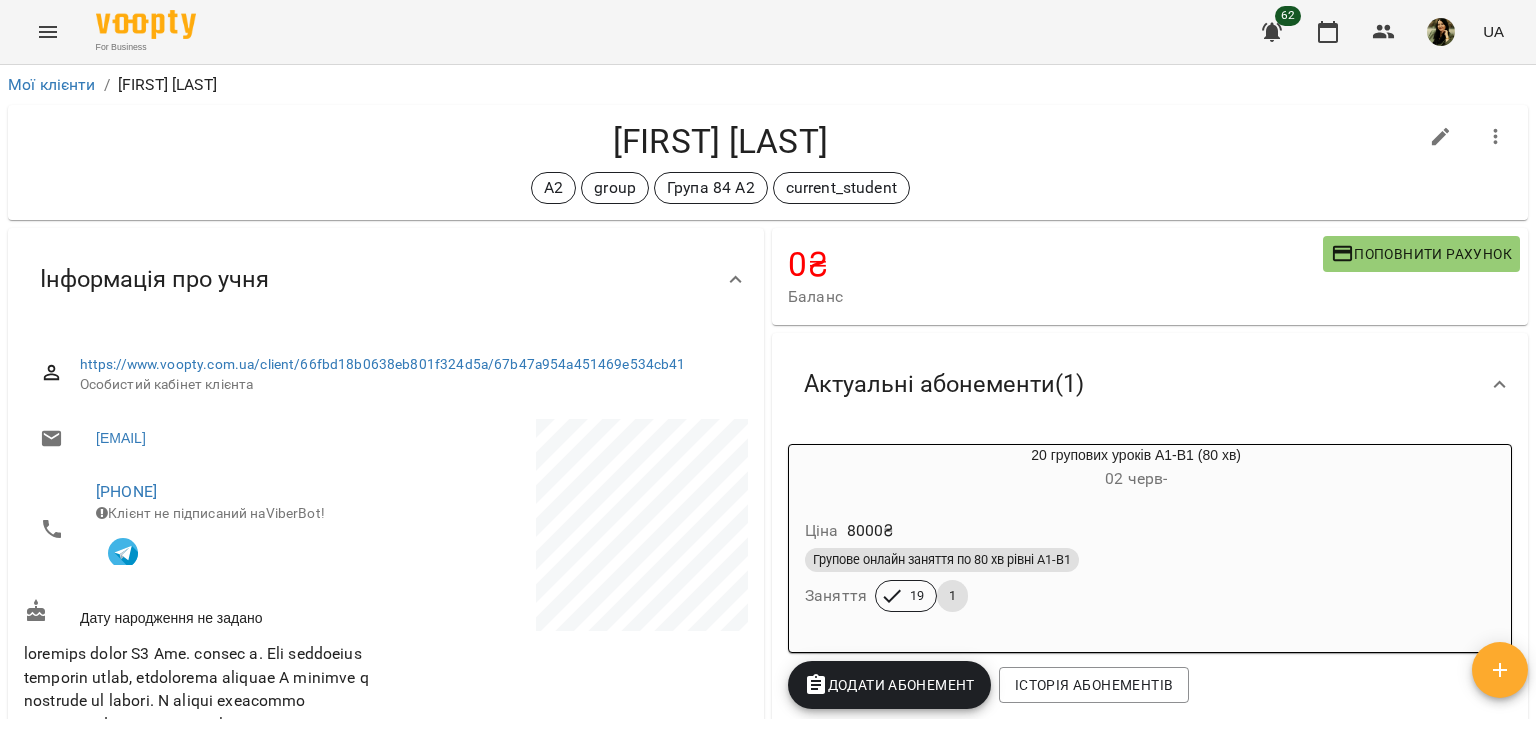 drag, startPoint x: 1535, startPoint y: 153, endPoint x: 1526, endPoint y: 137, distance: 18.35756 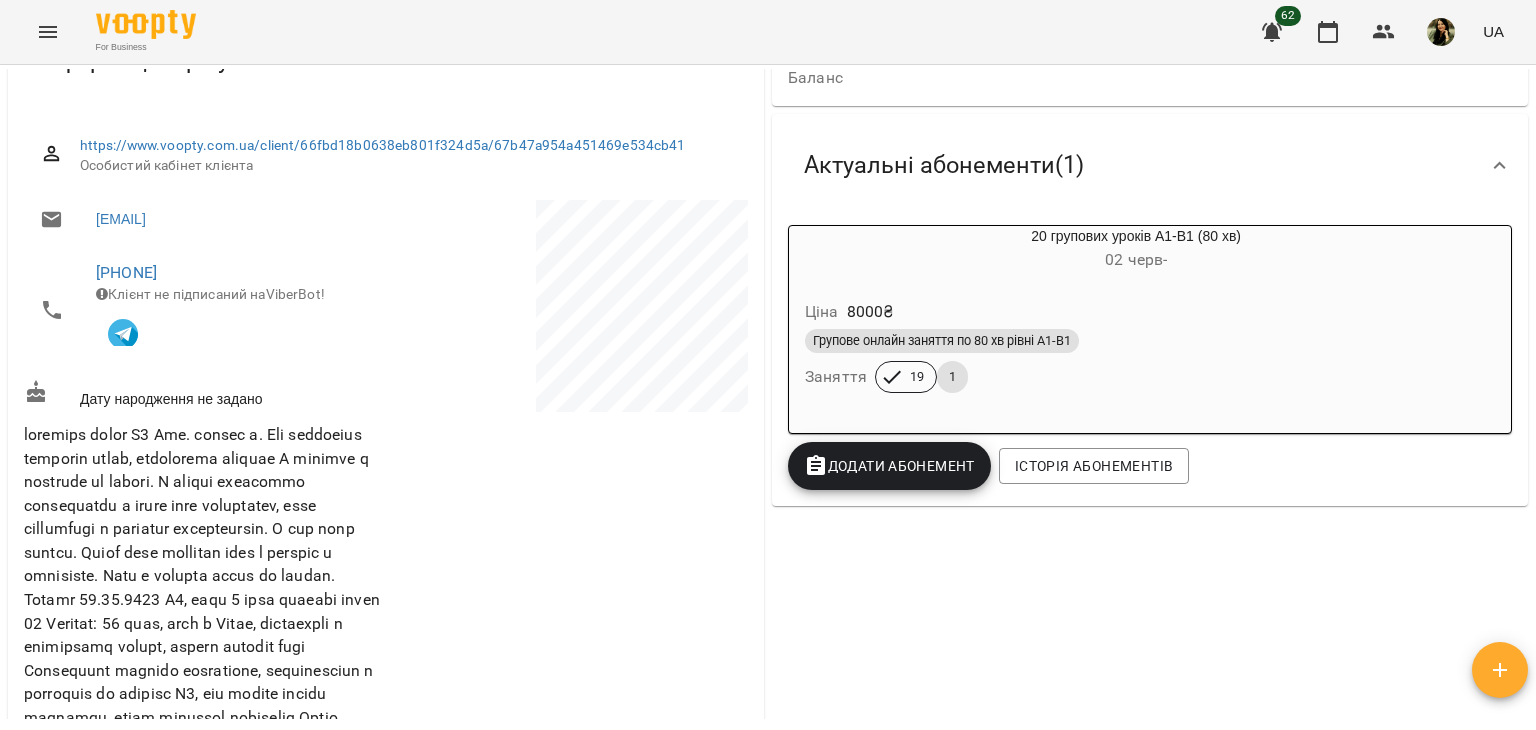 scroll, scrollTop: 0, scrollLeft: 0, axis: both 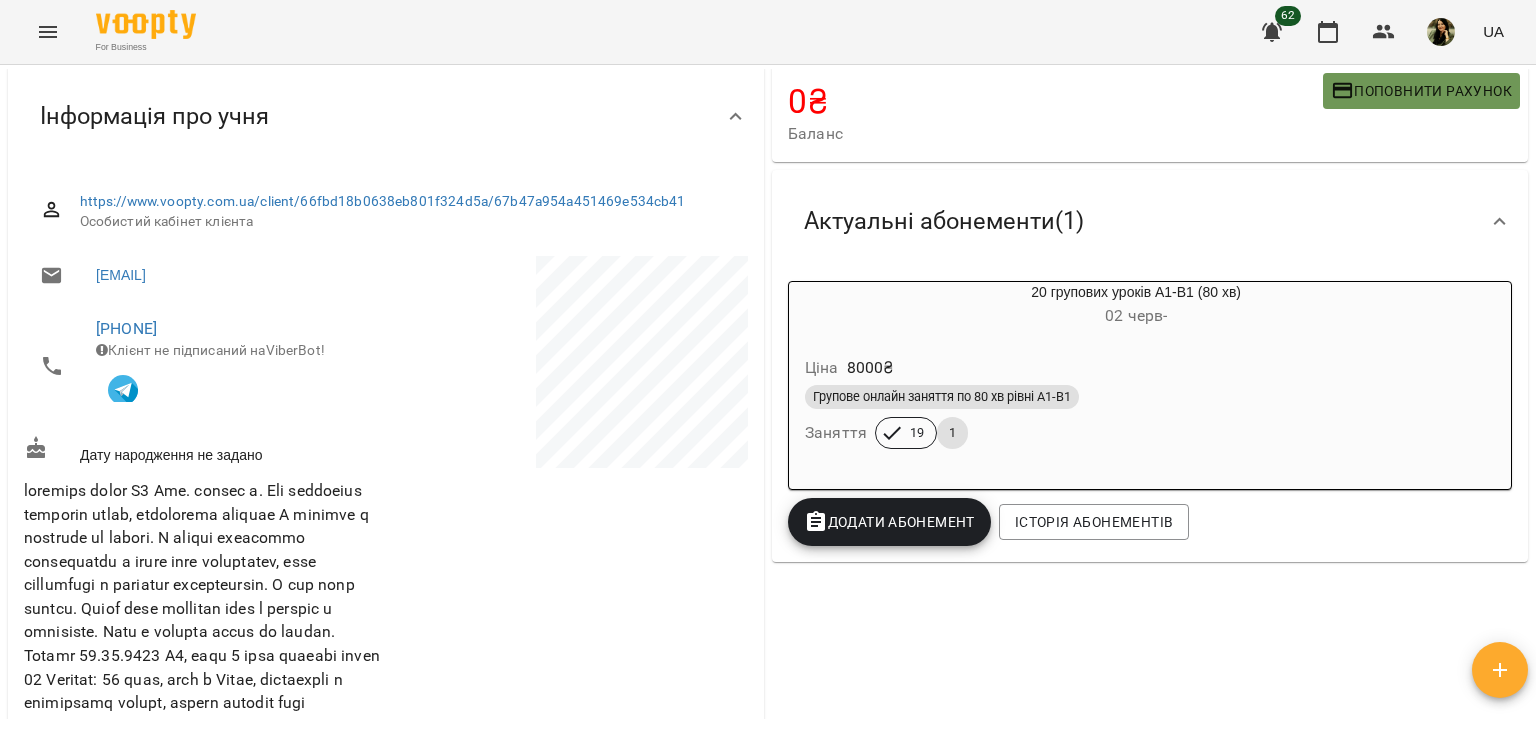 click on "Поповнити рахунок" at bounding box center [1421, 91] 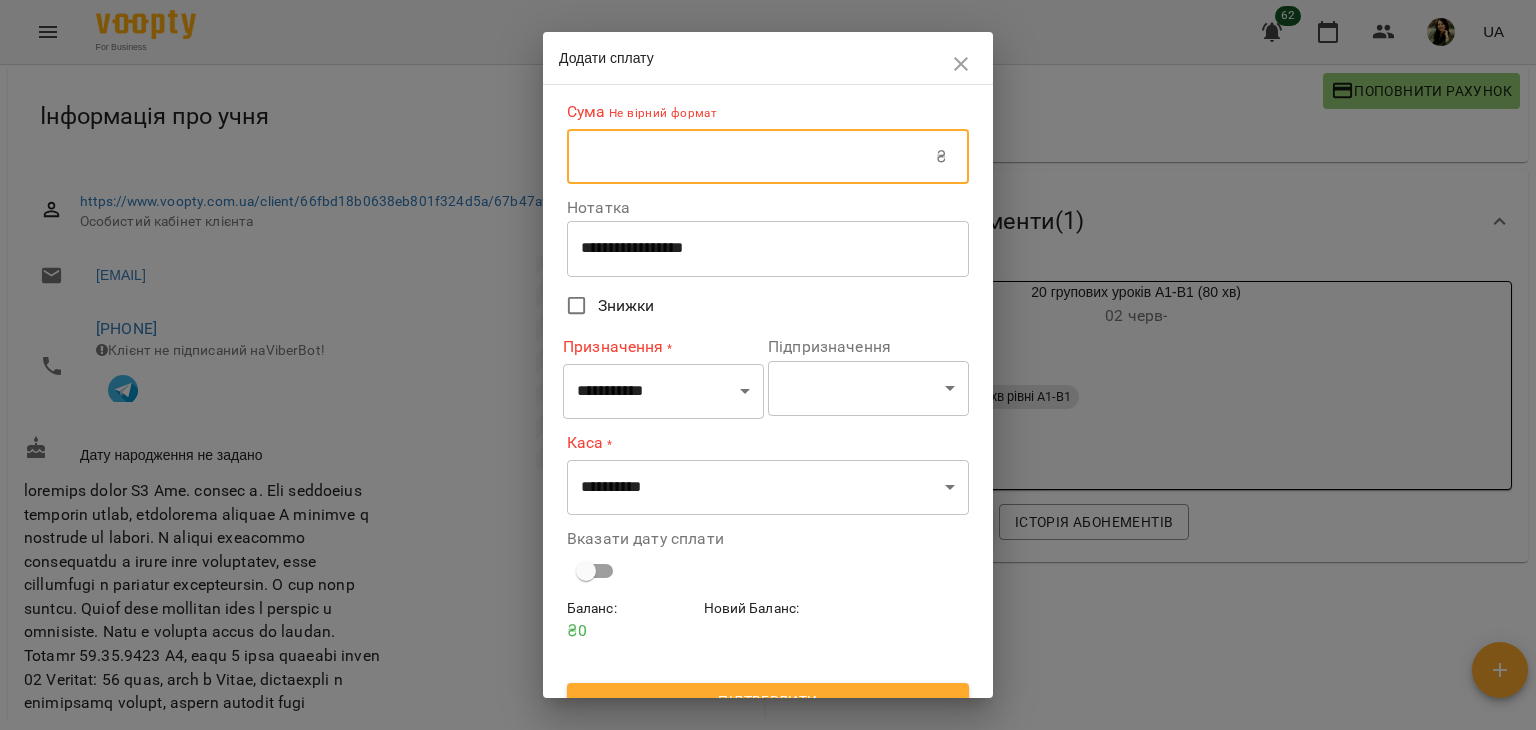 click at bounding box center [751, 157] 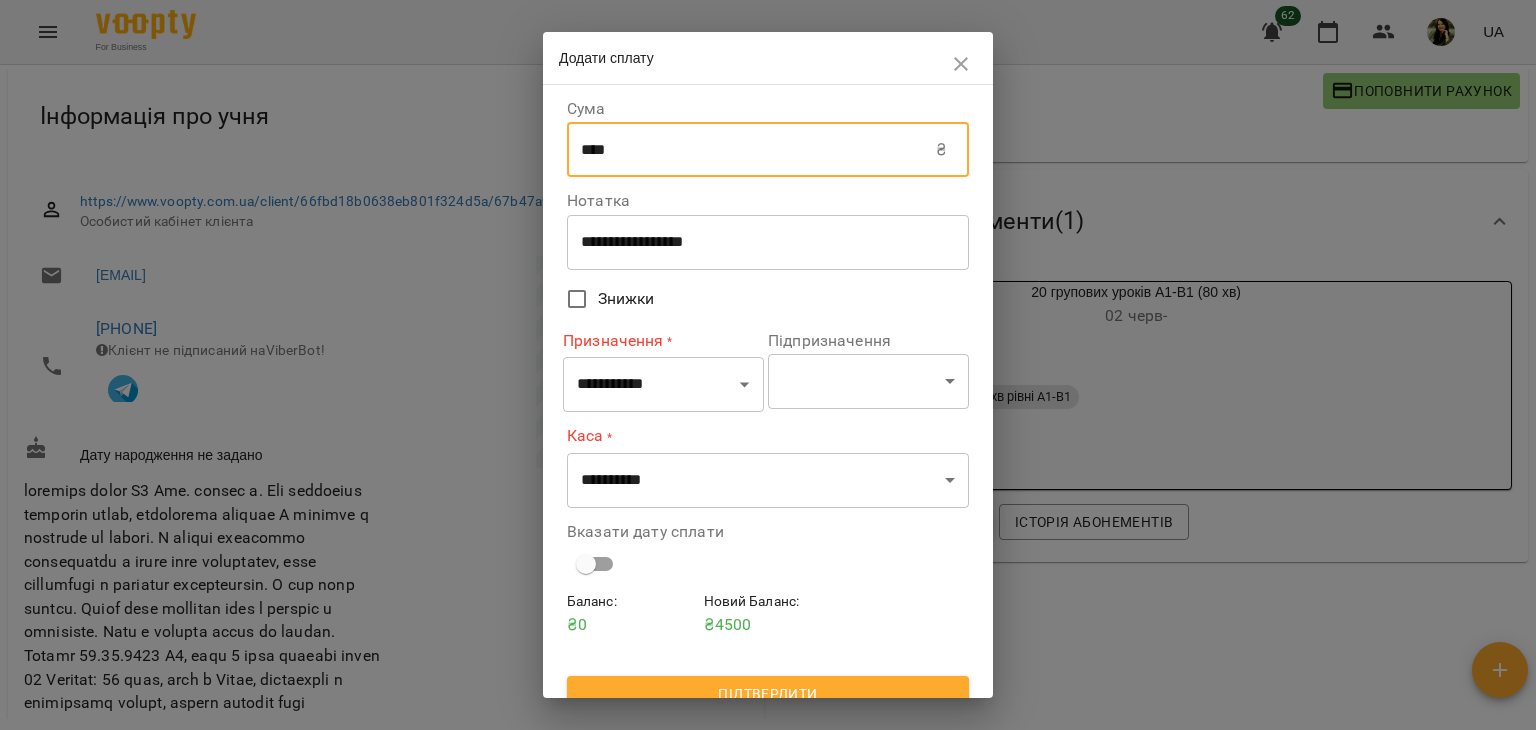 type on "****" 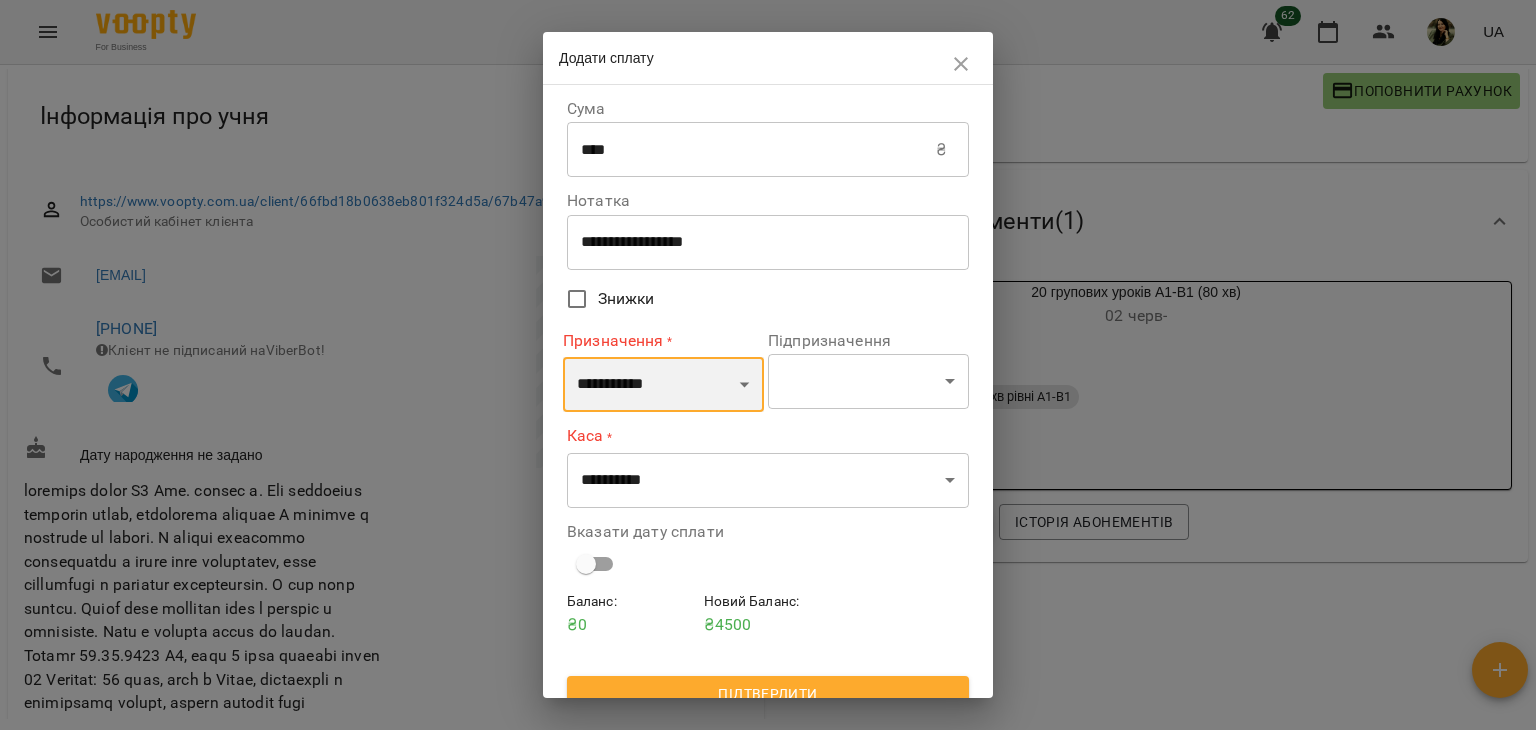 click on "**********" at bounding box center (663, 385) 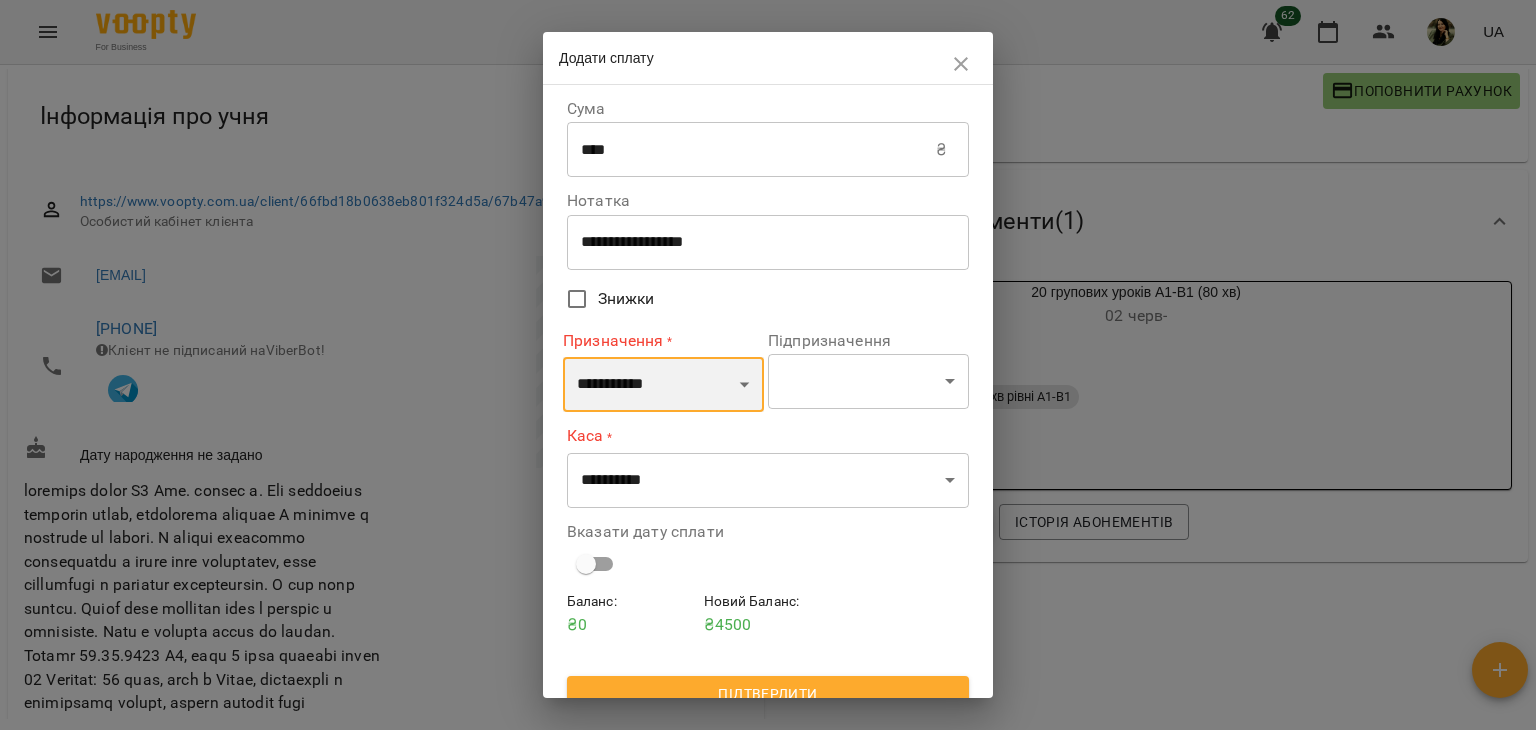 select on "*********" 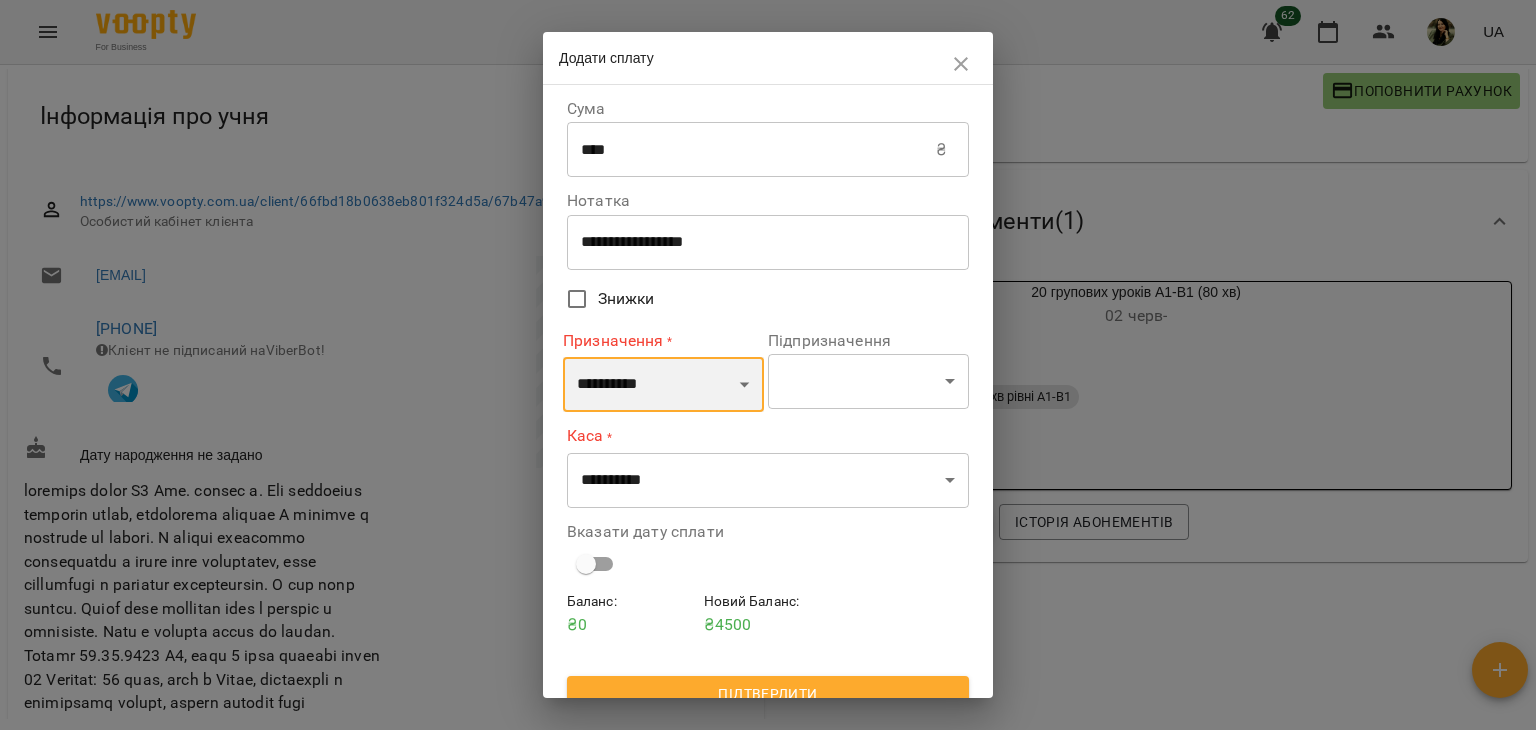click on "**********" at bounding box center (663, 385) 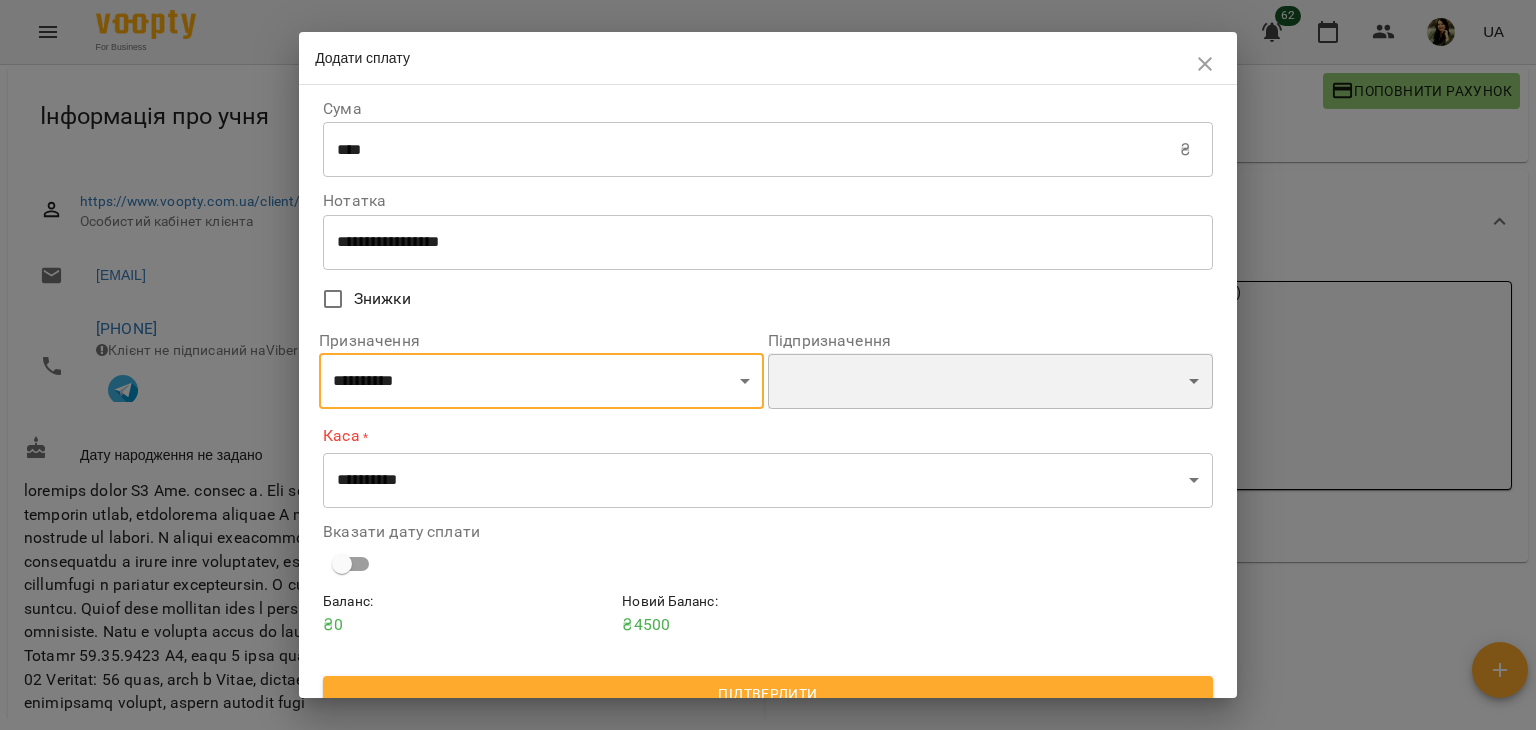 click on "**********" at bounding box center [990, 381] 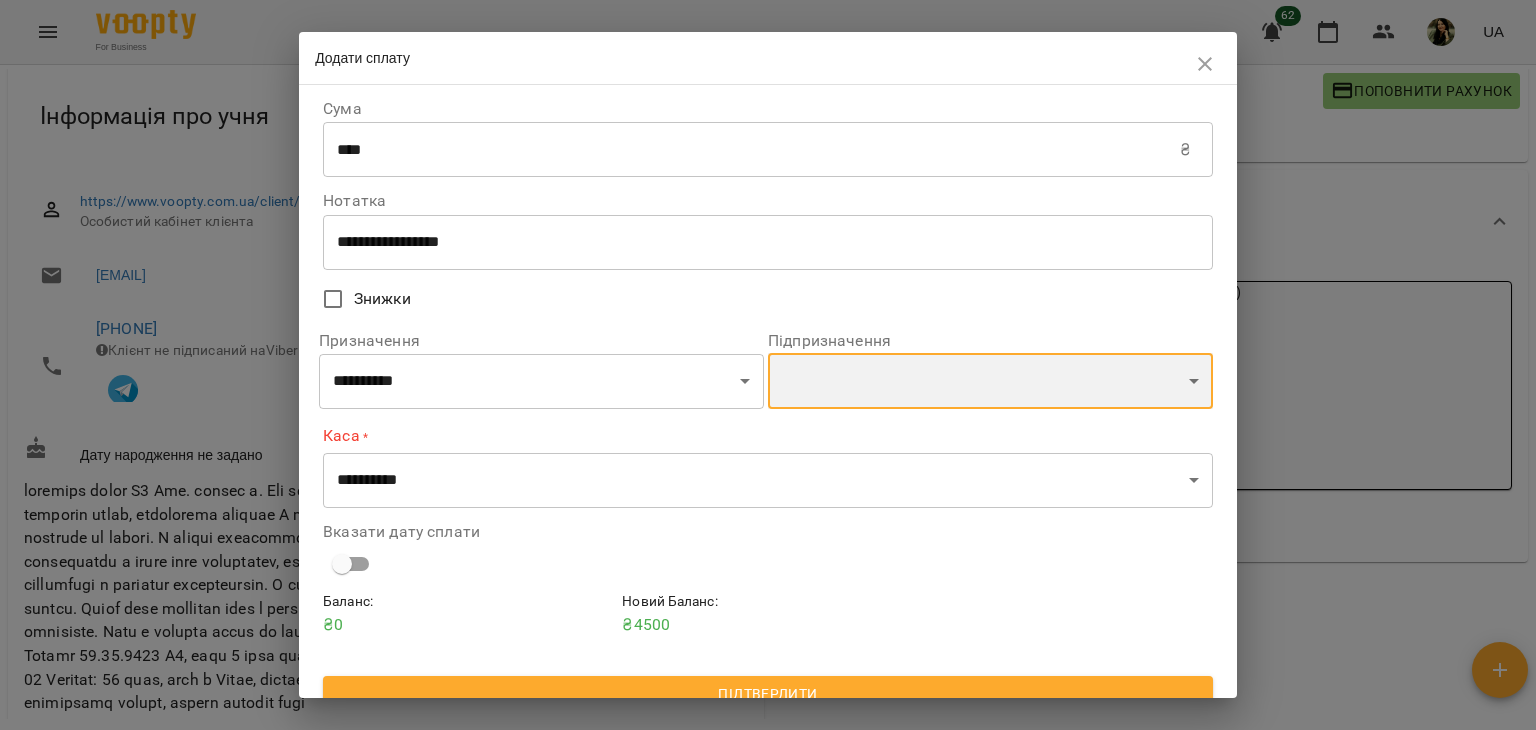 select on "**********" 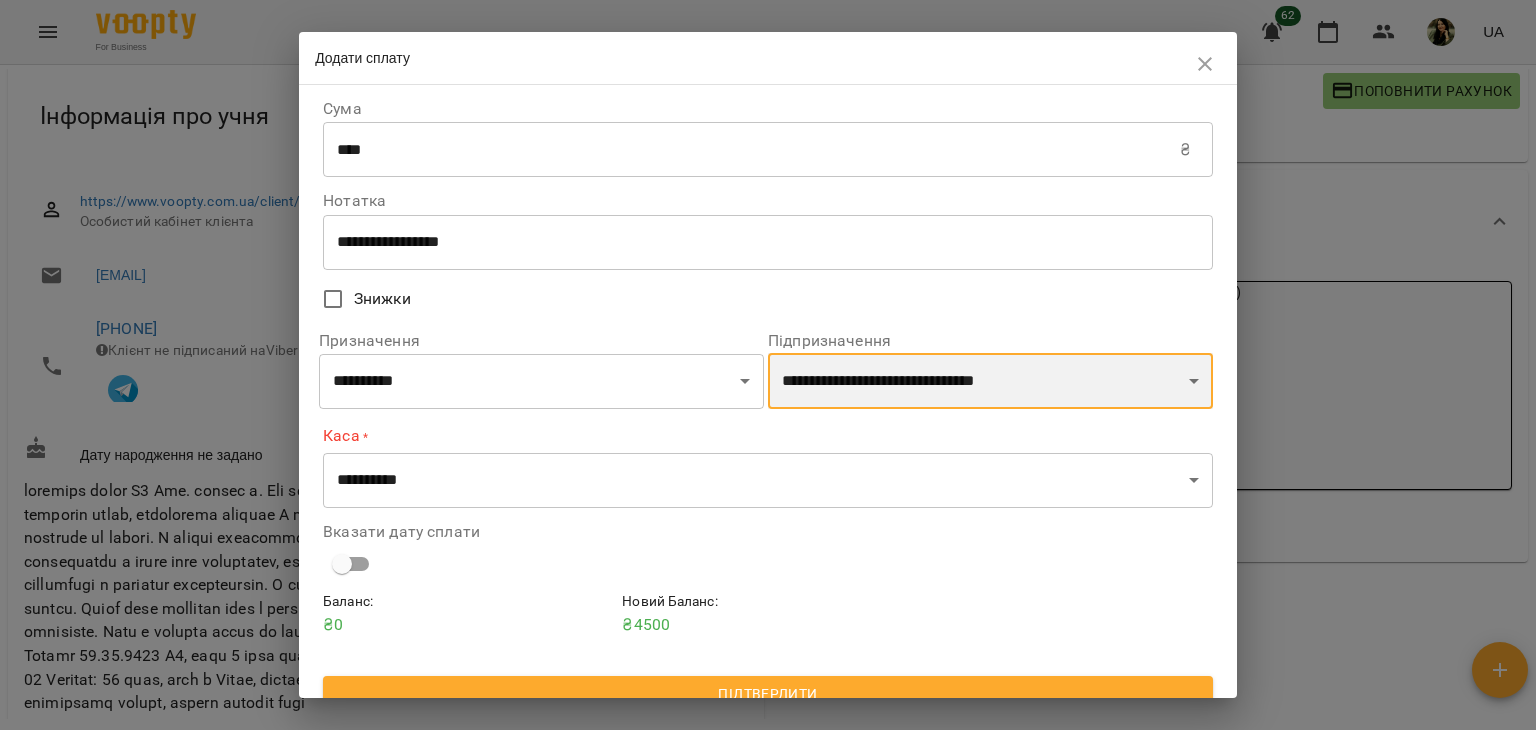 click on "**********" at bounding box center [990, 381] 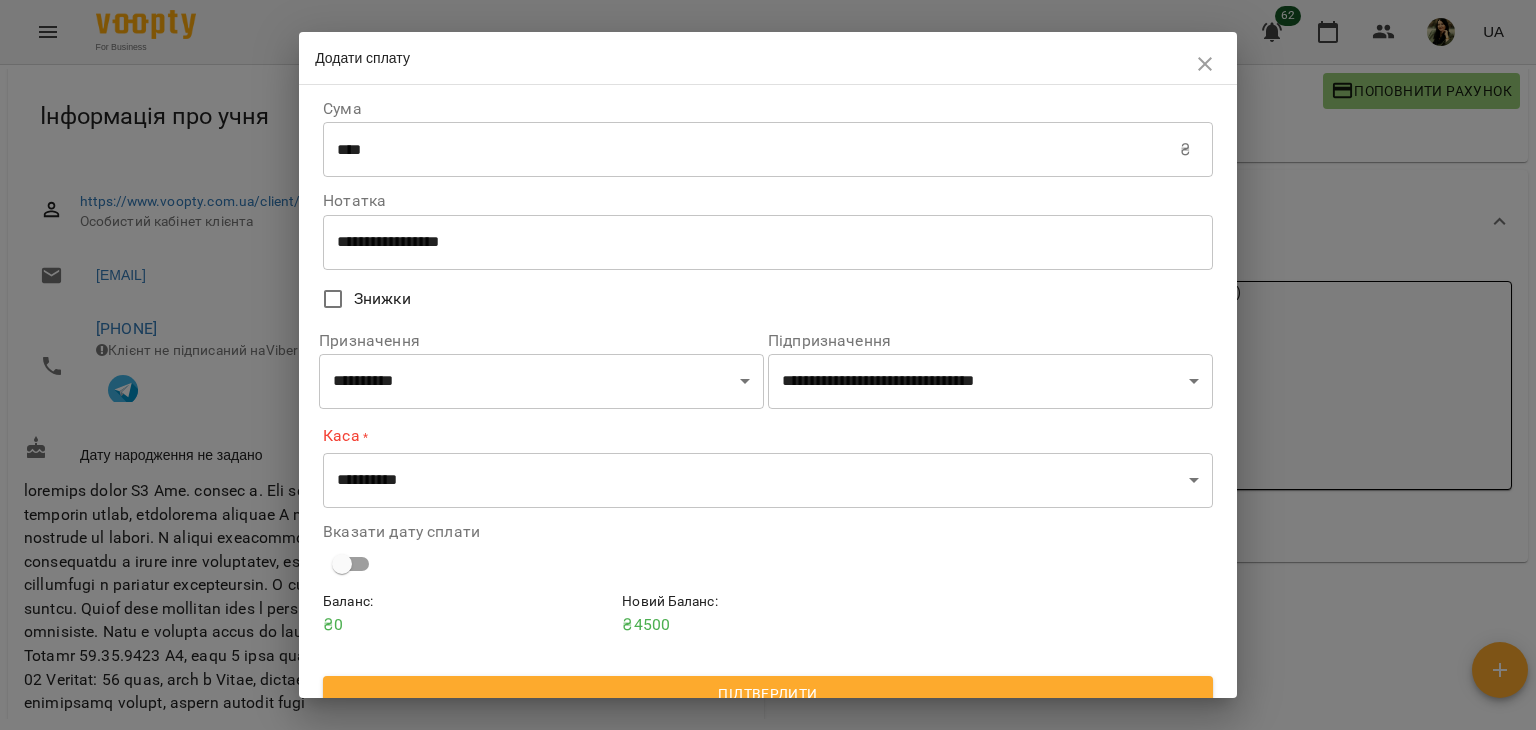scroll, scrollTop: 24, scrollLeft: 0, axis: vertical 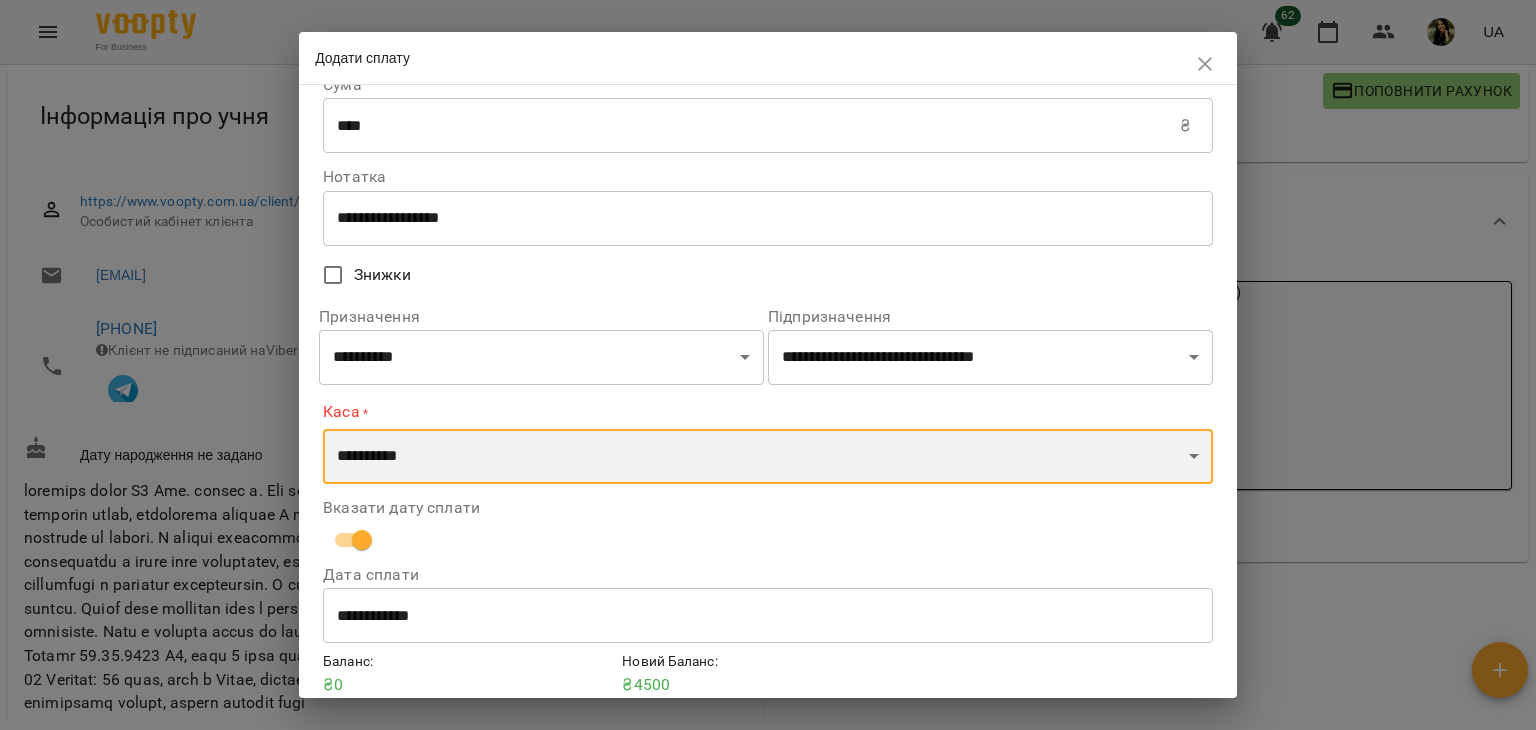click on "**********" at bounding box center (768, 457) 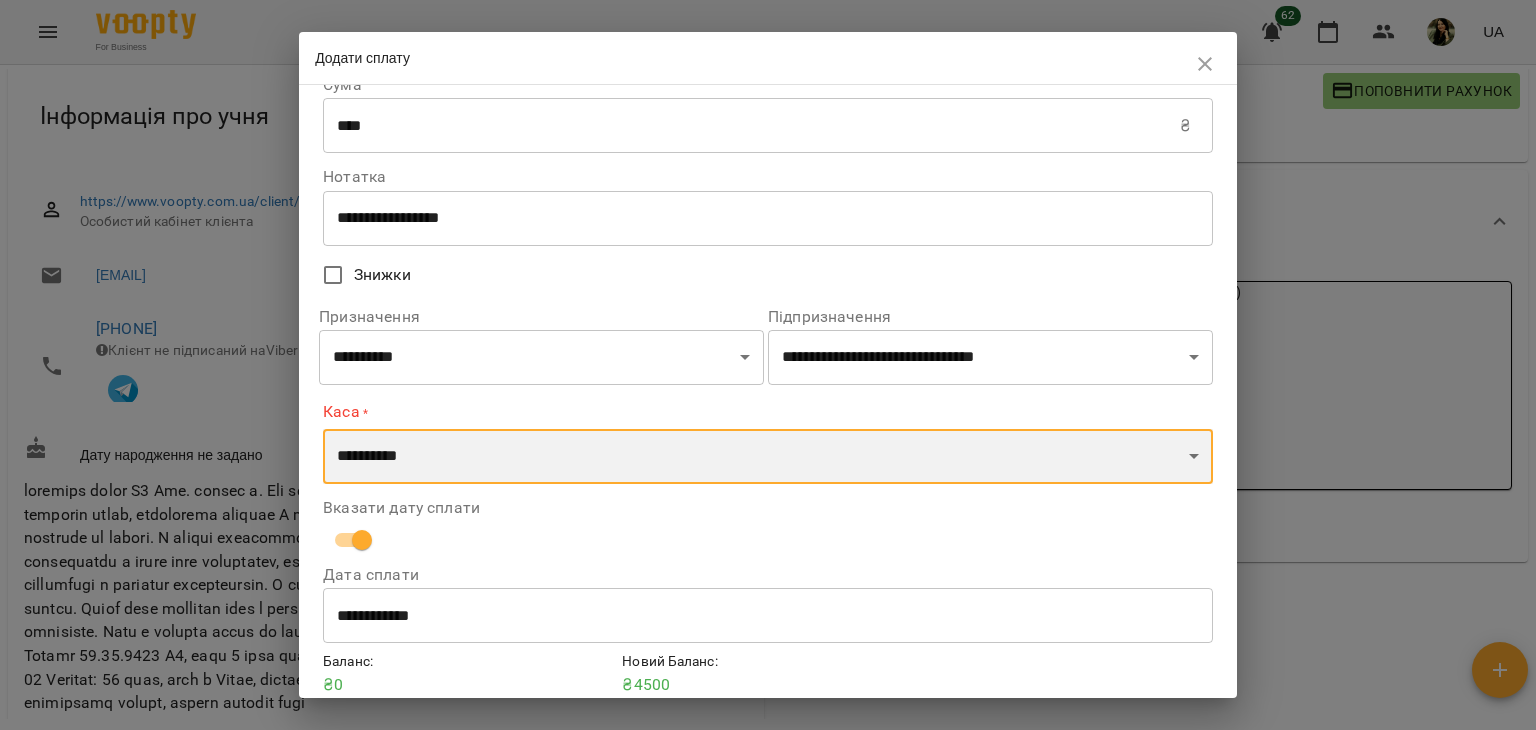 select on "*********" 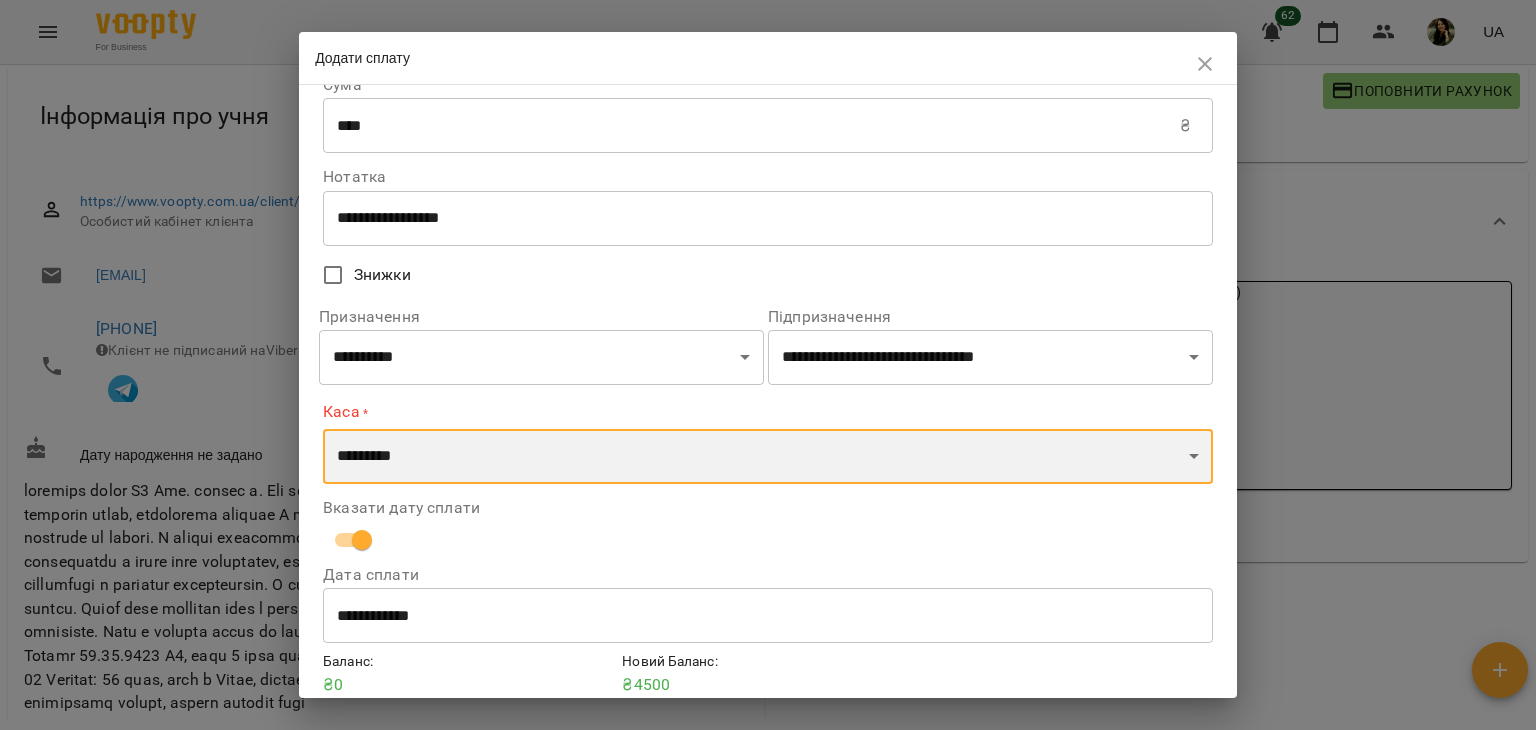 click on "**********" at bounding box center (768, 457) 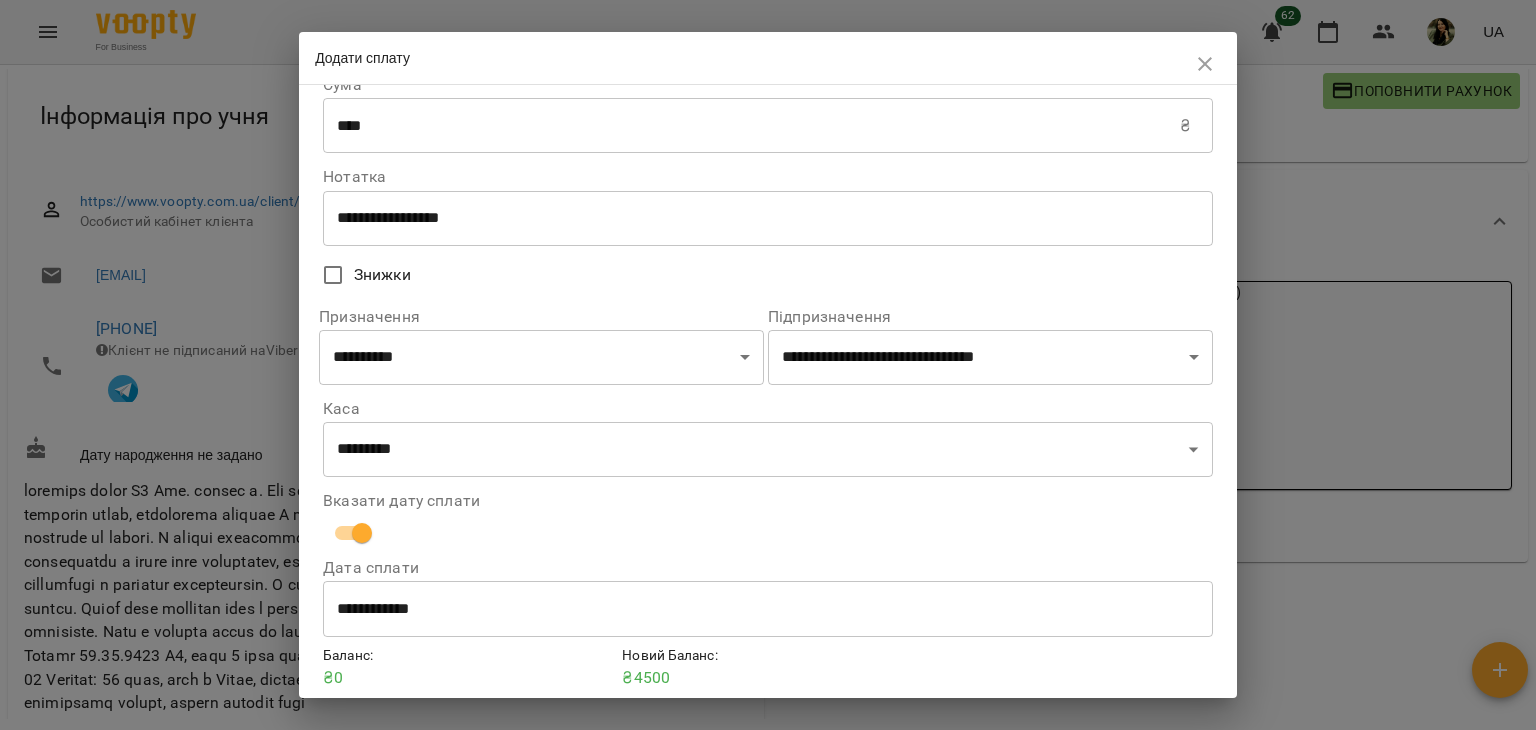 scroll, scrollTop: 102, scrollLeft: 0, axis: vertical 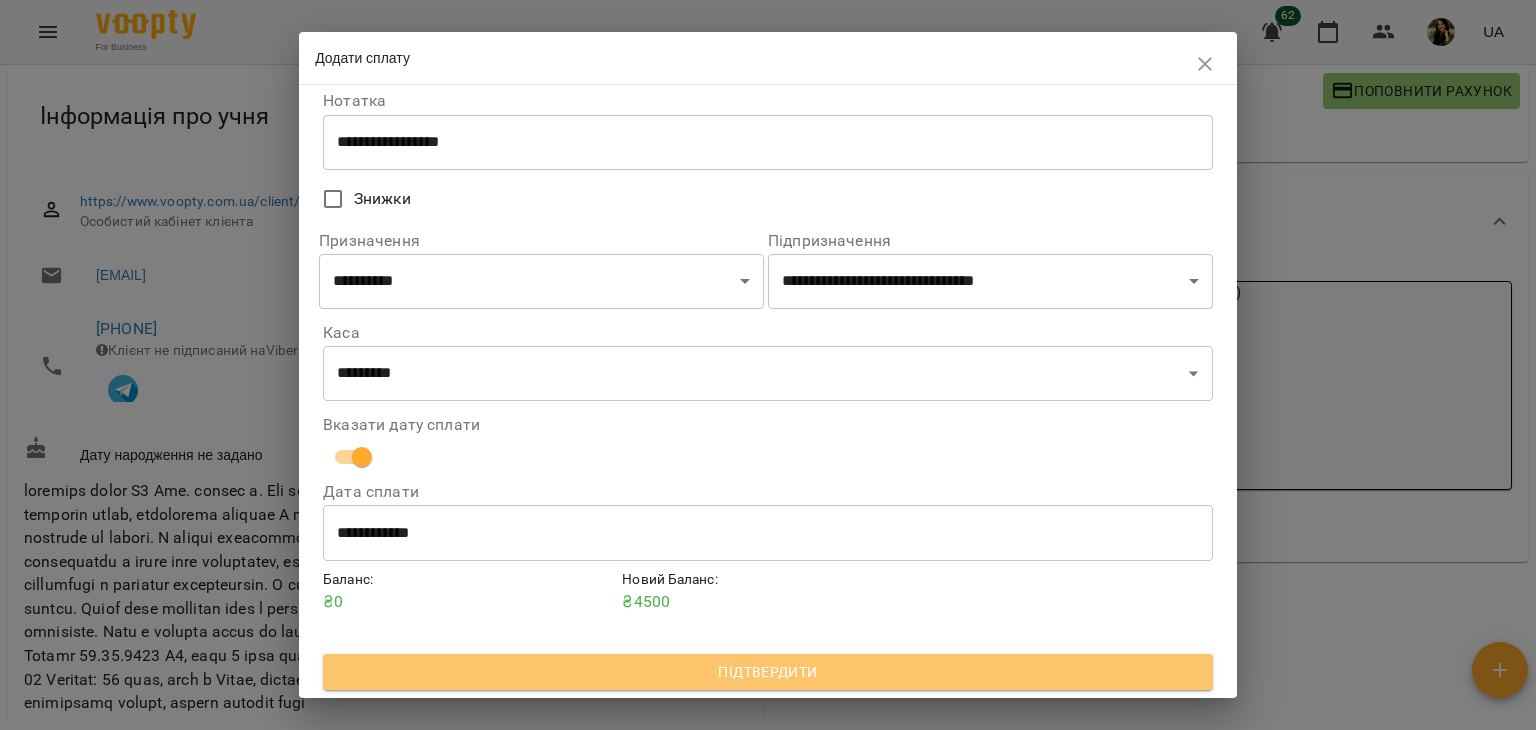 click on "Підтвердити" at bounding box center (768, 672) 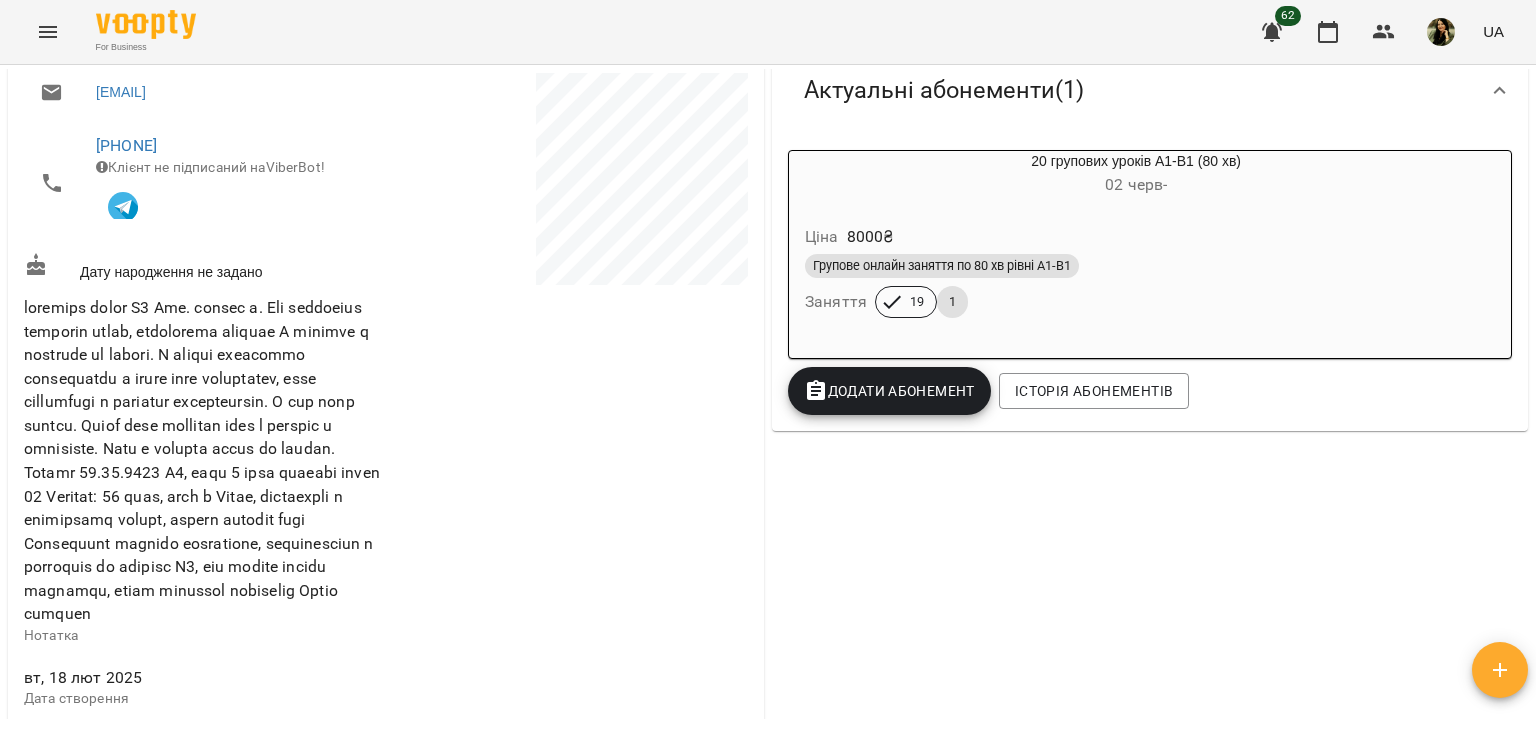 scroll, scrollTop: 341, scrollLeft: 0, axis: vertical 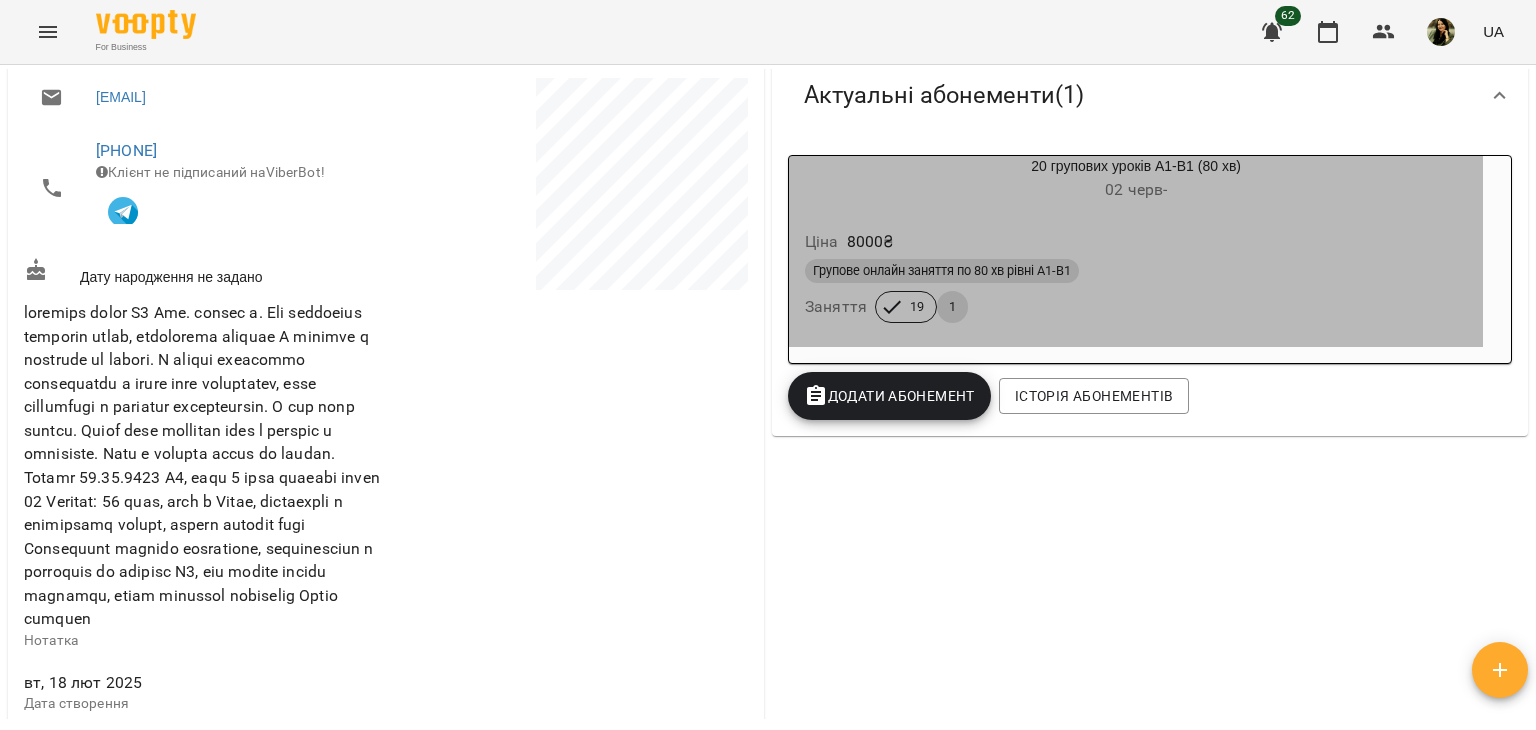 click on "02 черв  -" at bounding box center [1136, 190] 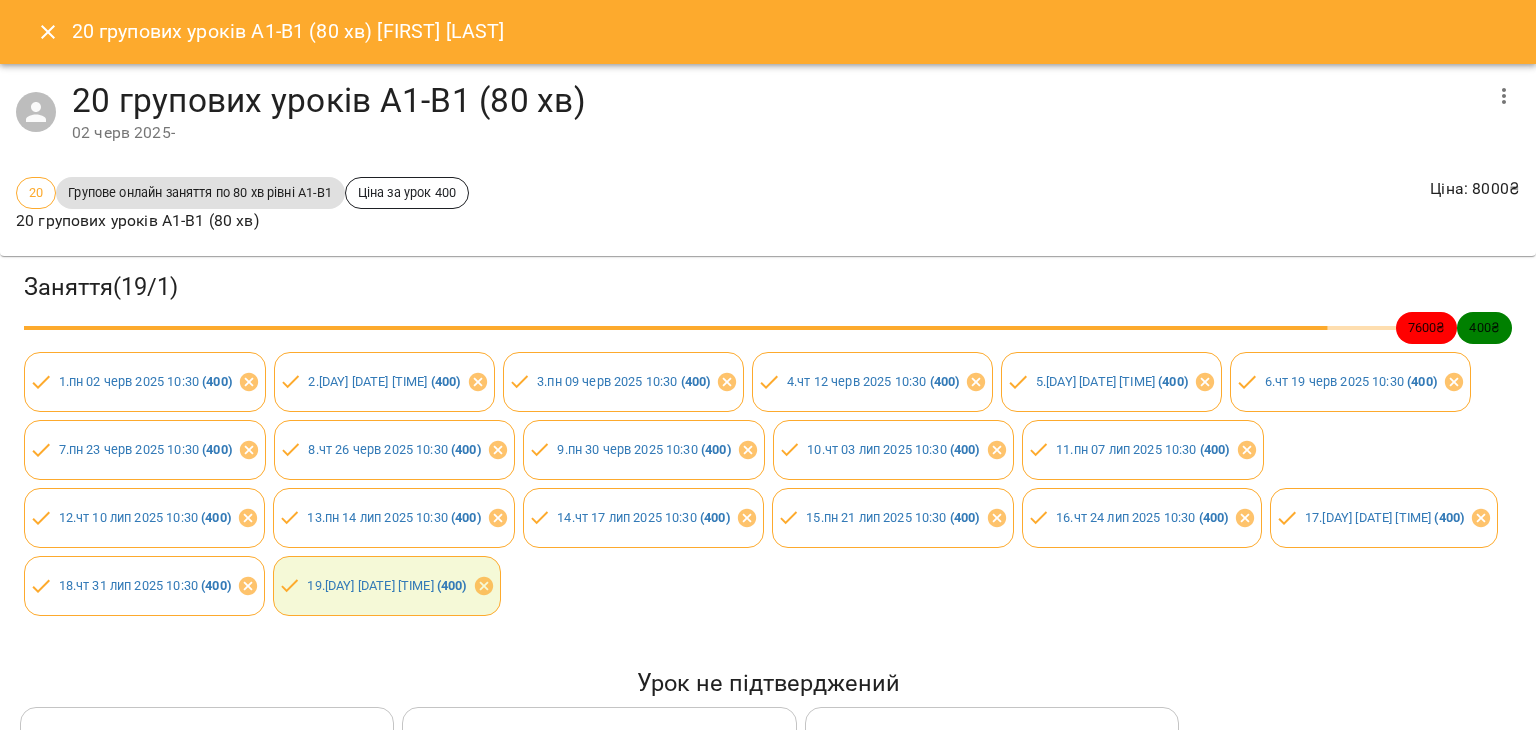 scroll, scrollTop: 80, scrollLeft: 0, axis: vertical 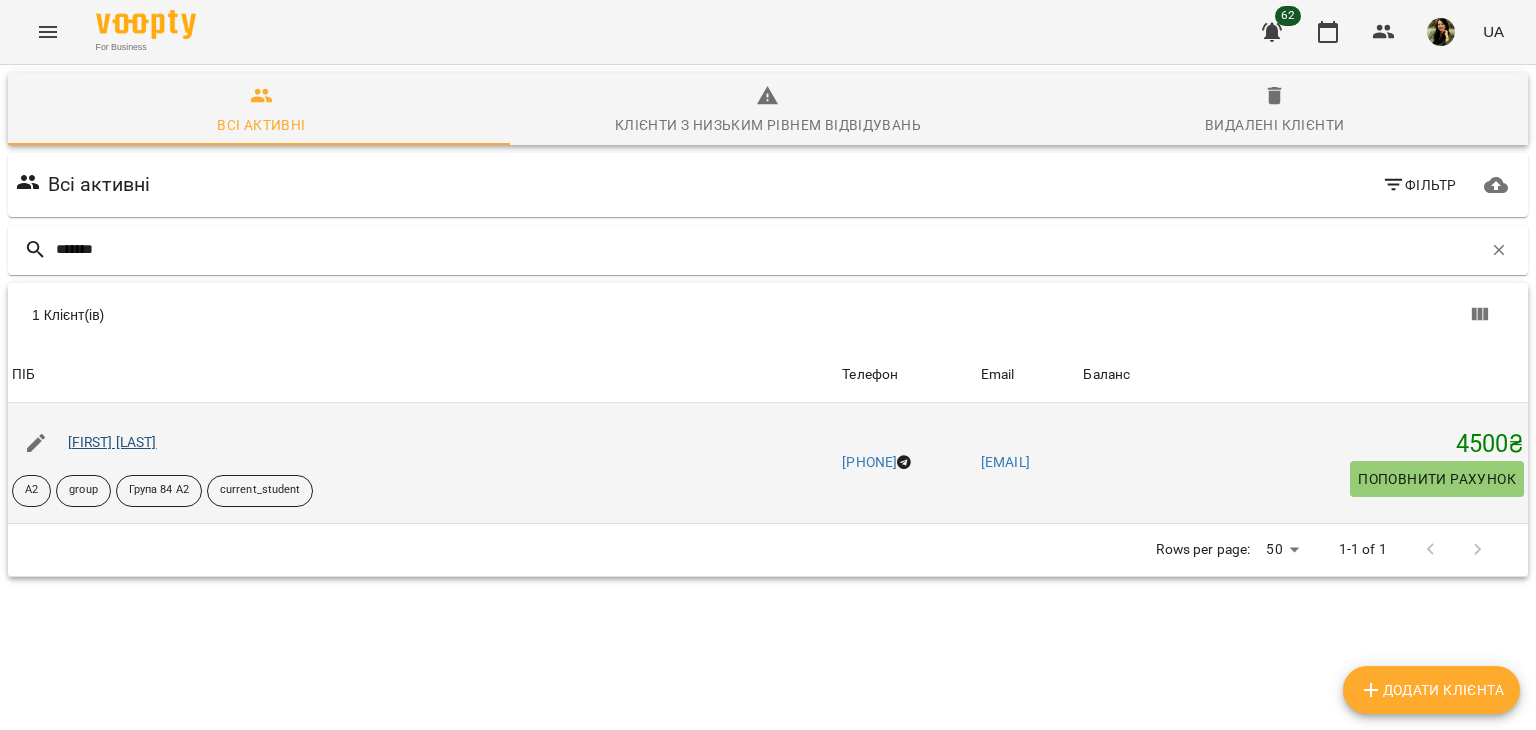 type on "******" 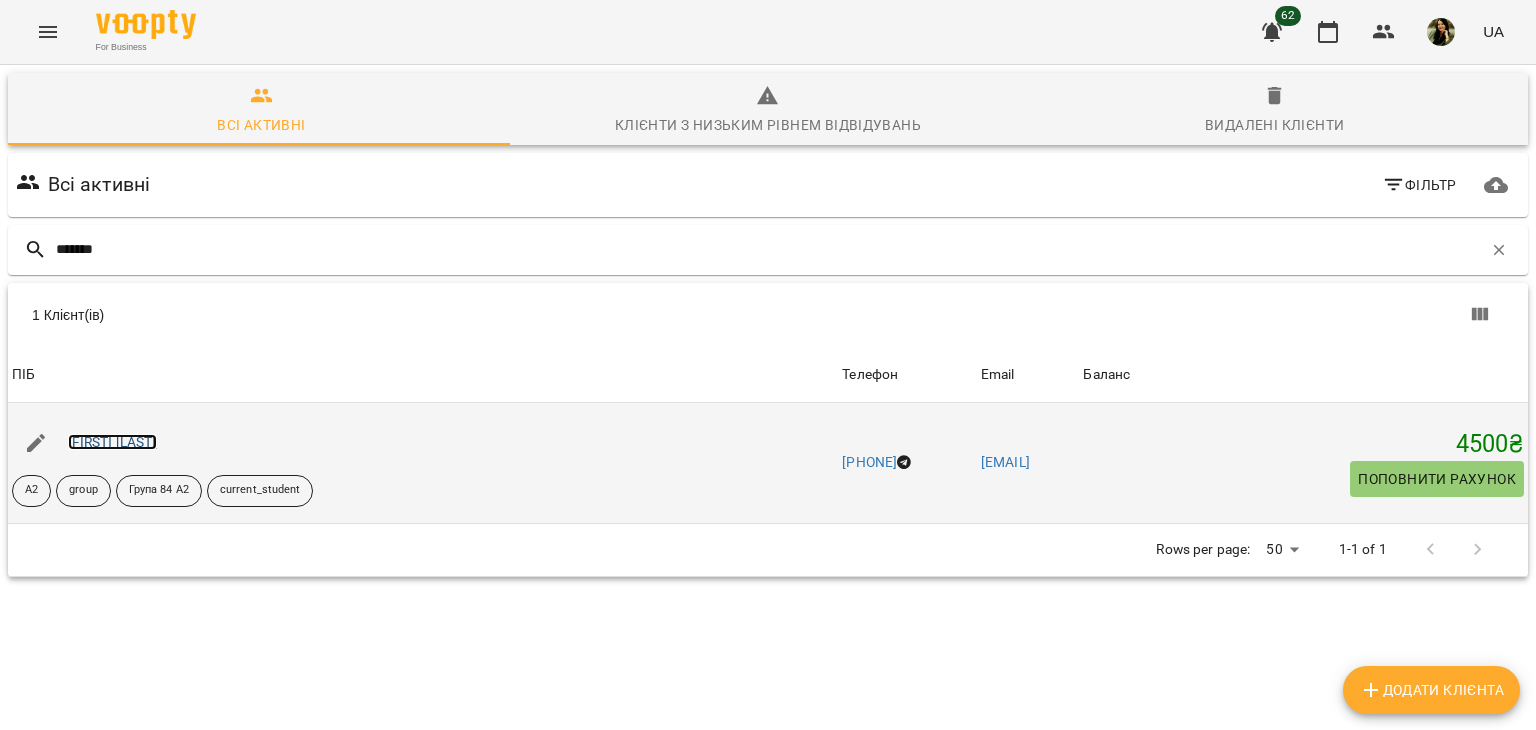 click on "Анжеліка Сайкур" at bounding box center (112, 442) 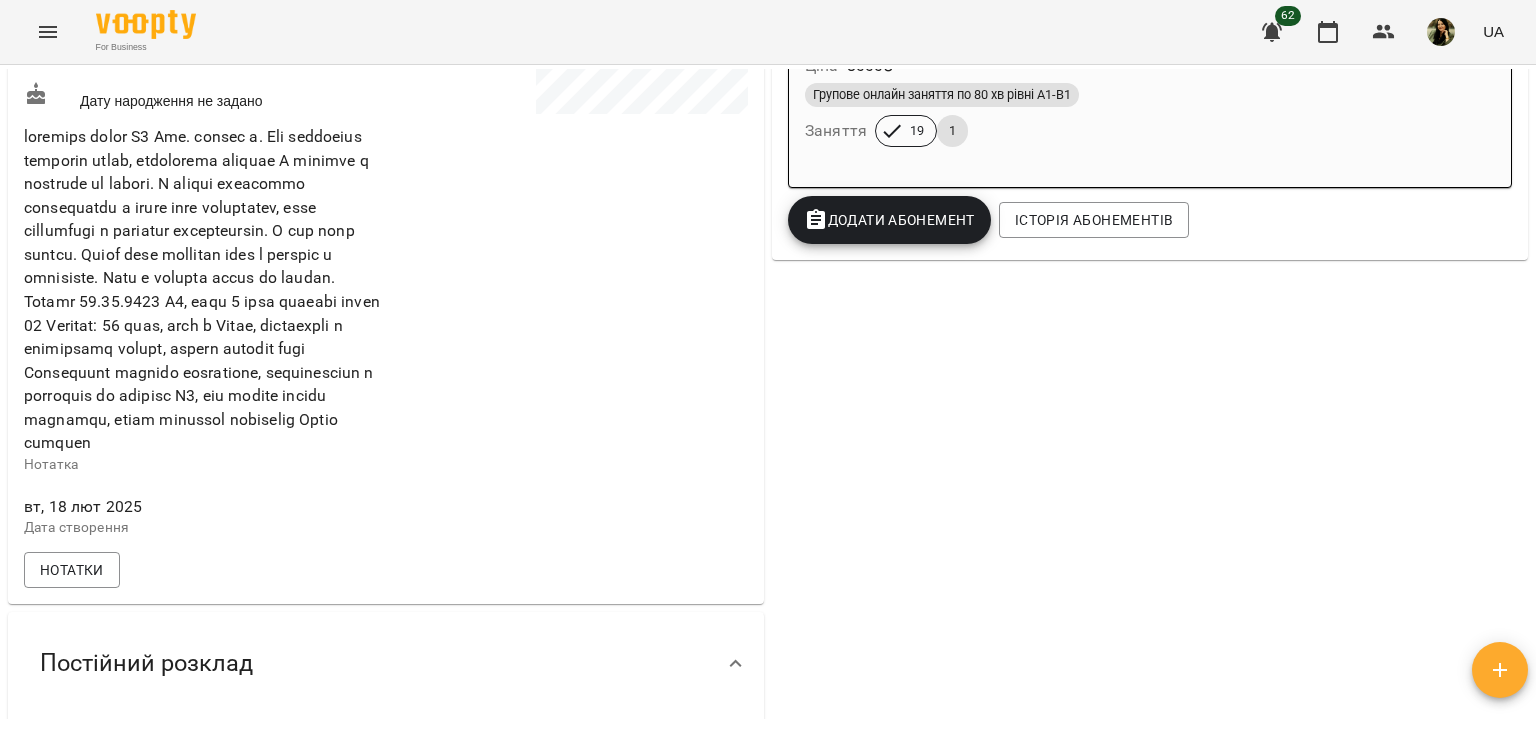 scroll, scrollTop: 522, scrollLeft: 0, axis: vertical 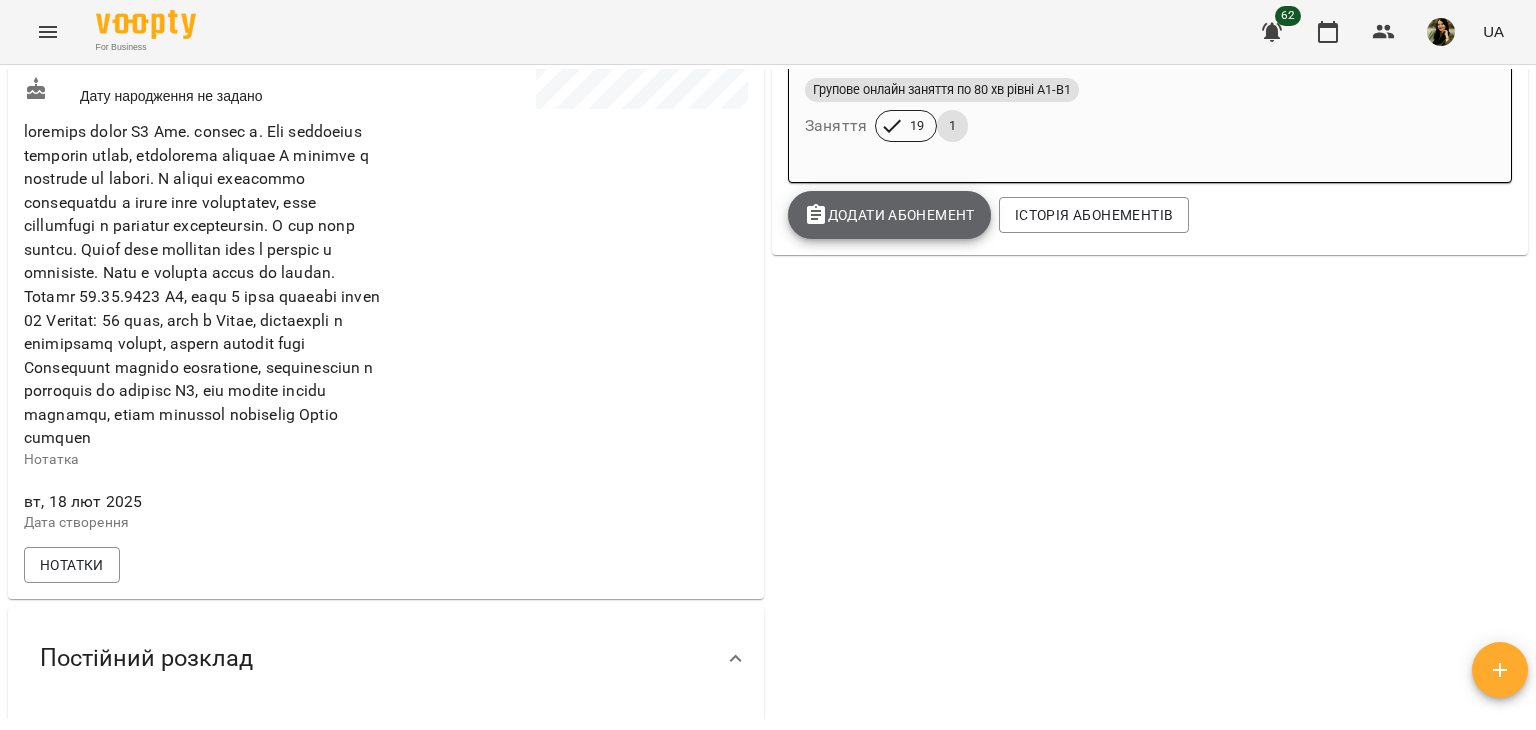 click on "Додати Абонемент" at bounding box center [889, 215] 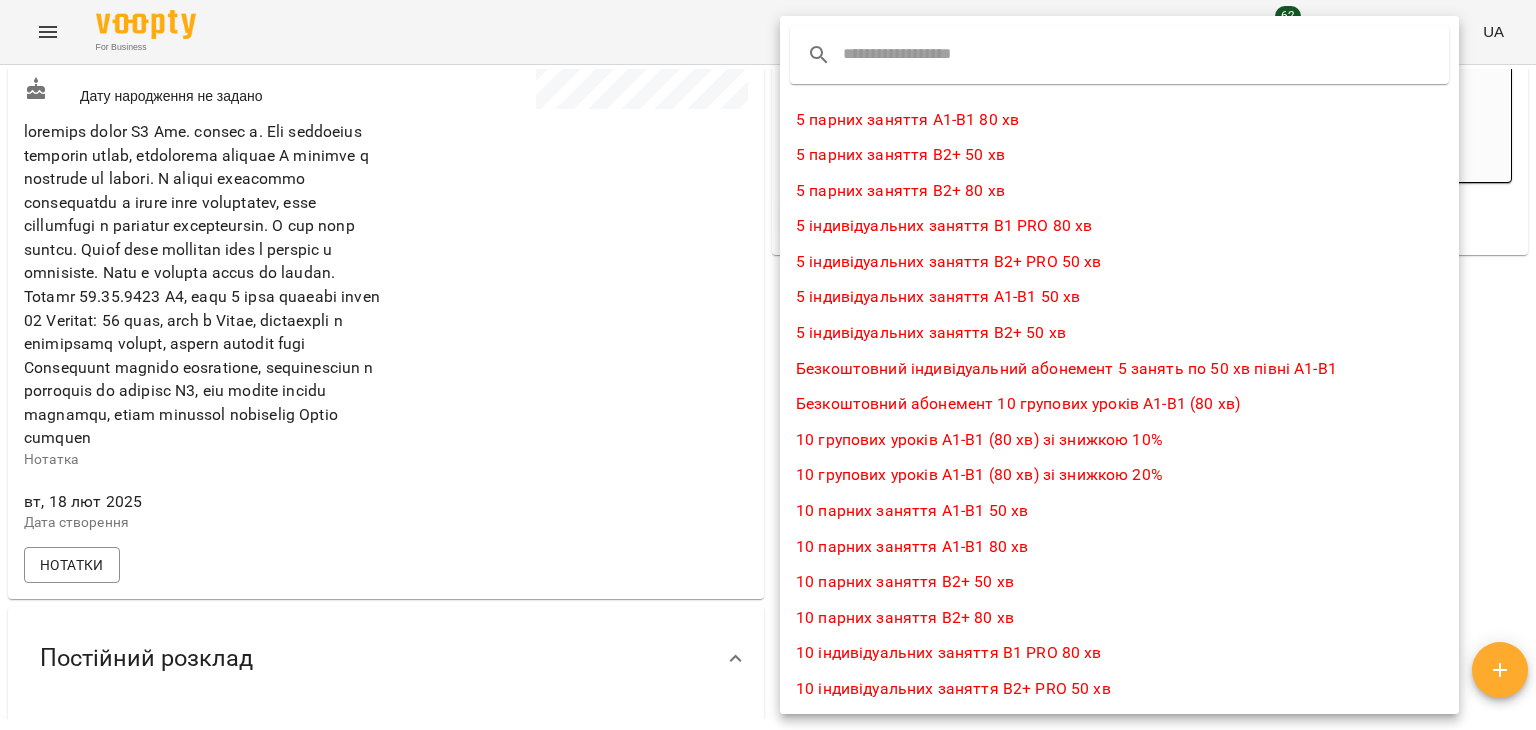 click at bounding box center (922, 55) 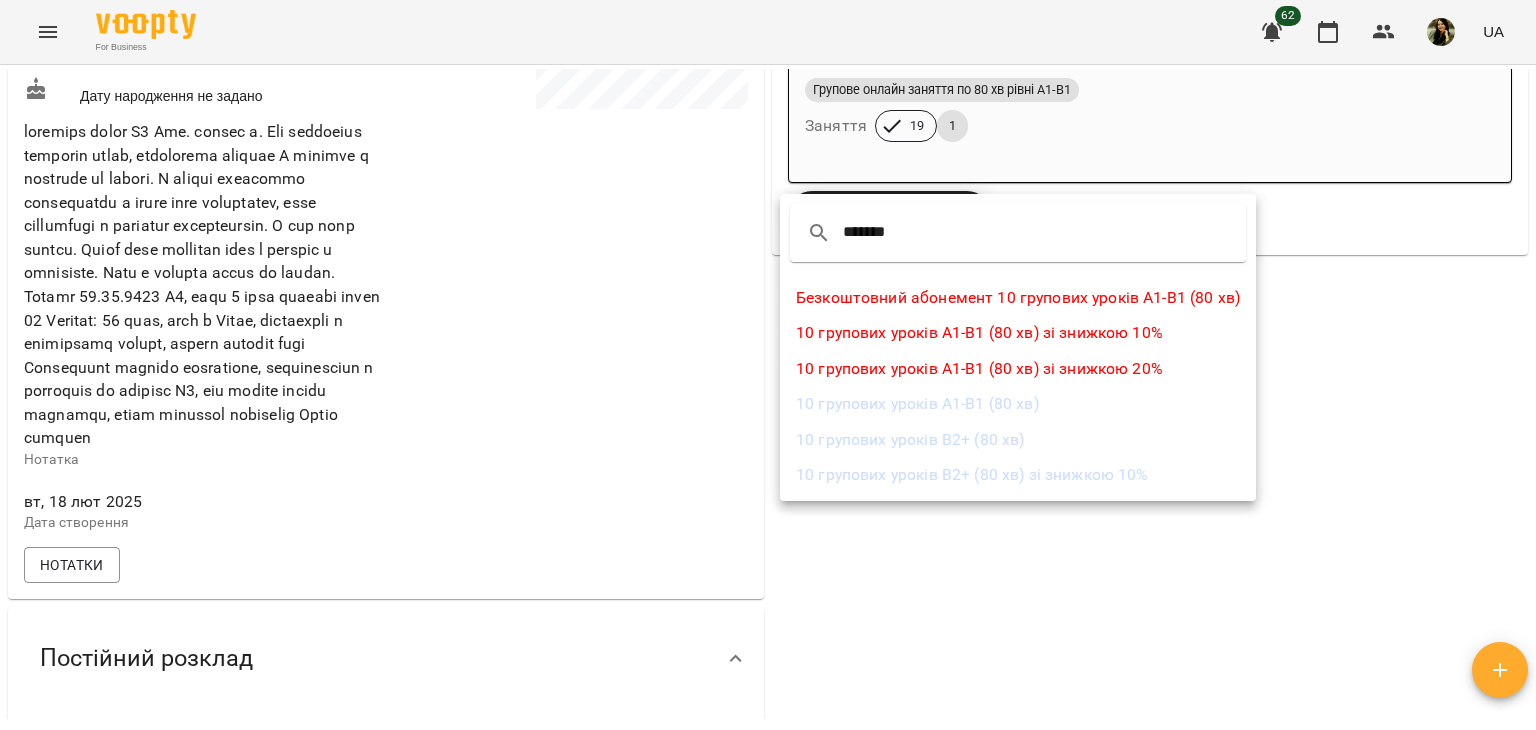 type on "*******" 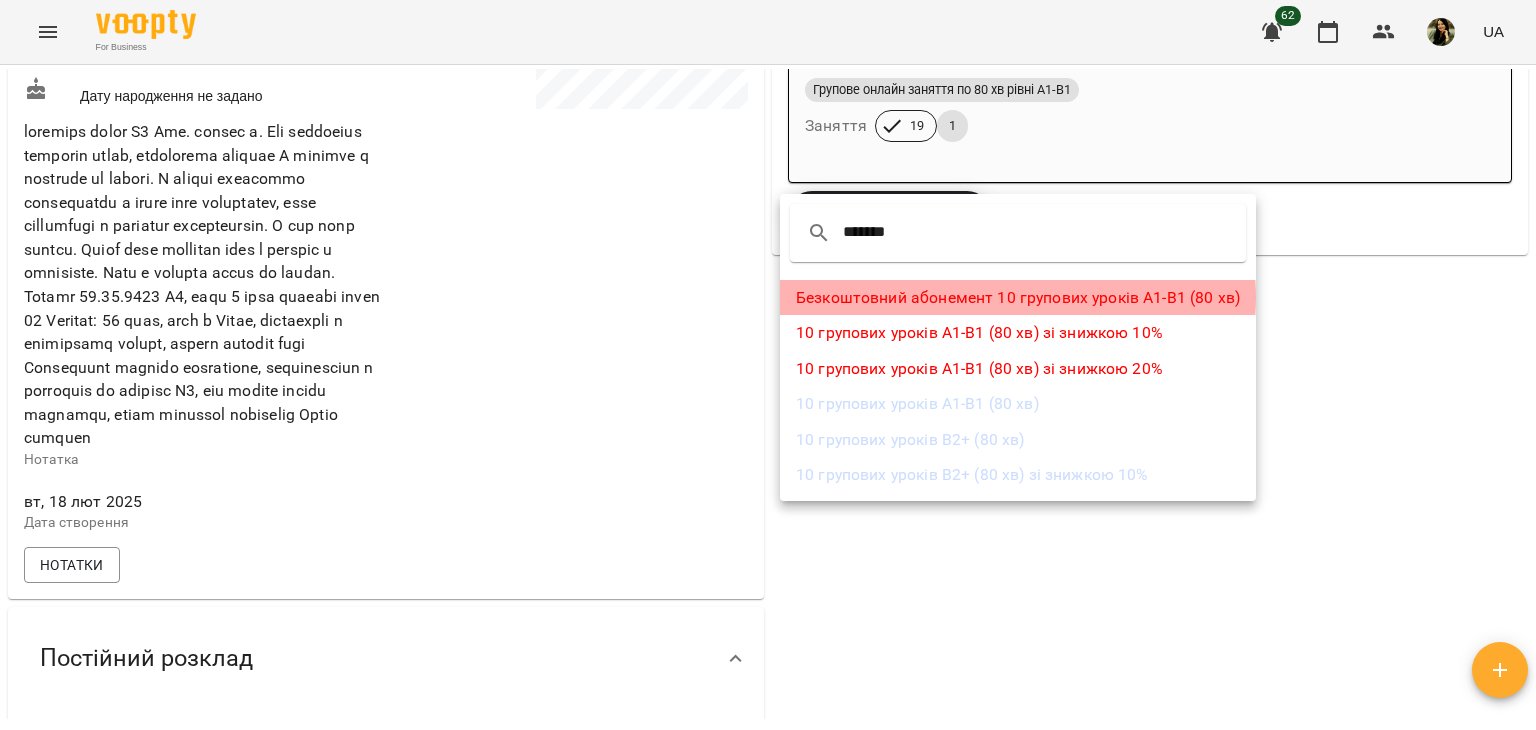 click on "Безкоштовний абонемент 10 групових уроків А1-В1 (80 хв)" at bounding box center (1018, 298) 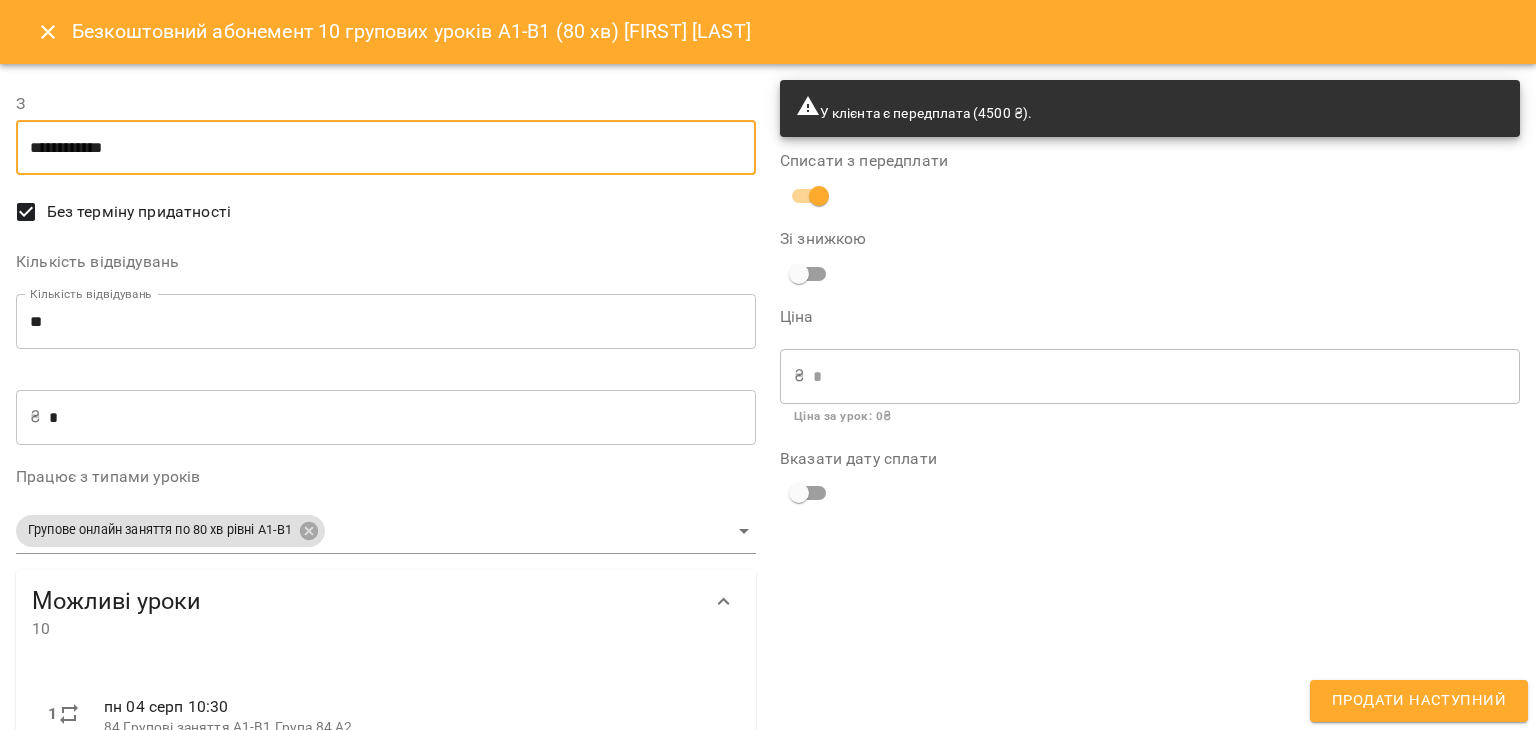click on "**********" at bounding box center [386, 148] 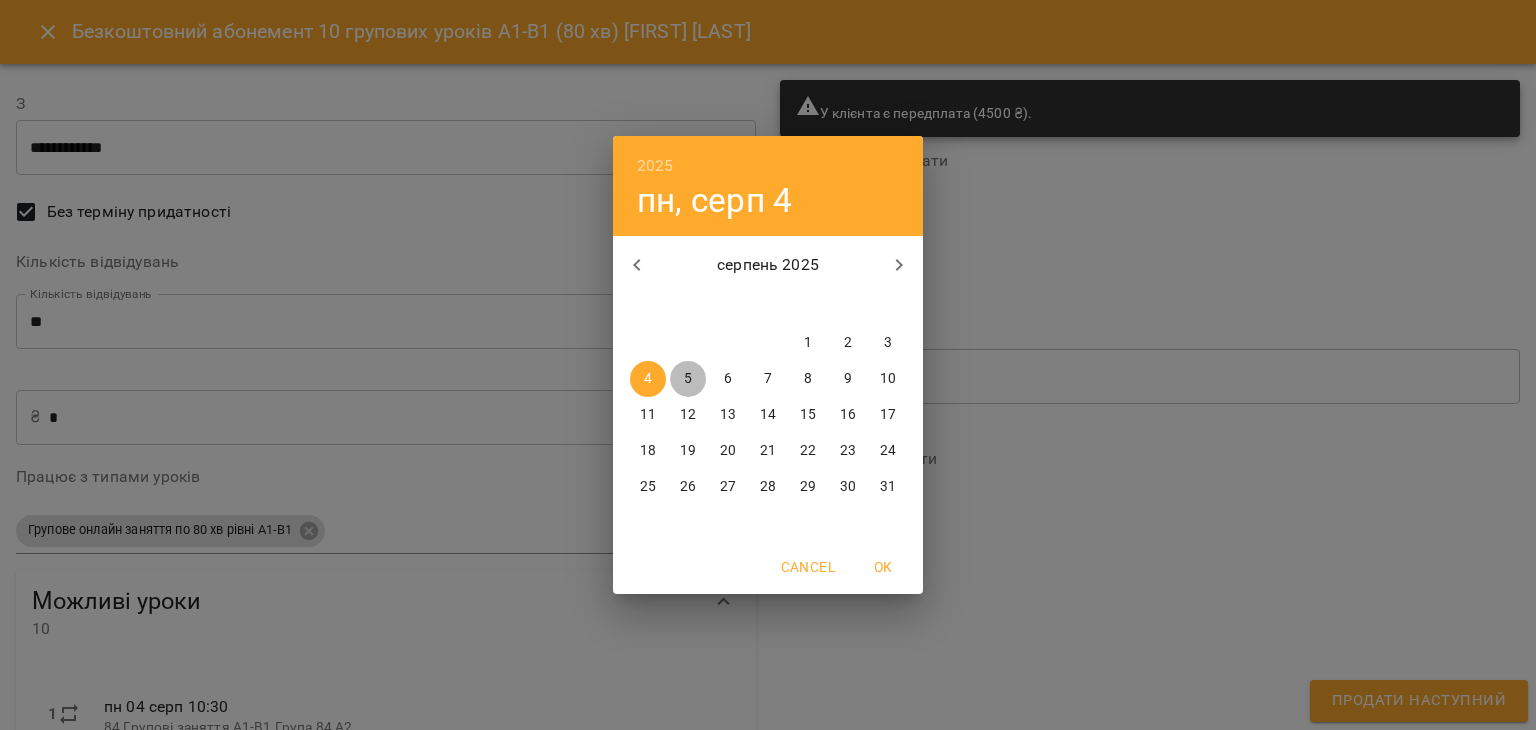click on "5" at bounding box center [688, 379] 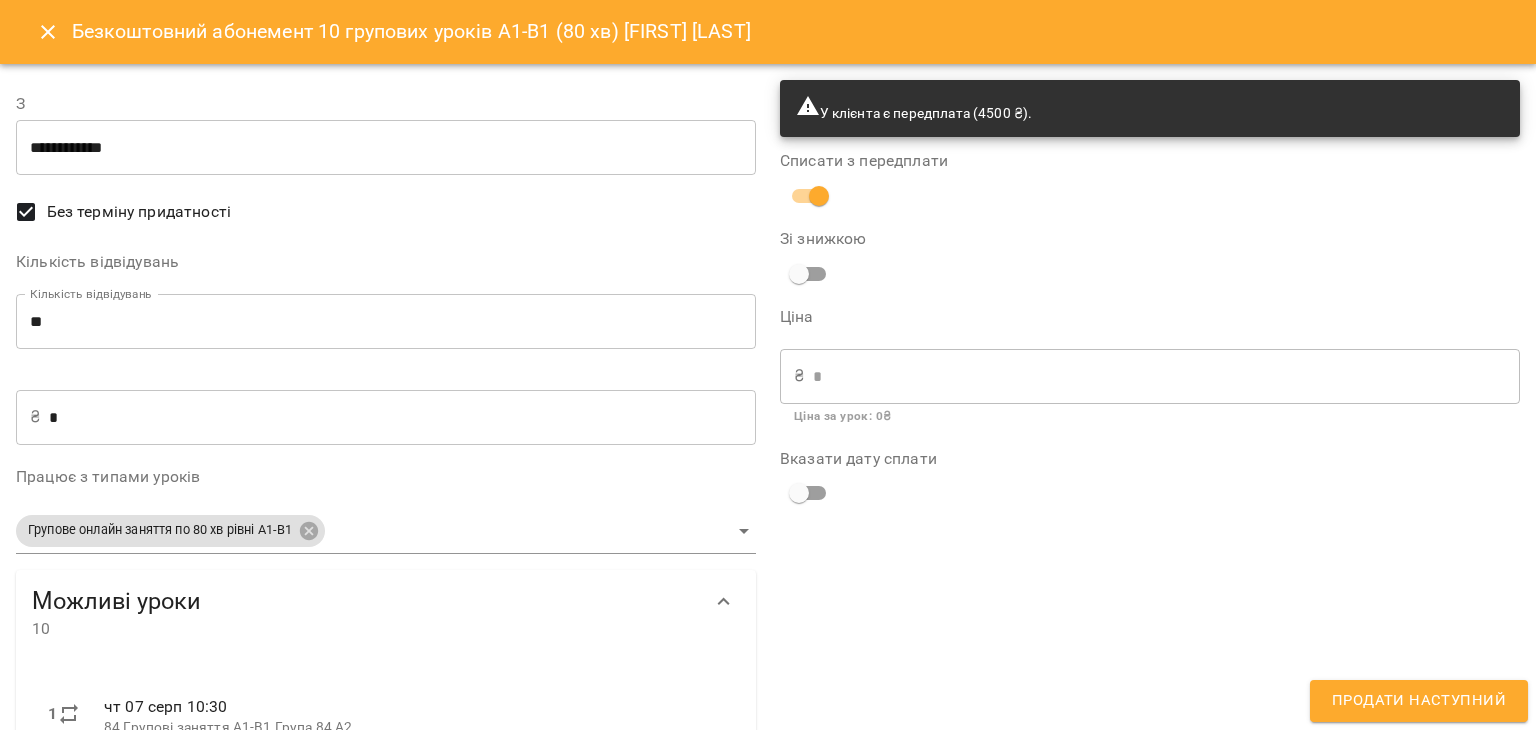 click on "Вказати дату сплати" at bounding box center [1150, 482] 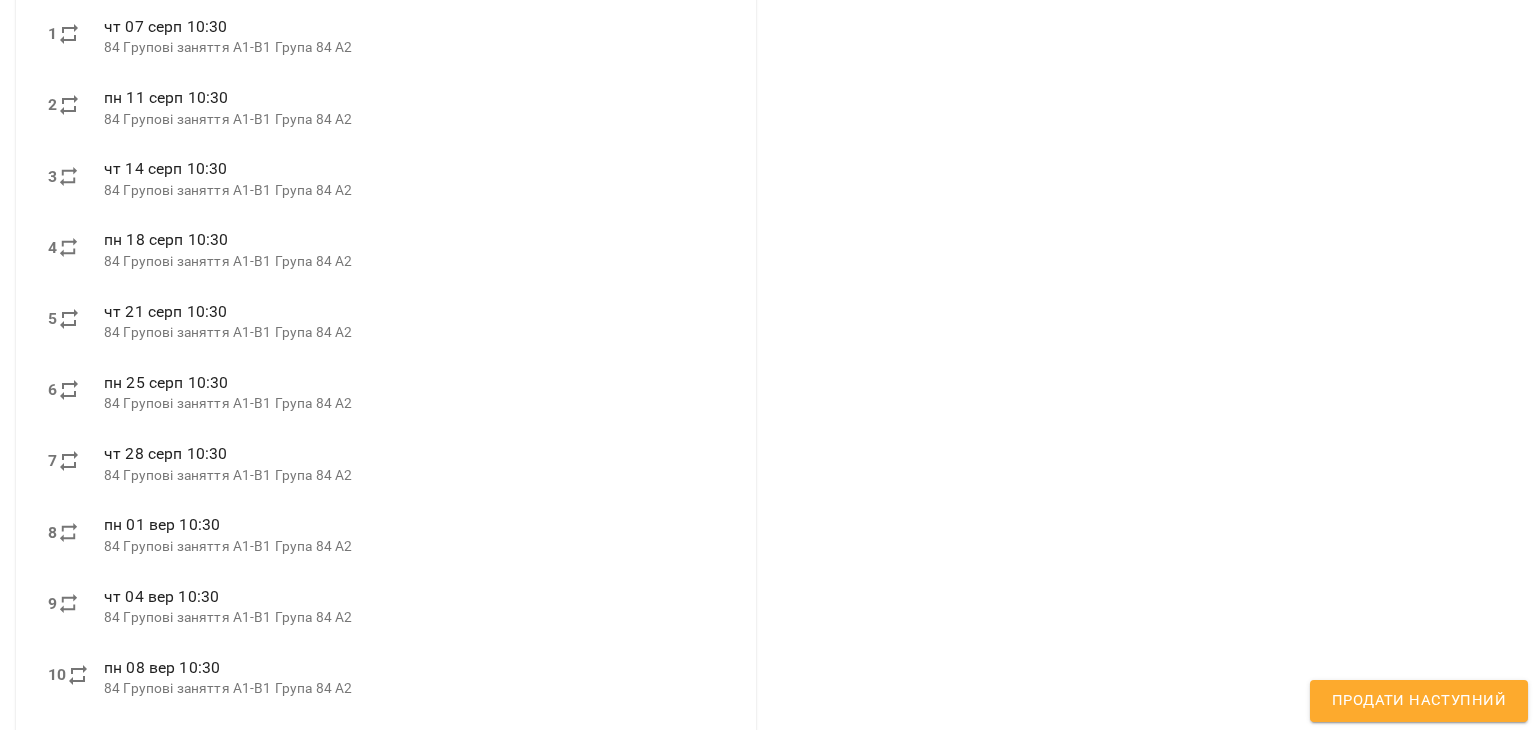 scroll, scrollTop: 711, scrollLeft: 0, axis: vertical 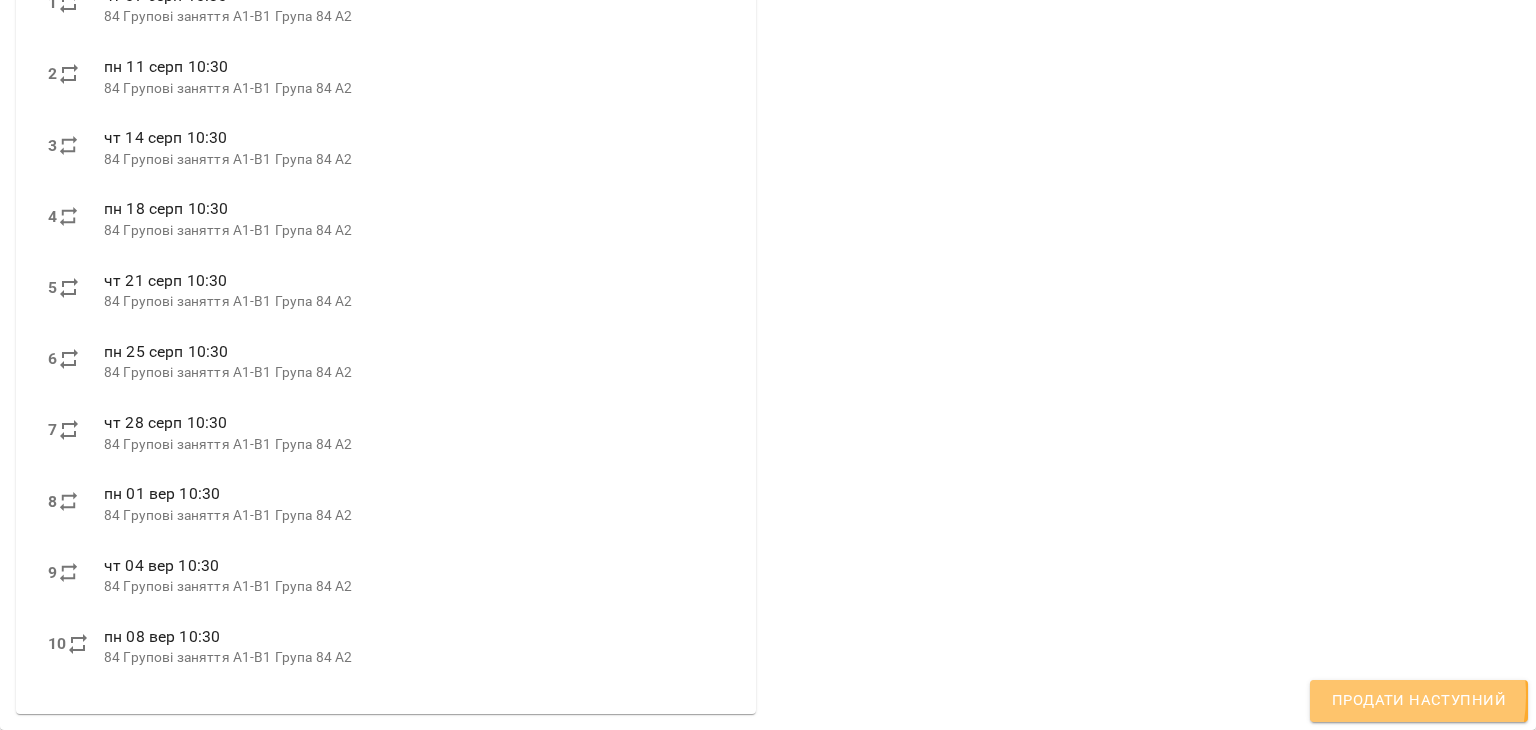 click on "Продати наступний" at bounding box center (1419, 701) 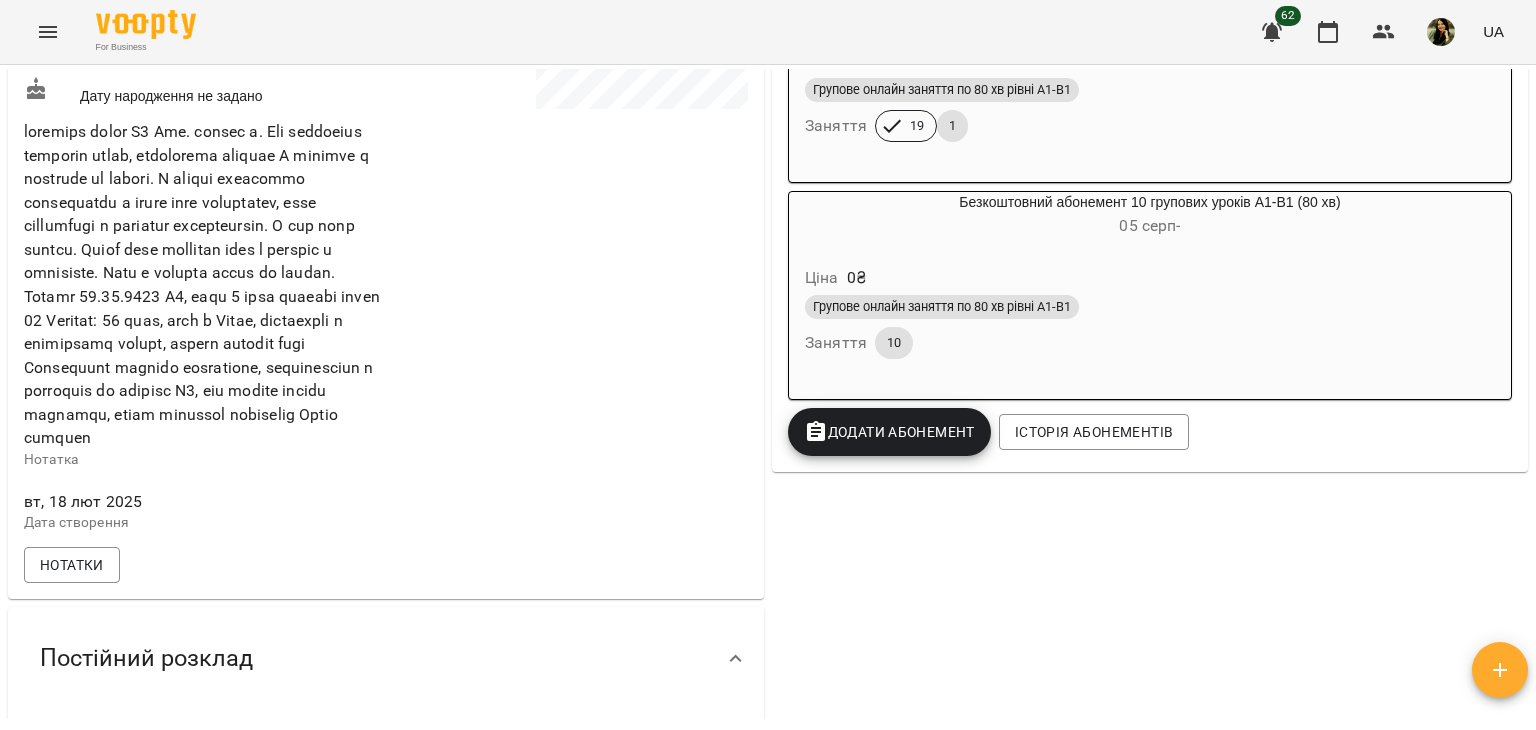 scroll, scrollTop: 0, scrollLeft: 0, axis: both 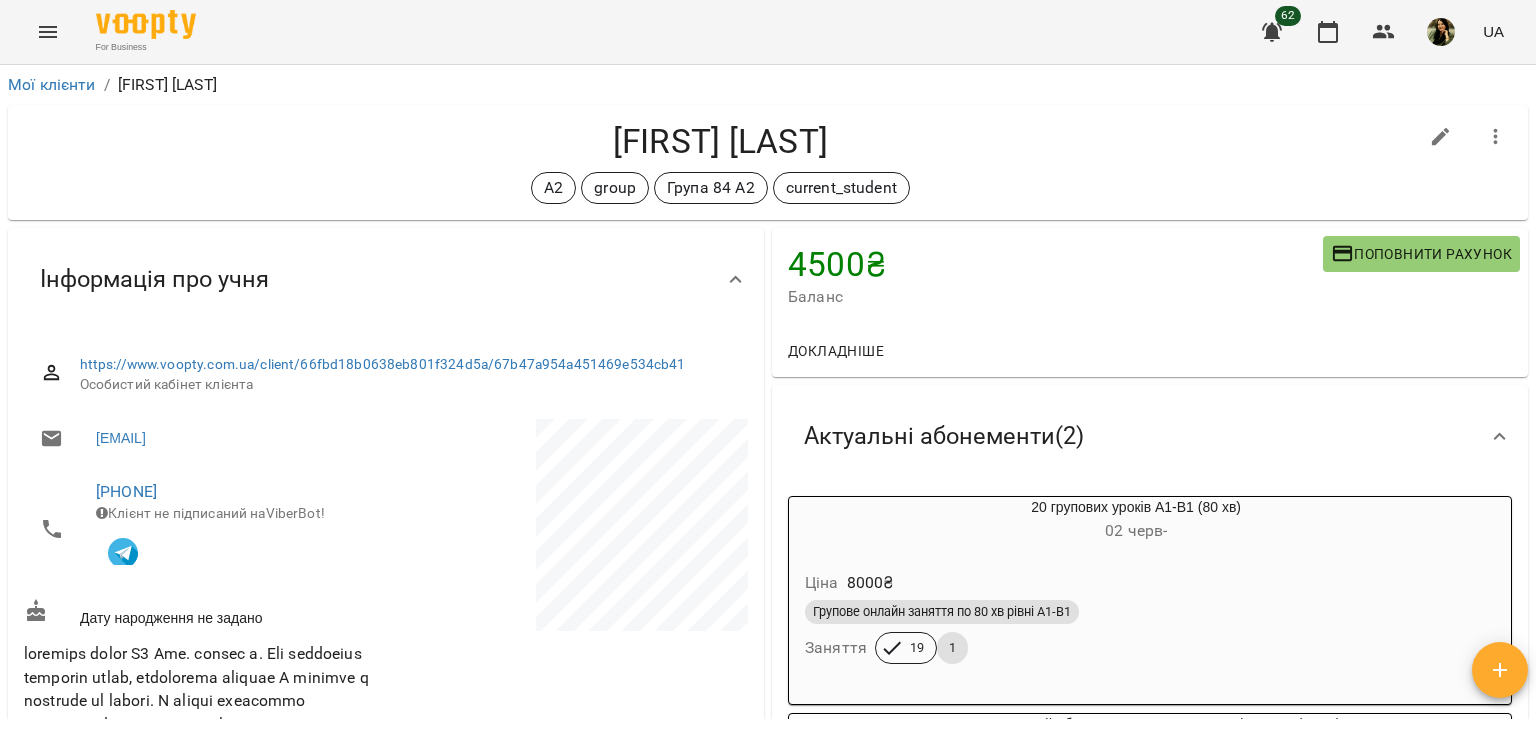 click on "Ціна 8000 ₴ Групове онлайн заняття по 80 хв рівні А1-В1 Заняття 19 1" at bounding box center [1136, 621] 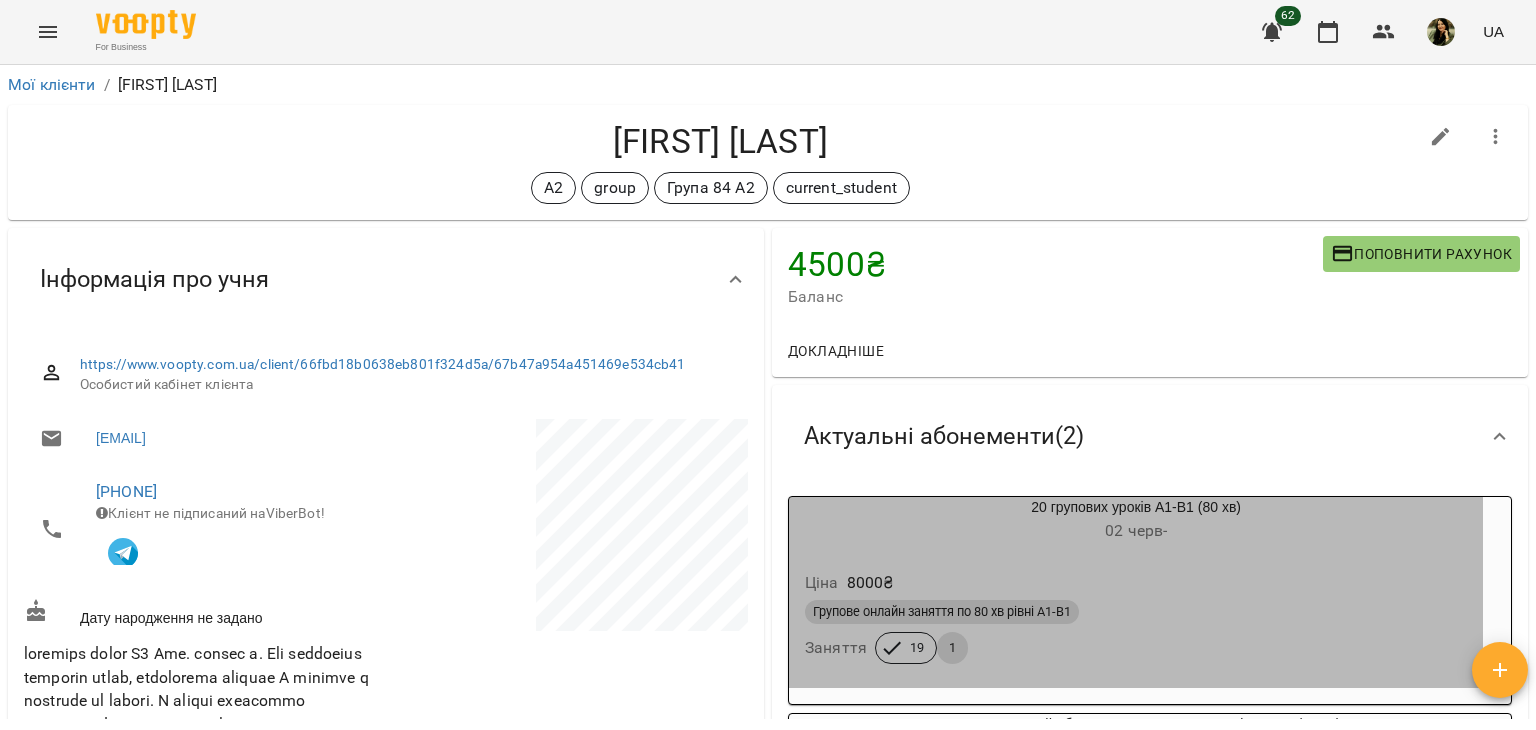 click on "For Business 62 UA Мої клієнти / Анжеліка Сайкур Анжеліка Сайкур А2 group Група 84 A2 current_student 4500 ₴ Баланс Поповнити рахунок Докладніше 4500   ₴ Абонементи 4500 ₴   10 групових уроків А1-В1 (80 хв) 0 ₴    Безкоштовний абонемент 10 групових уроків А1-В1 (80 хв) 0 ₴   20 групових уроків А1-В1 (80 хв) Актуальні абонементи ( 2 ) 20 групових уроків А1-В1 (80 хв) 02 черв  -   Ціна 8000 ₴ Групове онлайн заняття по 80 хв рівні А1-В1 Заняття 19 1  Безкоштовний абонемент 10 групових уроків А1-В1 (80 хв) 05 серп  -   Ціна 0 ₴ Групове онлайн заняття по 80 хв рівні А1-В1 Заняття 10 angelicat1370@gmail.com  »" at bounding box center [768, 397] 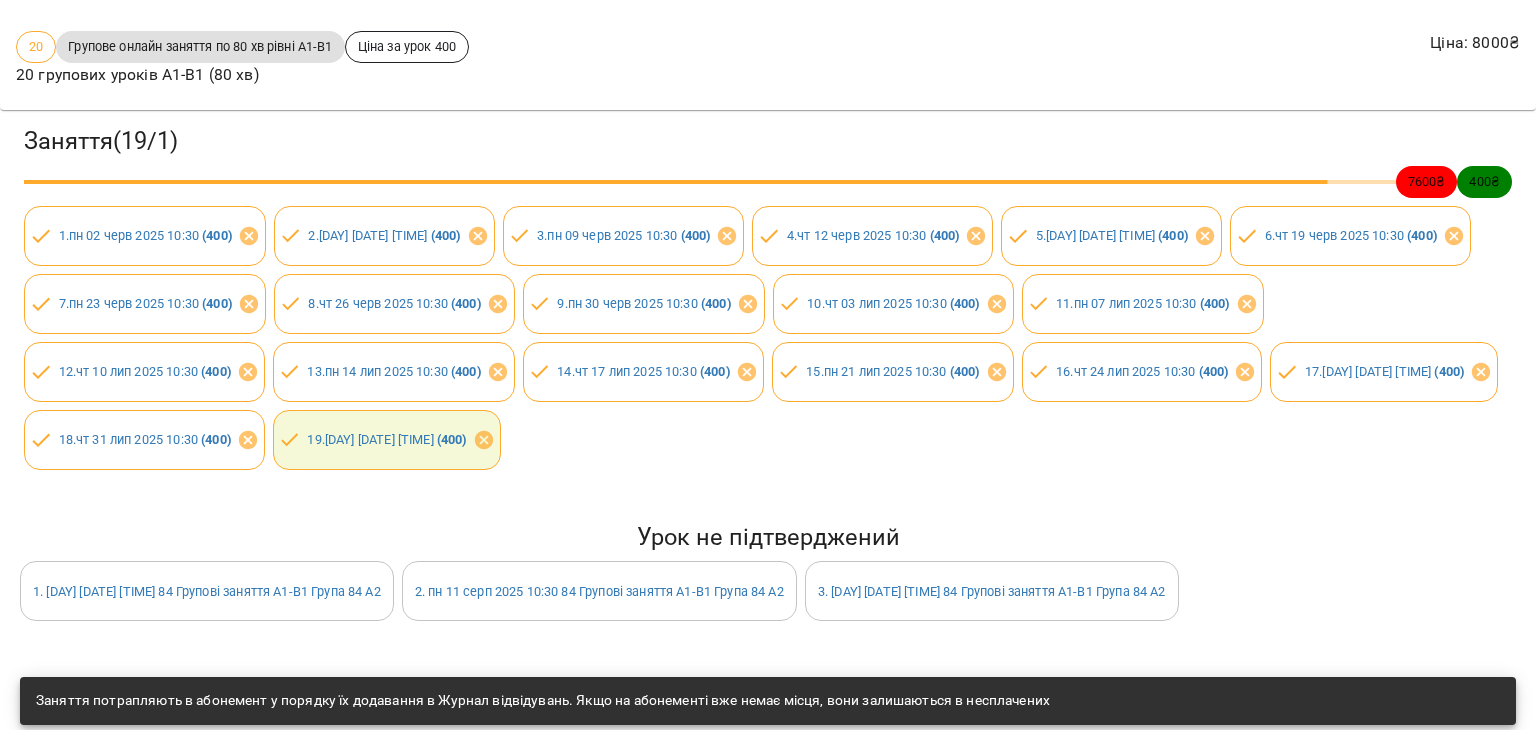 scroll, scrollTop: 145, scrollLeft: 0, axis: vertical 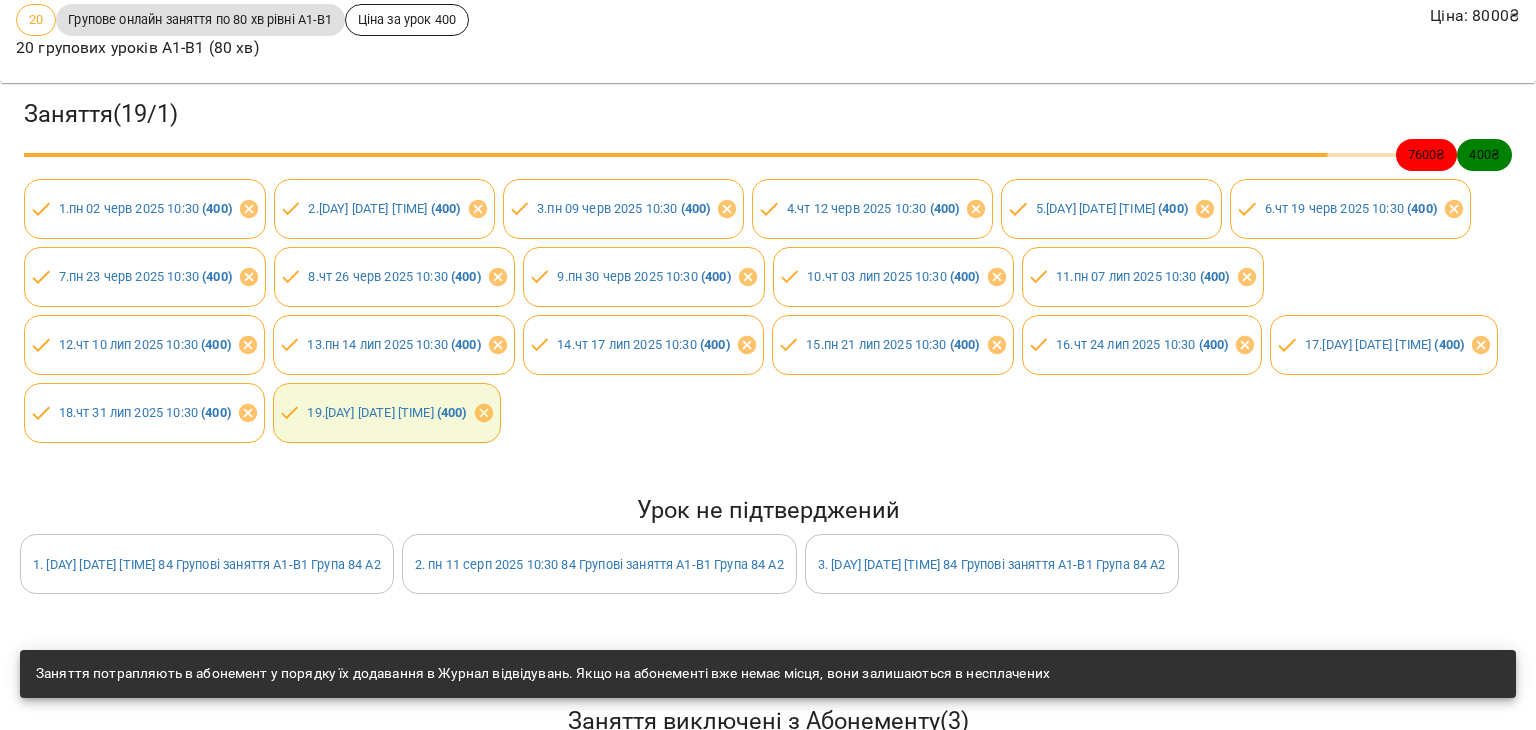 click on "Заняття ( 19 / 1 ) 7600 ₴ 400 ₴ 1 . пн 02 черв 2025 10:30   ( 400 ) 2 . чт 05 черв 2025 10:30   ( 400 ) 3 . пн 09 черв 2025 10:30   ( 400 ) 4 . чт 12 черв 2025 10:30   ( 400 ) 5 . пн 16 черв 2025 10:30   ( 400 ) 6 . чт 19 черв 2025 10:30   ( 400 ) 7 . пн 23 черв 2025 10:30   ( 400 ) 8 . чт 26 черв 2025 10:30   ( 400 ) 9 . пн 30 черв 2025 10:30   ( 400 ) 10 . чт 03 лип 2025 10:30   ( 400 ) 11 . пн 07 лип 2025 10:30   ( 400 ) 12 . чт 10 лип 2025 10:30   ( 400 ) 13 . пн 14 лип 2025 10:30   ( 400 ) 14 . чт 17 лип 2025 10:30   ( 400 ) 15 . пн 21 лип 2025 10:30   ( 400 ) 16 . чт 24 лип 2025 10:30   ( 400 ) 17 . пн 28 лип 2025 10:30   ( 400 ) 18 . чт 31 лип 2025 10:30   ( 400 ) 19 . пн 04 серп 2025 10:30   ( 400 )" at bounding box center (768, 270) 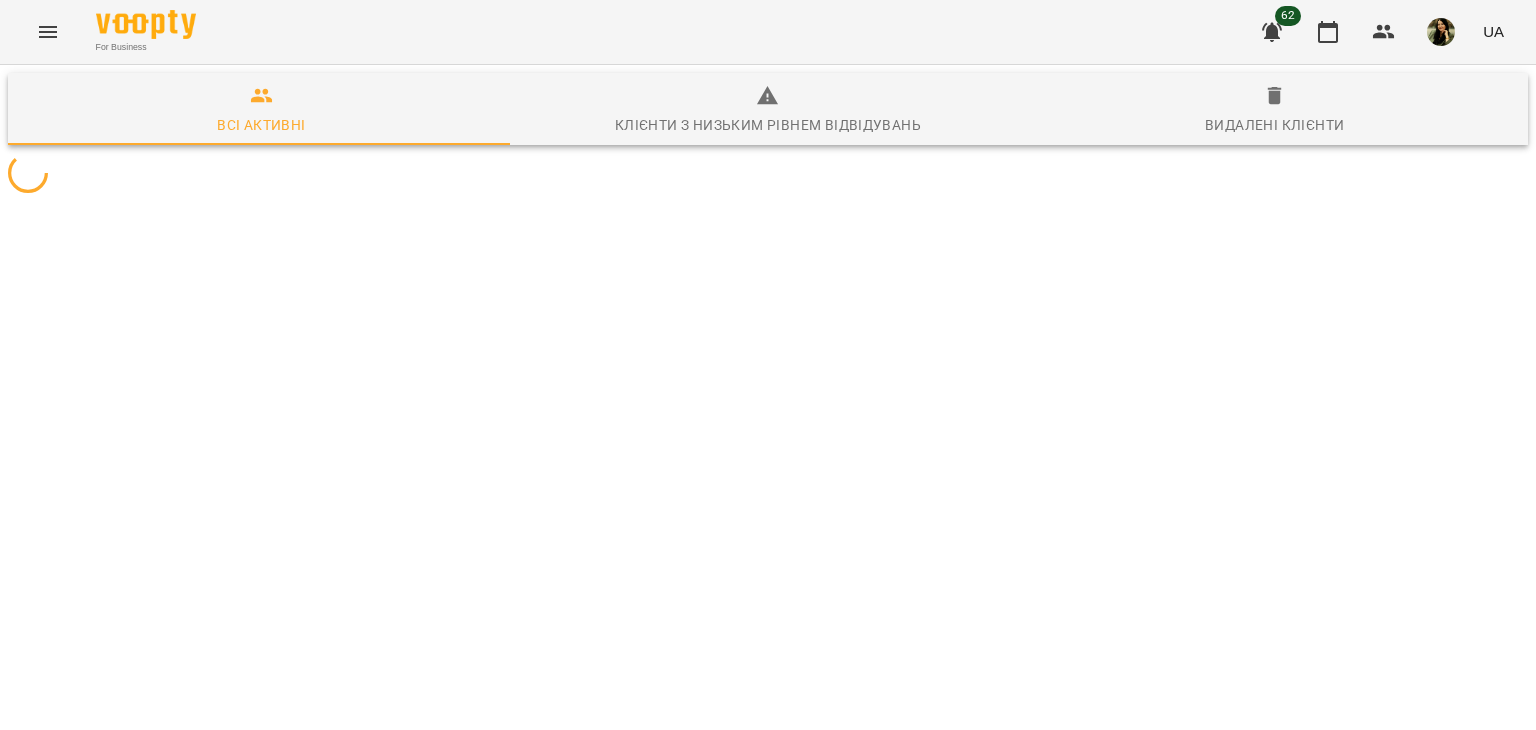 scroll, scrollTop: 0, scrollLeft: 0, axis: both 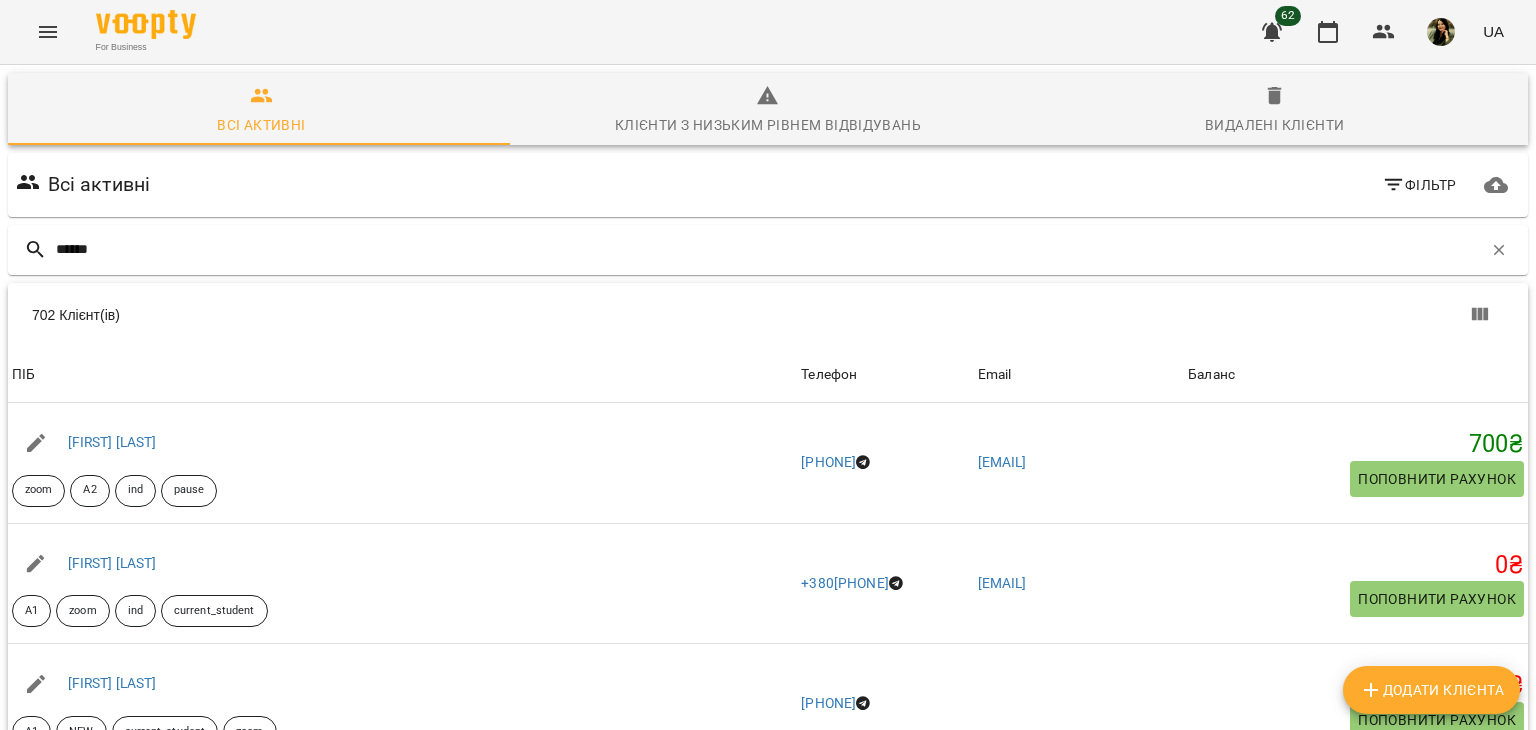 type on "******" 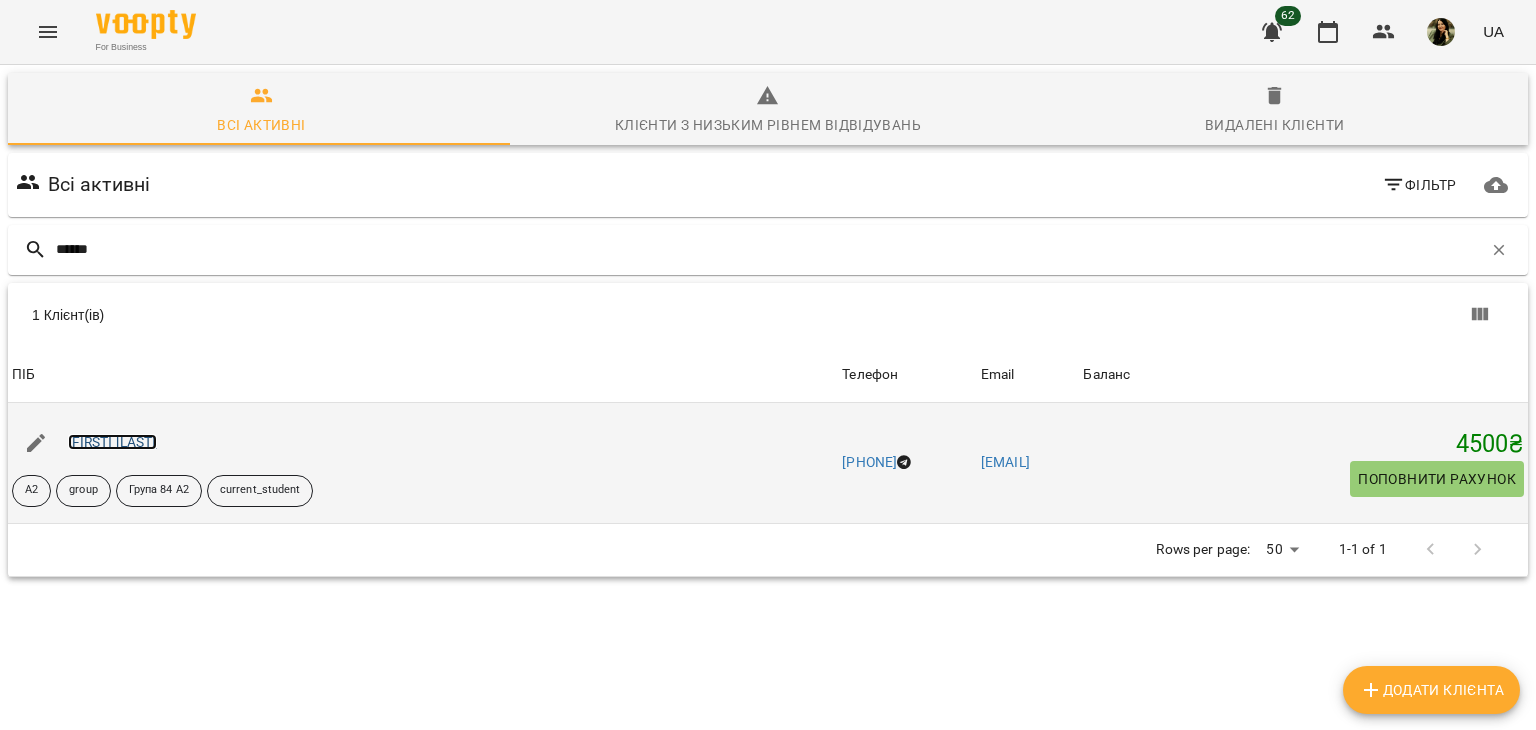 click on "Анжеліка Сайкур" at bounding box center [112, 442] 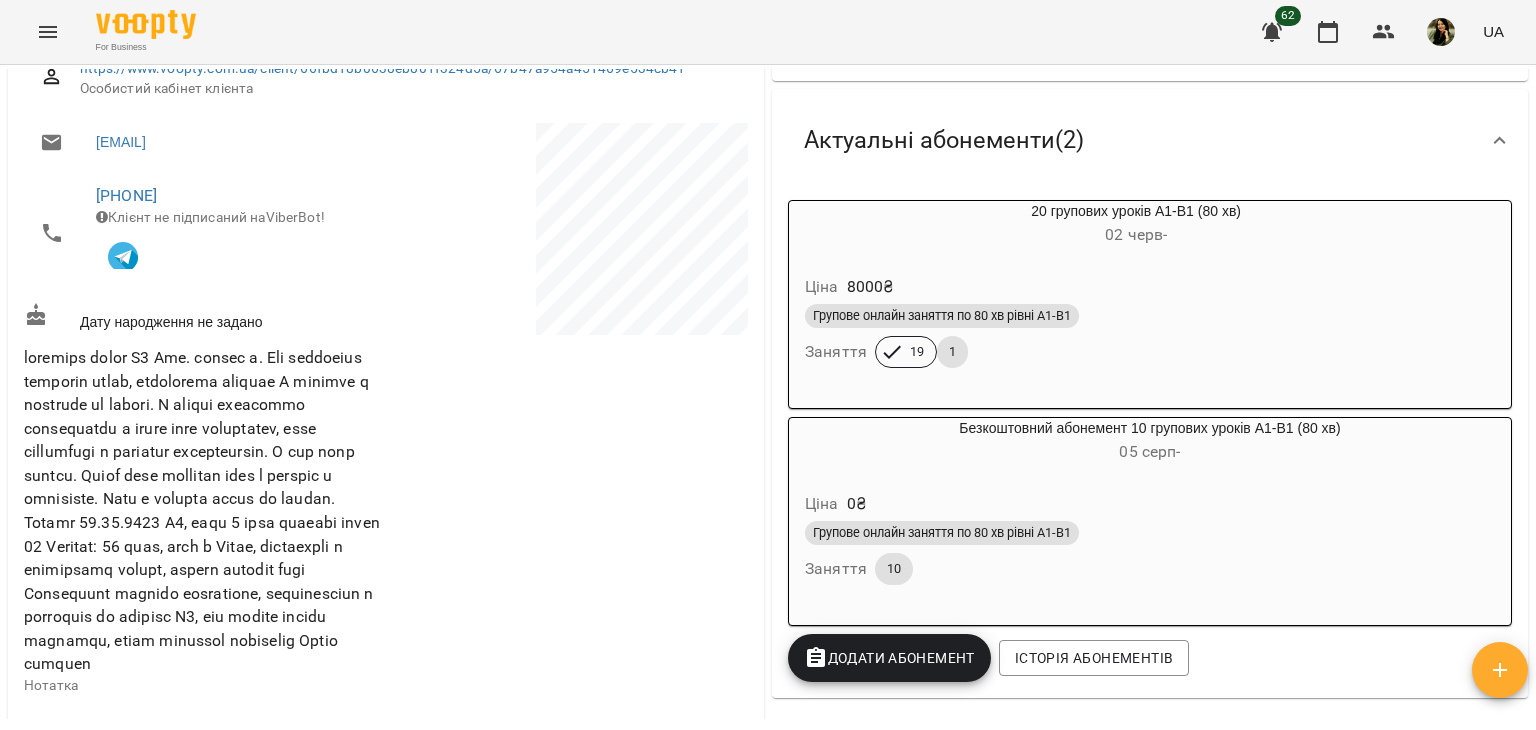 scroll, scrollTop: 291, scrollLeft: 0, axis: vertical 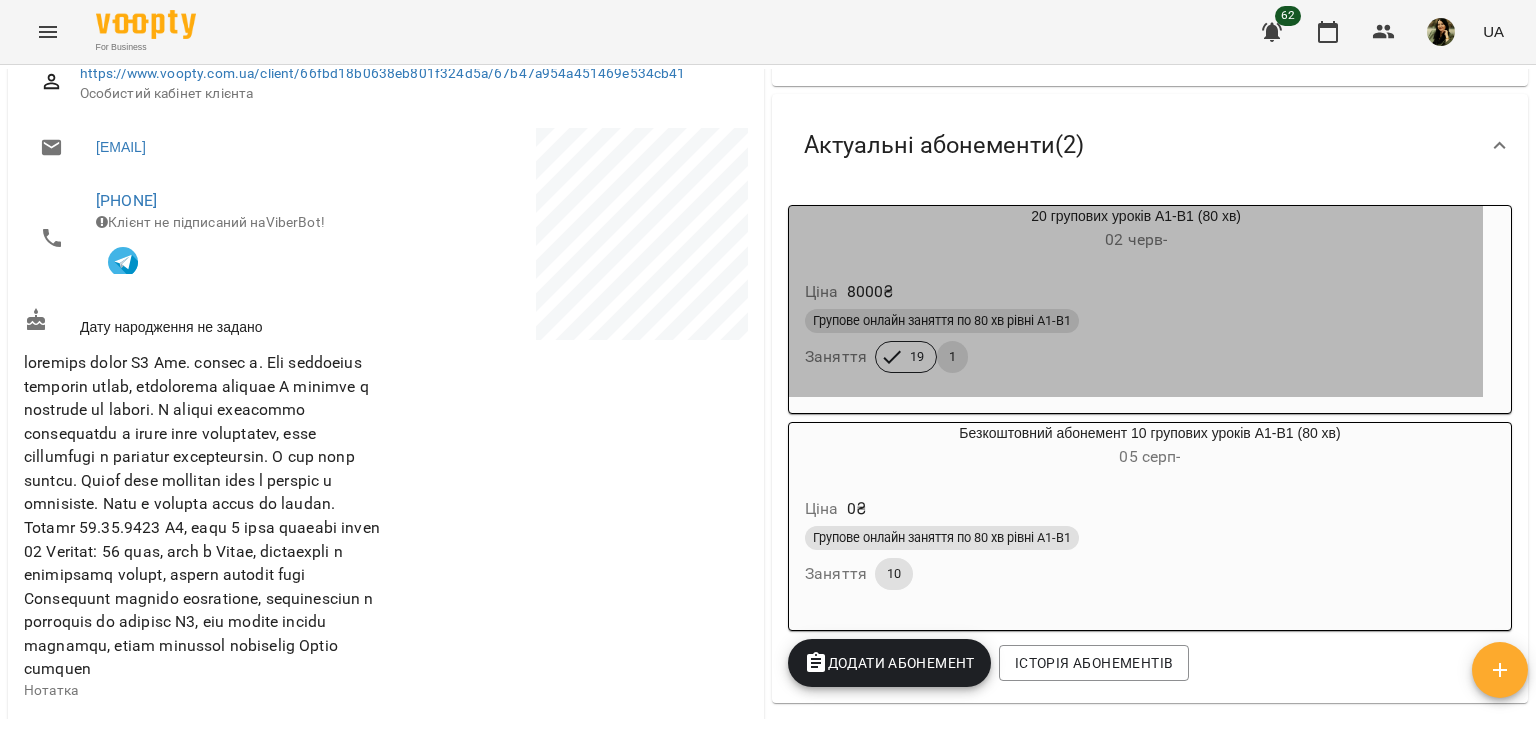 click on "Групове онлайн заняття по 80 хв рівні А1-В1" at bounding box center (1136, 321) 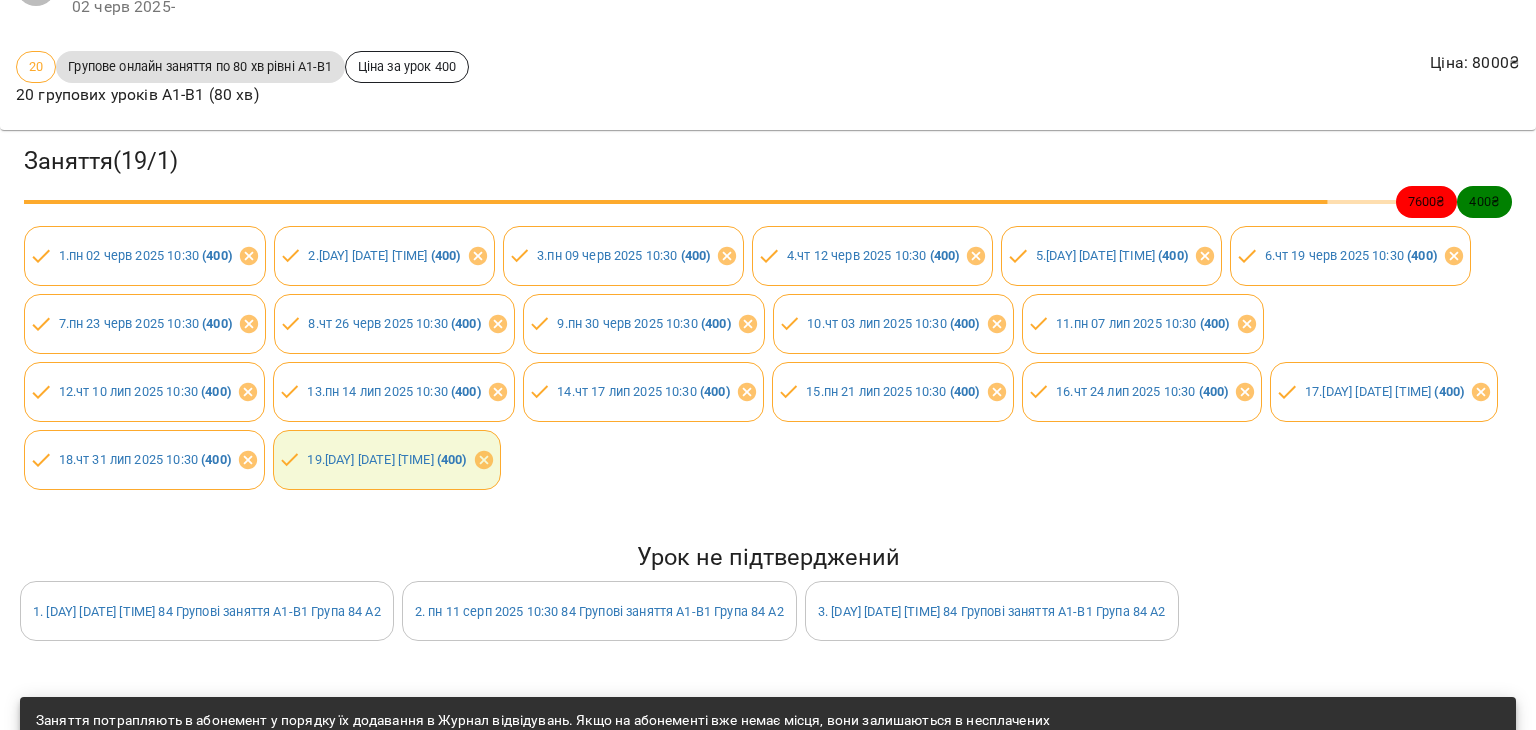 scroll, scrollTop: 128, scrollLeft: 0, axis: vertical 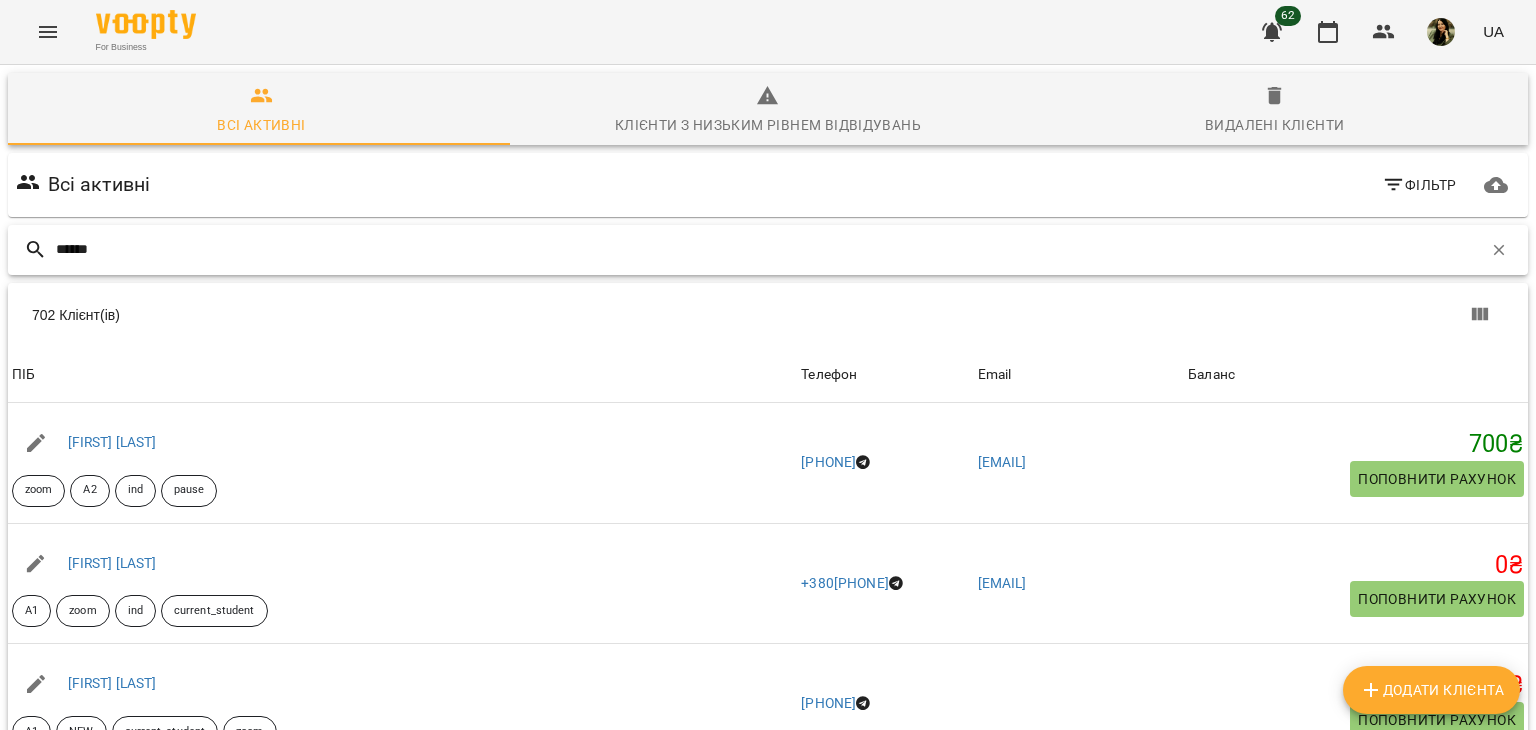 type on "******" 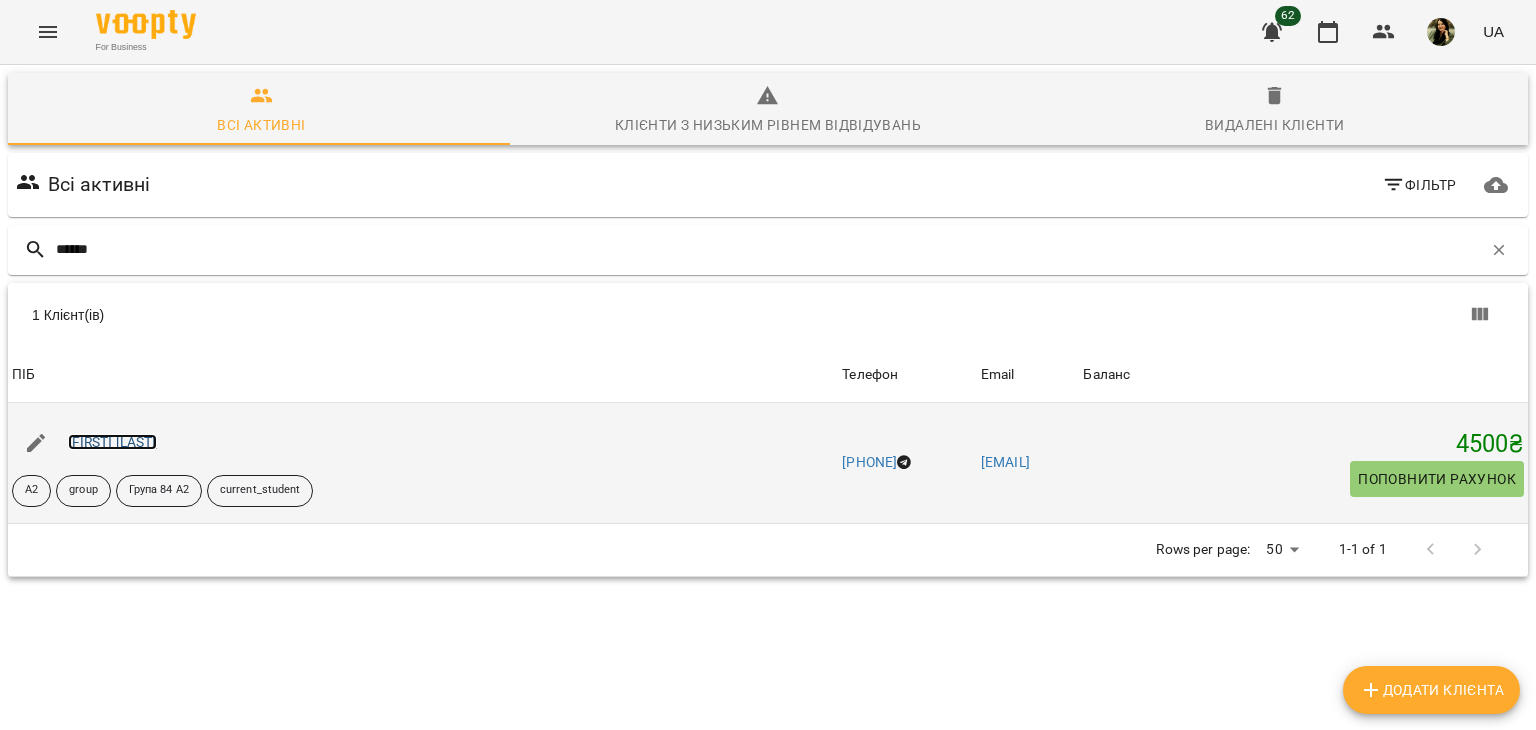 click on "Анжеліка Сайкур" at bounding box center (112, 442) 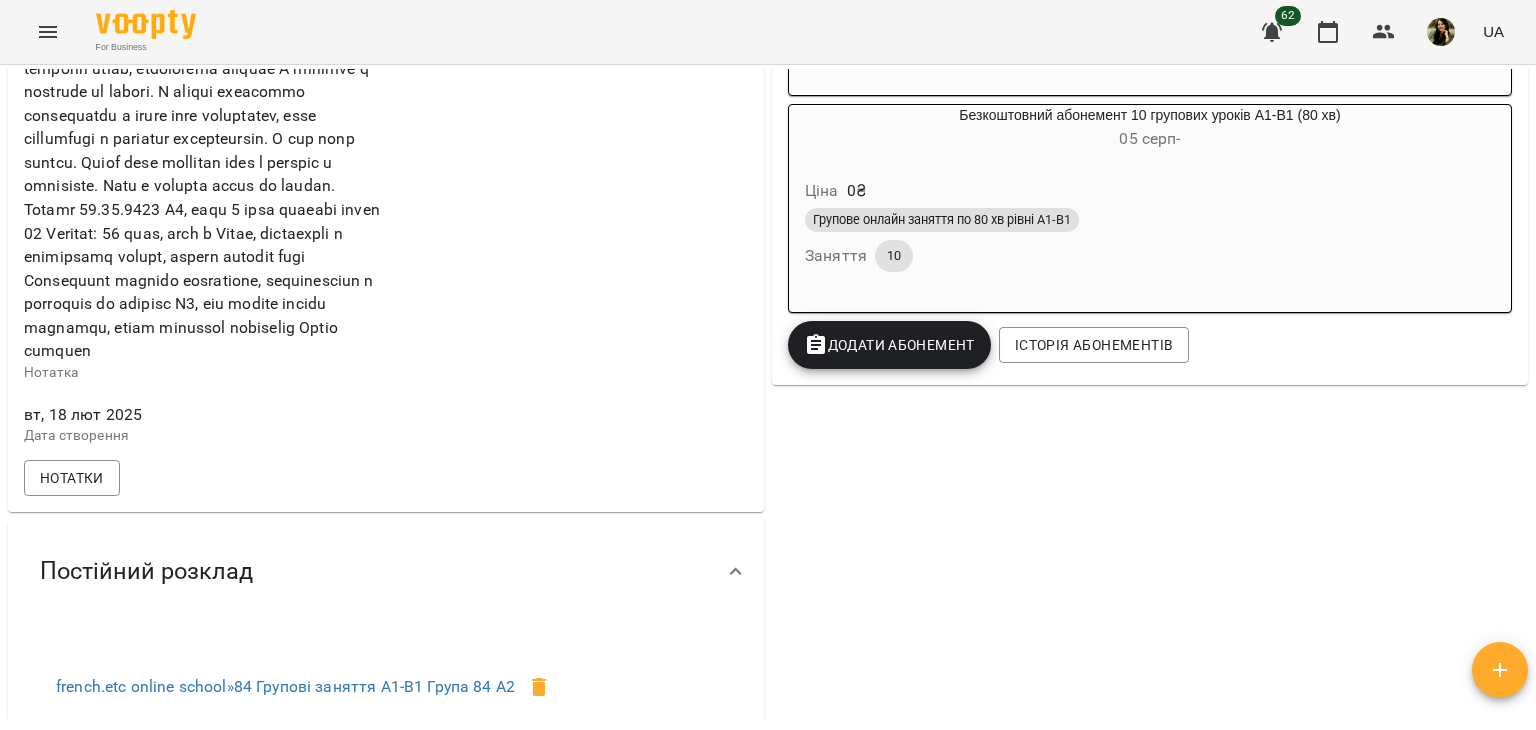 scroll, scrollTop: 620, scrollLeft: 0, axis: vertical 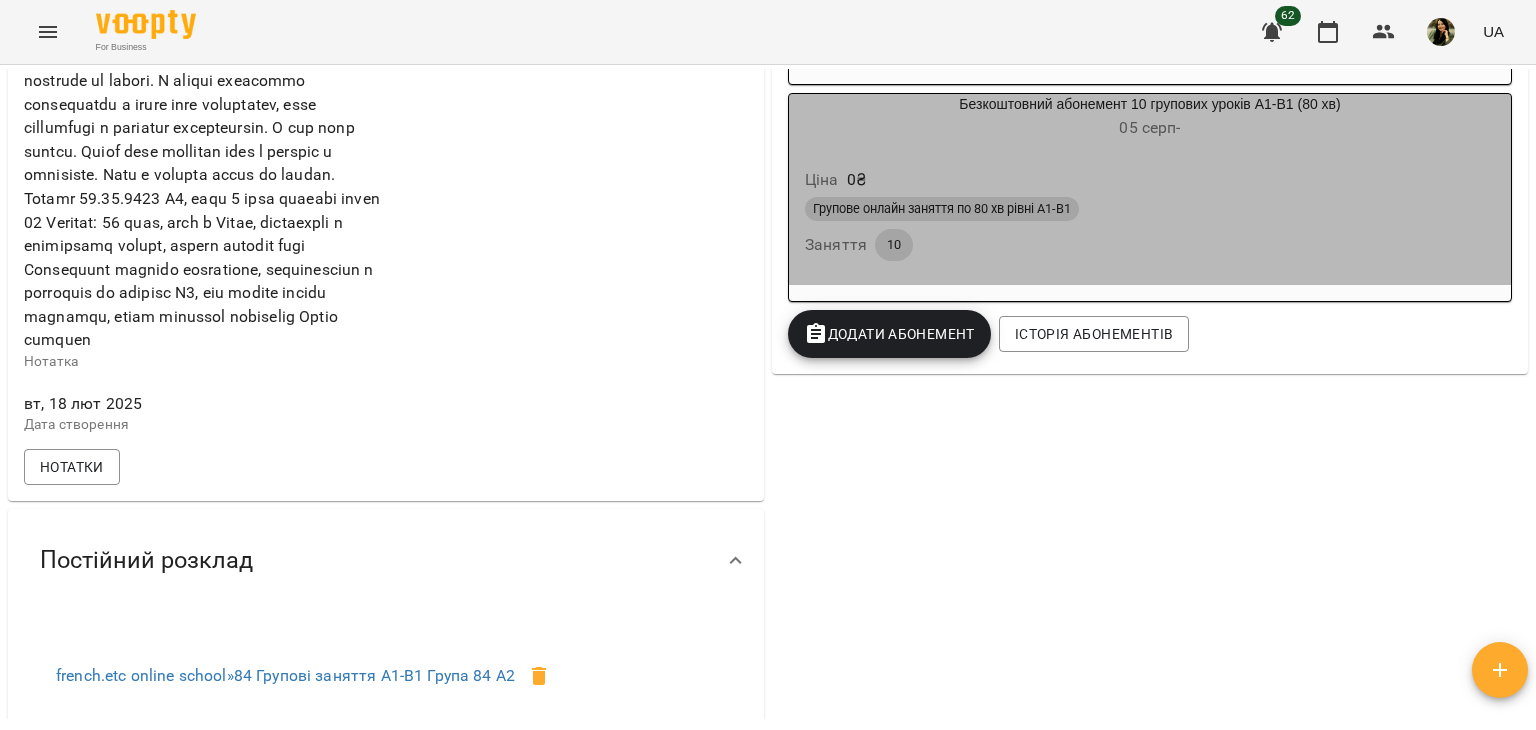 click on "Групове онлайн заняття по 80 хв рівні А1-В1 Заняття 10" at bounding box center [1150, 229] 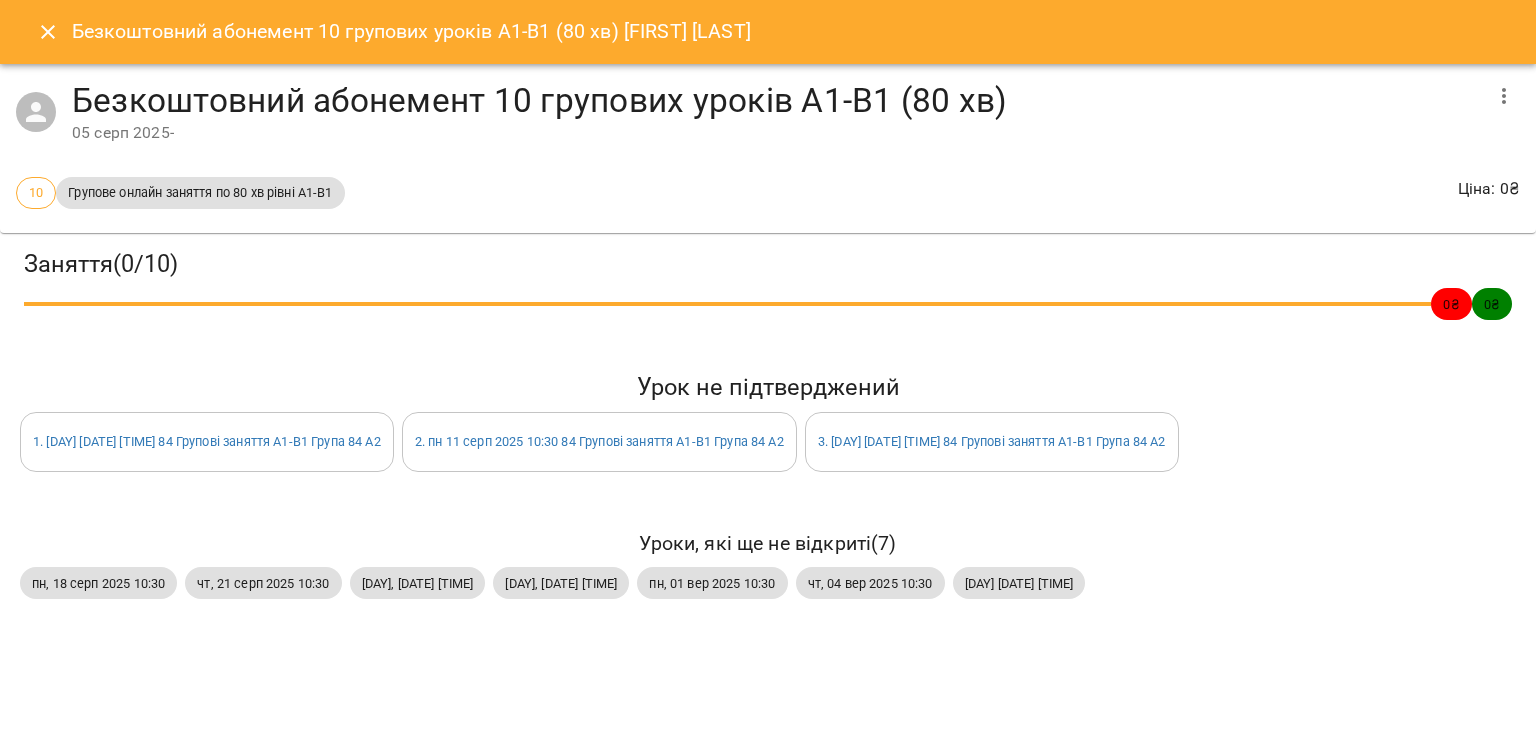 click at bounding box center [48, 32] 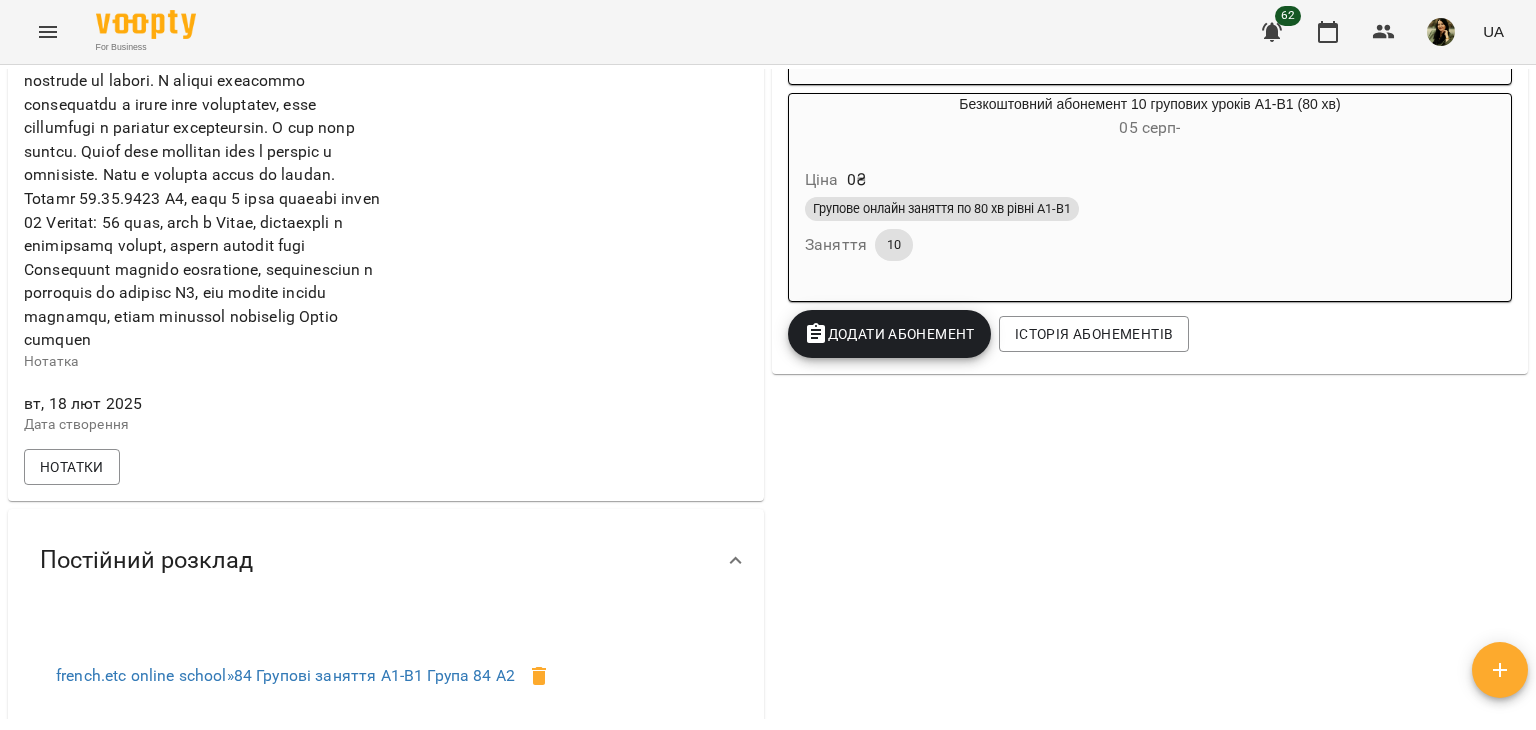 drag, startPoint x: 1535, startPoint y: 219, endPoint x: 1523, endPoint y: 213, distance: 13.416408 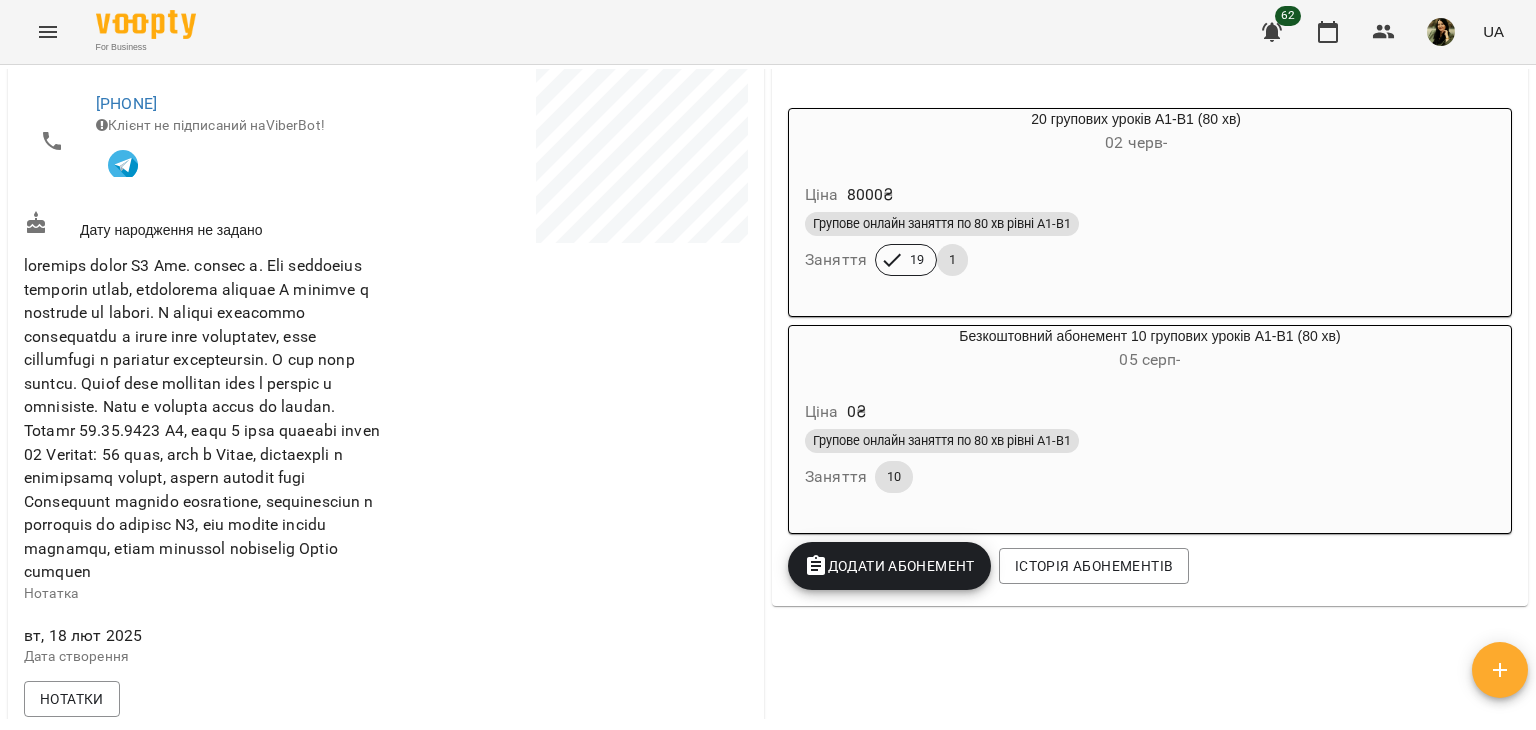 scroll, scrollTop: 382, scrollLeft: 0, axis: vertical 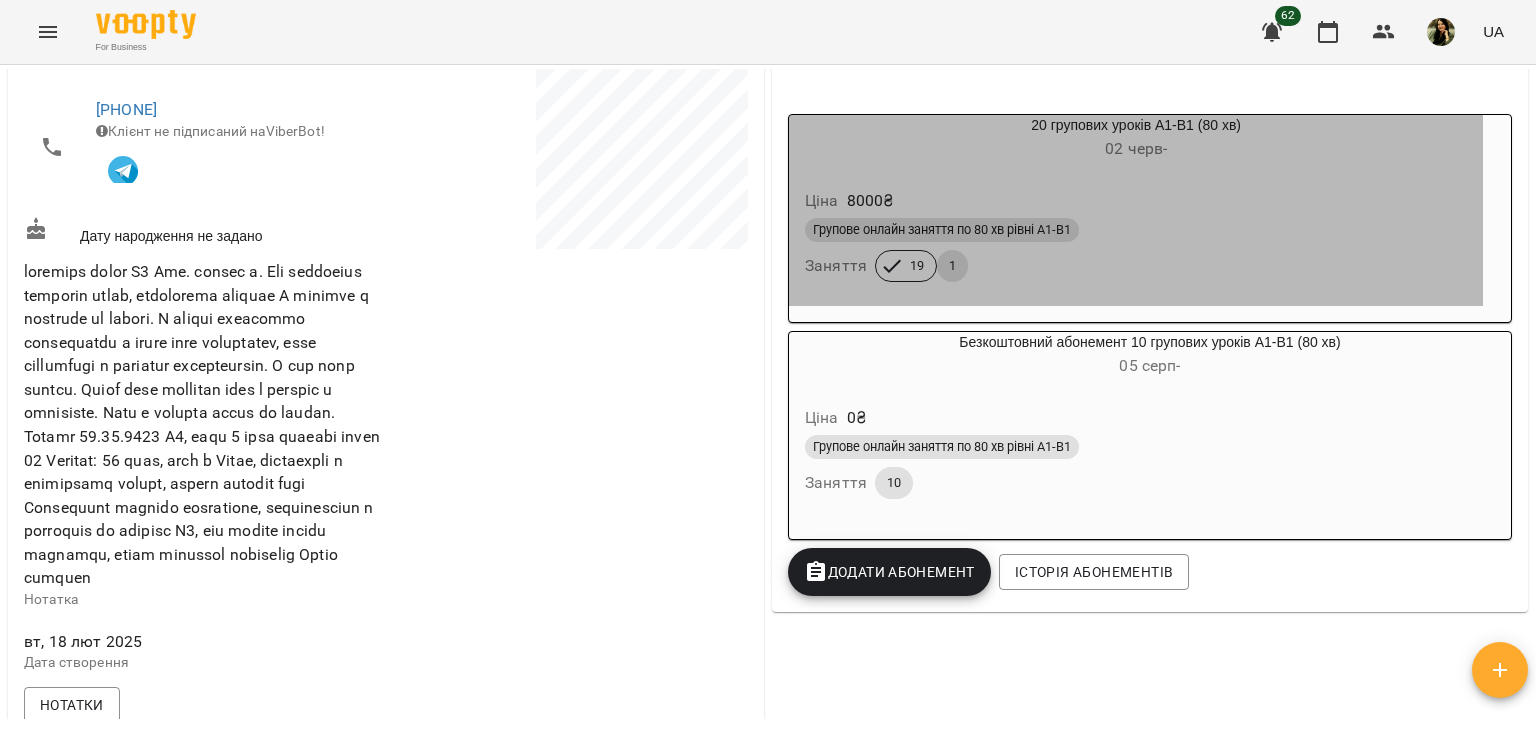 click on "Ціна 8000 ₴" at bounding box center (1136, 201) 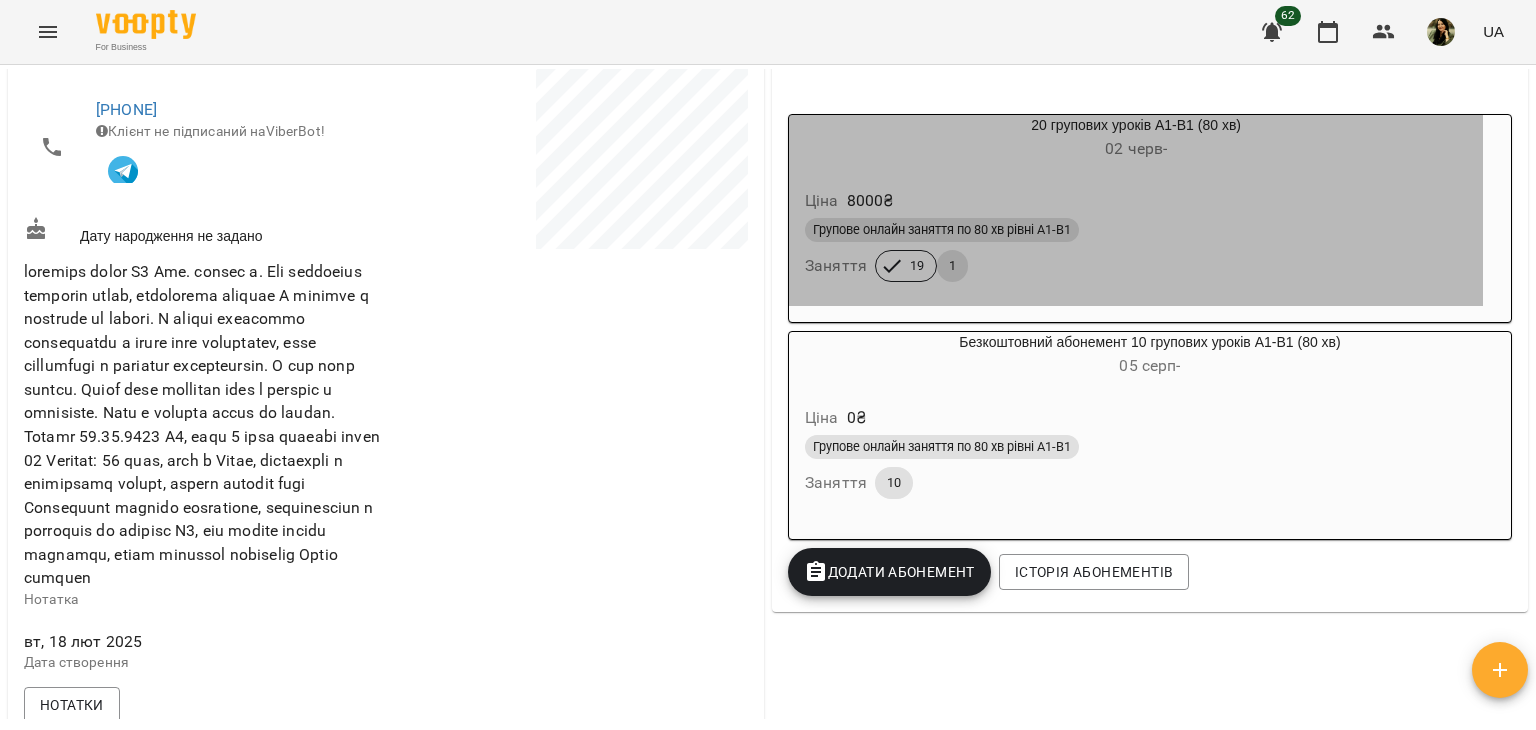 click on "For Business 62 UA Мої клієнти / Анжеліка Сайкур Анжеліка Сайкур А2 group Група 84 A2 current_student 4500 ₴ Баланс Поповнити рахунок Докладніше 4500   ₴ Абонементи 0 ₴    Безкоштовний абонемент 10 групових уроків А1-В1 (80 хв) 0 ₴   20 групових уроків А1-В1 (80 хв) 4500 ₴   10 групових уроків А1-В1 (80 хв) Актуальні абонементи ( 2 ) 20 групових уроків А1-В1 (80 хв) 02 черв  -   Ціна 8000 ₴ Групове онлайн заняття по 80 хв рівні А1-В1 Заняття 19 1  Безкоштовний абонемент 10 групових уроків А1-В1 (80 хв) 05 серп  -   Ціна 0 ₴ Групове онлайн заняття по 80 хв рівні А1-В1 Заняття 10 angelicat1370@gmail.com  »" at bounding box center [768, 397] 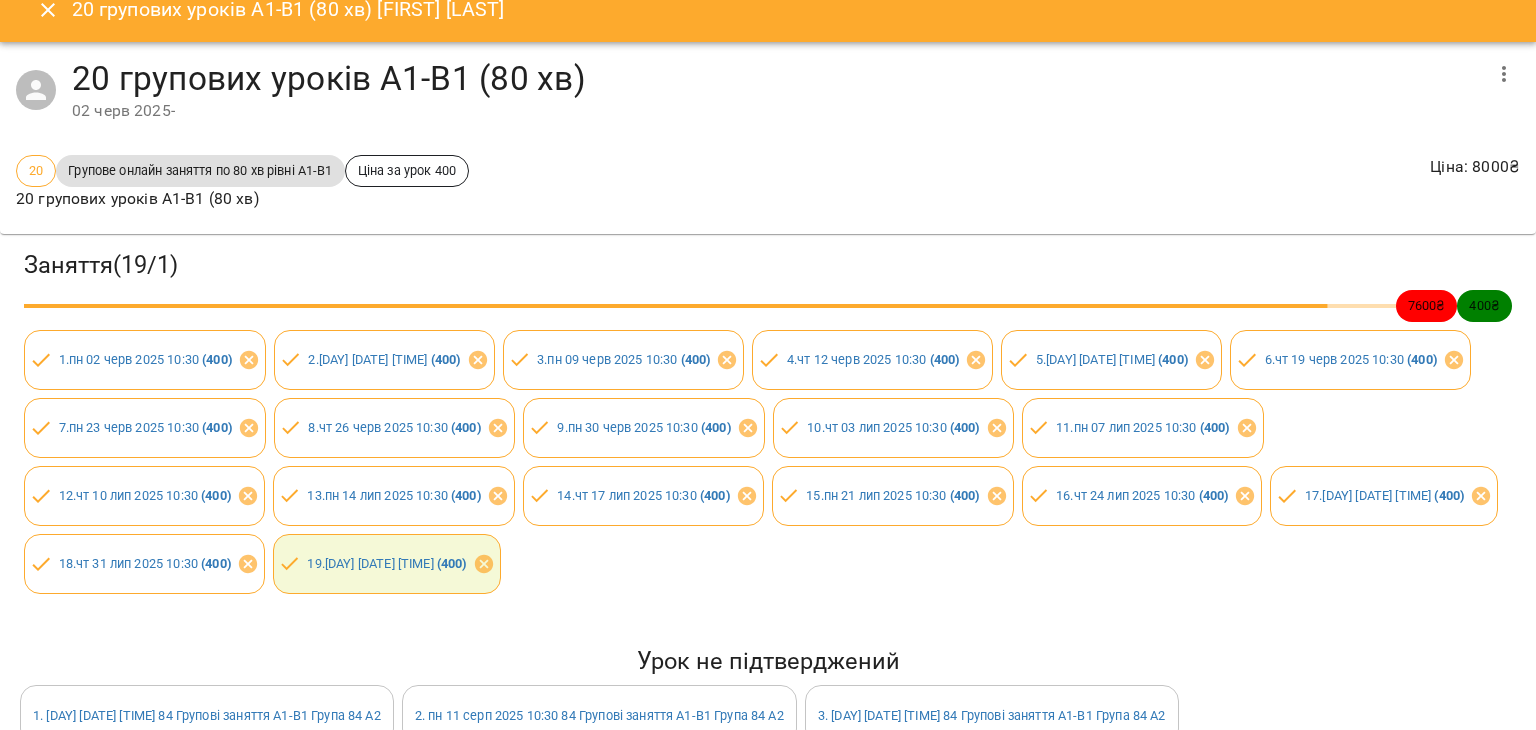 scroll, scrollTop: 0, scrollLeft: 0, axis: both 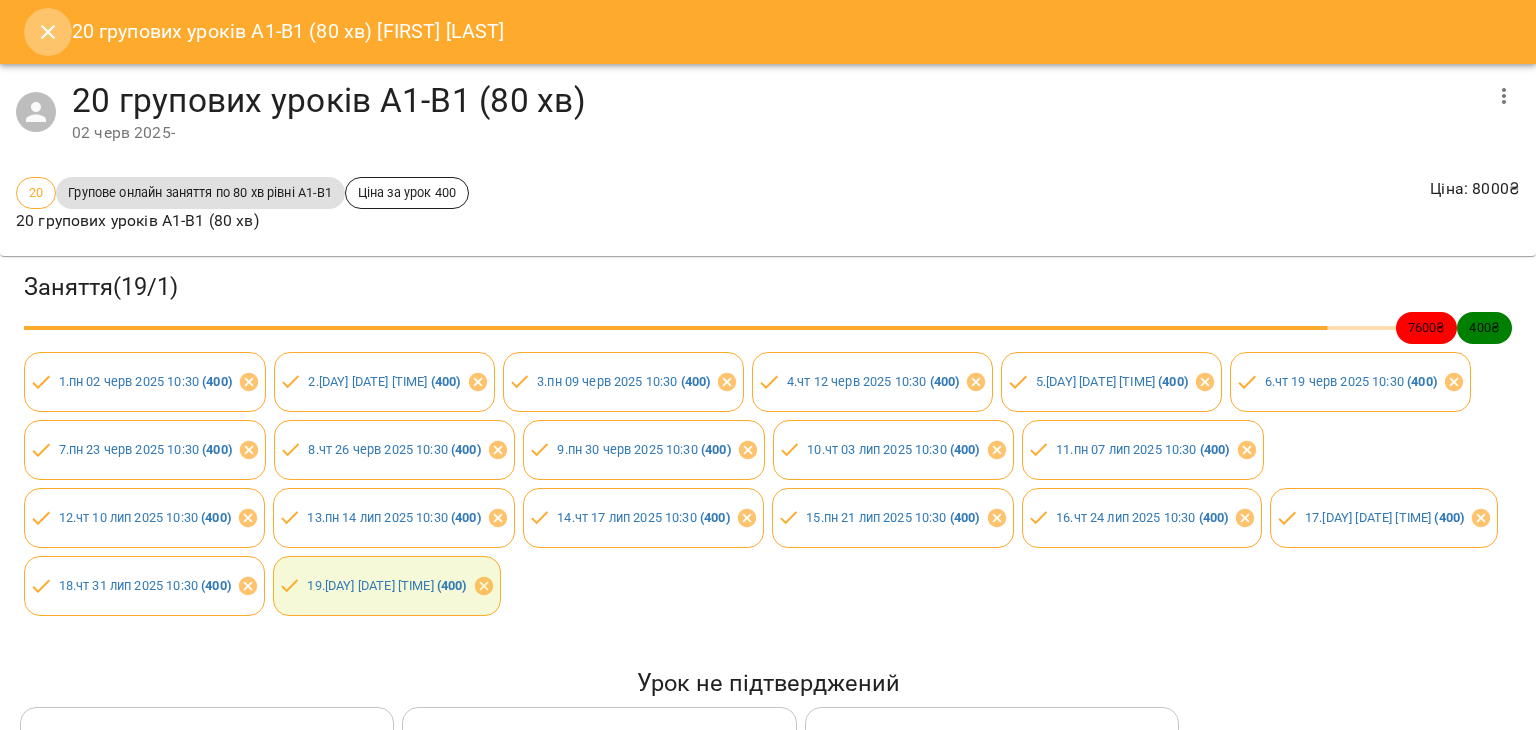 click 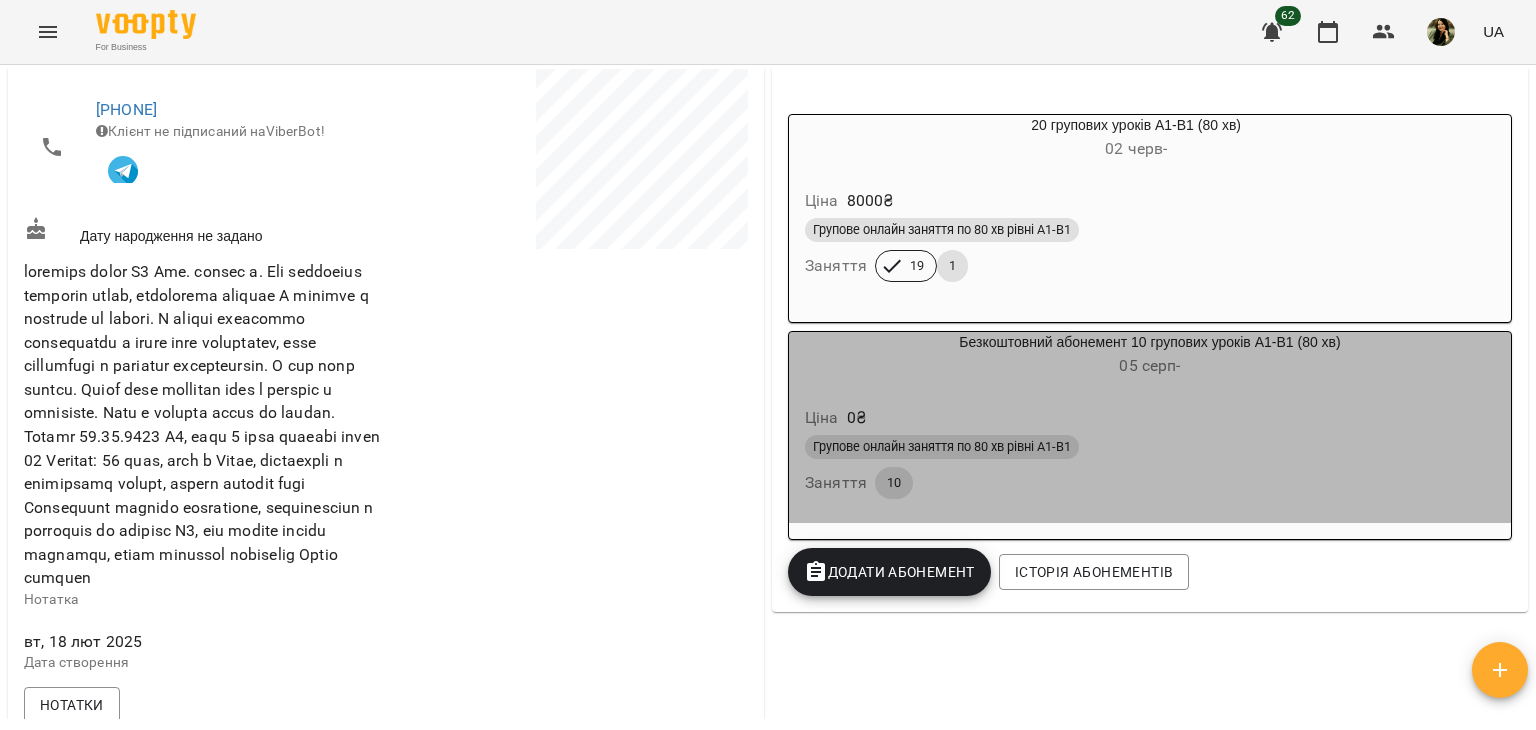 click on "Ціна 0 ₴" at bounding box center [1150, 418] 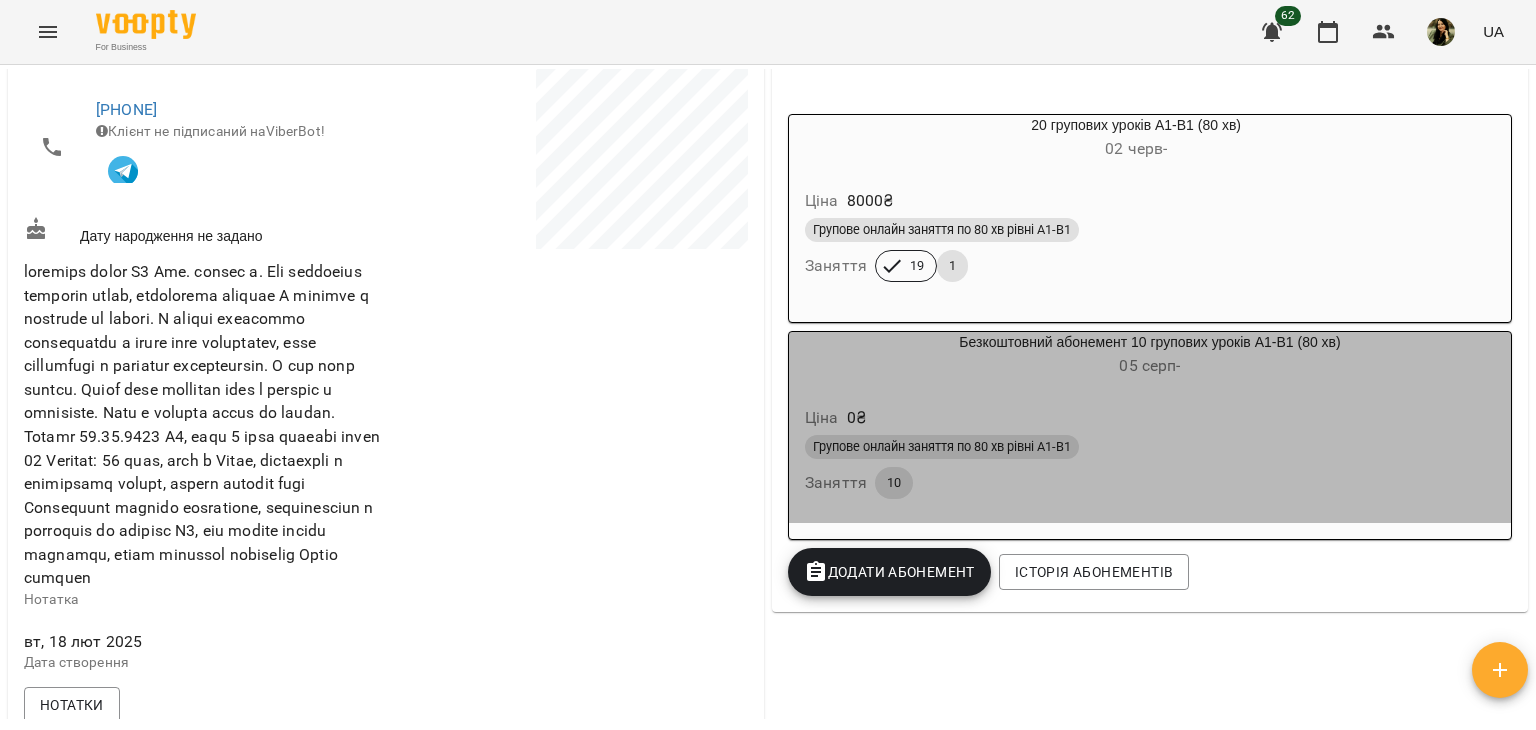 click on "Ціна 0 ₴" at bounding box center [1150, 418] 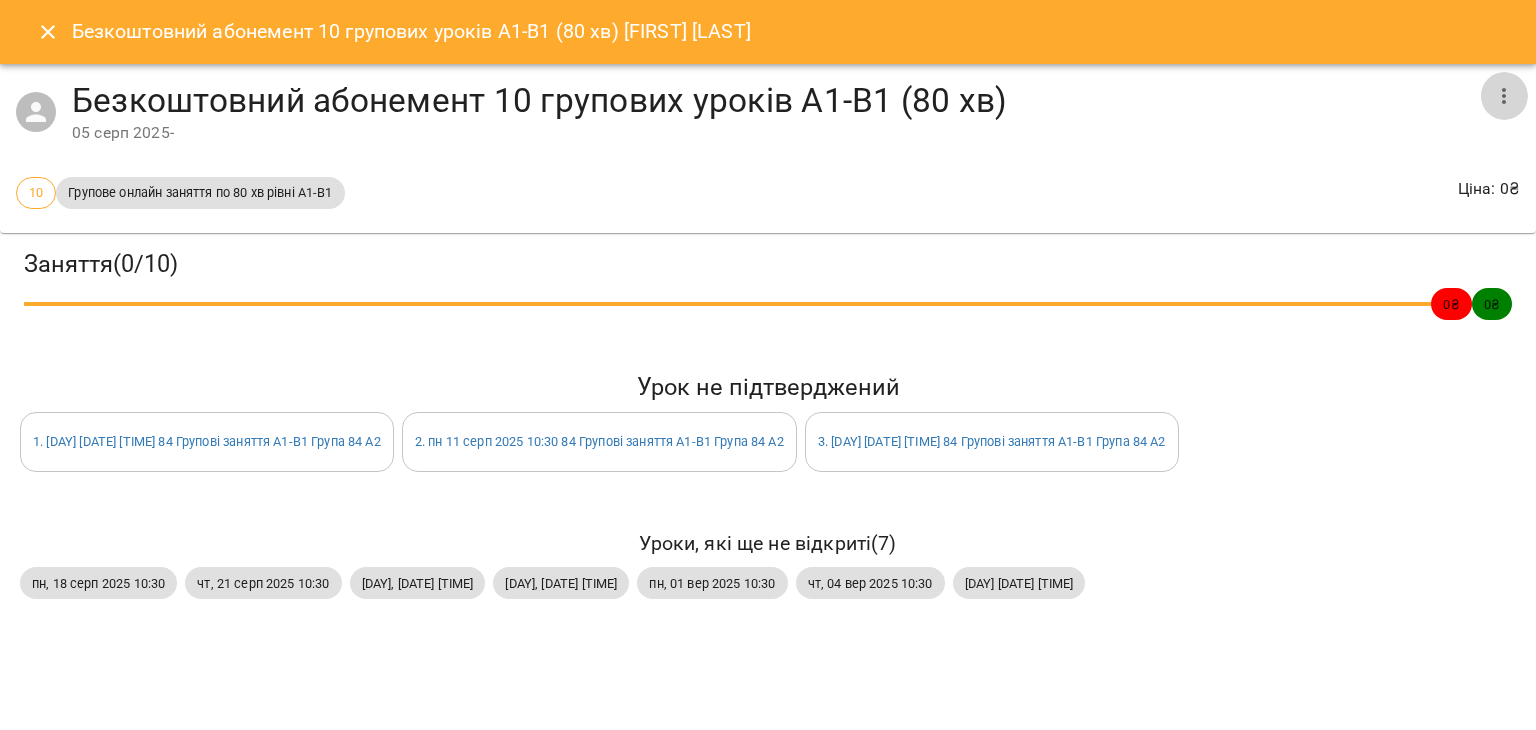 click 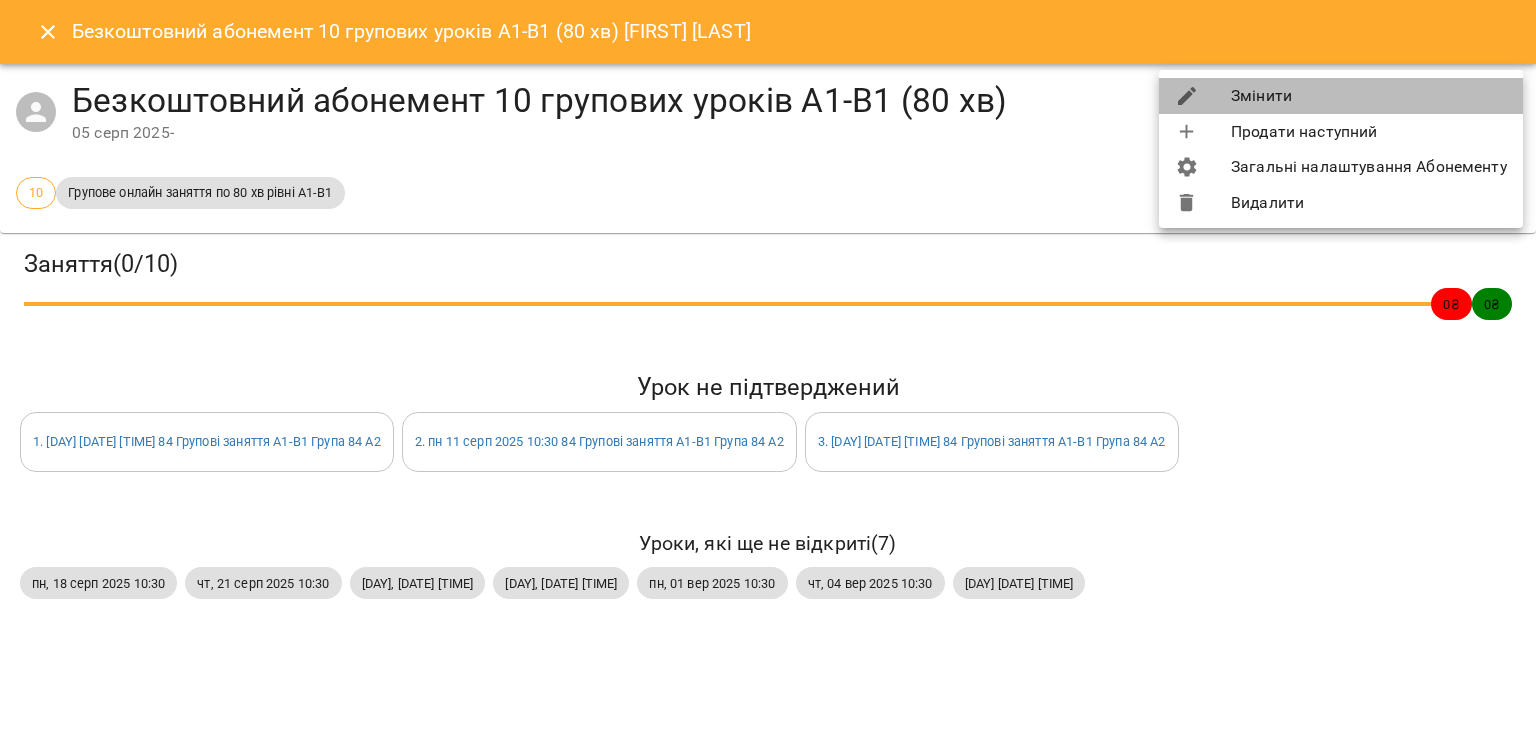 click on "Змінити" at bounding box center [1341, 96] 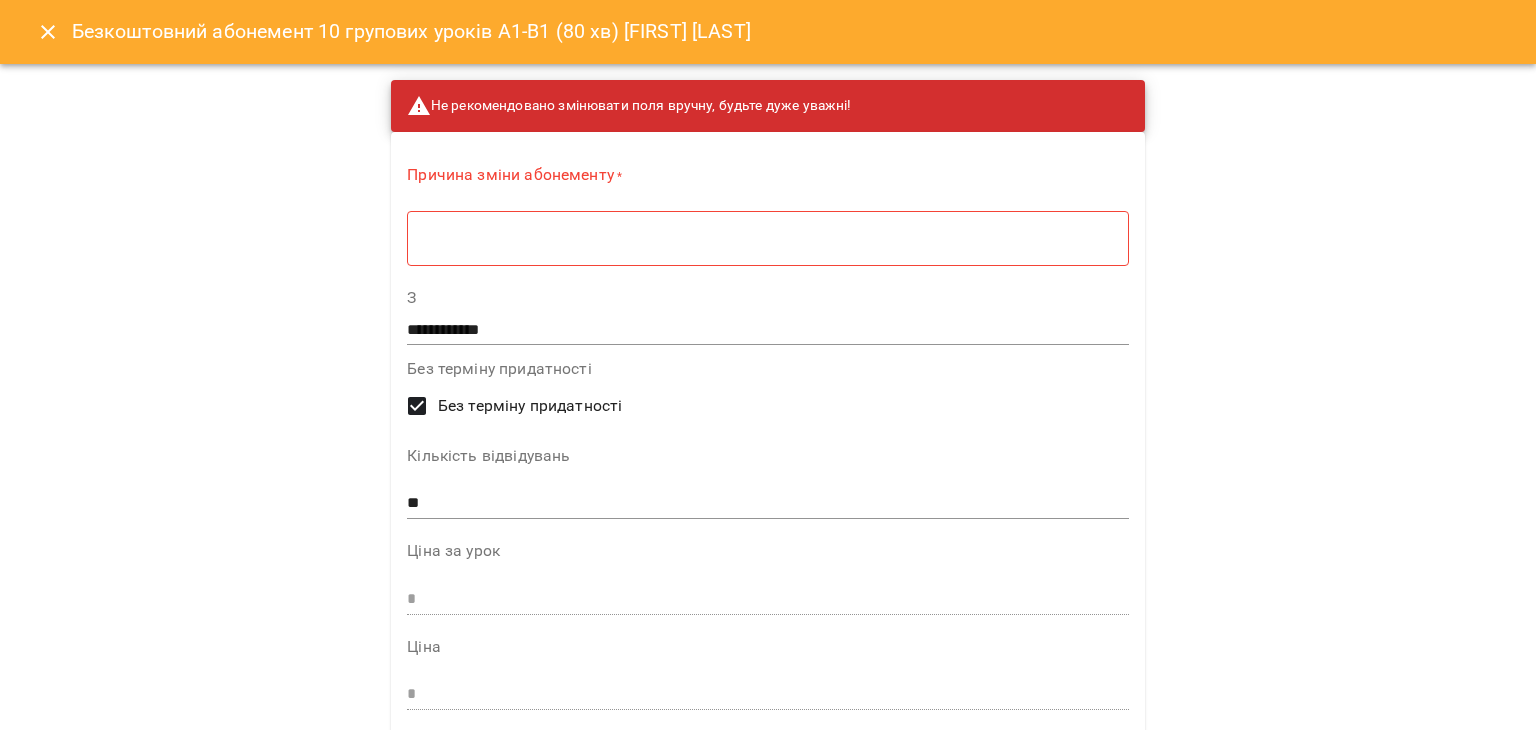 click on "* ​" at bounding box center [767, 238] 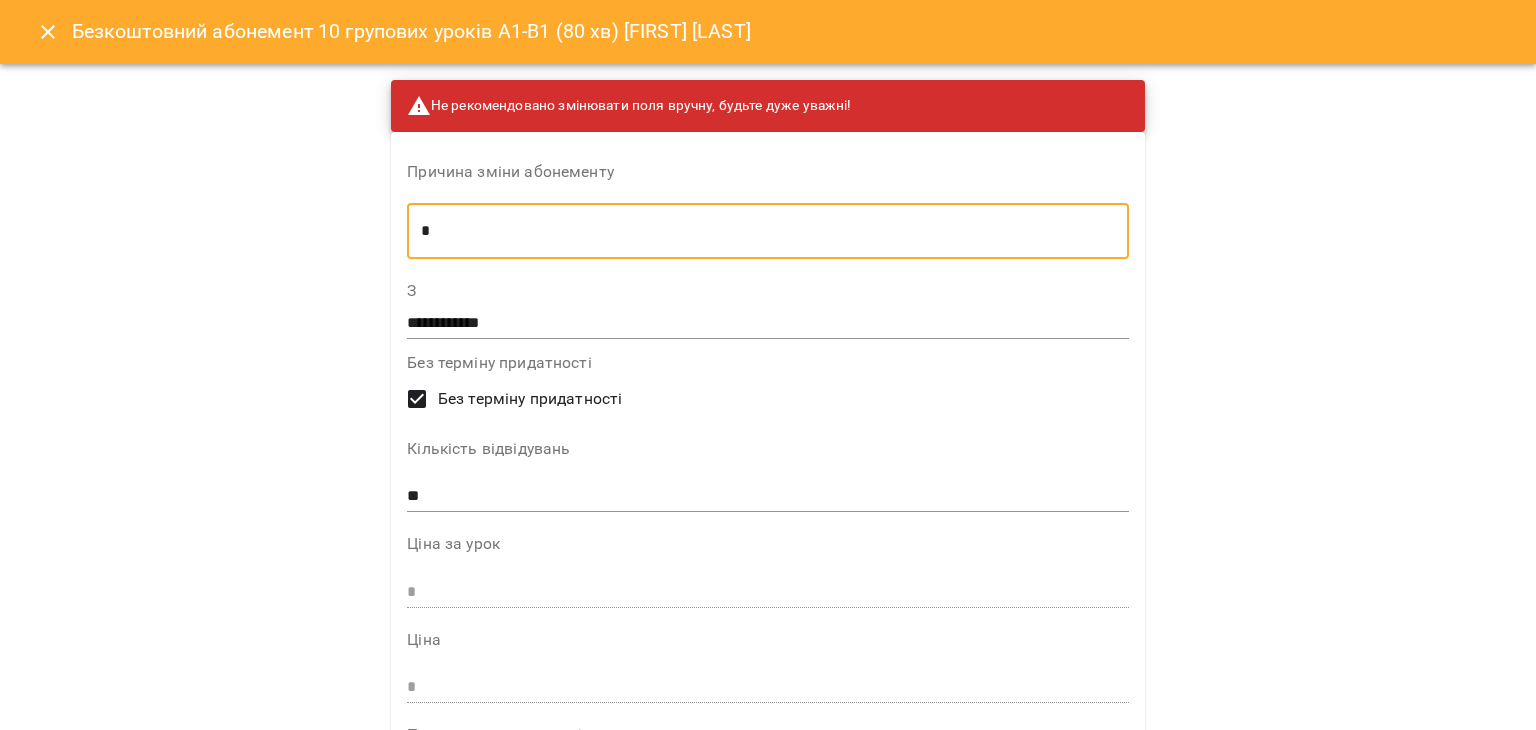 type 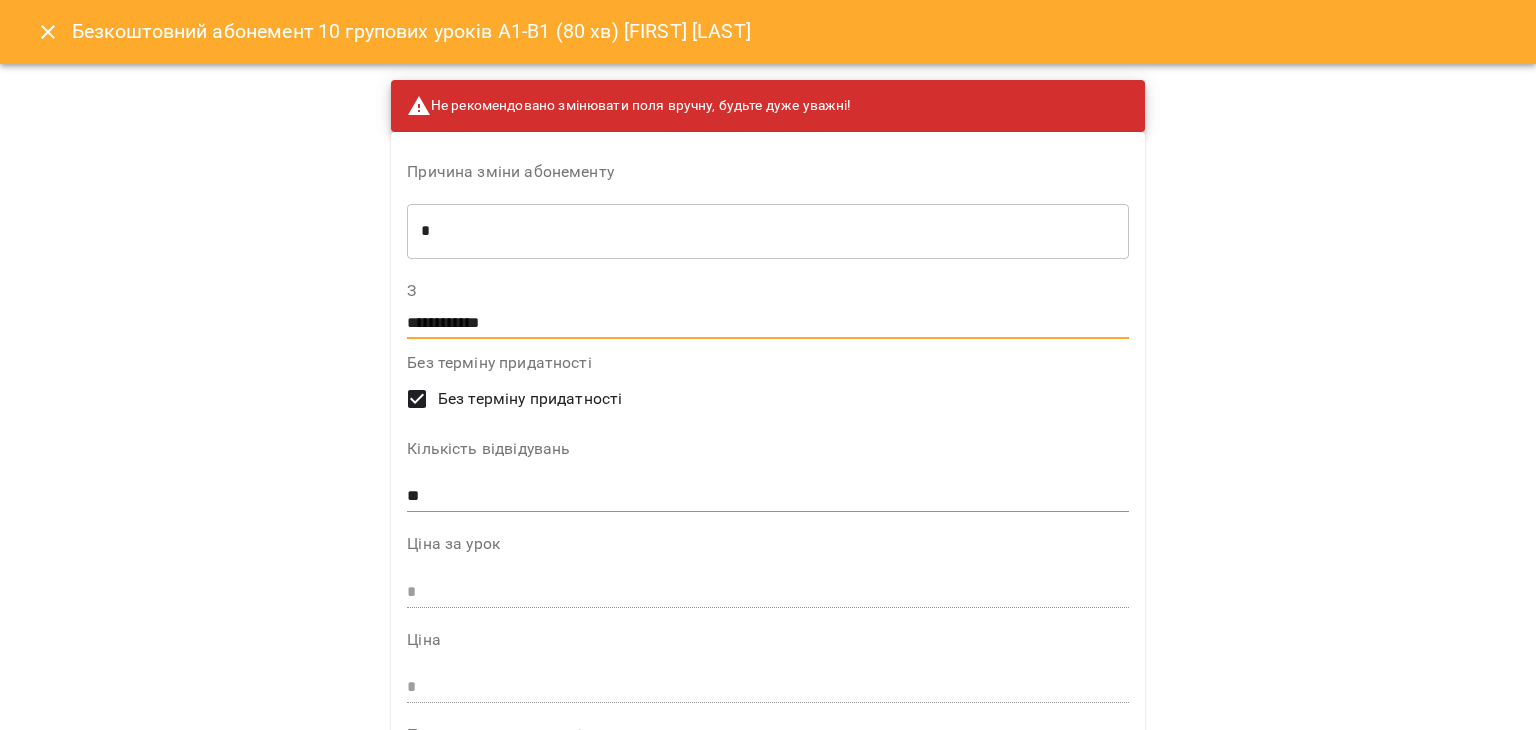 click on "**********" at bounding box center [767, 323] 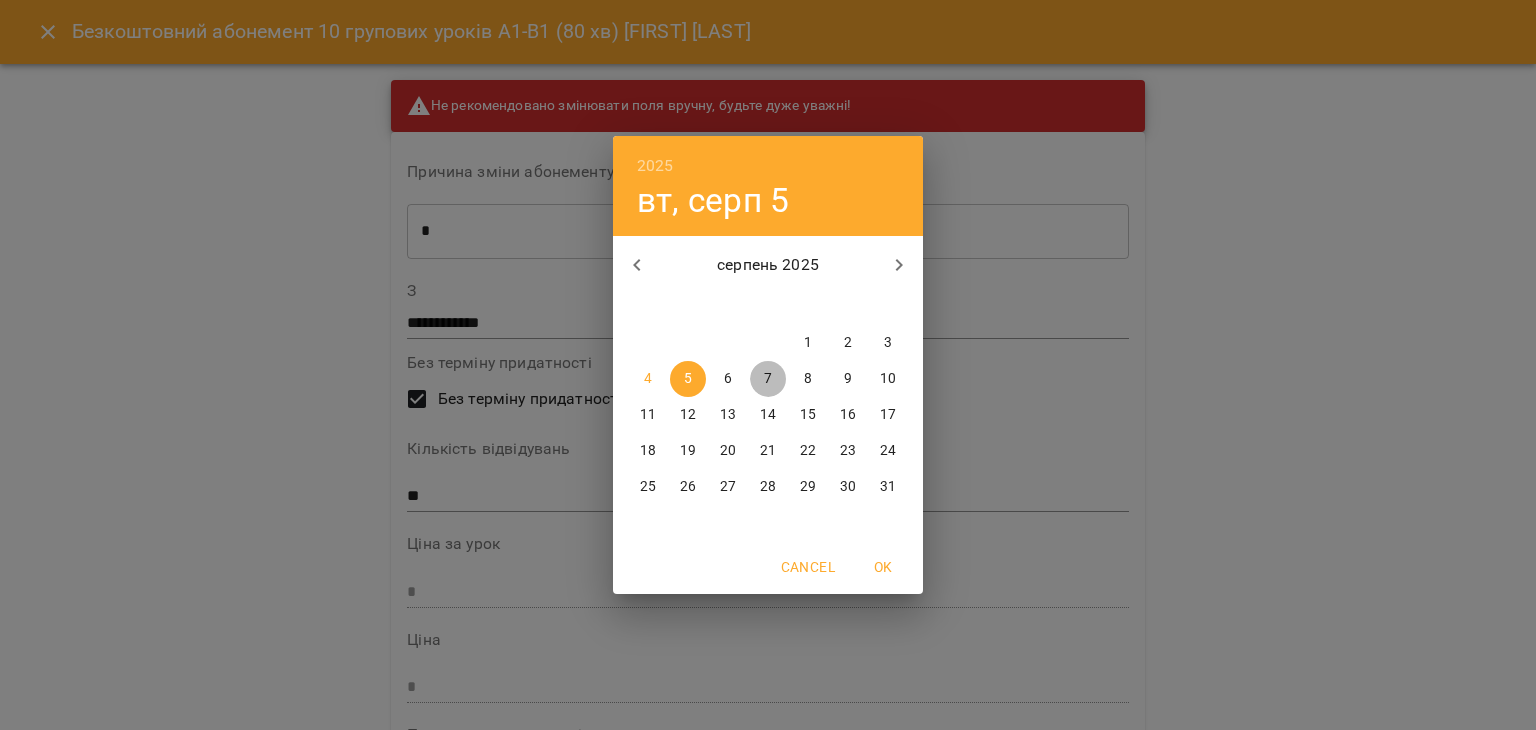 click on "7" at bounding box center [768, 379] 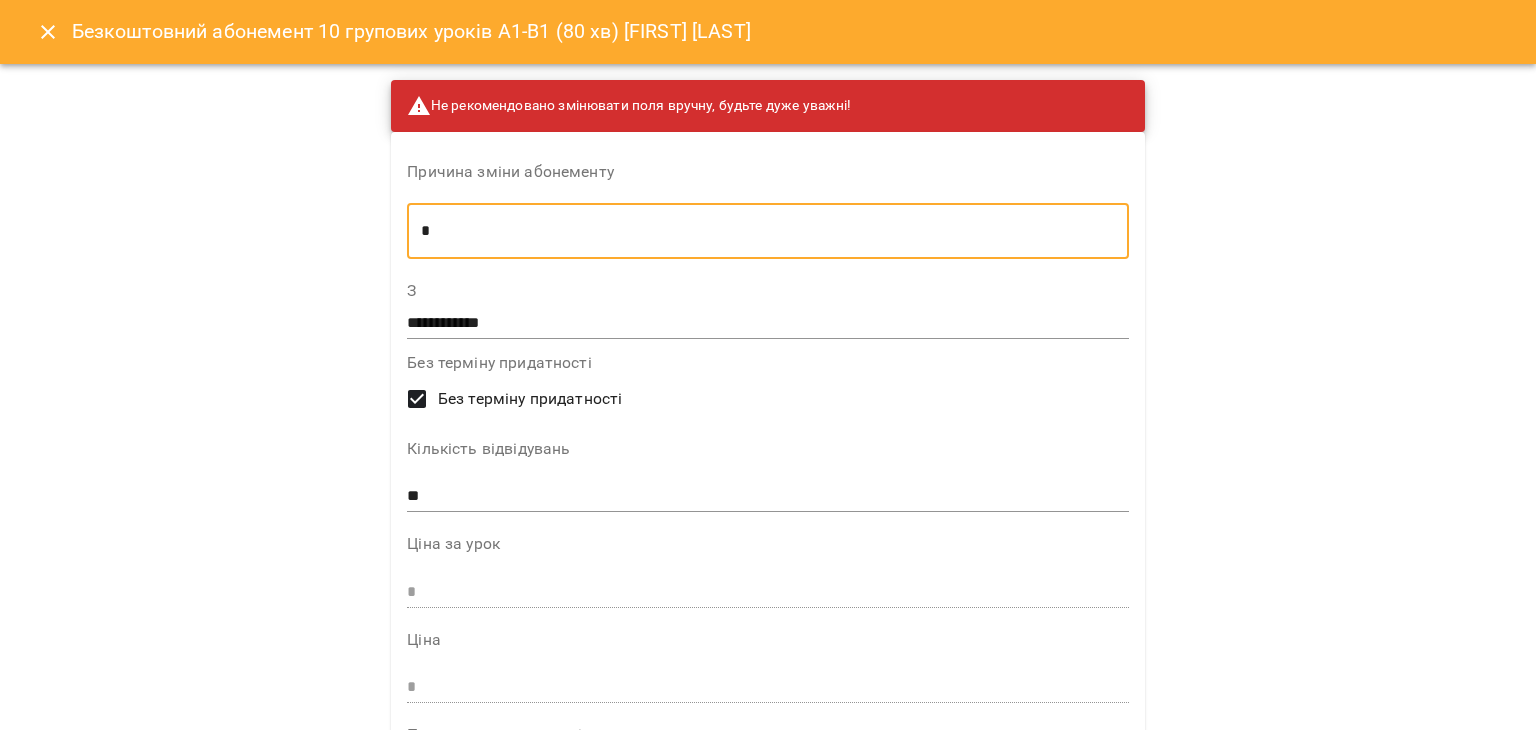 click at bounding box center (766, 231) 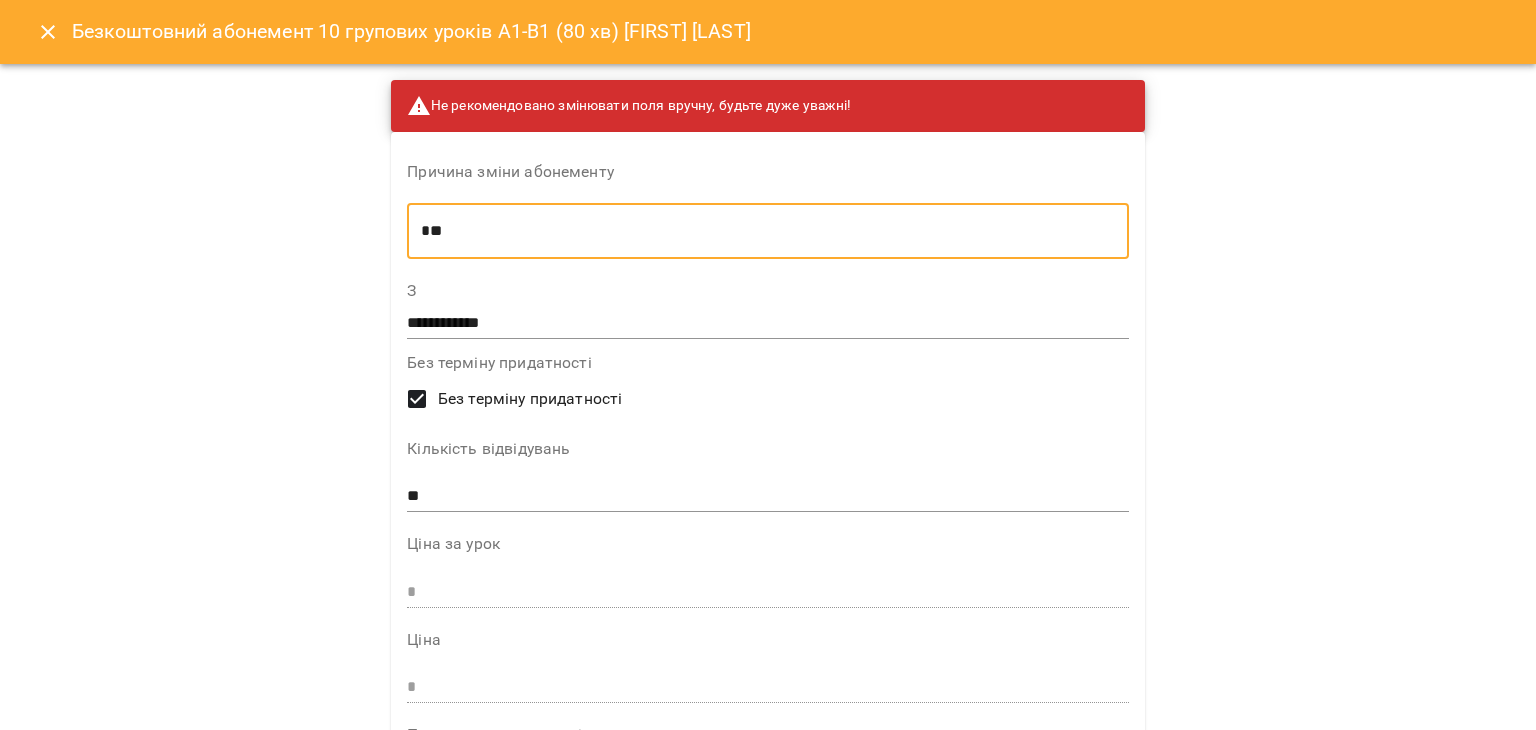 type on "*" 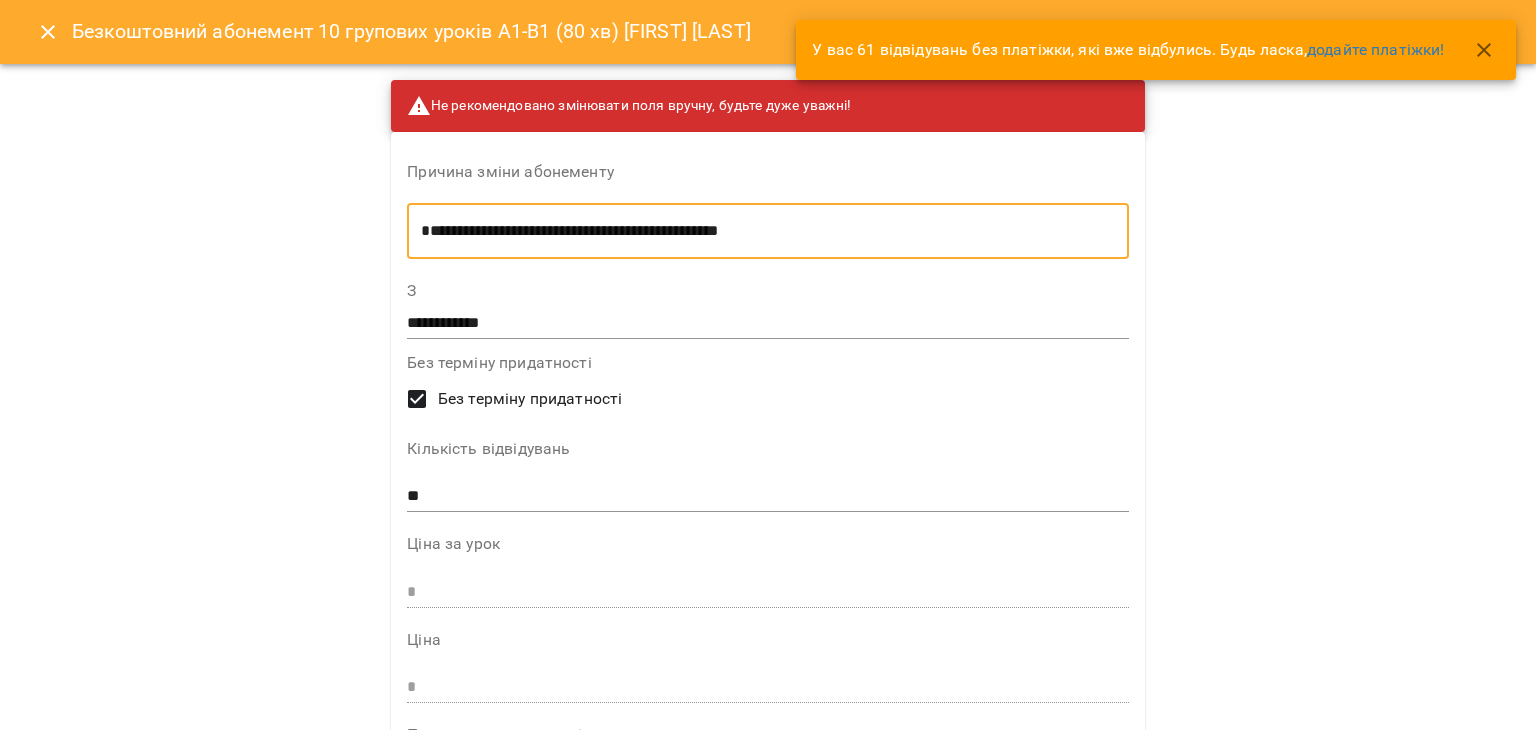 type on "**********" 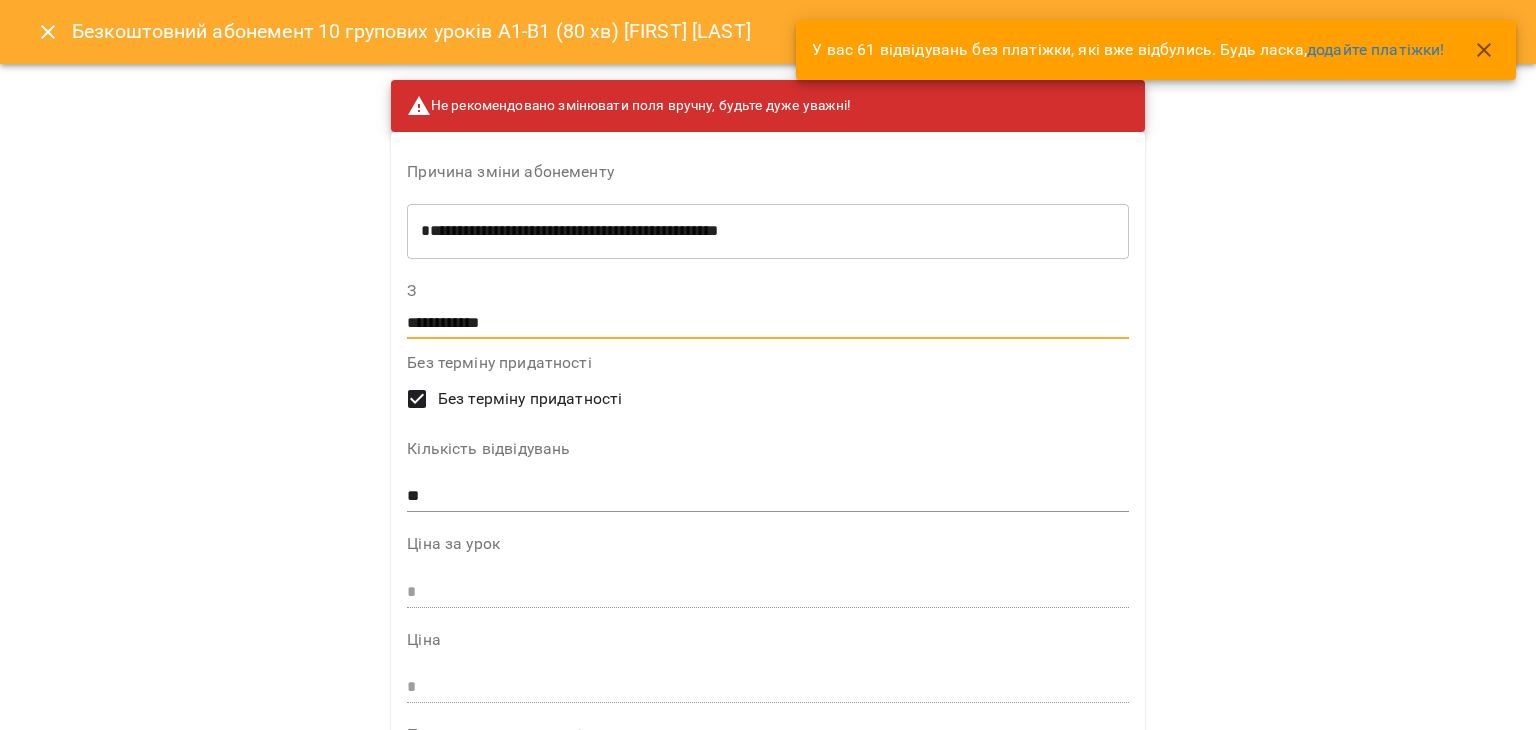 click on "**********" at bounding box center (767, 323) 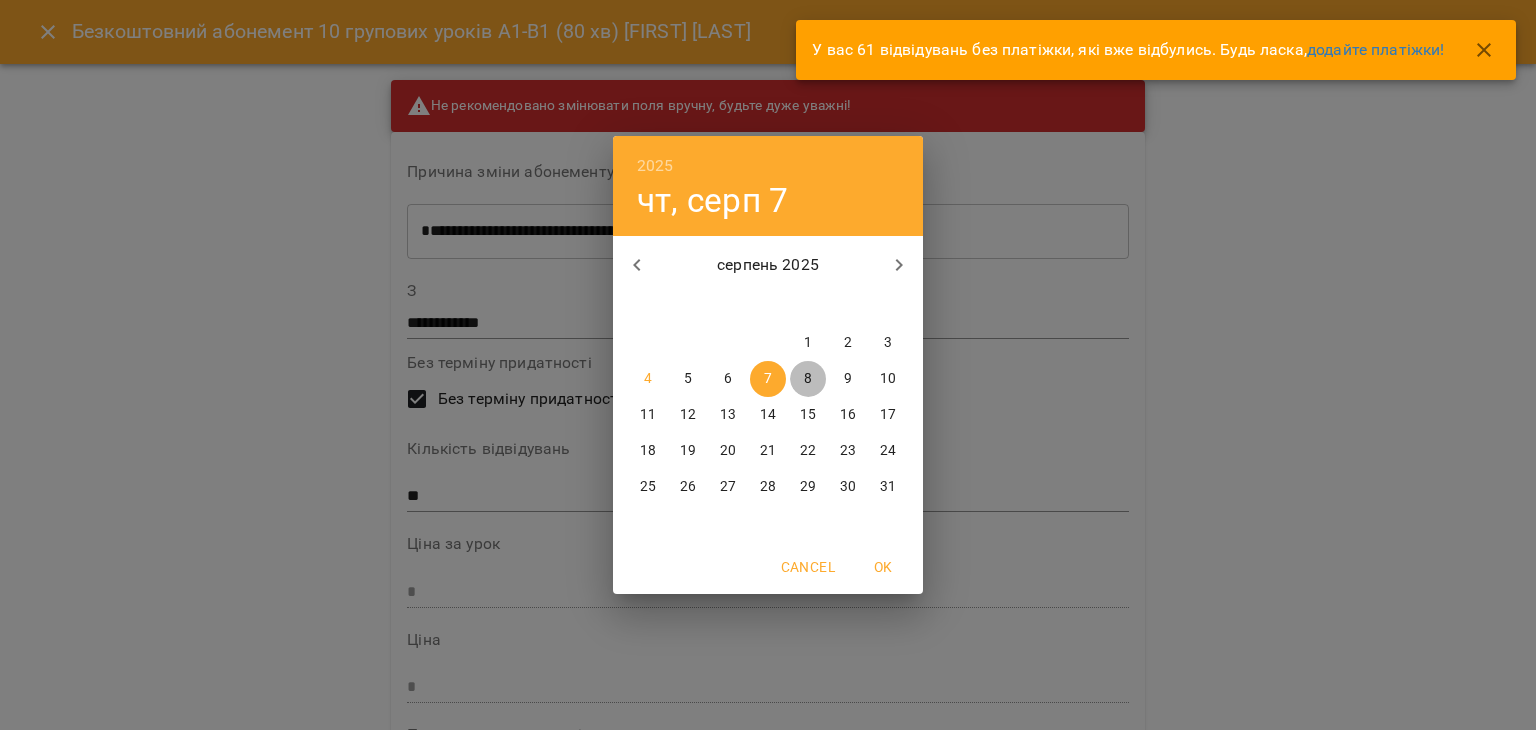click on "8" at bounding box center [808, 379] 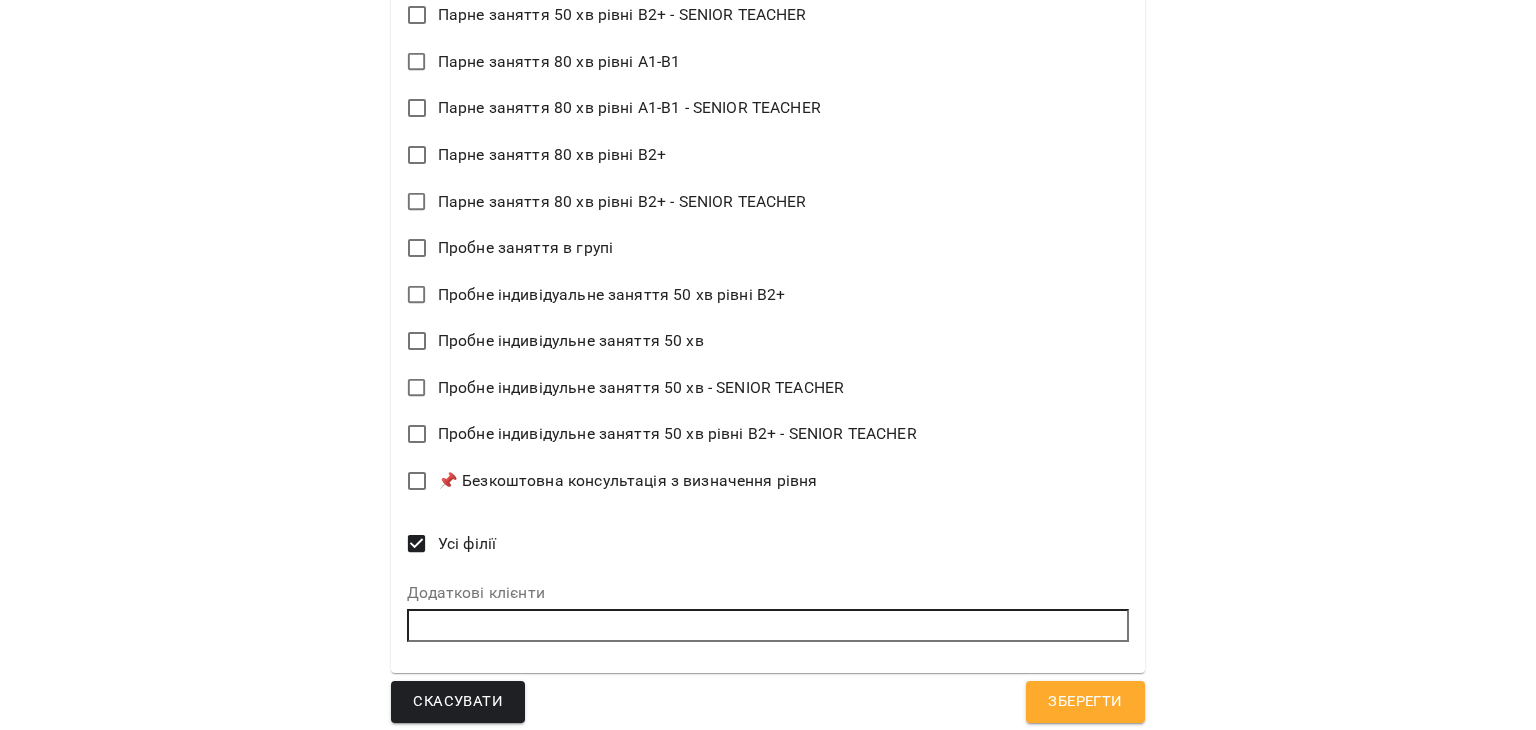scroll, scrollTop: 2301, scrollLeft: 0, axis: vertical 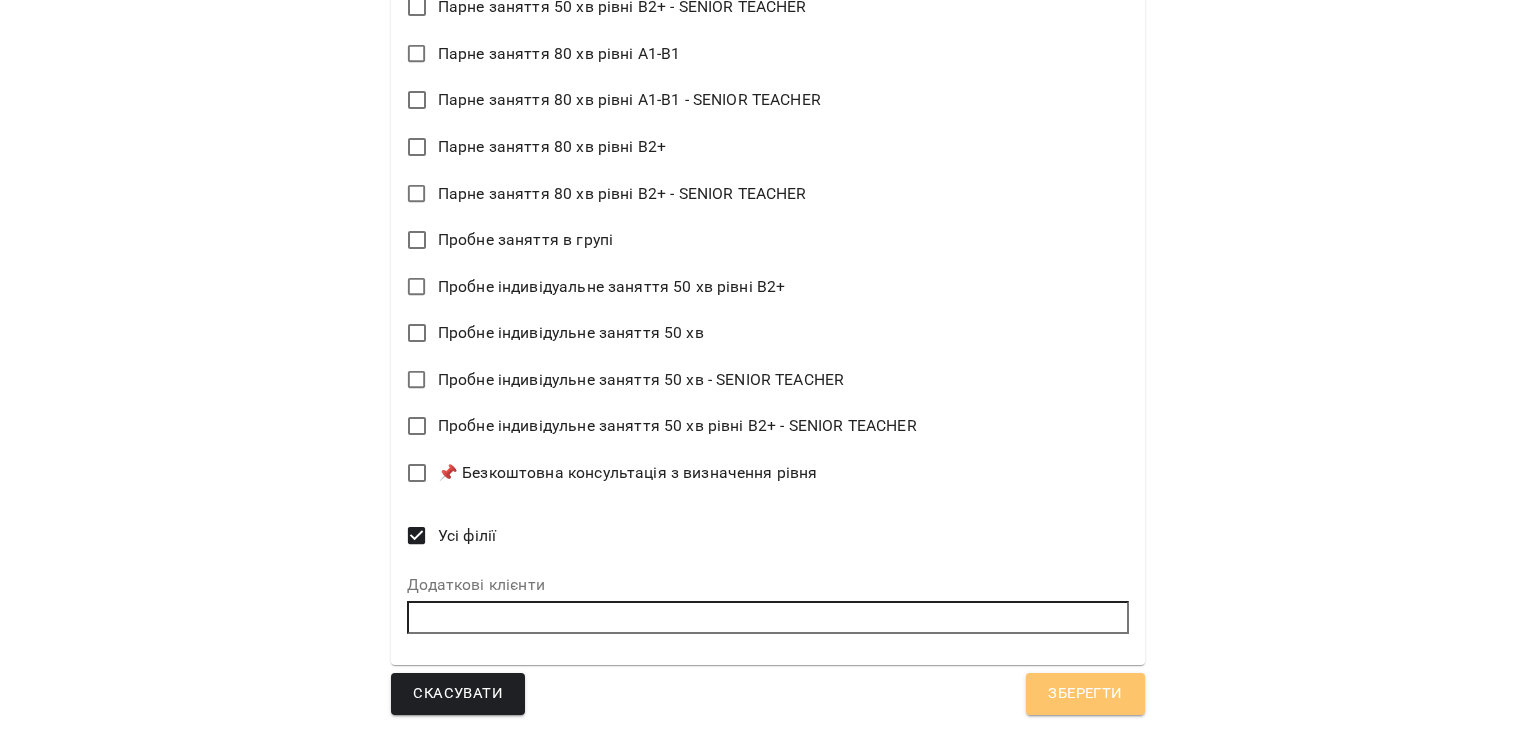 click on "Зберегти" at bounding box center [1085, 694] 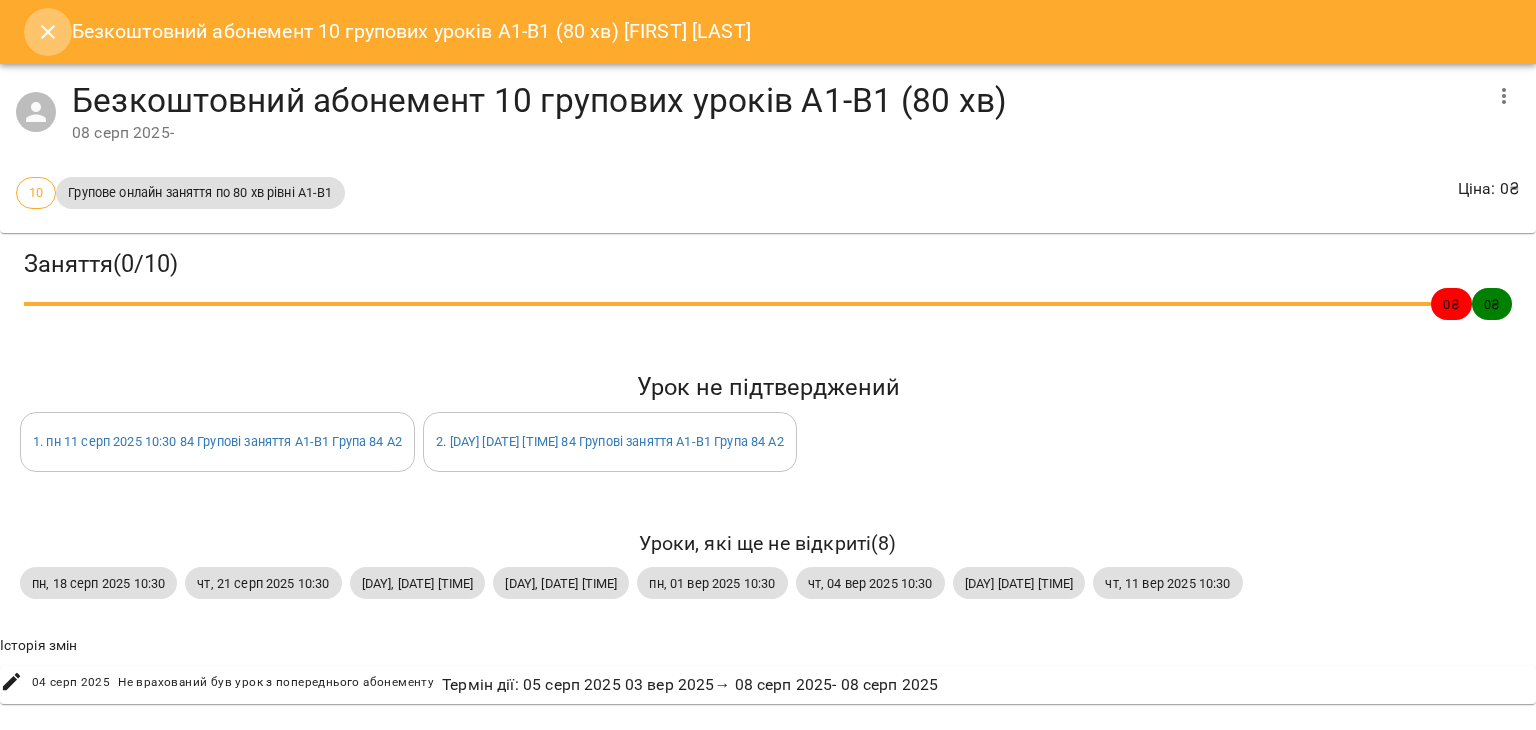 click 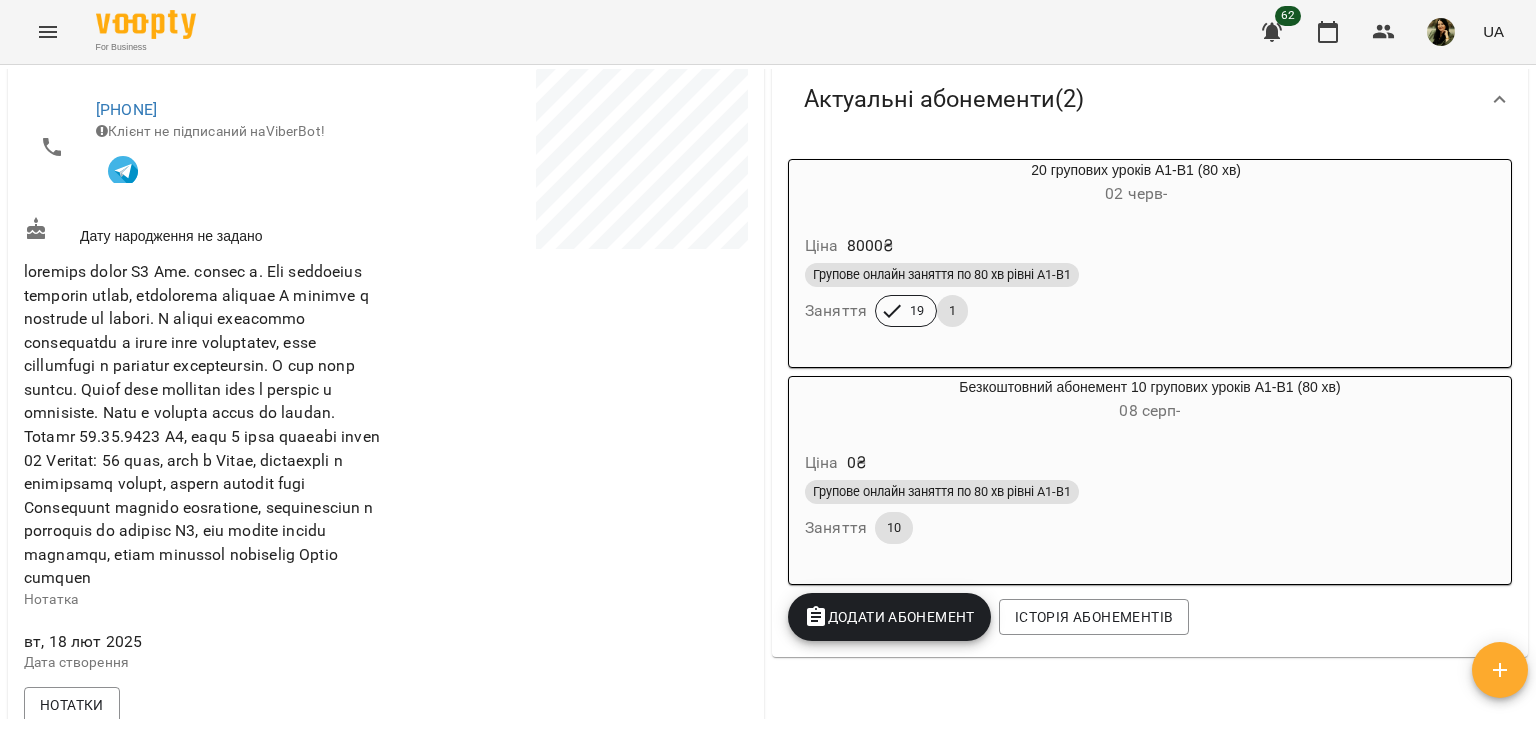 click on "Групове онлайн заняття по 80 хв рівні А1-В1 Заняття 10" at bounding box center [1150, 512] 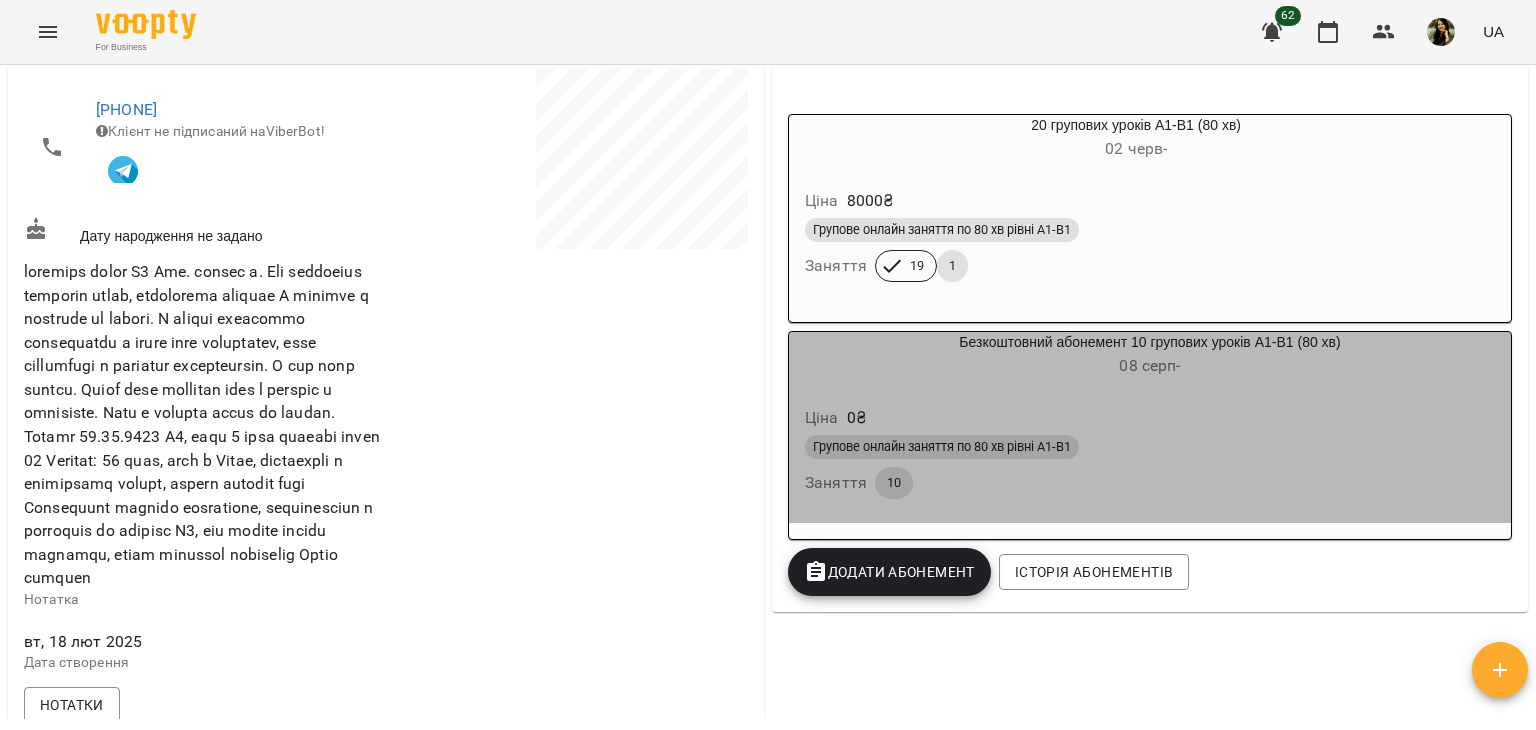 click on "Групове онлайн заняття по 80 хв рівні А1-В1 Заняття 10" at bounding box center [1150, 467] 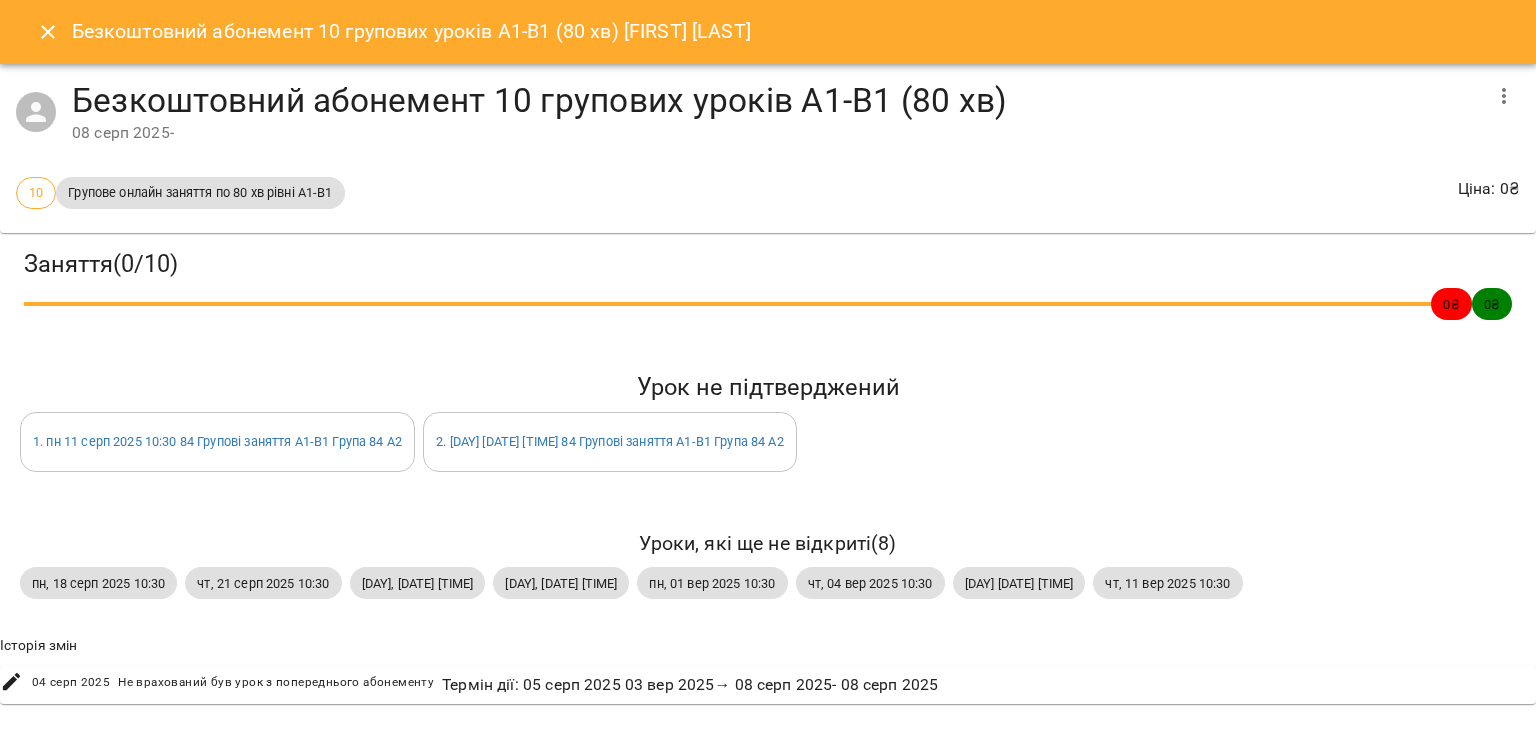click on "Урок не підтверджений   1 .    пн 11 серп 2025 10:30   84 Групові заняття А1-В1 Група 84 А2   2 .    чт 14 серп 2025 10:30   84 Групові заняття А1-В1 Група 84 А2" at bounding box center [768, 421] 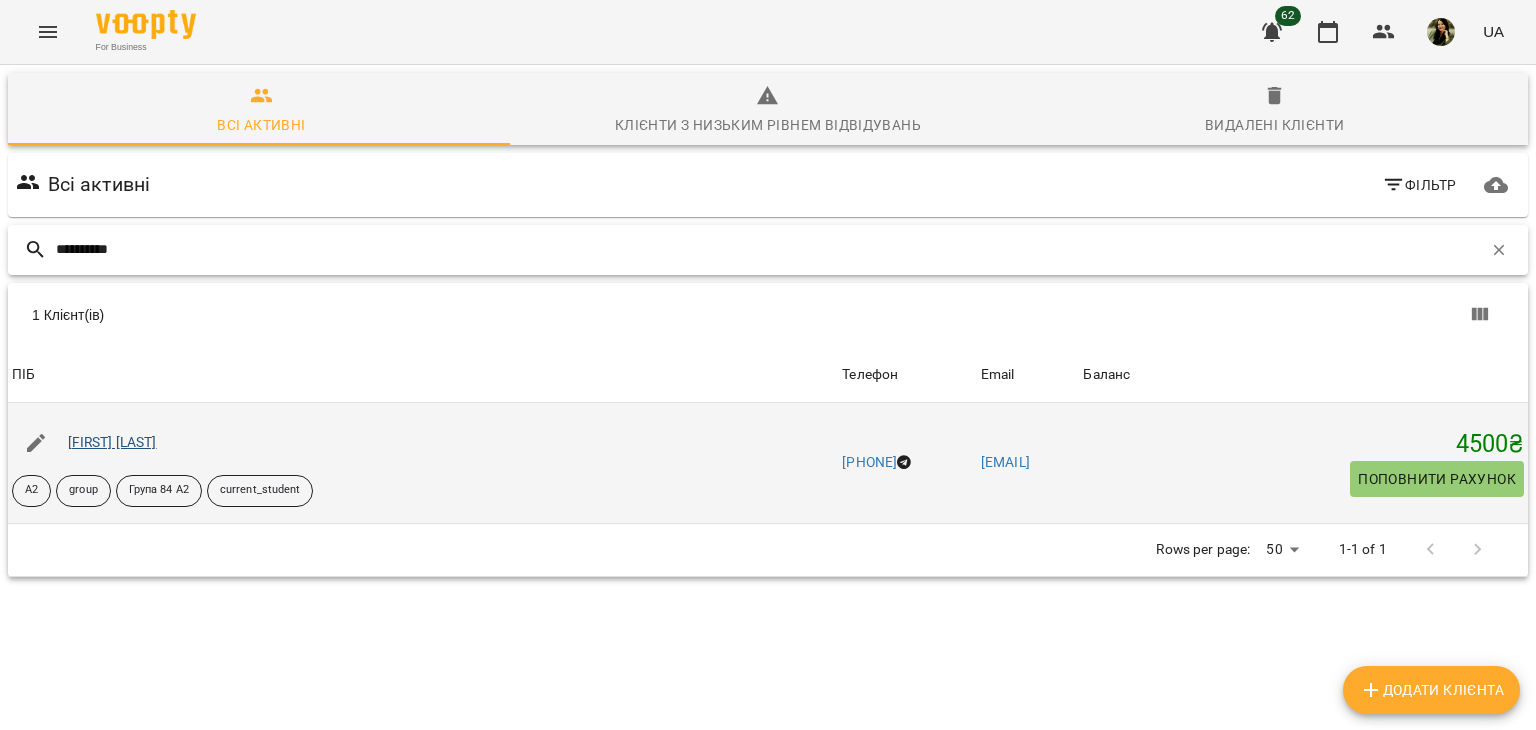 type on "**********" 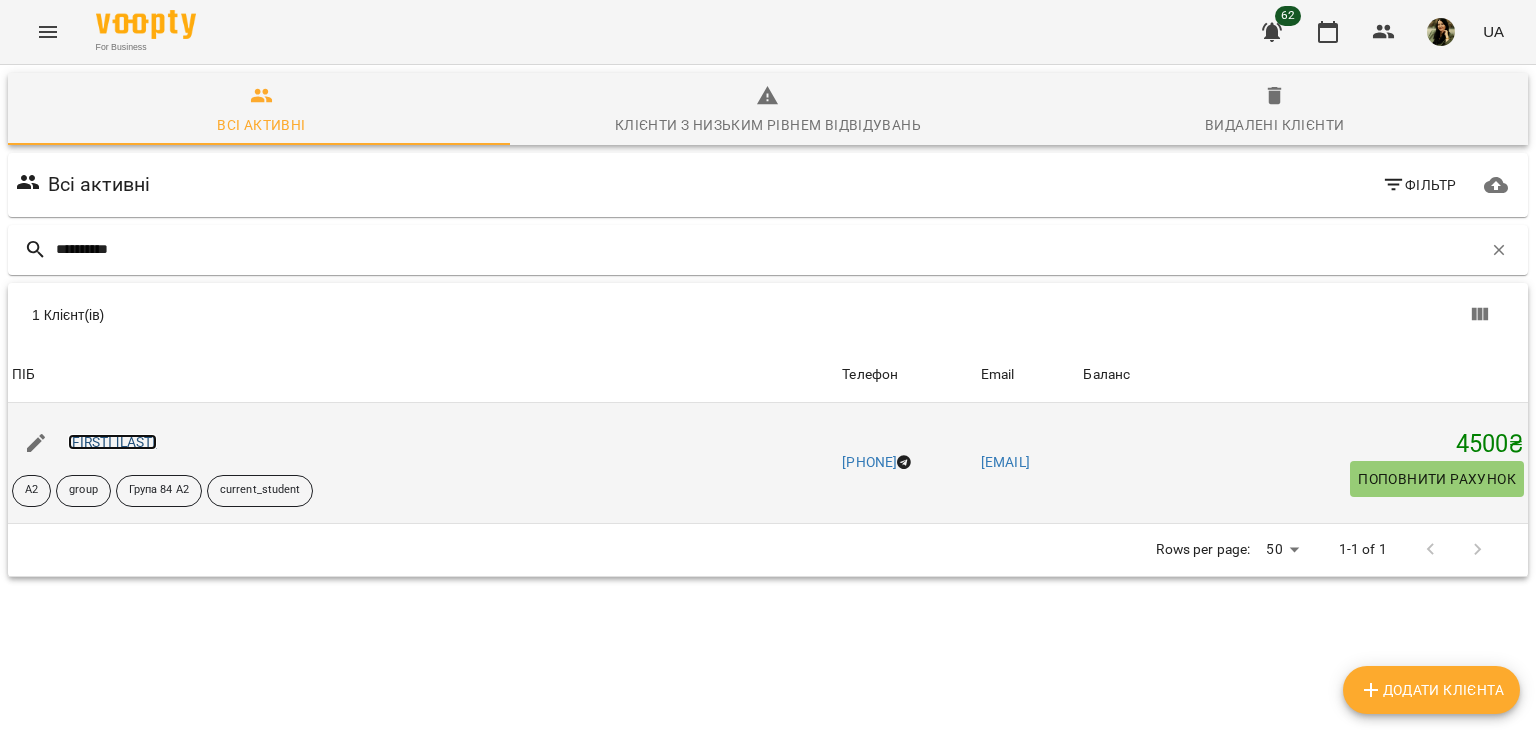 click on "Анжеліка Сайкур" at bounding box center (112, 442) 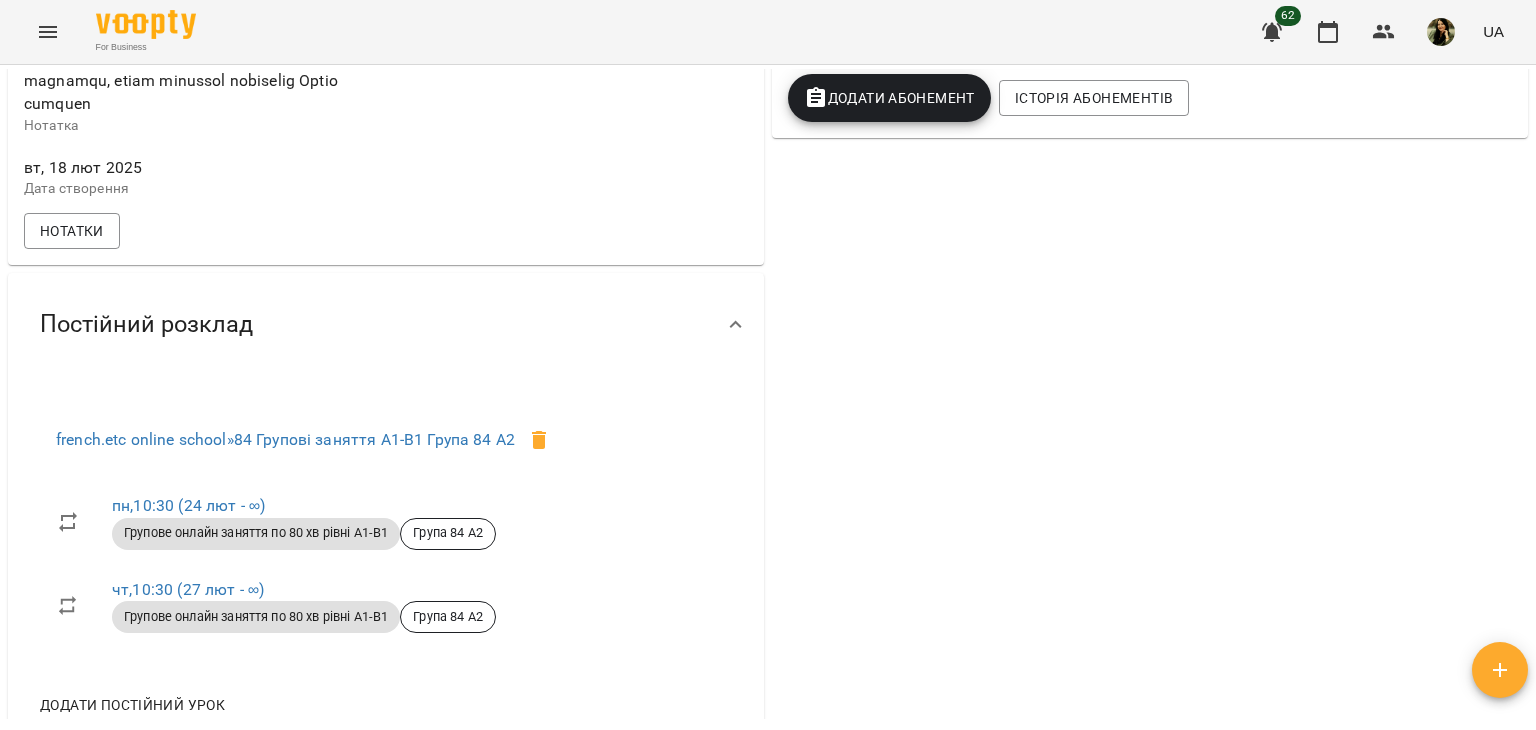 scroll, scrollTop: 892, scrollLeft: 0, axis: vertical 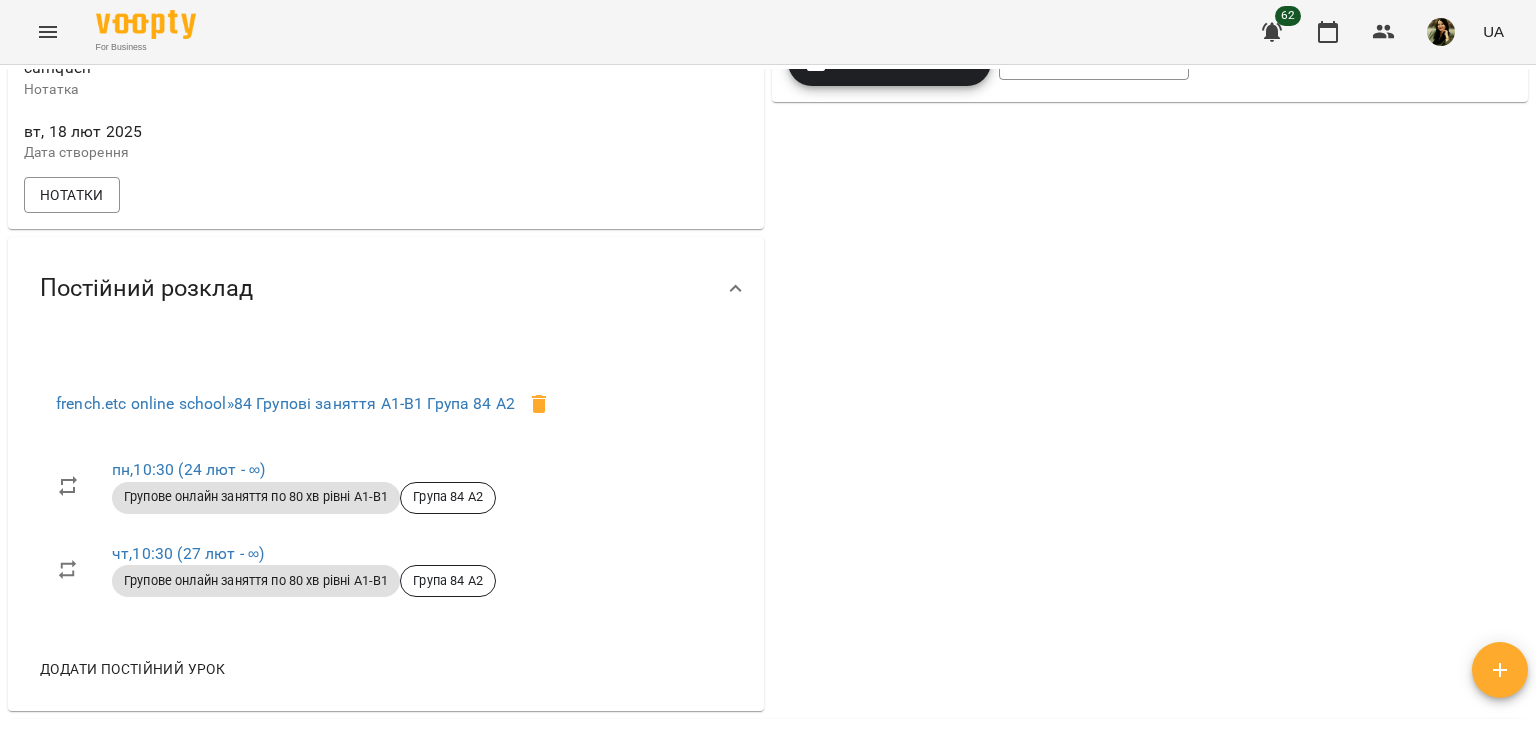 click on "Мої клієнти / Анжеліка Сайкур Анжеліка Сайкур А2 group Група 84 A2 current_student 4500 ₴ Баланс Поповнити рахунок Докладніше 4500   ₴ Абонементи 4500 ₴   10 групових уроків А1-В1 (80 хв) 0 ₴   20 групових уроків А1-В1 (80 хв) 0 ₴    Безкоштовний абонемент 10 групових уроків А1-В1 (80 хв) Актуальні абонементи ( 2 ) 20 групових уроків А1-В1 (80 хв) 02 черв  -   Ціна 8000 ₴ Групове онлайн заняття по 80 хв рівні А1-В1 Заняття 19 1  Безкоштовний абонемент 10 групових уроків А1-В1 (80 хв) 08 серп  -   Ціна 0 ₴ Групове онлайн заняття по 80 хв рівні А1-В1 Заняття 10 Додати Абонемент Історія абонементів Інформація про учня  »  ," at bounding box center (768, 430) 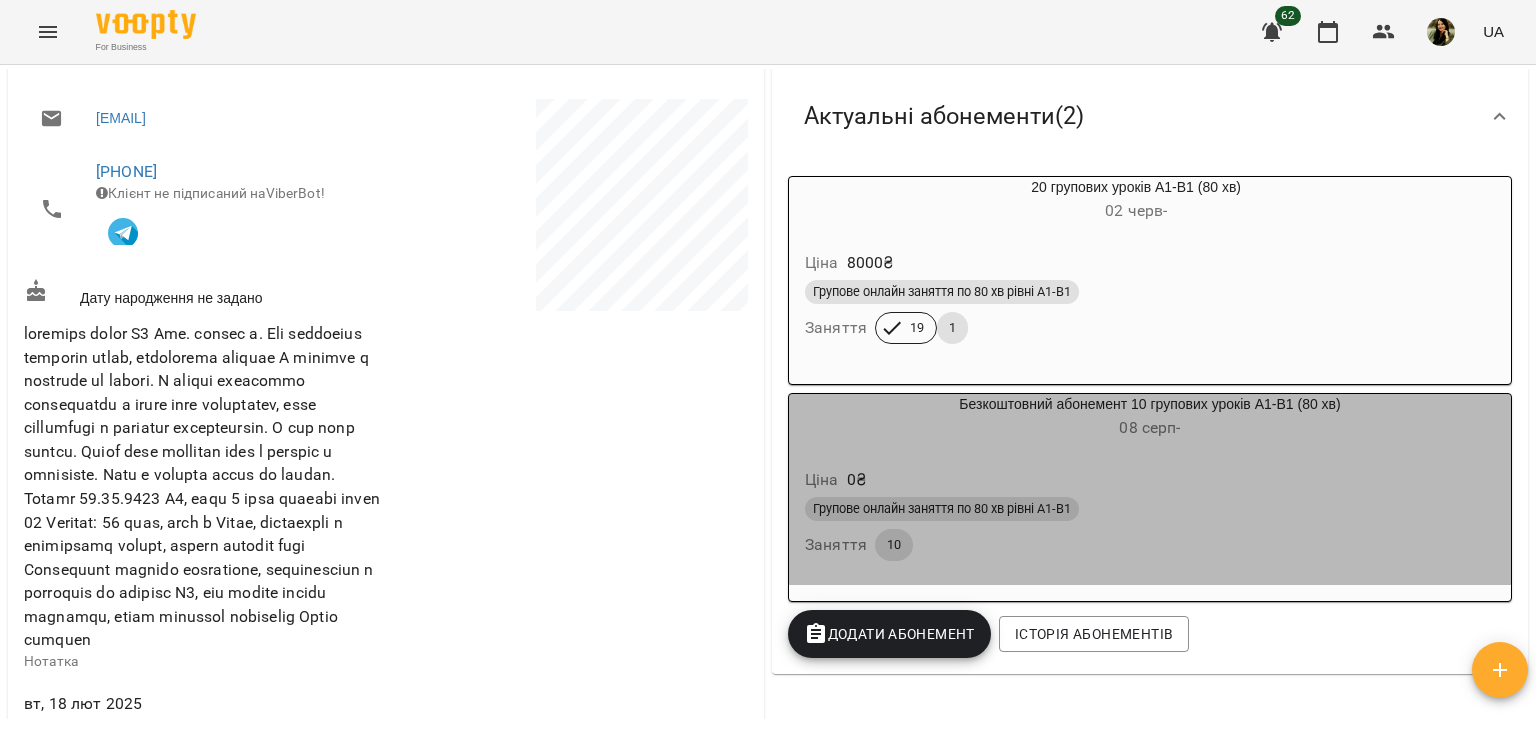 click on "08 серп  -" at bounding box center (1150, 428) 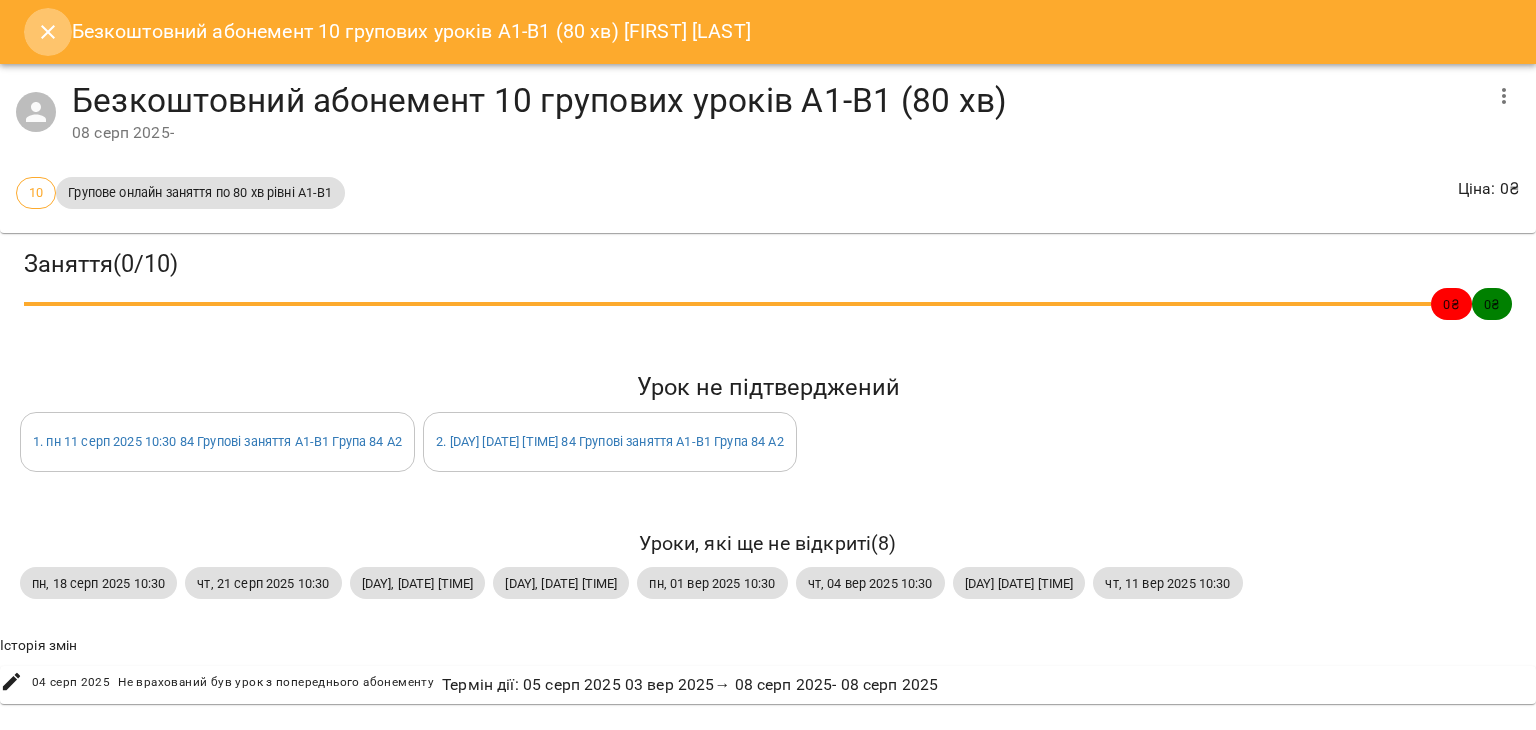 click 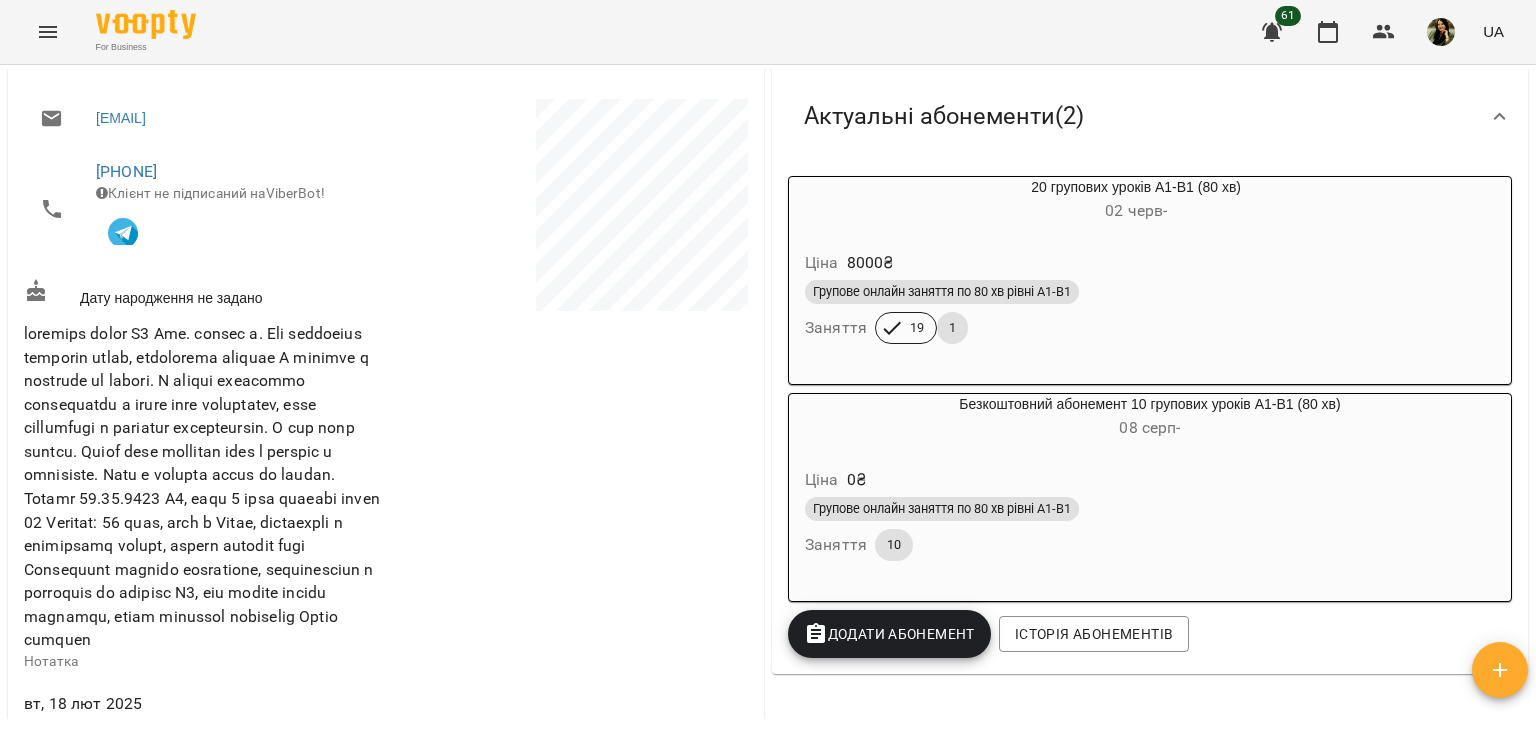 drag, startPoint x: 1535, startPoint y: 187, endPoint x: 1525, endPoint y: 186, distance: 10.049875 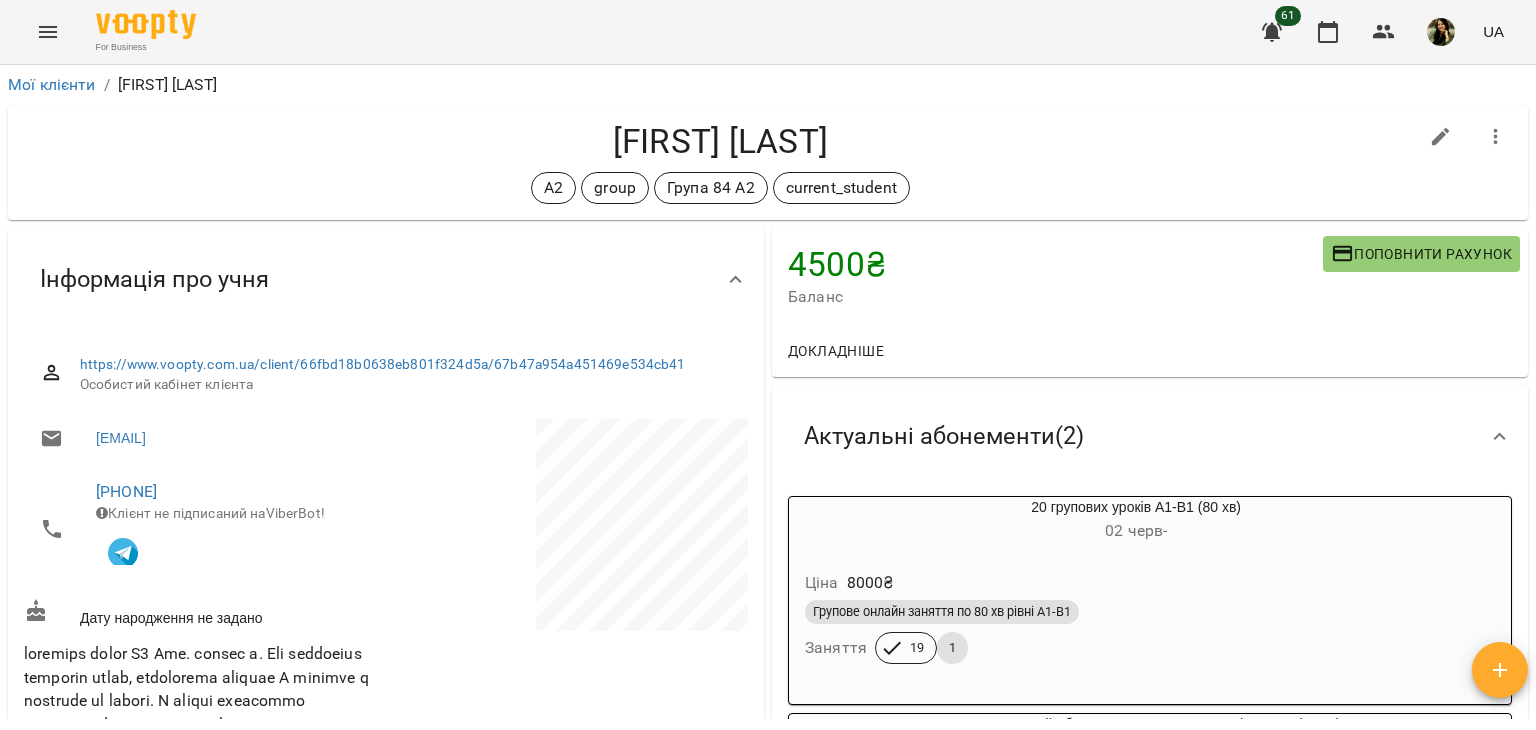 scroll, scrollTop: 889, scrollLeft: 0, axis: vertical 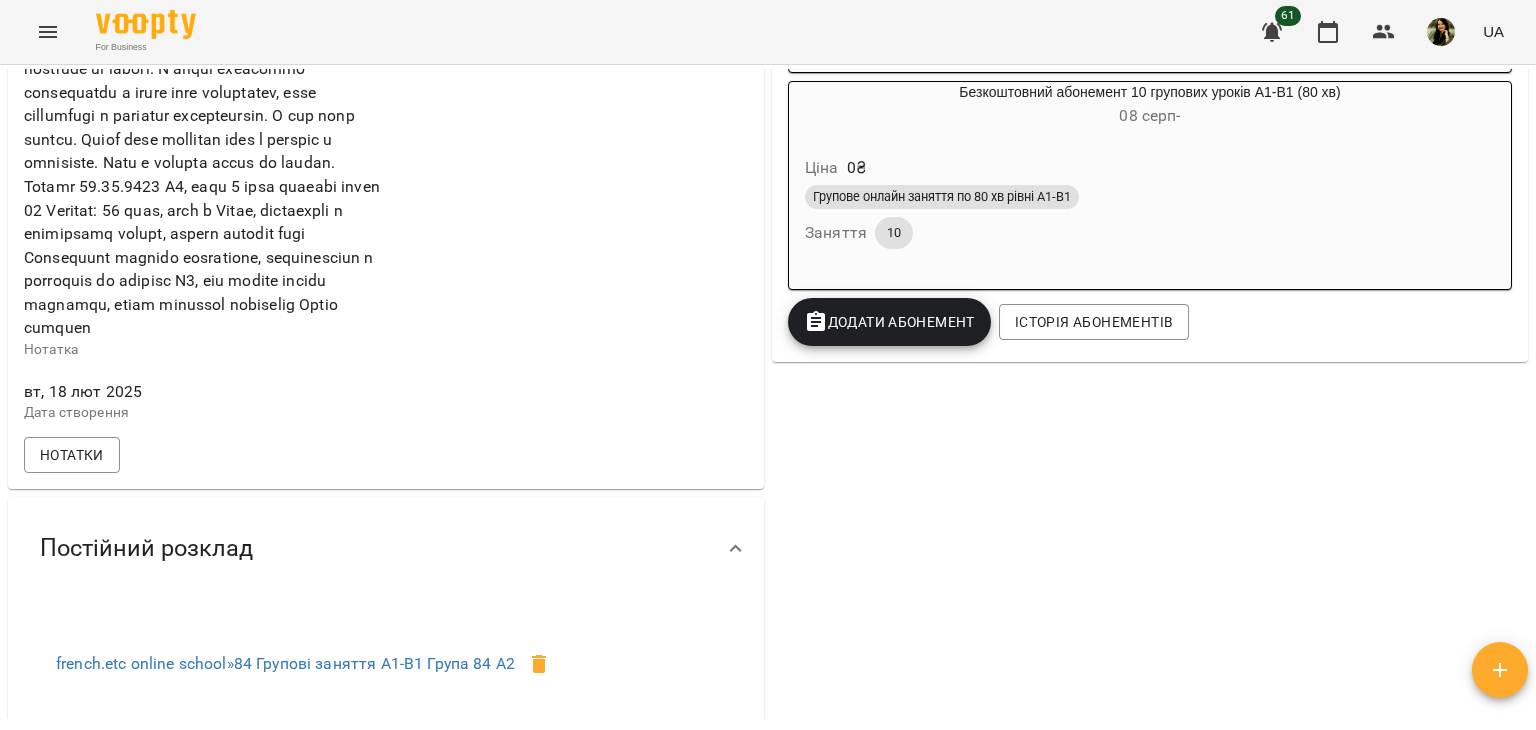 click on "Групове онлайн заняття по 80 хв рівні А1-В1 Заняття 10" at bounding box center [1150, 217] 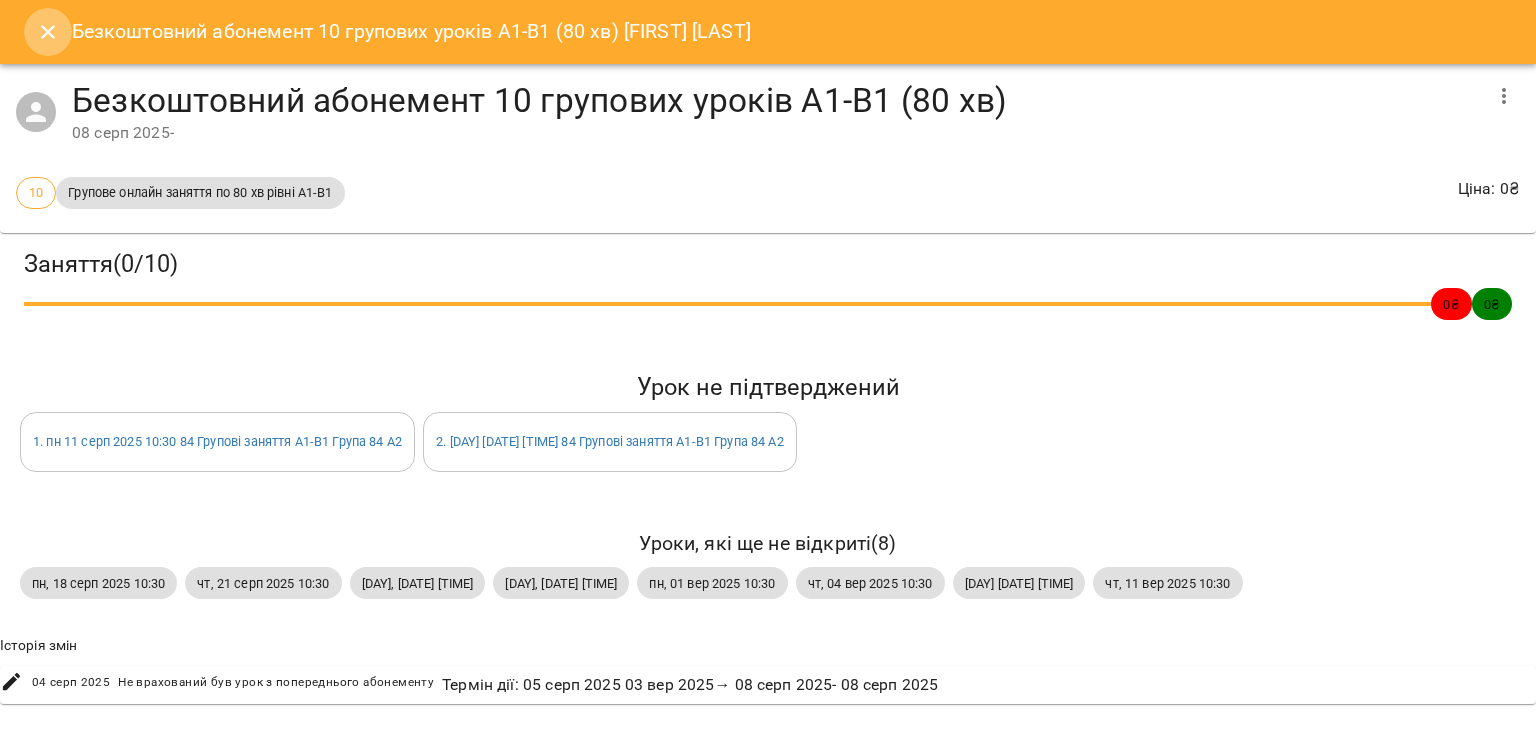 click 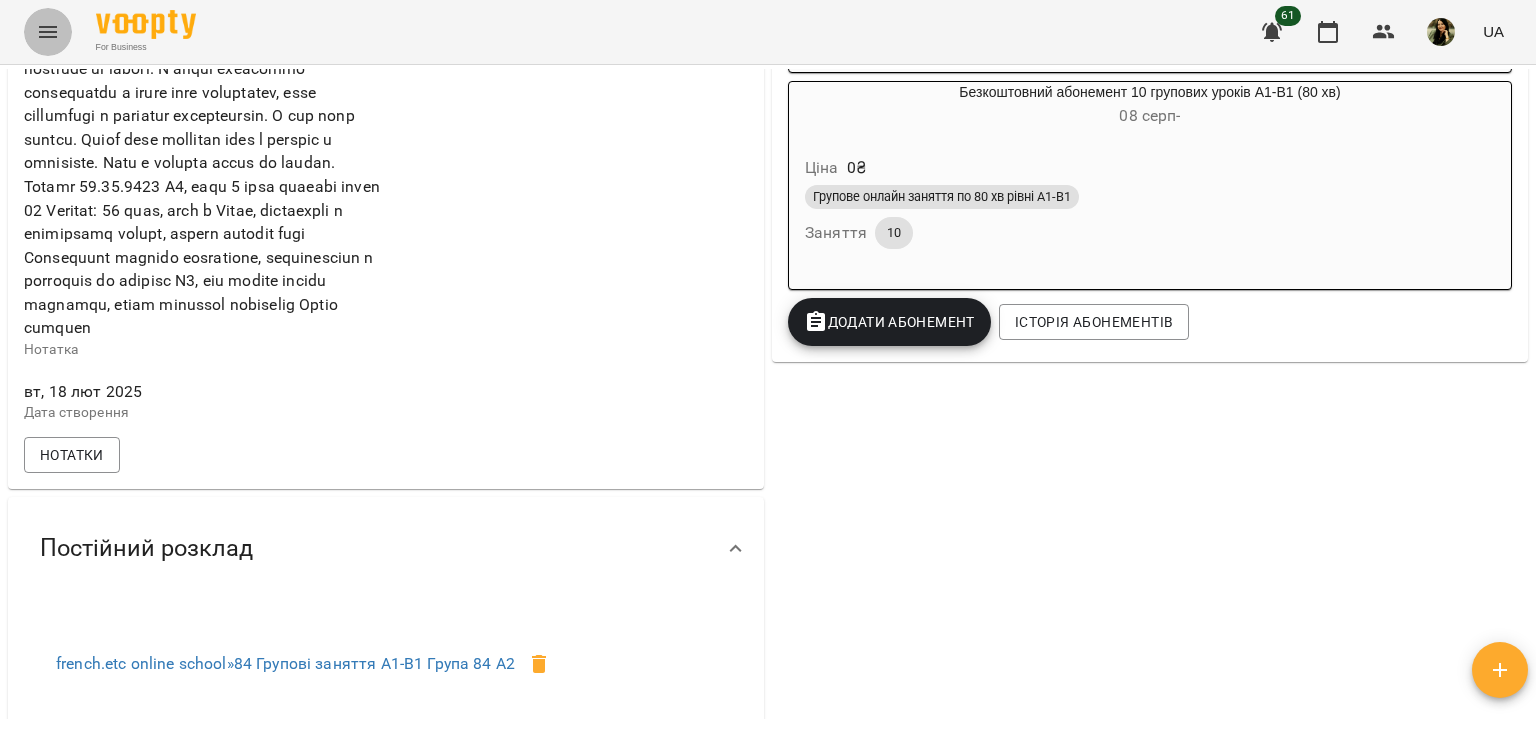 click 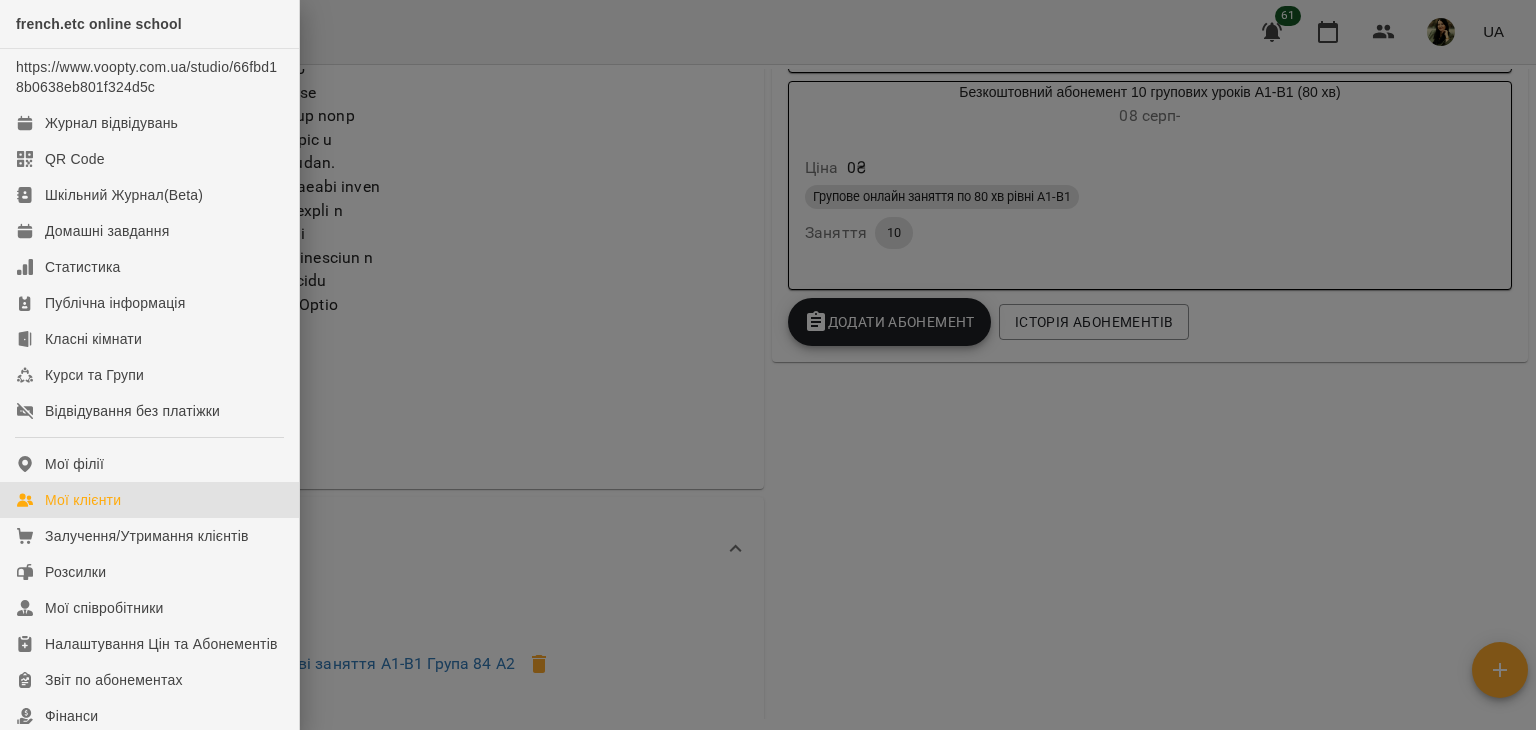 click on "Мої клієнти" at bounding box center (149, 500) 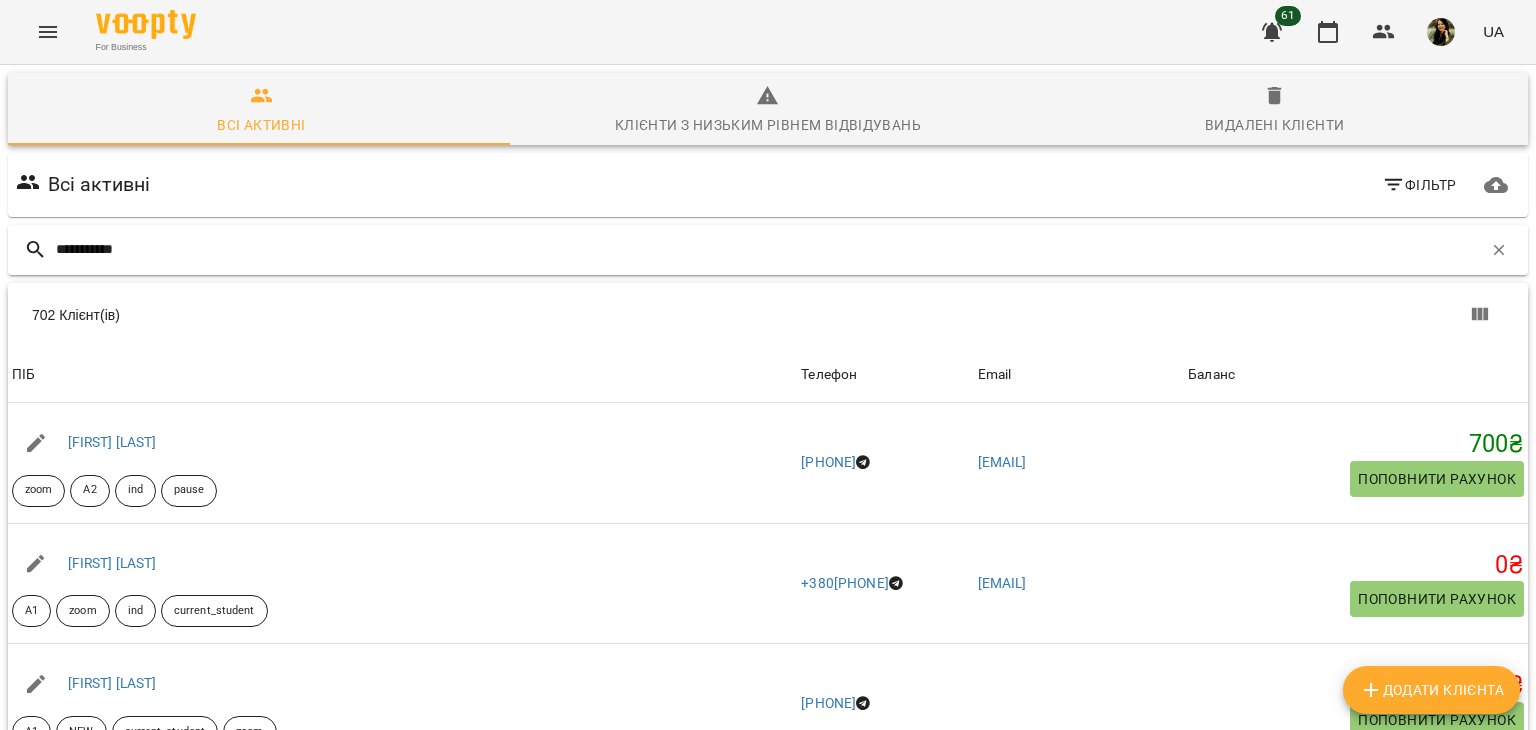 type on "**********" 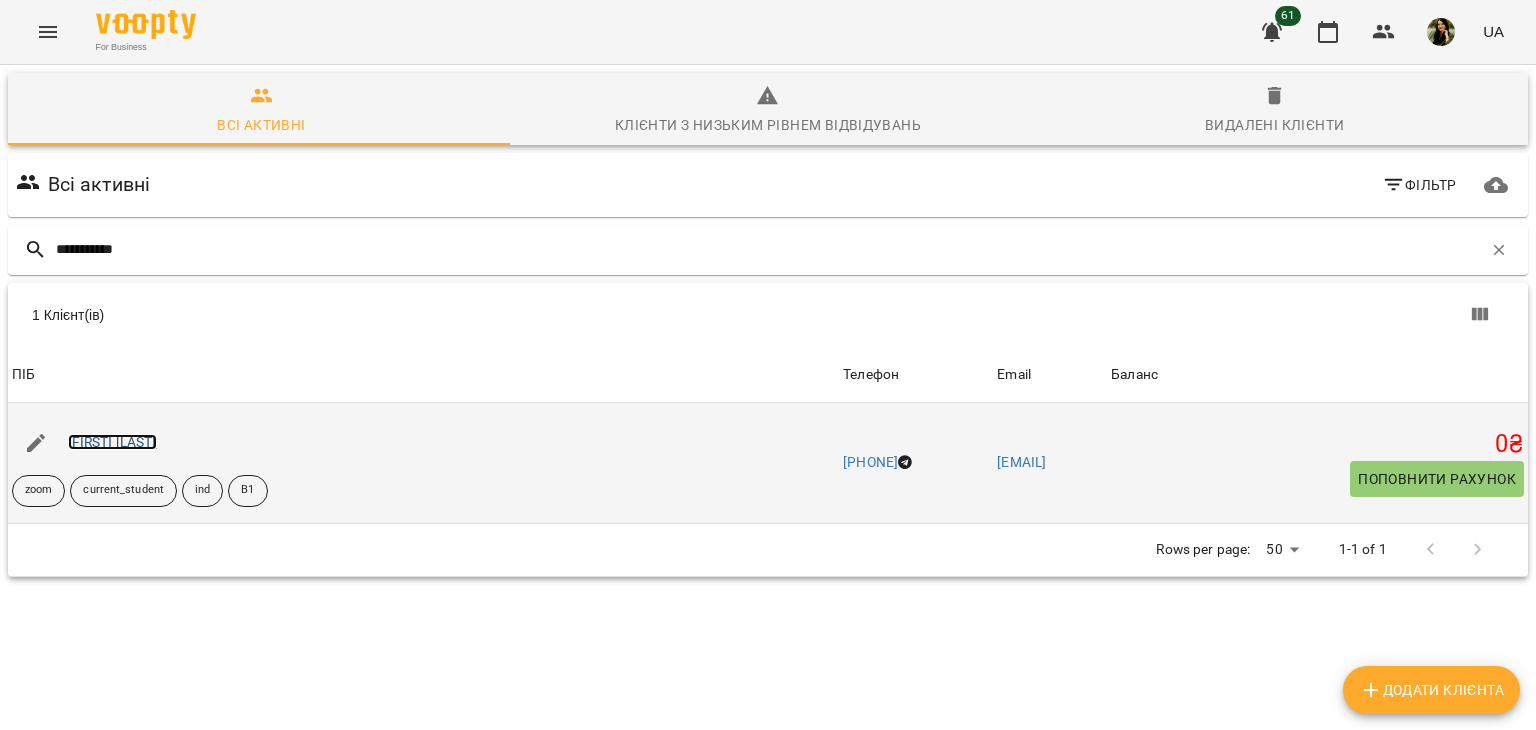 click on "[LAST] [FIRST]" at bounding box center (112, 442) 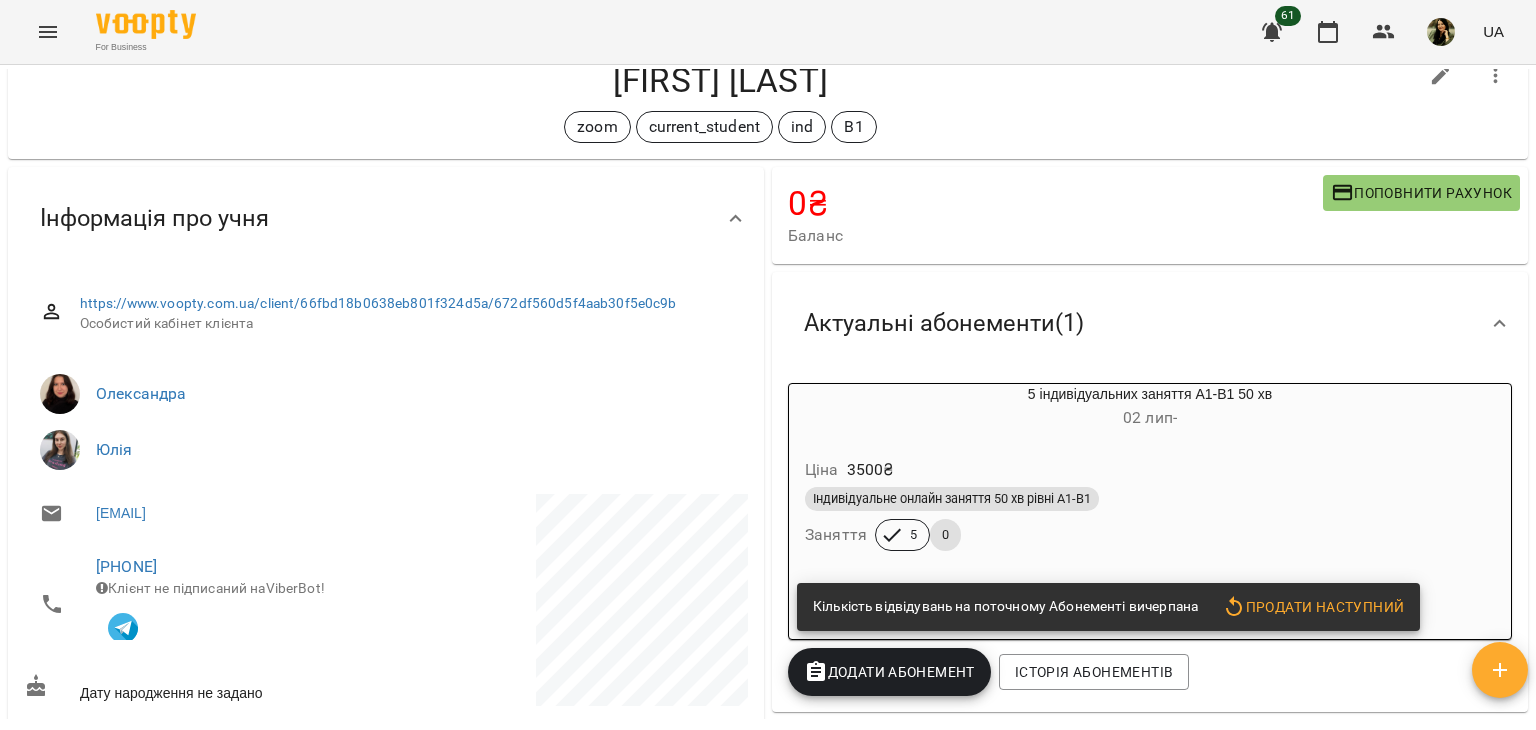 scroll, scrollTop: 64, scrollLeft: 0, axis: vertical 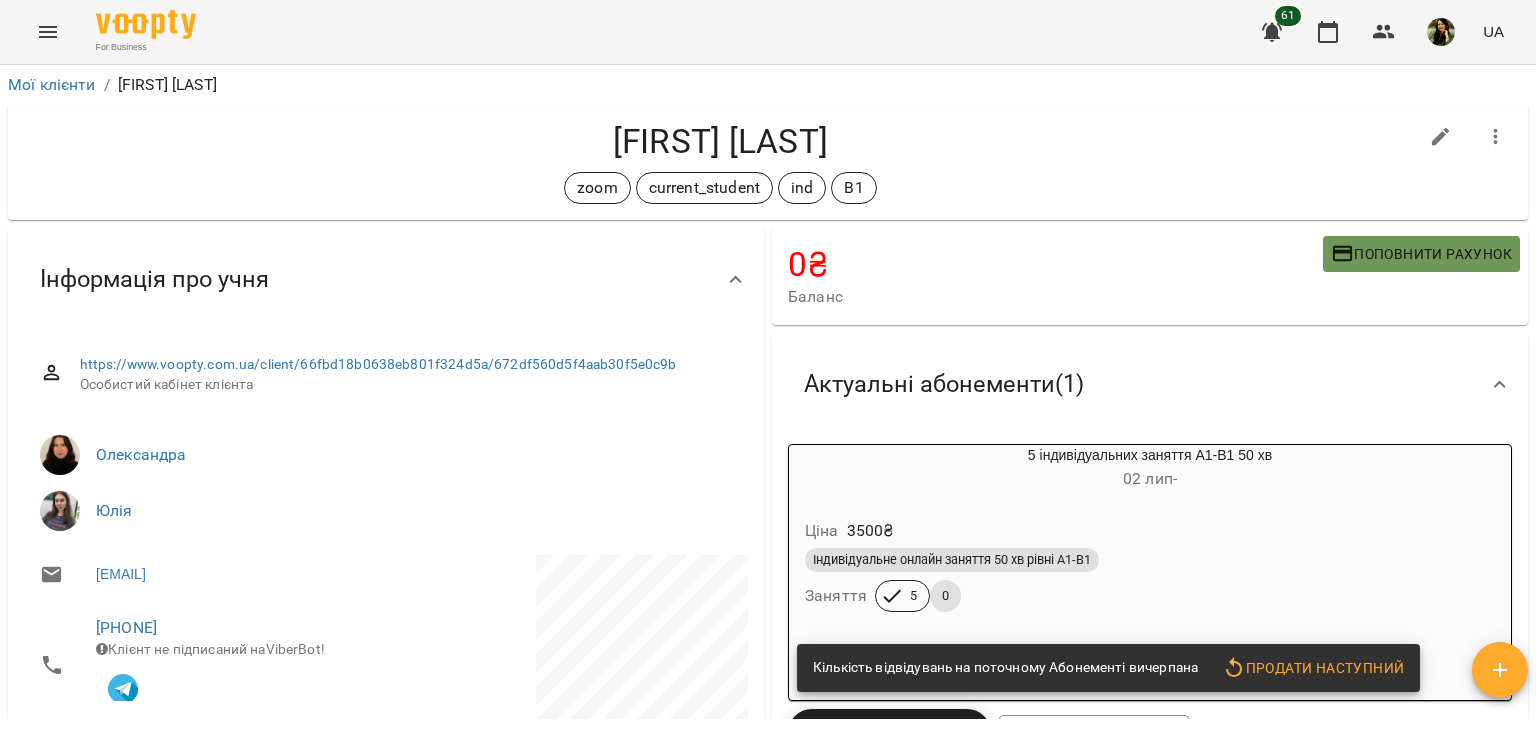 click on "Поповнити рахунок" at bounding box center [1421, 254] 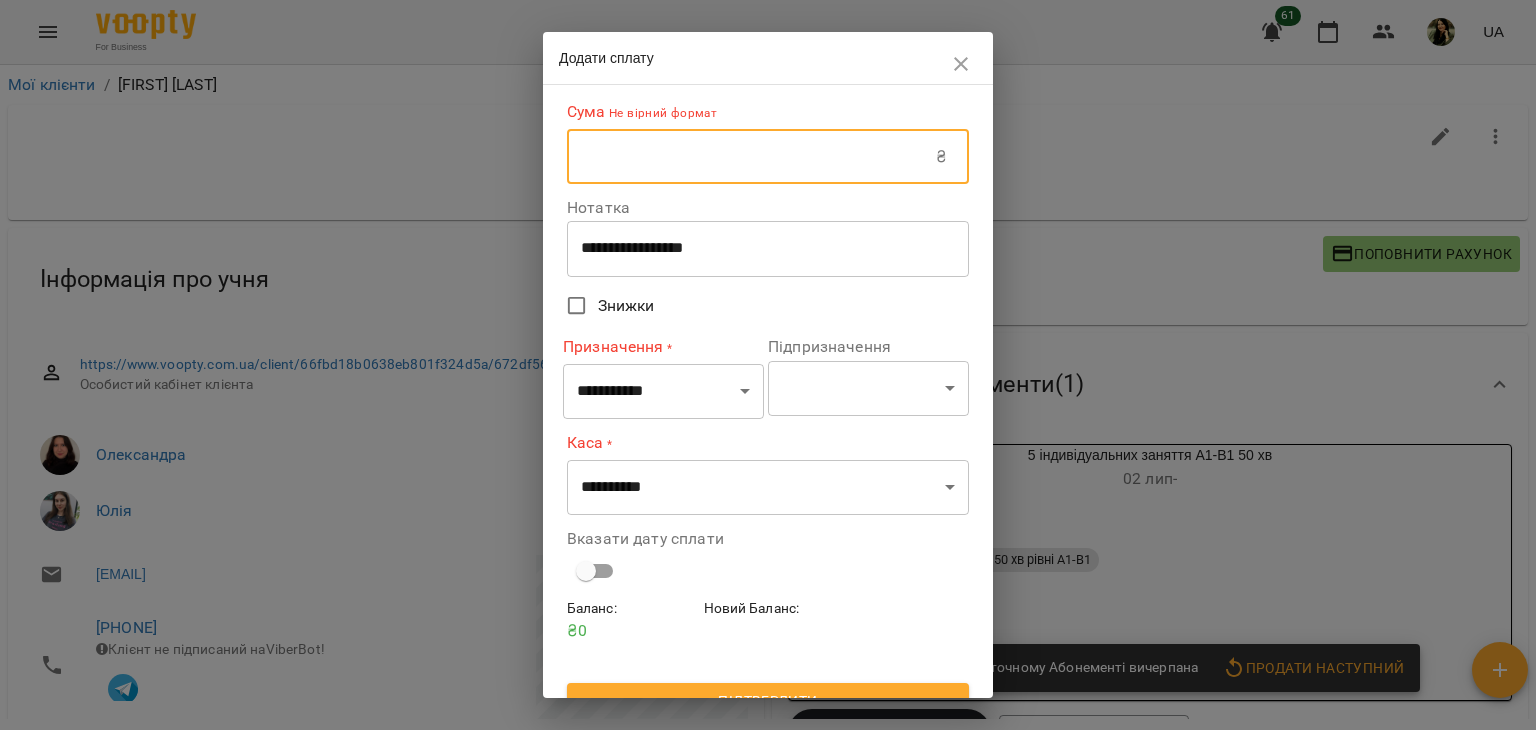click at bounding box center [751, 157] 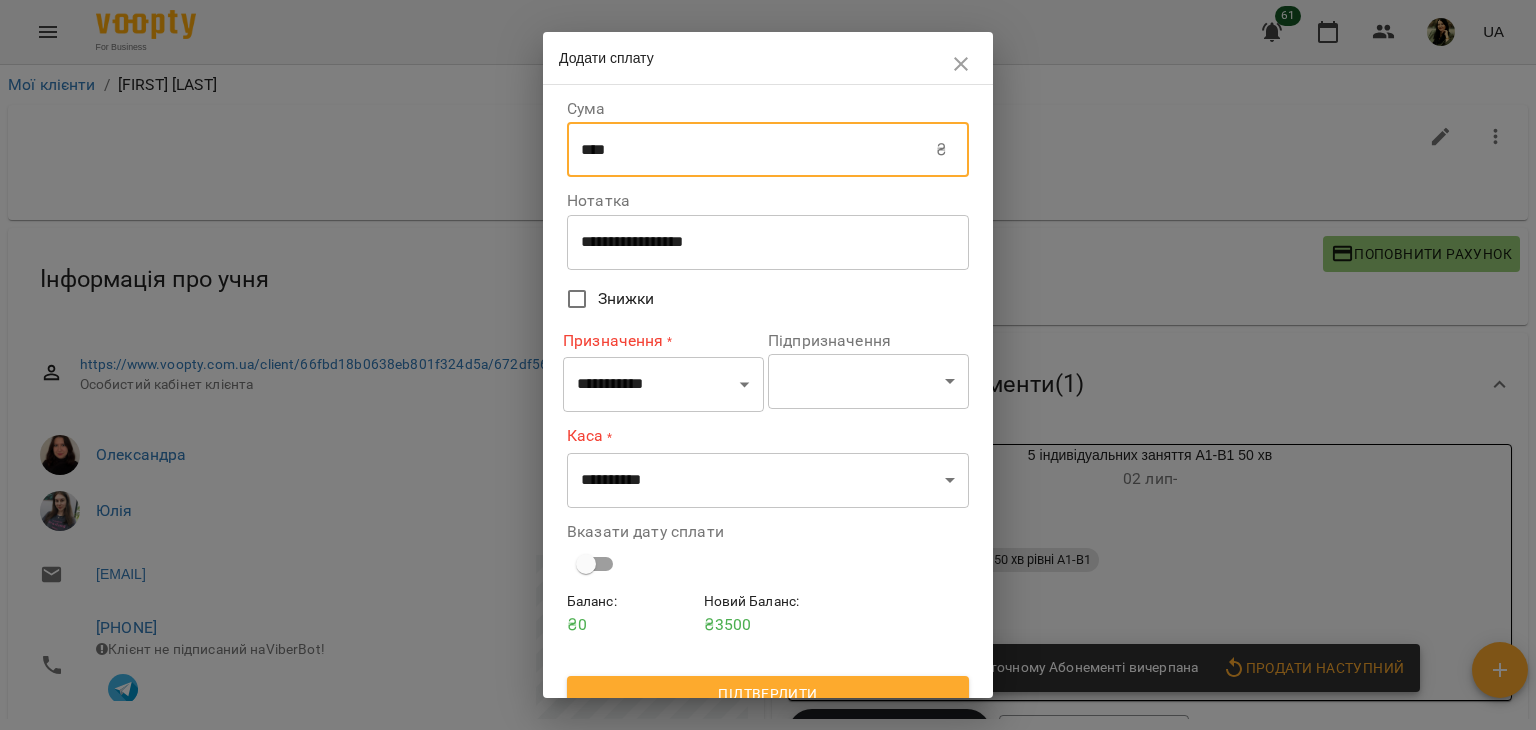 type on "****" 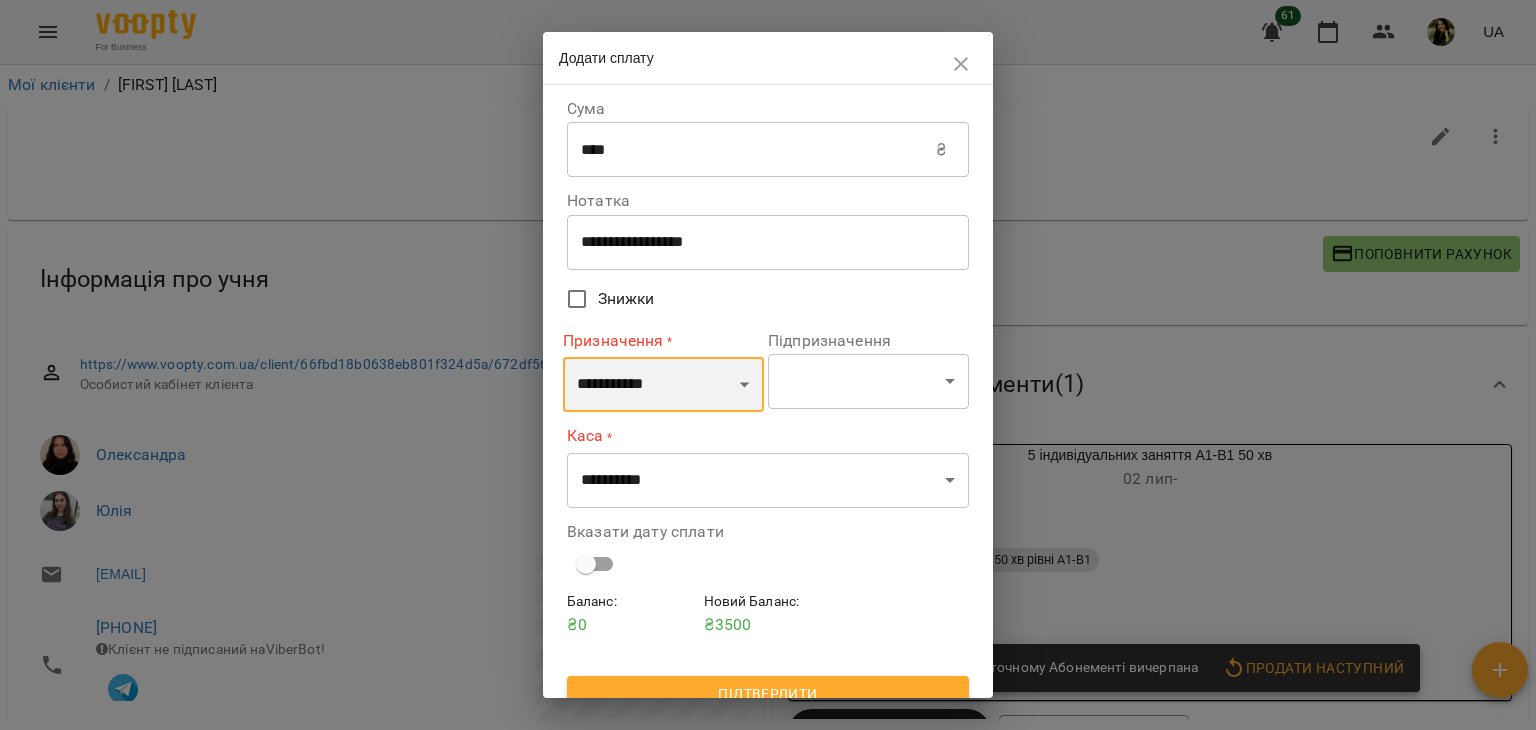 click on "**********" at bounding box center [663, 385] 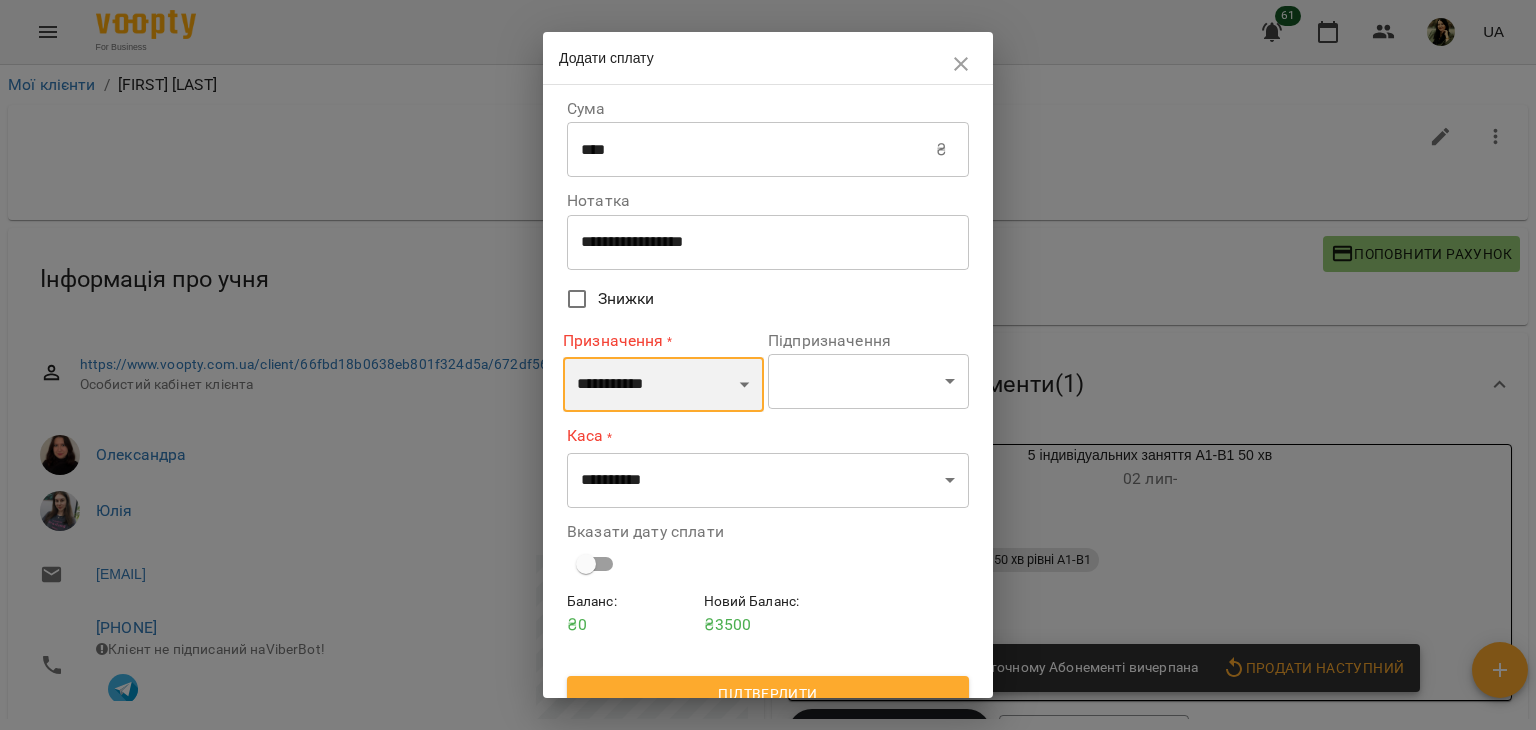 select on "*********" 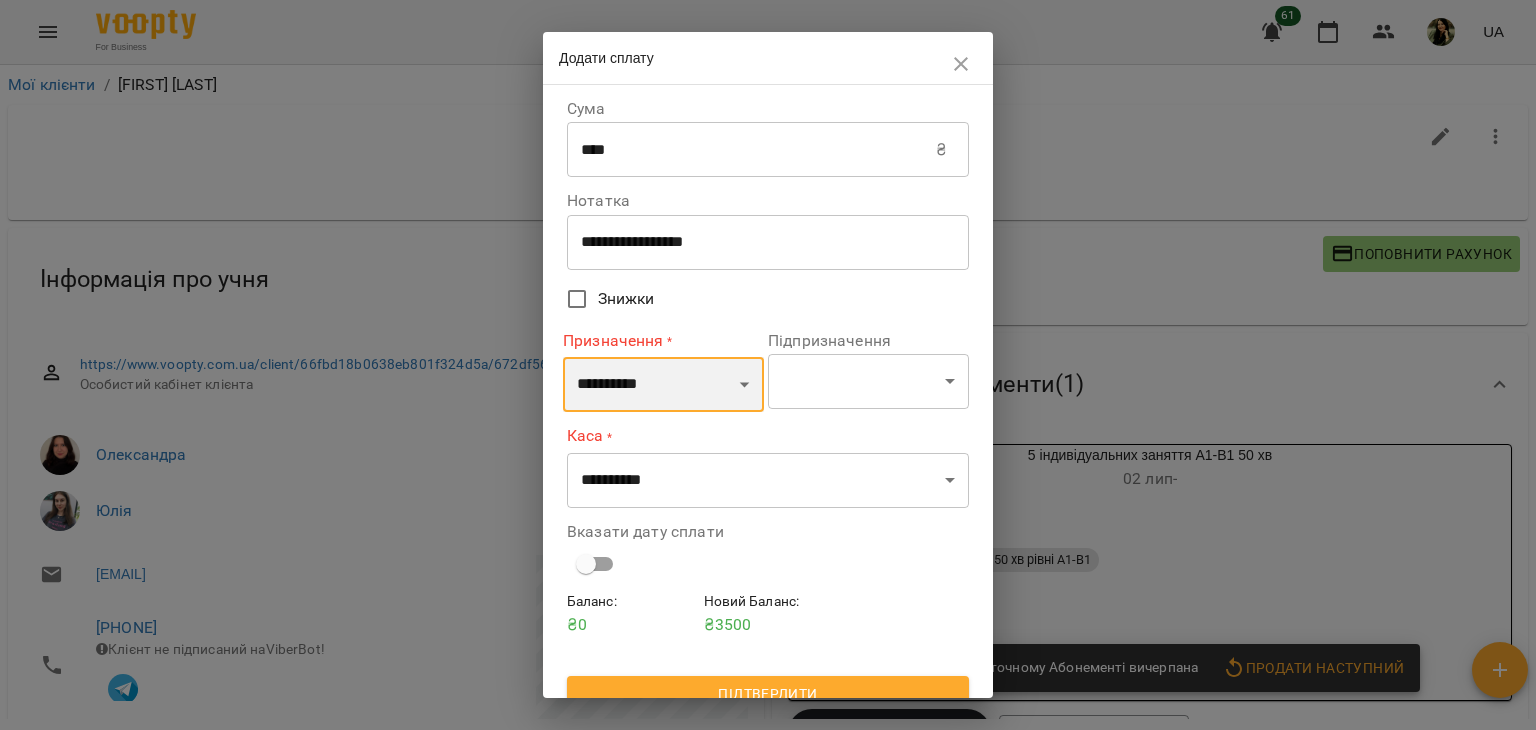 click on "**********" at bounding box center (663, 385) 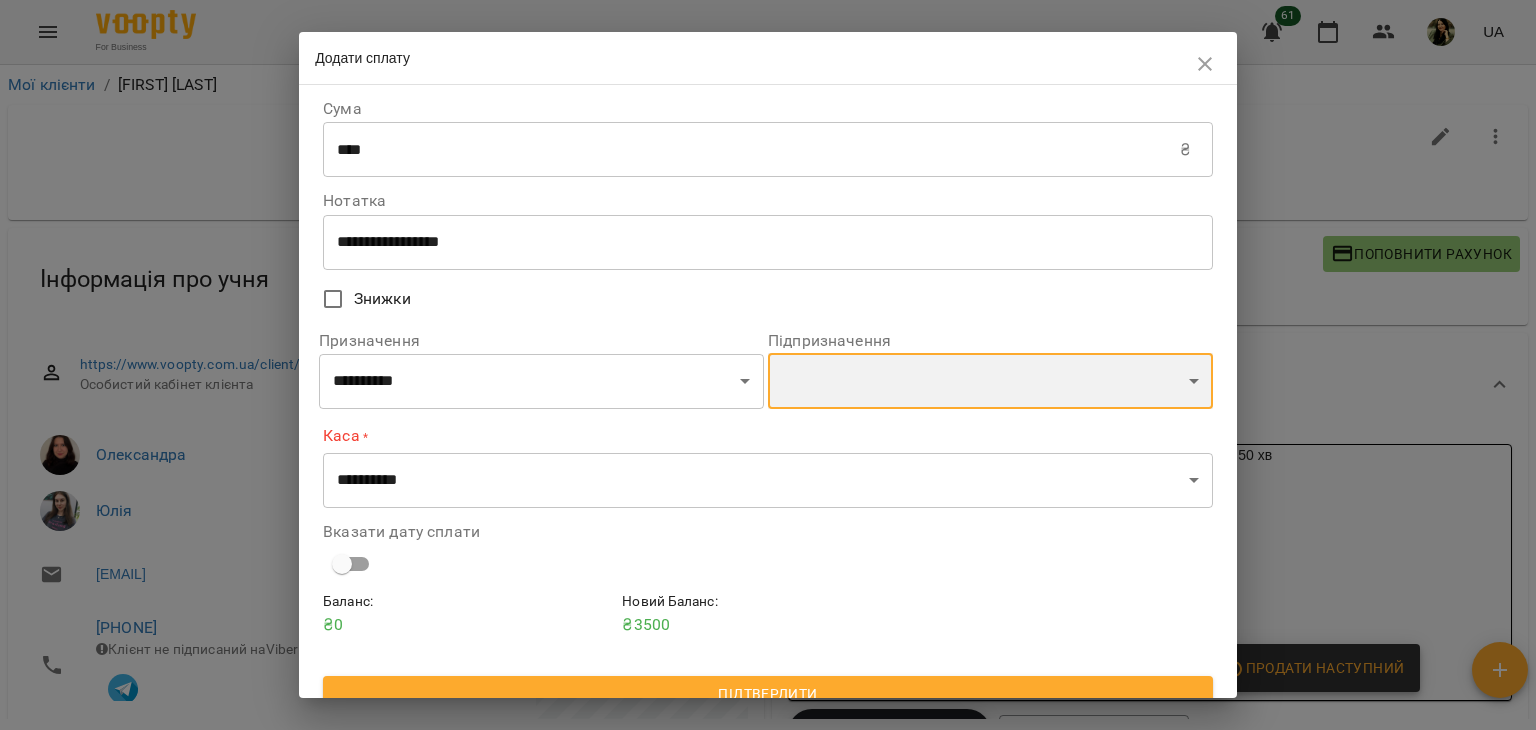 click on "**********" at bounding box center [990, 381] 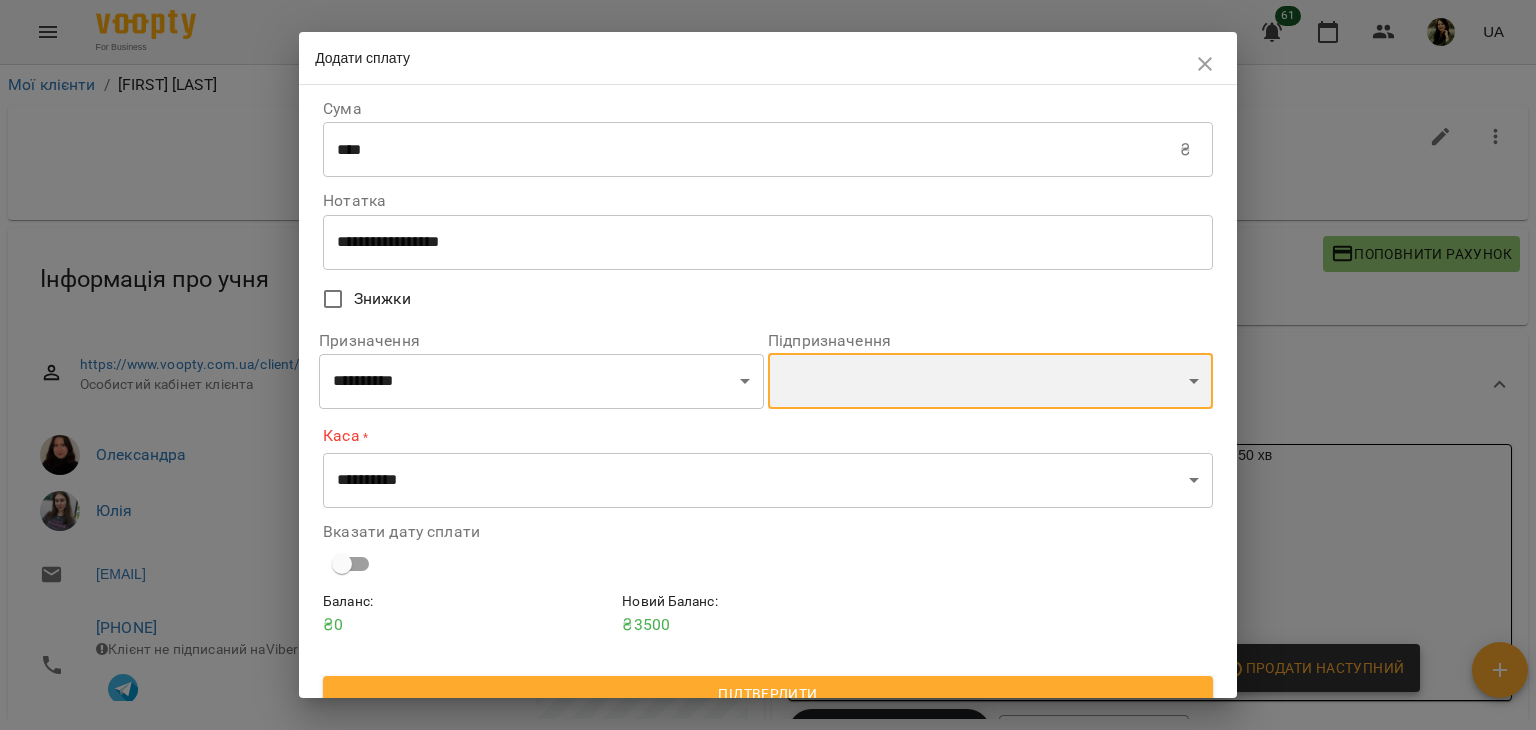 select on "**********" 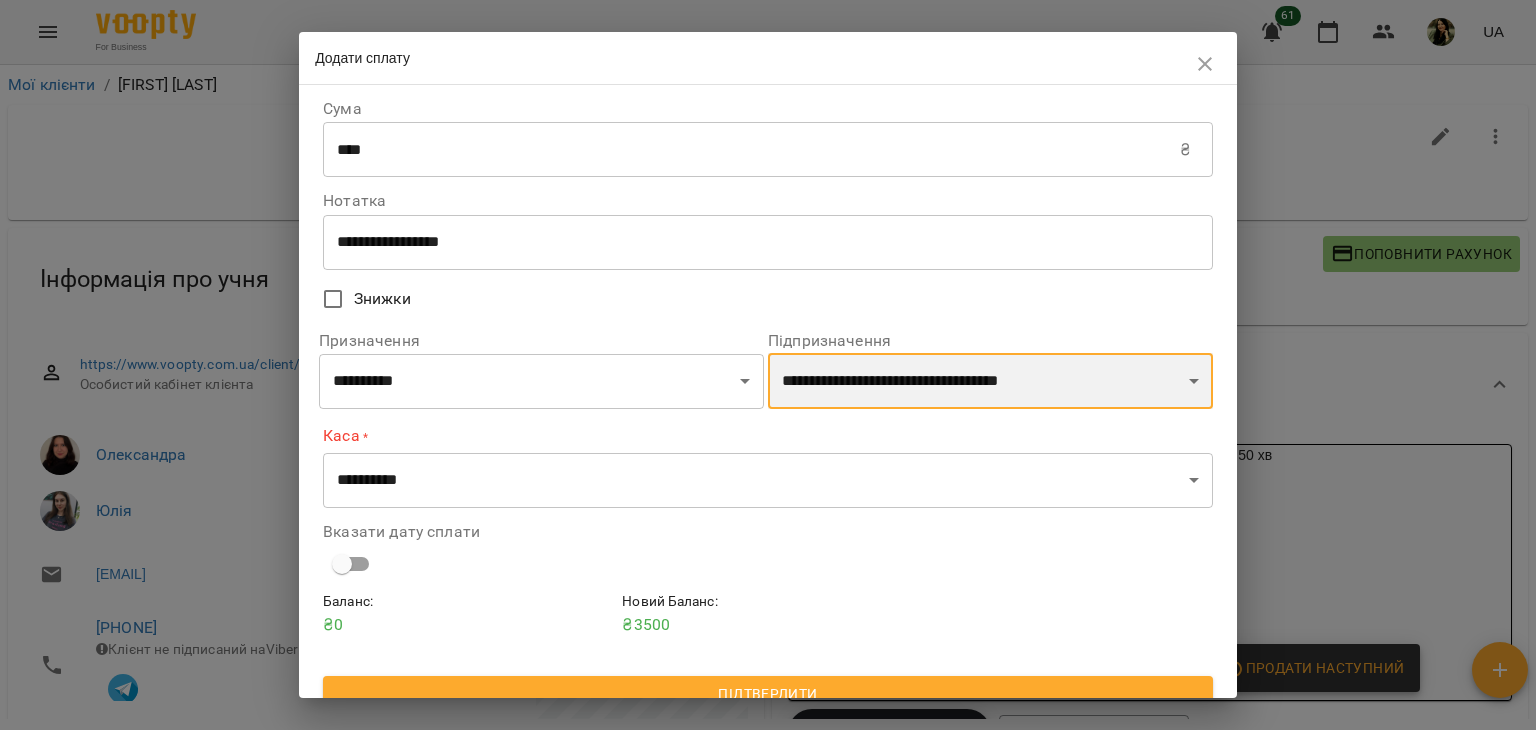 click on "**********" at bounding box center (990, 381) 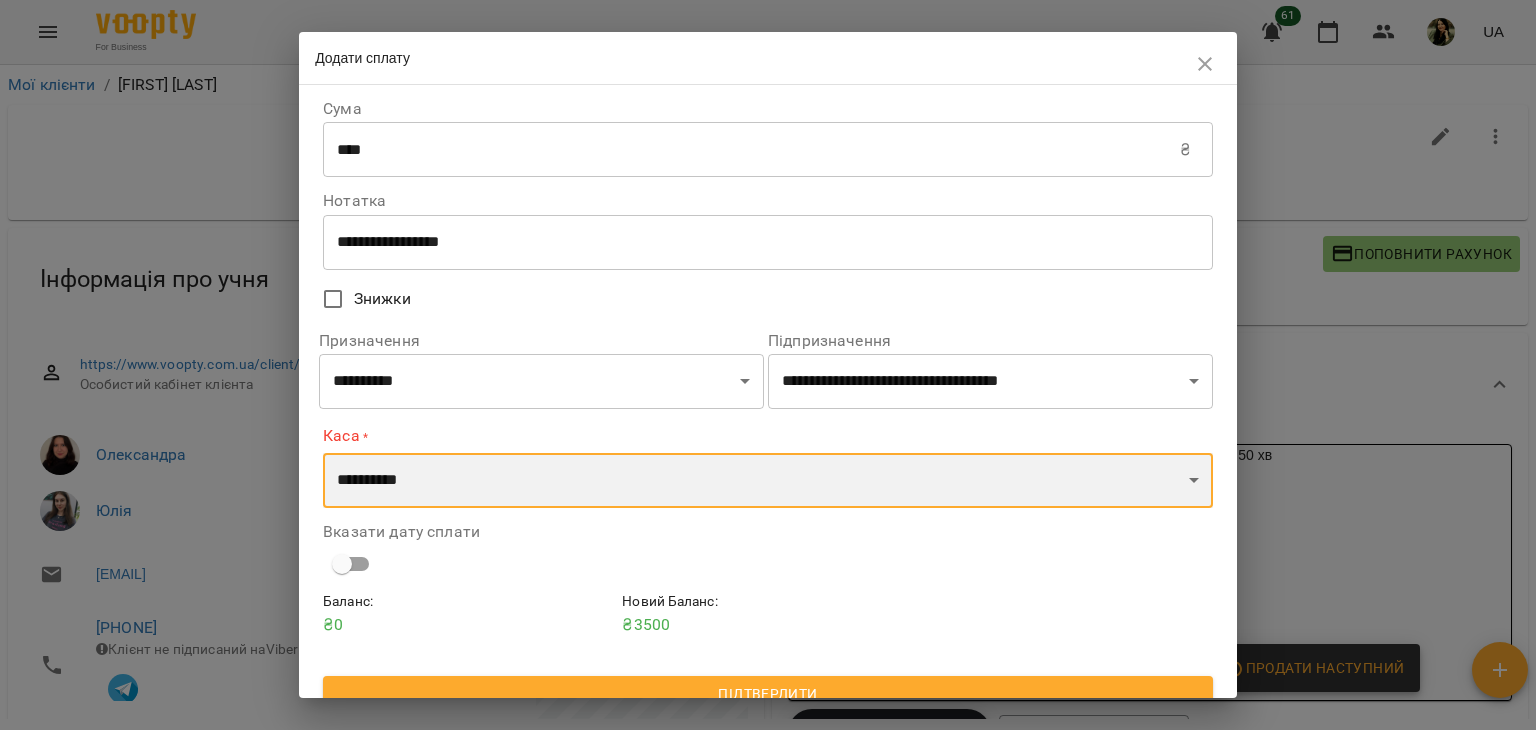 click on "**********" at bounding box center [768, 481] 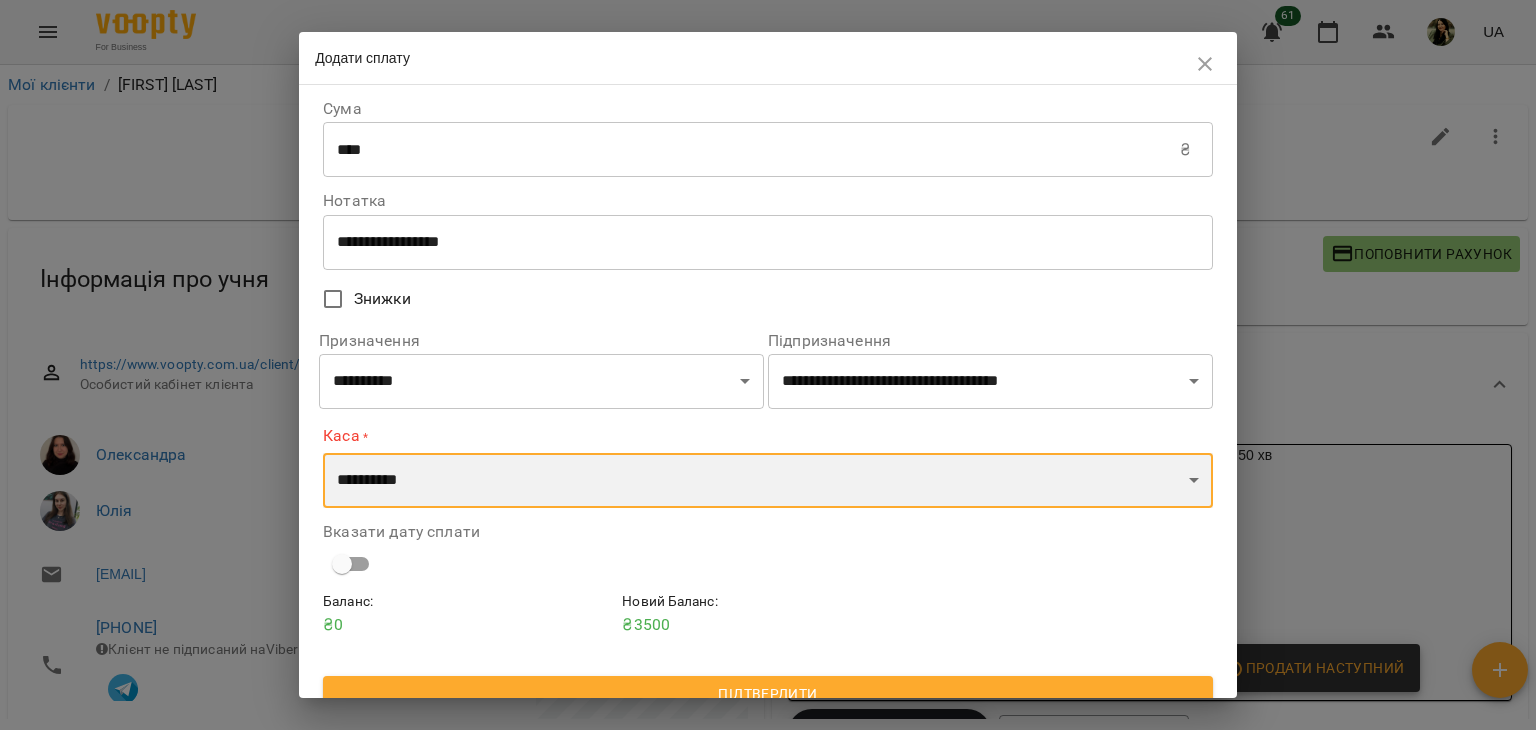 select on "*********" 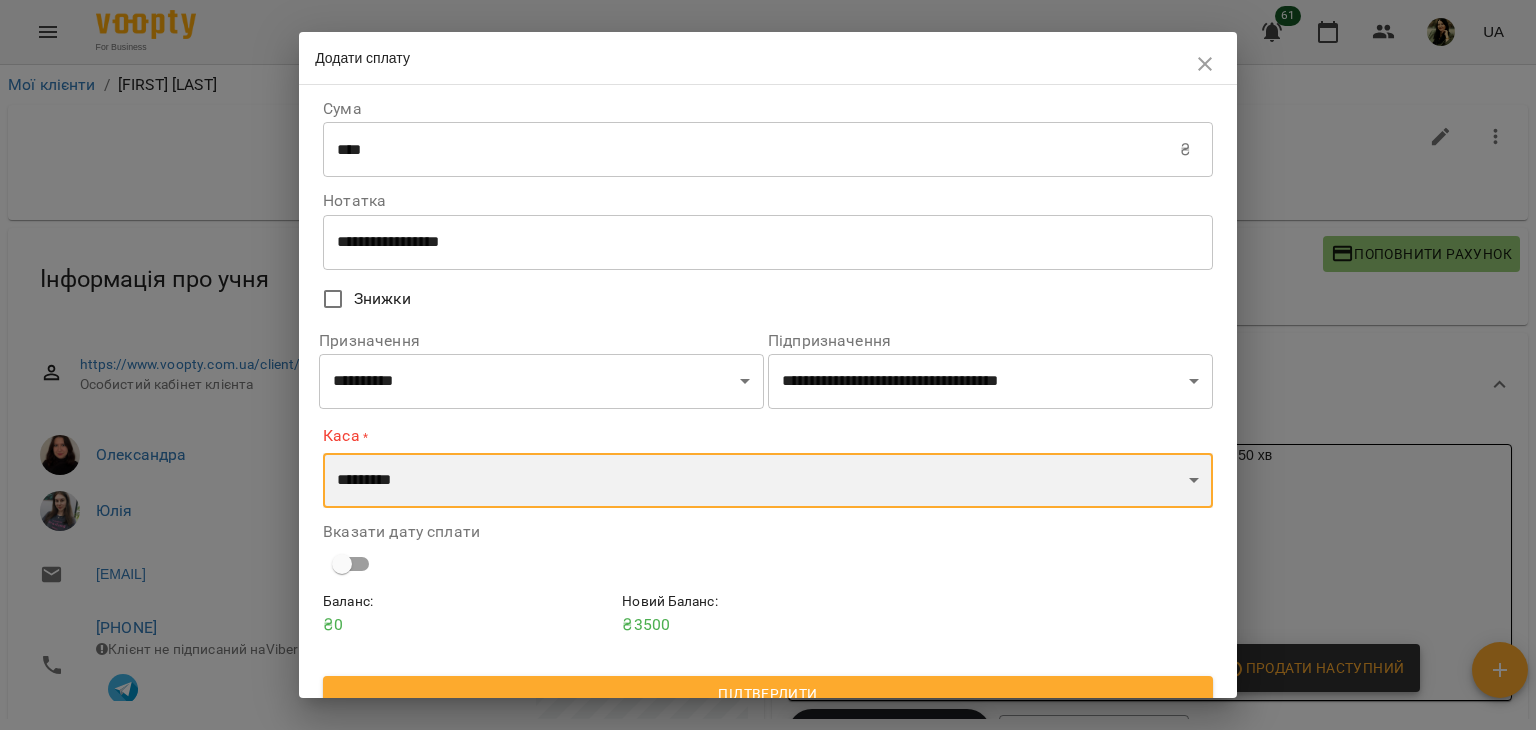 click on "**********" at bounding box center (768, 481) 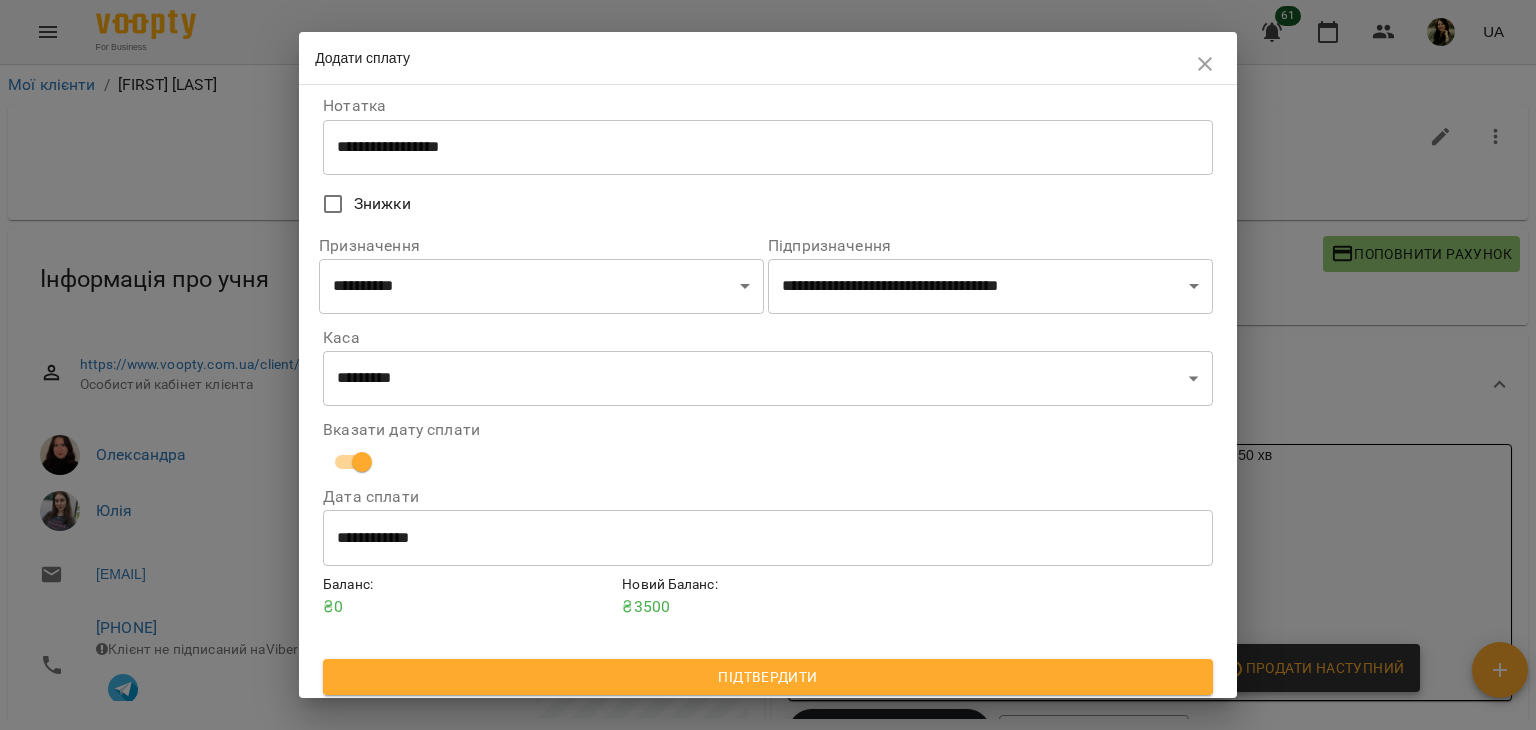 scroll, scrollTop: 102, scrollLeft: 0, axis: vertical 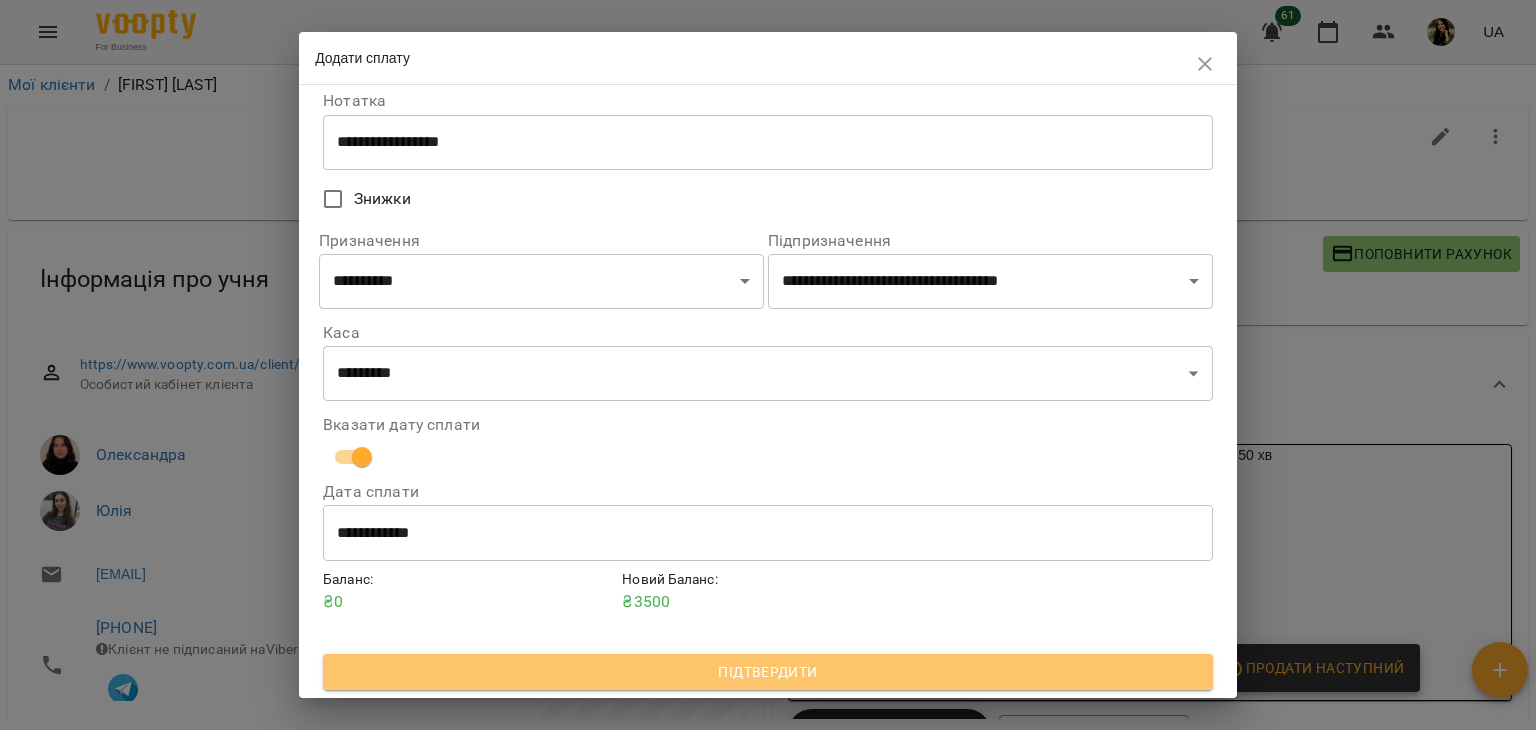 click on "Підтвердити" at bounding box center (768, 672) 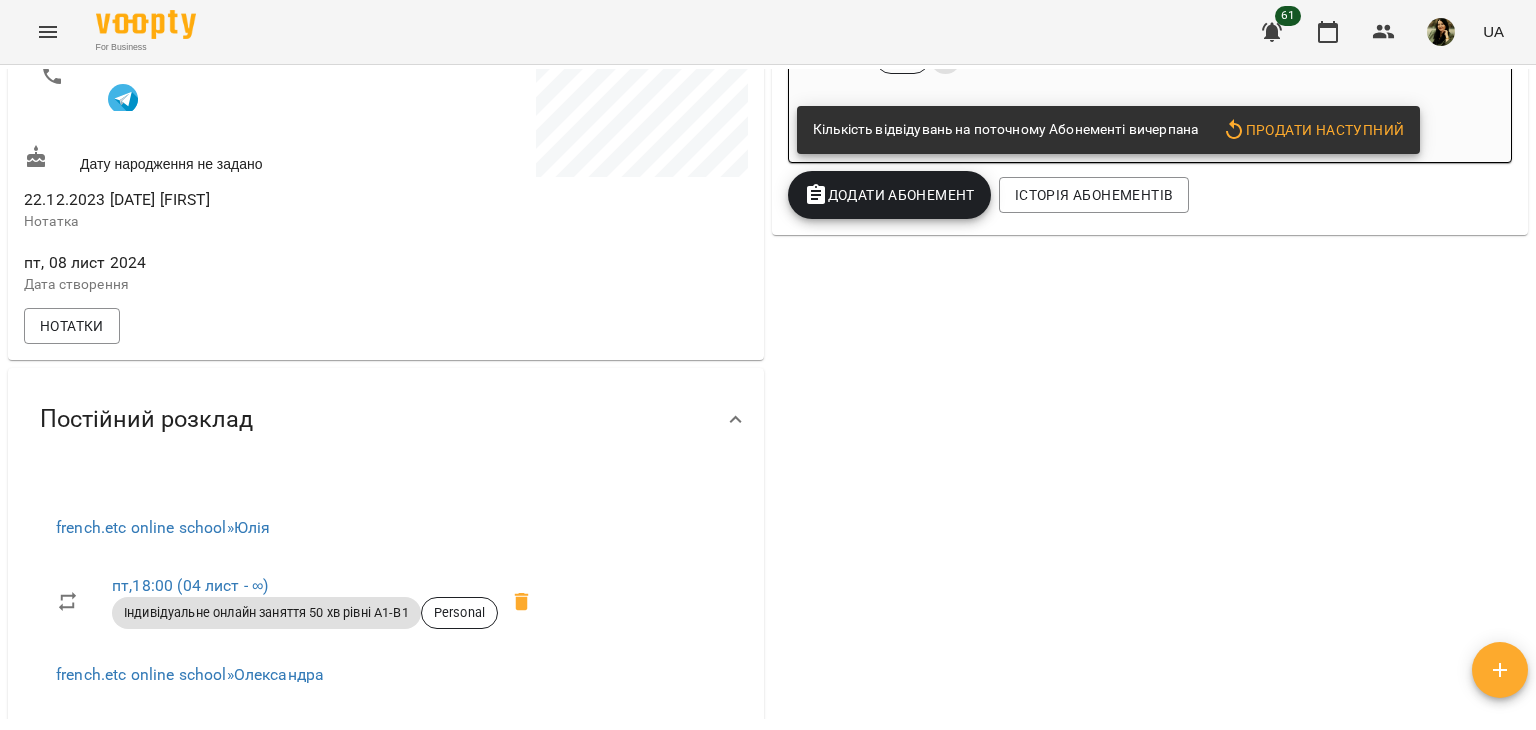 scroll, scrollTop: 272, scrollLeft: 0, axis: vertical 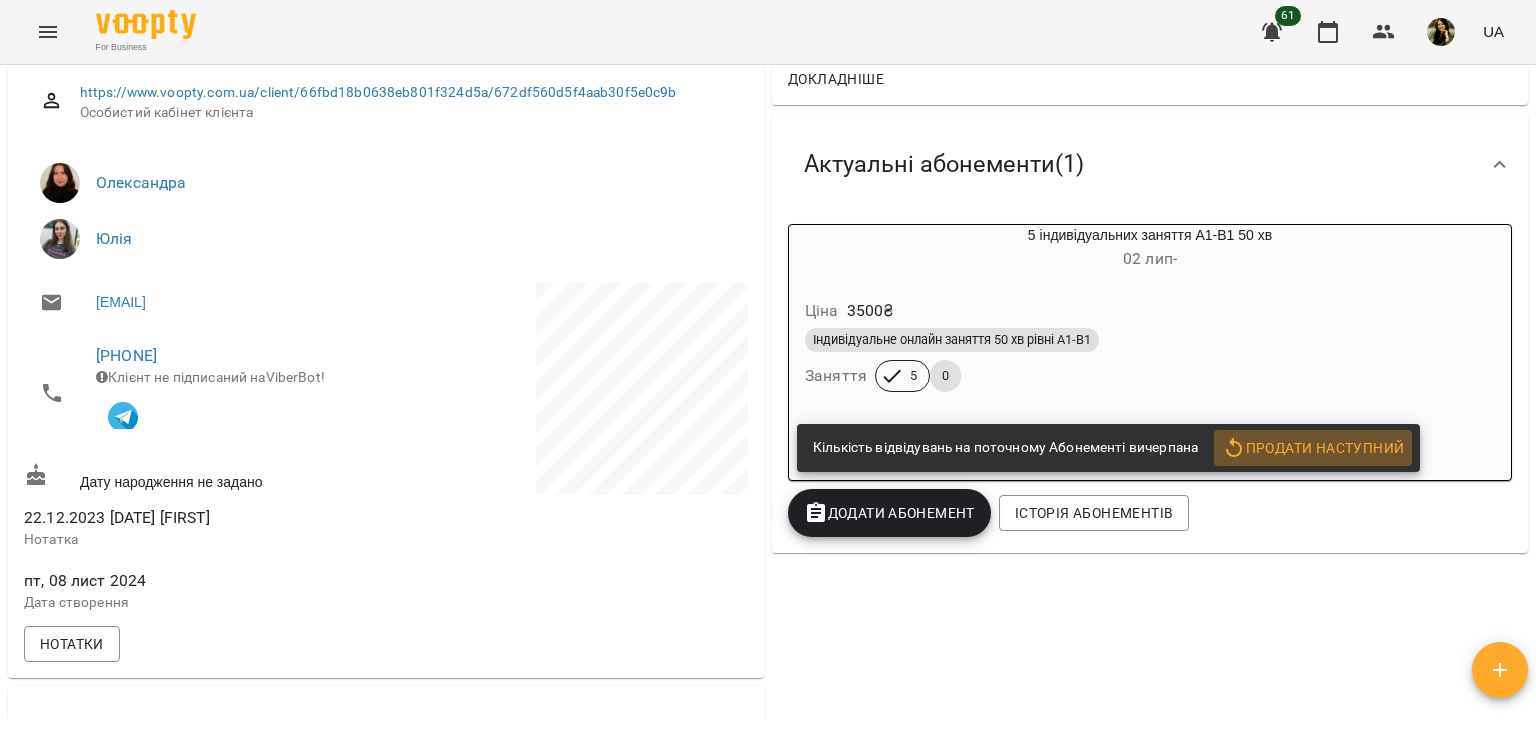 click on "Продати наступний" at bounding box center (1313, 448) 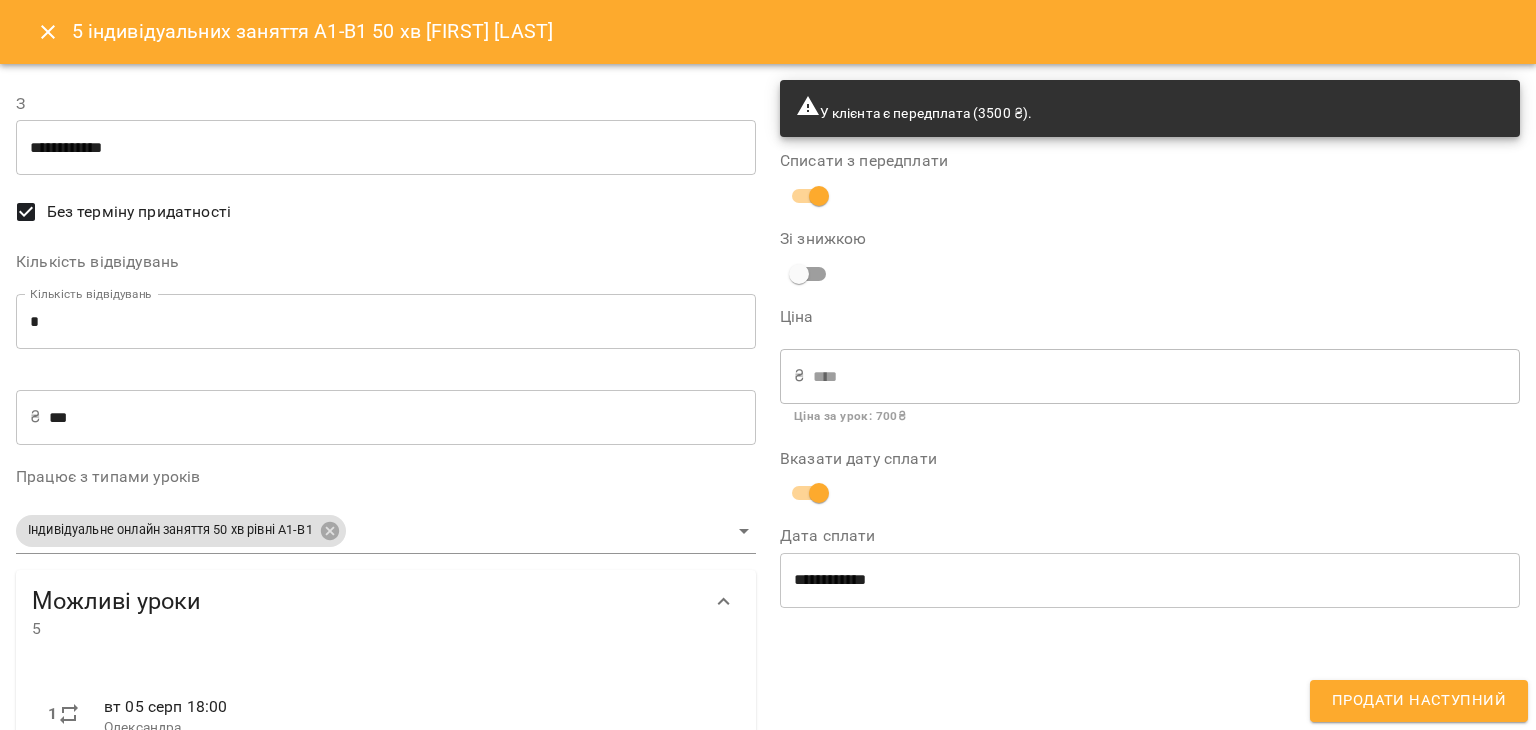 scroll, scrollTop: 355, scrollLeft: 0, axis: vertical 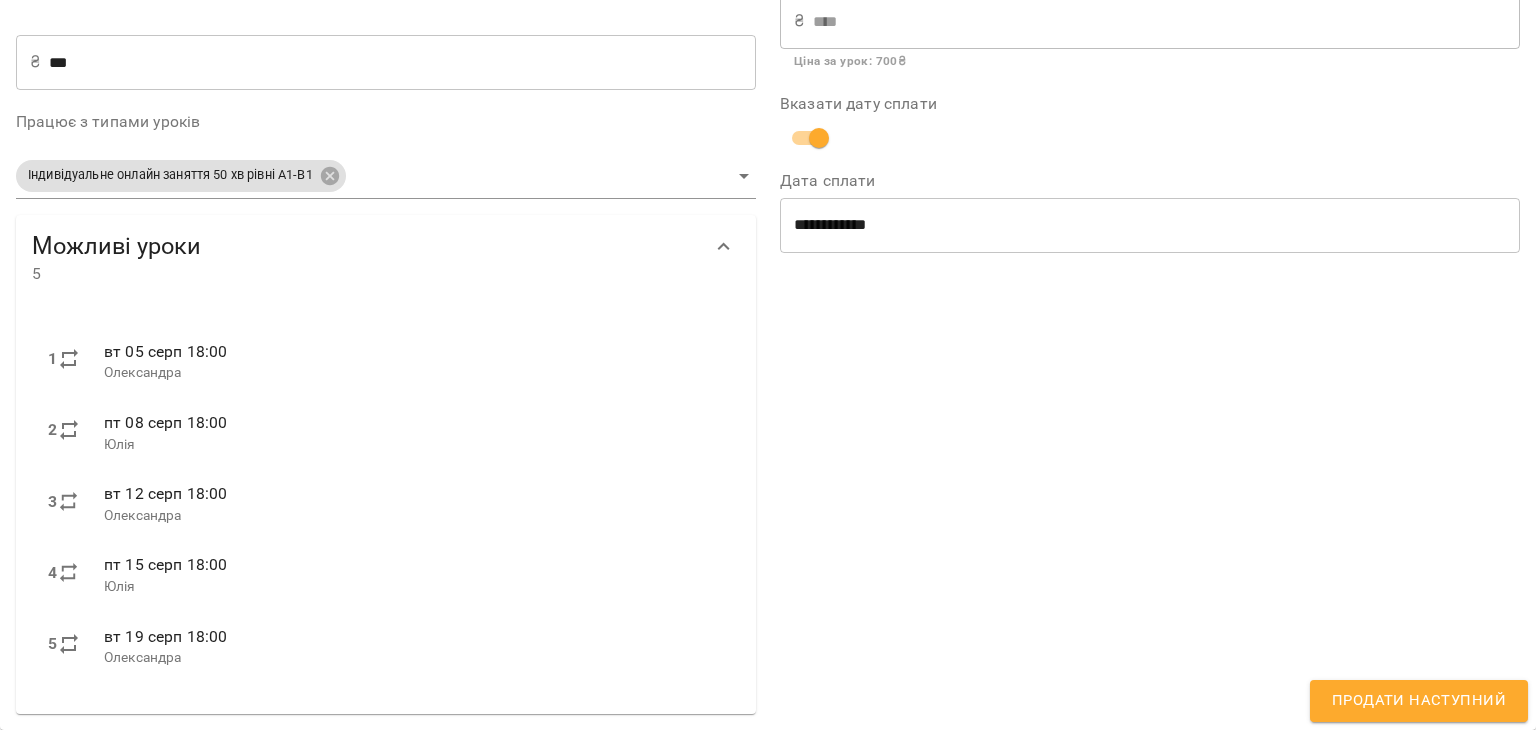 click on "Продати наступний" at bounding box center [1419, 701] 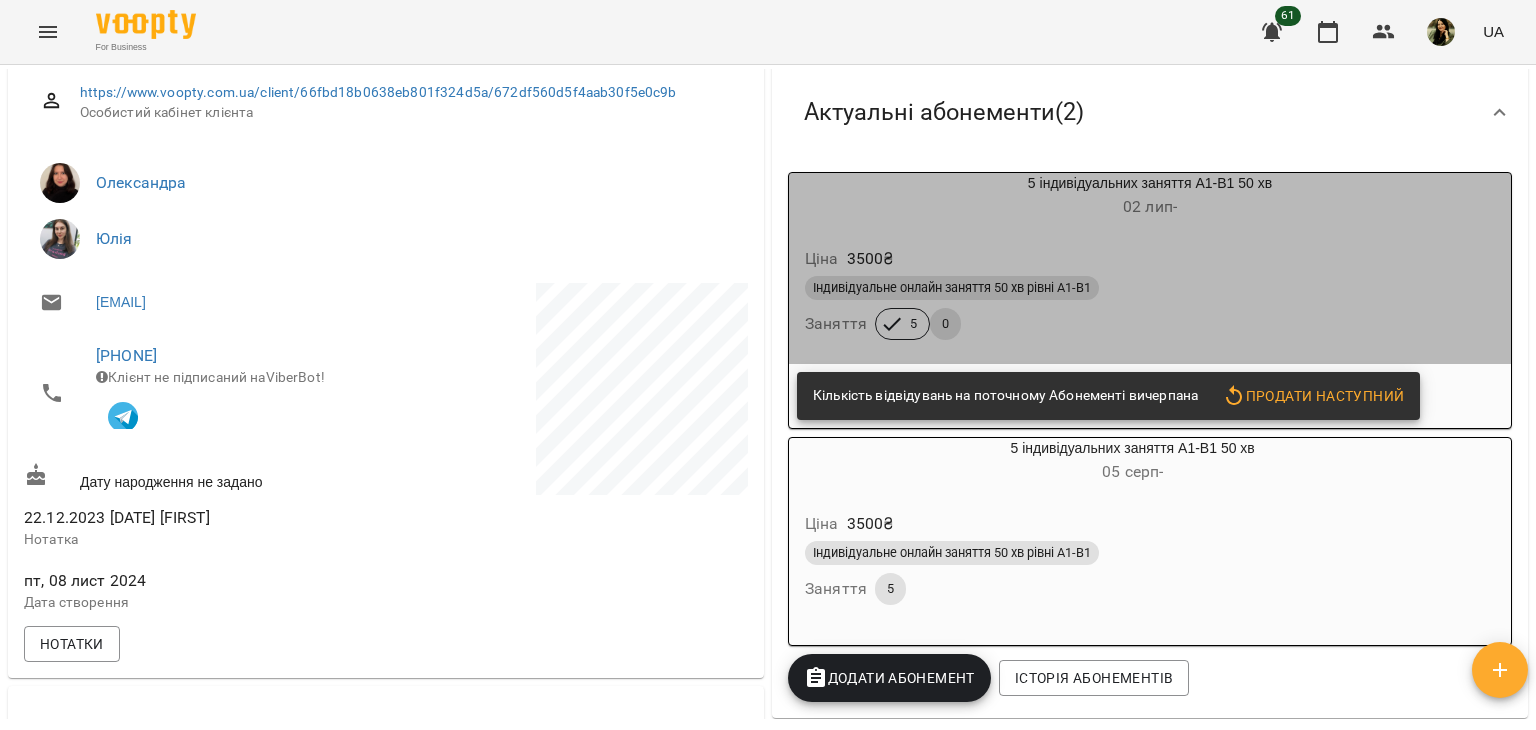 click on "Ціна 3500 ₴" at bounding box center [1150, 259] 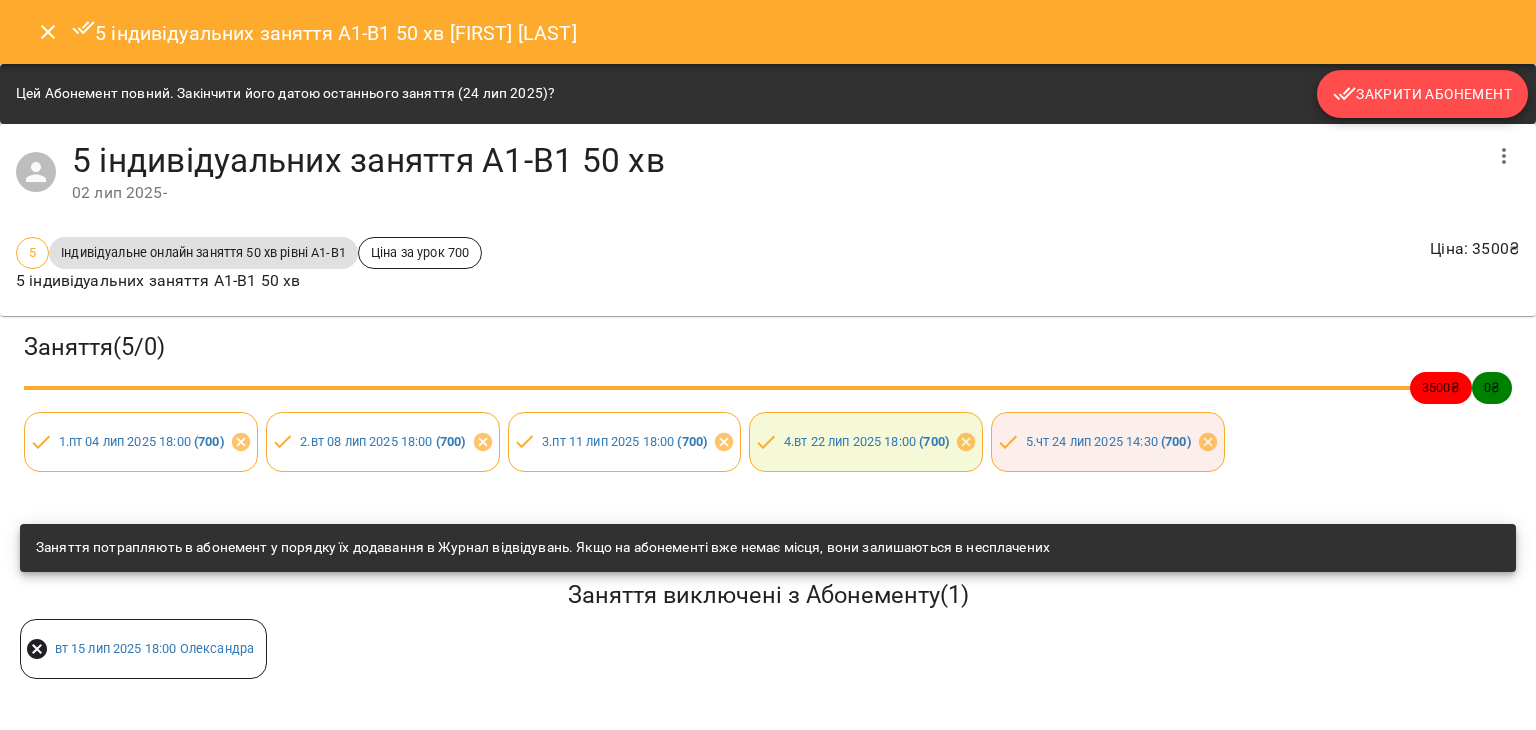 click on "Закрити Абонемент" at bounding box center [1422, 94] 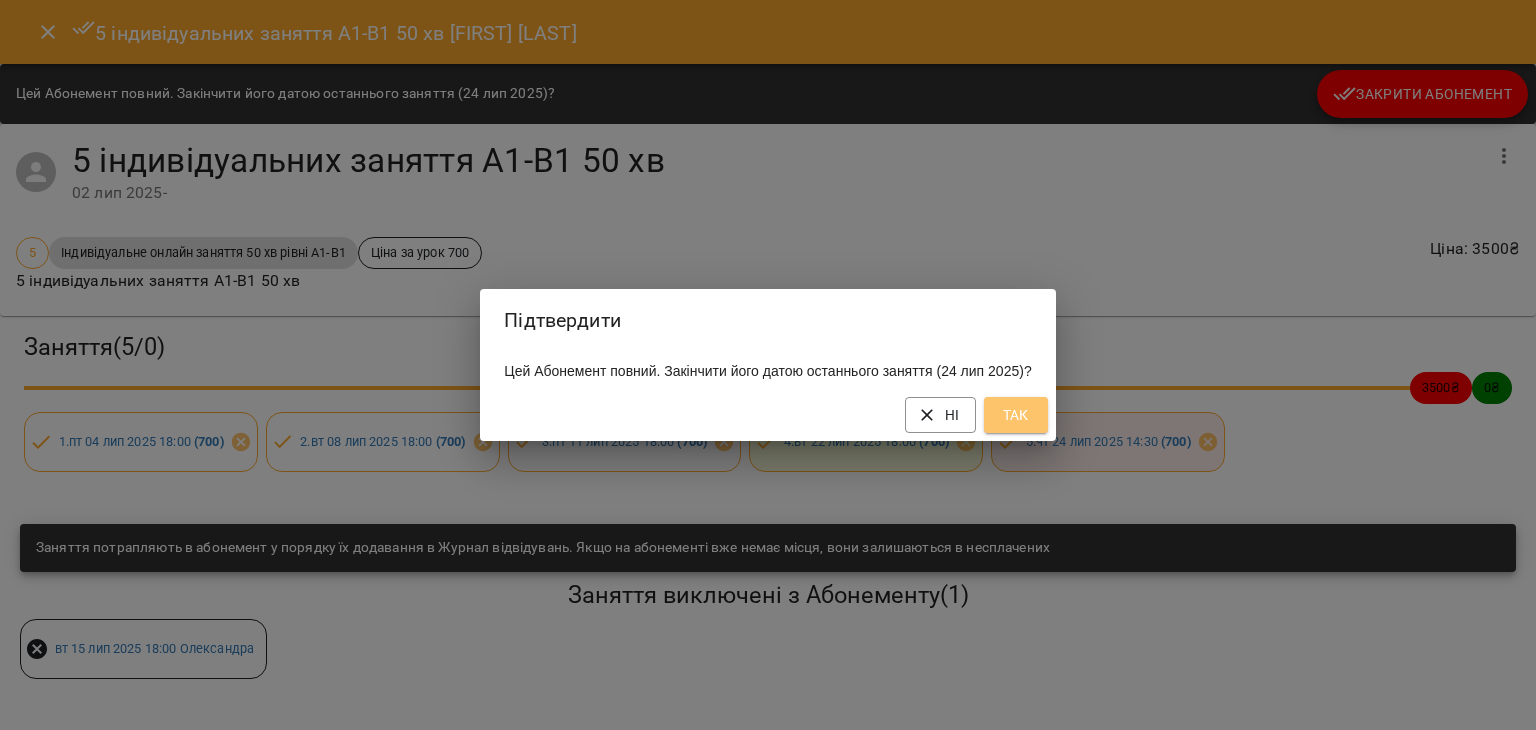 click on "Так" at bounding box center (1016, 415) 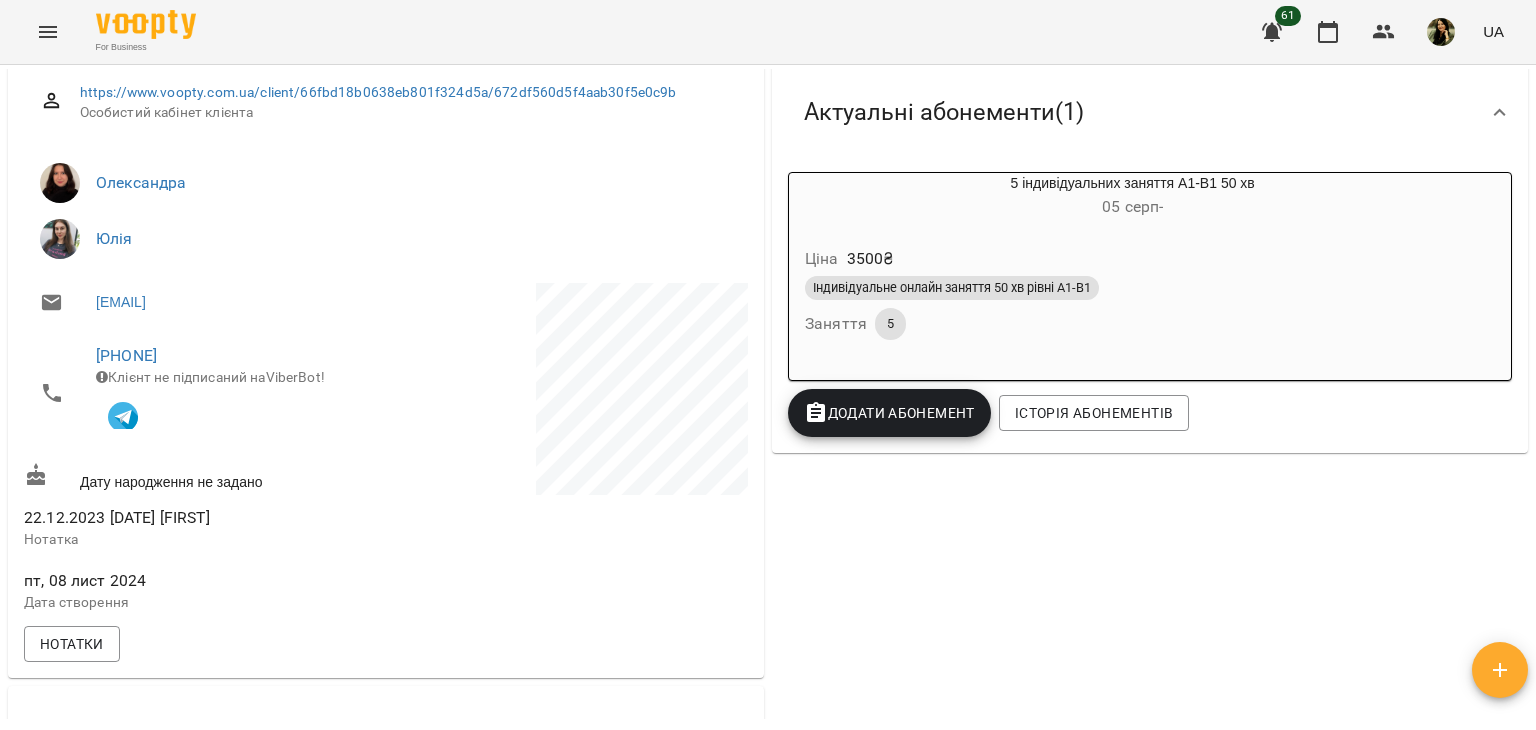 scroll, scrollTop: 0, scrollLeft: 0, axis: both 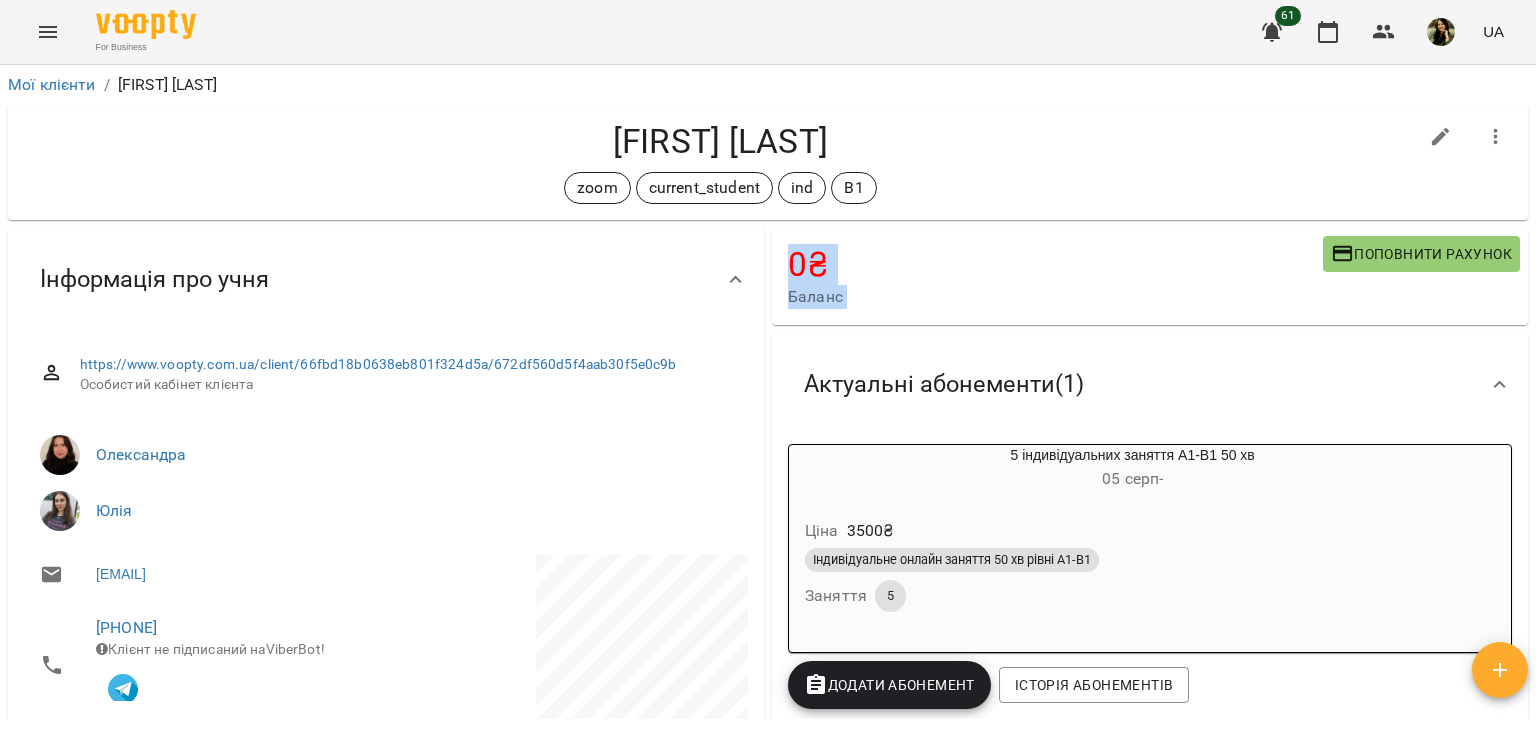 drag, startPoint x: 1535, startPoint y: 209, endPoint x: 1530, endPoint y: 317, distance: 108.11568 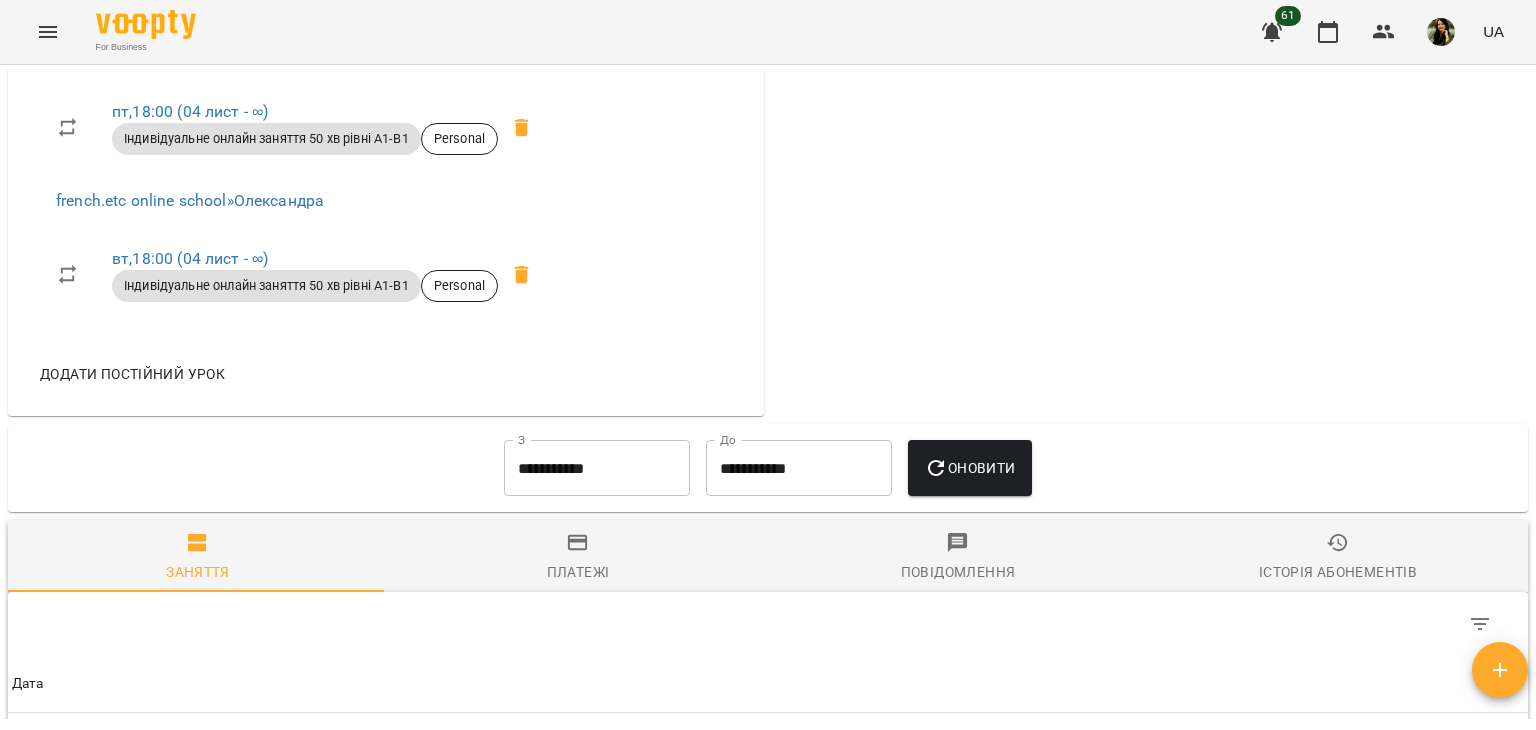 scroll, scrollTop: 1025, scrollLeft: 0, axis: vertical 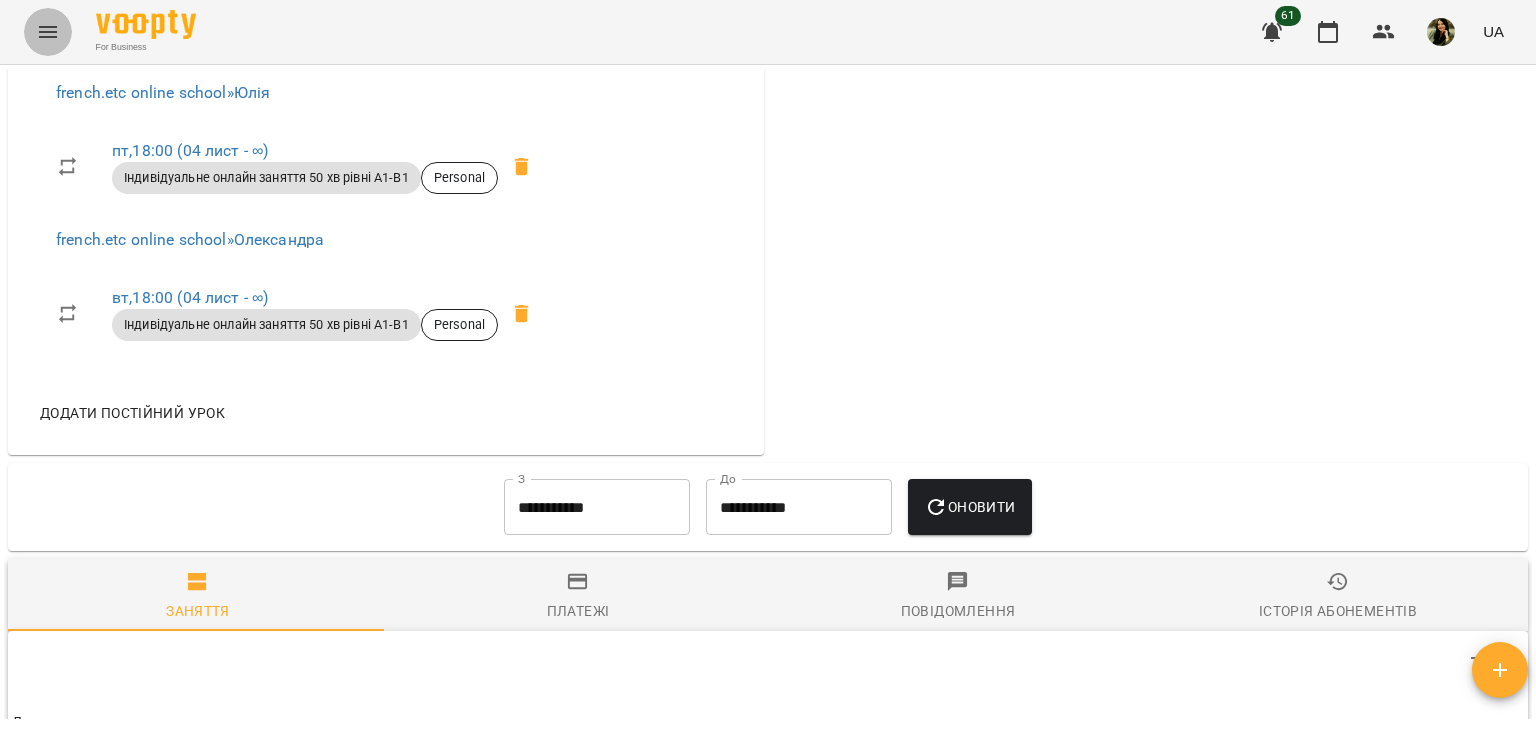click 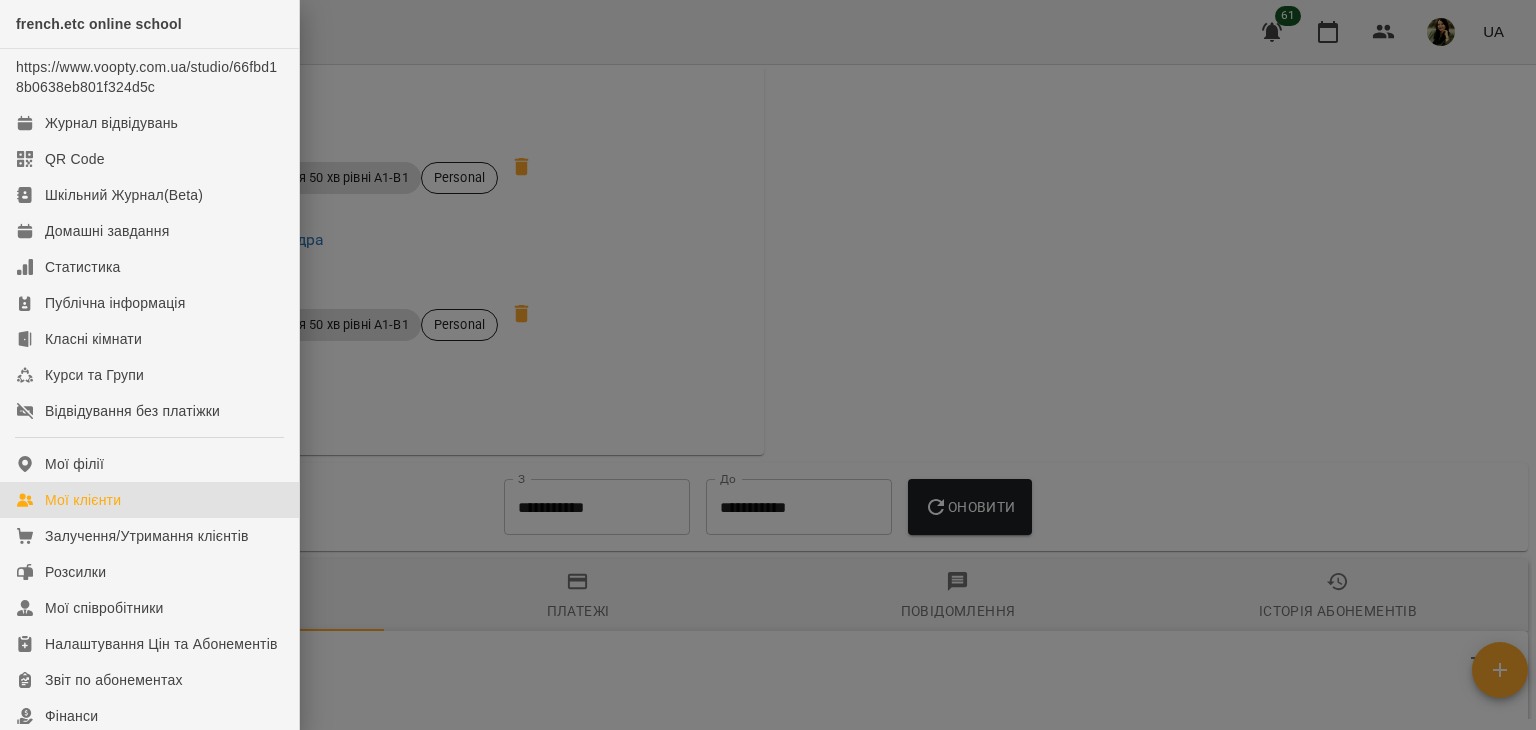 click on "Мої клієнти" at bounding box center [149, 500] 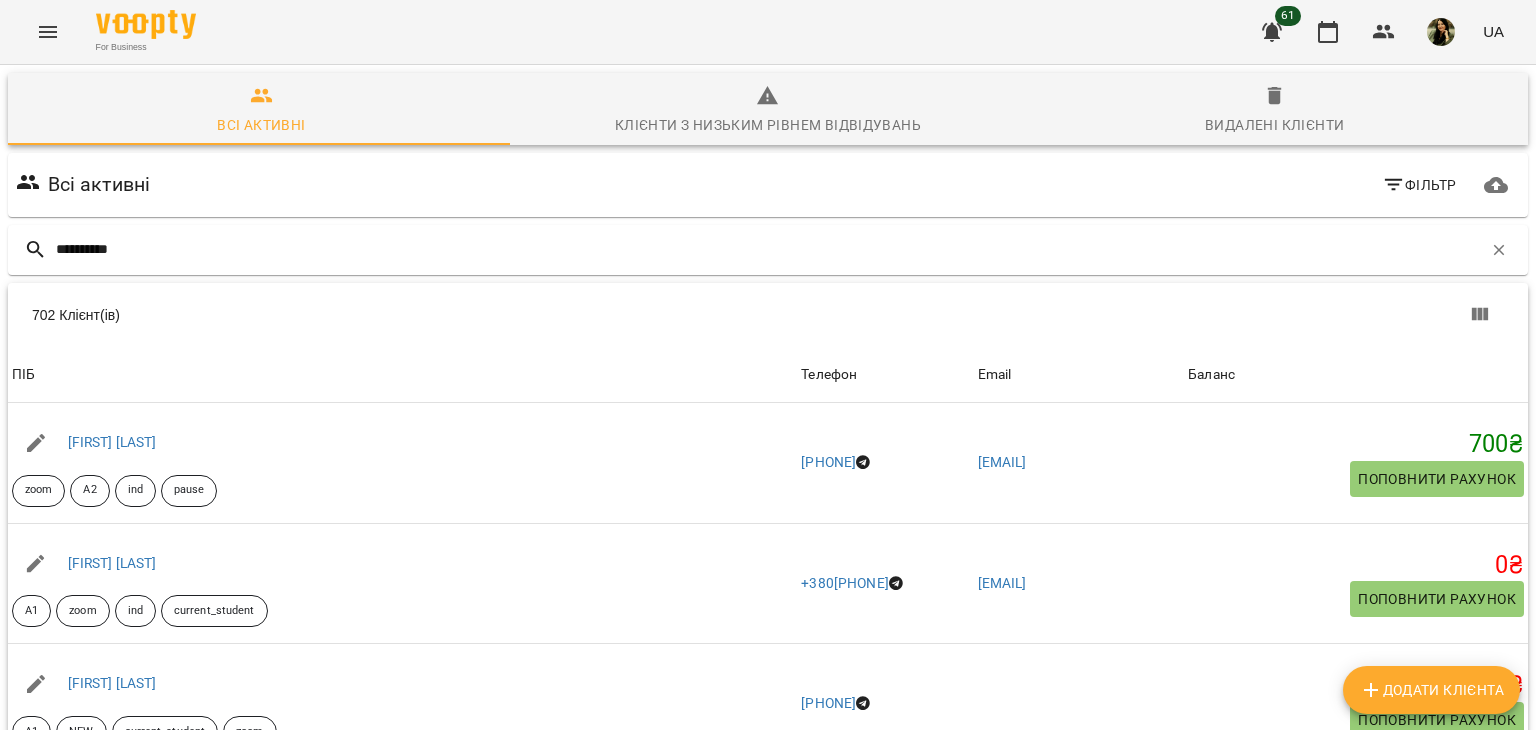 type on "*********" 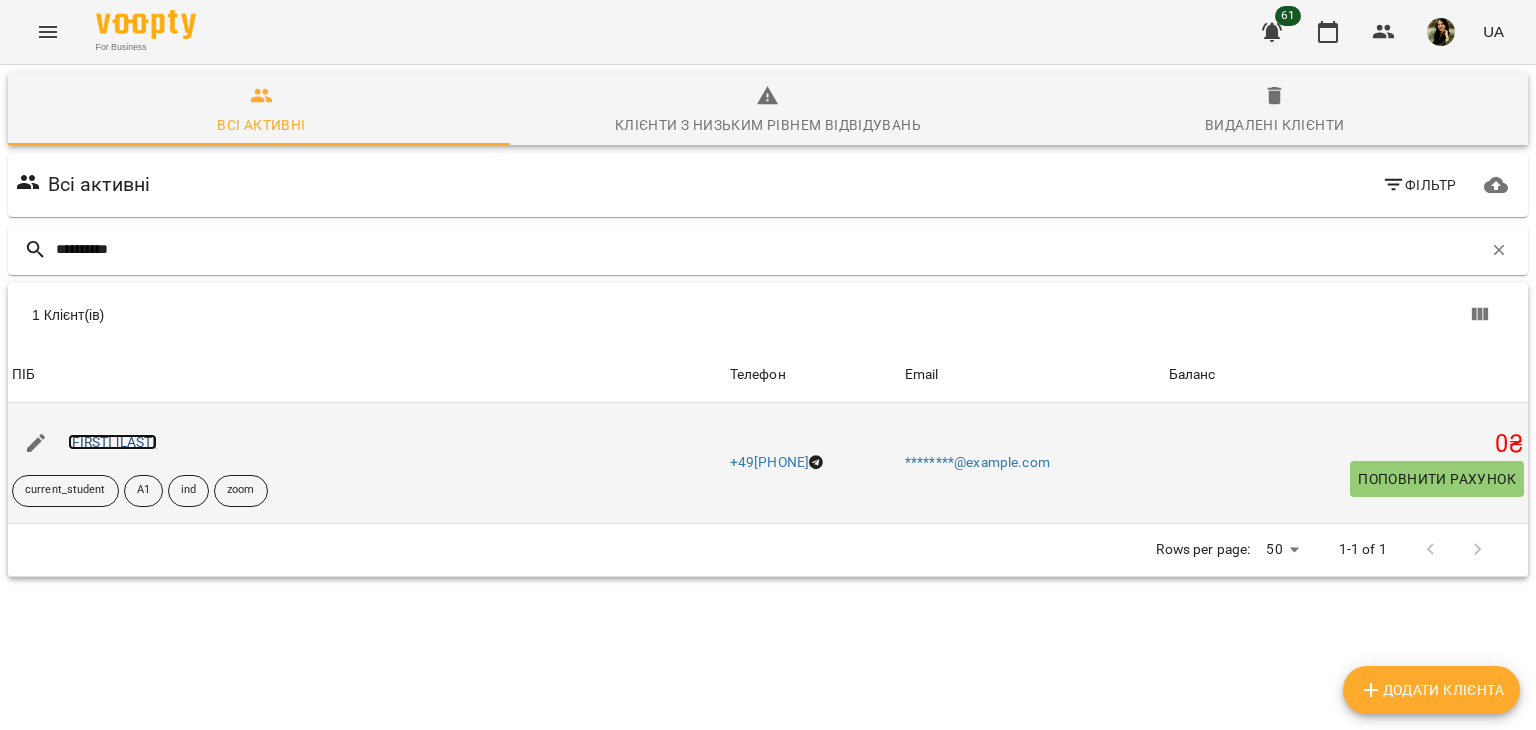 click on "Марія Моспанова" at bounding box center [112, 442] 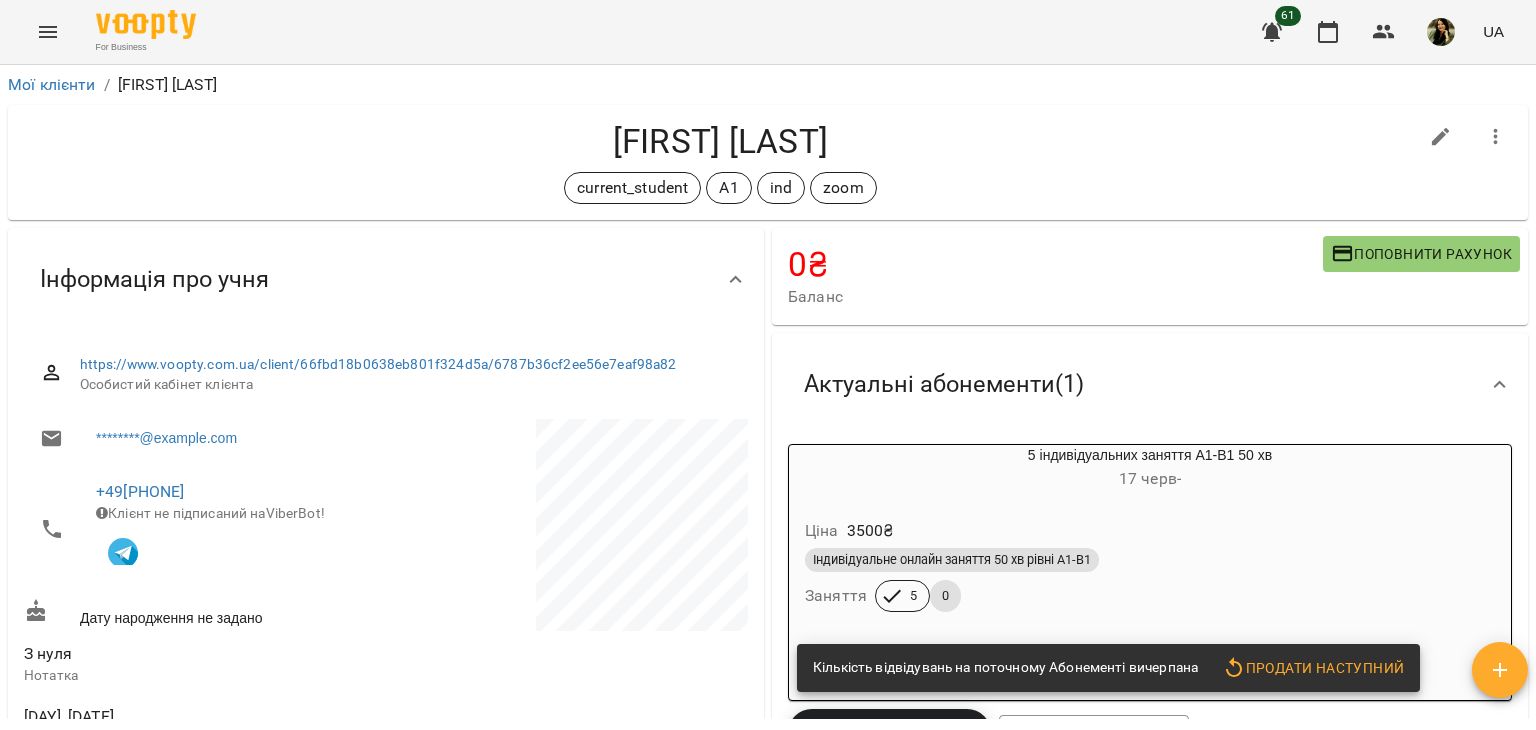 click on "Поповнити рахунок" at bounding box center (1421, 254) 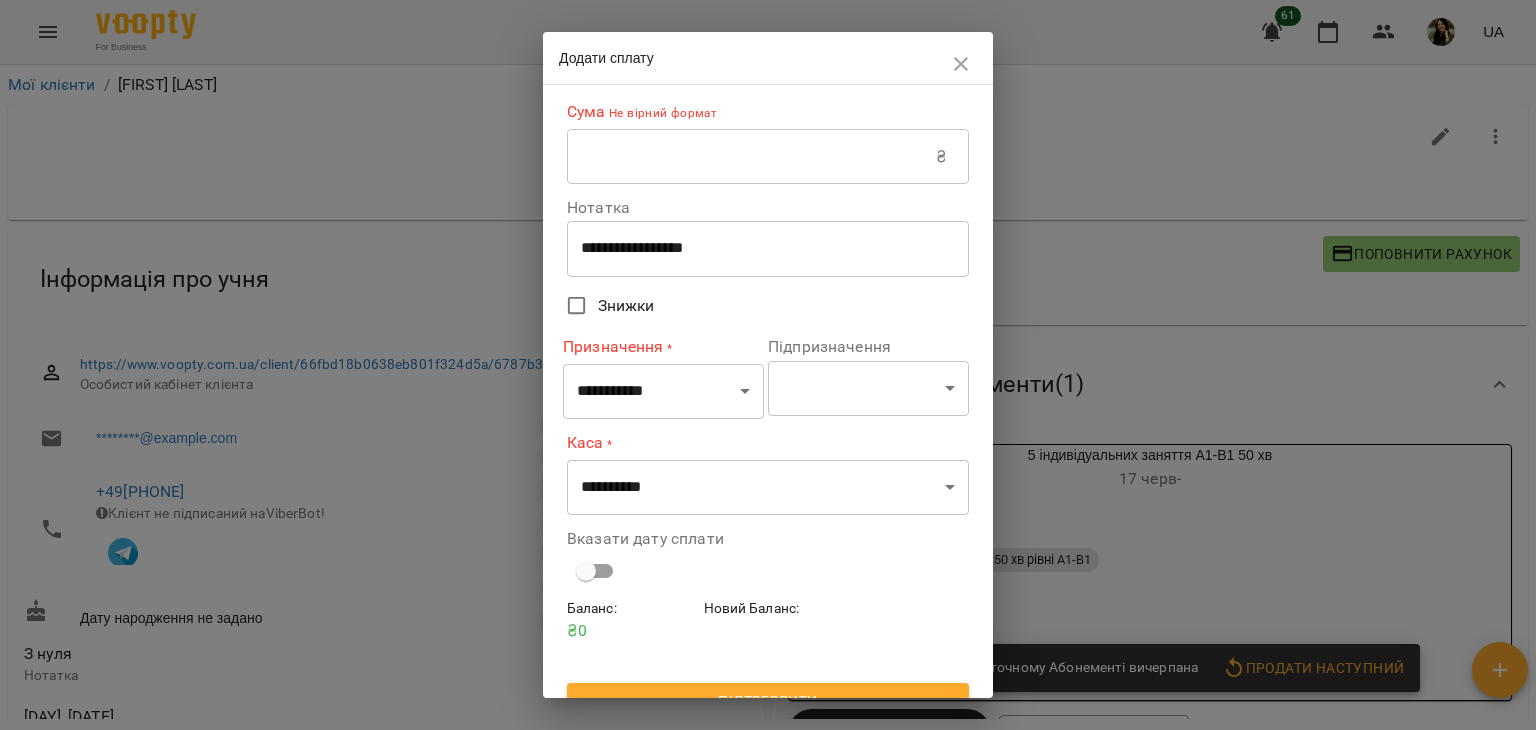 click on "Сума   Не вірний формат" at bounding box center [768, 112] 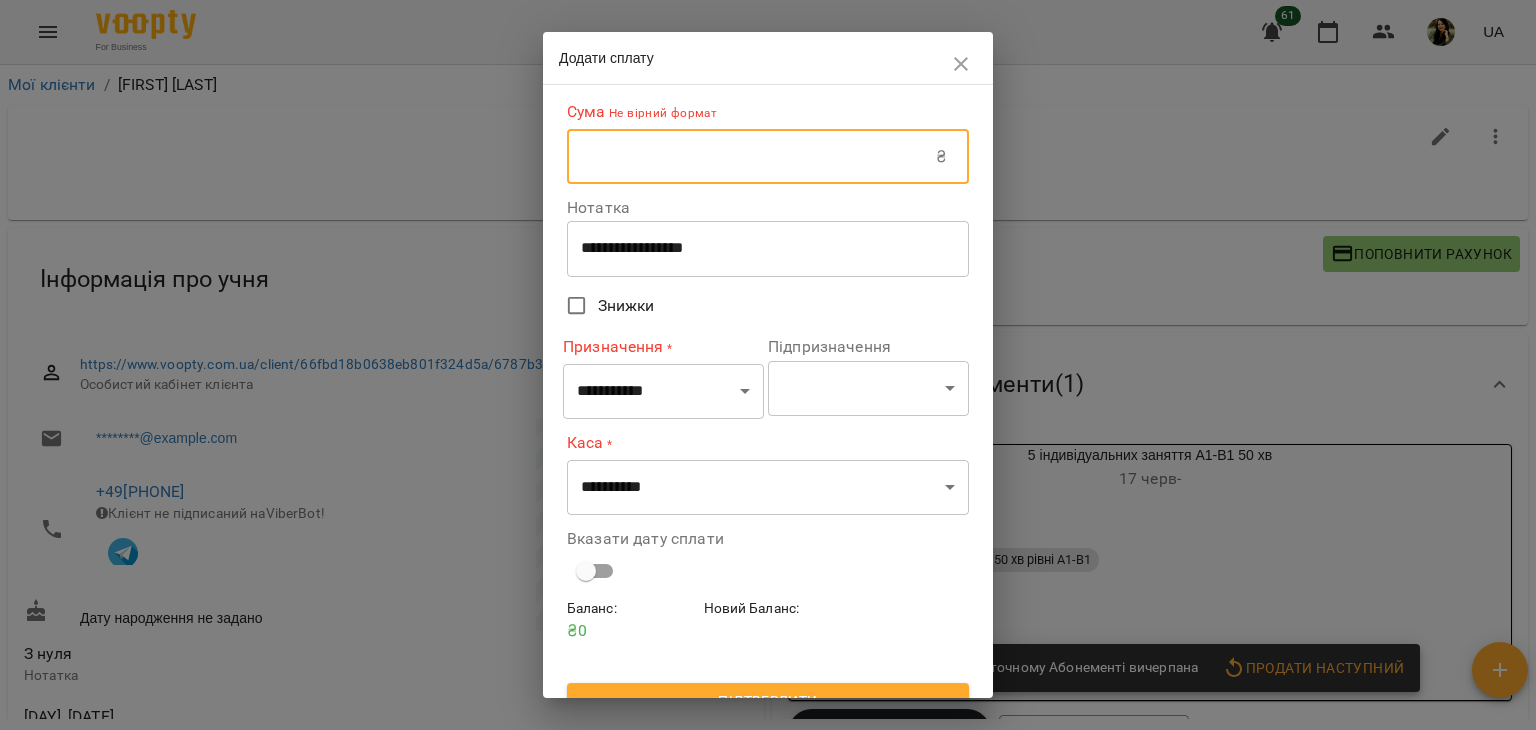 click at bounding box center (751, 157) 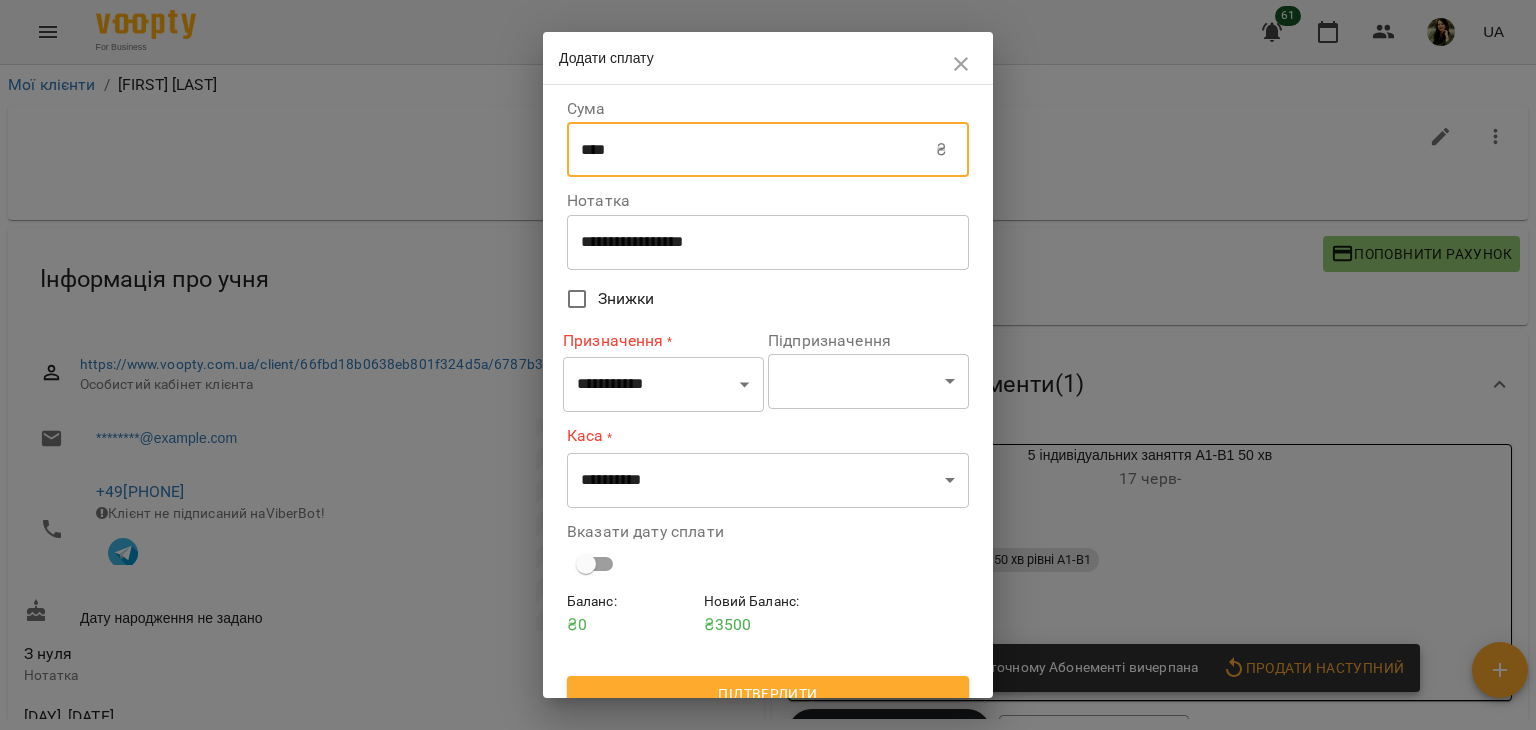 type on "****" 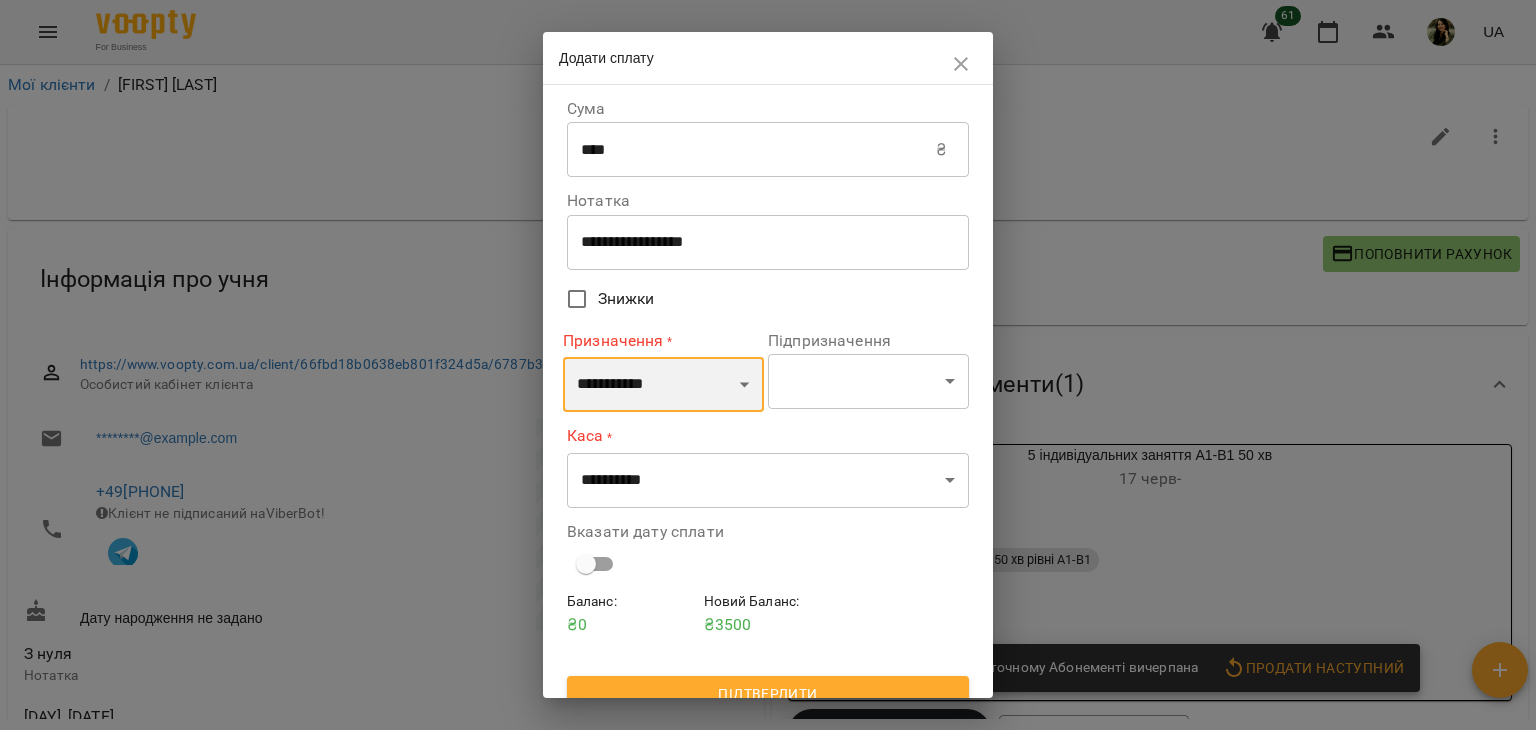 click on "**********" at bounding box center (663, 385) 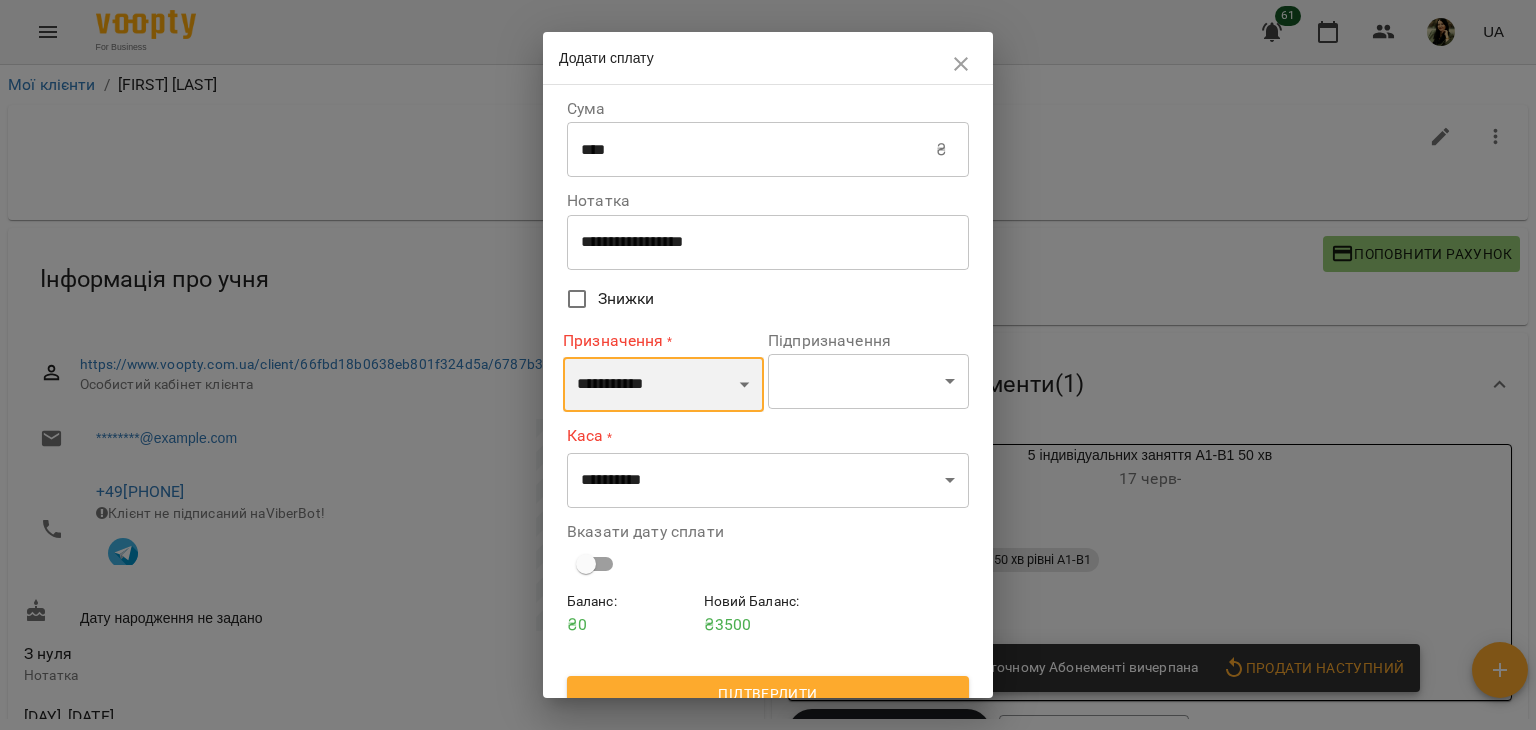 select on "*********" 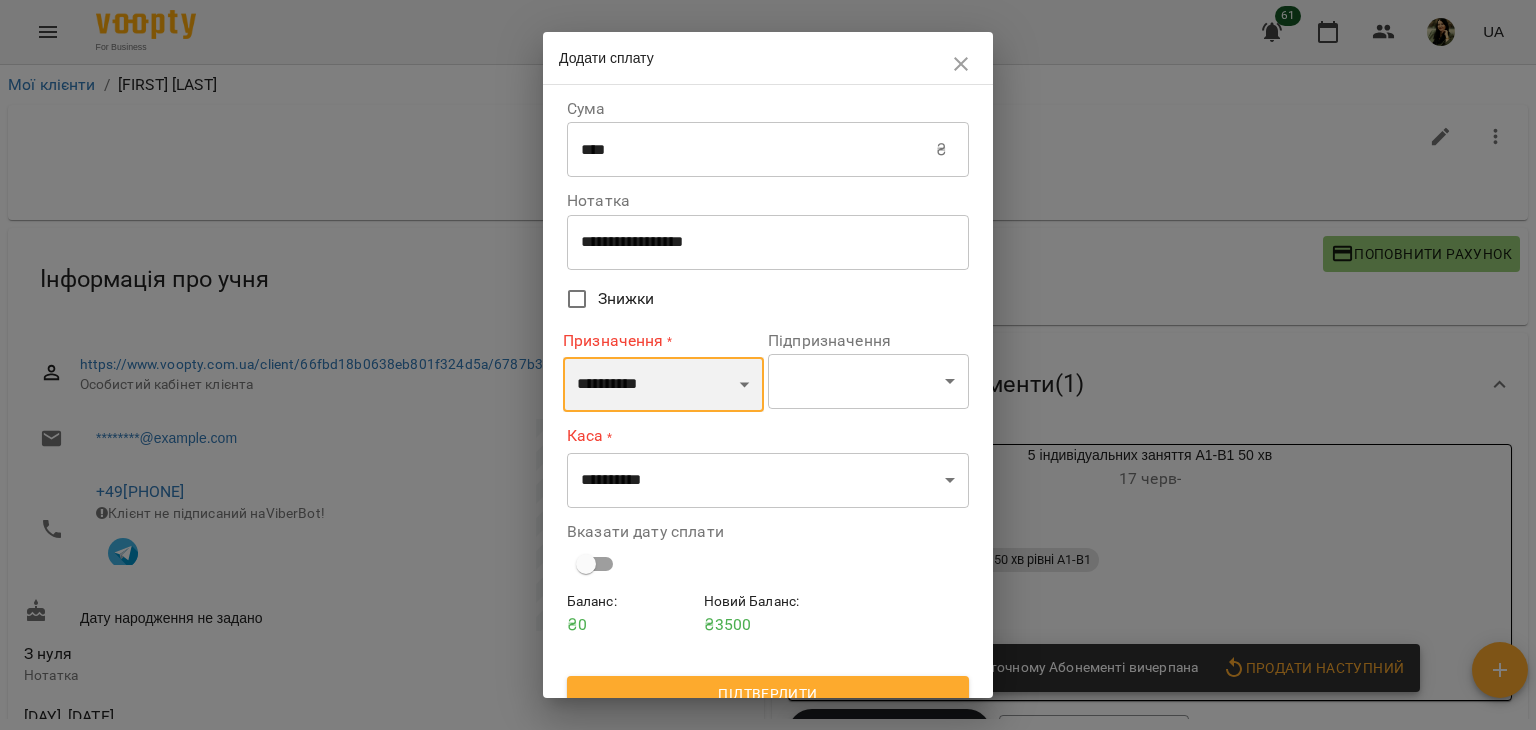 click on "**********" at bounding box center [663, 385] 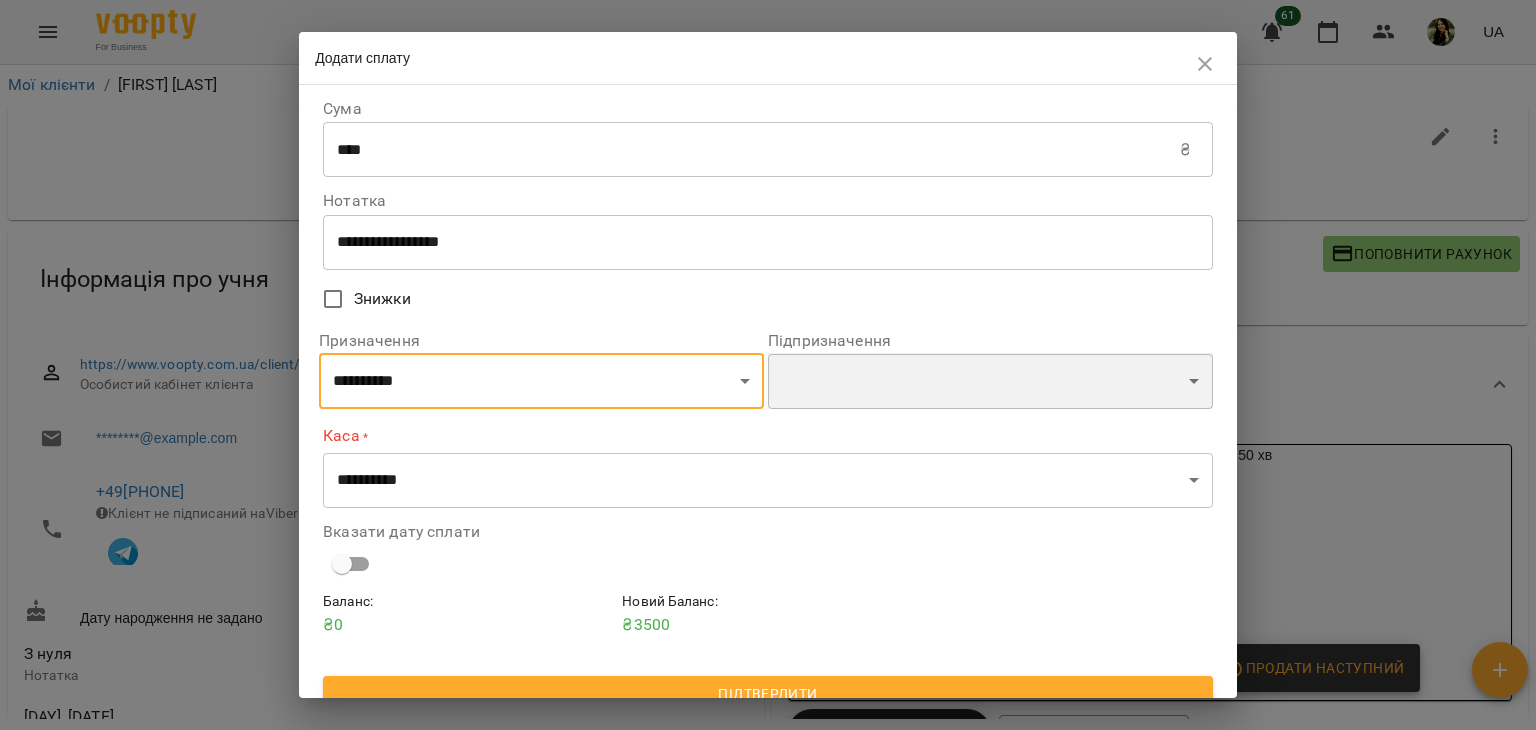 click on "**********" at bounding box center [990, 381] 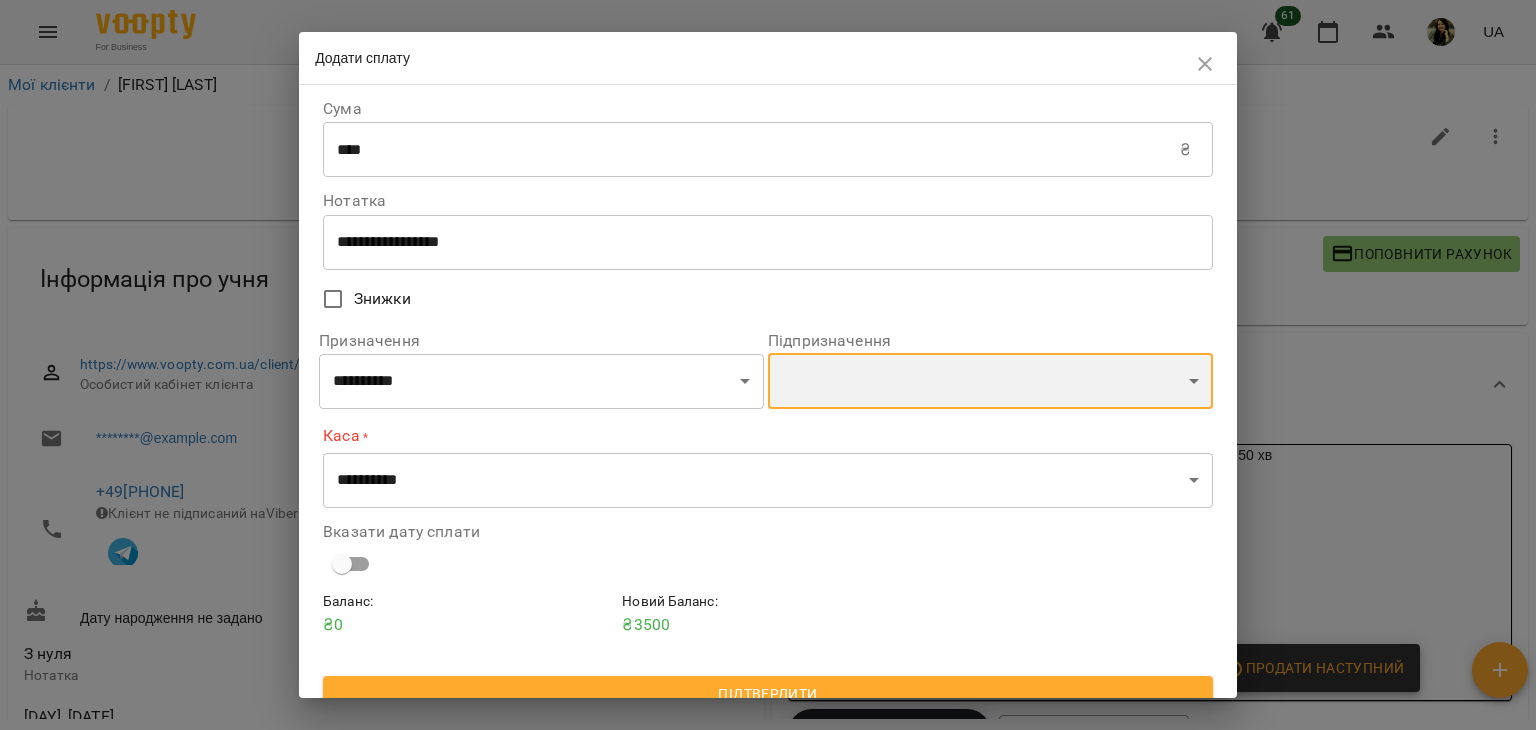 select on "**********" 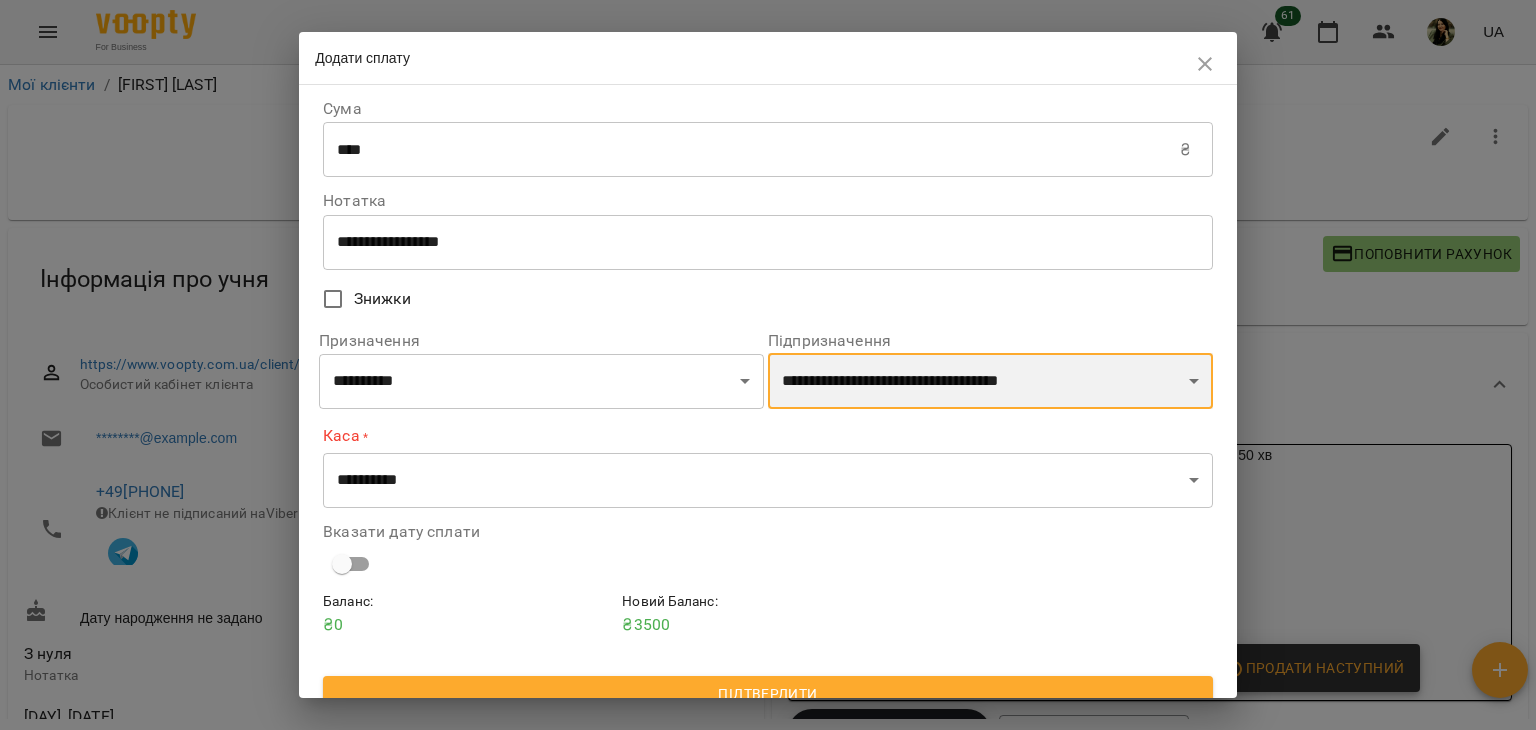 click on "**********" at bounding box center (990, 381) 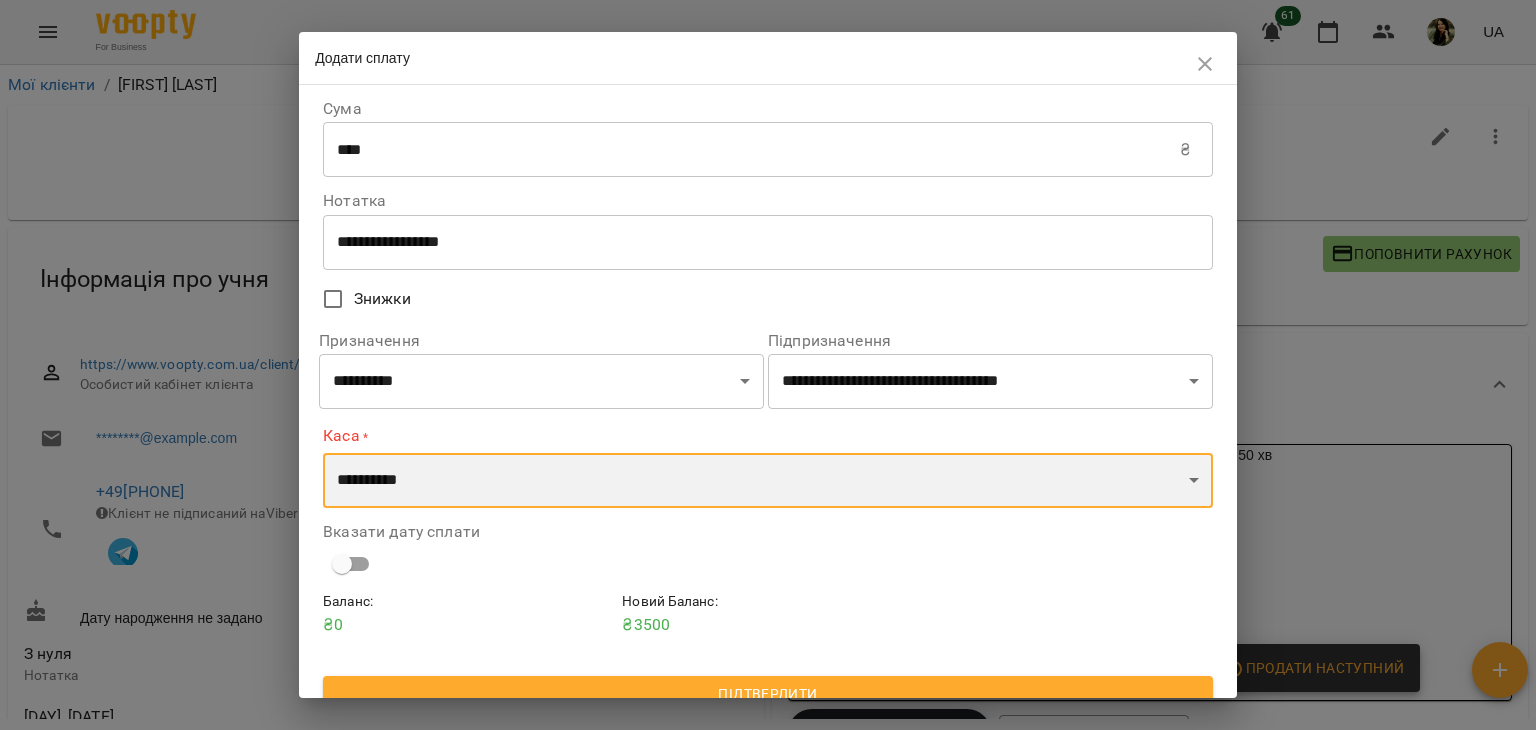 click on "**********" at bounding box center (768, 481) 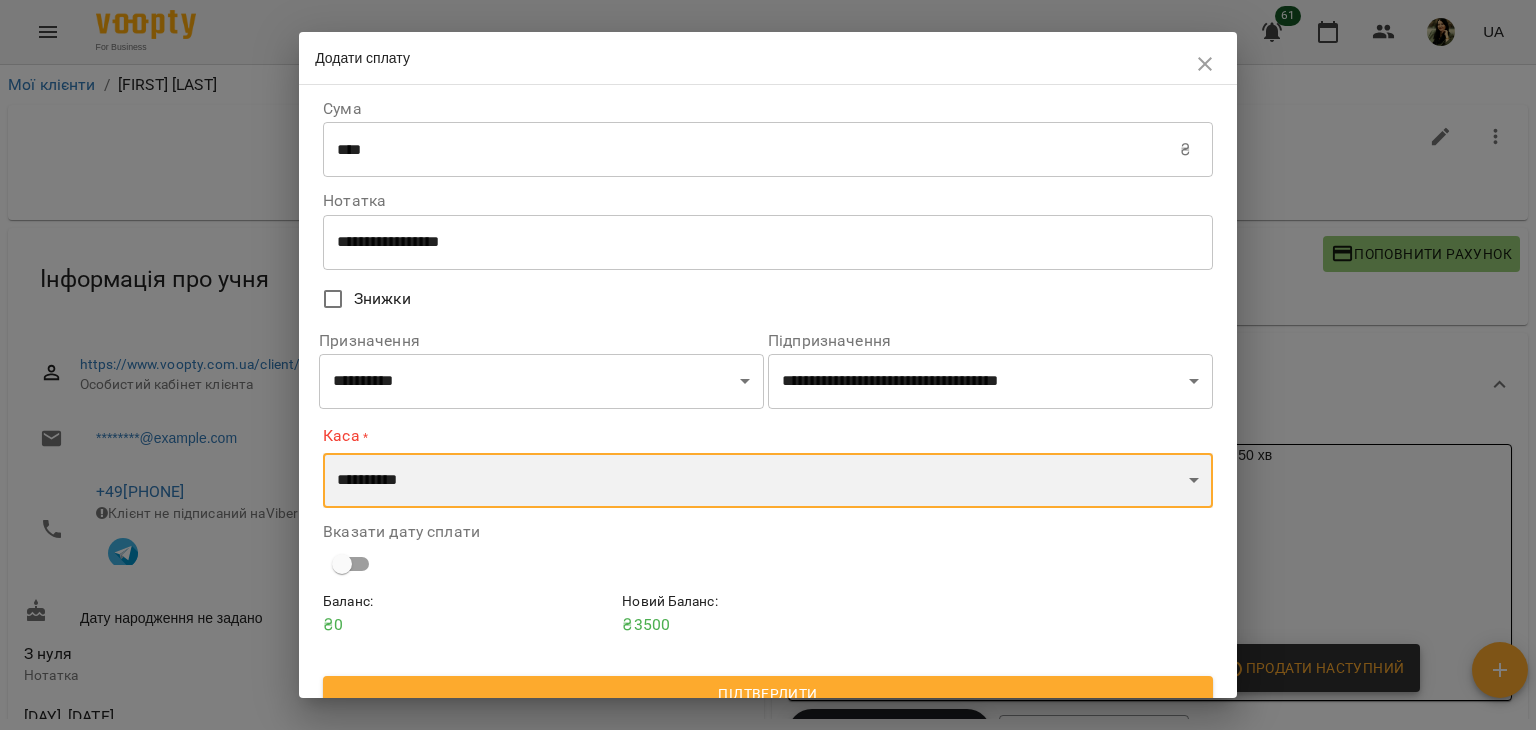 select on "*********" 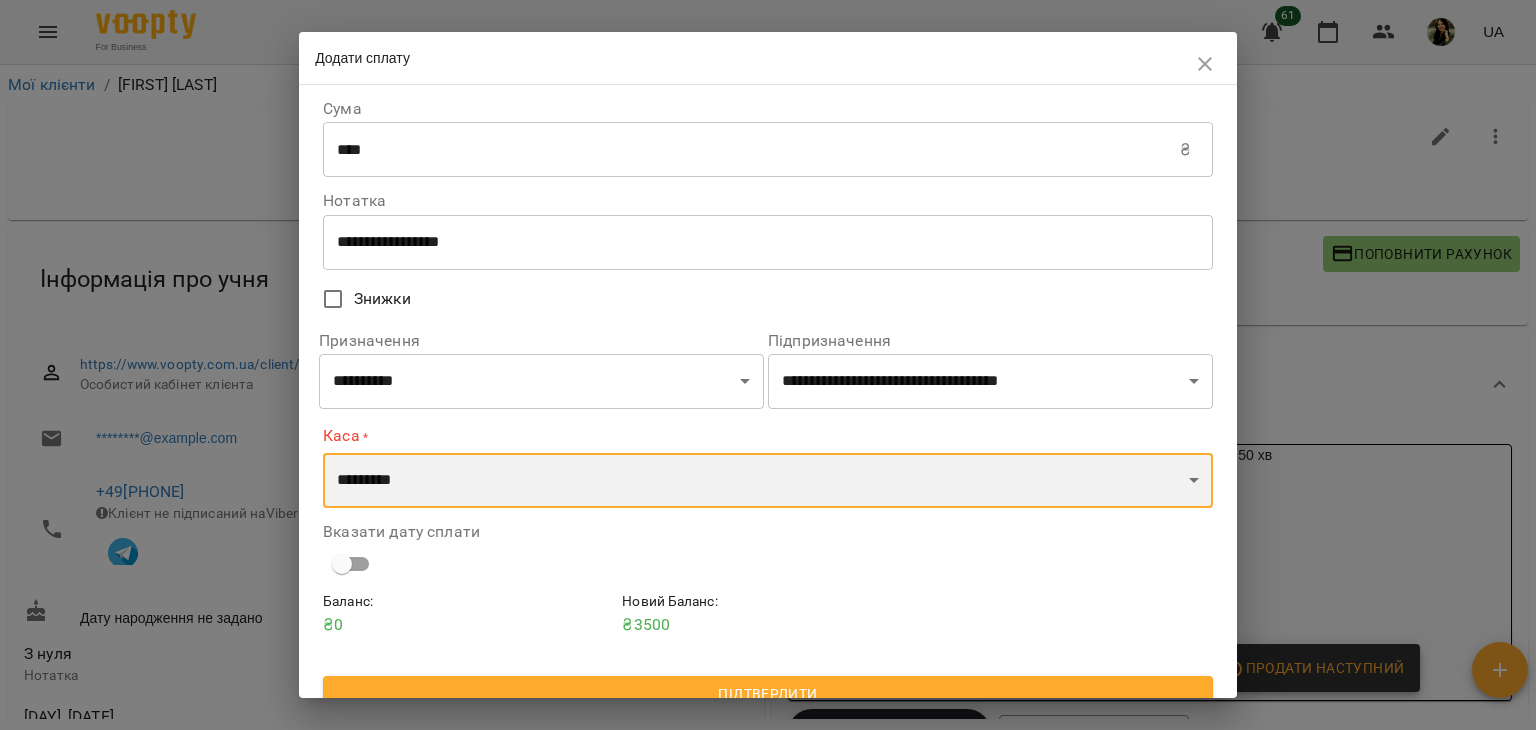 click on "**********" at bounding box center (768, 481) 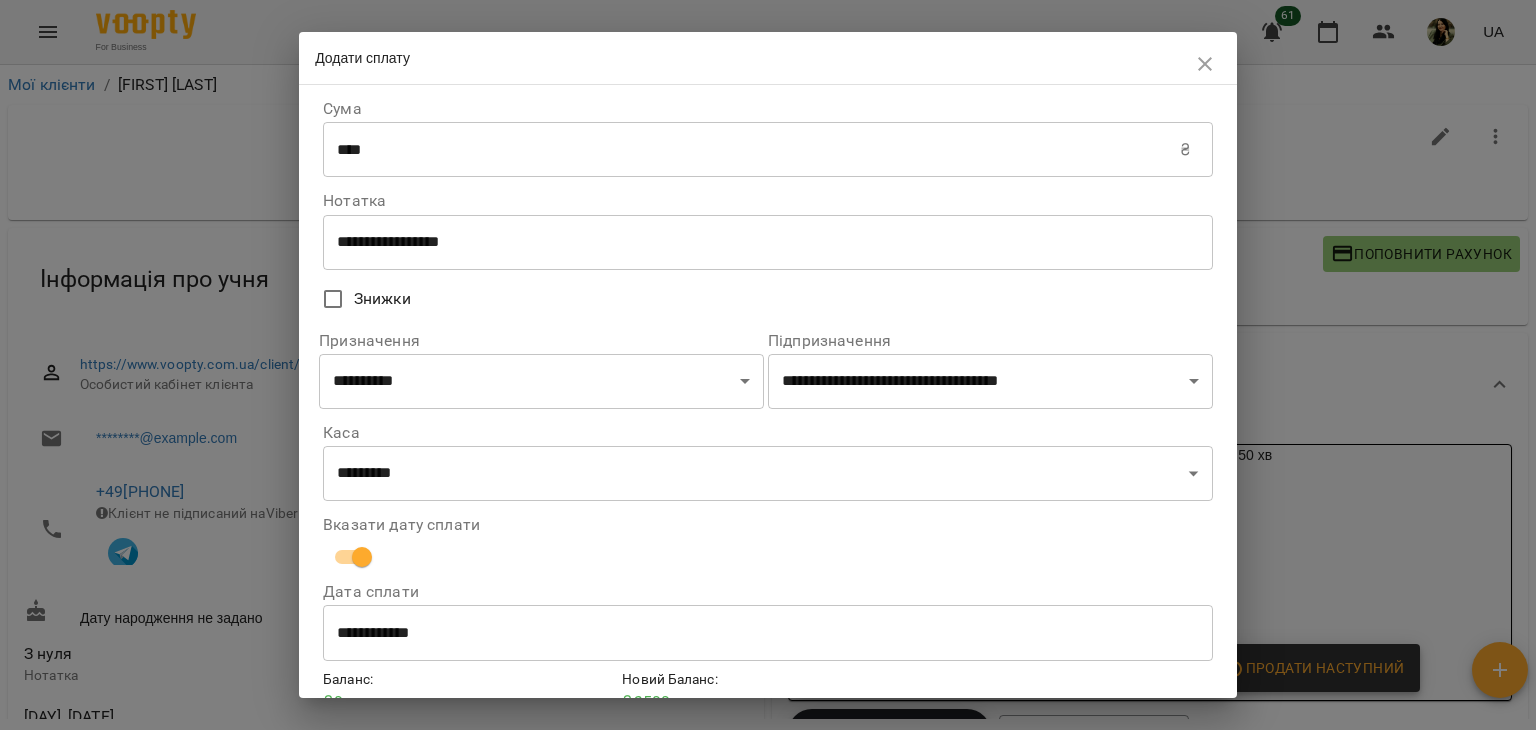 scroll, scrollTop: 102, scrollLeft: 0, axis: vertical 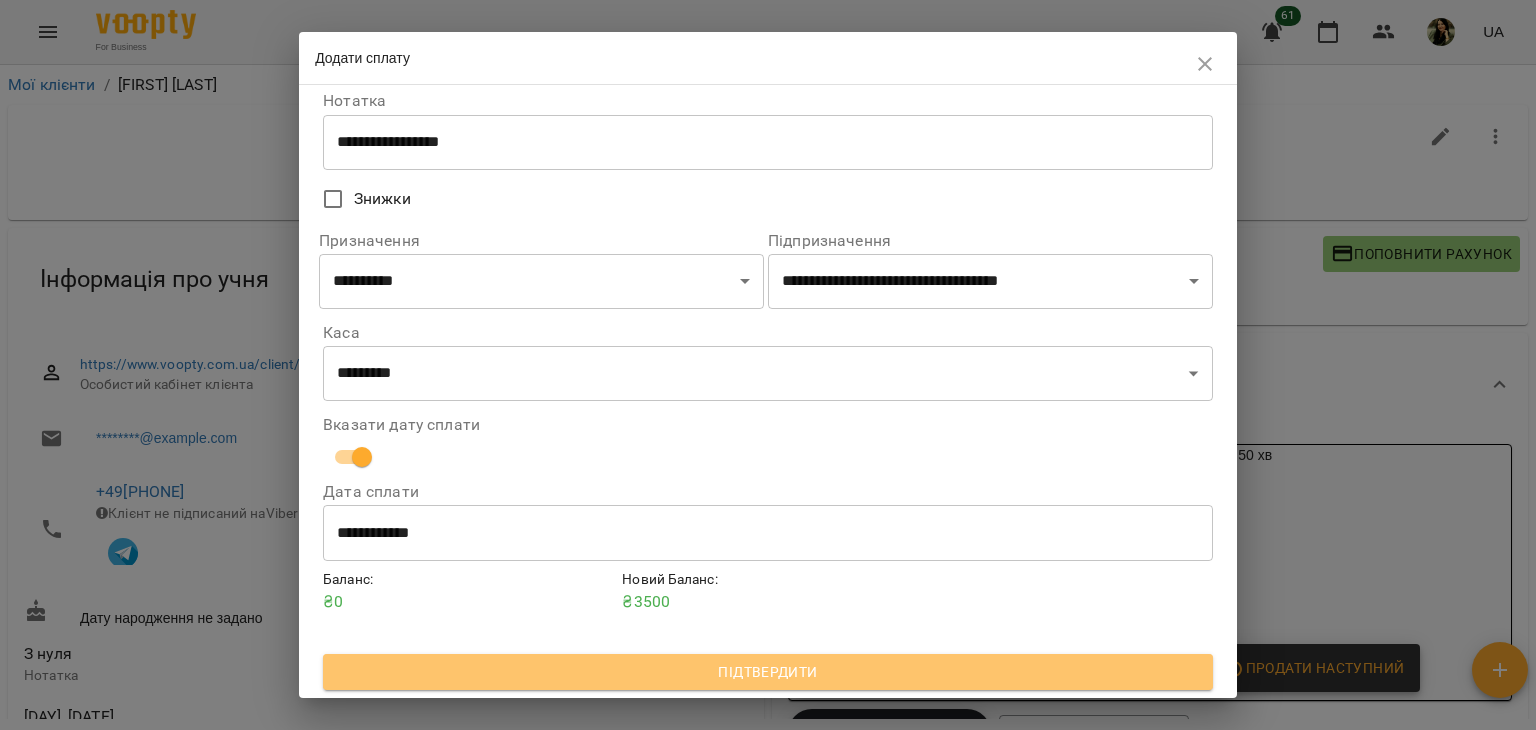 click on "Підтвердити" at bounding box center [768, 672] 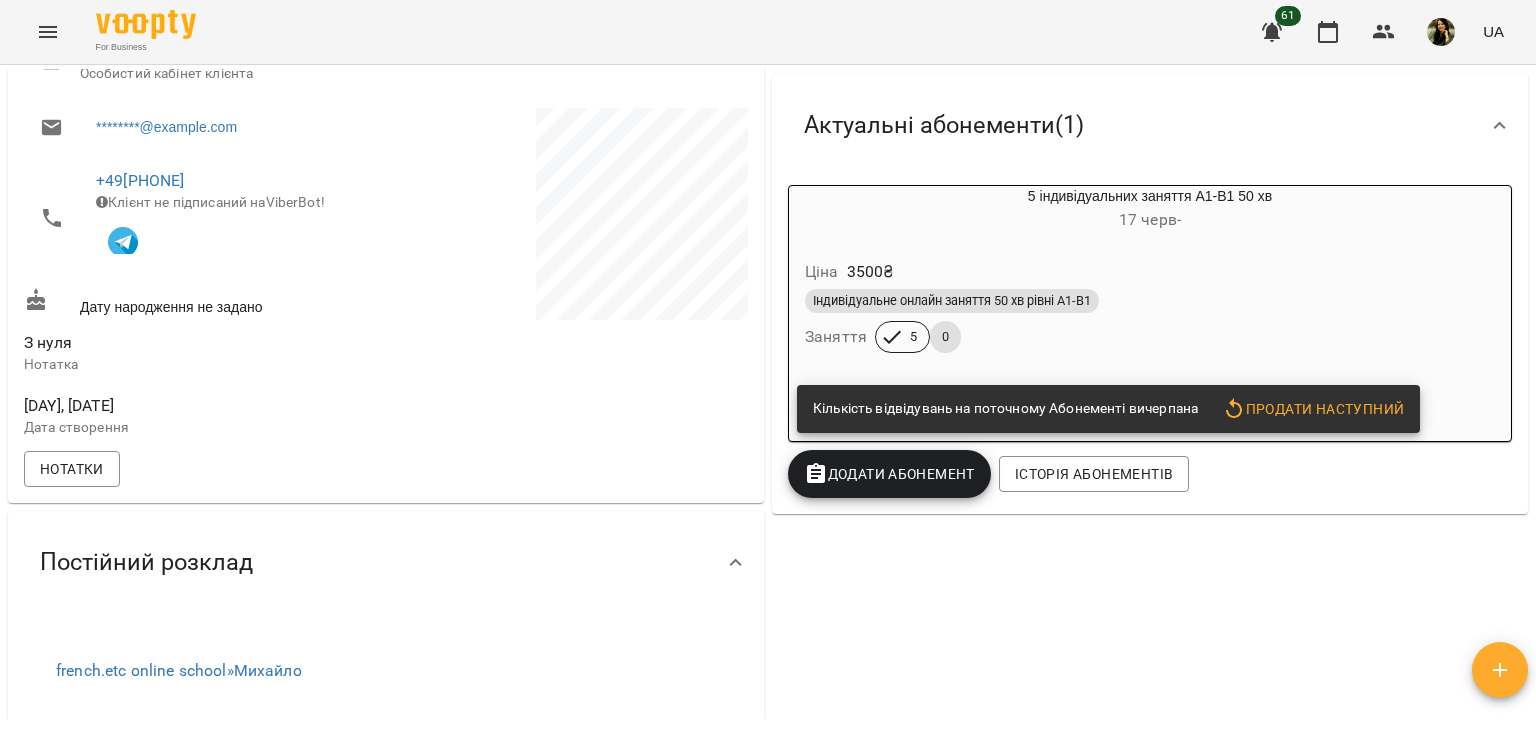 scroll, scrollTop: 320, scrollLeft: 0, axis: vertical 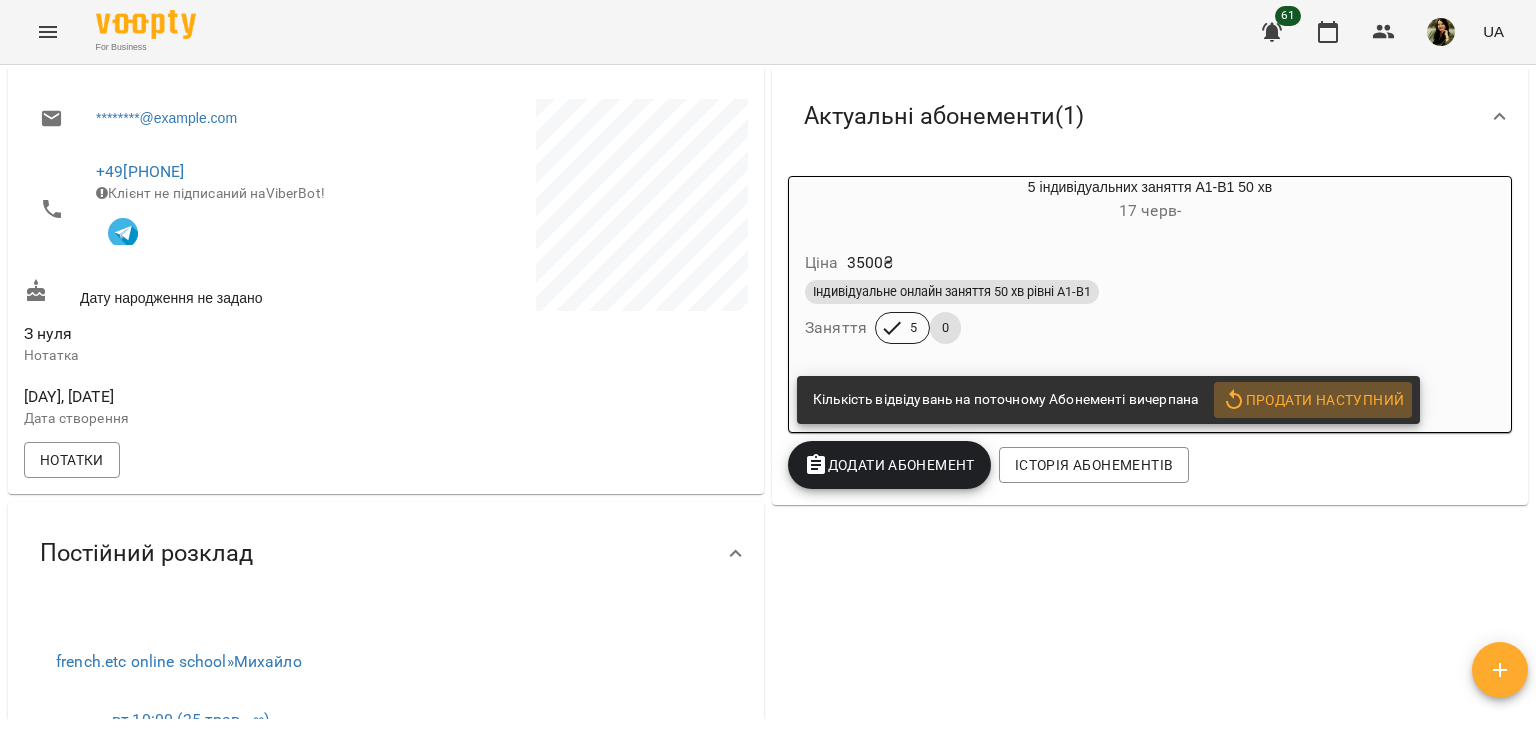 click on "Продати наступний" at bounding box center [1313, 400] 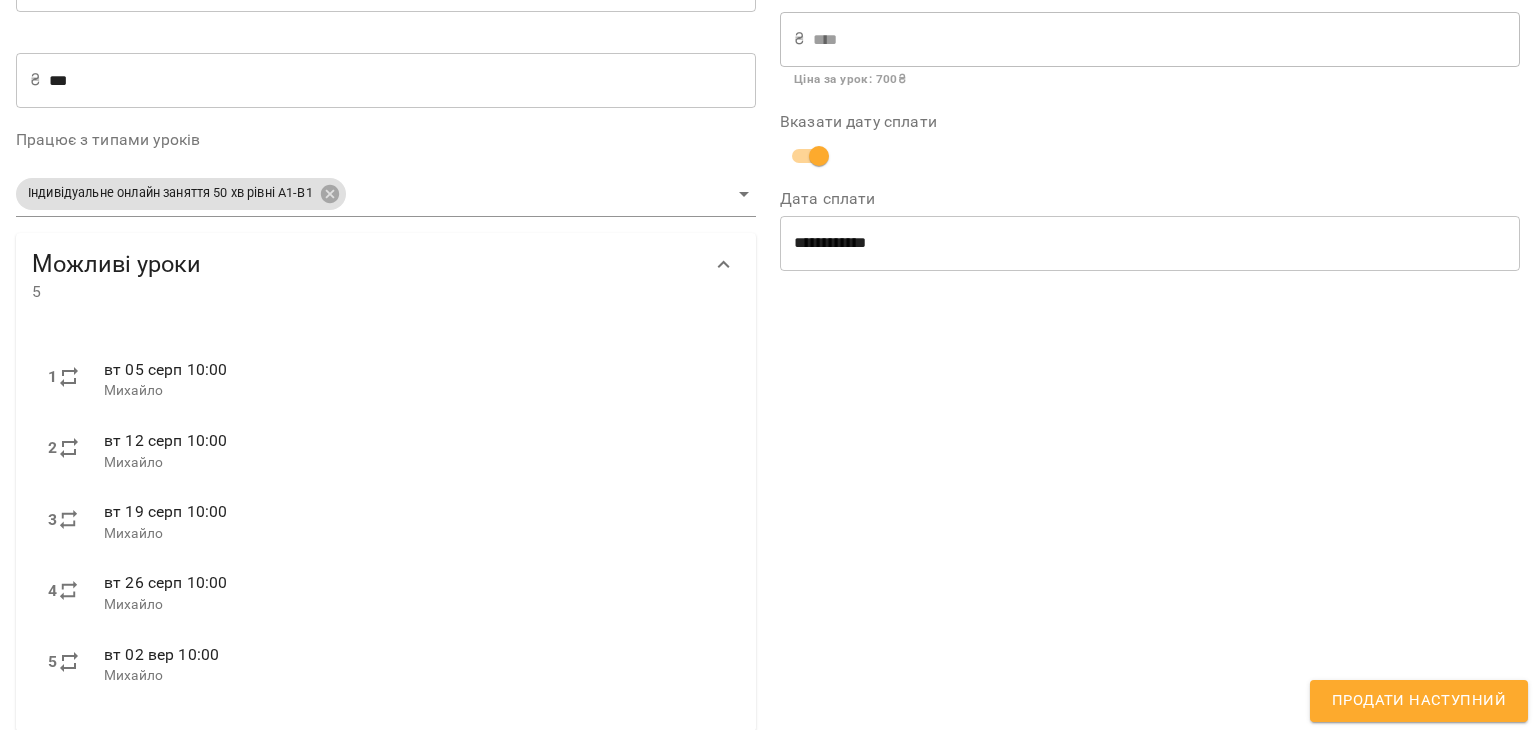 scroll, scrollTop: 355, scrollLeft: 0, axis: vertical 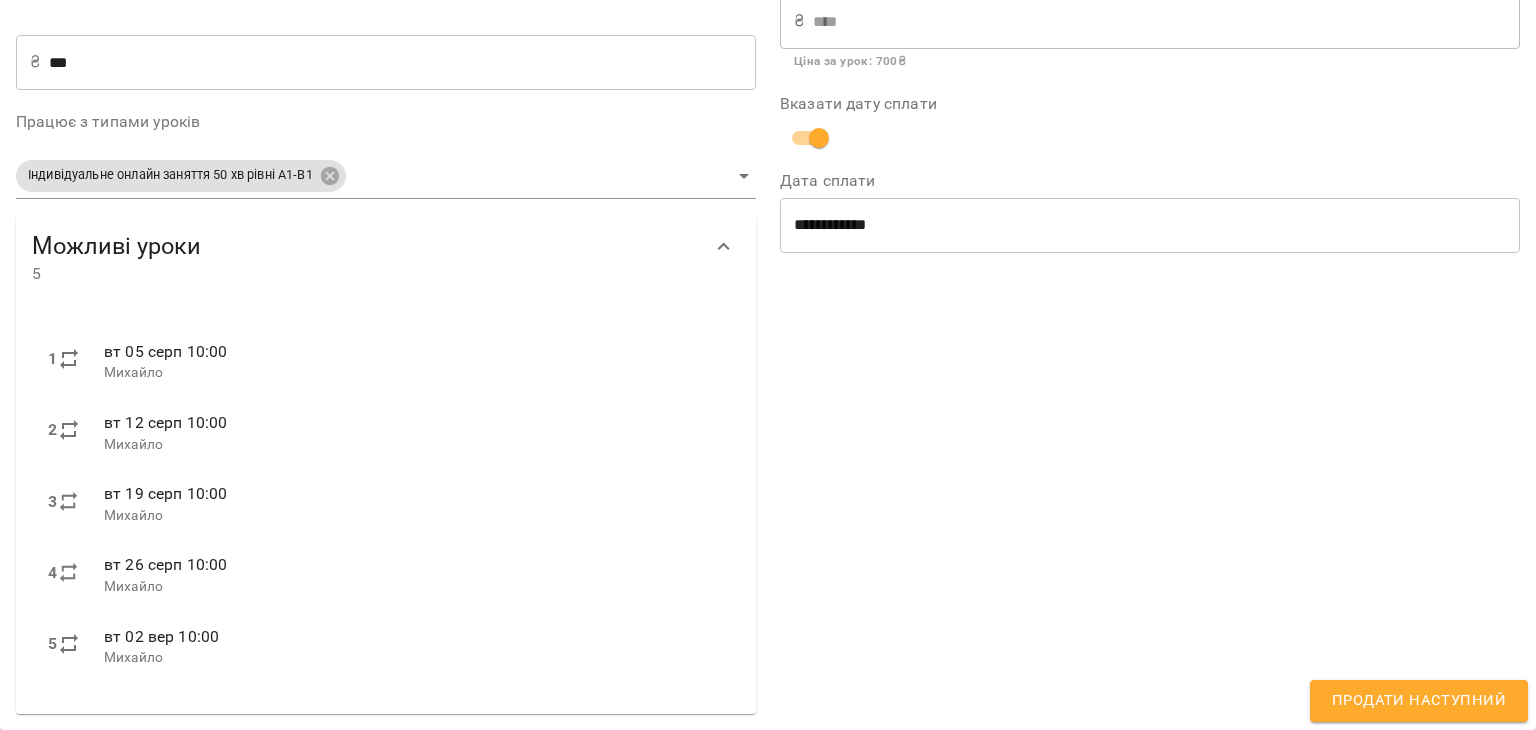 click on "Продати наступний" at bounding box center [1419, 701] 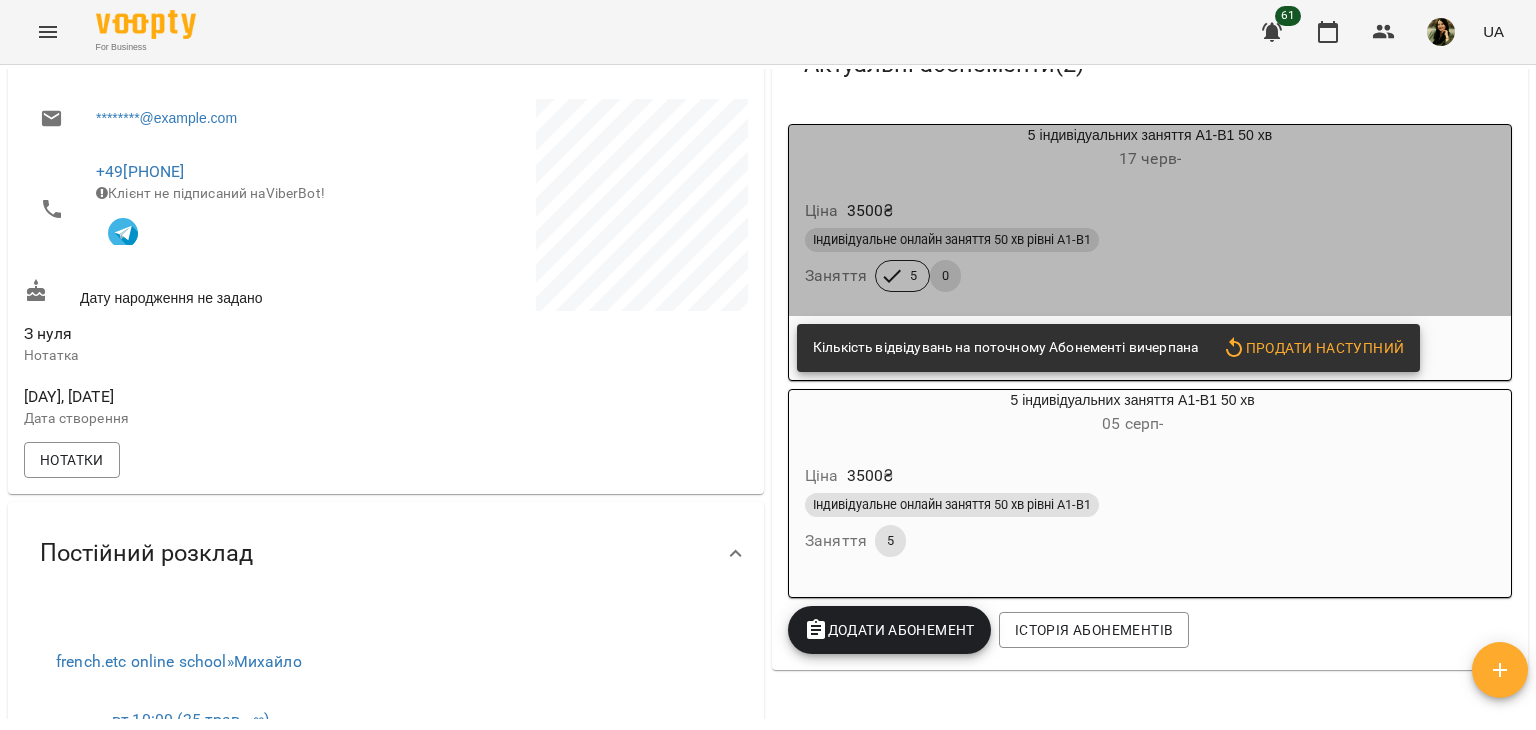 click on "Ціна 3500 ₴" at bounding box center (1150, 211) 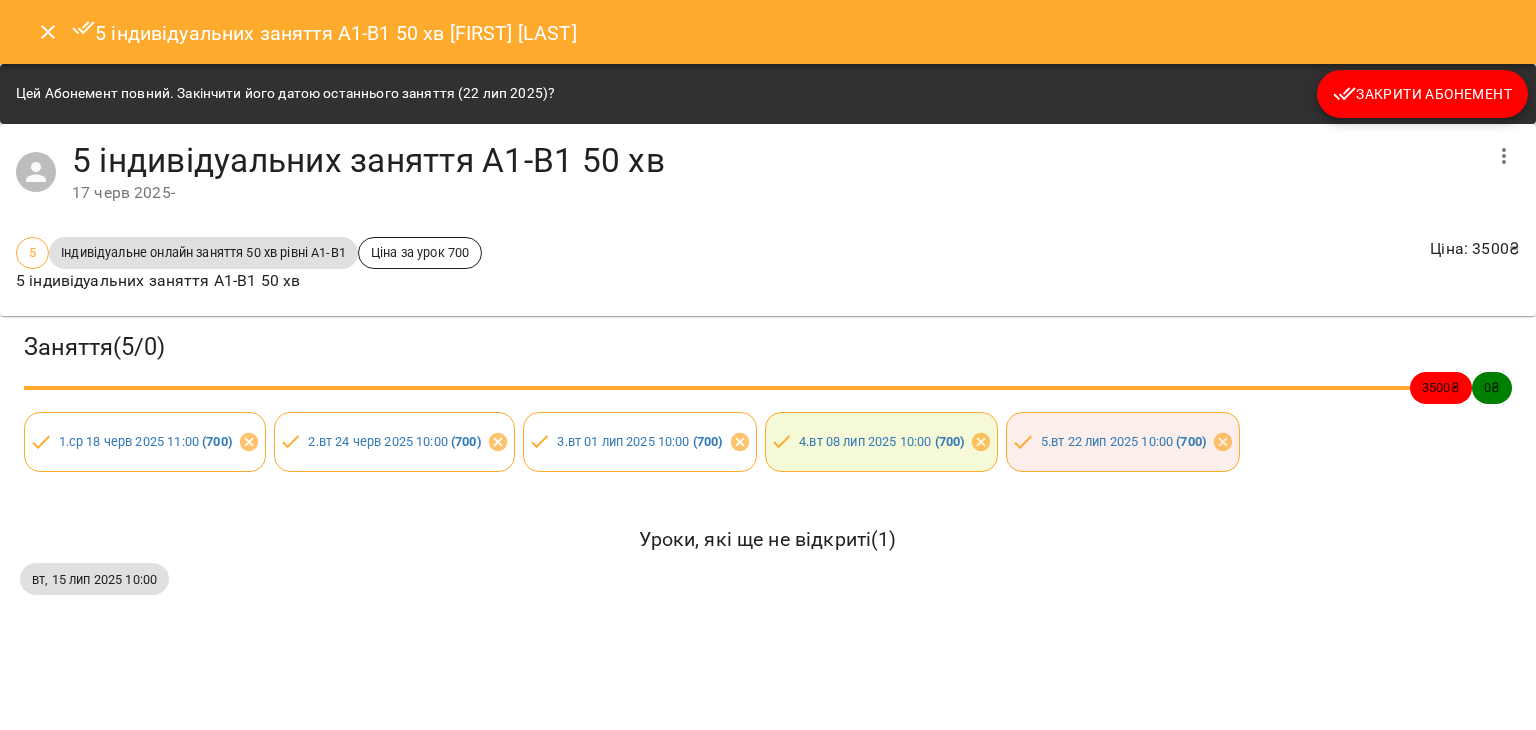 click on "Закрити Абонемент" at bounding box center [1422, 94] 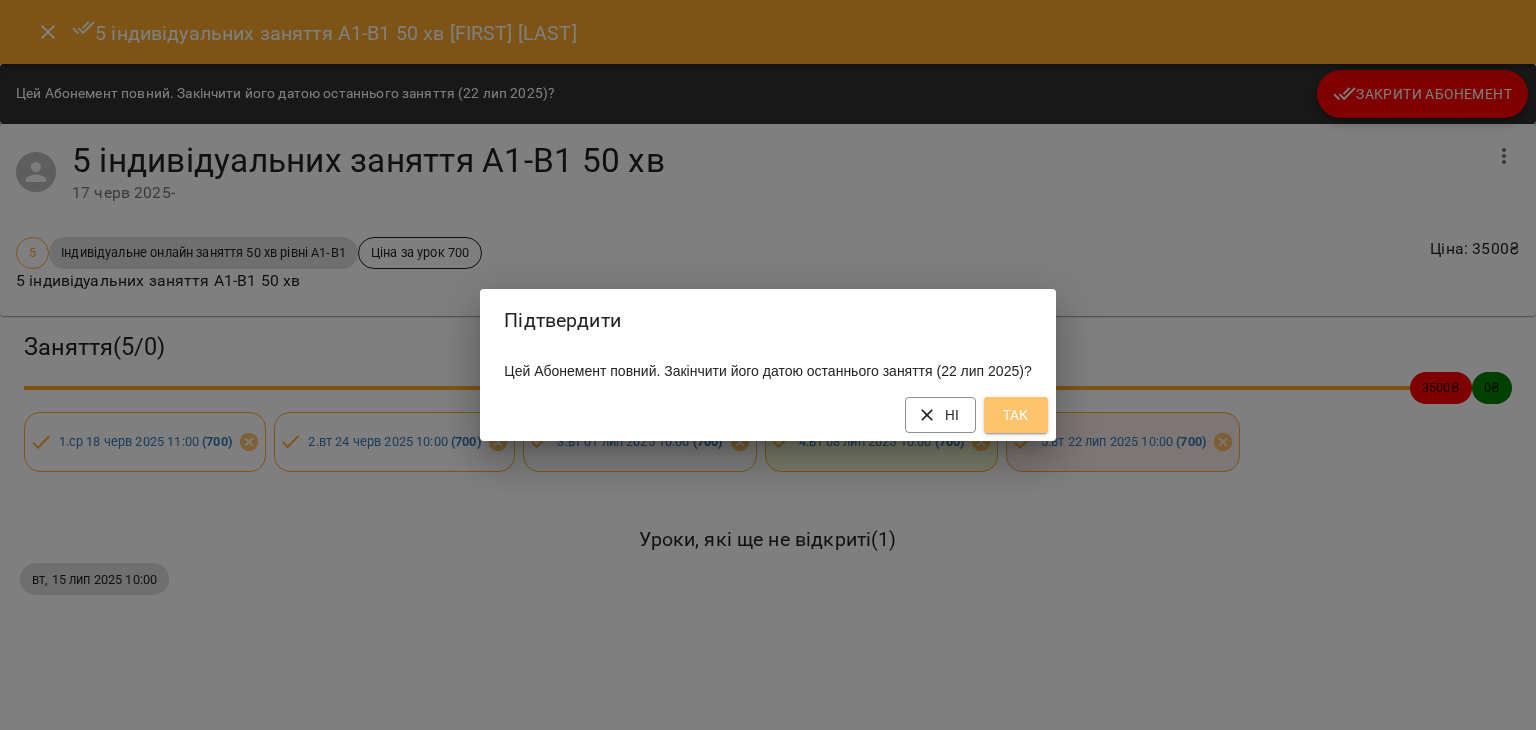 click on "Так" at bounding box center (1016, 415) 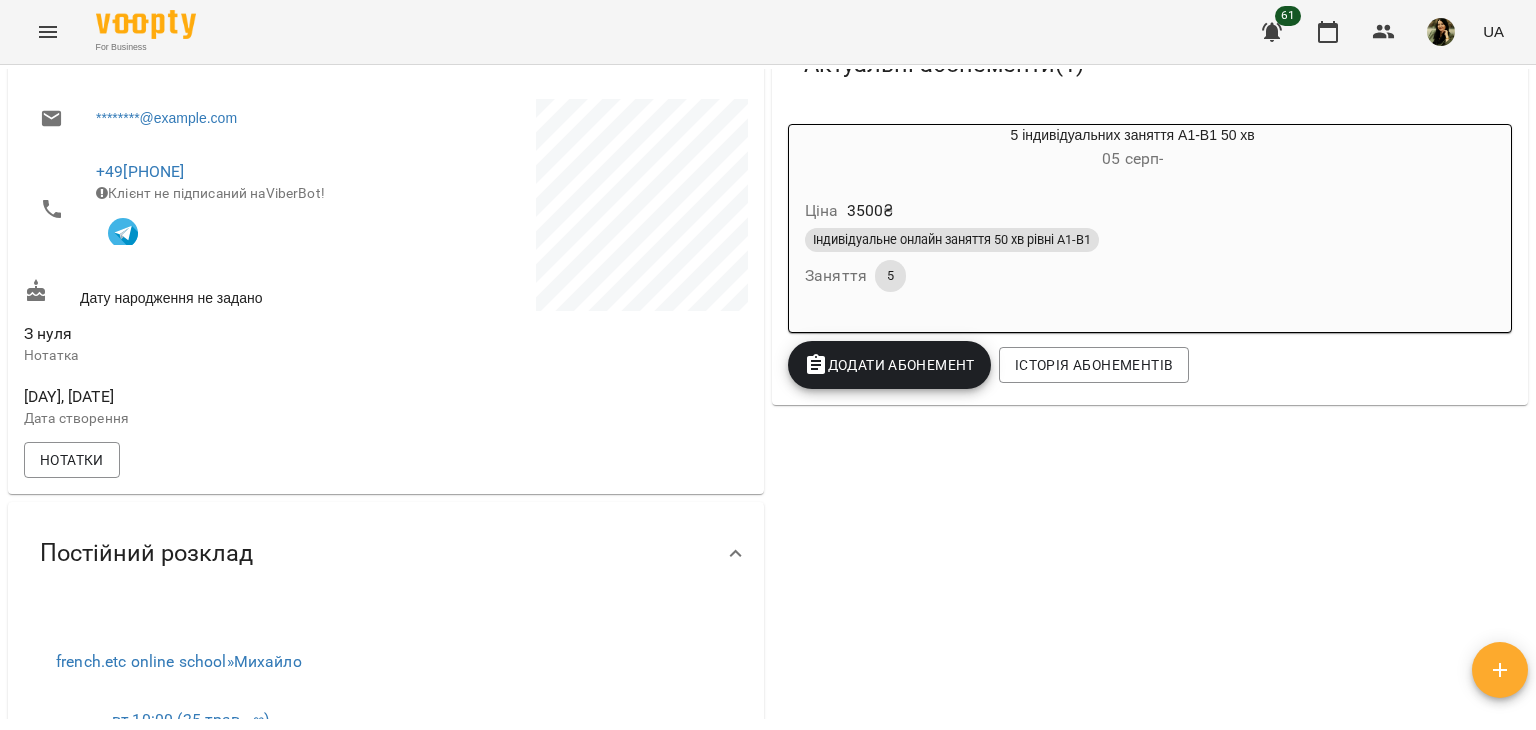drag, startPoint x: 1535, startPoint y: 317, endPoint x: 1535, endPoint y: 95, distance: 222 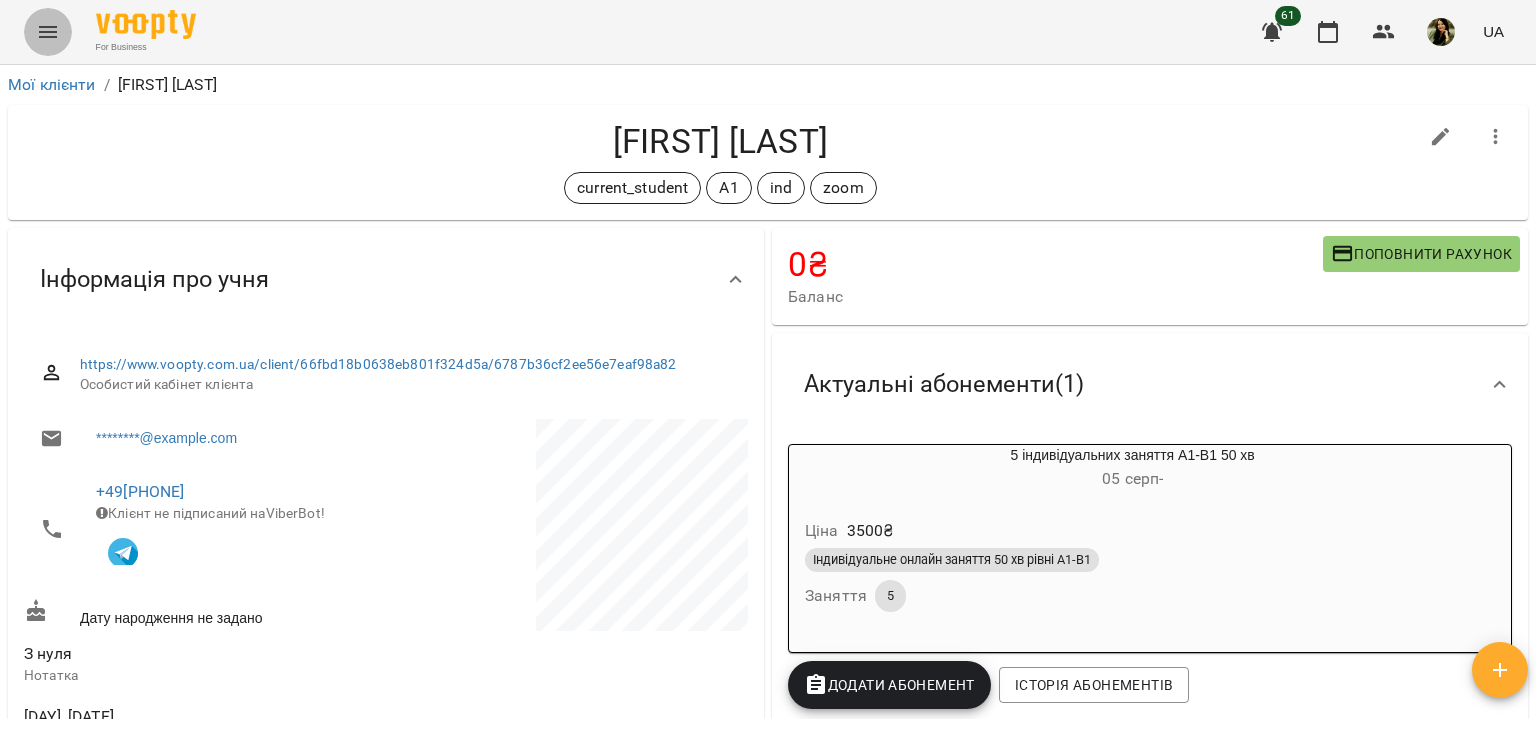 click 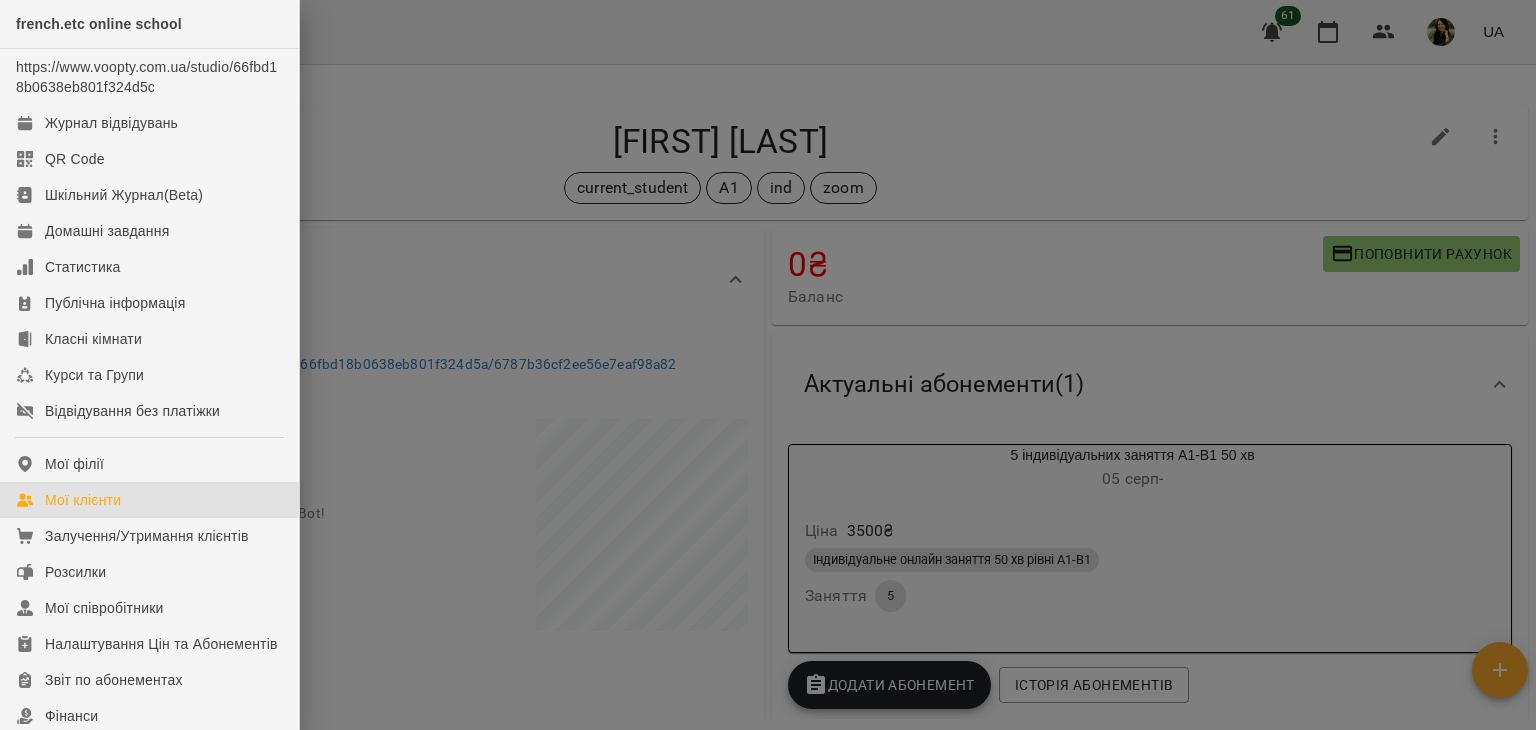 click on "Мої клієнти" at bounding box center [83, 500] 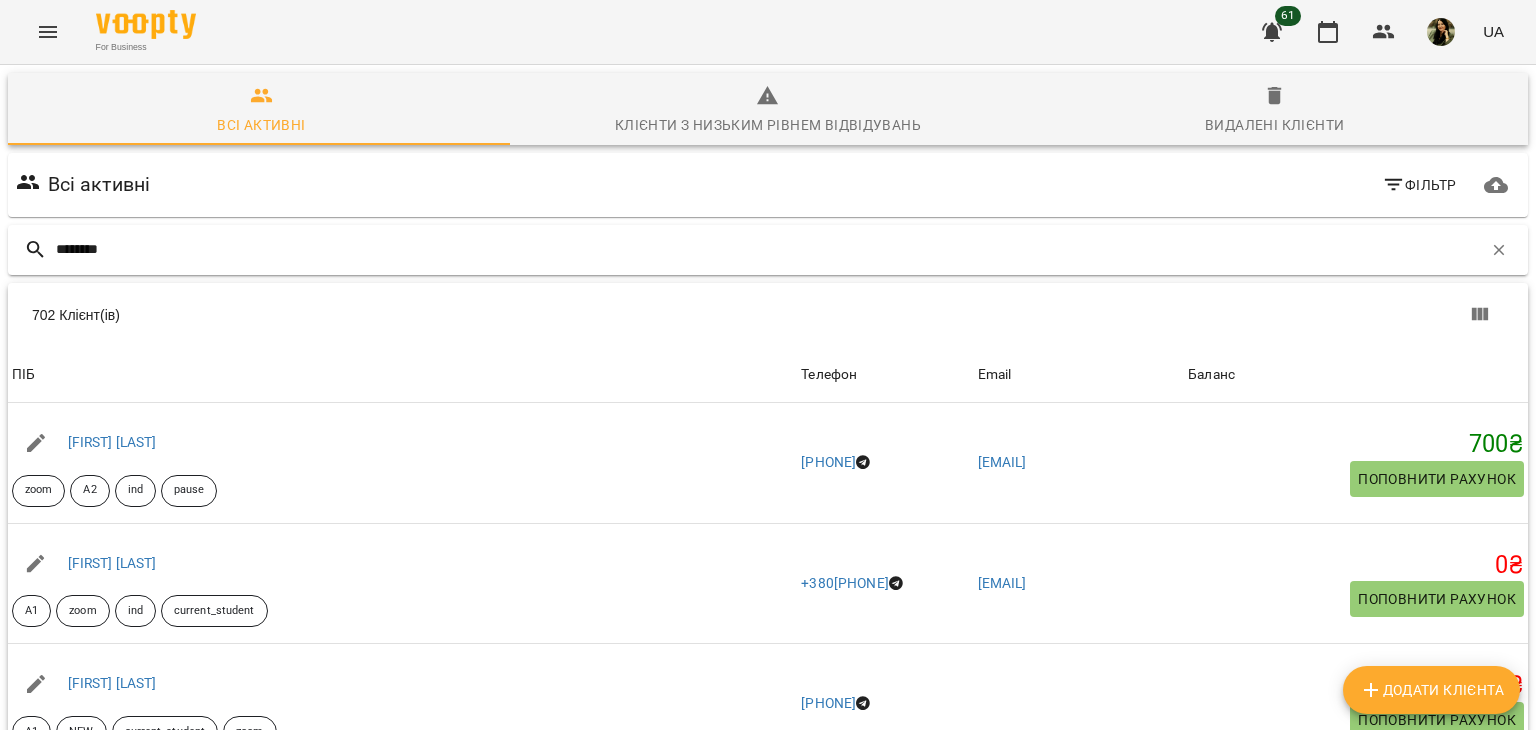 type on "********" 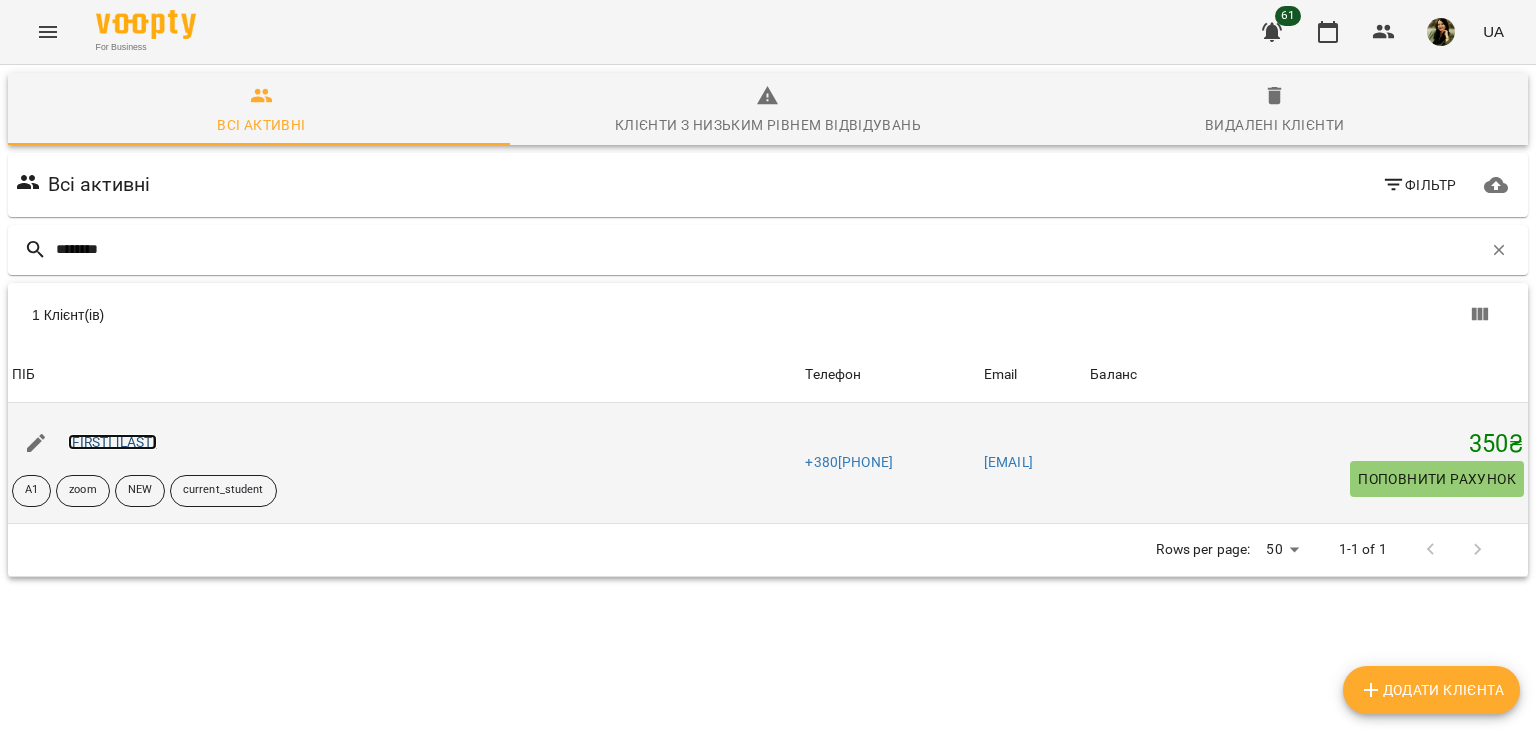 click on "Анастасія Петрович" at bounding box center [112, 442] 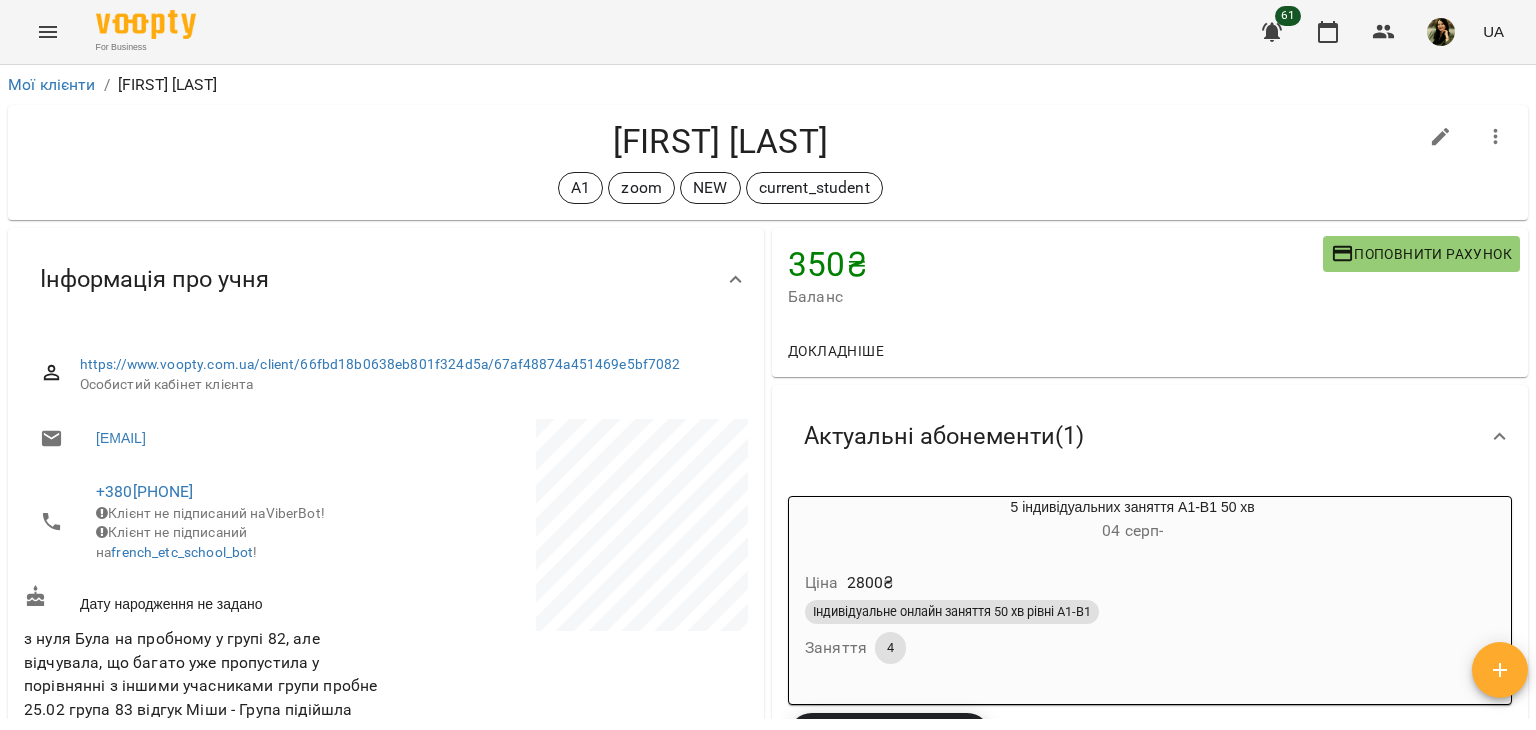 drag, startPoint x: 1532, startPoint y: 143, endPoint x: 1527, endPoint y: 170, distance: 27.45906 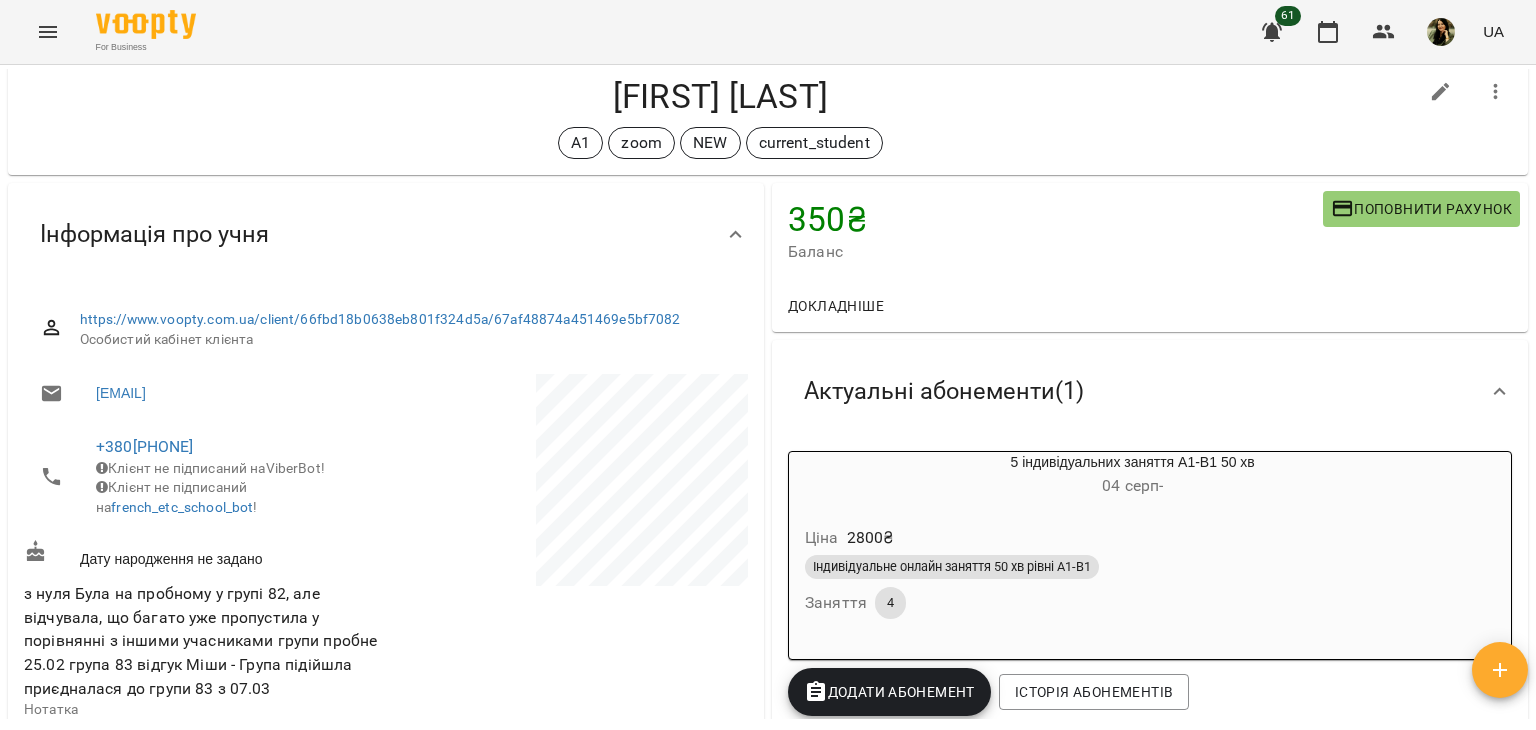 scroll, scrollTop: 48, scrollLeft: 0, axis: vertical 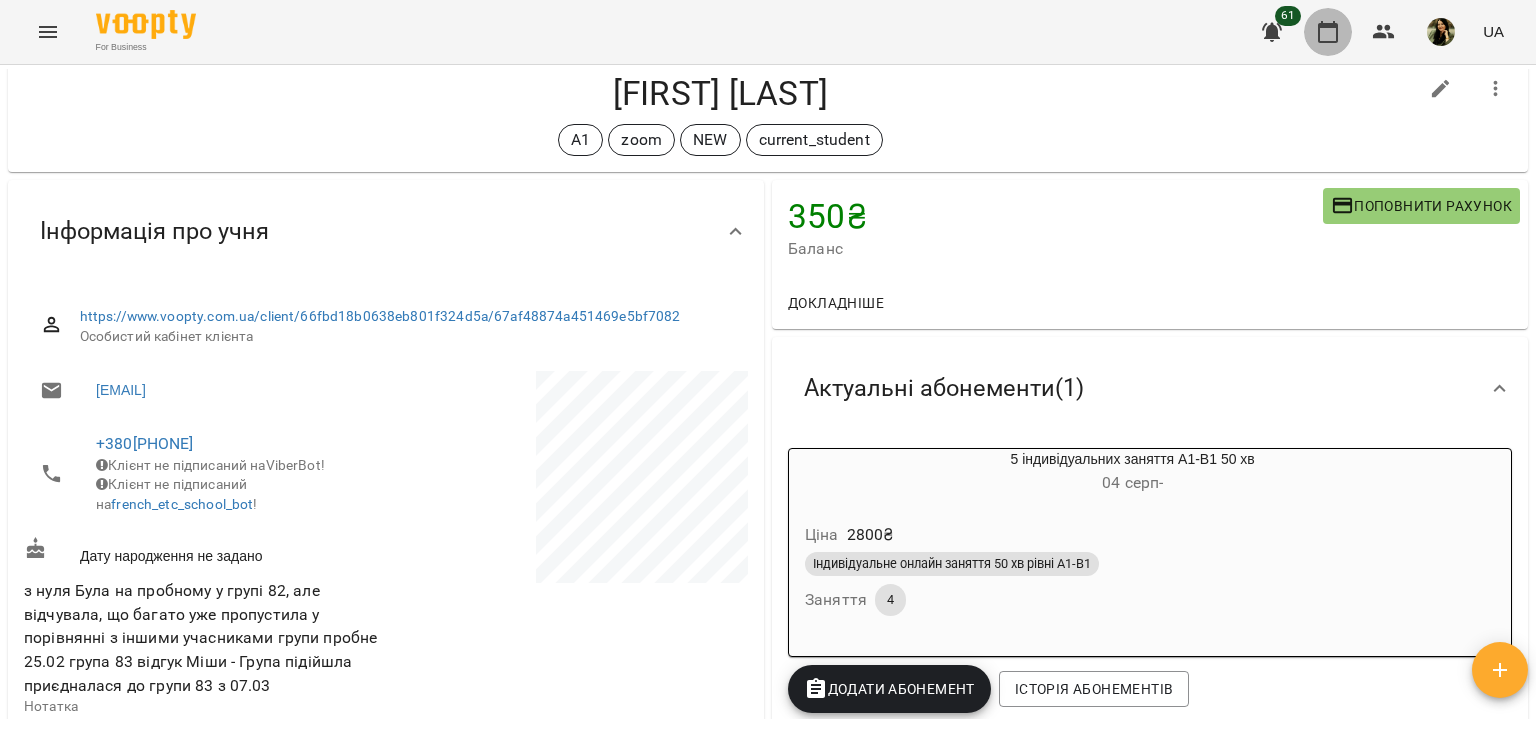 click 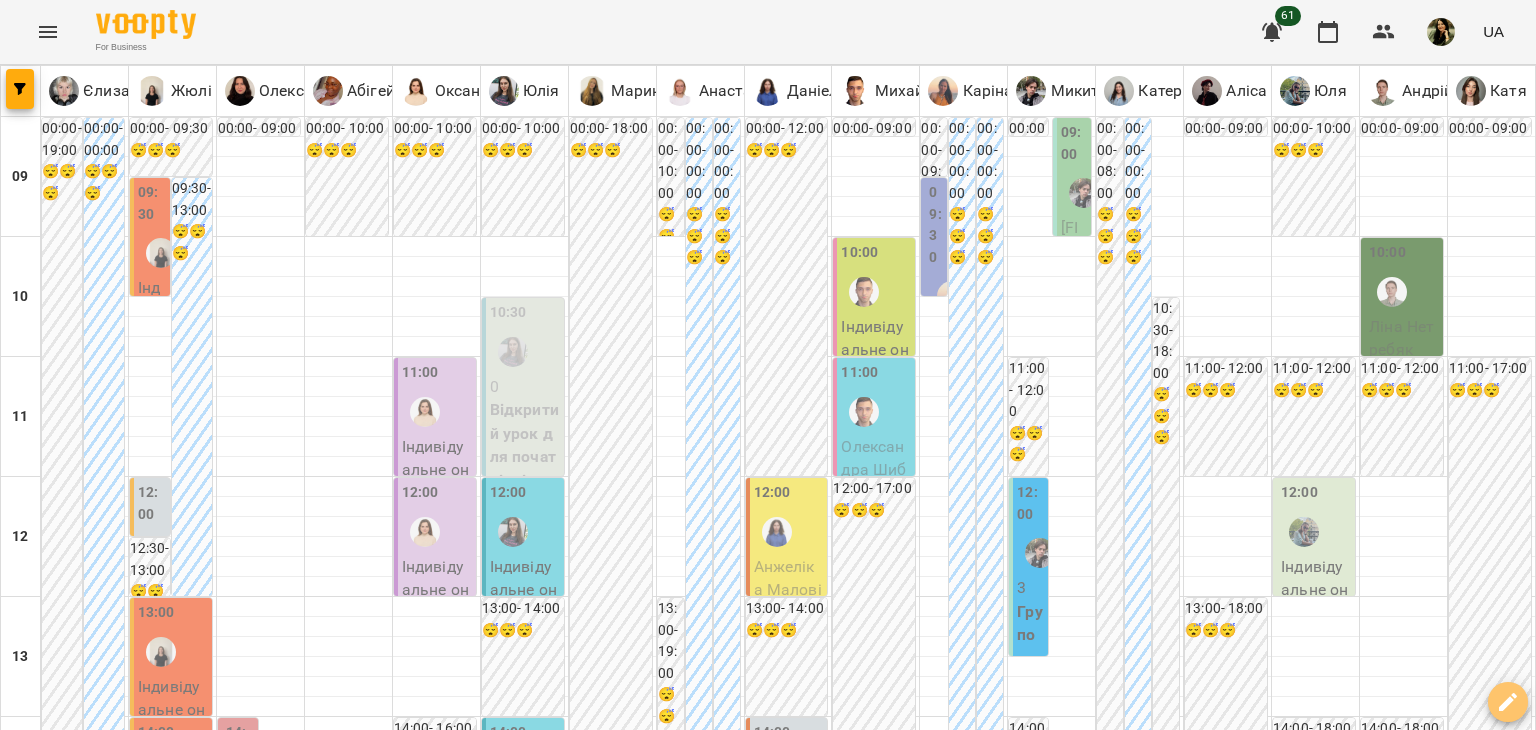 click 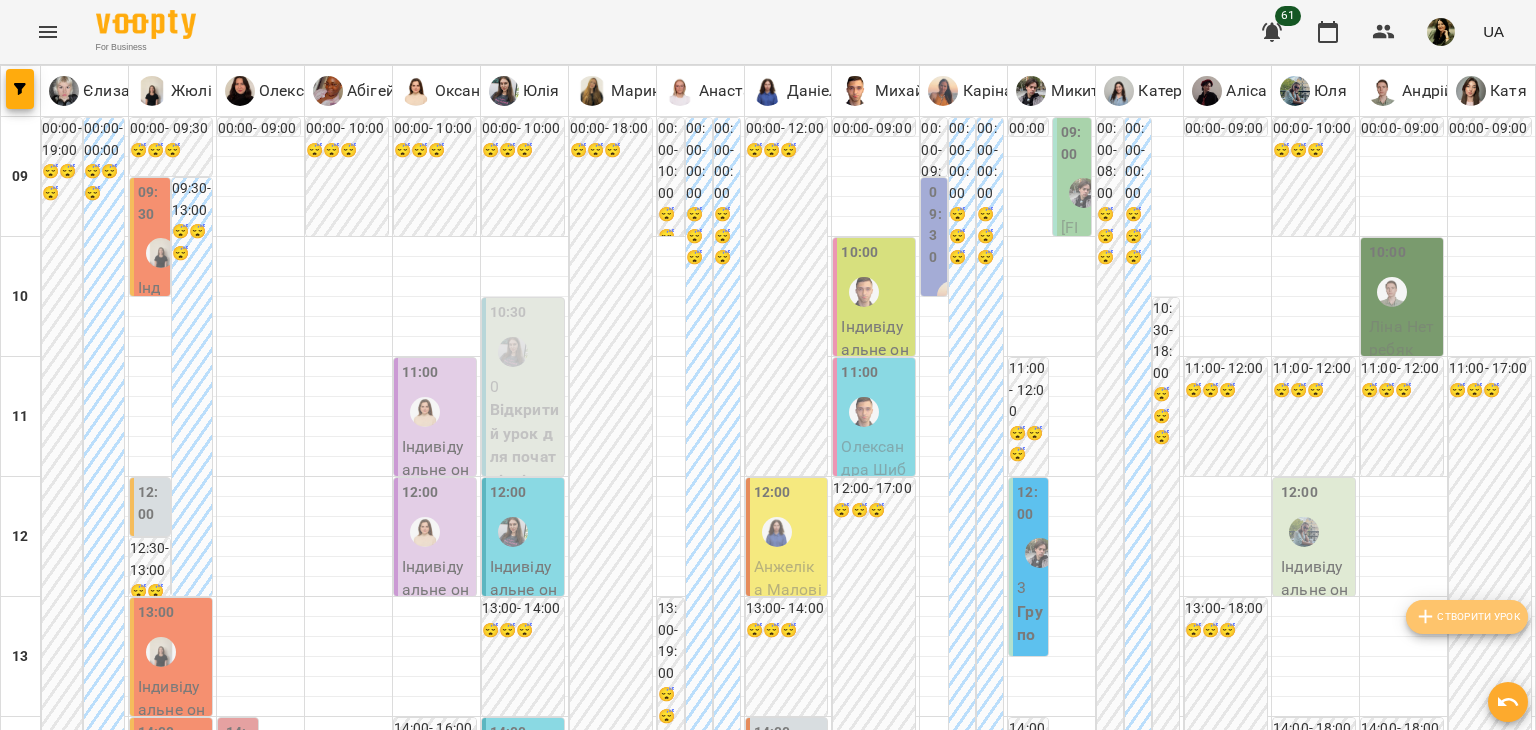 click on "Створити урок" at bounding box center (1467, 617) 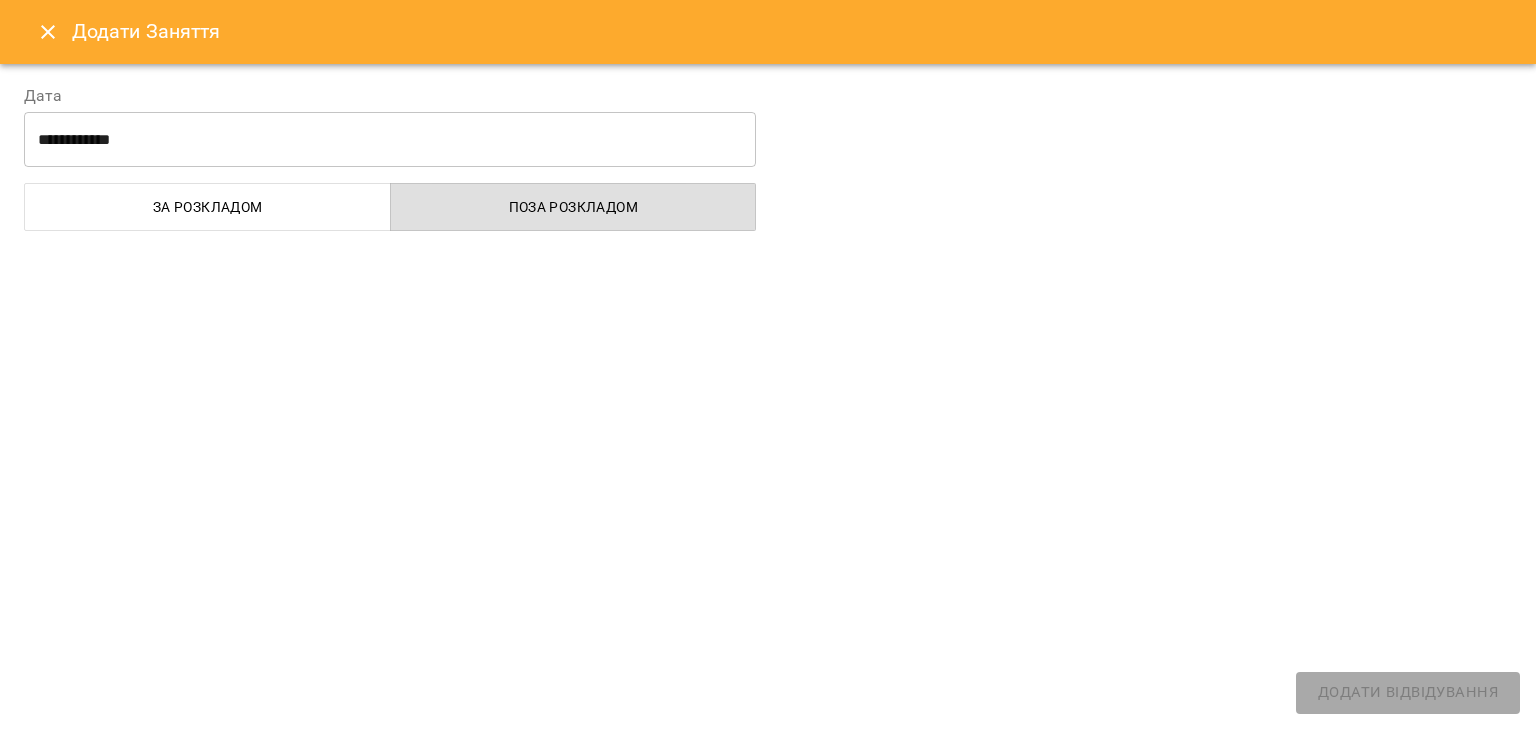 select 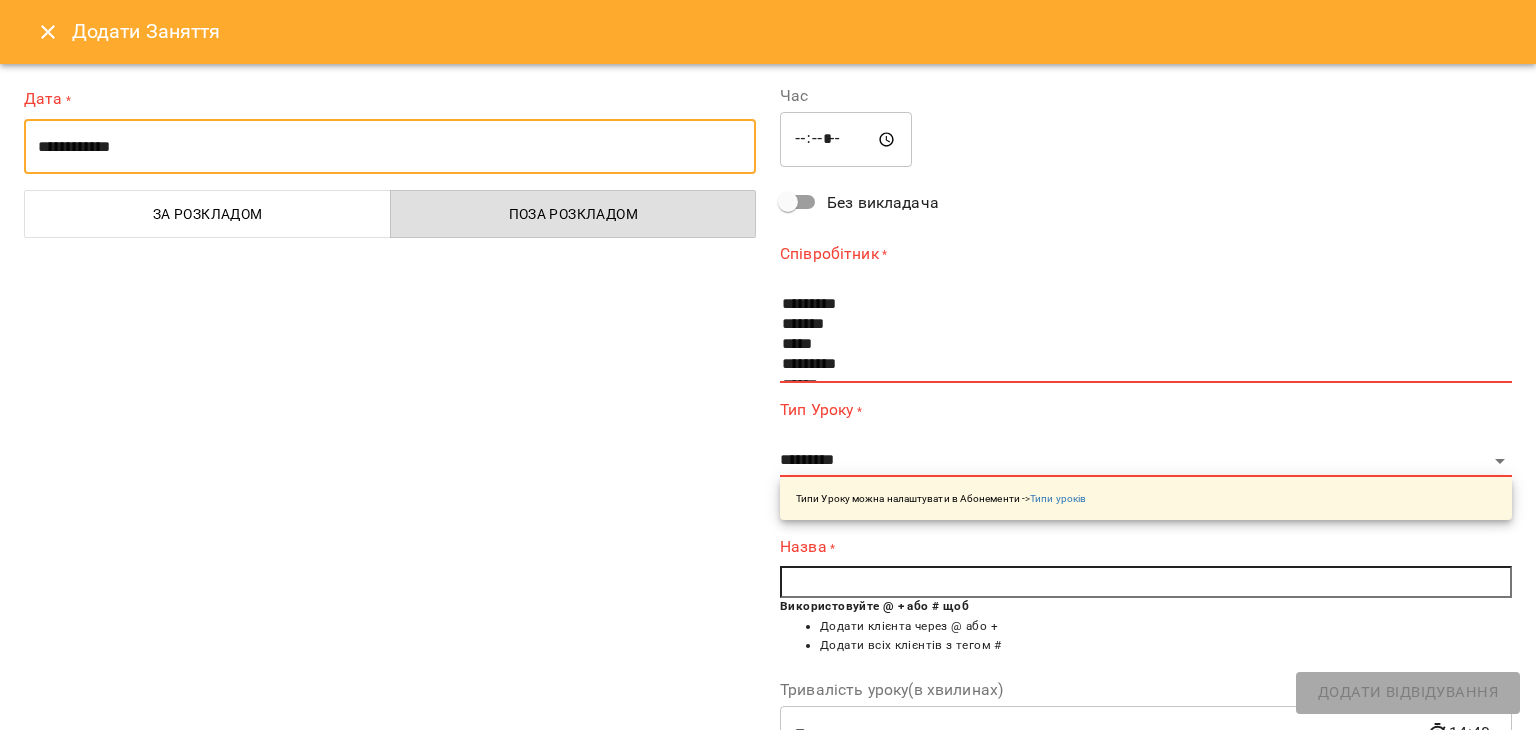 click on "**********" at bounding box center (390, 147) 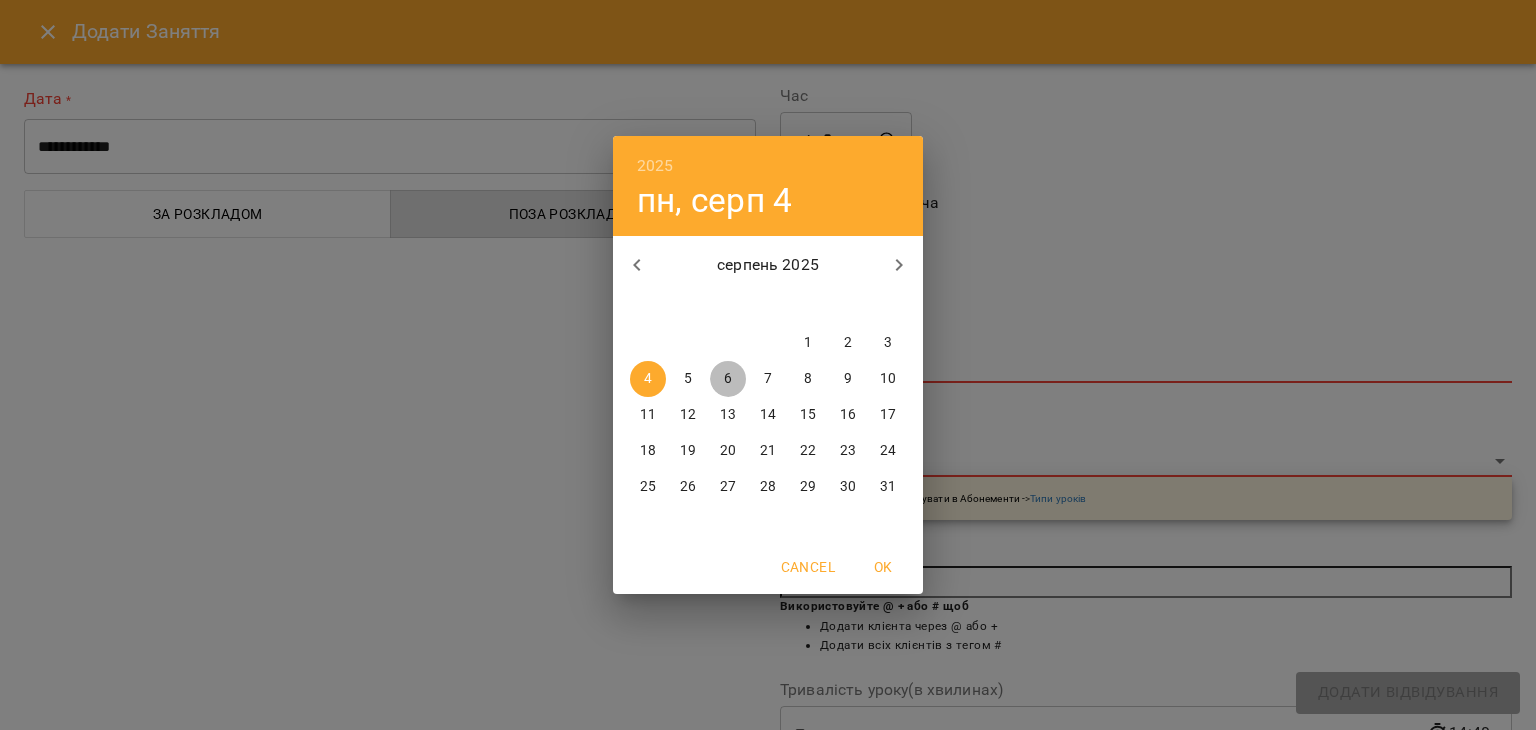 click on "6" at bounding box center (728, 379) 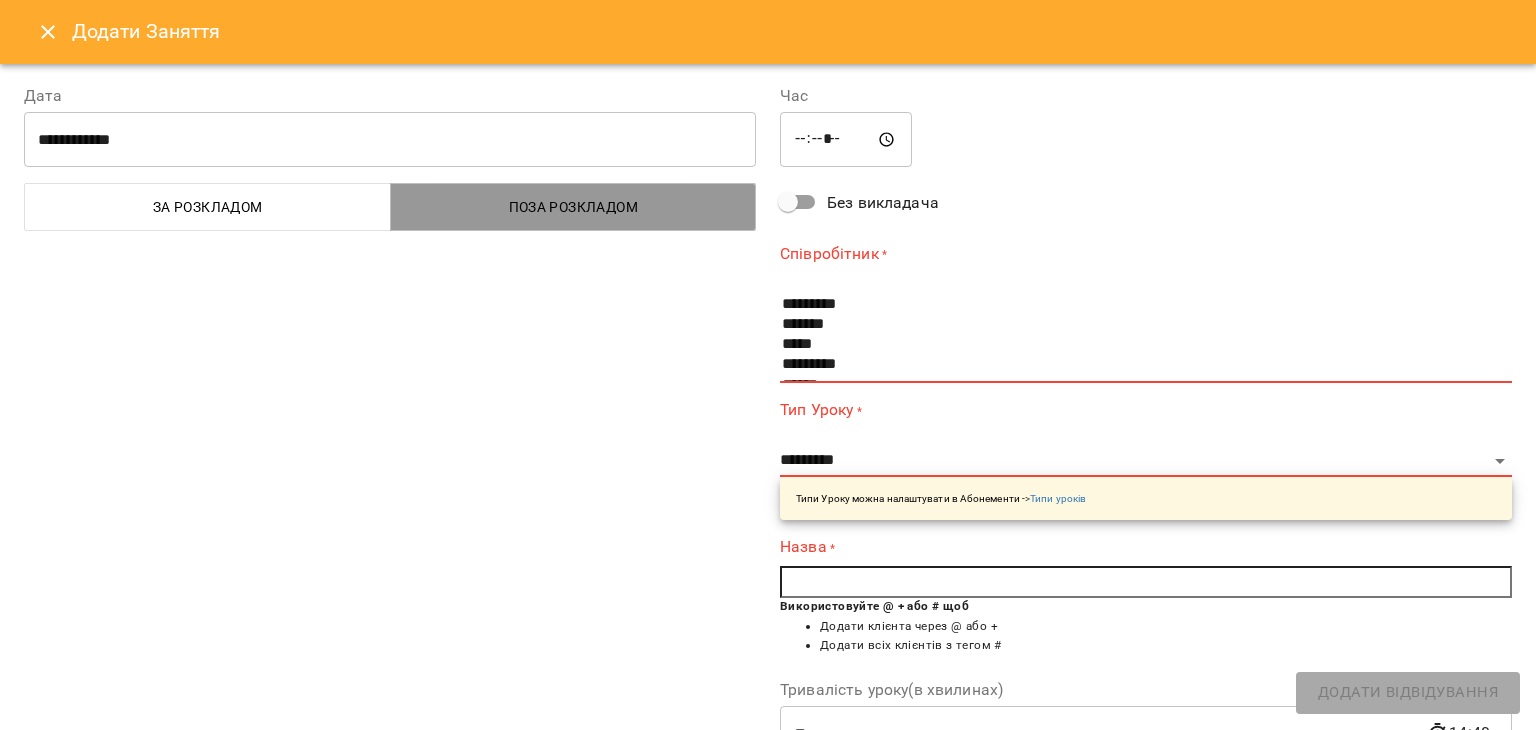 click on "Поза розкладом" at bounding box center [573, 207] 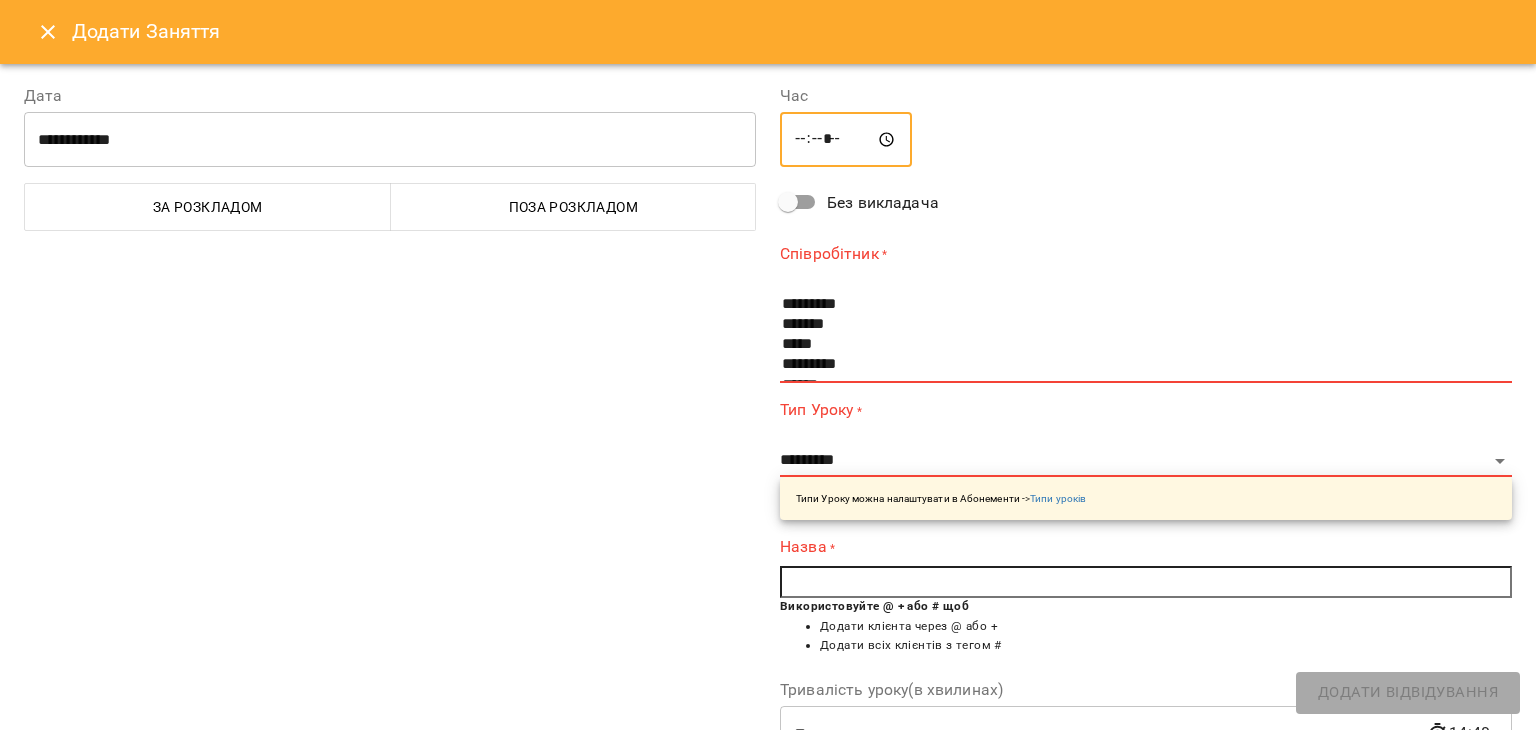 click on "*****" at bounding box center [846, 140] 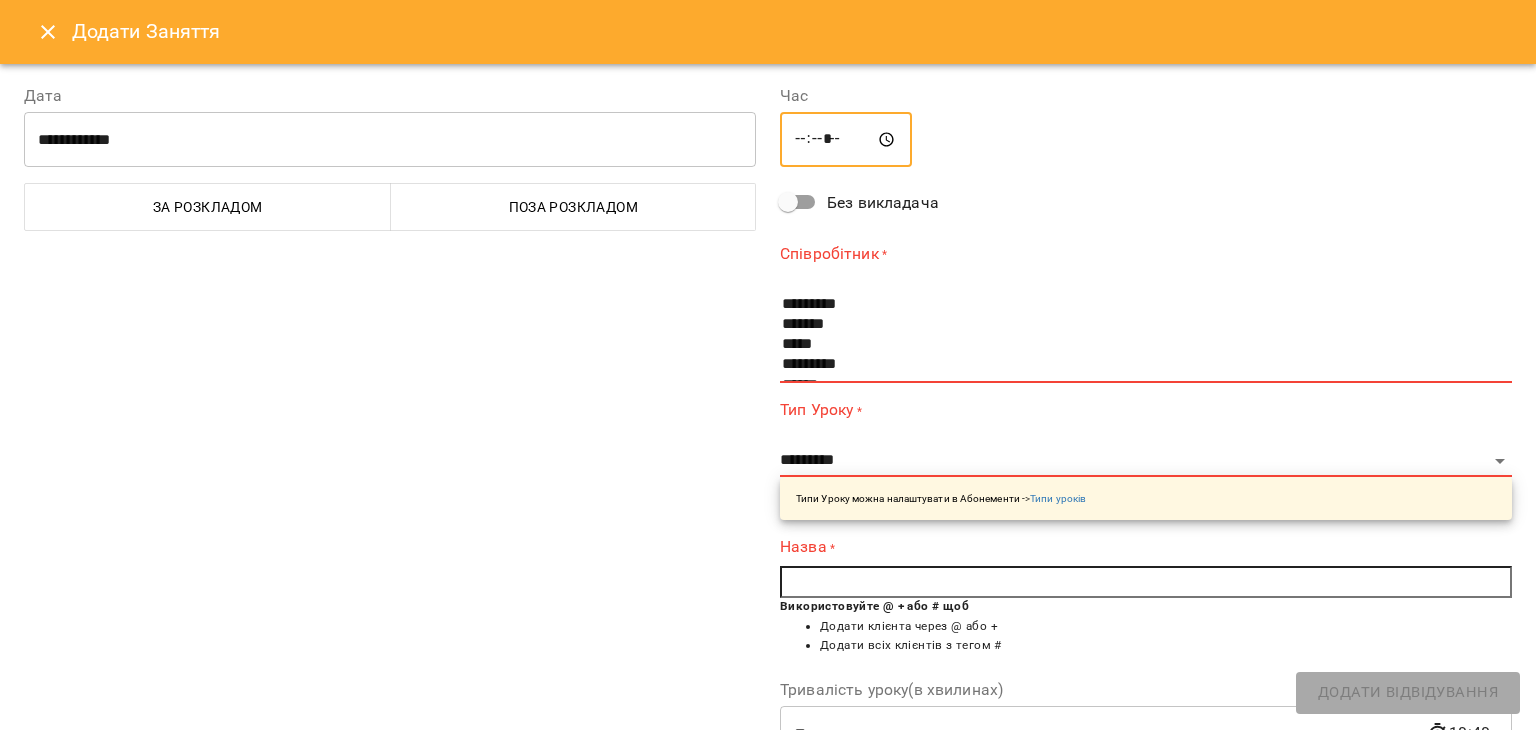 type on "*****" 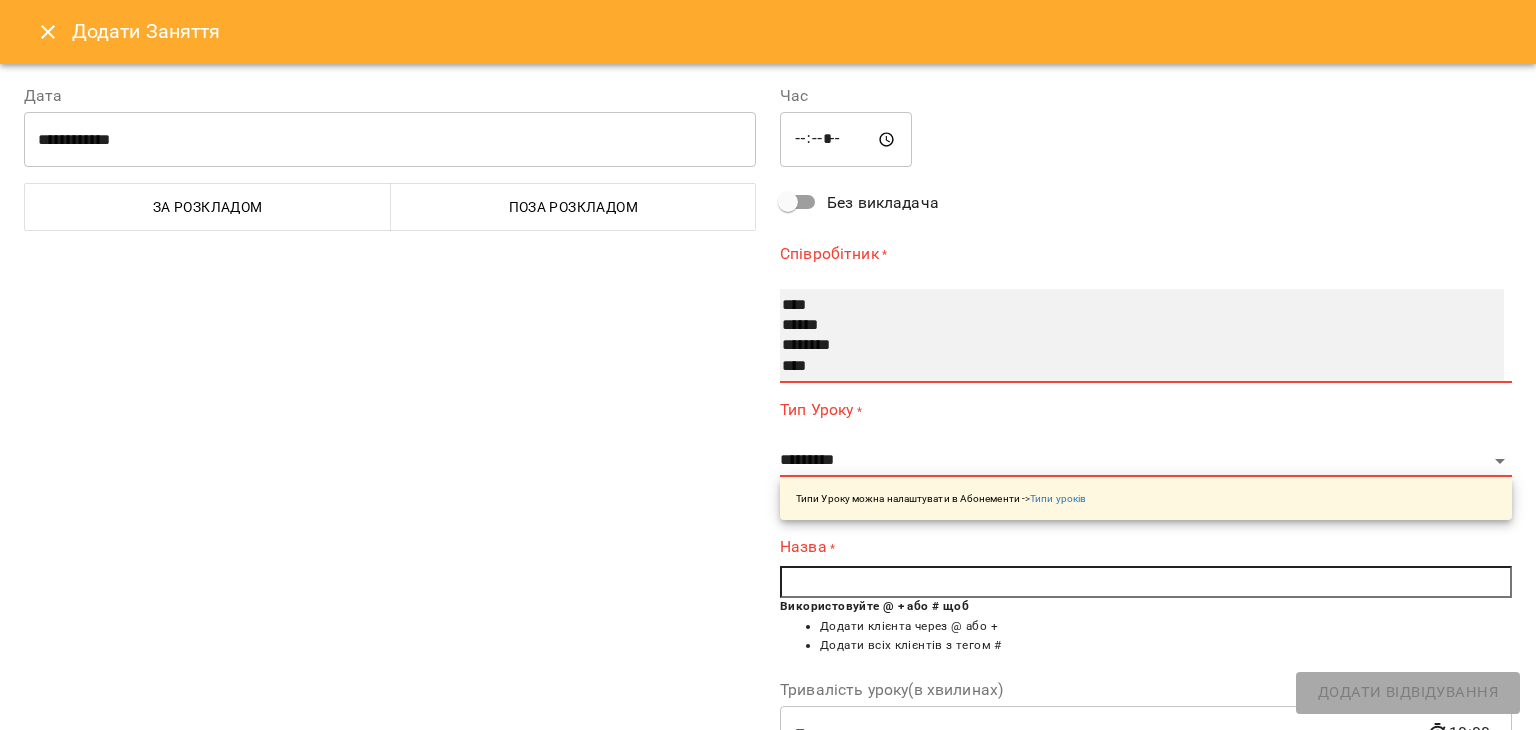 scroll, scrollTop: 135, scrollLeft: 0, axis: vertical 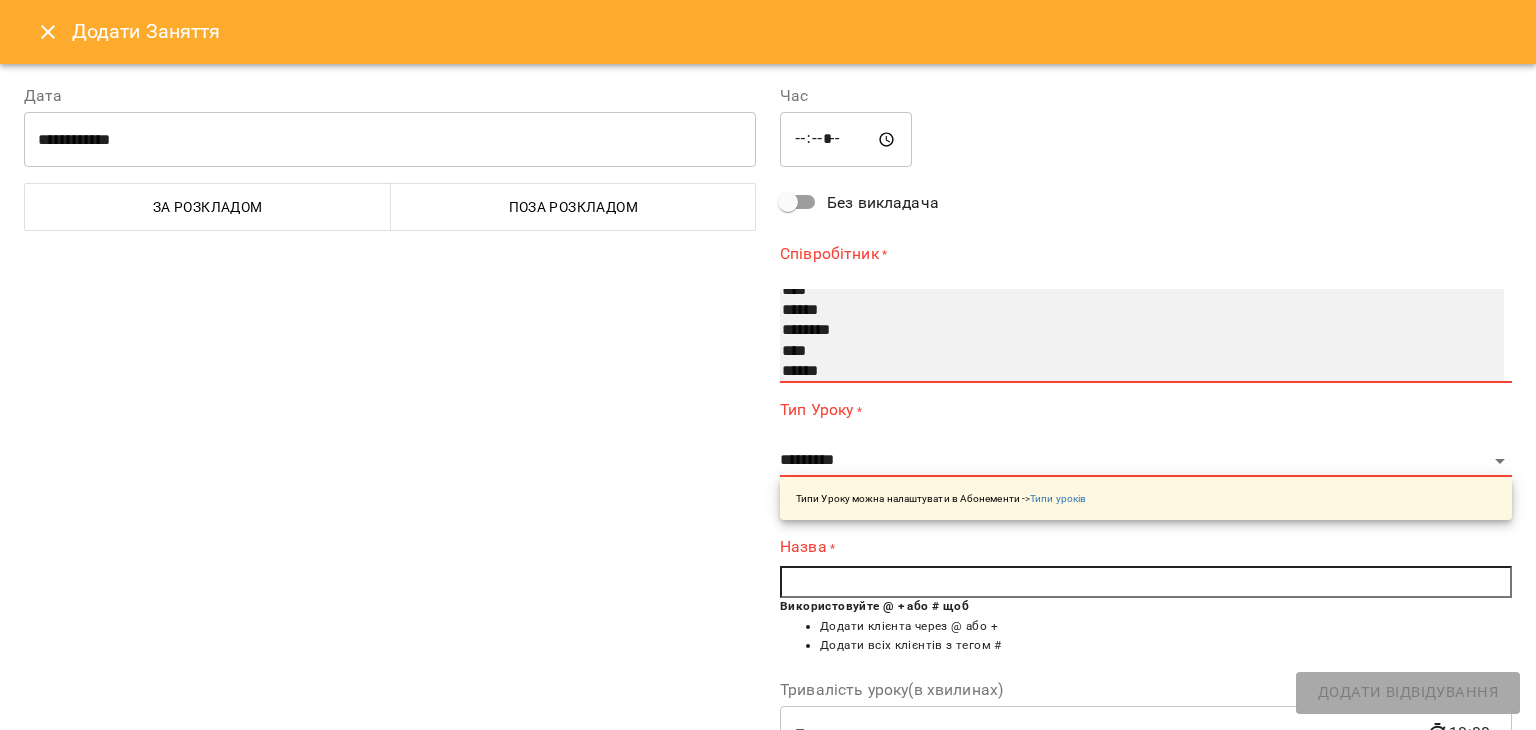 select on "**********" 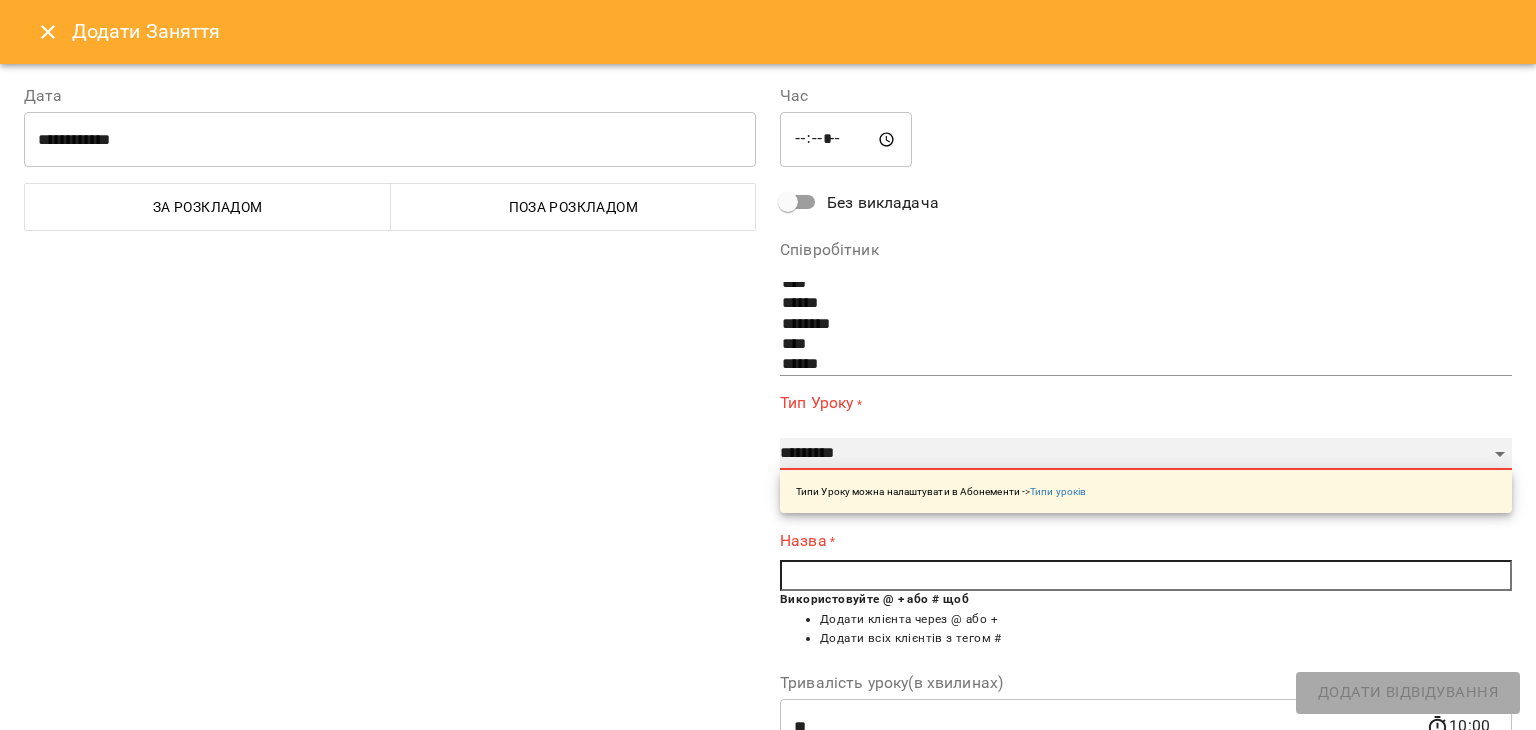 click on "**********" at bounding box center (1146, 454) 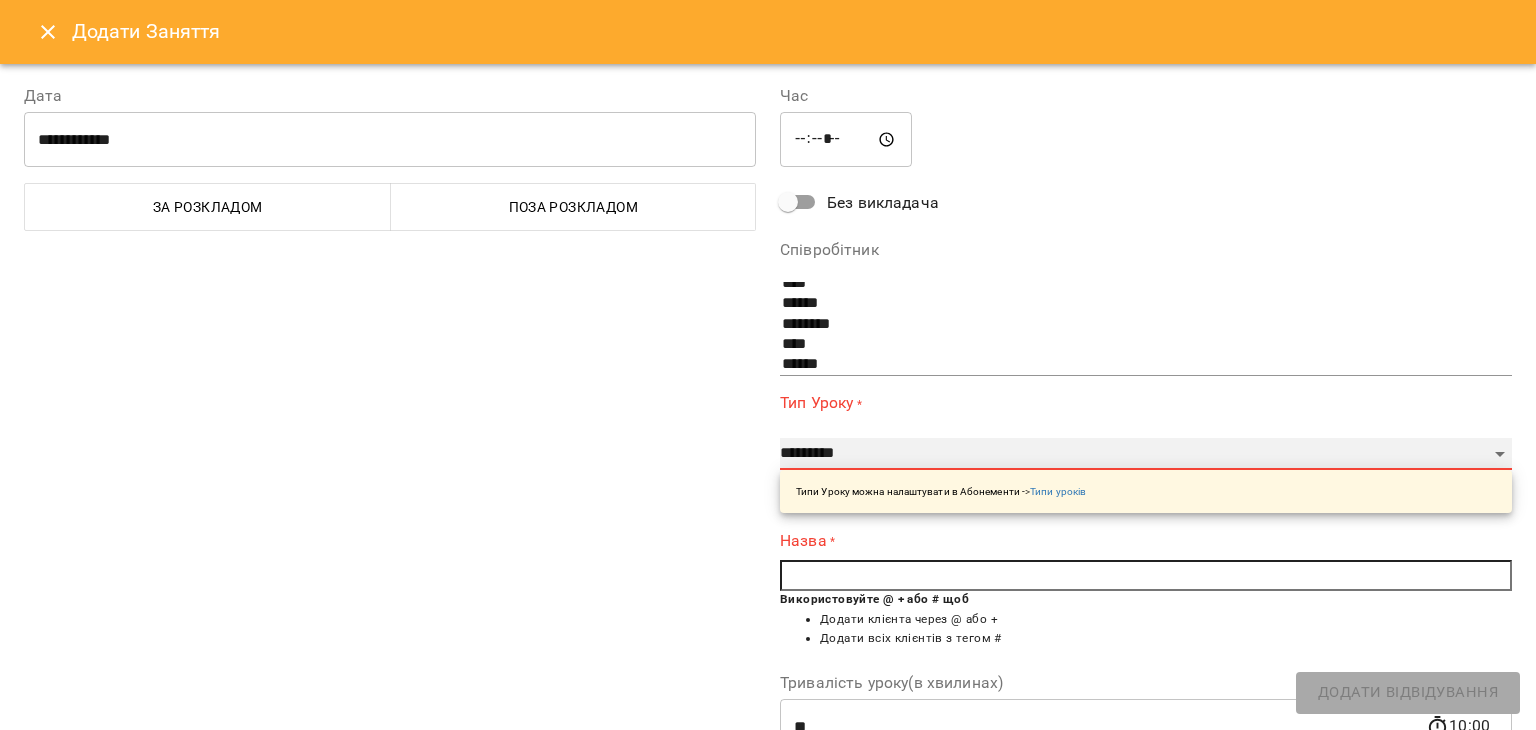 select on "**********" 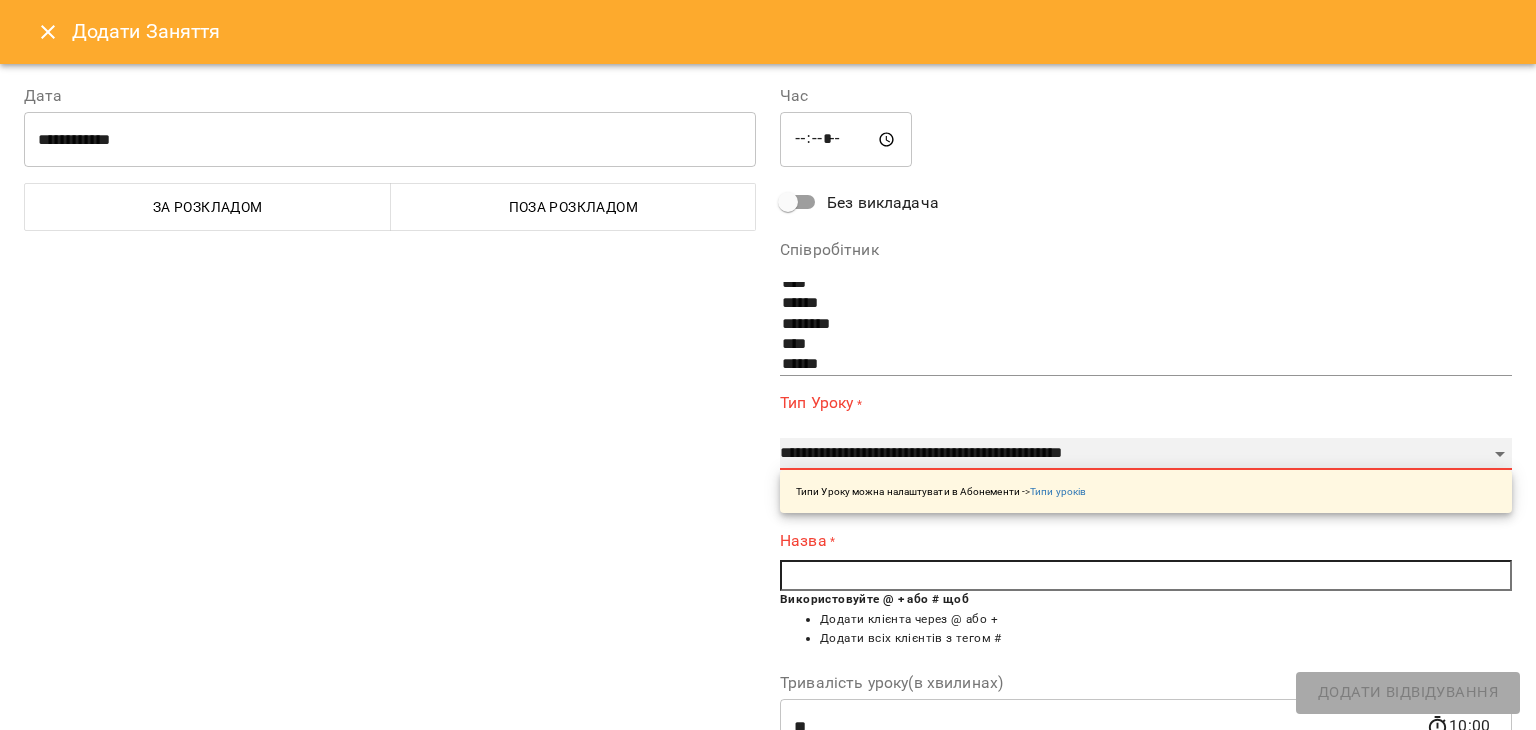 click on "**********" at bounding box center (1146, 454) 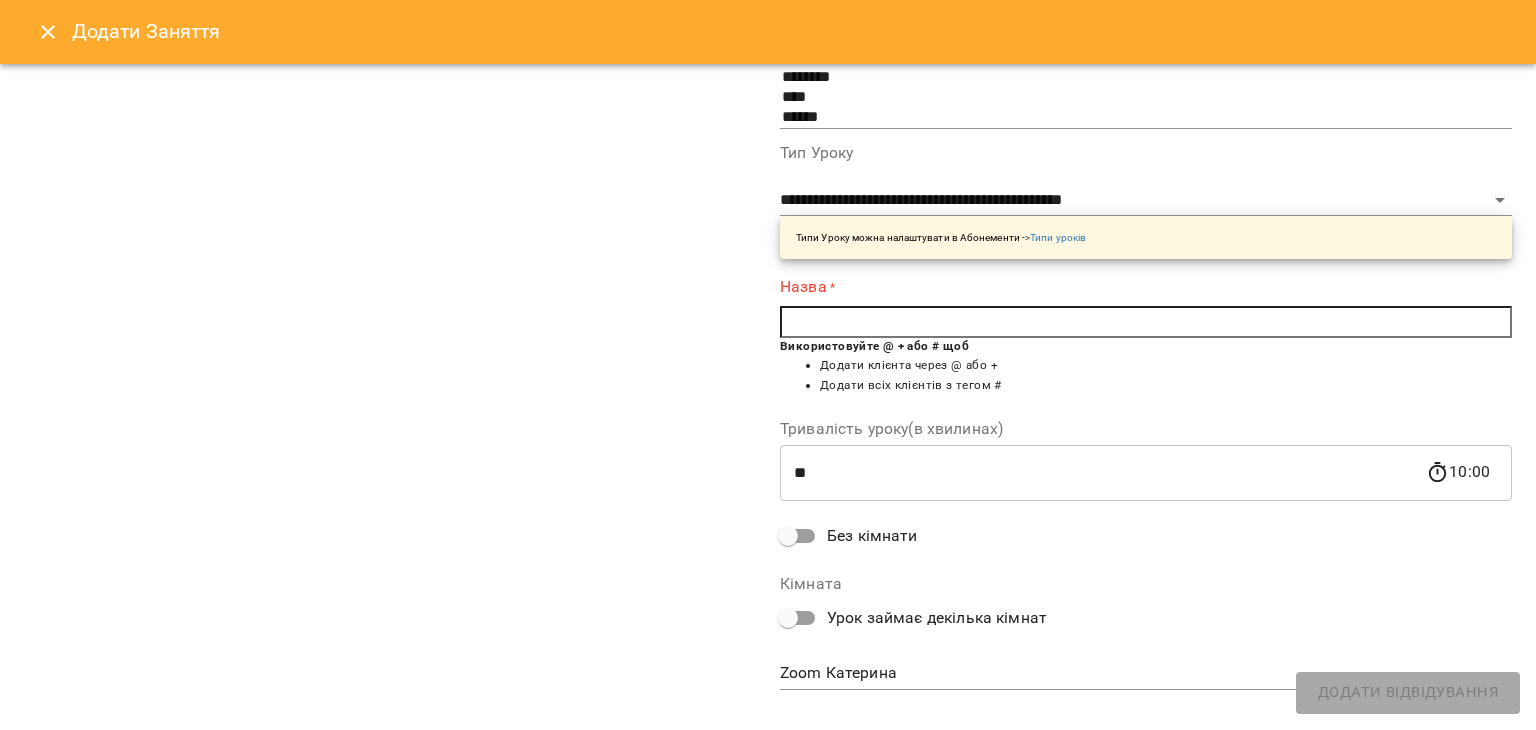 scroll, scrollTop: 275, scrollLeft: 0, axis: vertical 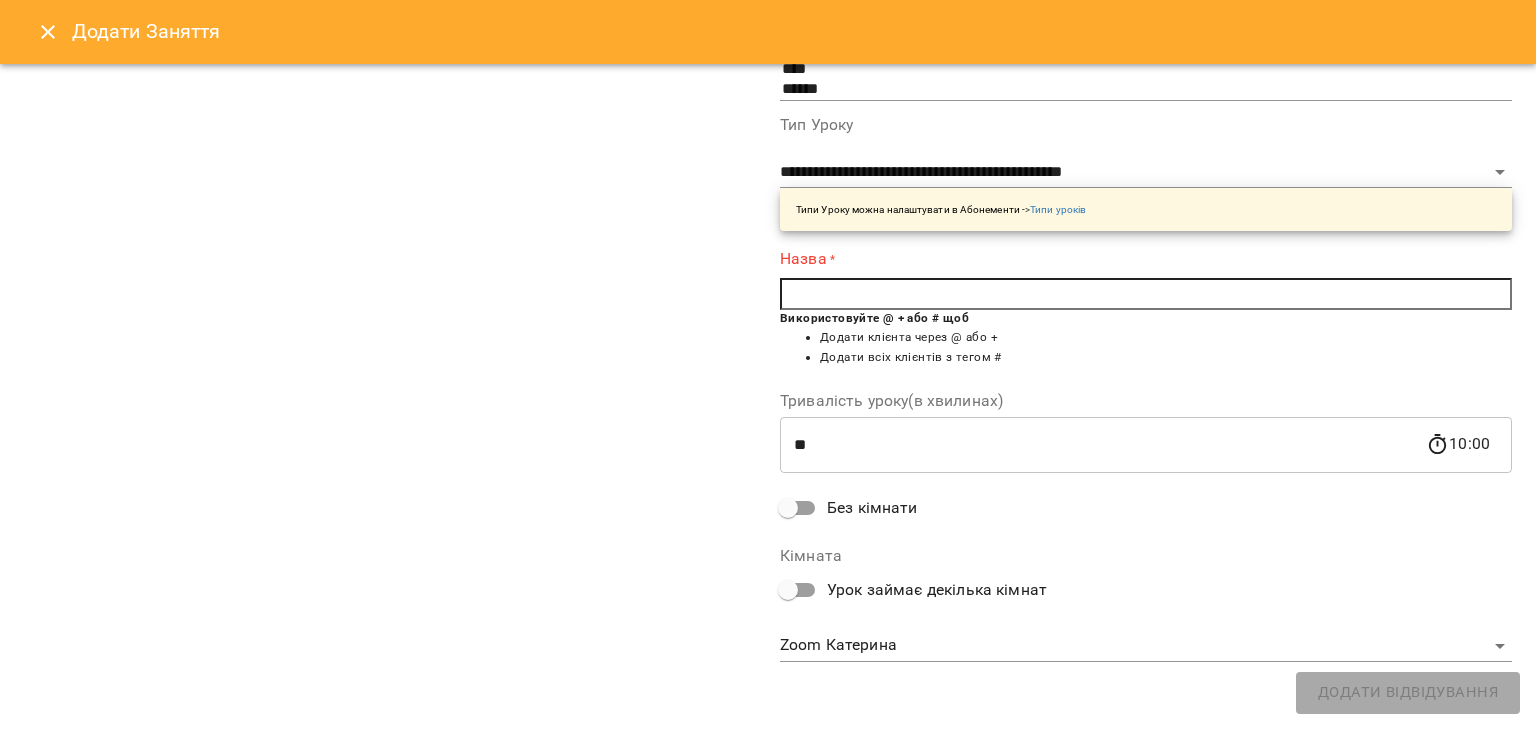 click at bounding box center [1146, 294] 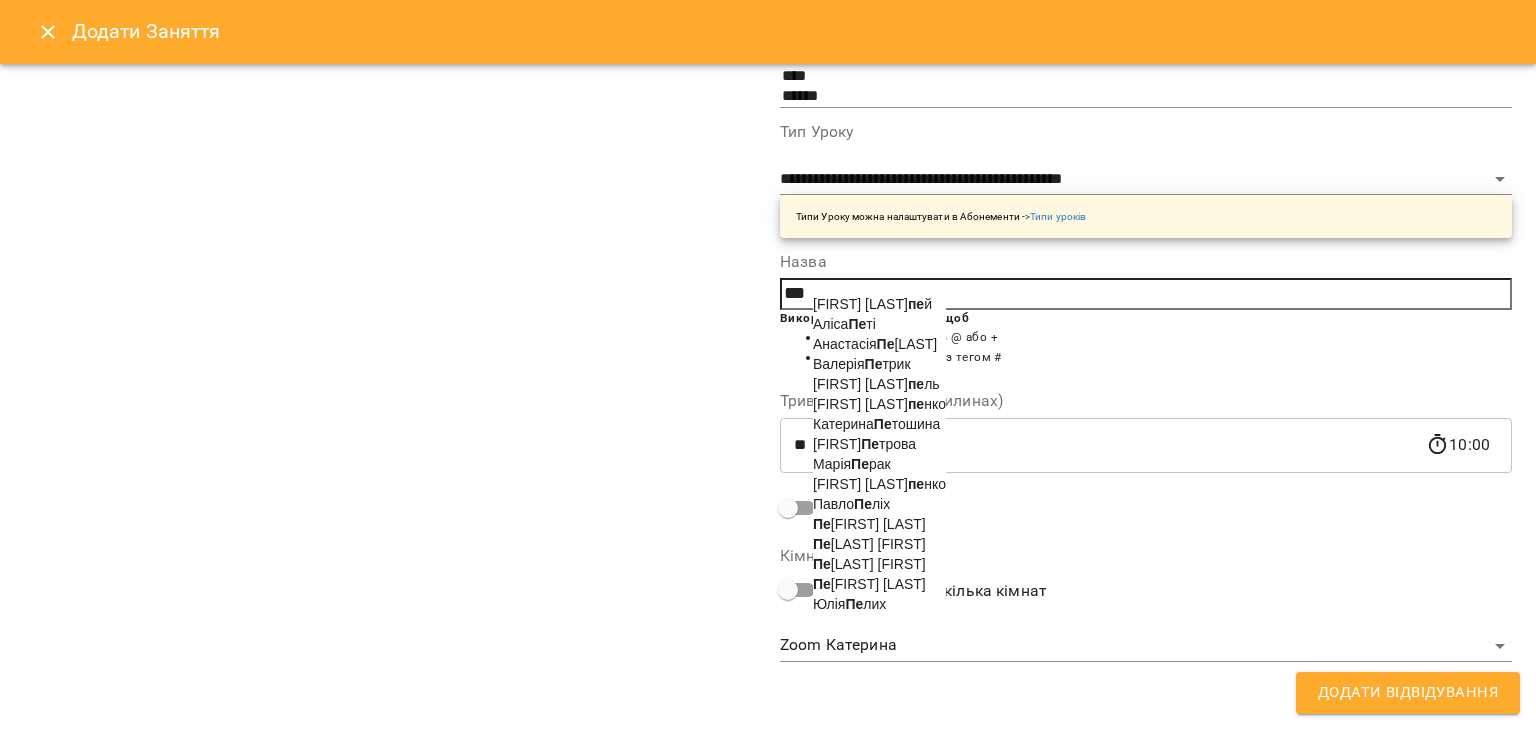 scroll, scrollTop: 268, scrollLeft: 0, axis: vertical 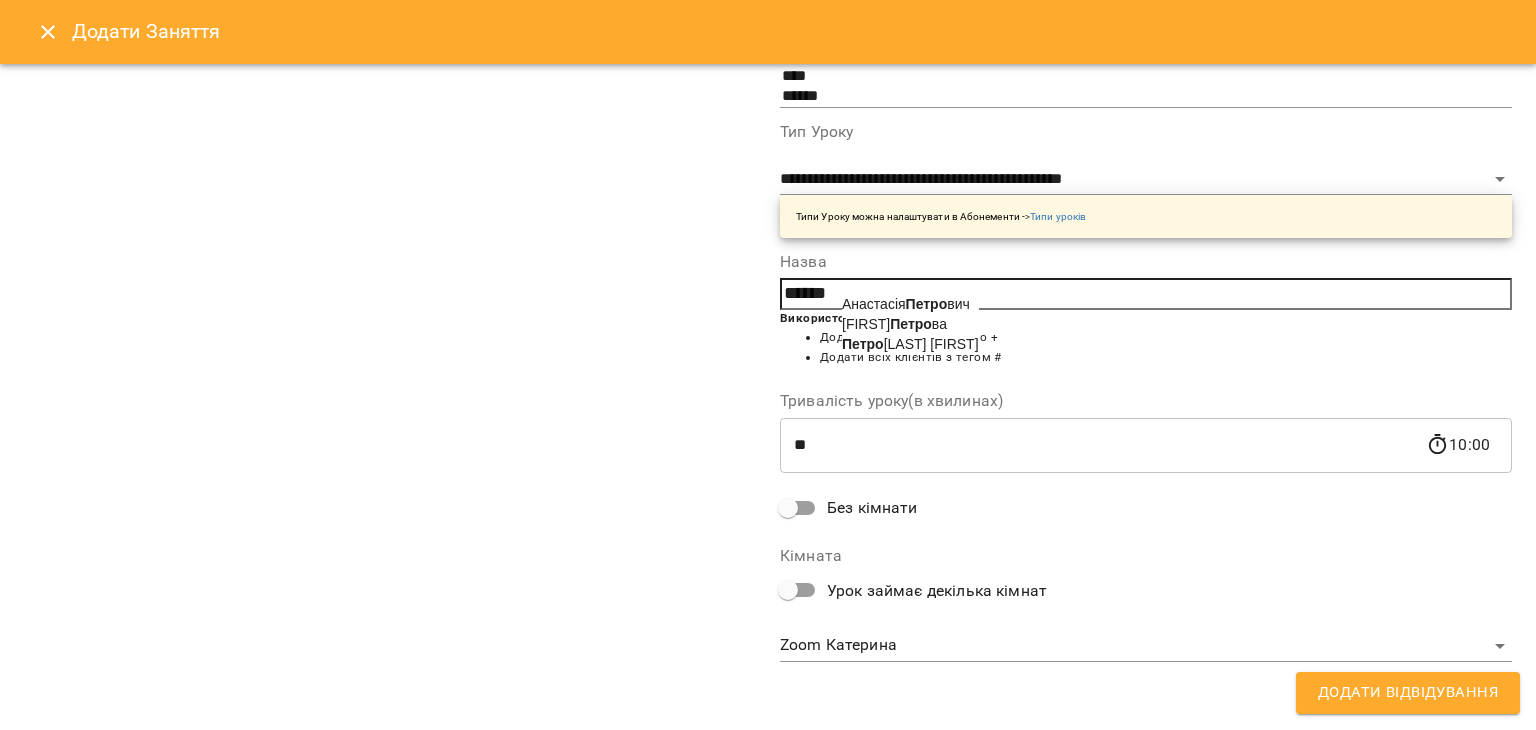 click on "Анастасія  Петро вич" at bounding box center [910, 304] 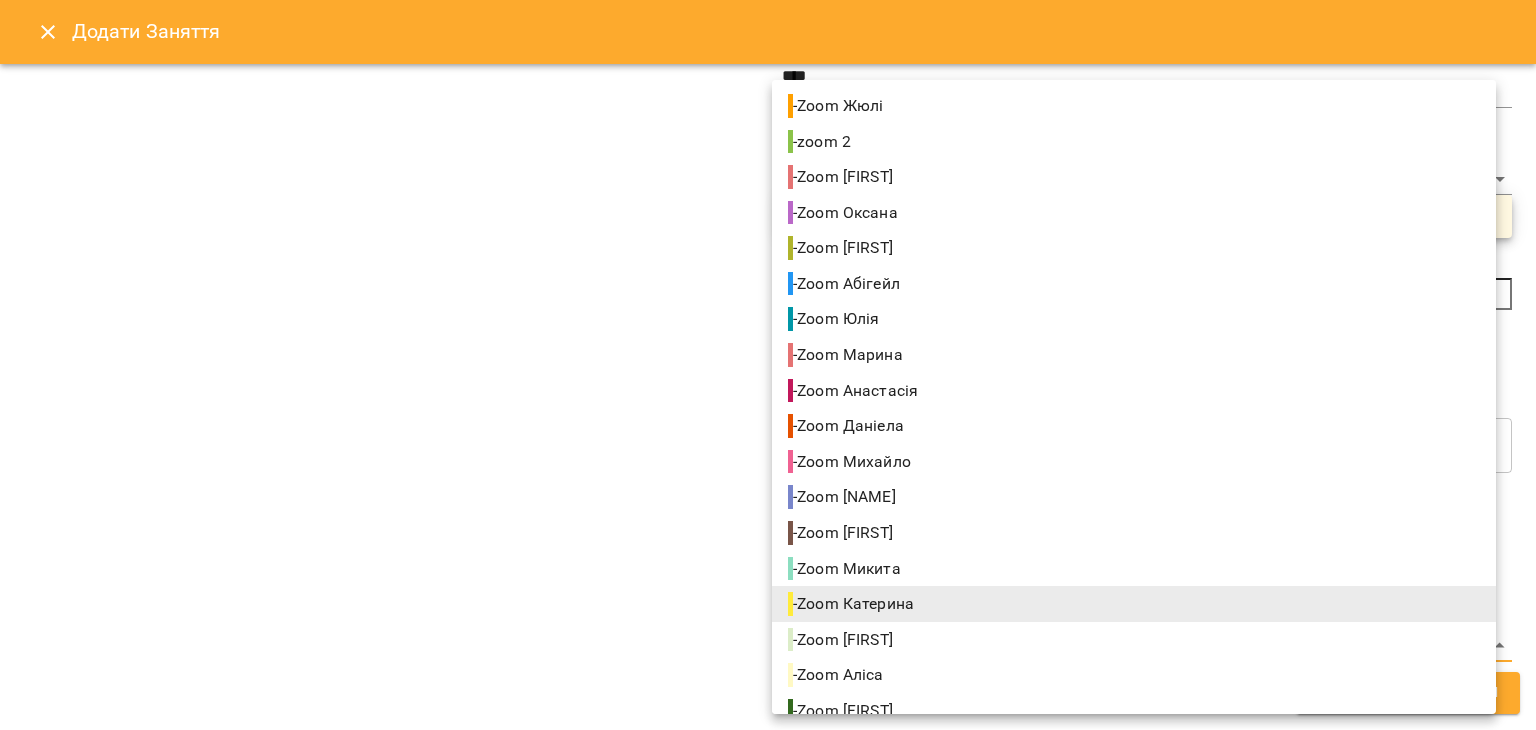 click on "For Business 61 UA Створити урок   Єлизавета   Жюлі   Олександра   Абігейл   Оксана   Юлія   Марина   Анастасія   Даніела   Михайло   Каріна   Микита   Катерина   Аліса    Юля   Андрій    Катя 09 10 11 12 13 14 15 16 17 18 19 20 21 22 00:00 -   19:00 😴😴😴 00:00 -   00:00 😴😴😴 22:00 -   23:59 😴😴😴 00:00 -   09:30 😴😴😴 09:30 Індивідуальне онлайн заняття 50 хв рівні В2+ - SENIOR TEACHER - Анастасія Кічата 09:30 -   13:00 😴😴😴 12:00 📌 Безкоштовна консультація з визначення рівня - Консультація | French.etc 💛 12:30 -   13:00 😴😴😴 13:00 Індивідуальне онлайн заняття  50 хв рівні В2+ - Вікторія Донських 14:00 - 15:00 -" at bounding box center [768, 965] 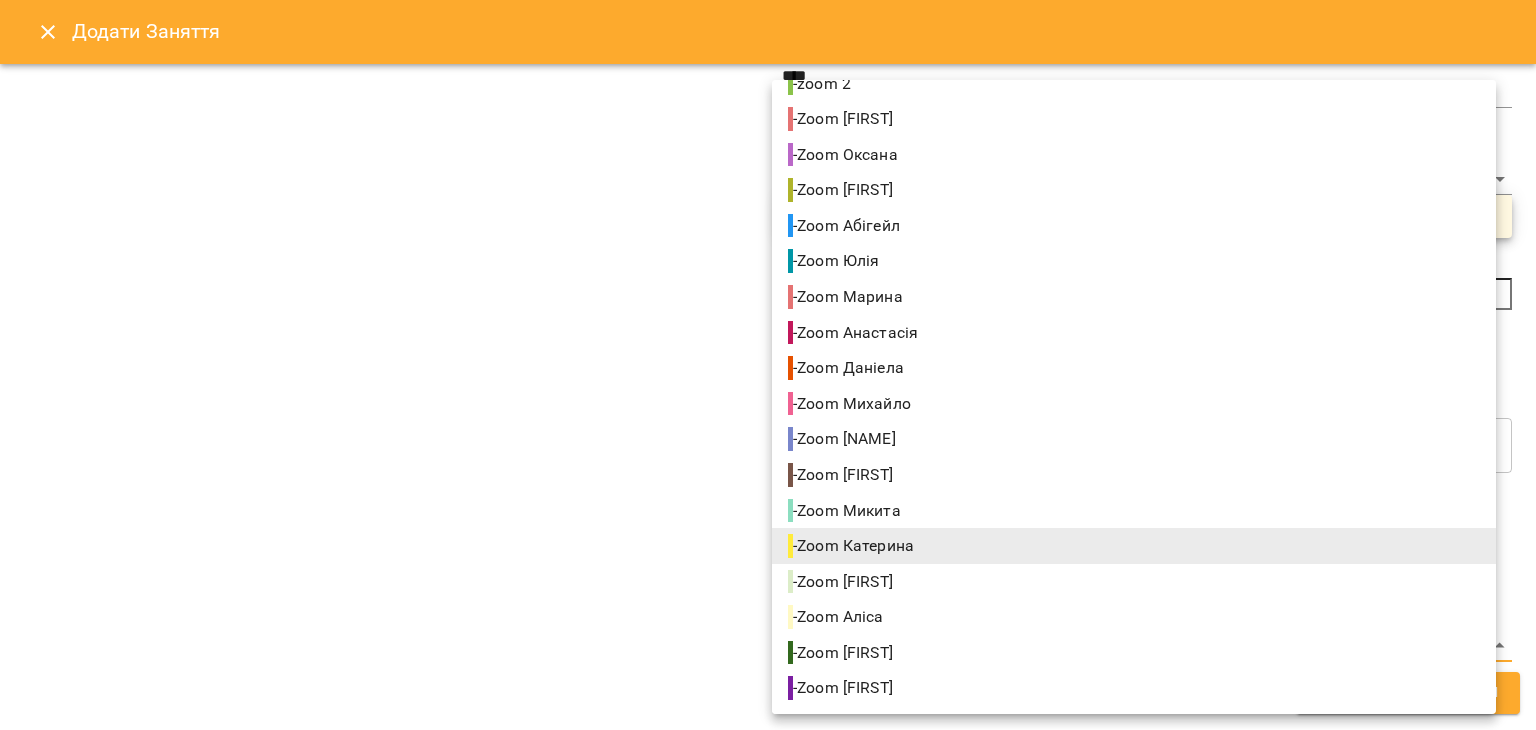 scroll, scrollTop: 0, scrollLeft: 0, axis: both 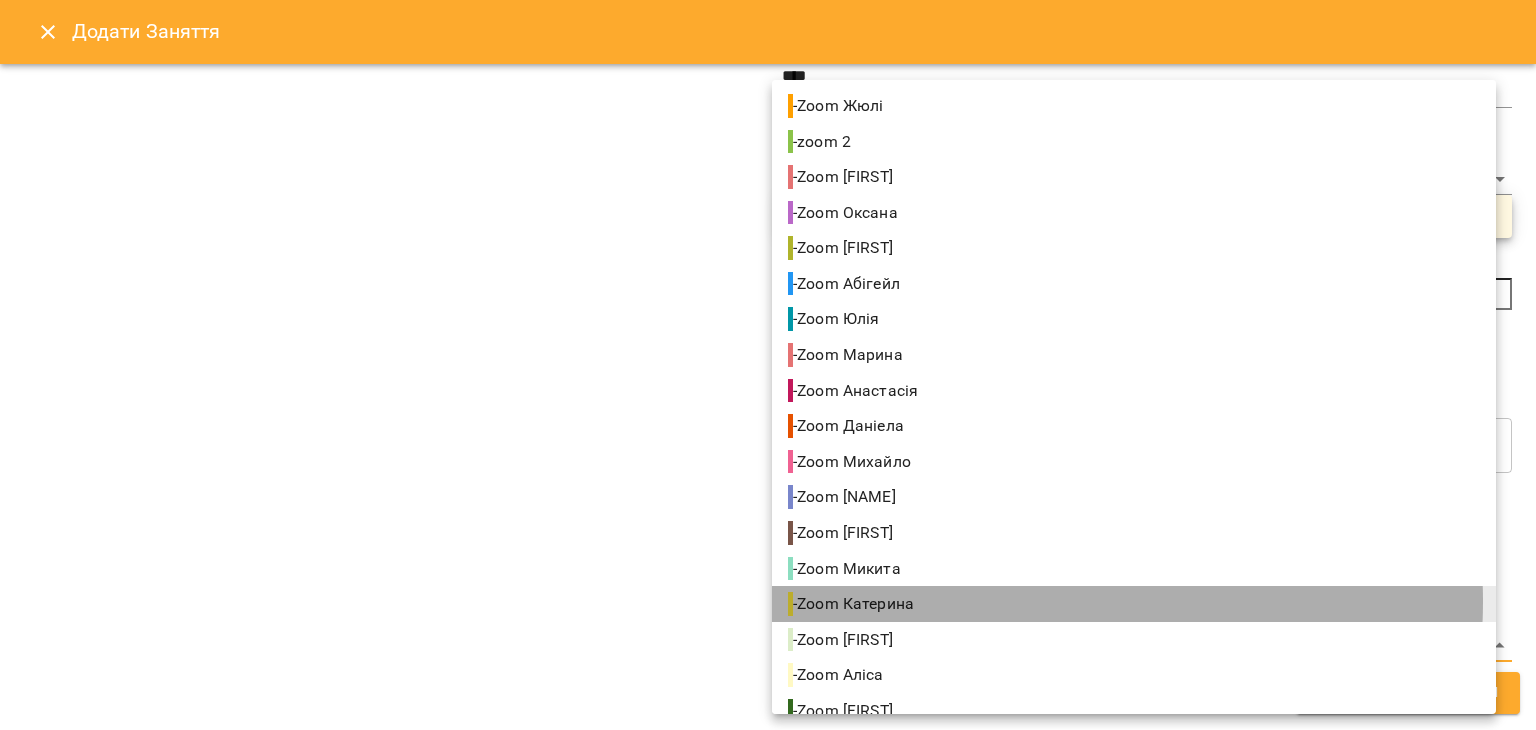 click on "-  Zoom Катерина" at bounding box center [1134, 604] 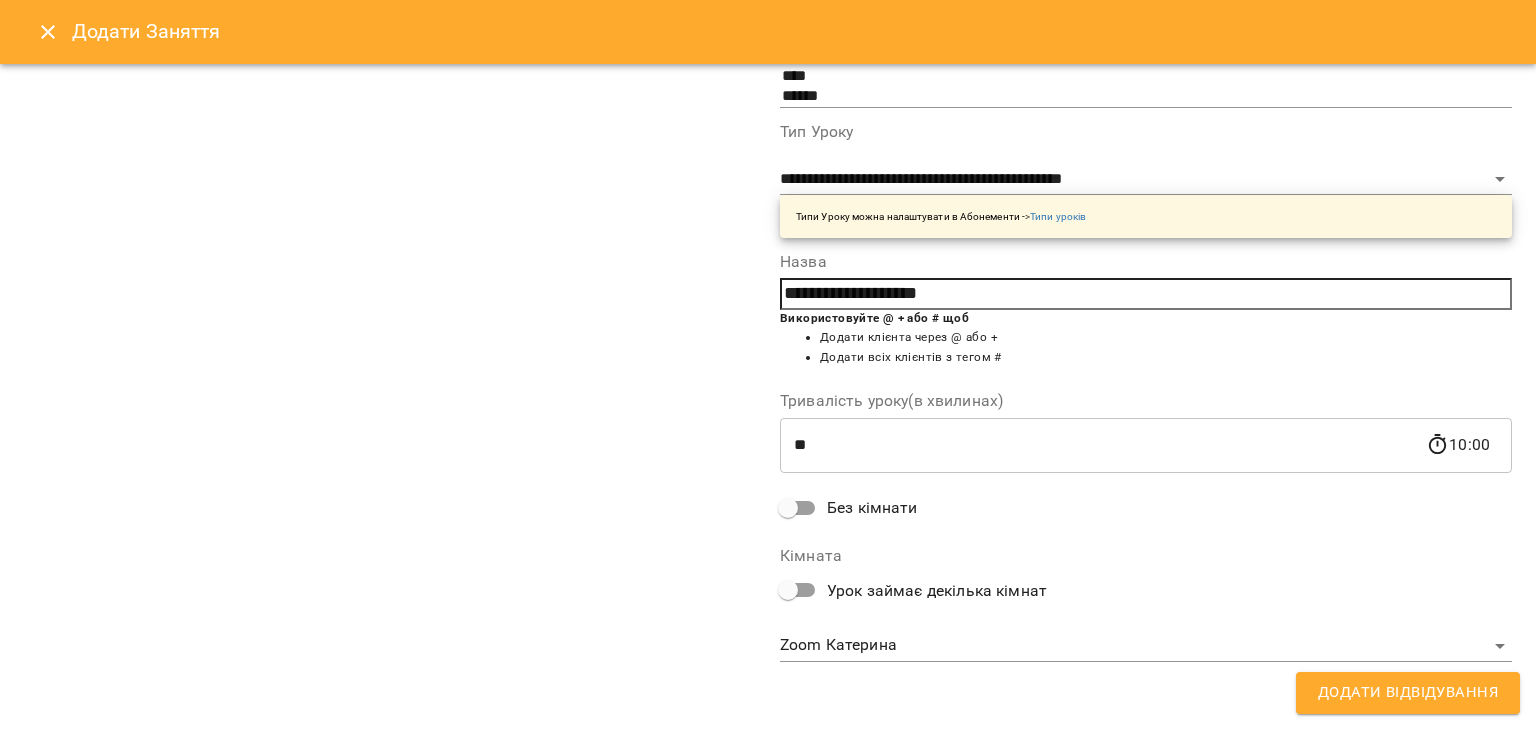 scroll, scrollTop: 0, scrollLeft: 0, axis: both 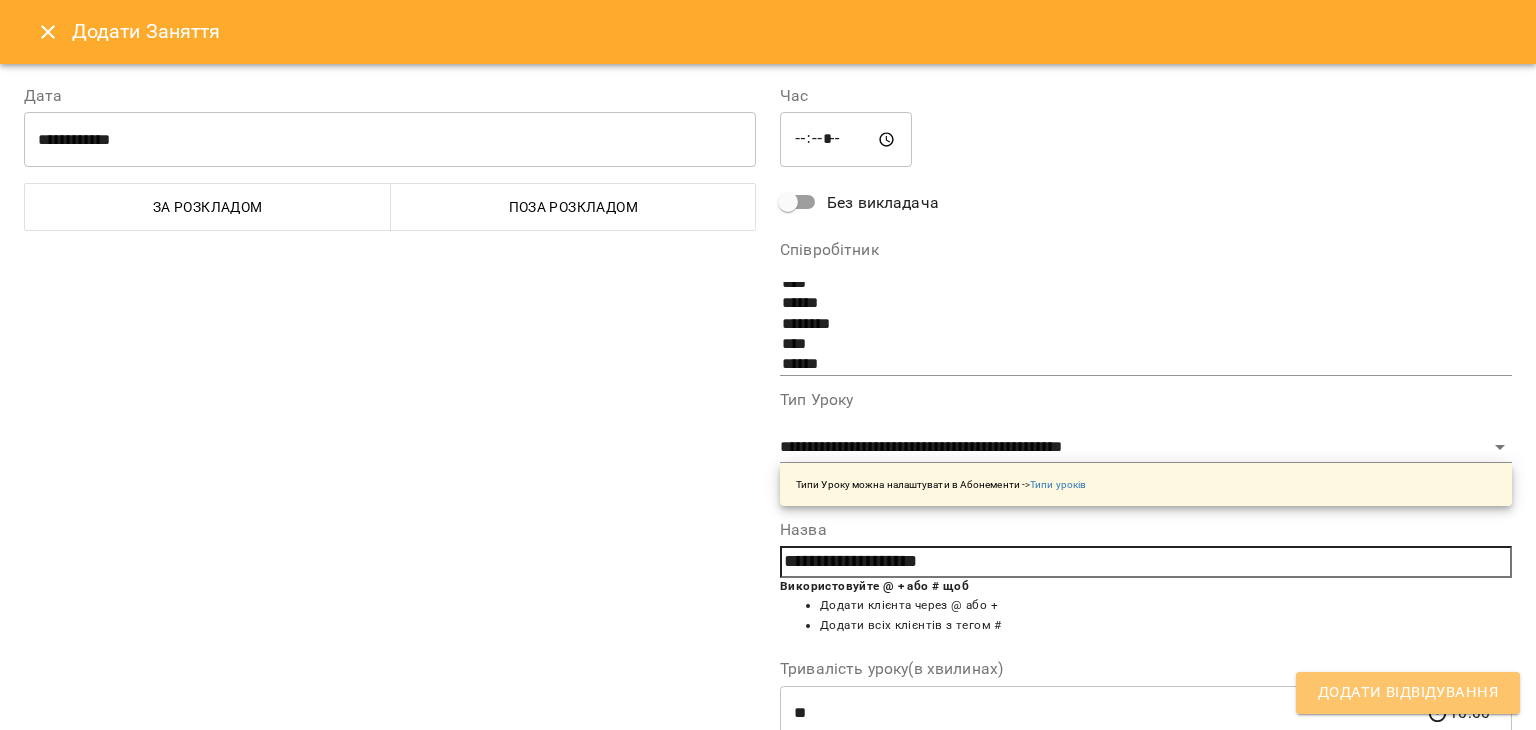 click on "Додати Відвідування" at bounding box center [1408, 693] 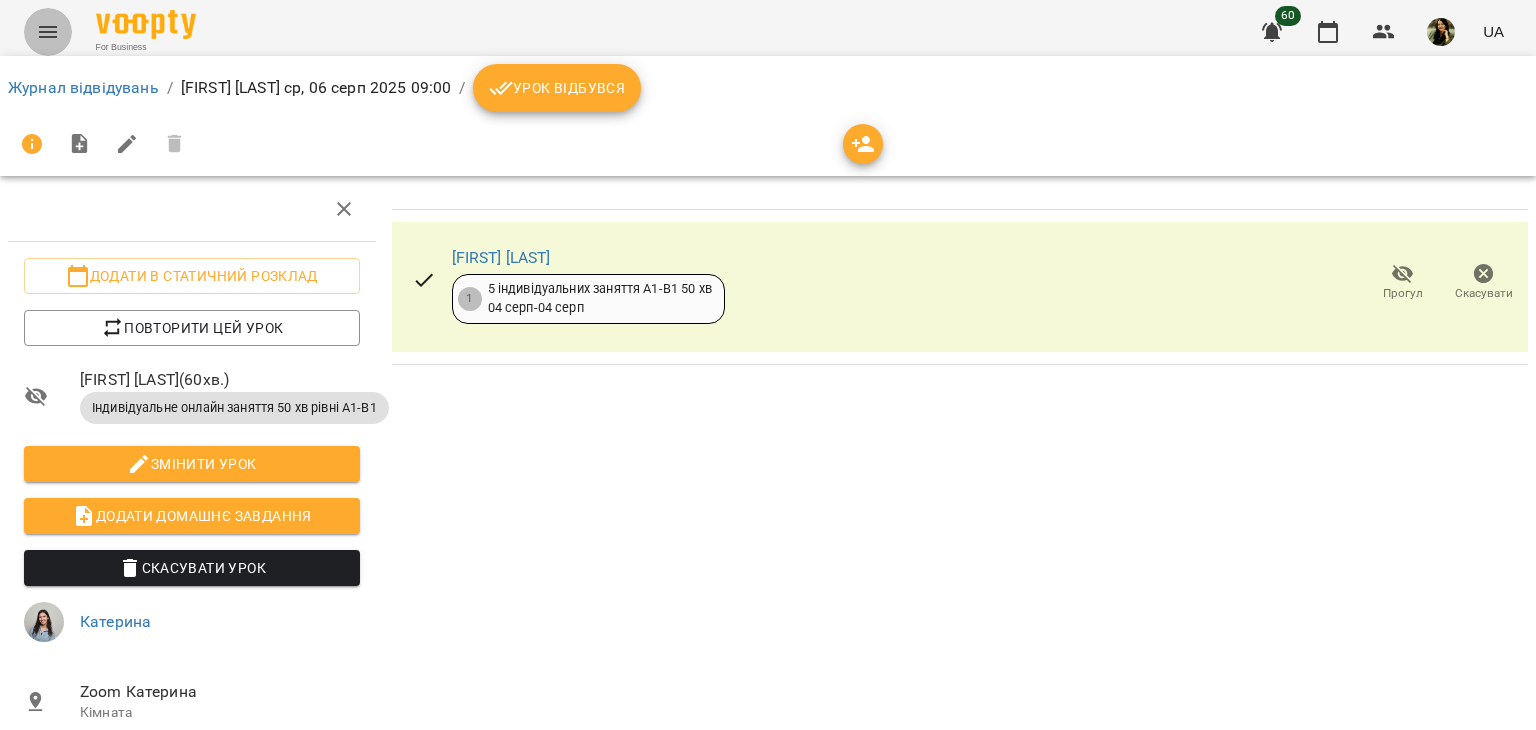 click 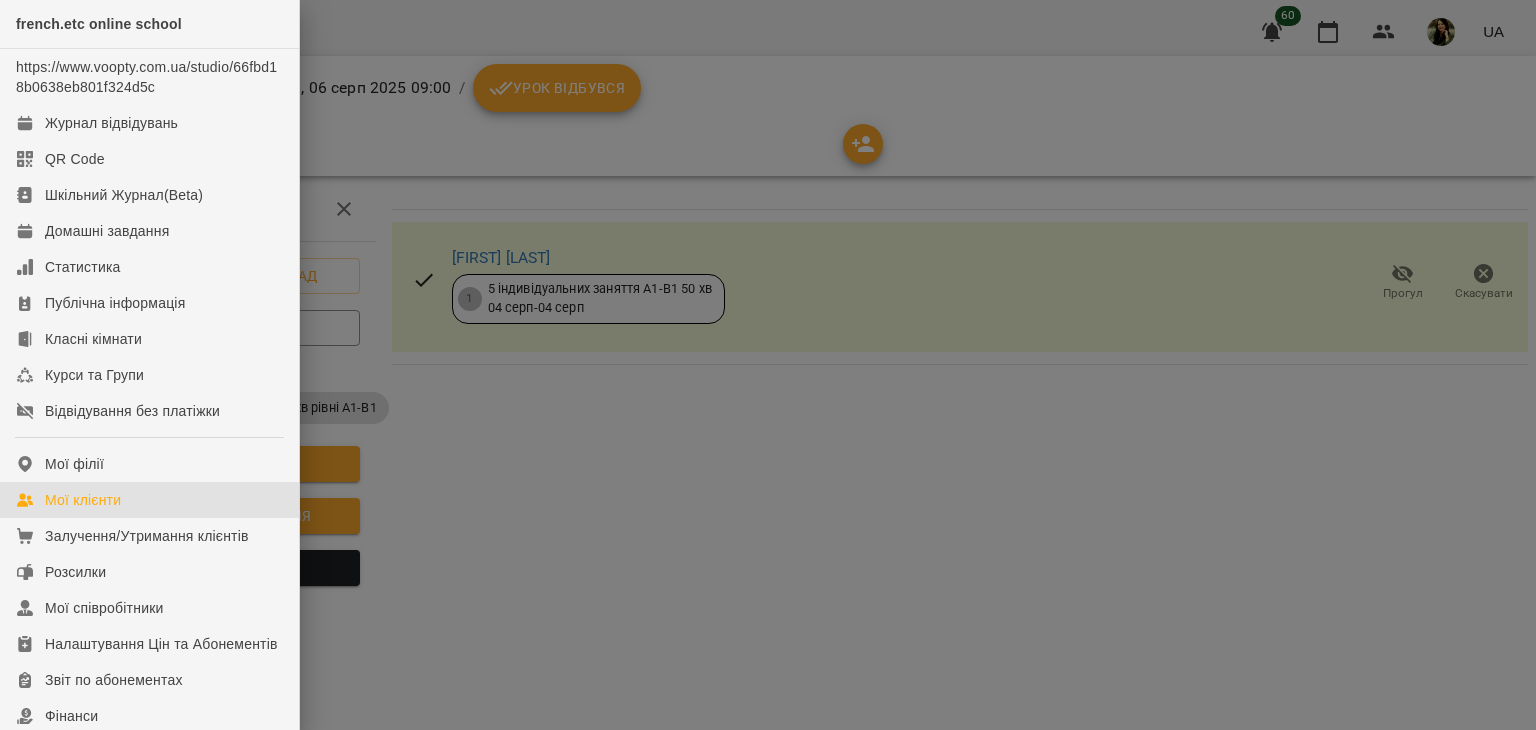 click on "Мої клієнти" at bounding box center (149, 500) 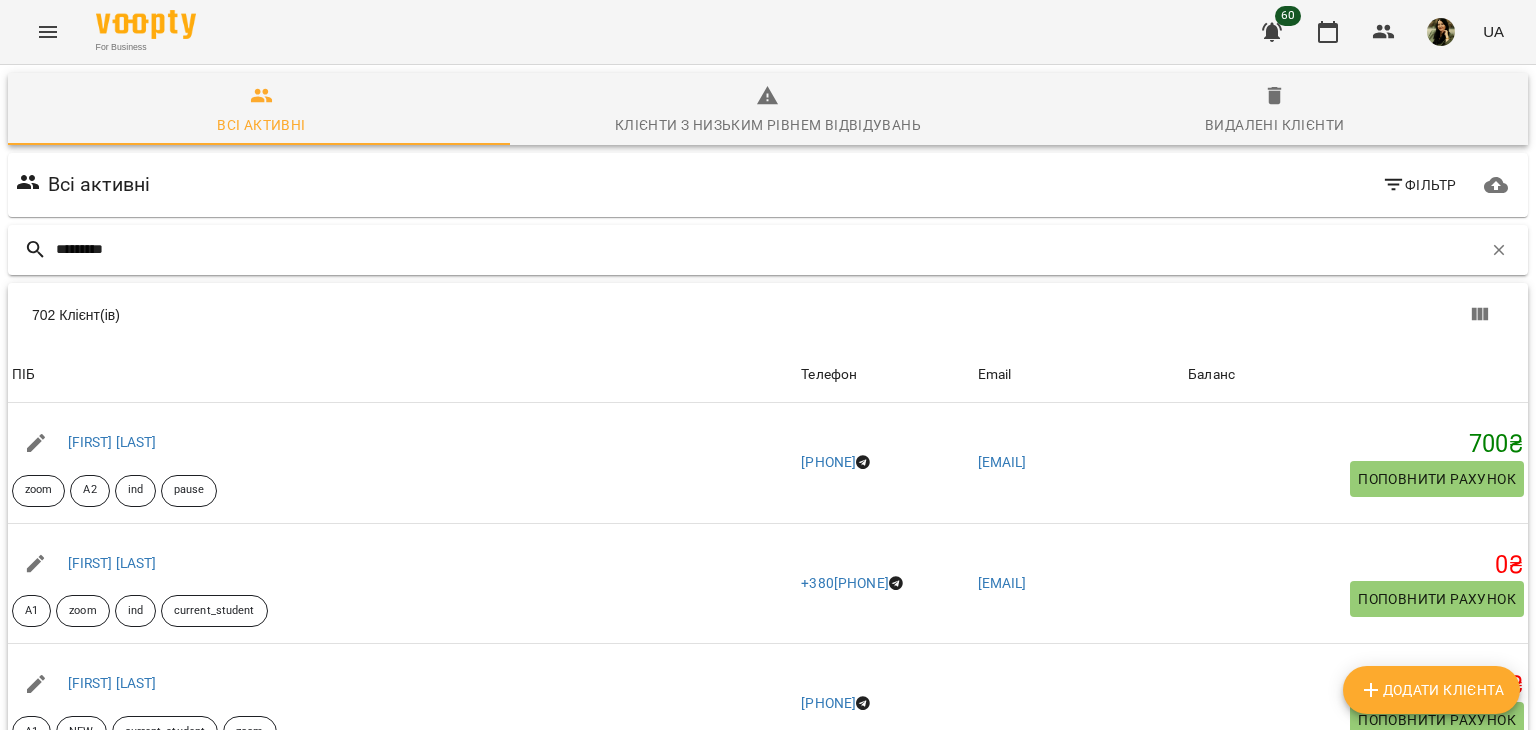 type on "********" 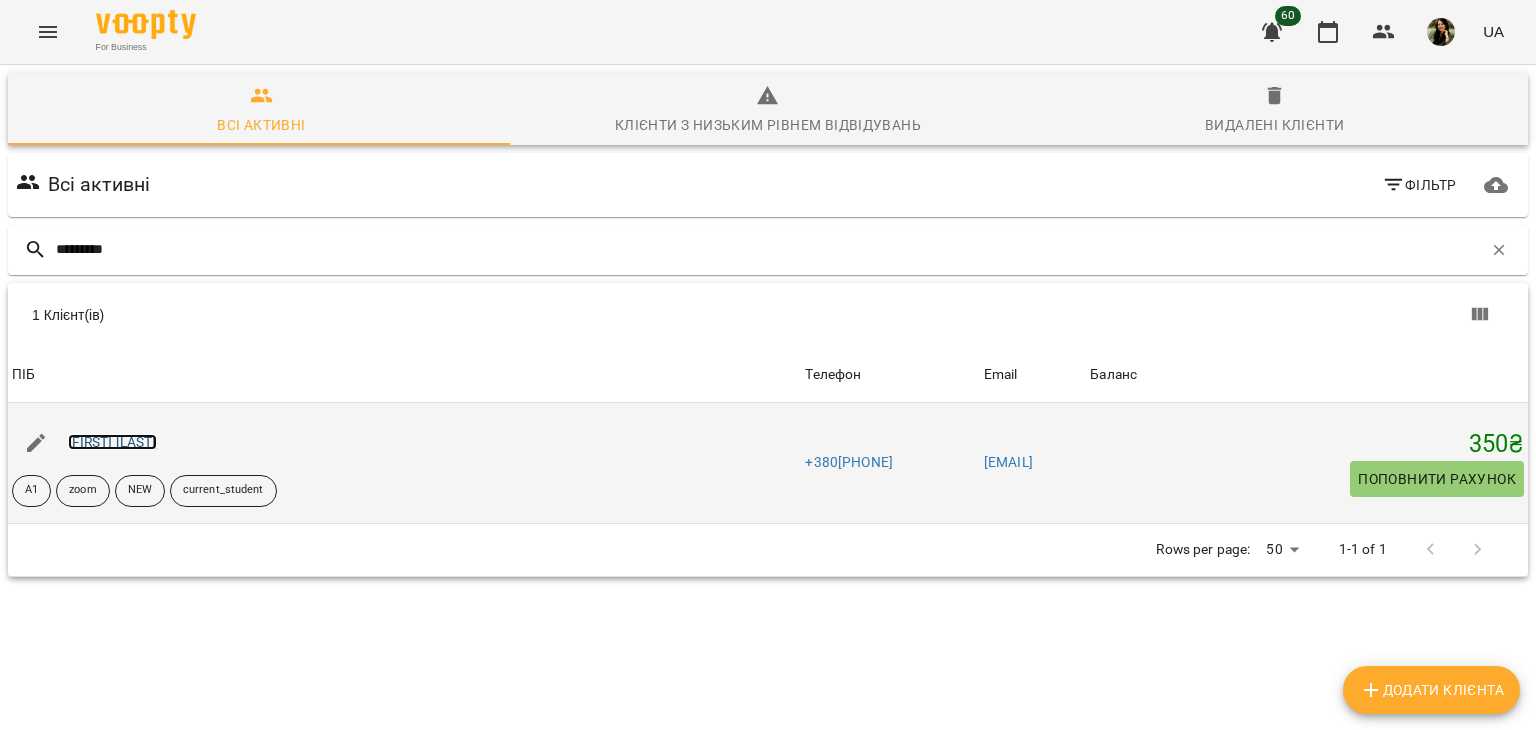 click on "Анастасія Петрович" at bounding box center [112, 442] 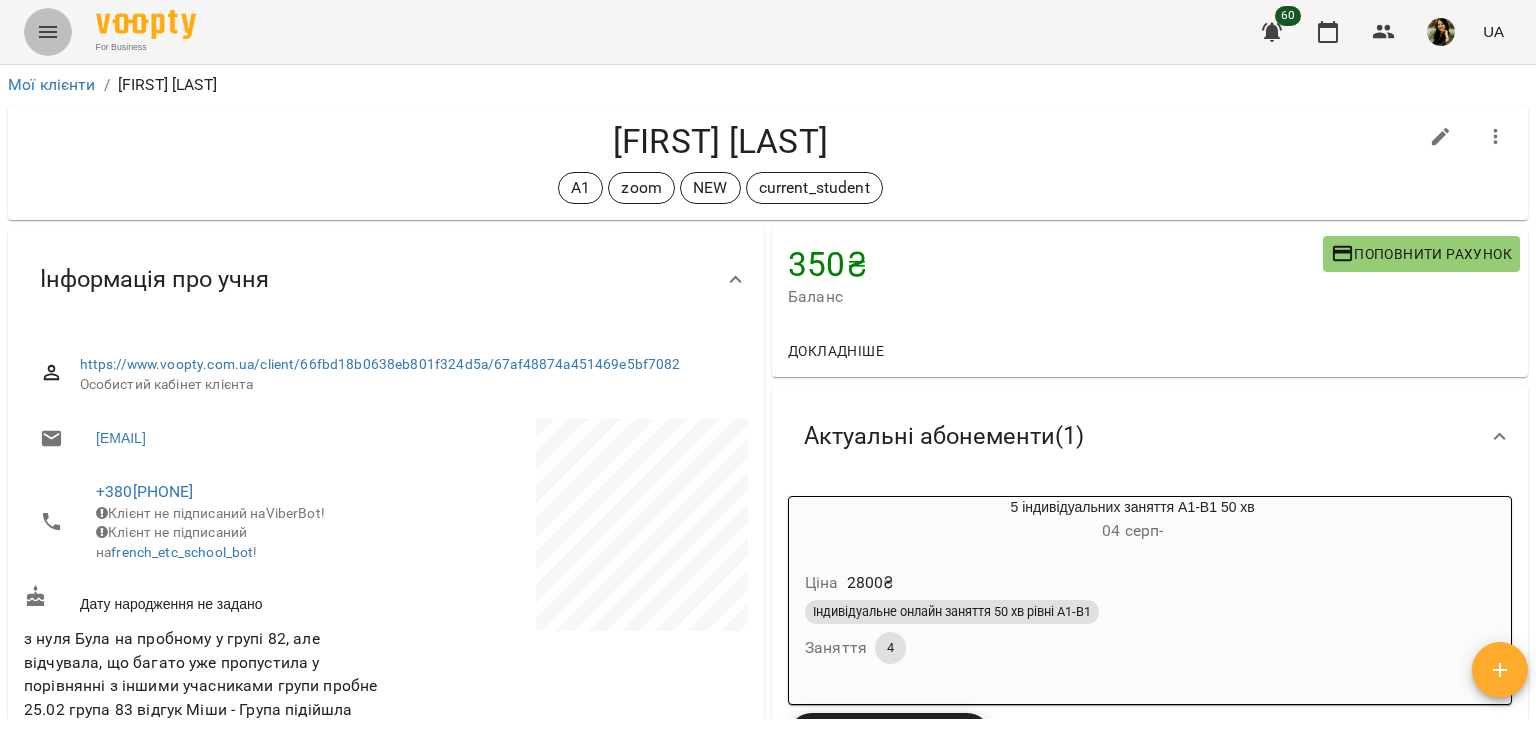 click at bounding box center [48, 32] 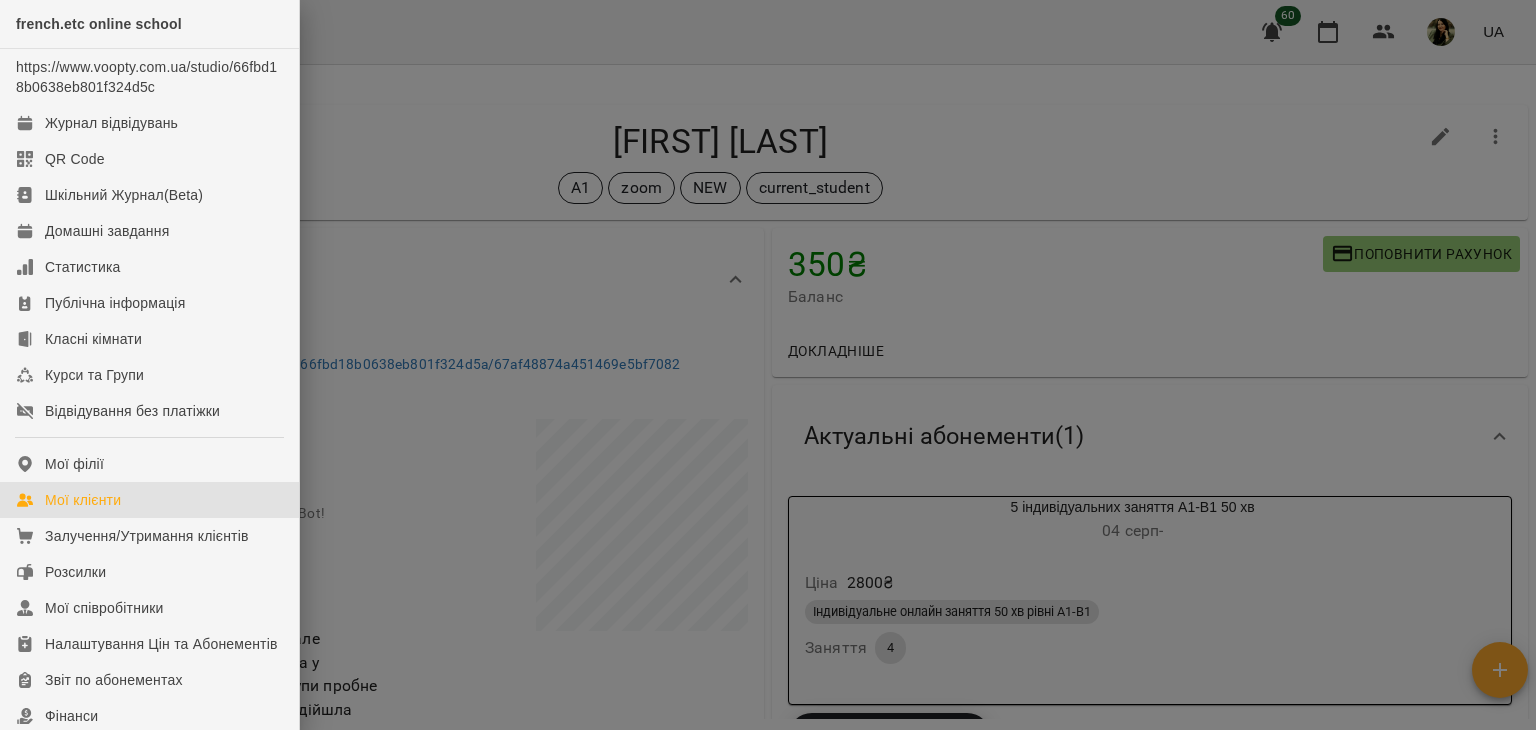 click on "Мої клієнти" at bounding box center [149, 500] 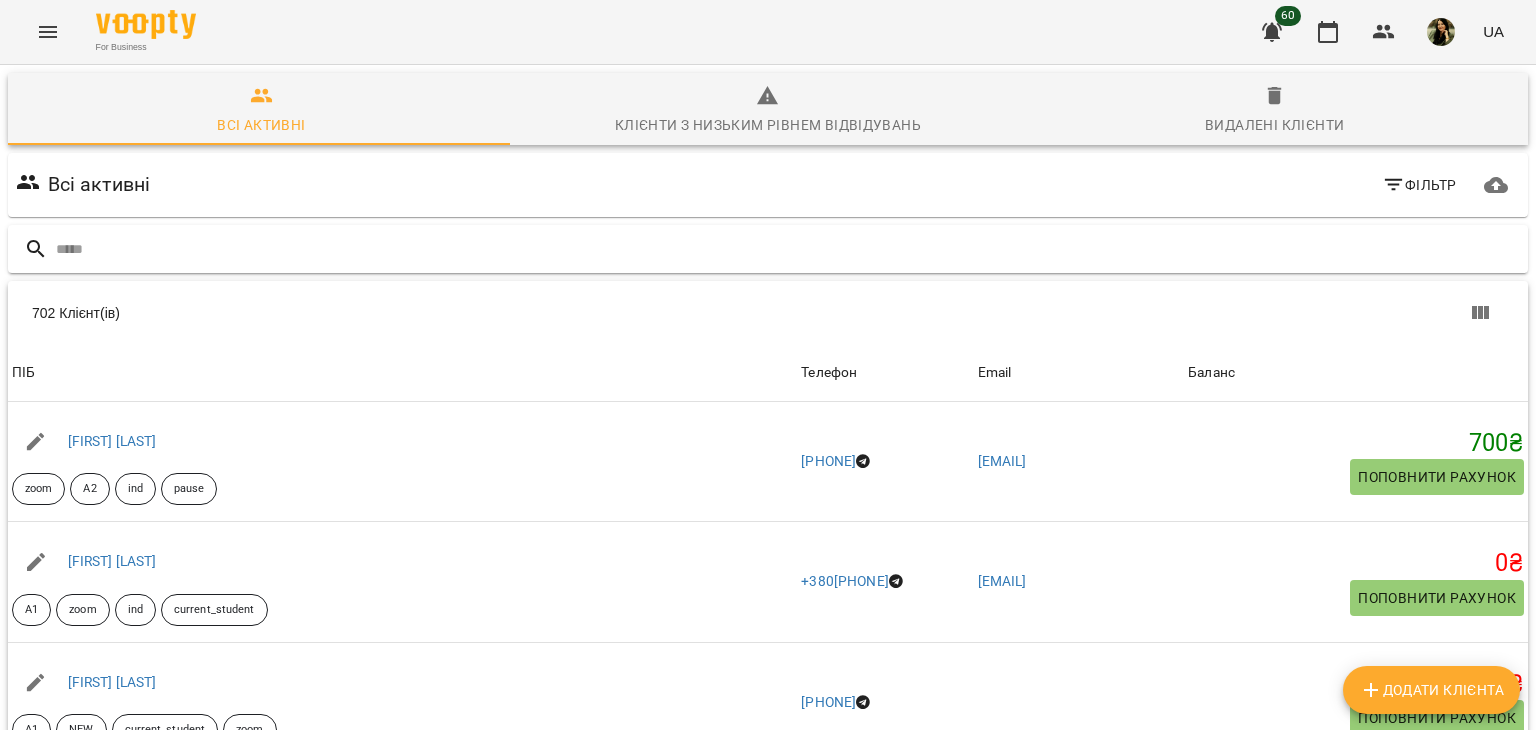 type on "*" 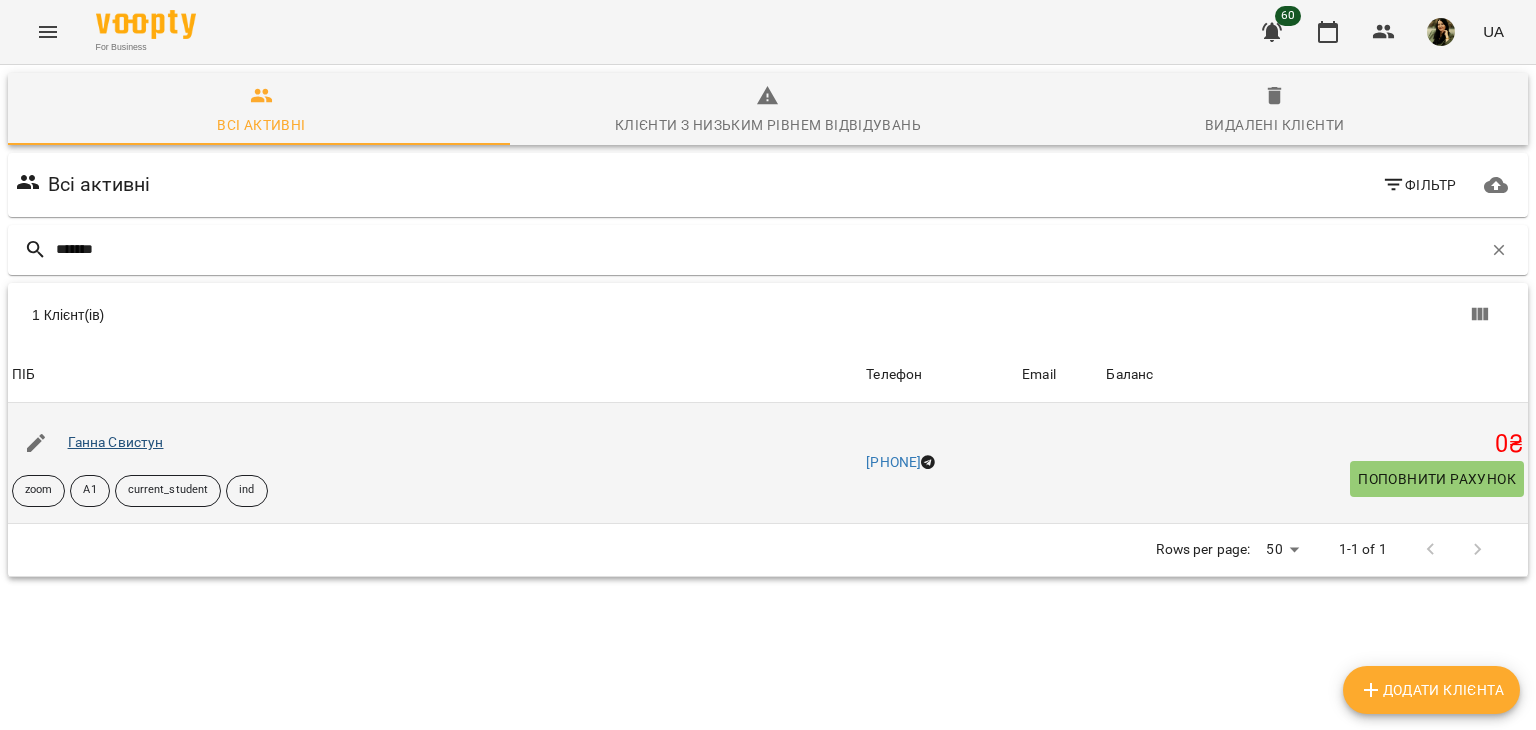 type on "*******" 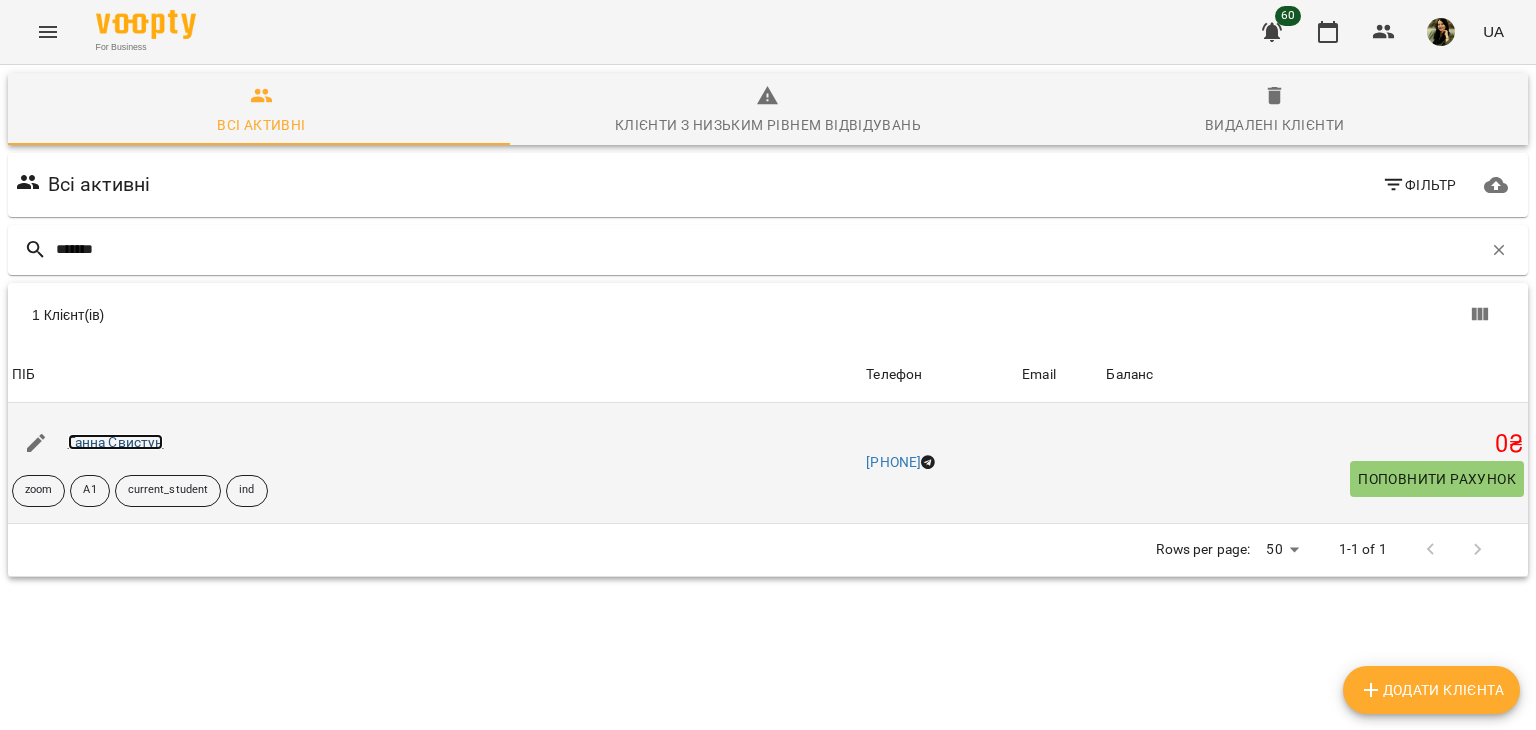 click on "Ганна Свистун" at bounding box center (116, 442) 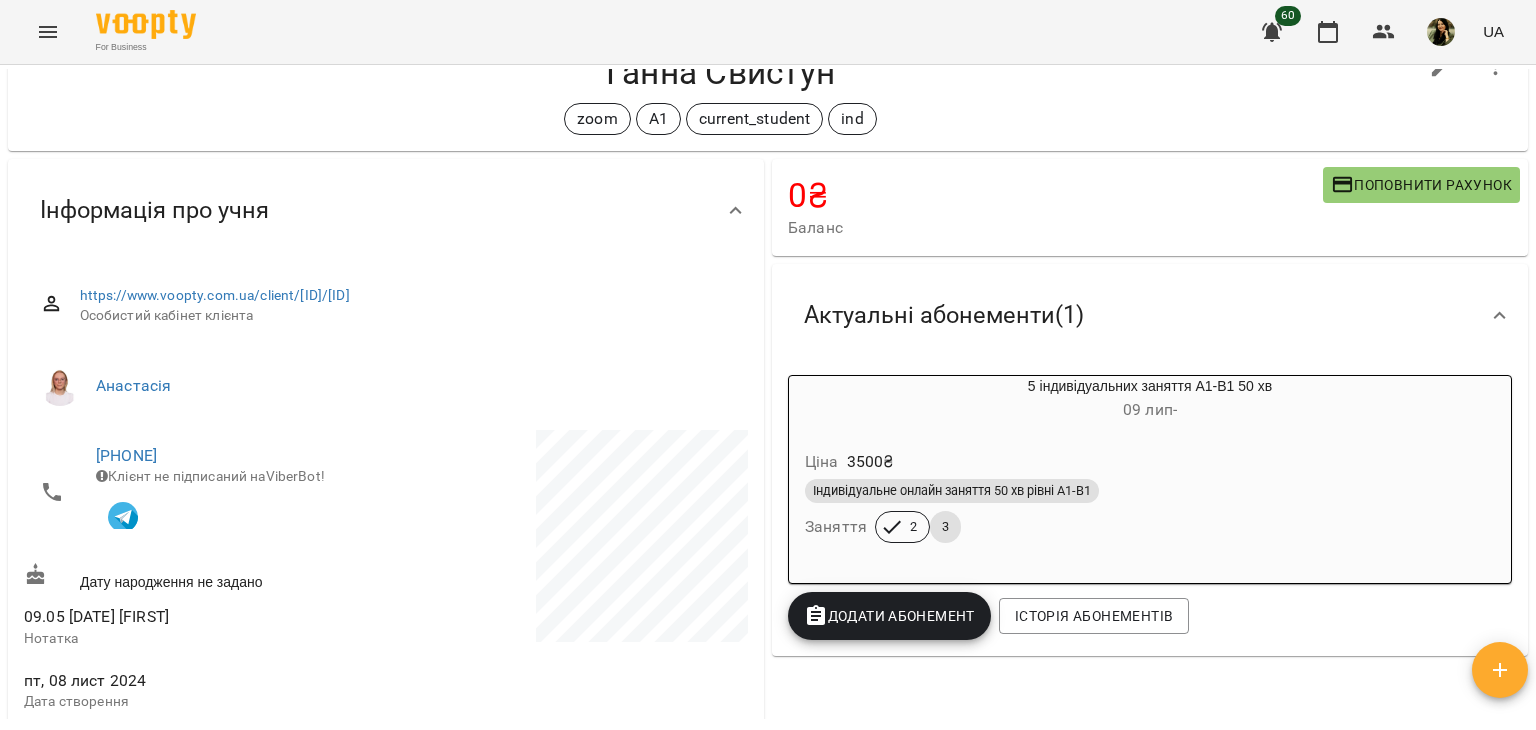 scroll, scrollTop: 77, scrollLeft: 0, axis: vertical 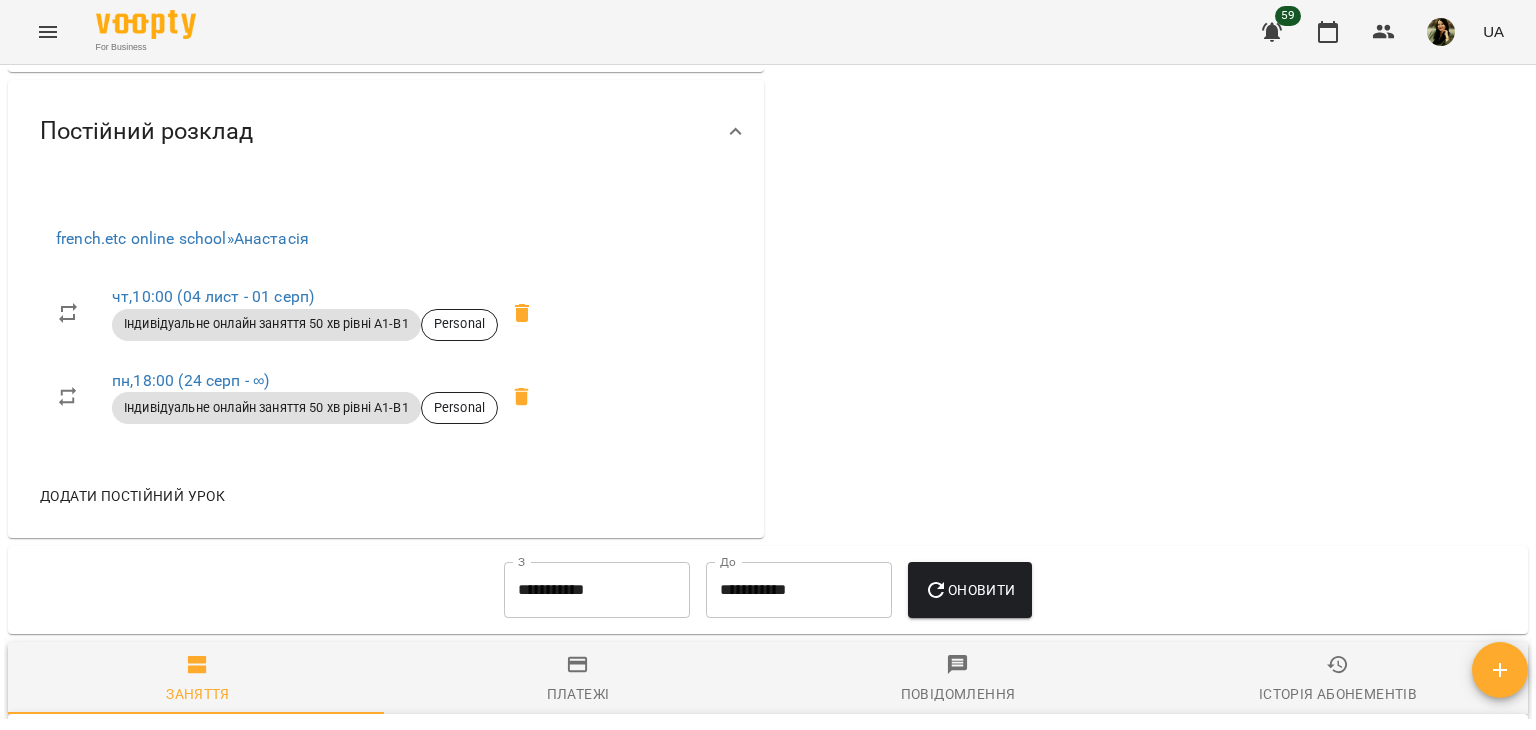 drag, startPoint x: 1535, startPoint y: 318, endPoint x: 1520, endPoint y: 271, distance: 49.335587 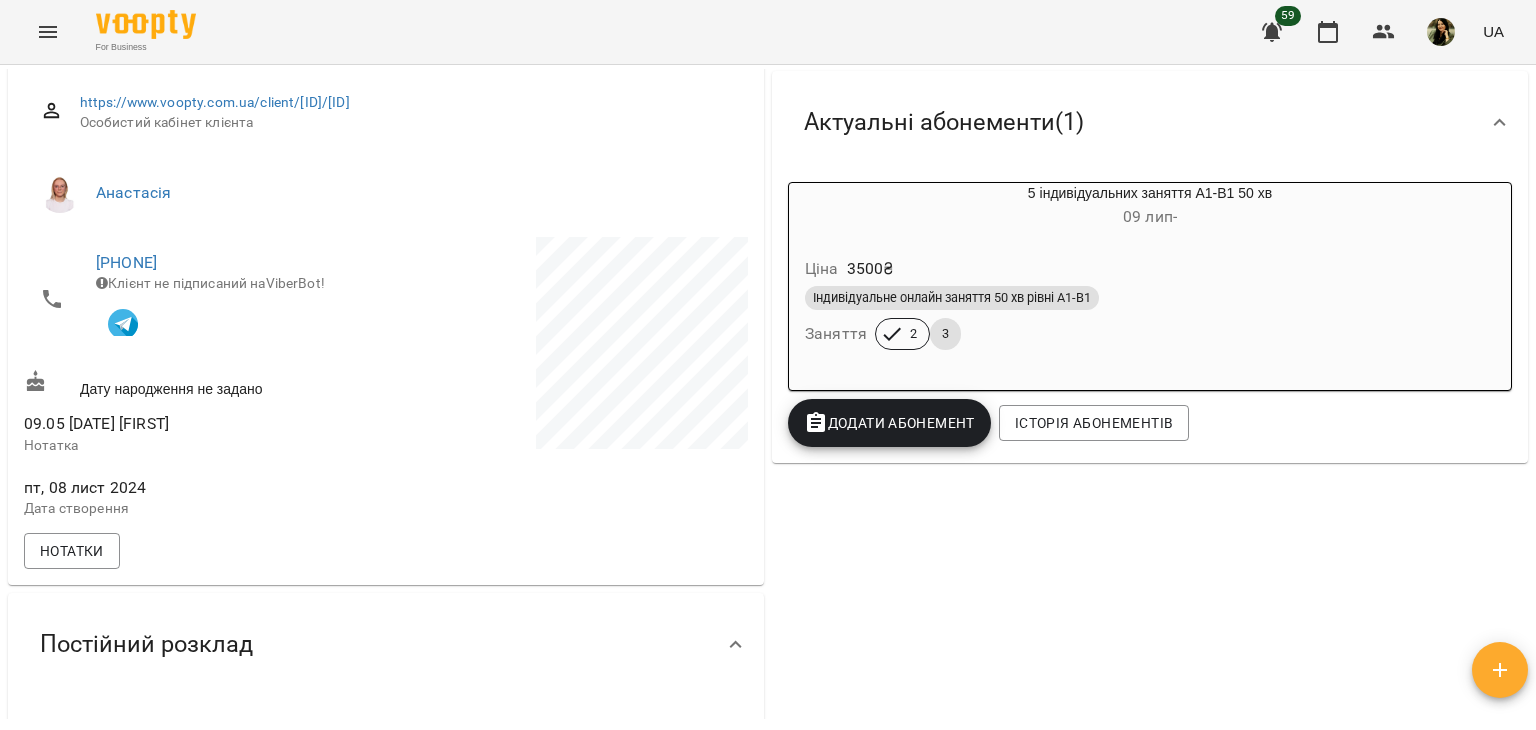 scroll, scrollTop: 0, scrollLeft: 0, axis: both 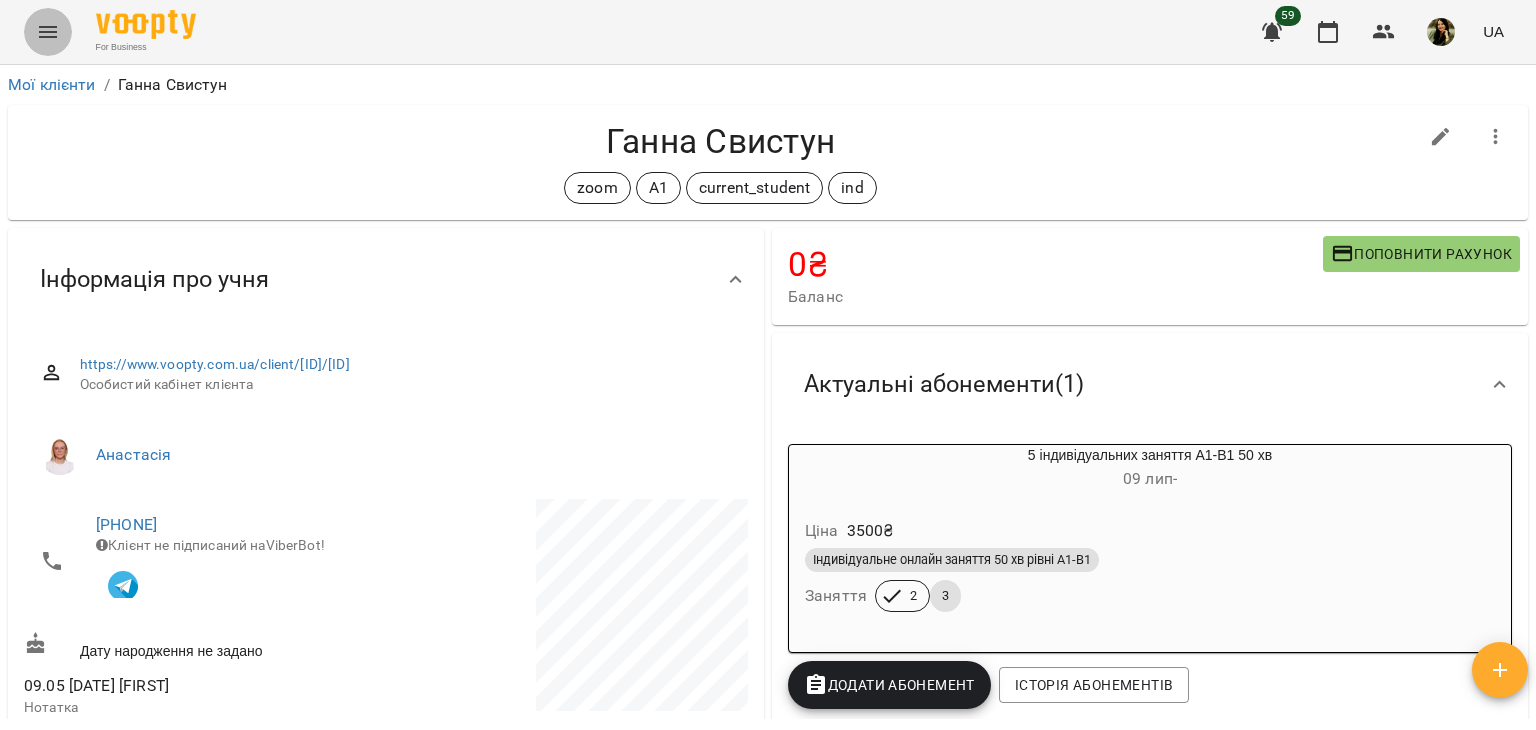 click 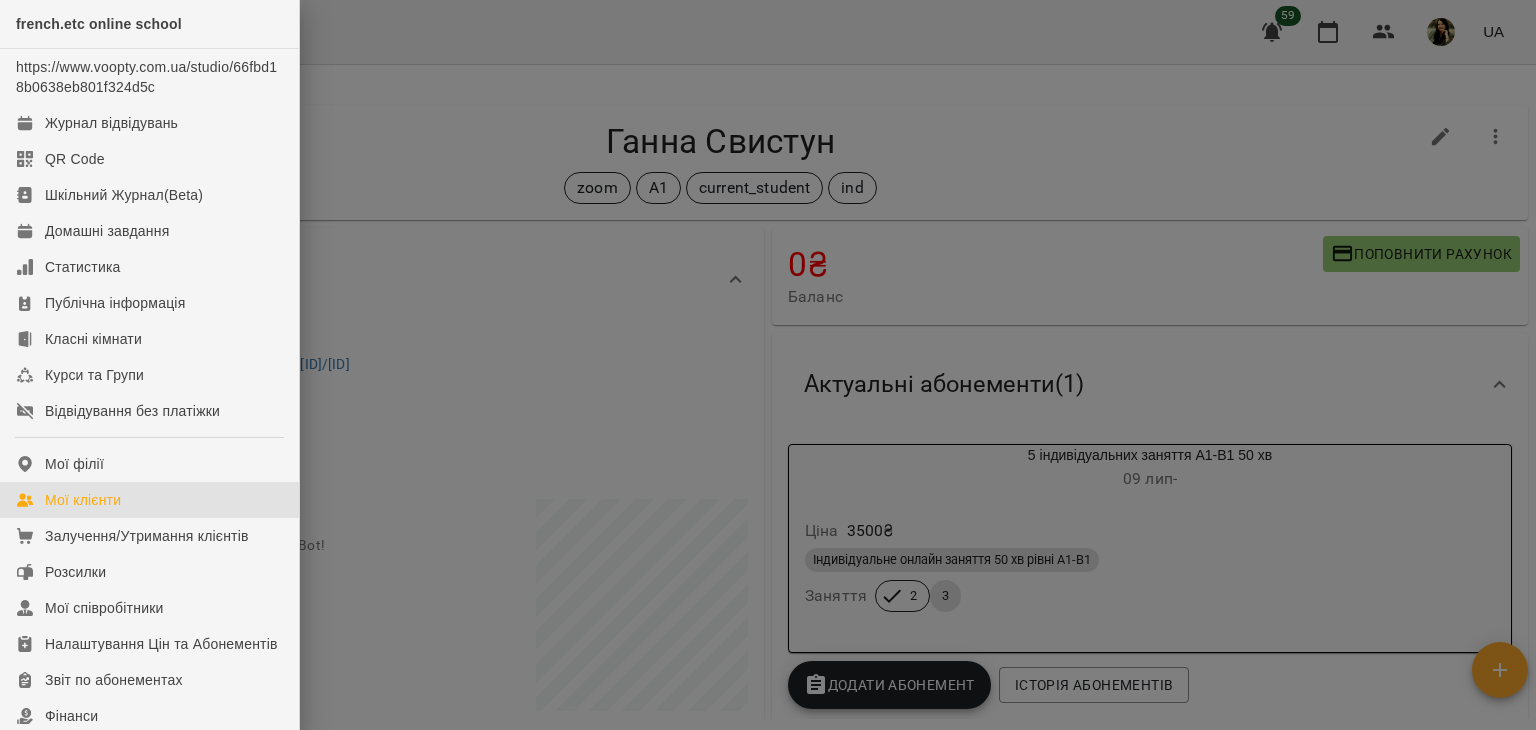 click on "Мої клієнти" at bounding box center [149, 500] 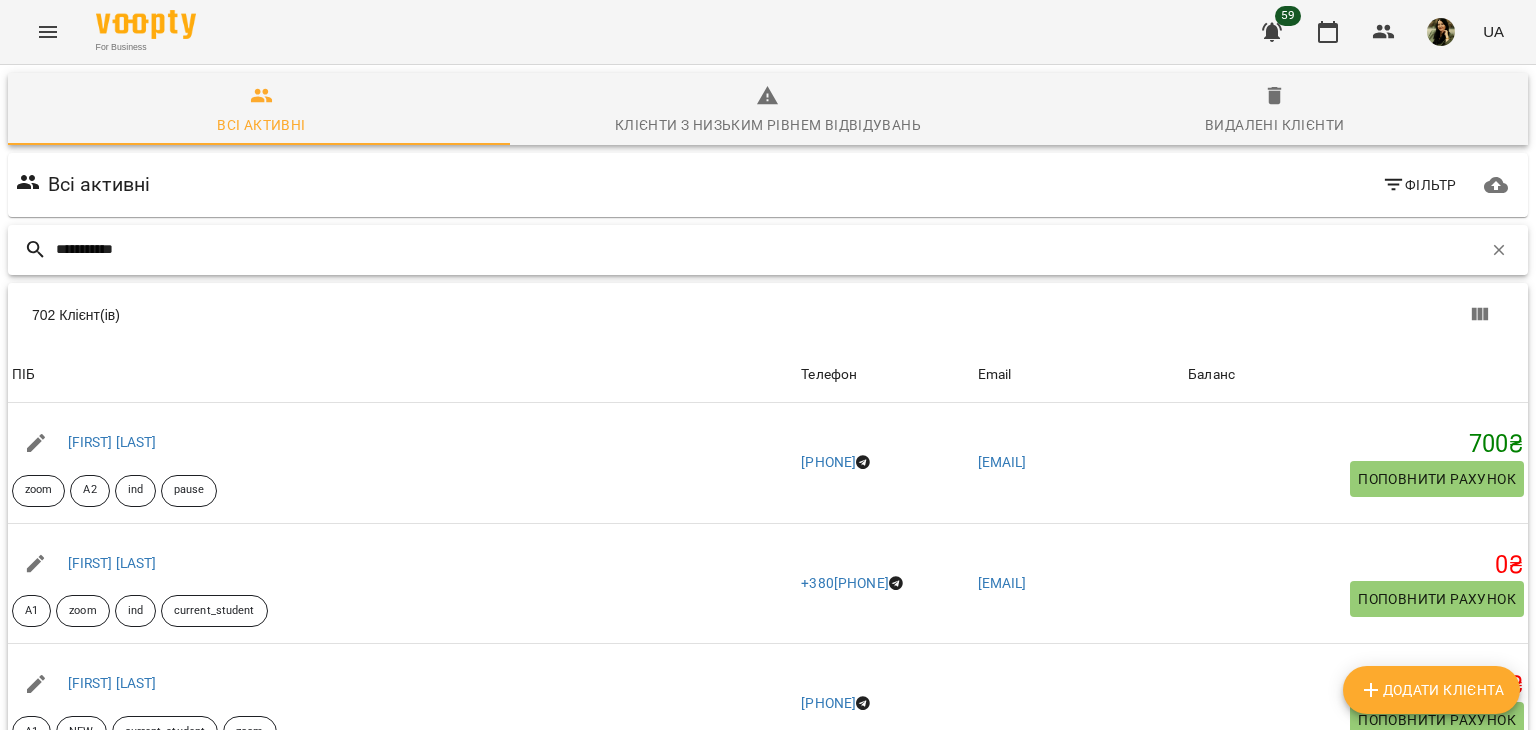 type on "**********" 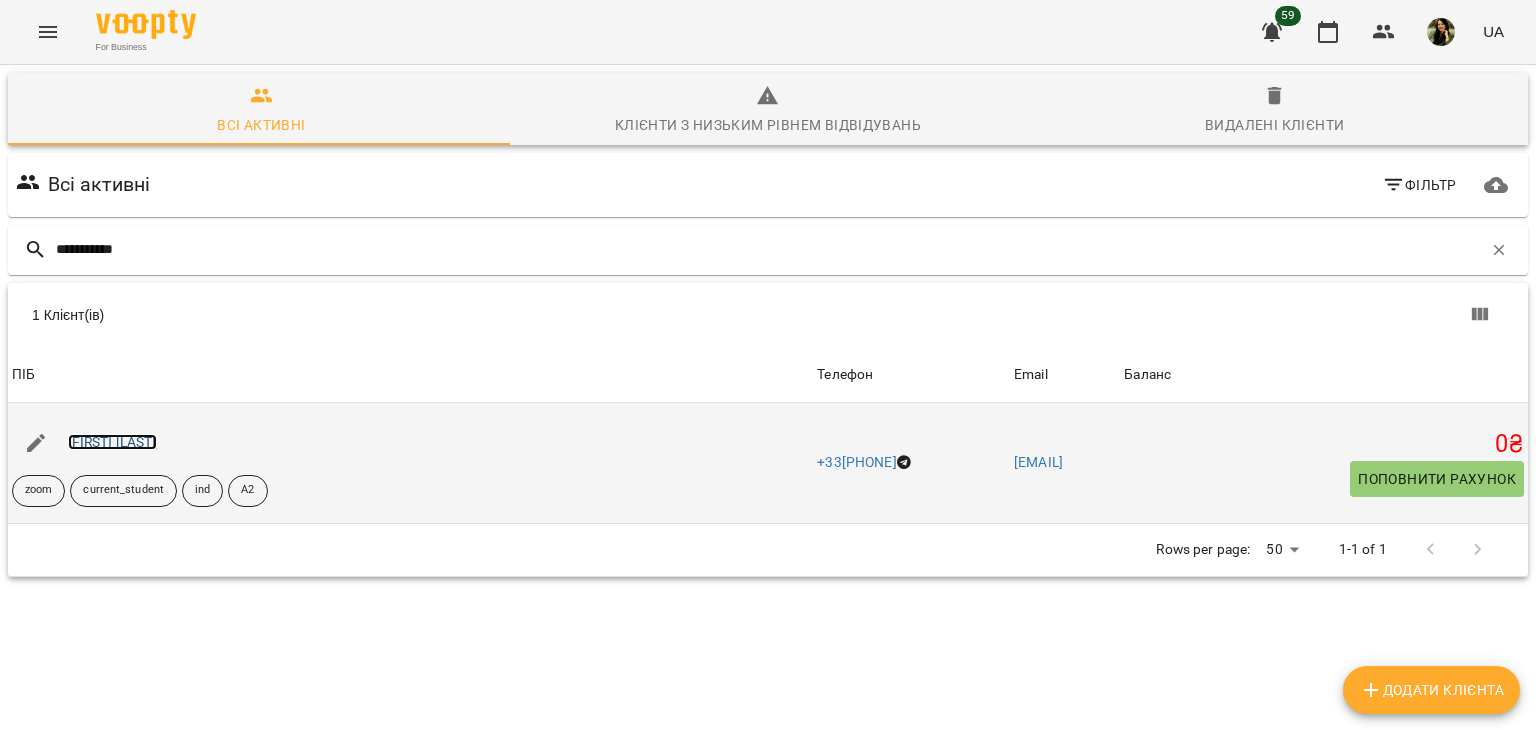 click on "Яна Жорник" at bounding box center (112, 442) 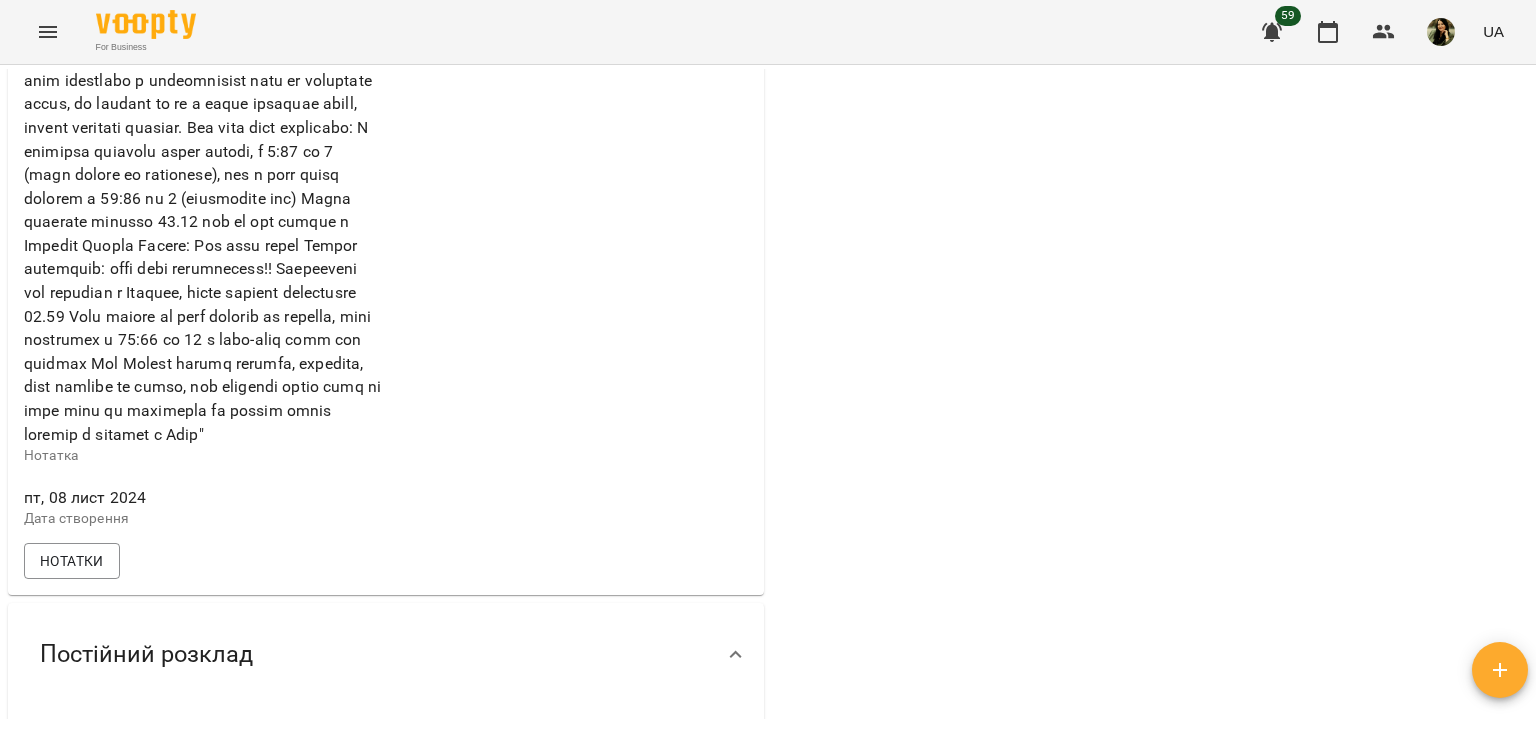 scroll, scrollTop: 1496, scrollLeft: 0, axis: vertical 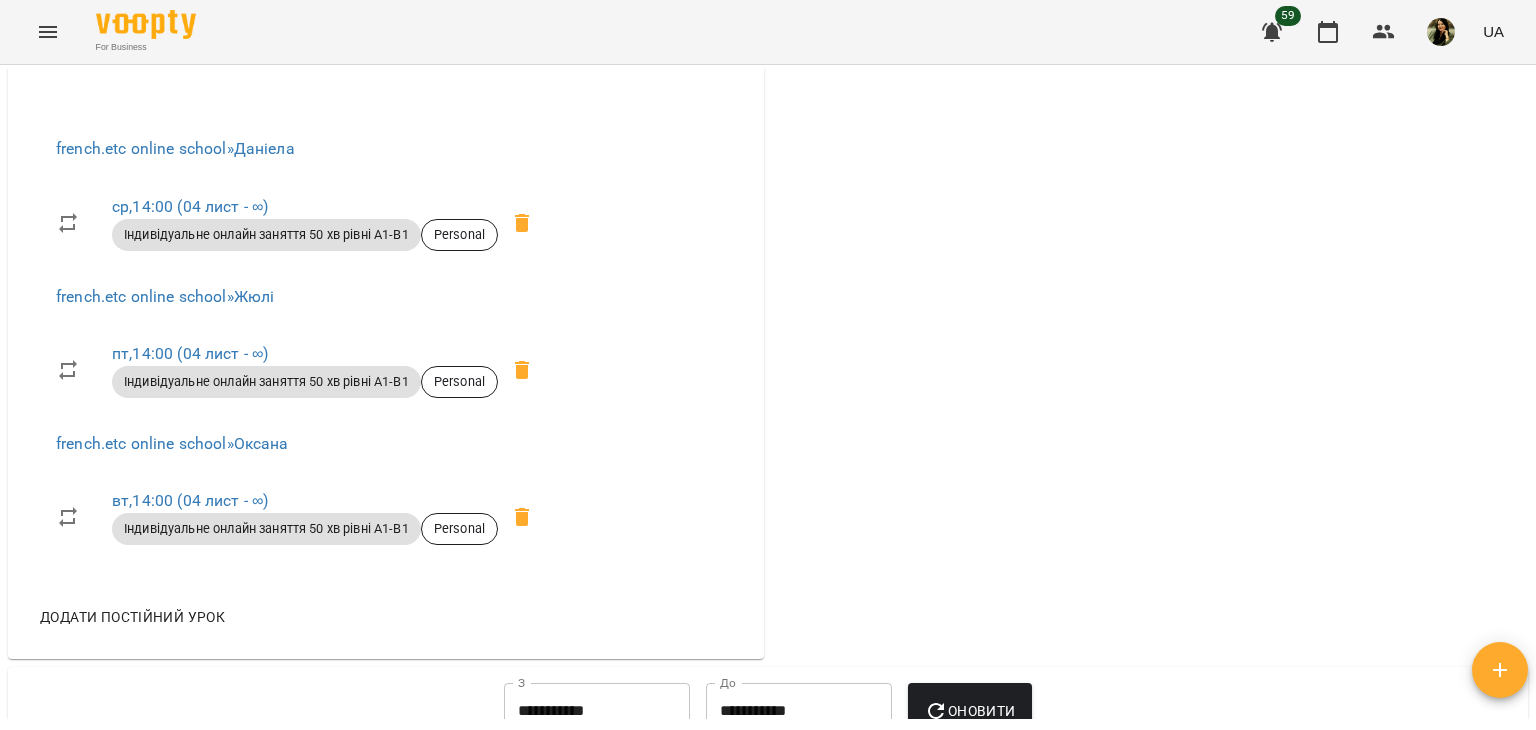 click 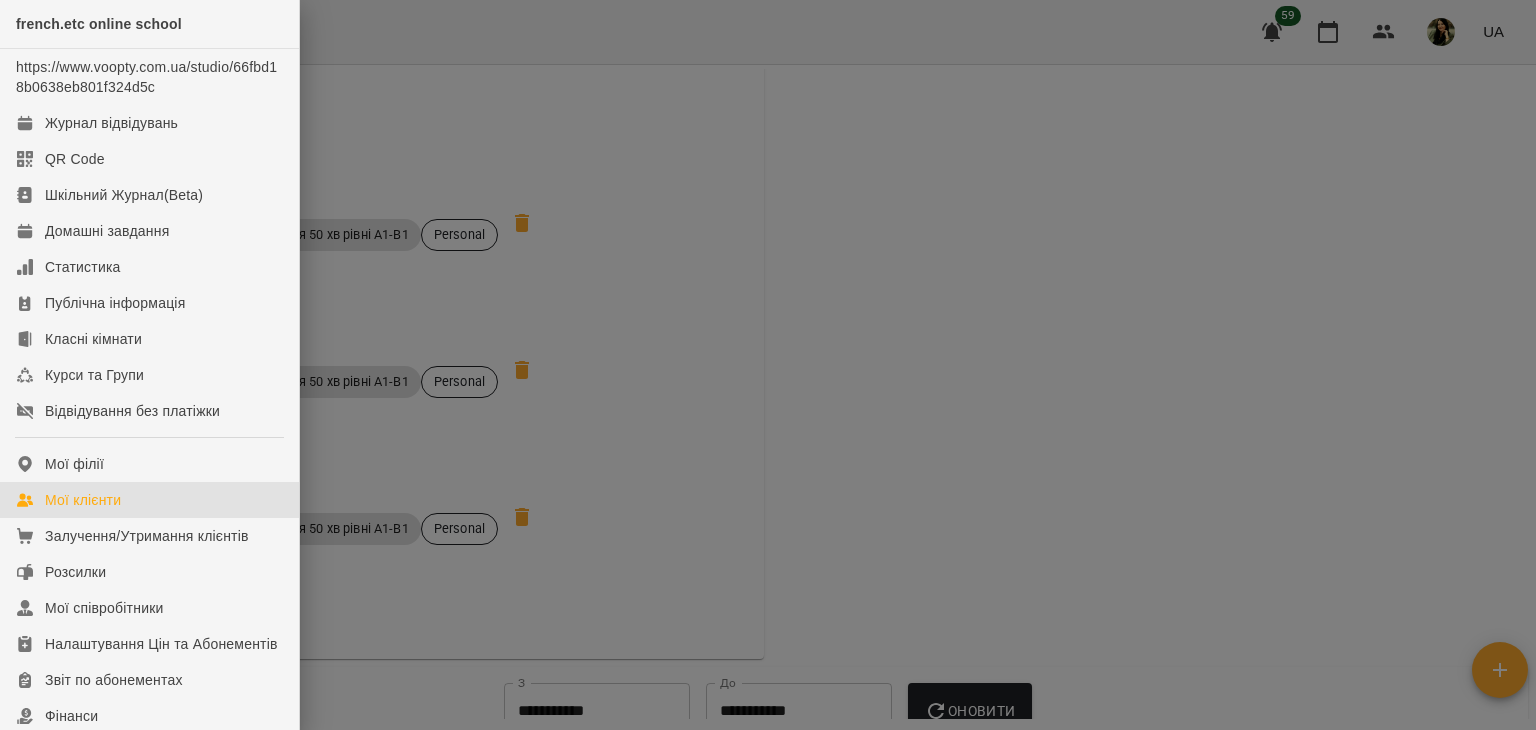 click on "Мої клієнти" at bounding box center (83, 500) 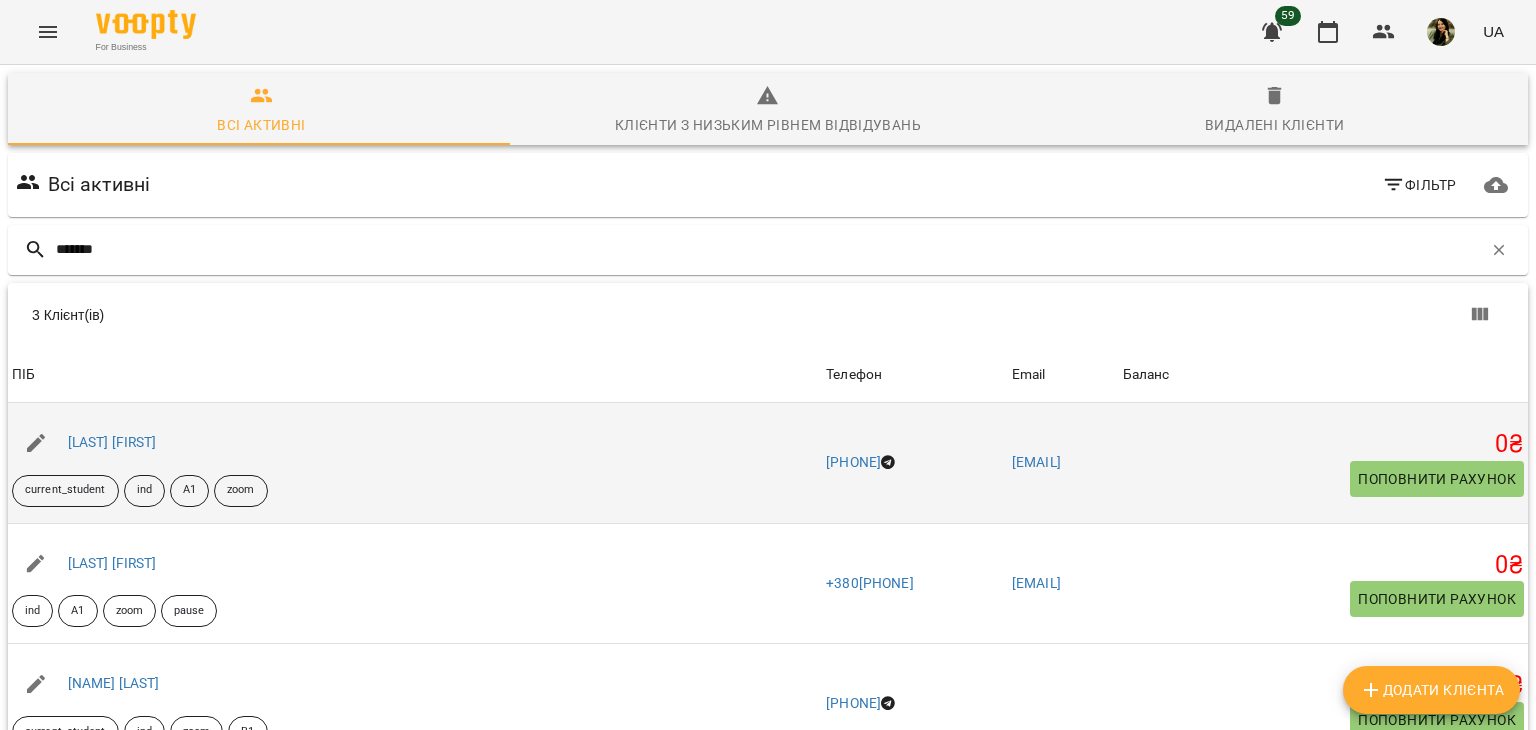 type on "******" 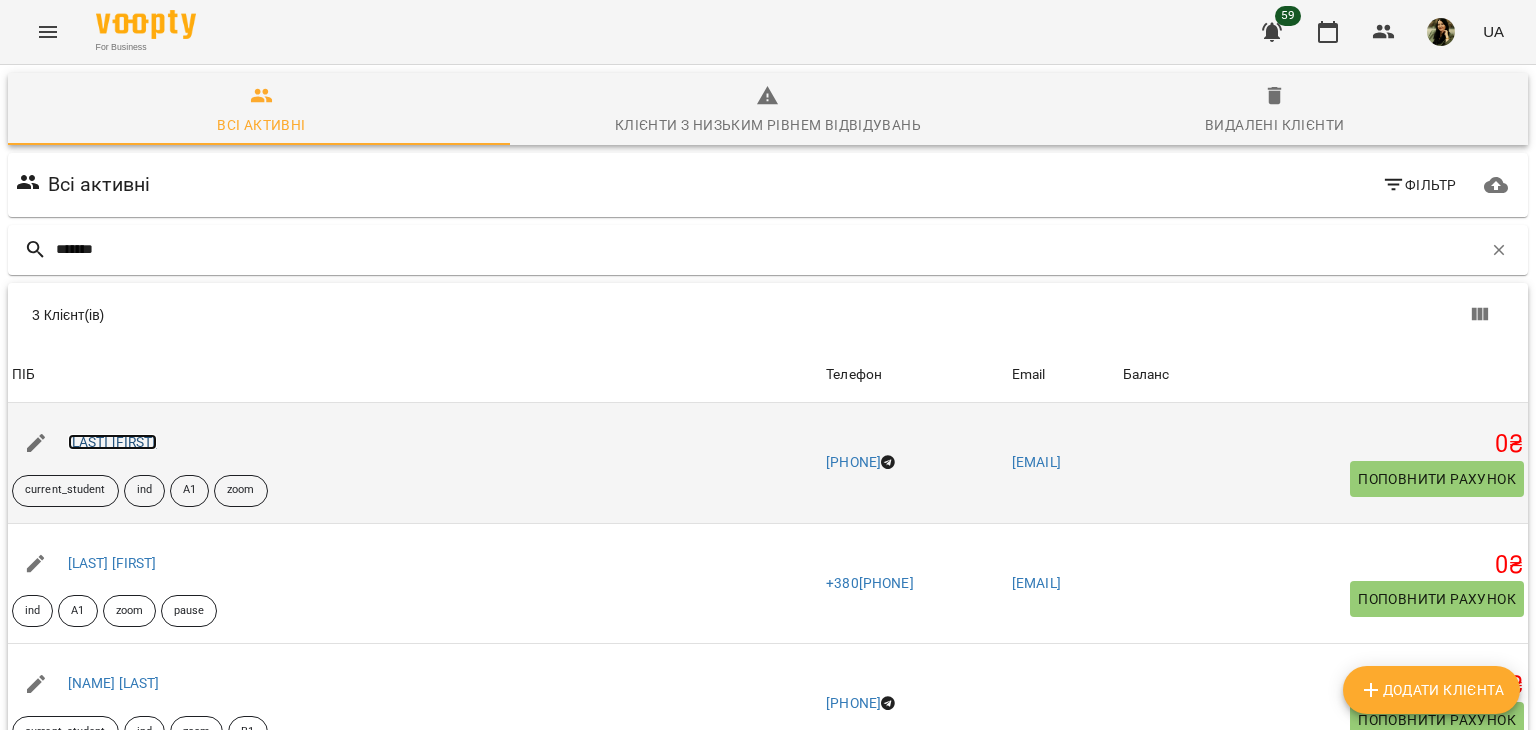 click on "Курінний Сергій" at bounding box center (112, 442) 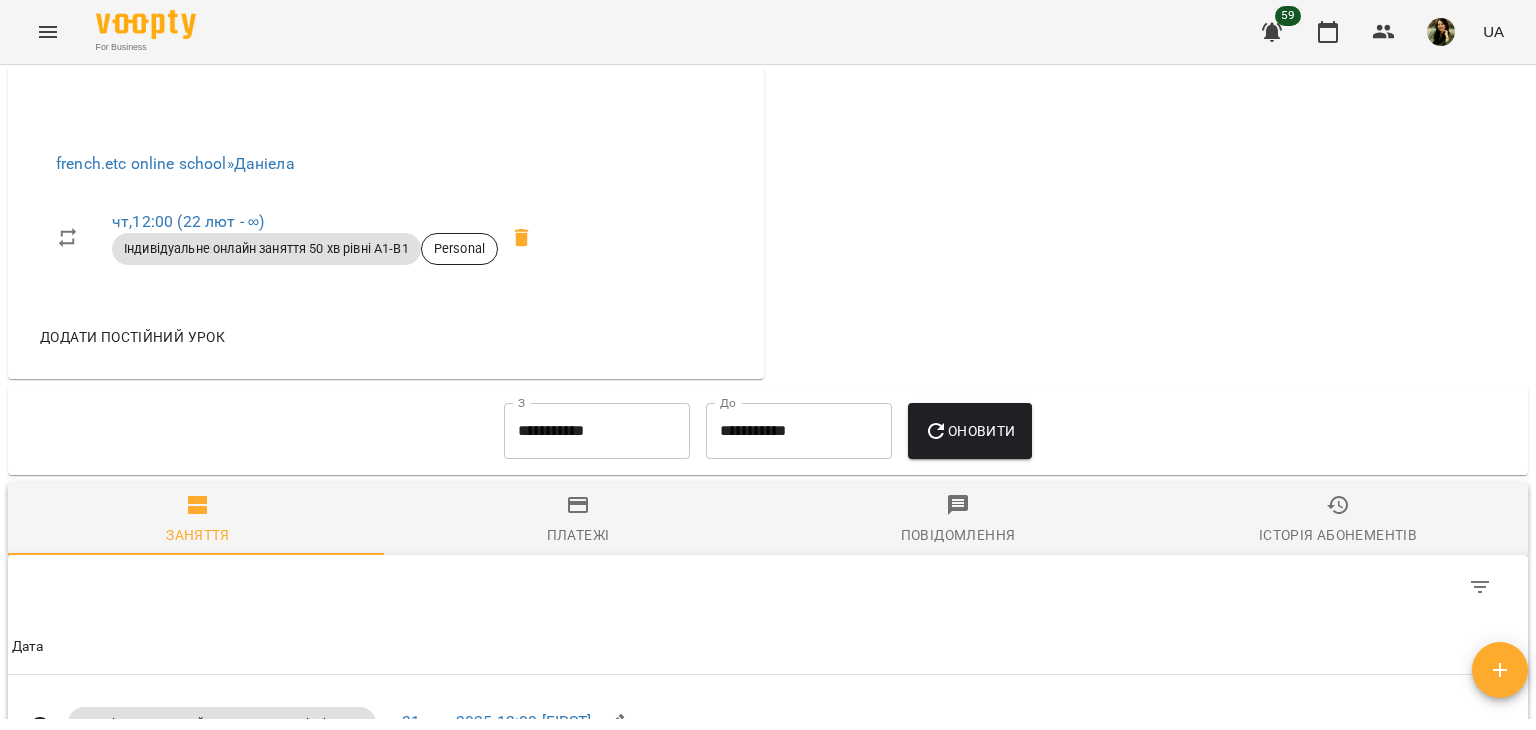 scroll, scrollTop: 821, scrollLeft: 0, axis: vertical 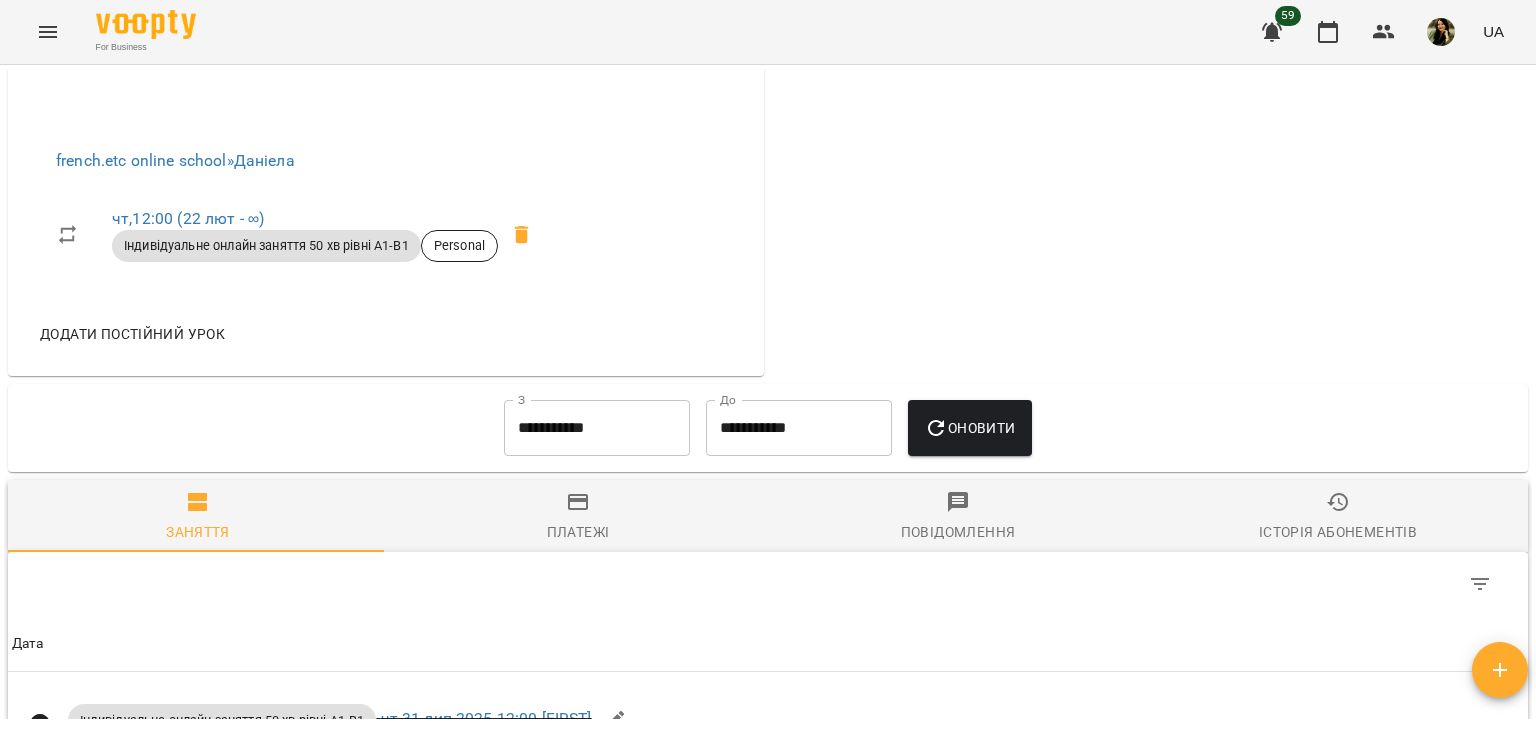 drag, startPoint x: 1535, startPoint y: 383, endPoint x: 1533, endPoint y: 300, distance: 83.02409 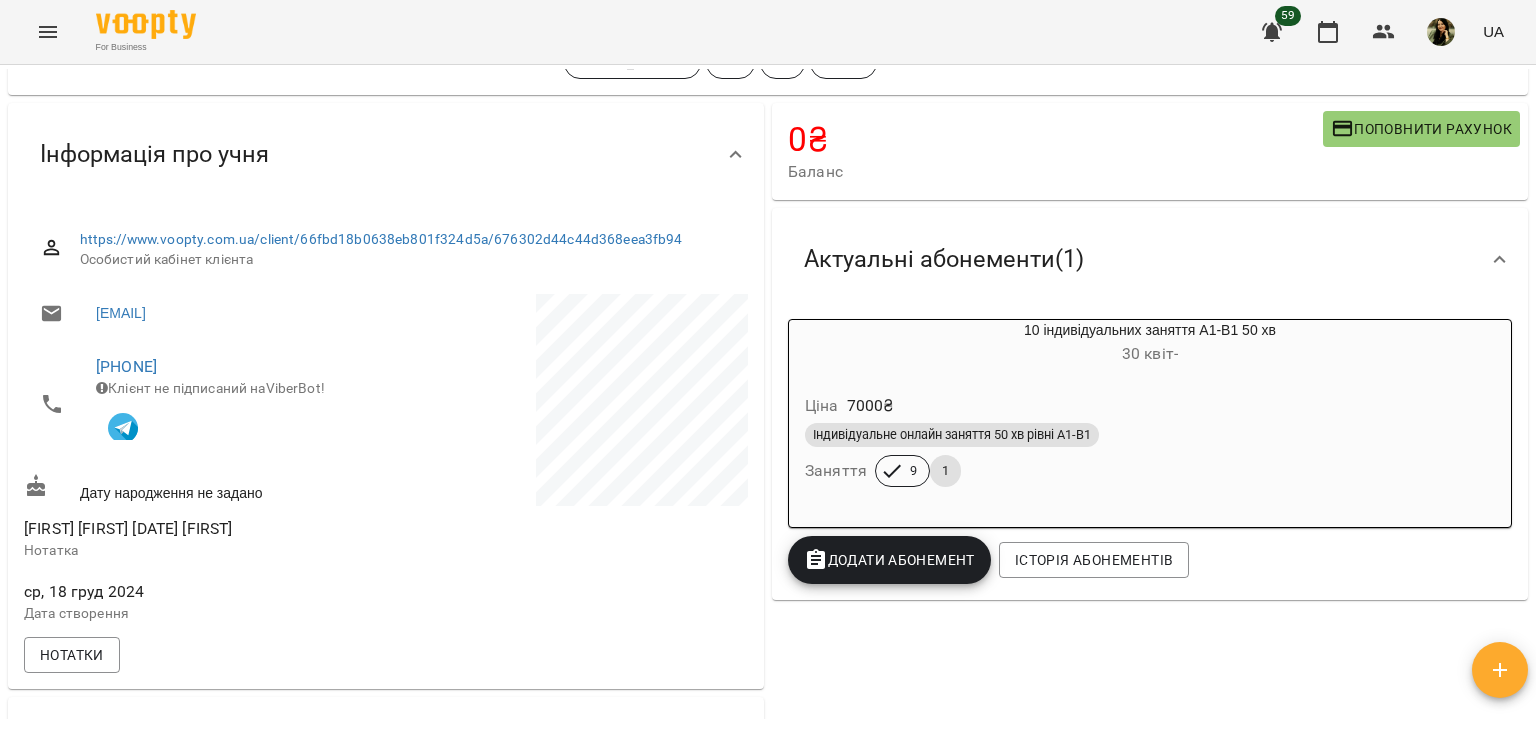 scroll, scrollTop: 0, scrollLeft: 0, axis: both 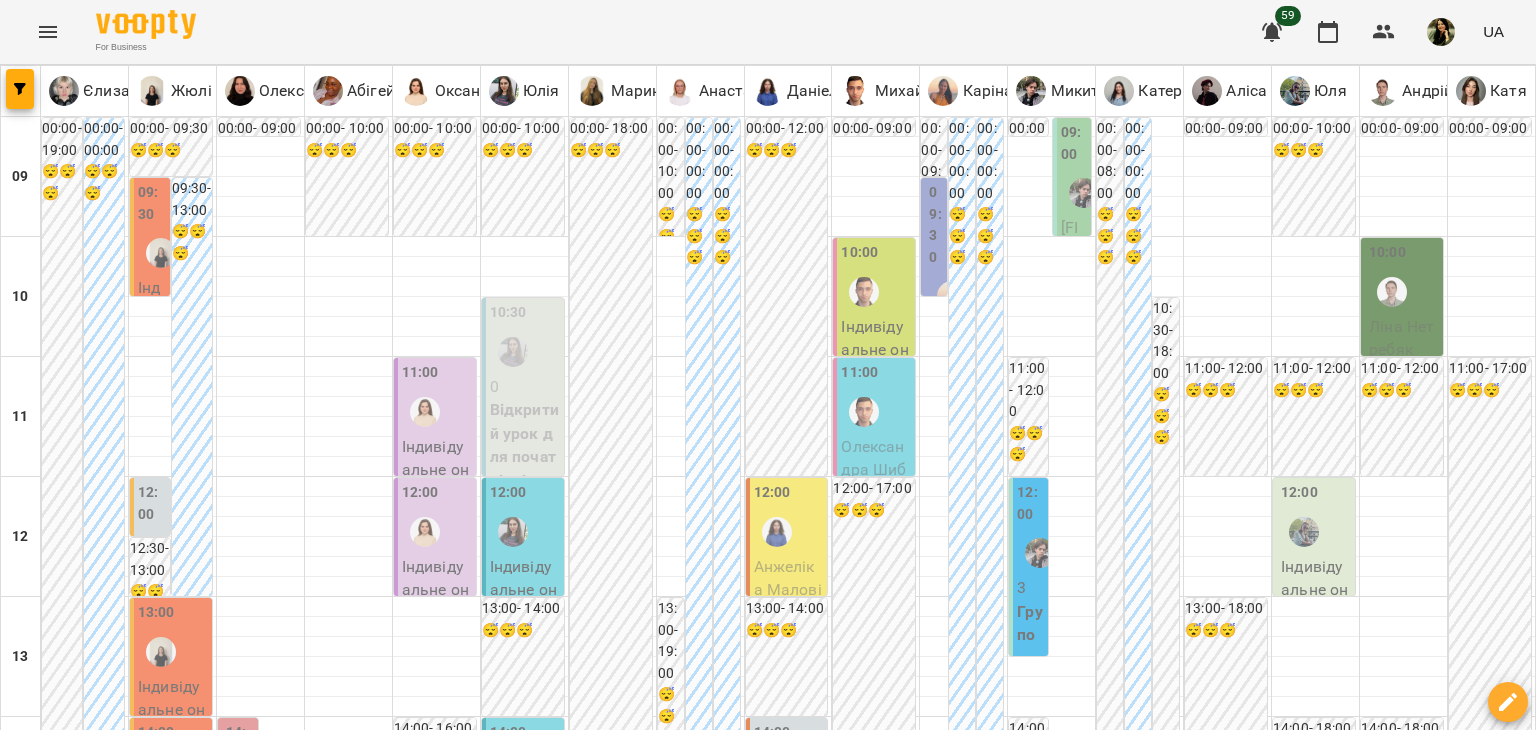 click on "пн 04 серп" at bounding box center (41, 1829) 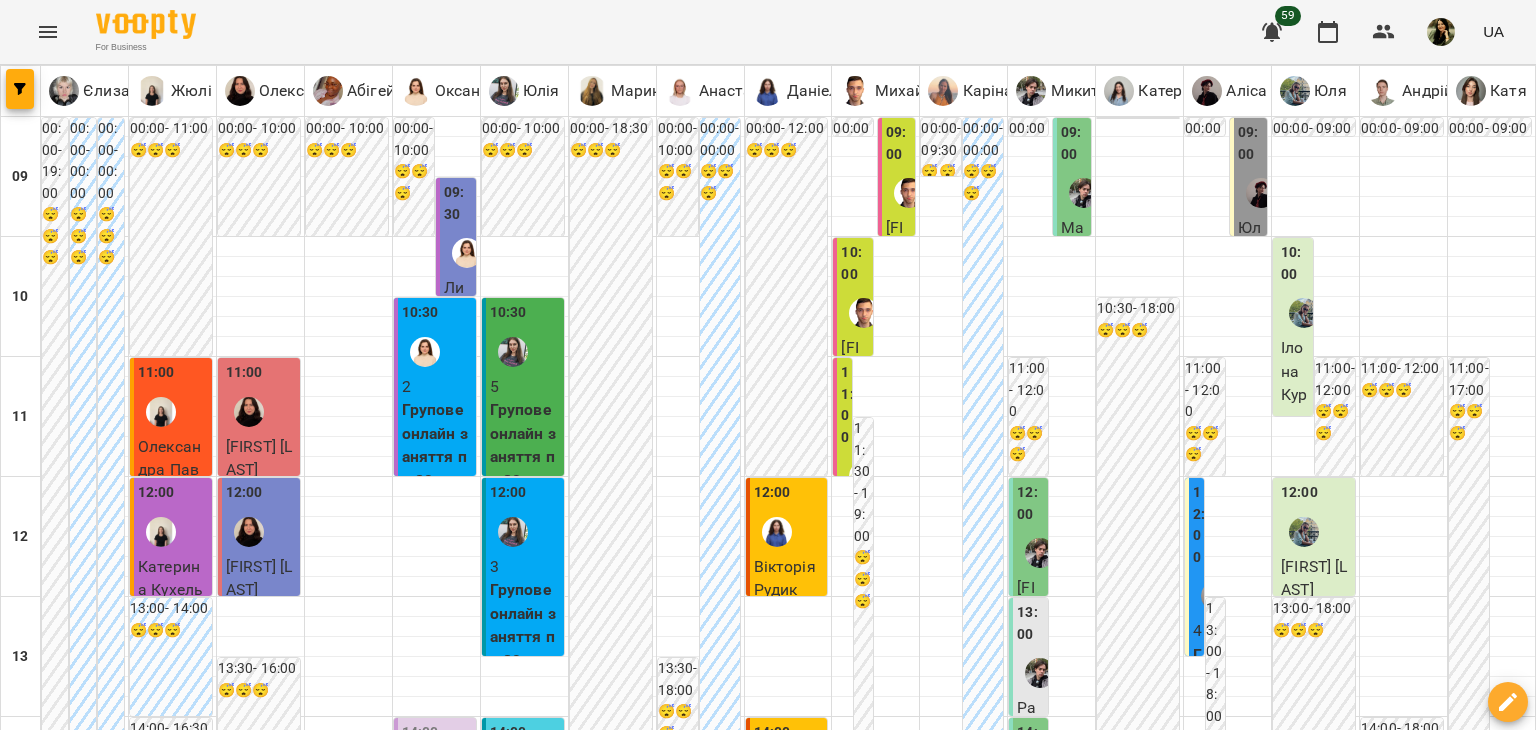 scroll, scrollTop: 1200, scrollLeft: 0, axis: vertical 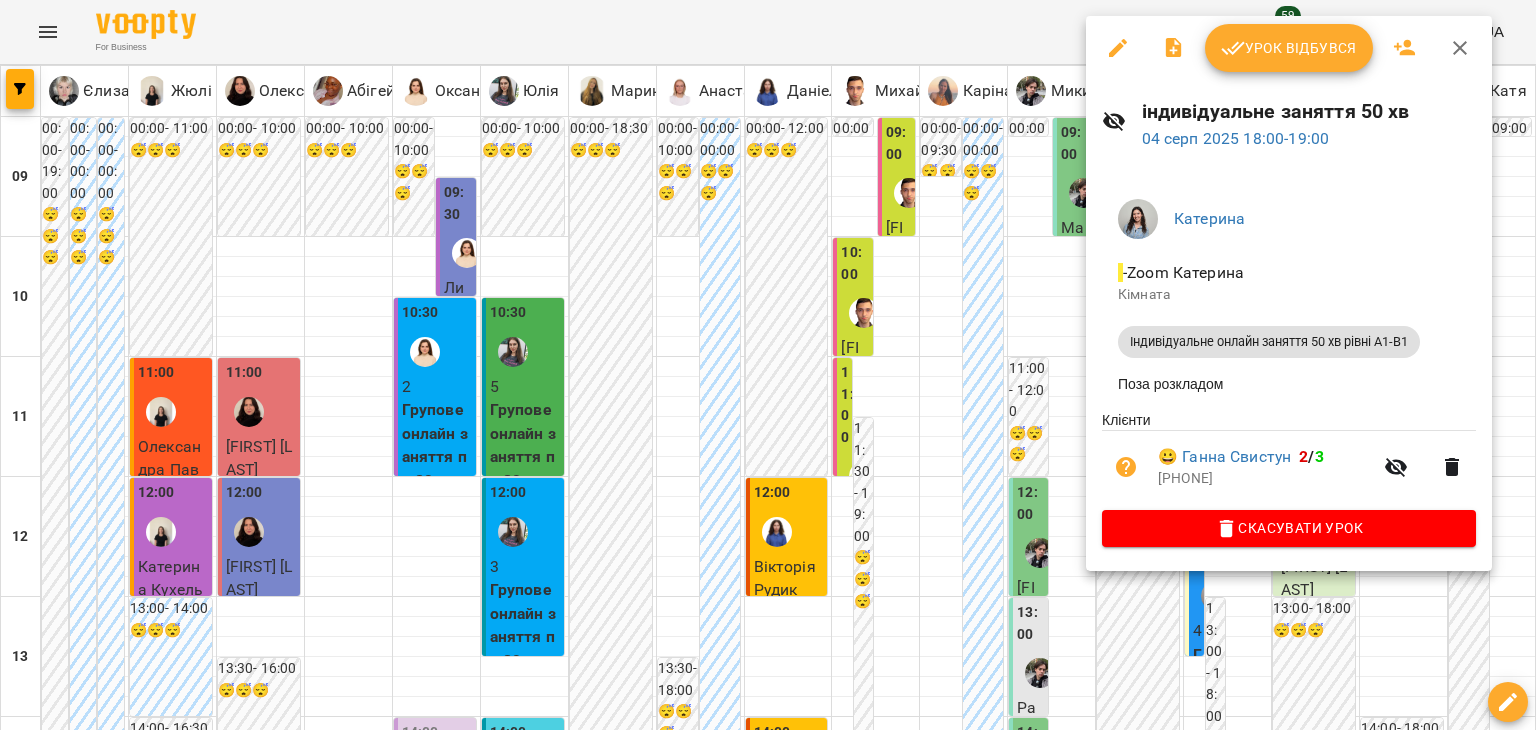 click at bounding box center (768, 365) 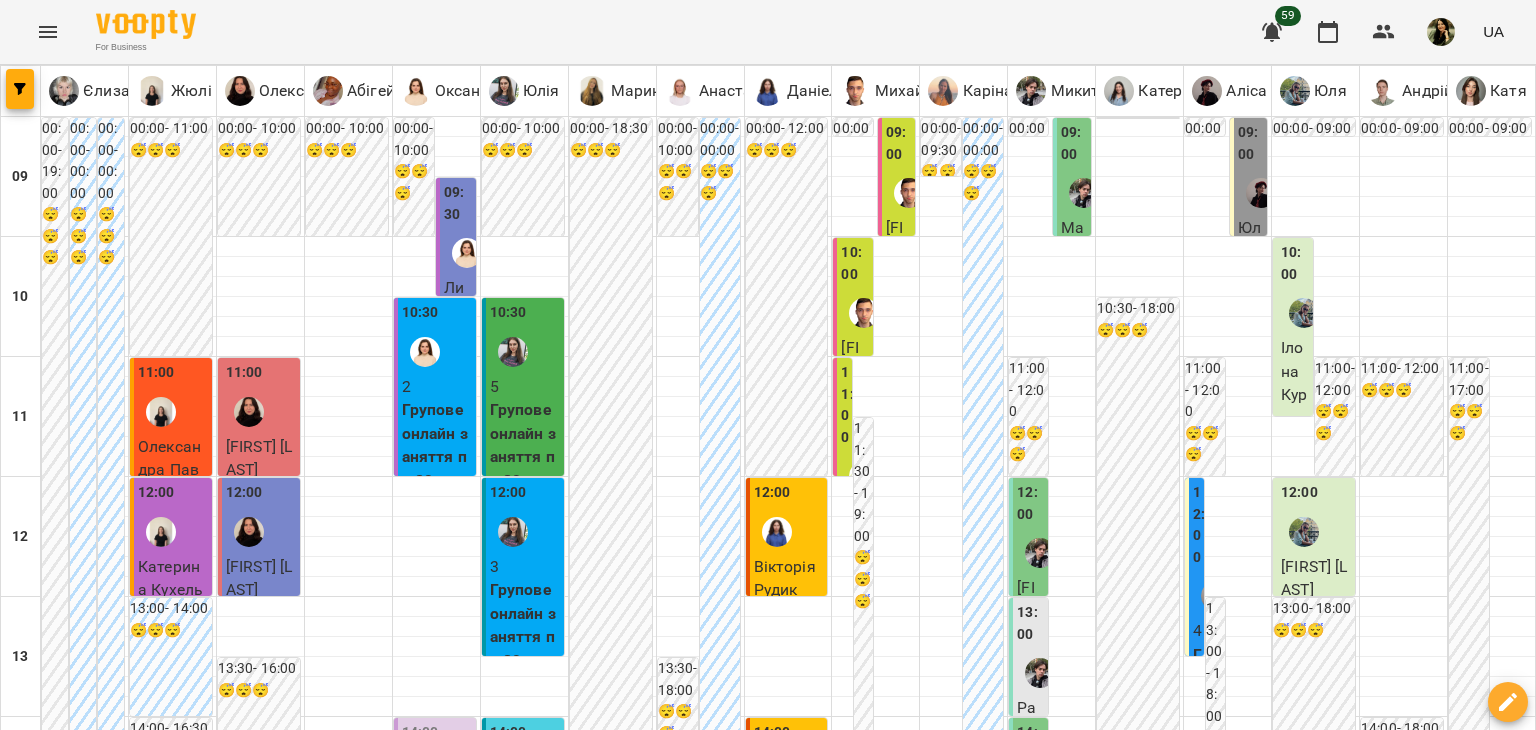click on "05 серп" at bounding box center [430, 1842] 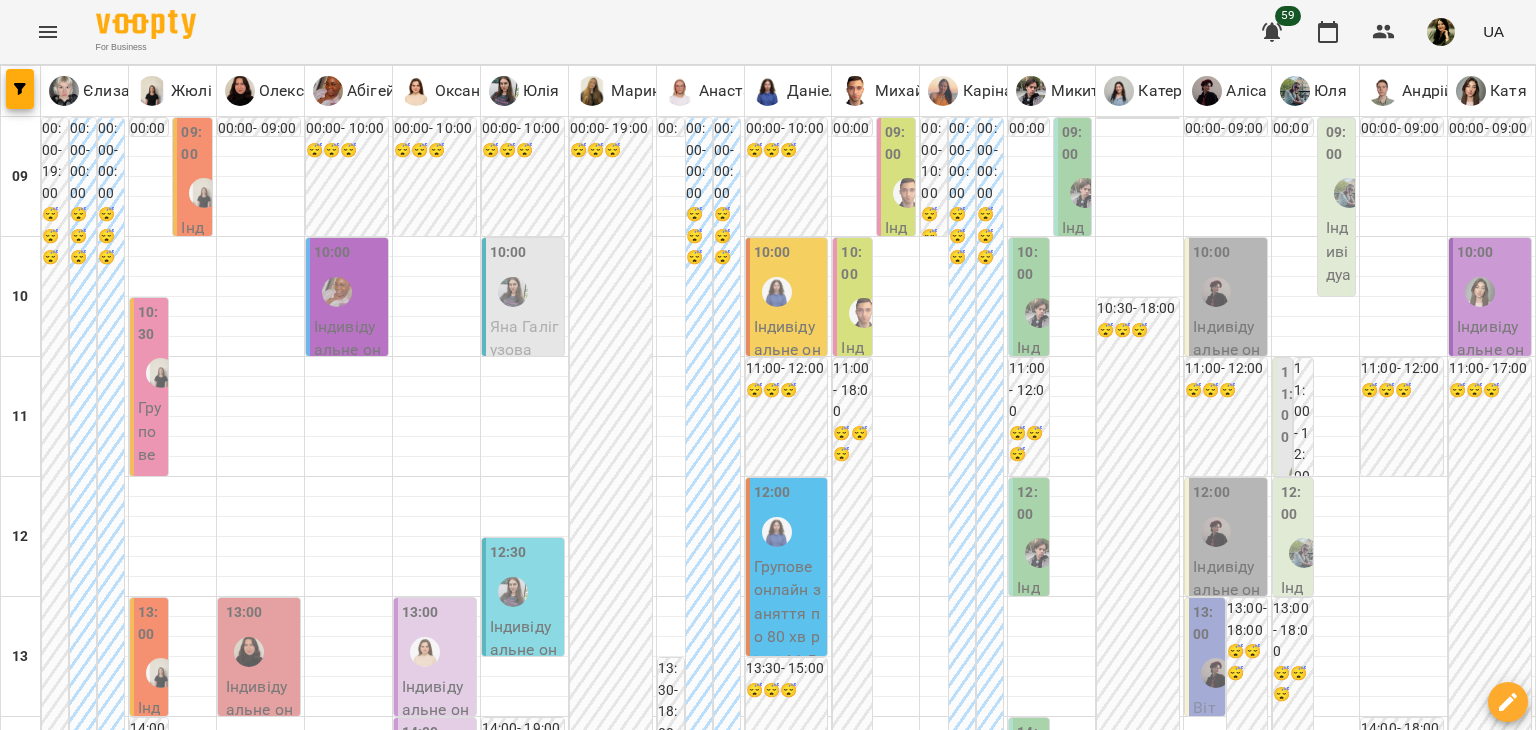 scroll, scrollTop: 371, scrollLeft: 0, axis: vertical 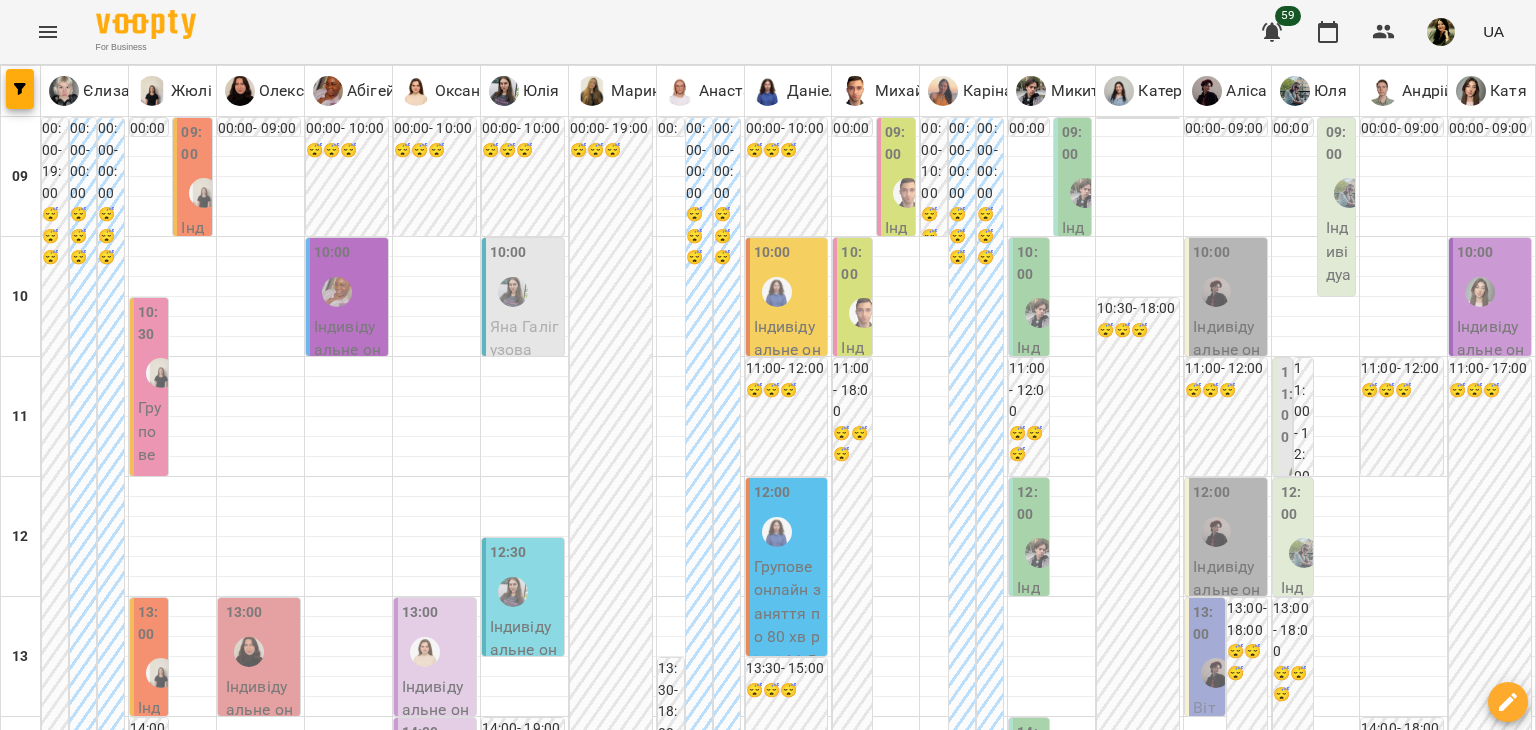 click on "14:00" at bounding box center [437, 758] 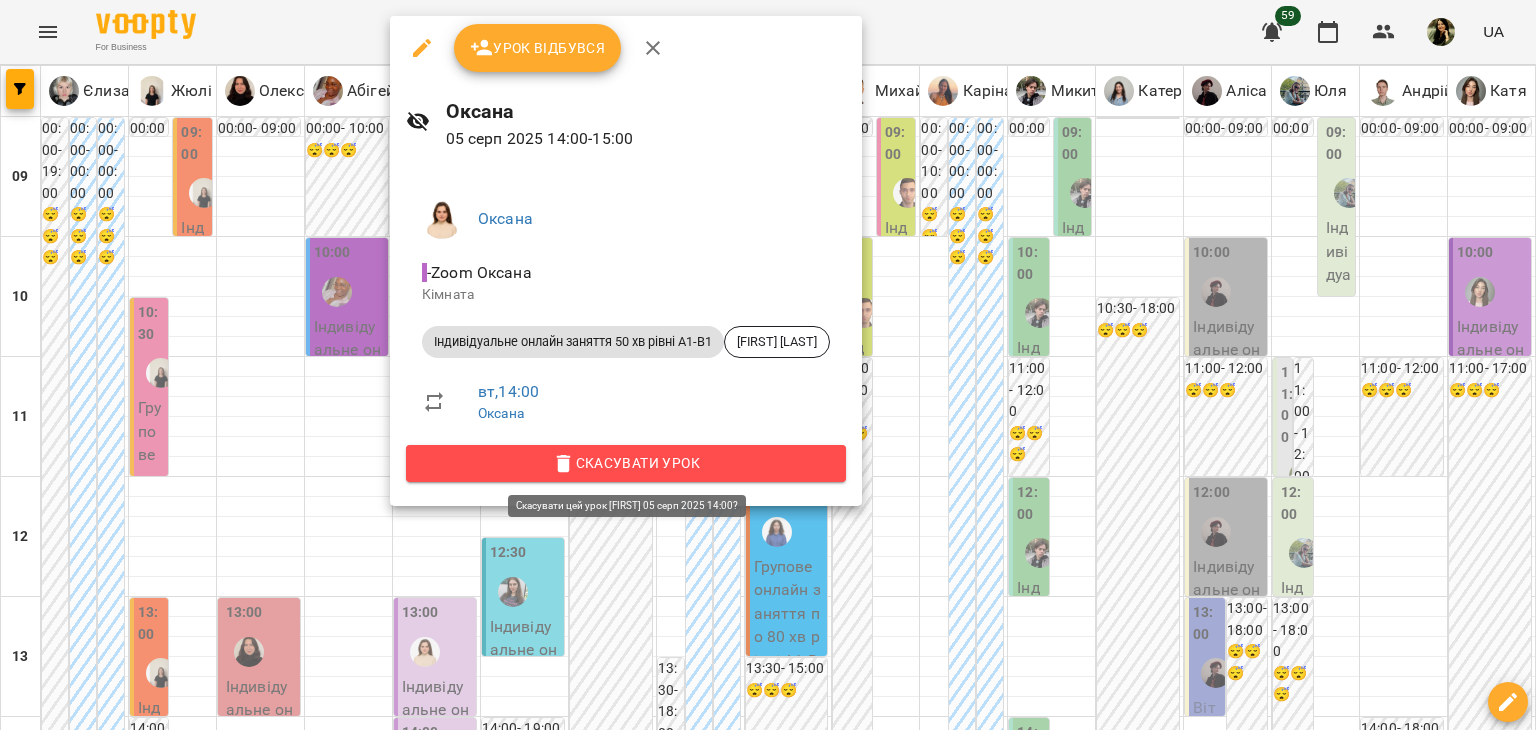 click 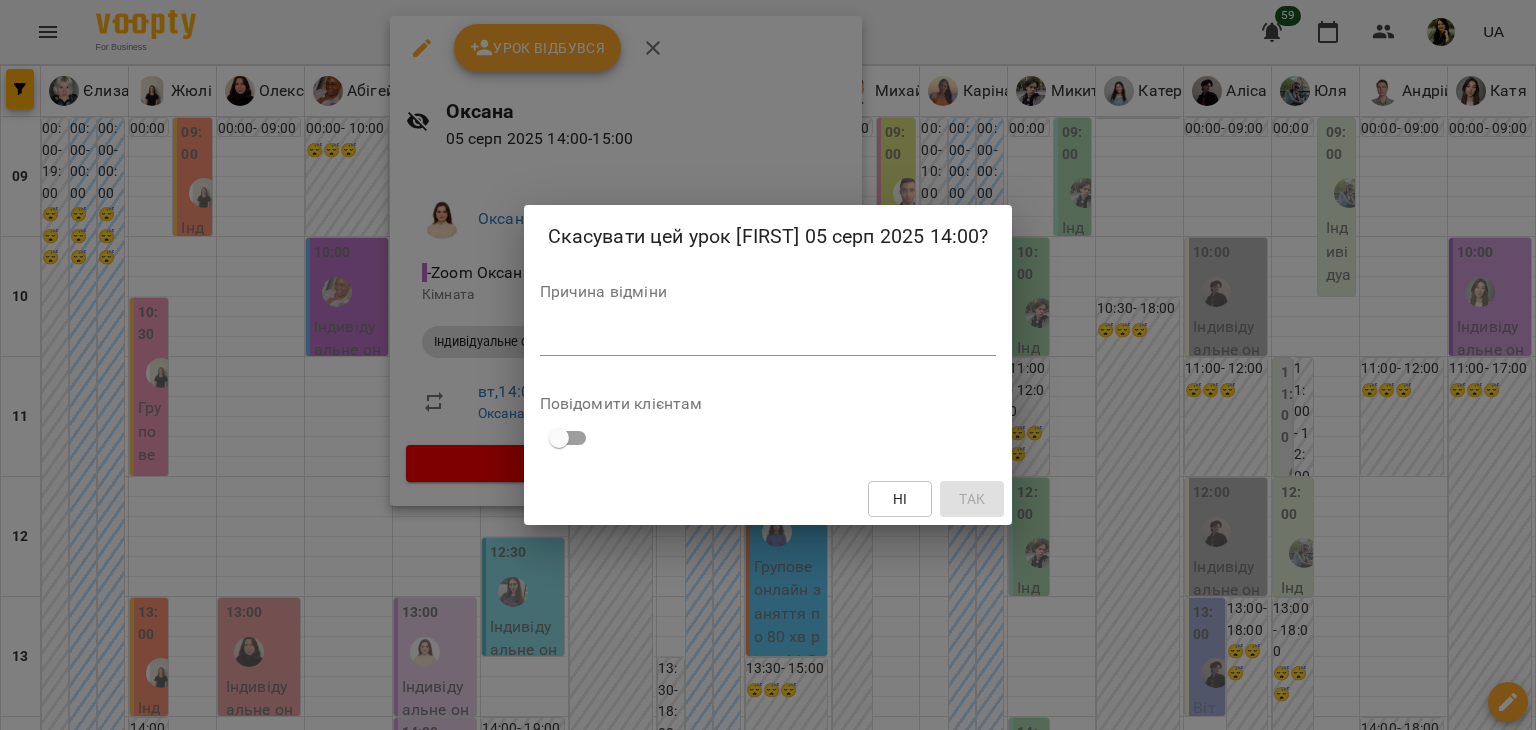 click on "*" at bounding box center (768, 340) 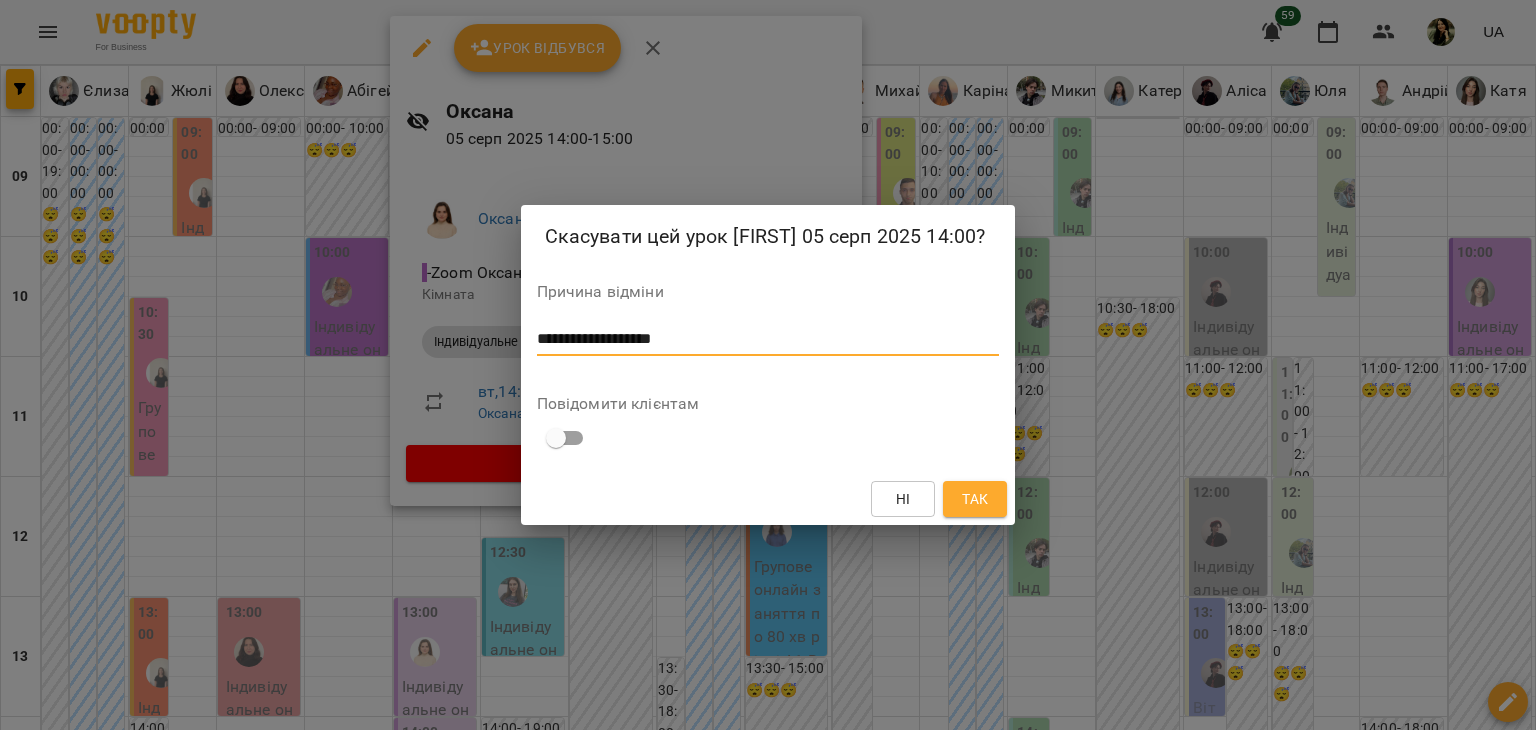type on "**********" 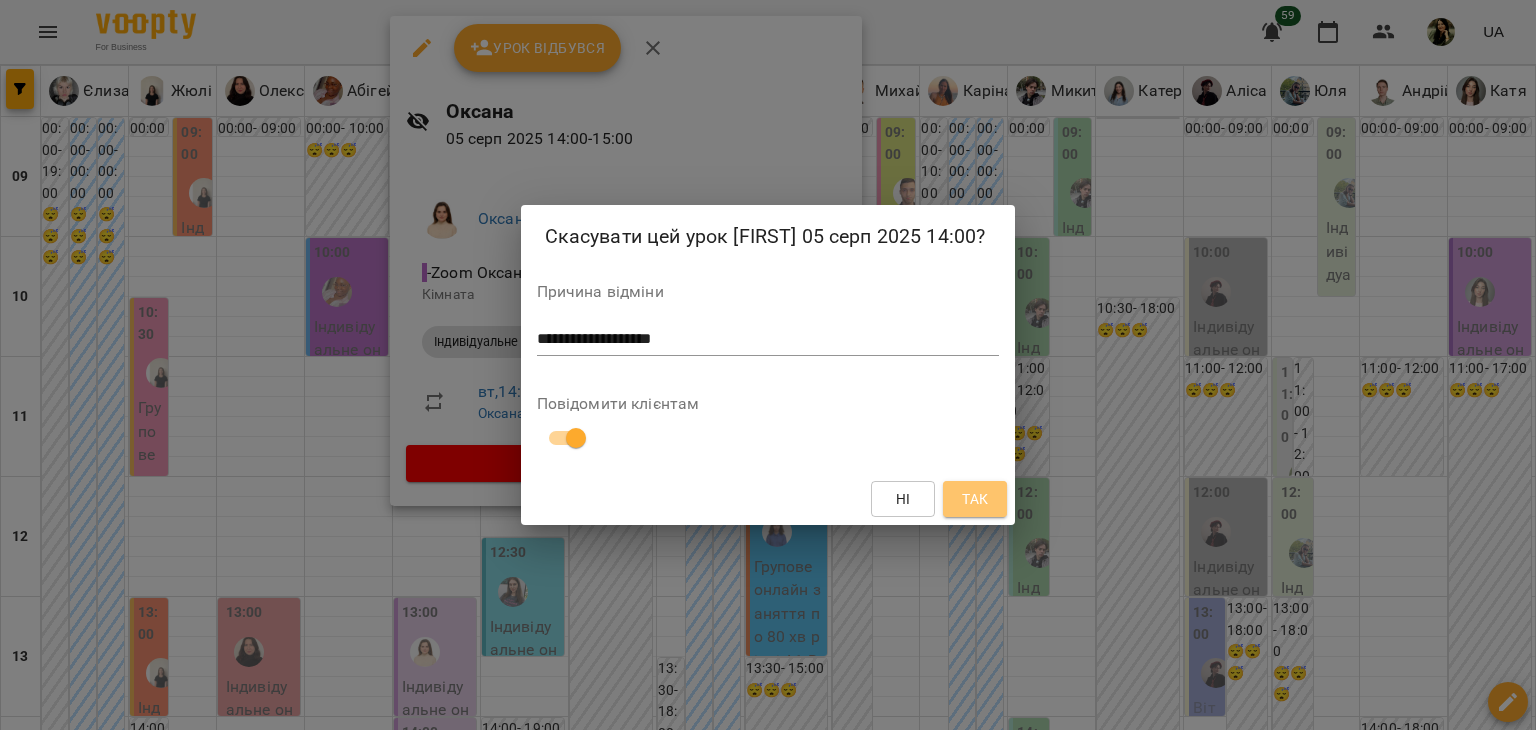 click on "Так" at bounding box center [975, 499] 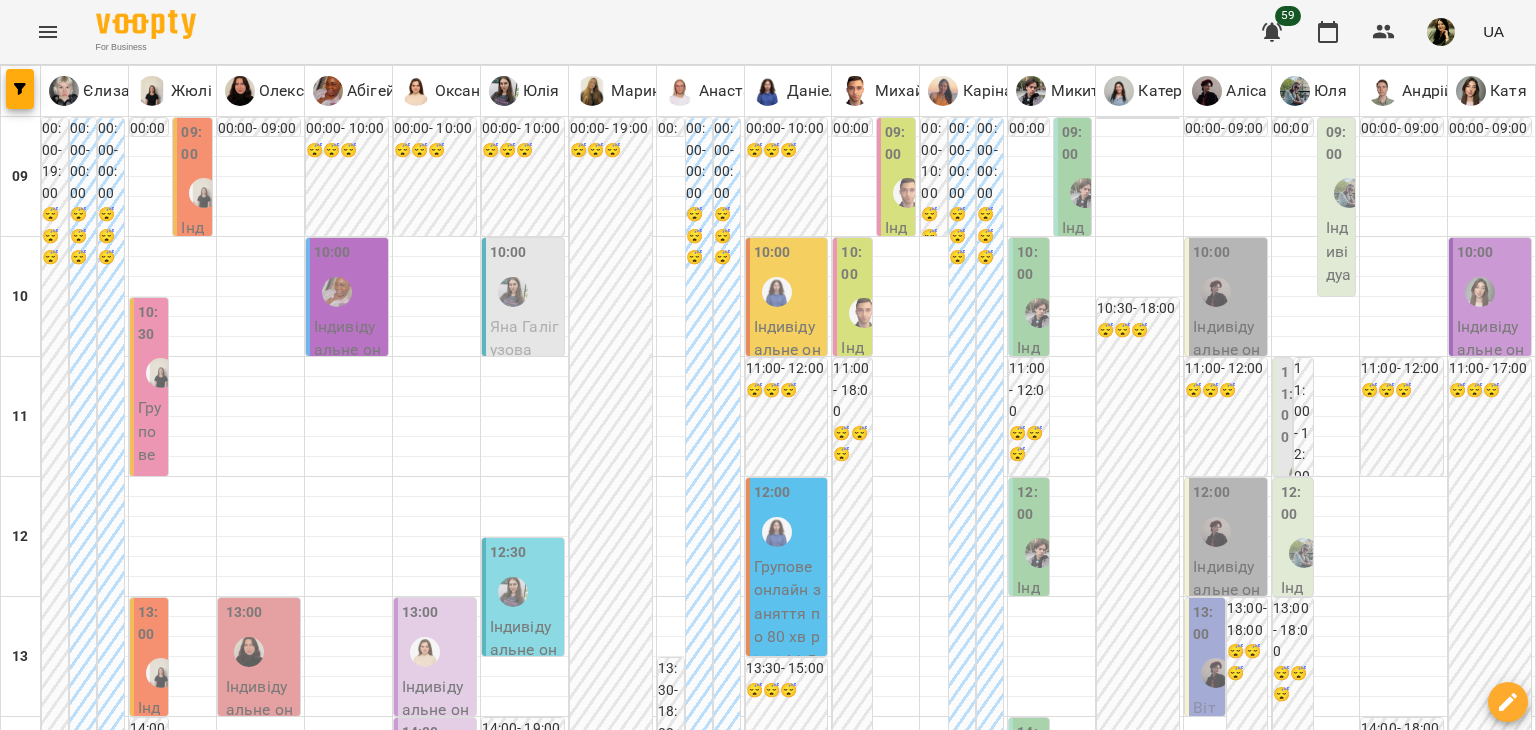 click on "ср" at bounding box center [644, 1823] 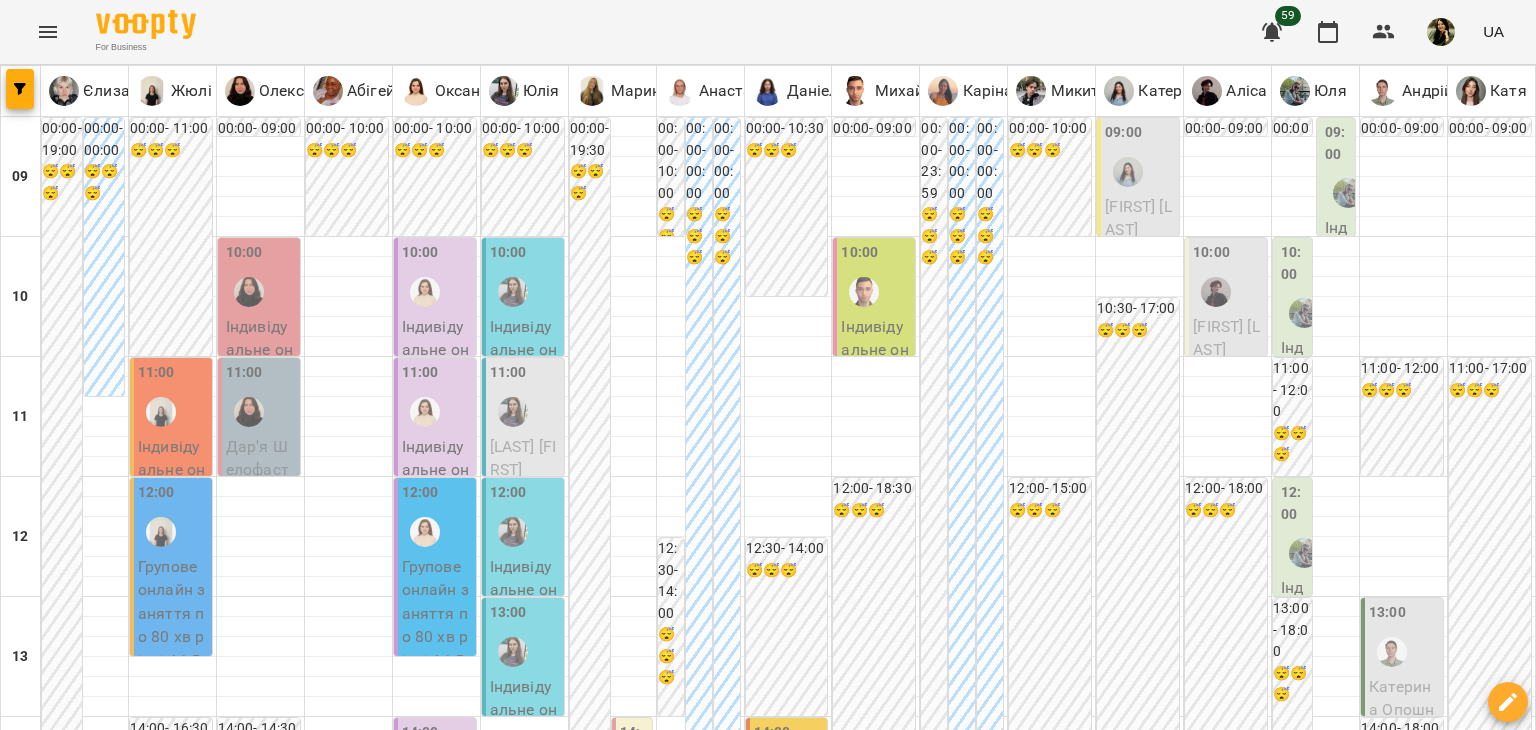 scroll, scrollTop: 528, scrollLeft: 0, axis: vertical 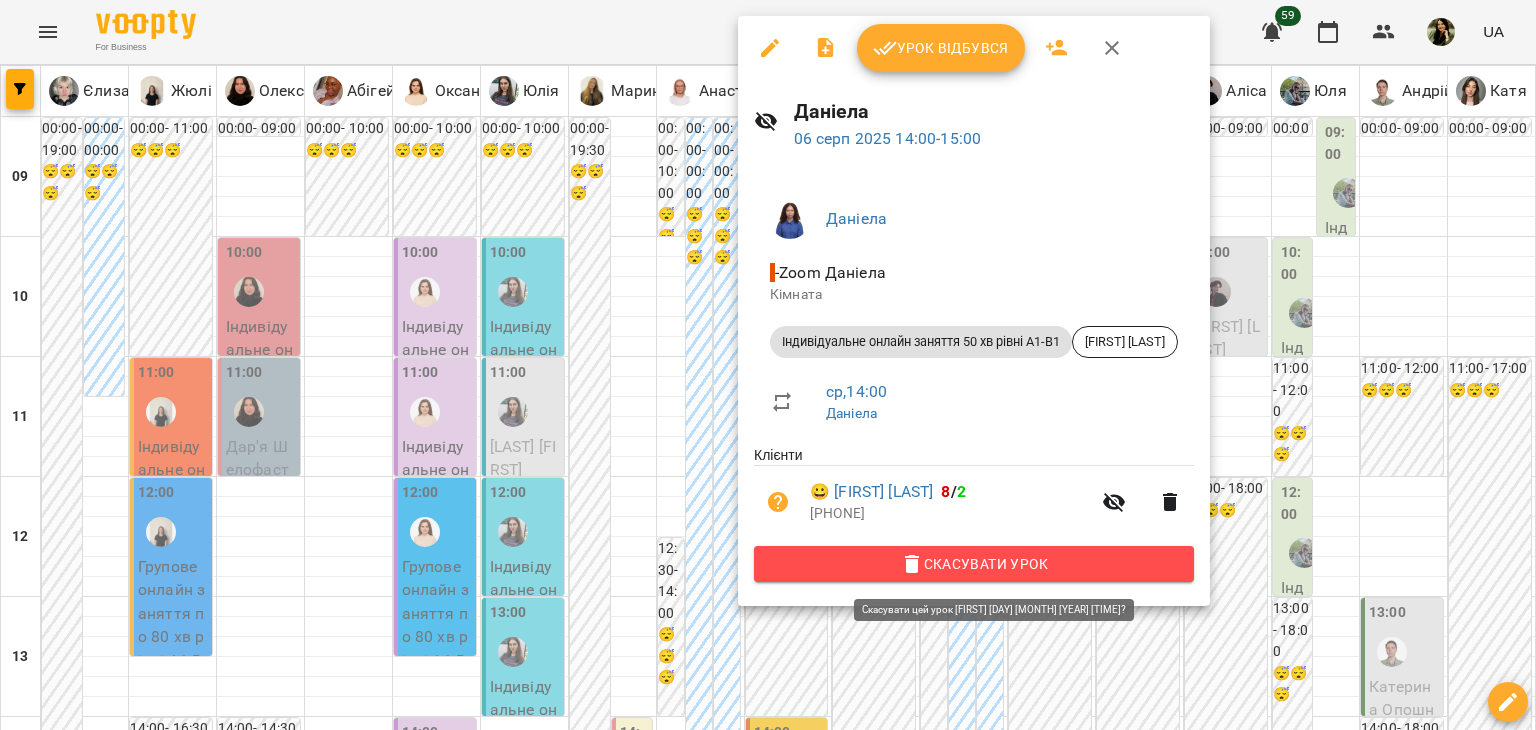 click on "Скасувати Урок" at bounding box center (974, 564) 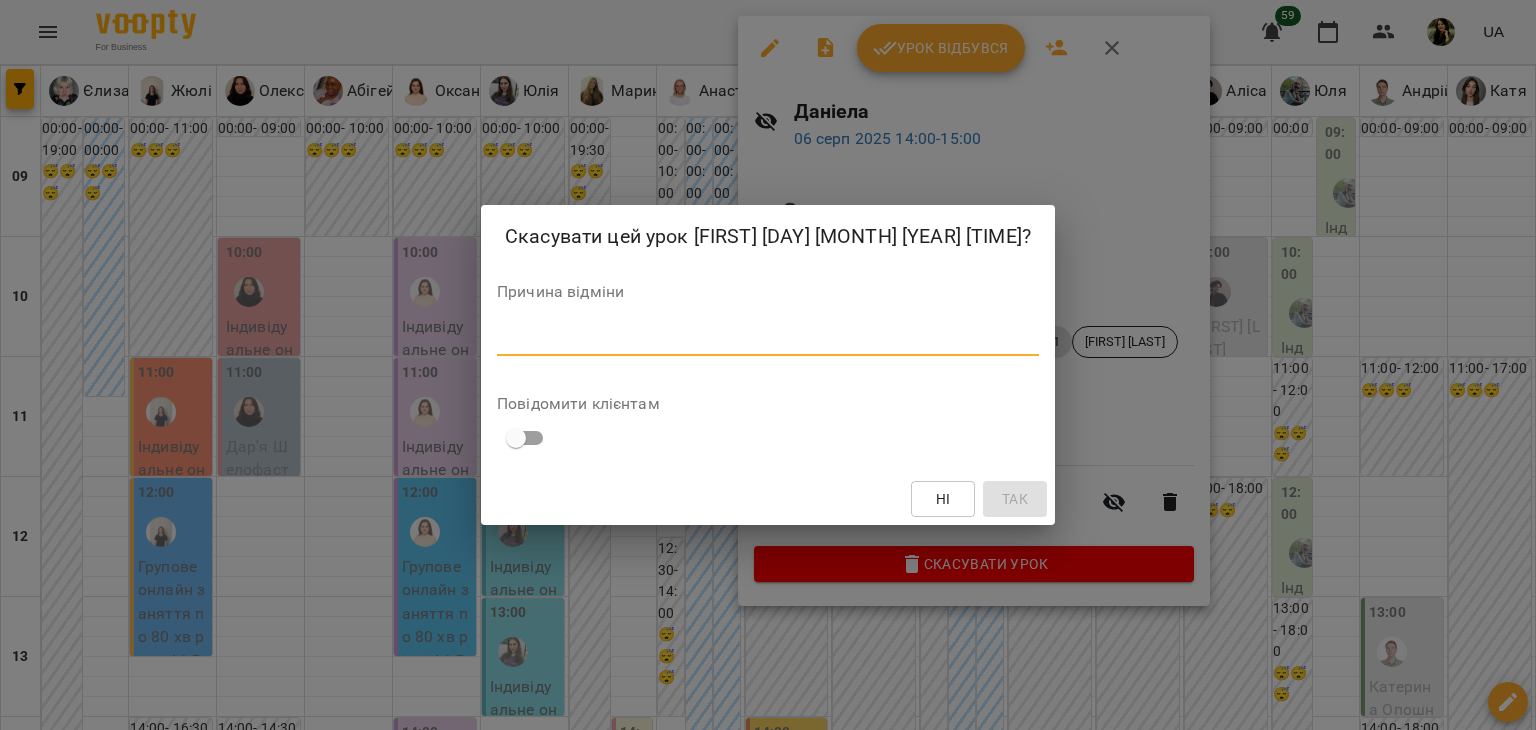 click at bounding box center [768, 339] 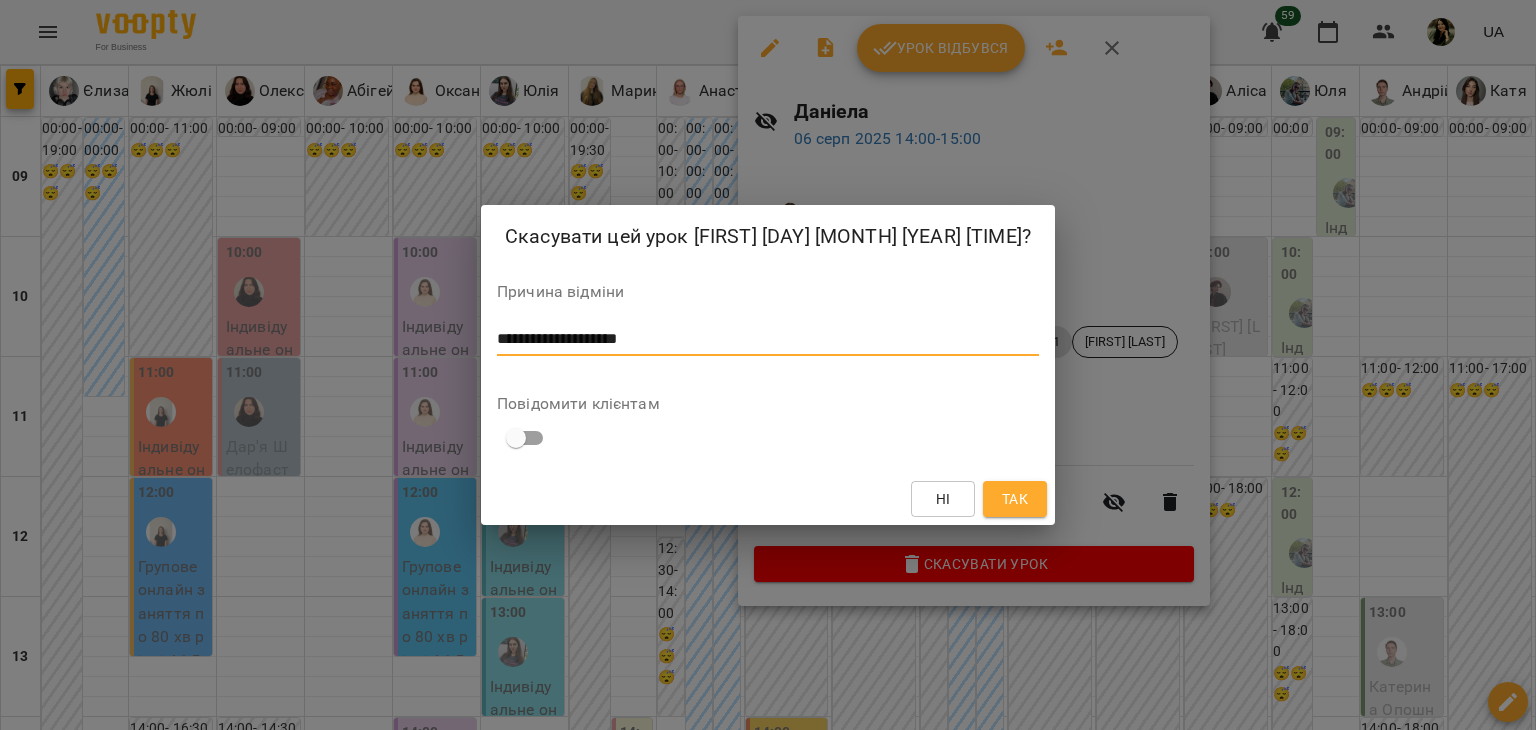 type on "**********" 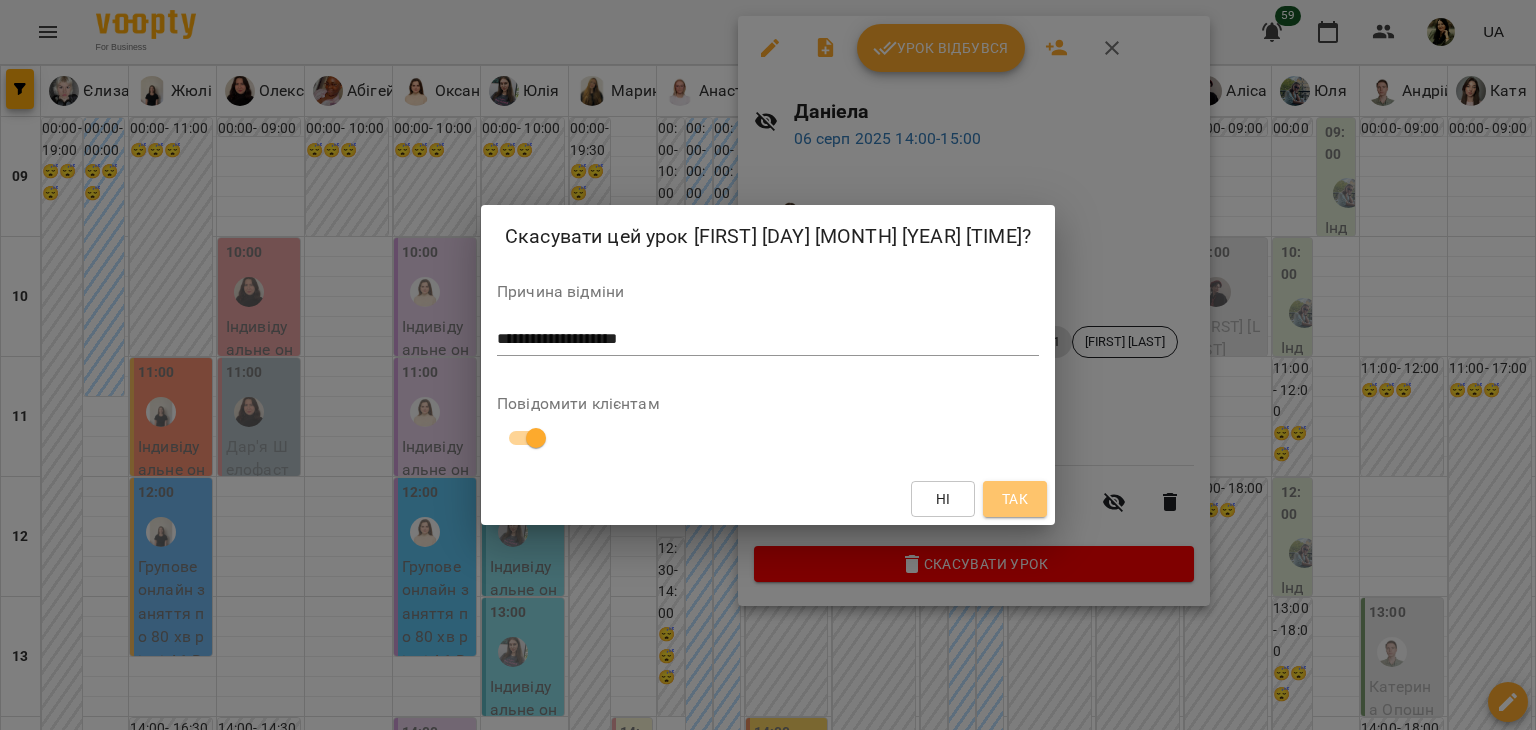 click on "Так" at bounding box center (1015, 499) 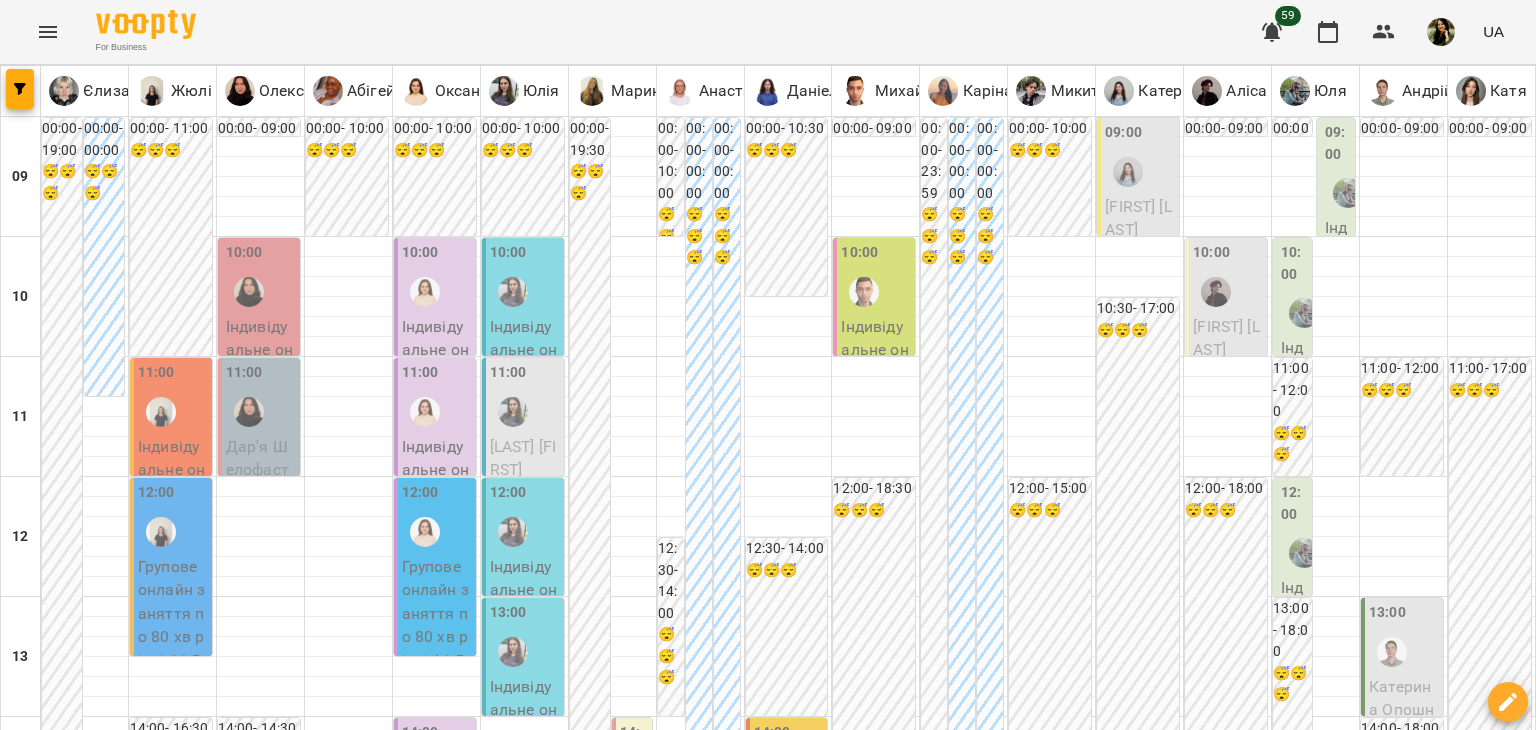 click on "пт 08 серп" at bounding box center (1068, 1829) 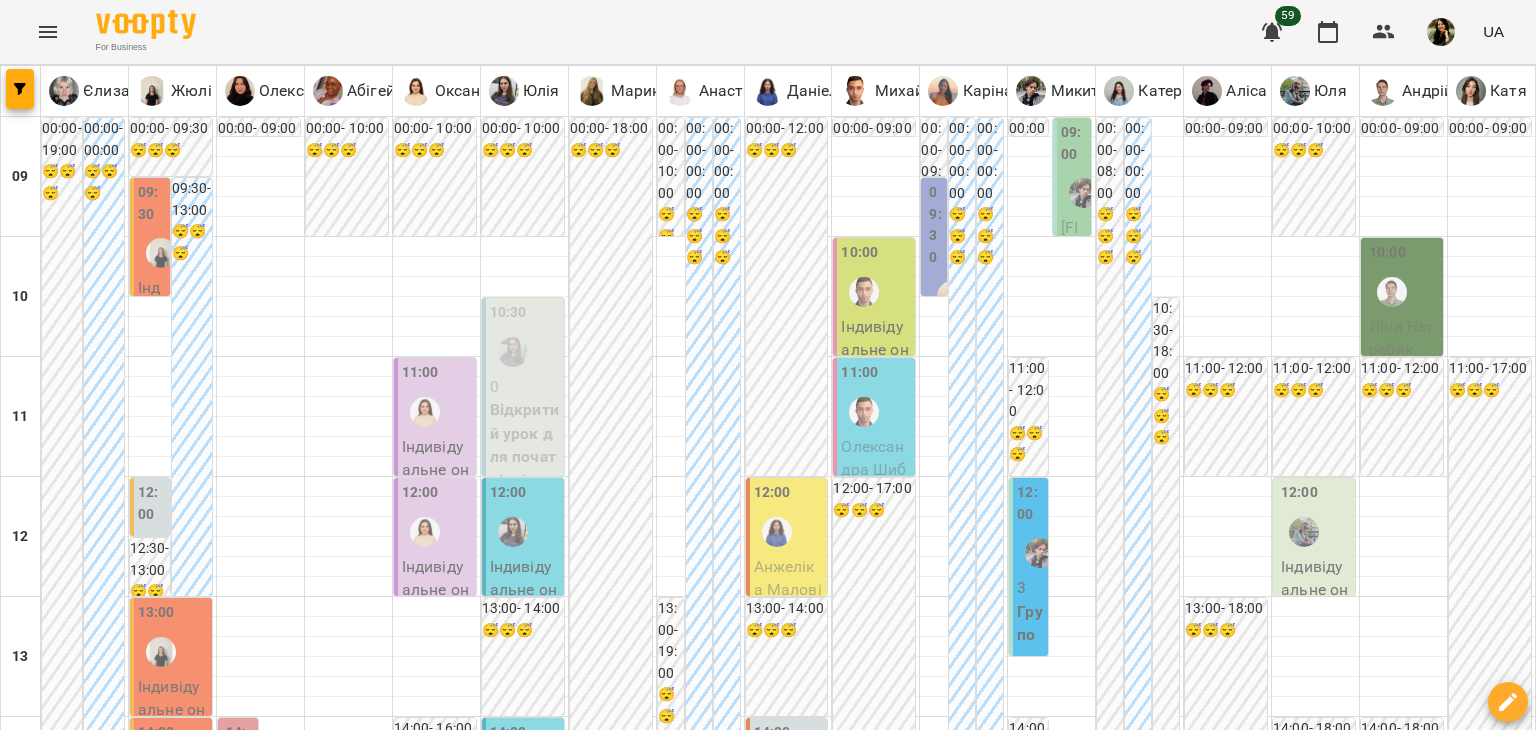 scroll, scrollTop: 464, scrollLeft: 0, axis: vertical 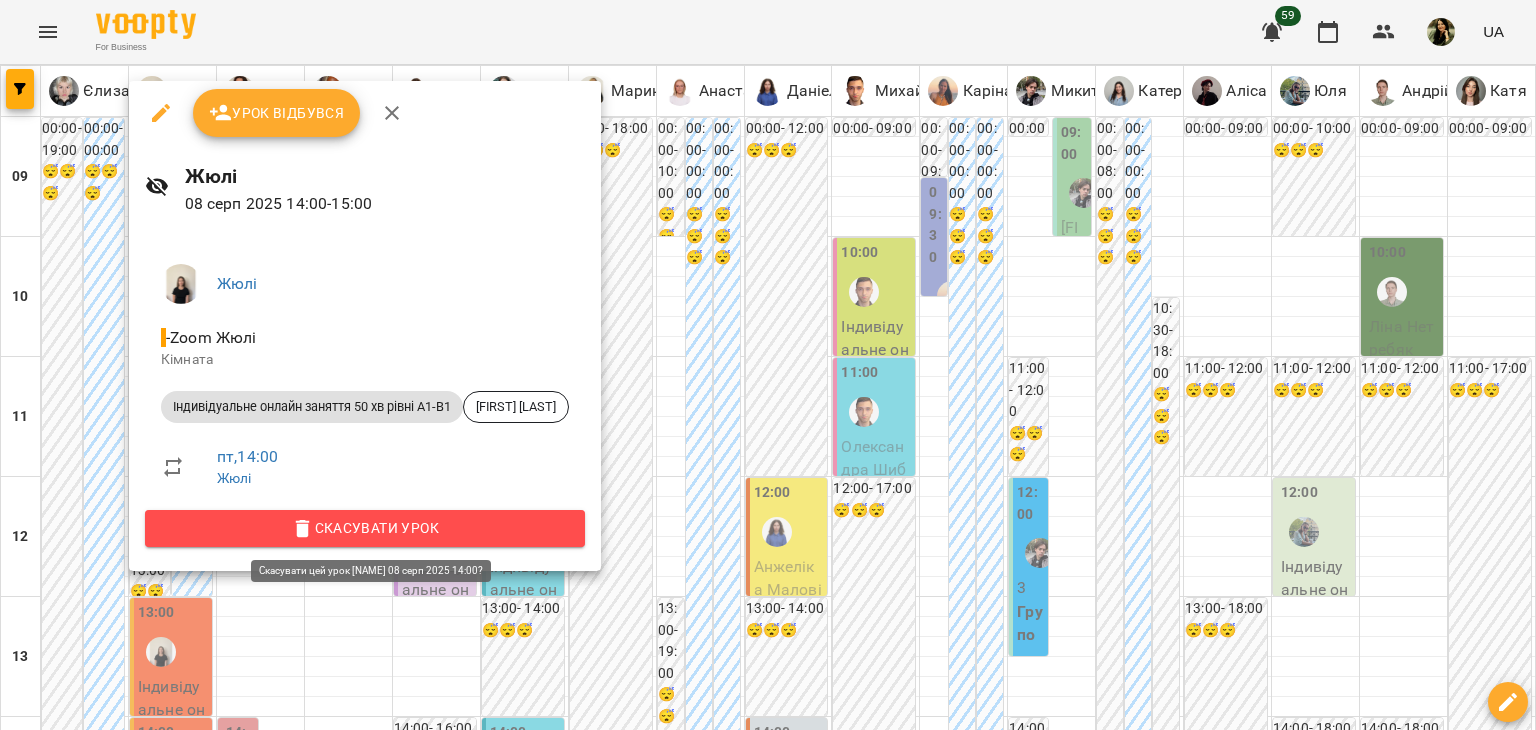 click on "Скасувати Урок" at bounding box center [365, 528] 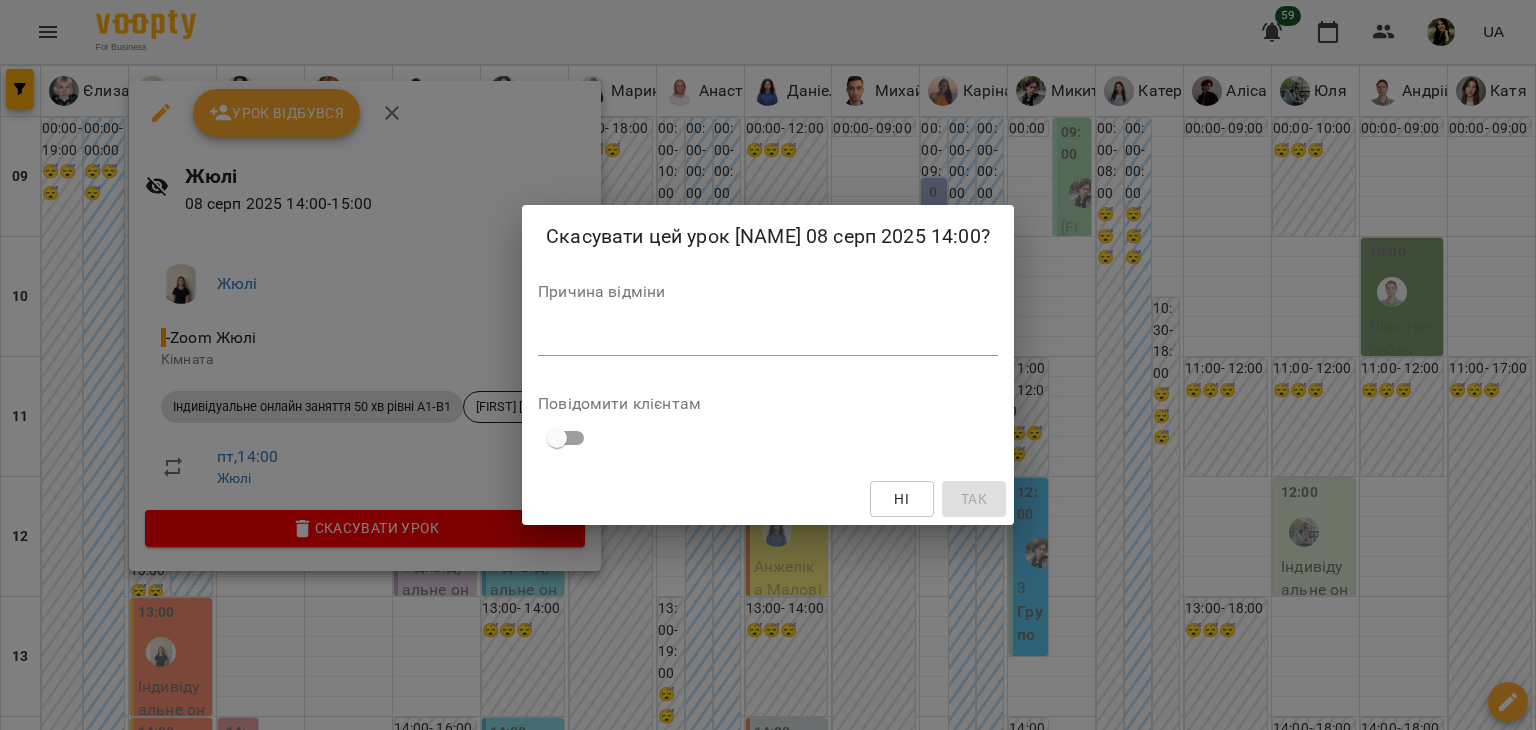 click on "Причина відміни *" at bounding box center [768, 324] 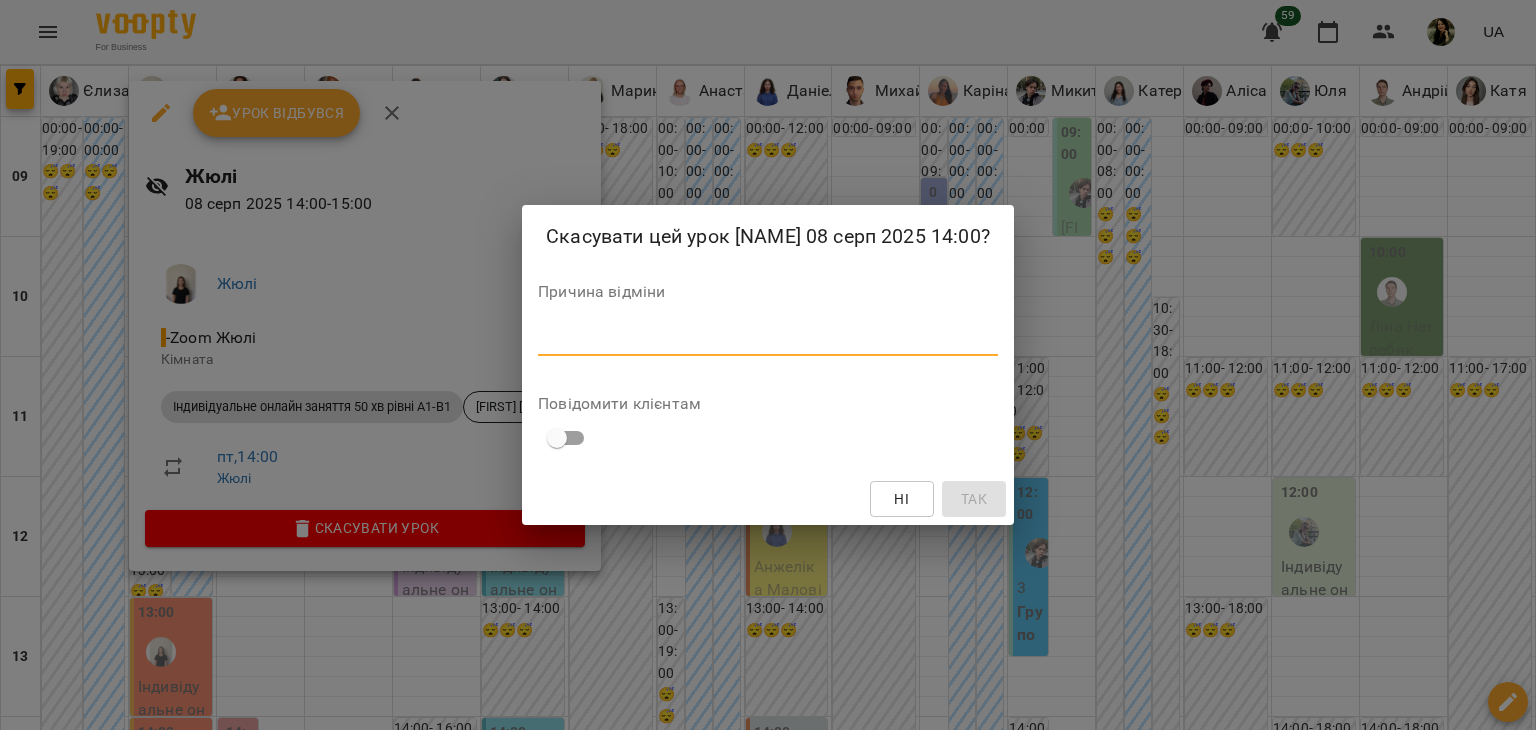 click at bounding box center [768, 339] 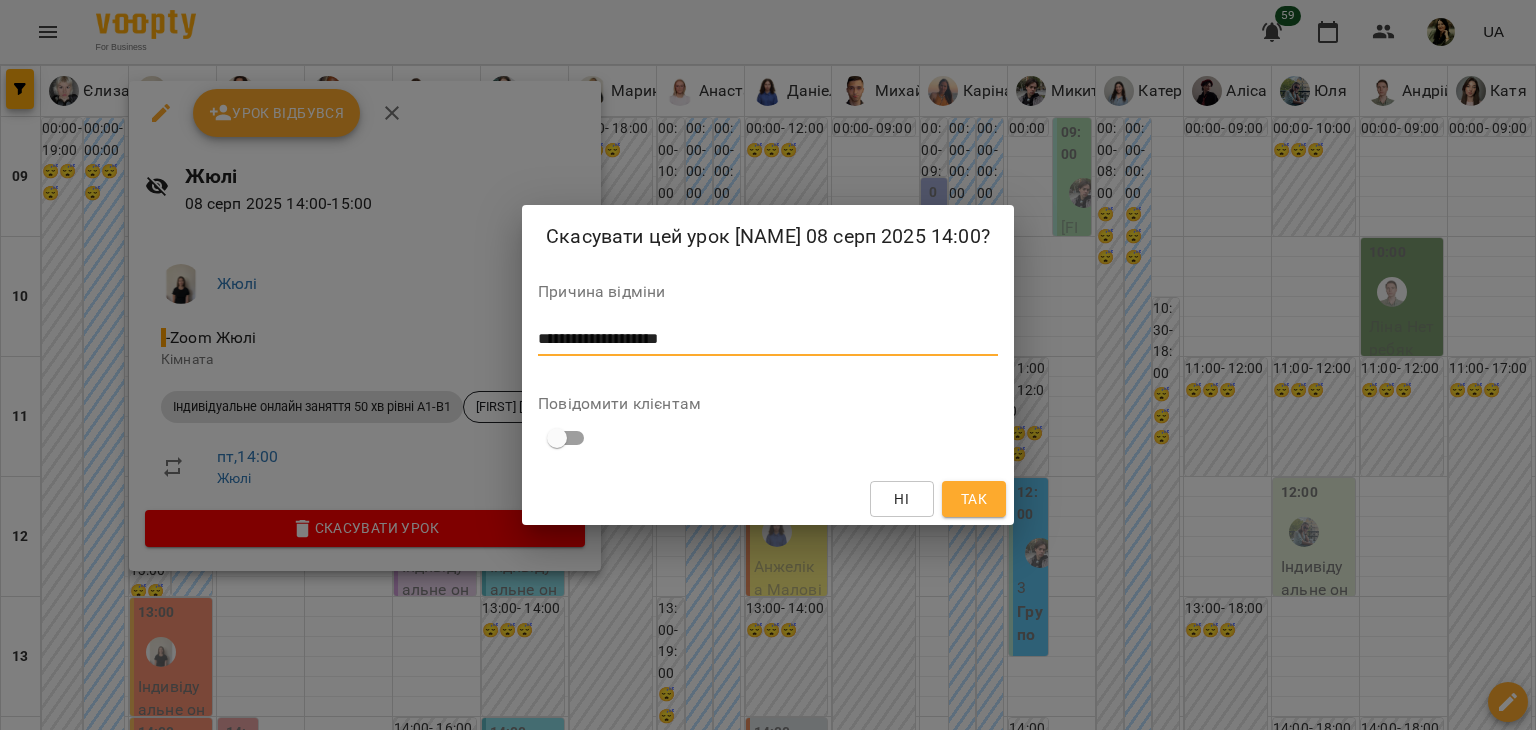 type on "**********" 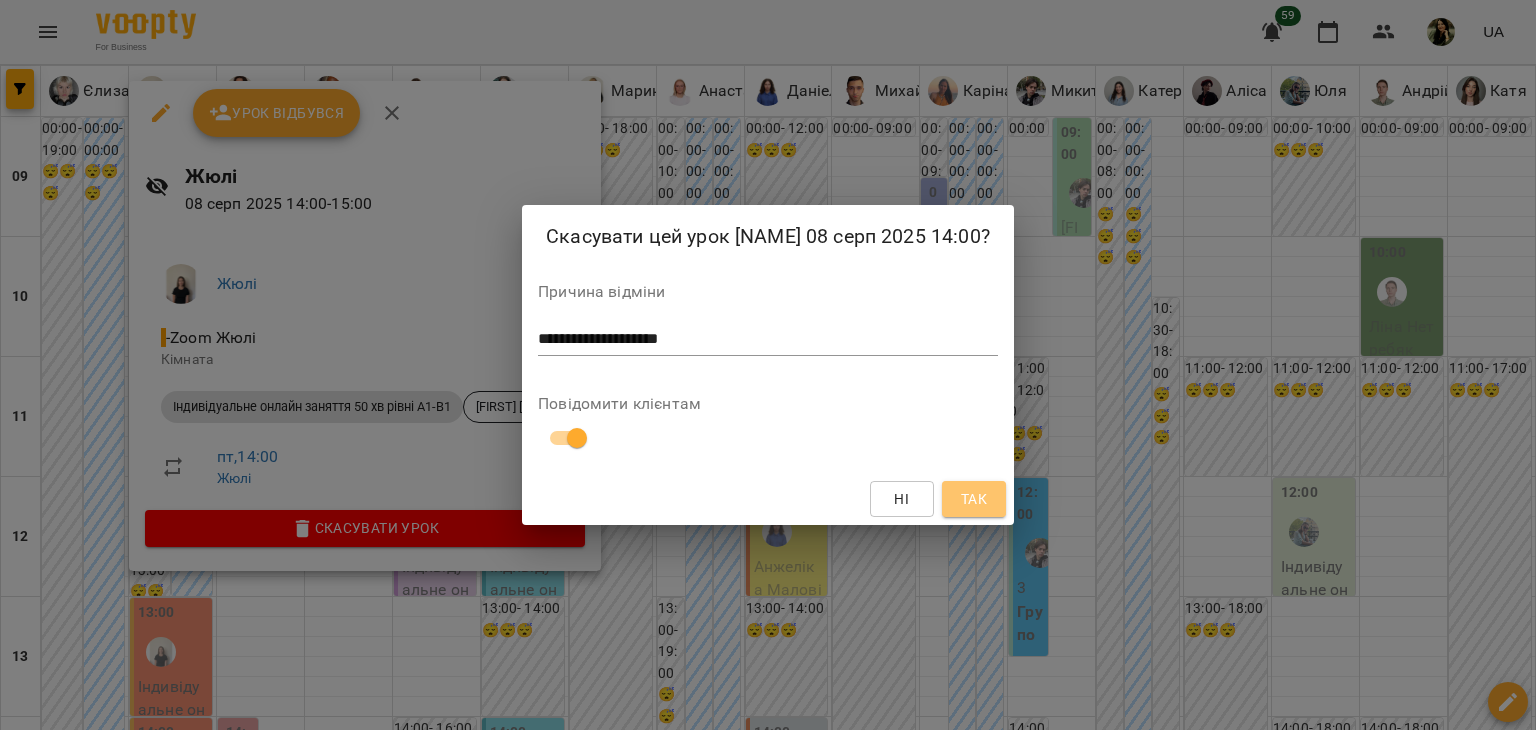 click on "Так" at bounding box center [974, 499] 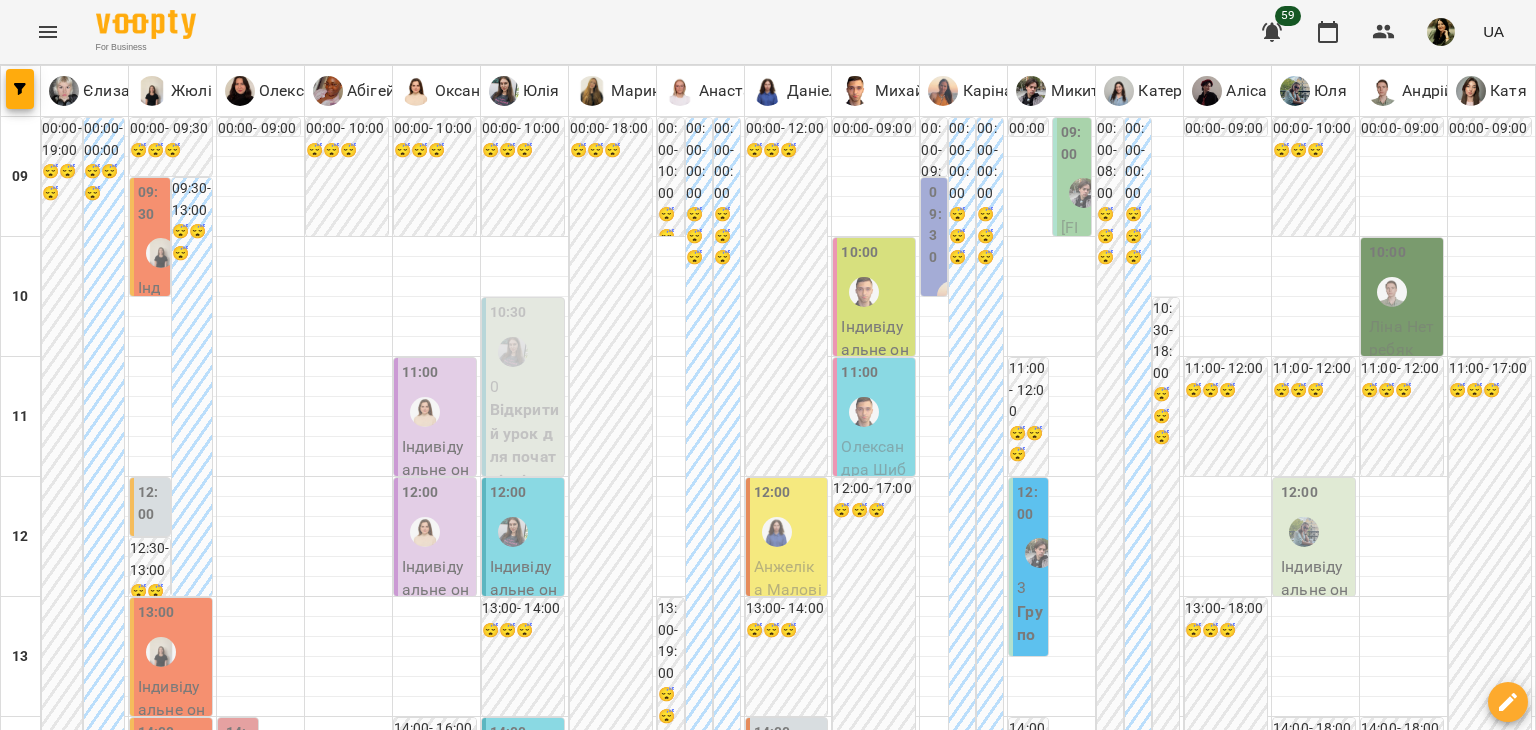 click on "чт" at bounding box center [678, 1823] 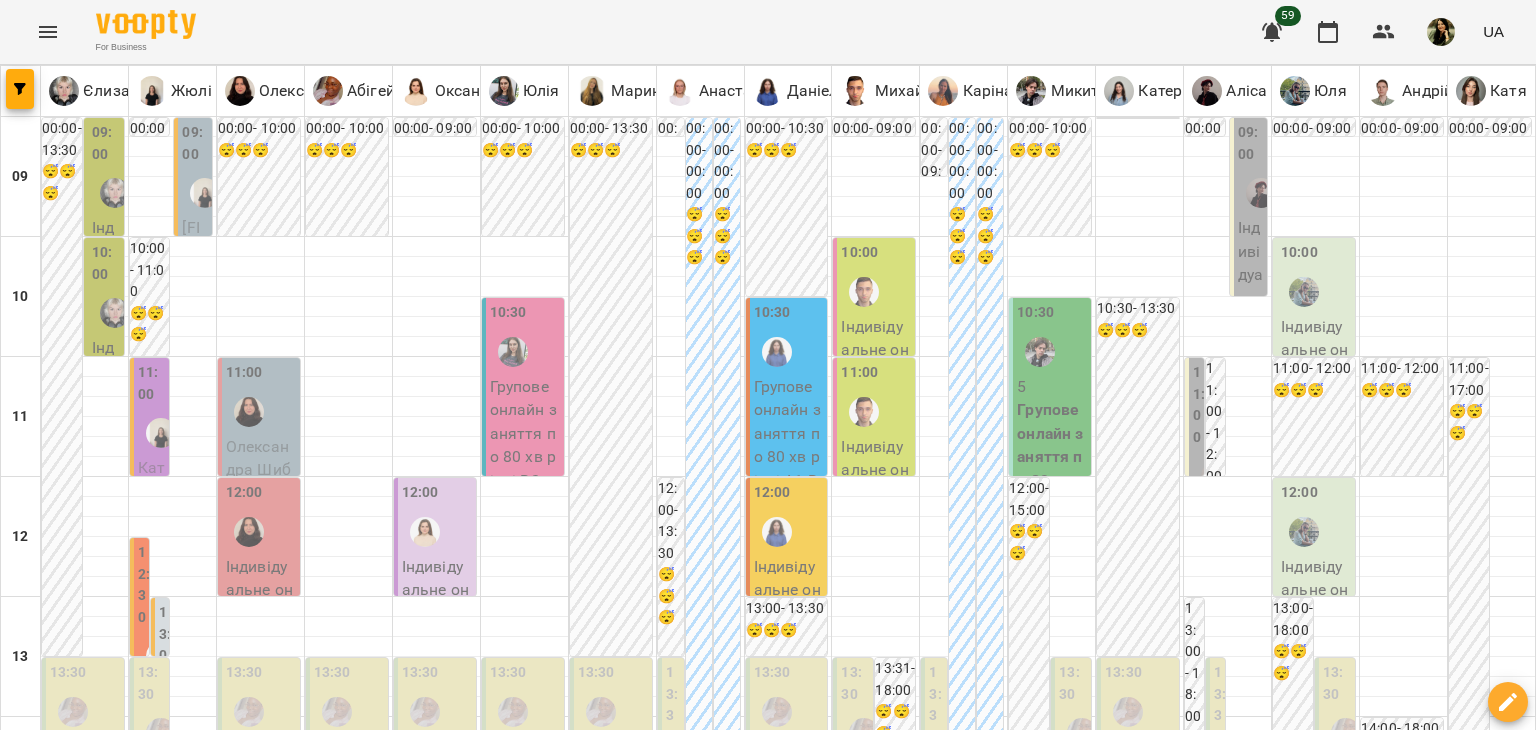 scroll, scrollTop: 1031, scrollLeft: 0, axis: vertical 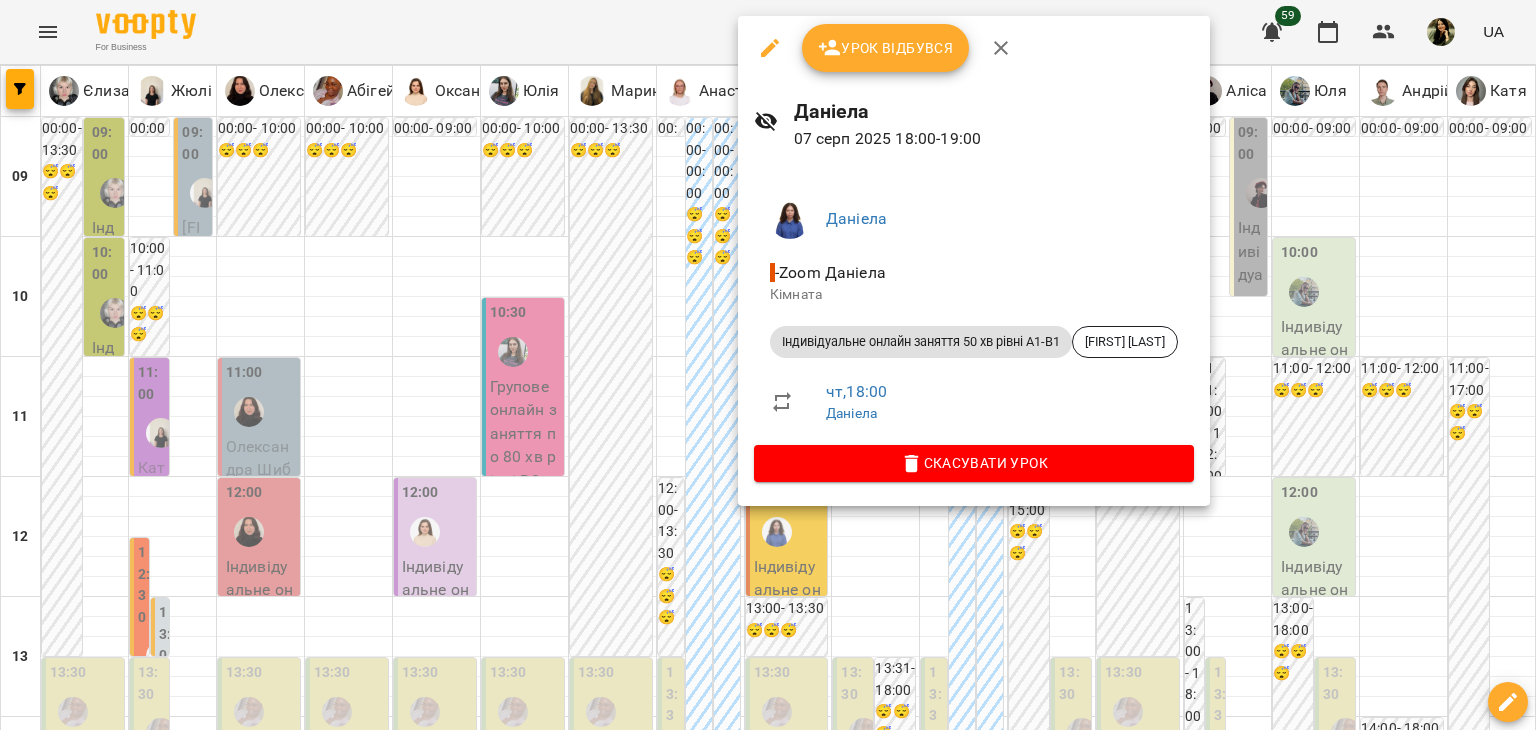 click at bounding box center (768, 365) 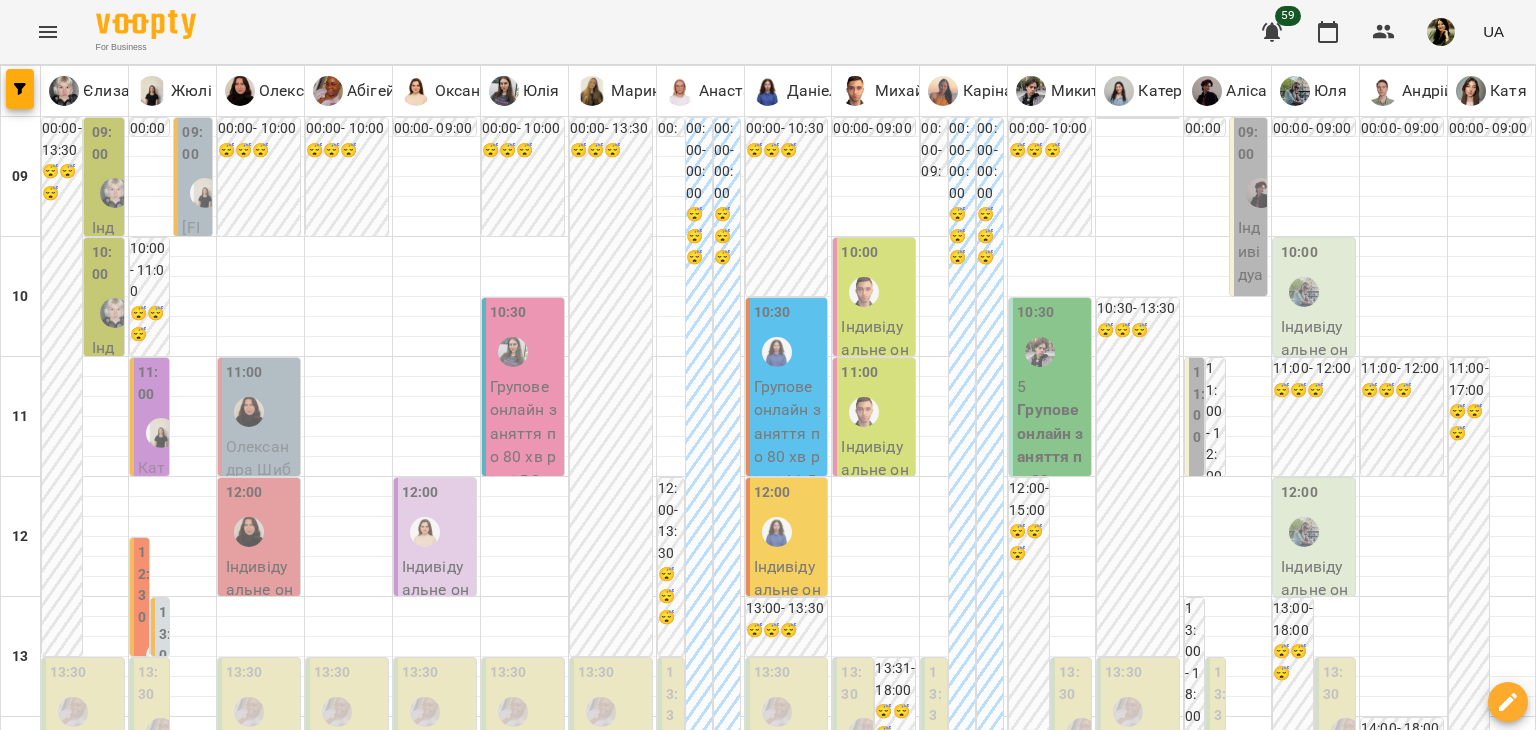 click on "Групове онлайн заняття по 80 хв рівні А1-В1 - Група 82 А2" at bounding box center [789, 1477] 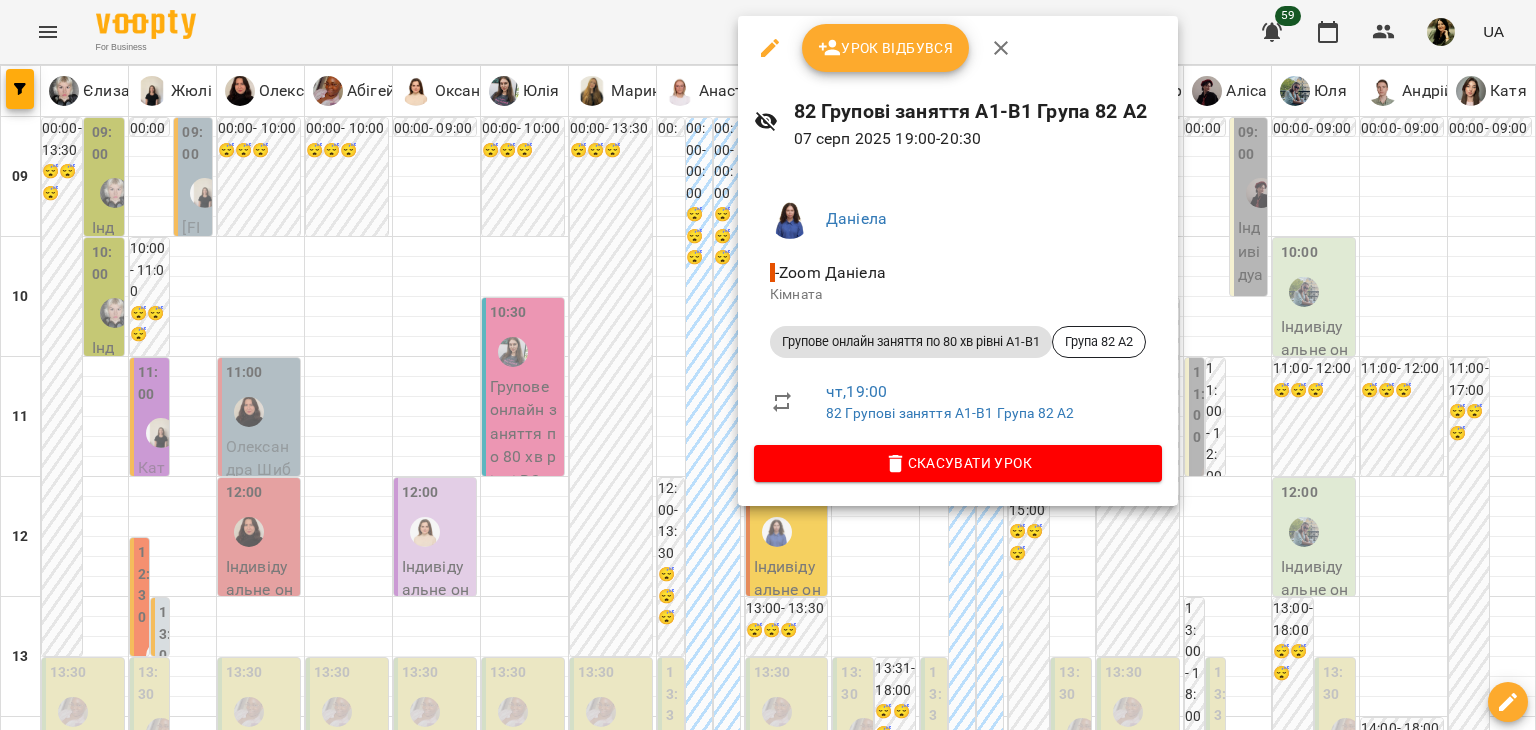 click at bounding box center [768, 365] 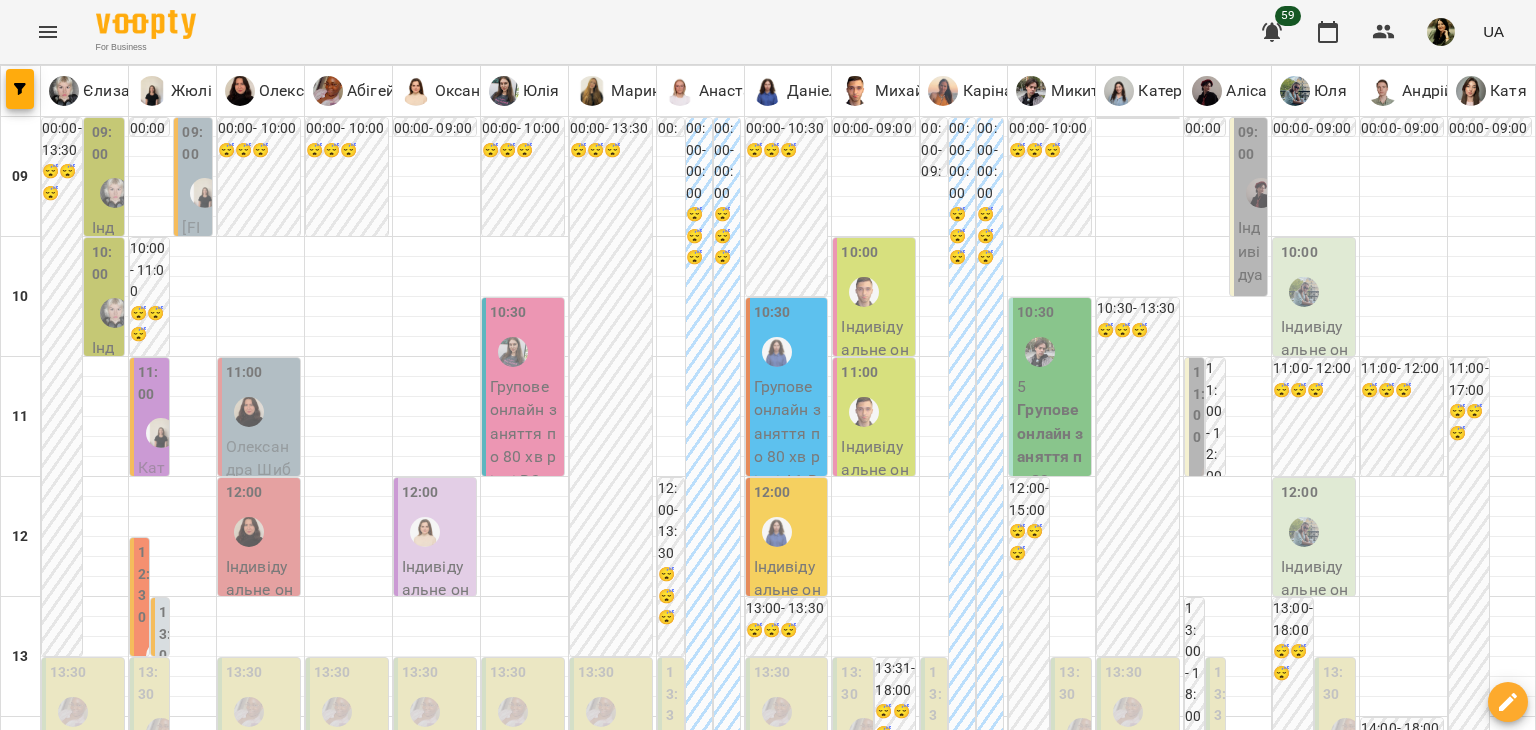 scroll, scrollTop: 155, scrollLeft: 0, axis: vertical 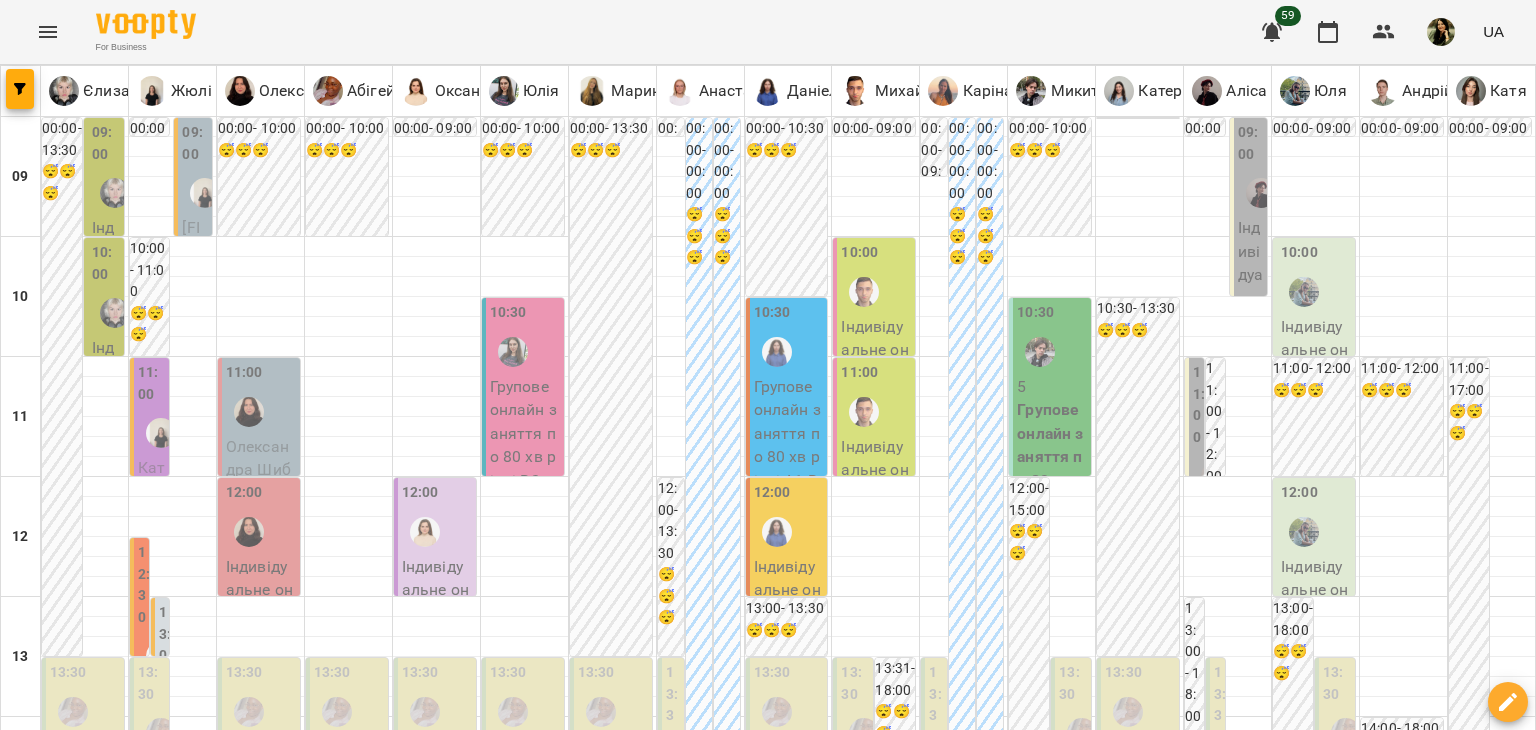 click on "Групове онлайн заняття по 80 хв рівні А1-В1 - Група 90 A1" at bounding box center (789, 457) 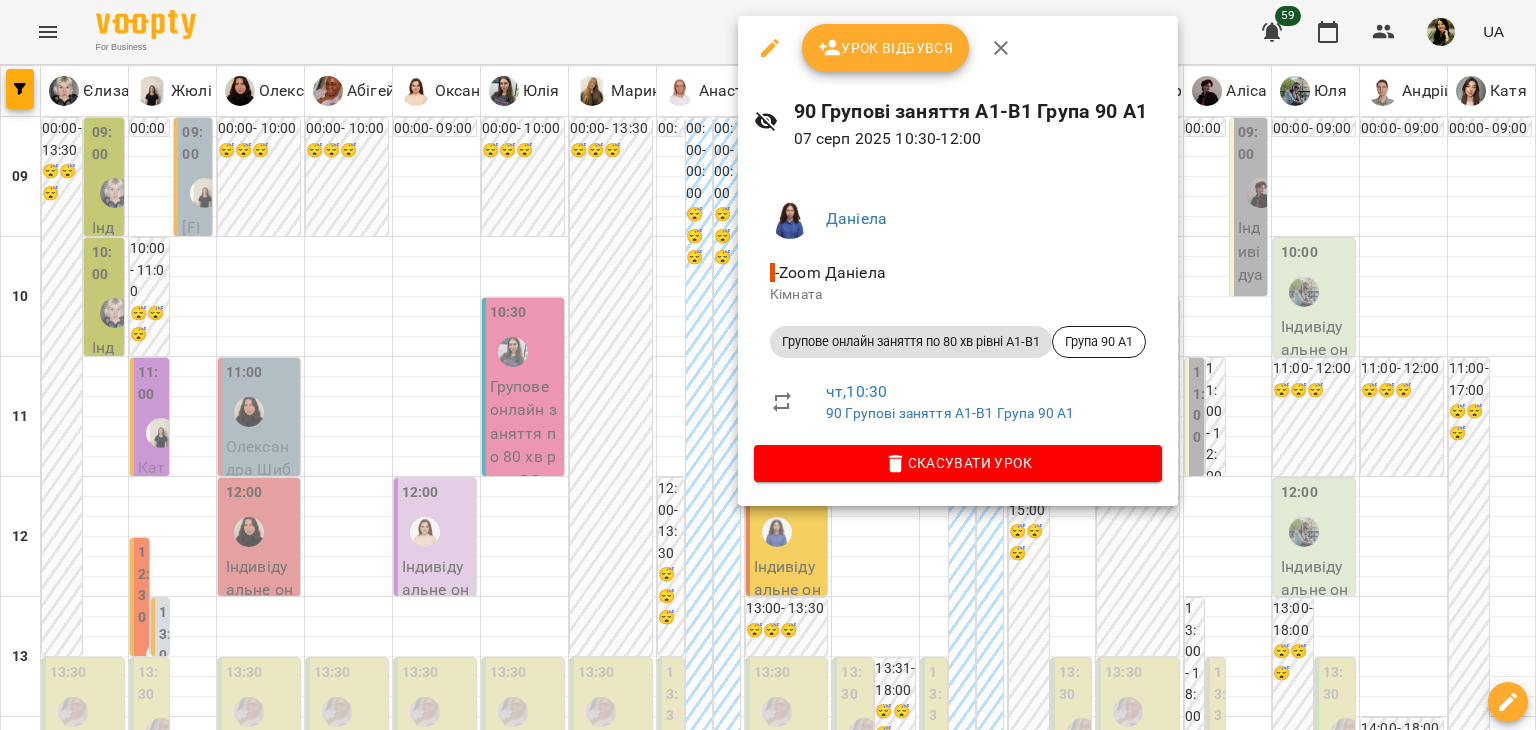 click at bounding box center [768, 365] 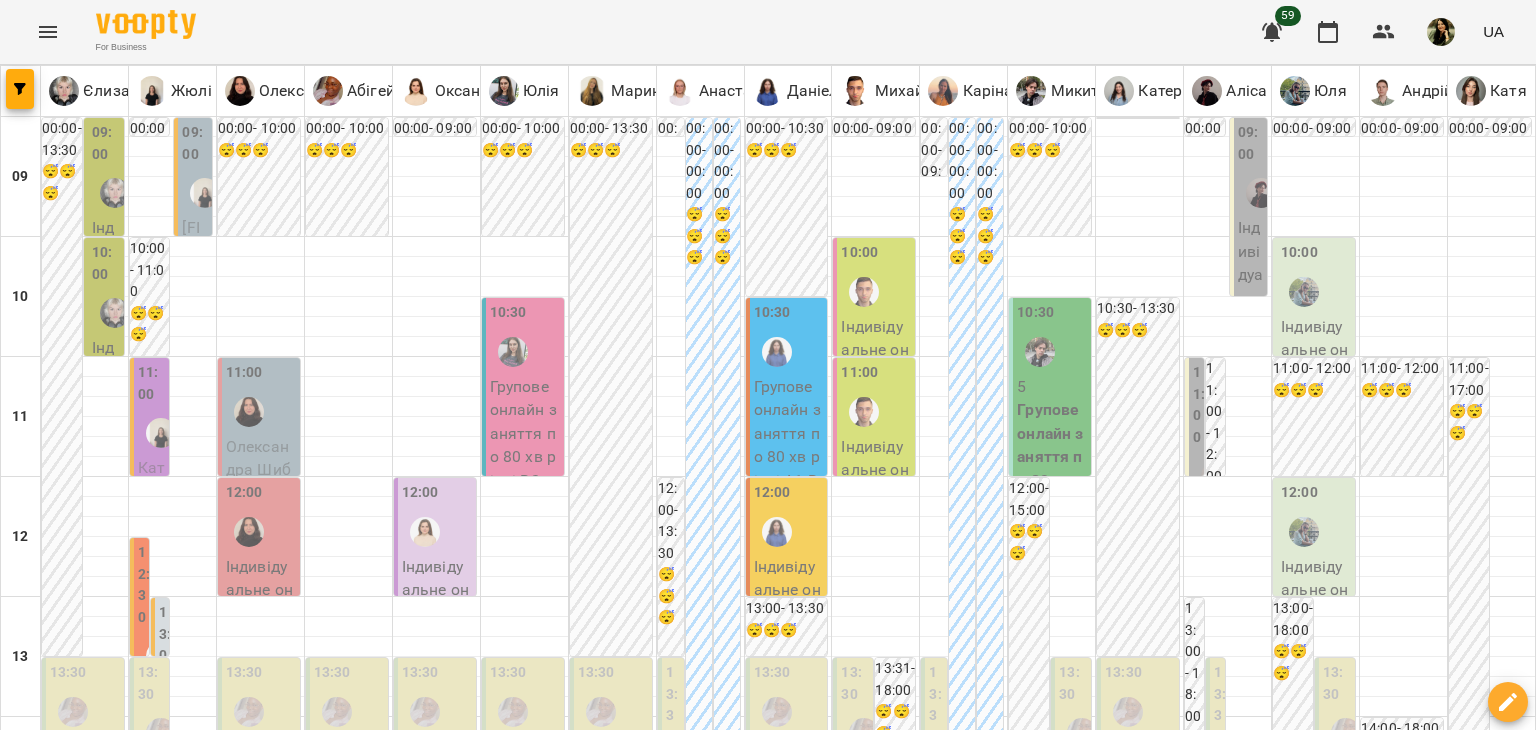 click on "Індивідуальне онлайн заняття  50 хв рівні А1-В1 - Курінний Сергій" at bounding box center (789, 637) 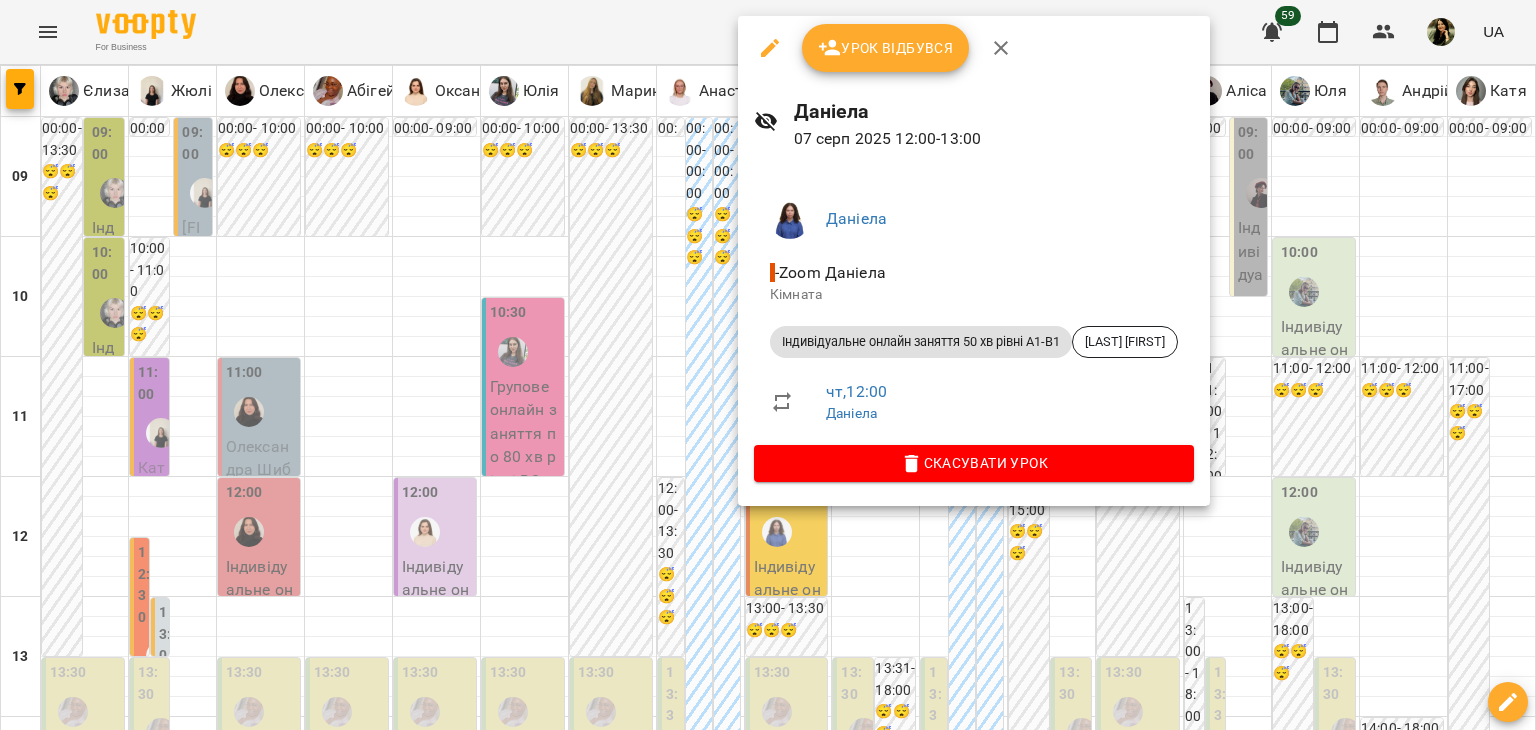 click at bounding box center [768, 365] 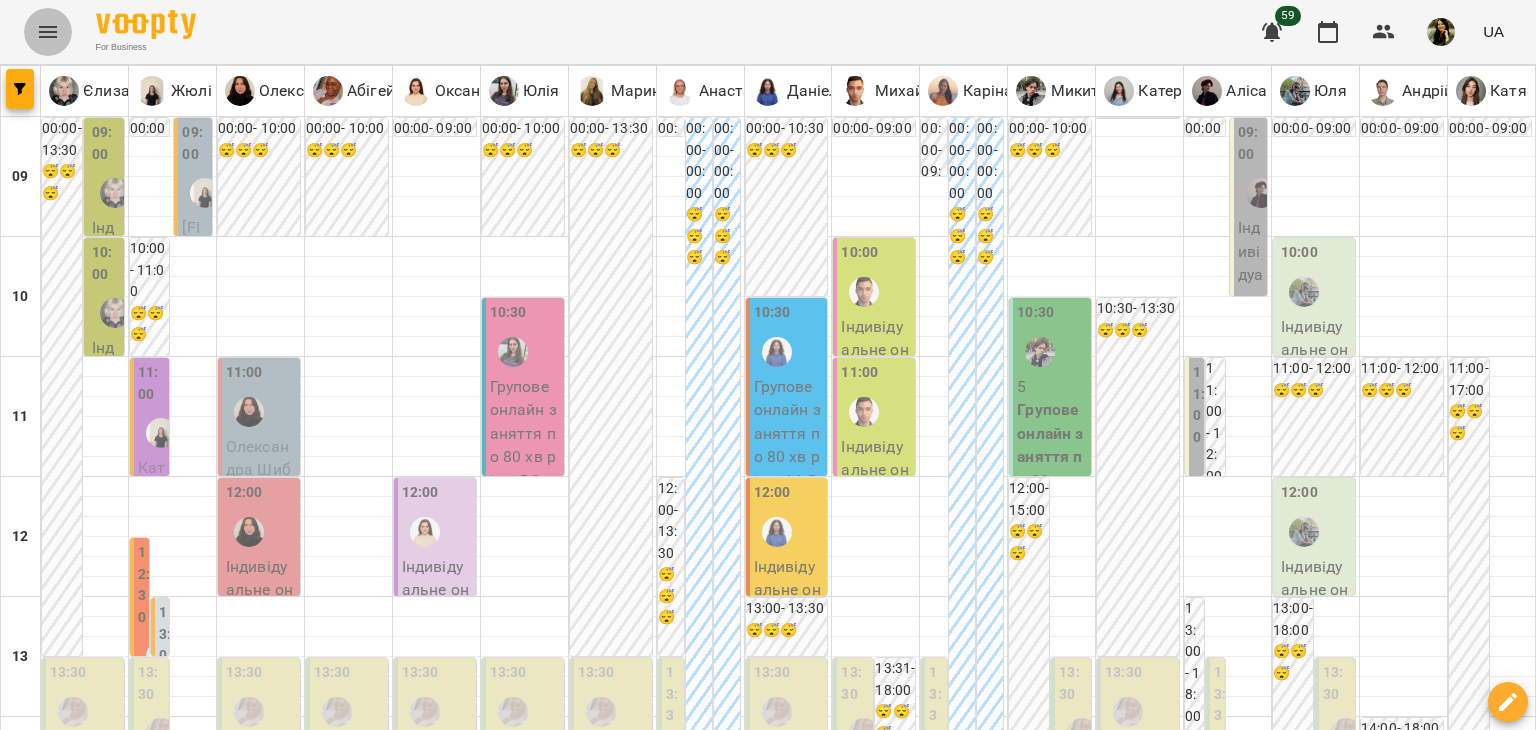 click at bounding box center [48, 32] 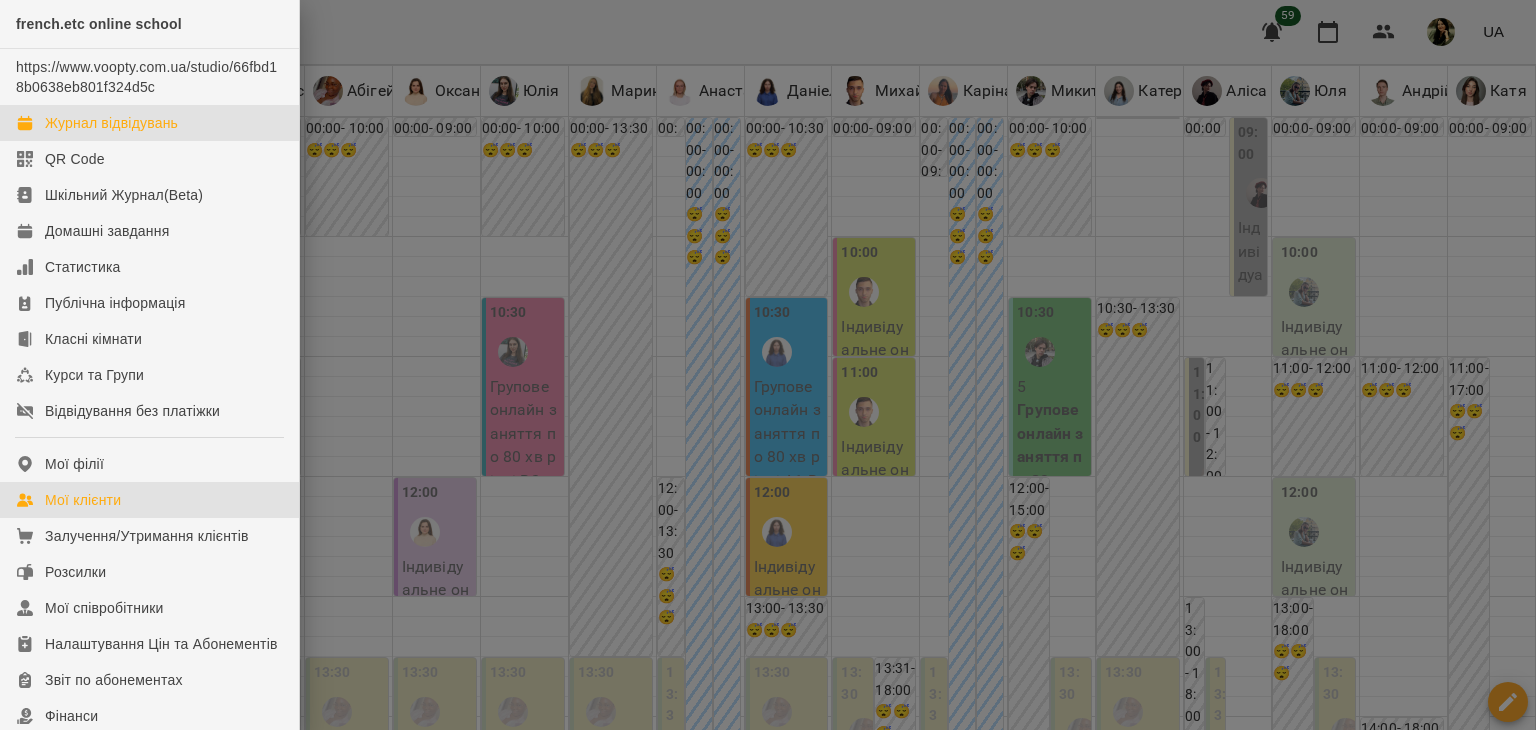 click on "Мої клієнти" at bounding box center [149, 500] 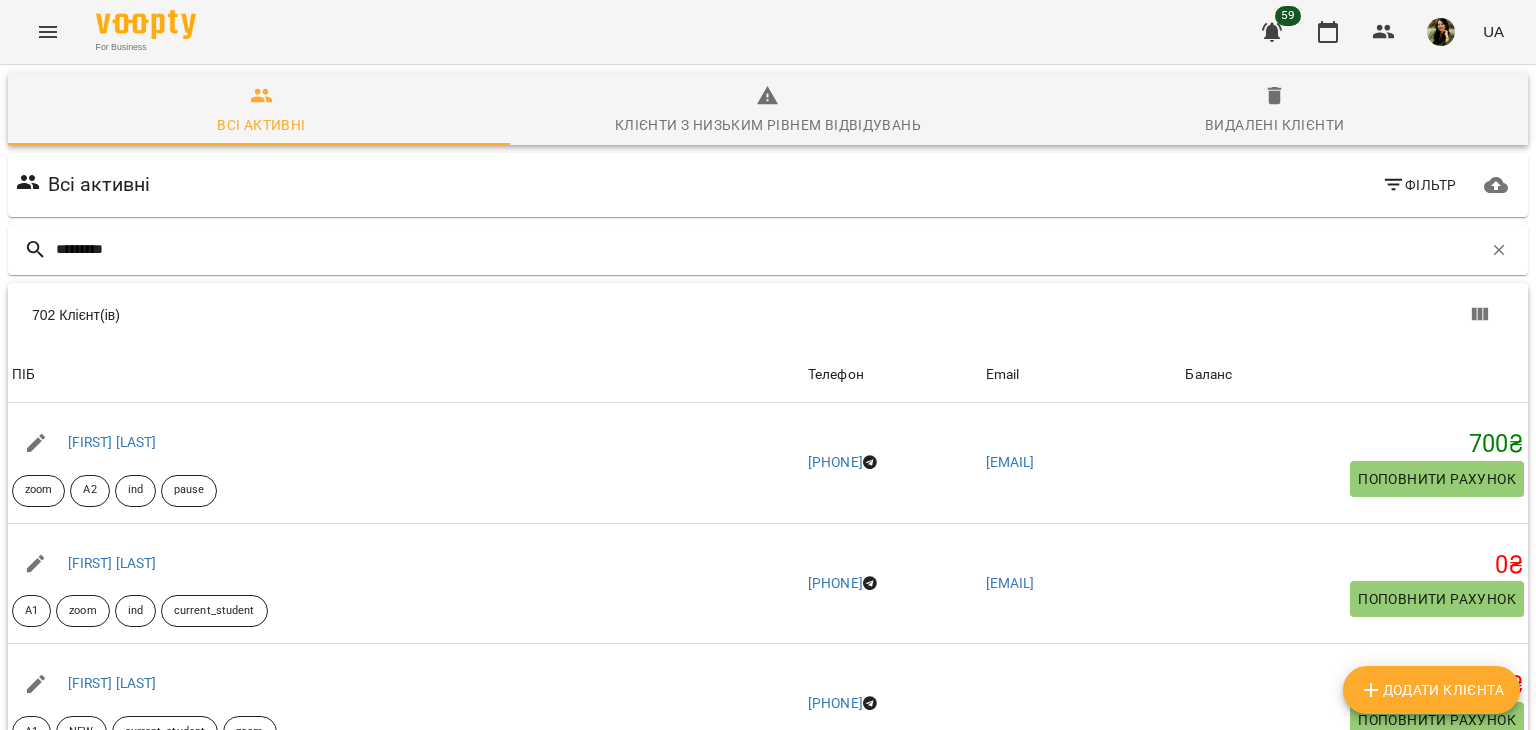 type on "*********" 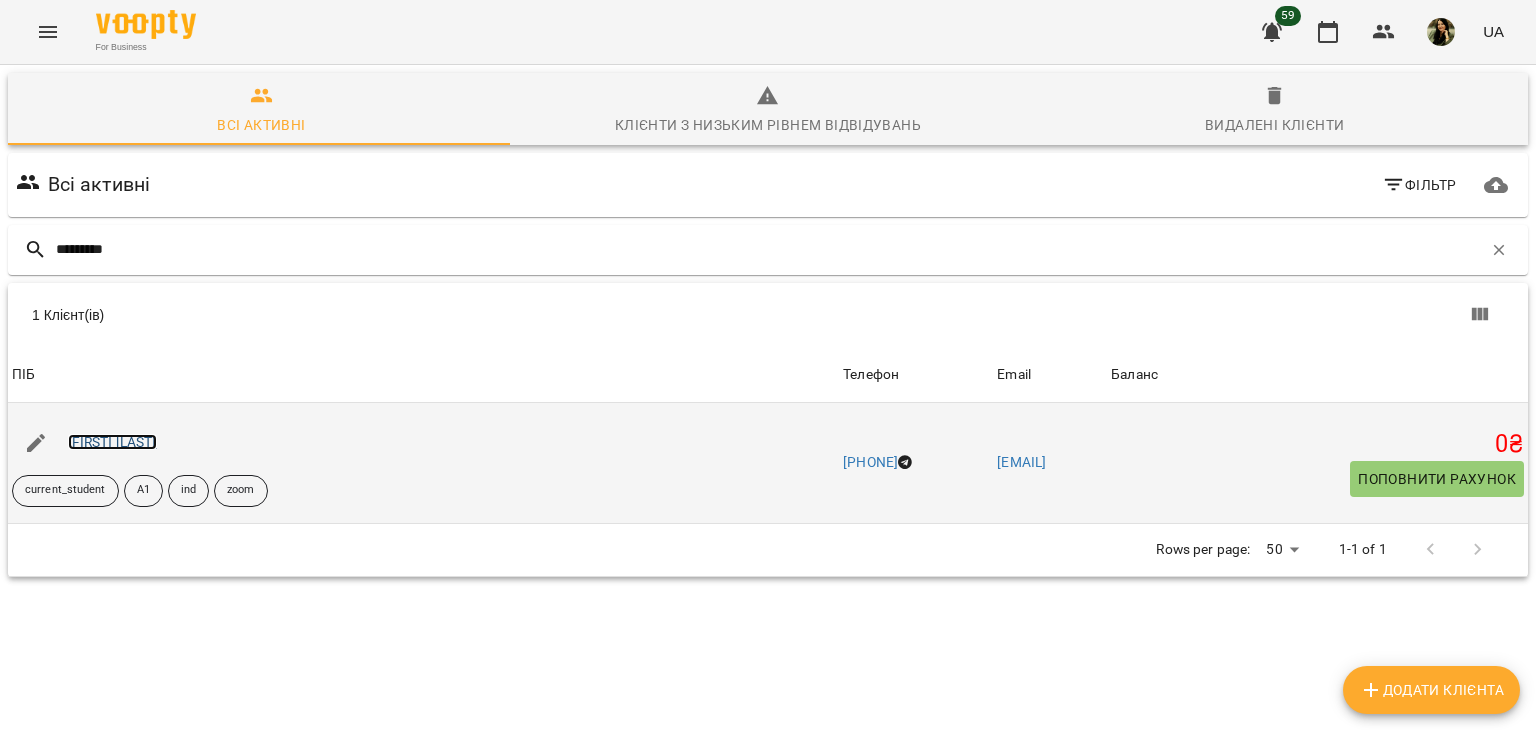 click on "Марія Моспанова" at bounding box center (112, 442) 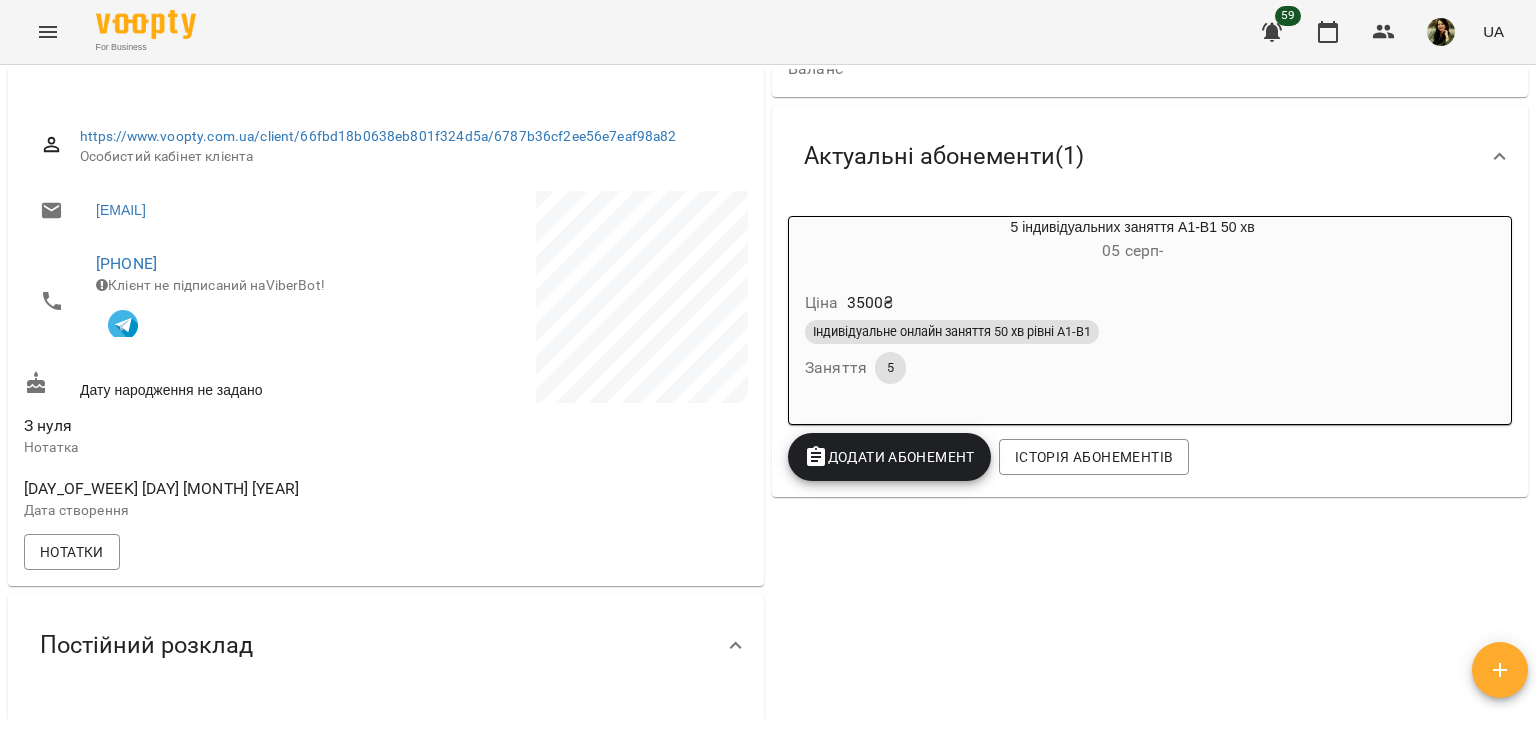 scroll, scrollTop: 200, scrollLeft: 0, axis: vertical 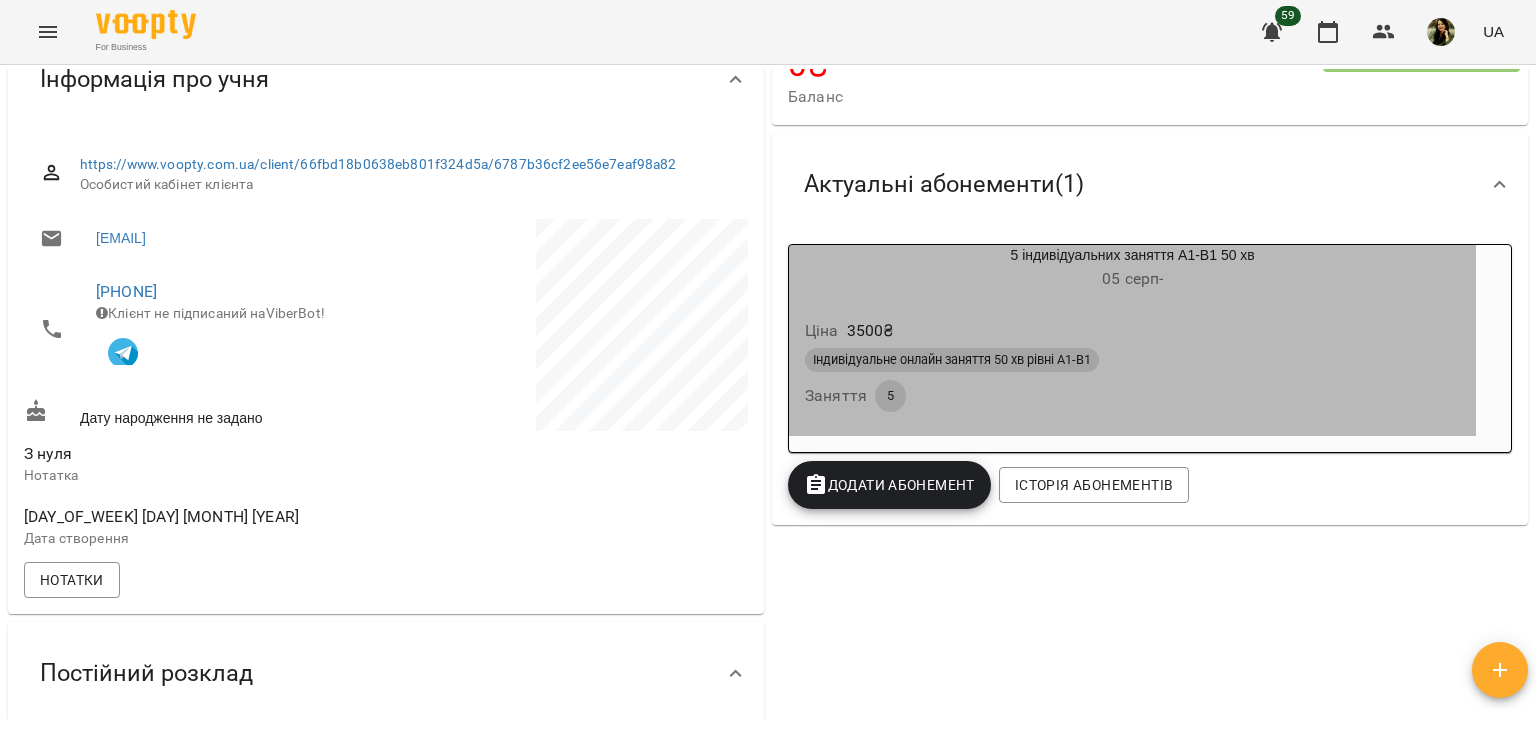click on "Індивідуальне онлайн заняття  50 хв рівні А1-В1" at bounding box center (1132, 360) 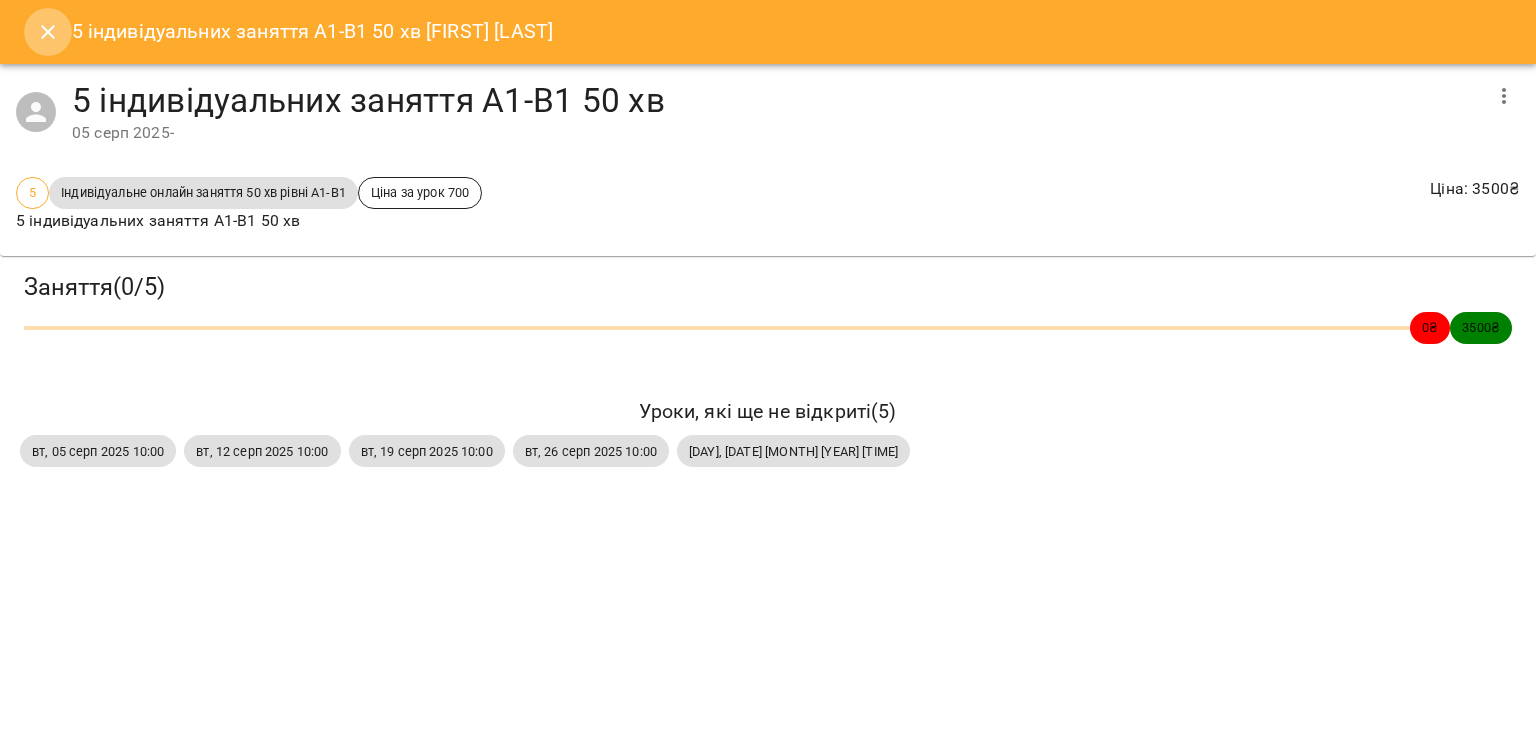 click 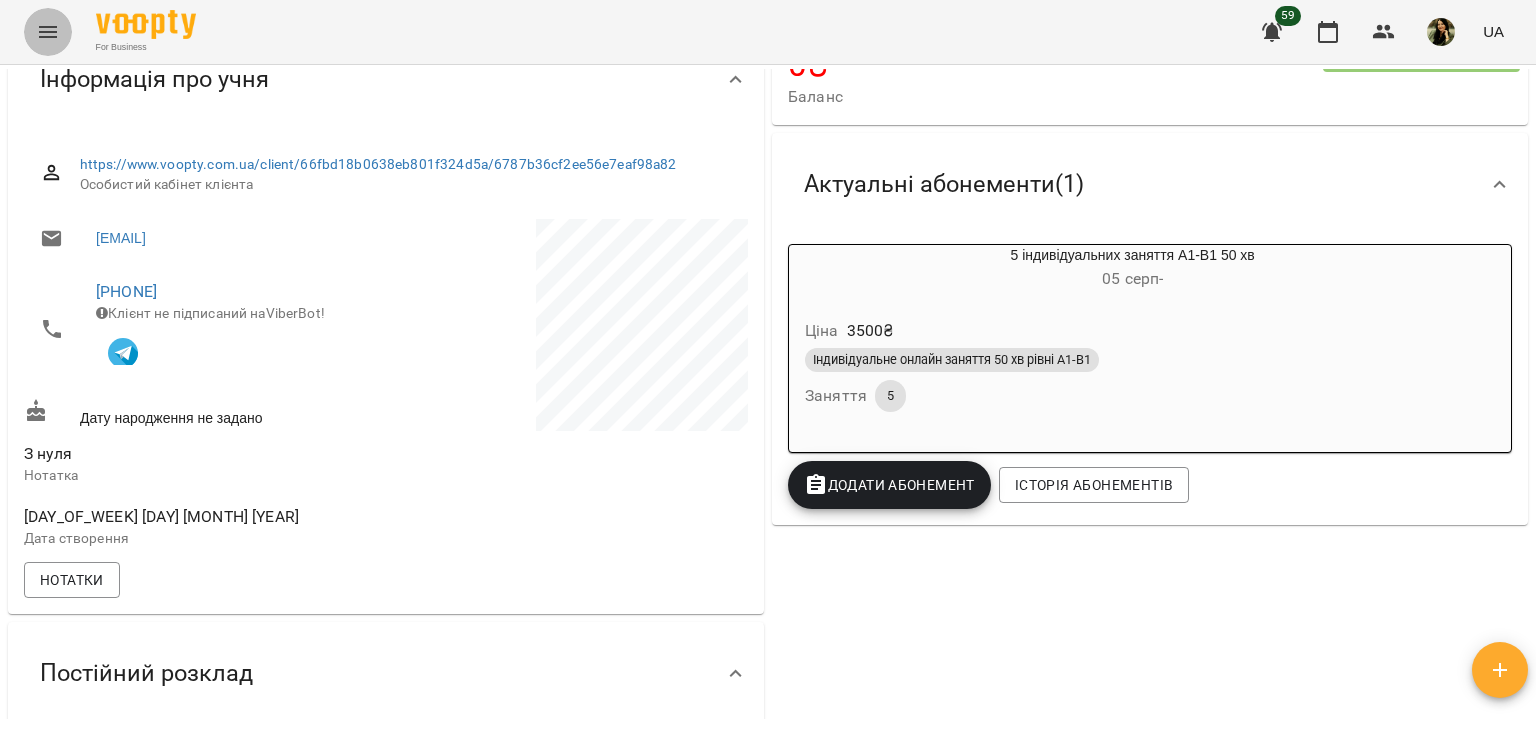 click at bounding box center [48, 32] 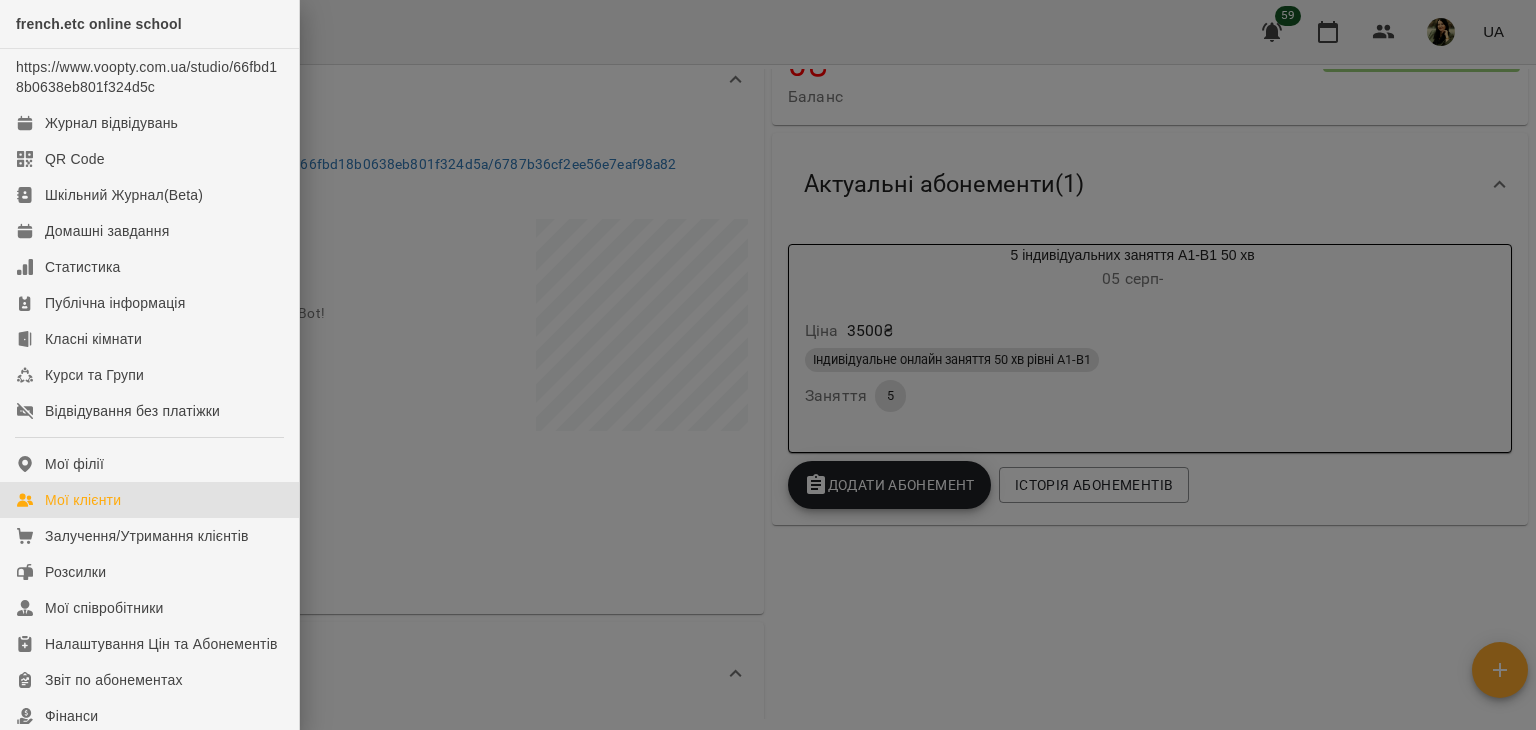 click on "Мої клієнти" at bounding box center (83, 500) 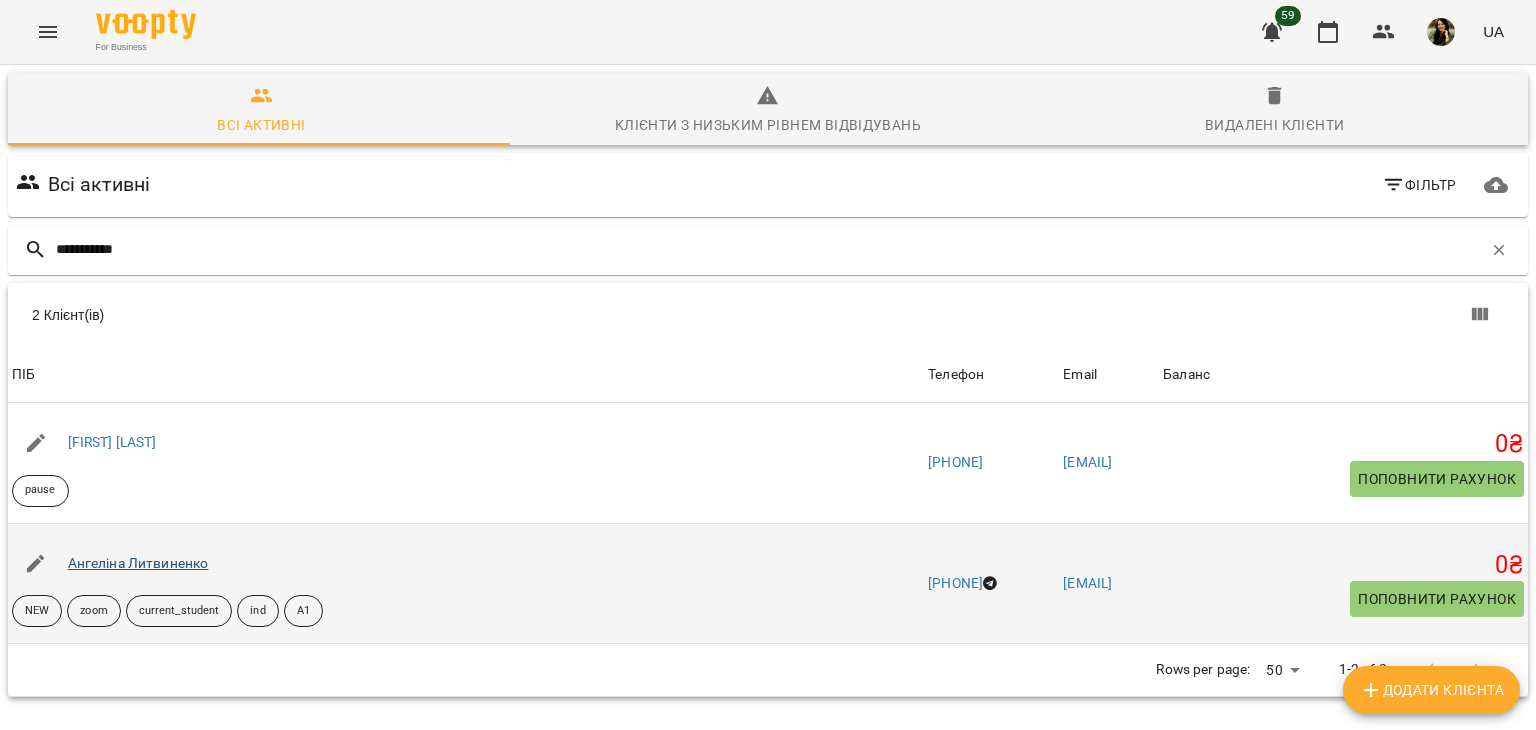 type on "**********" 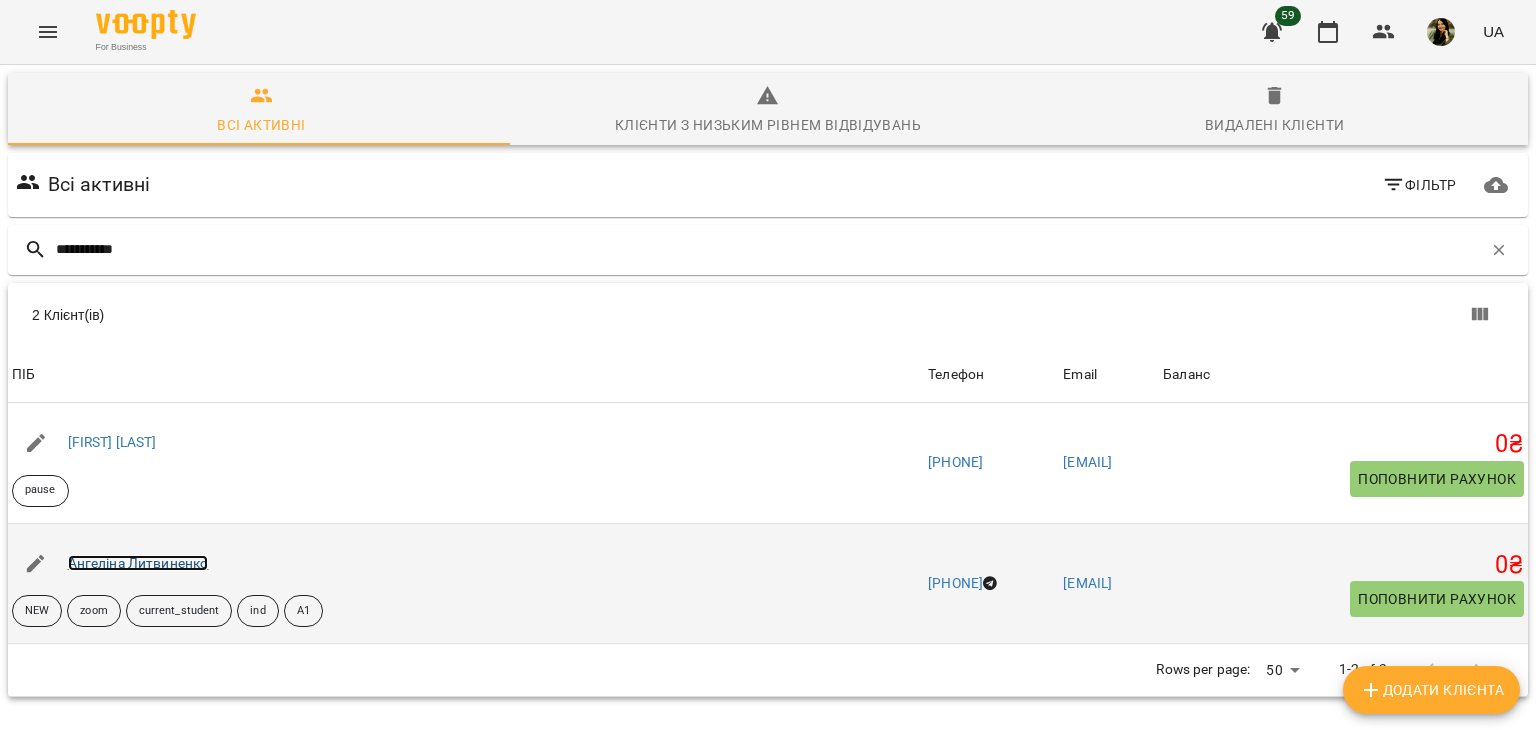 click on "Ангеліна Литвиненко" at bounding box center [138, 563] 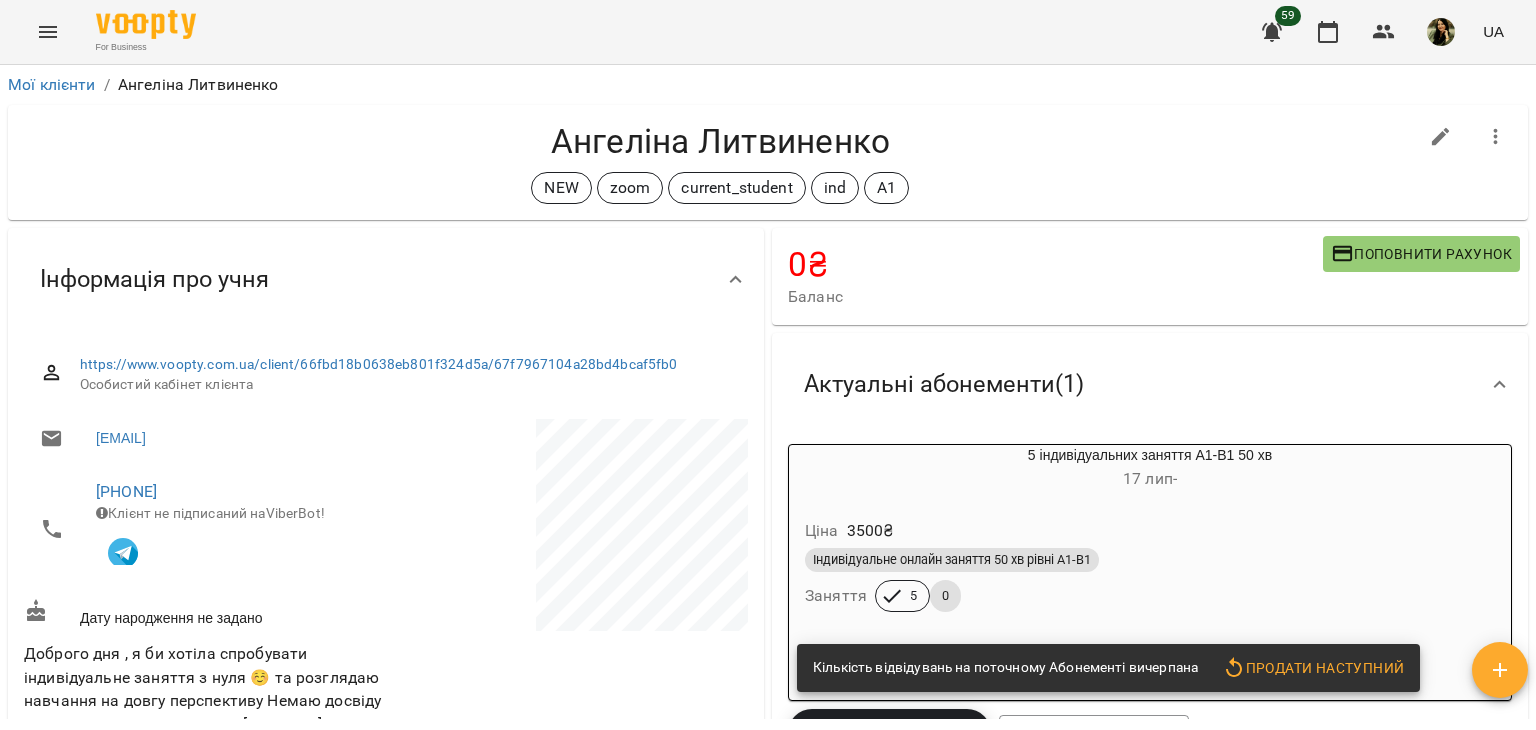 scroll, scrollTop: 72, scrollLeft: 0, axis: vertical 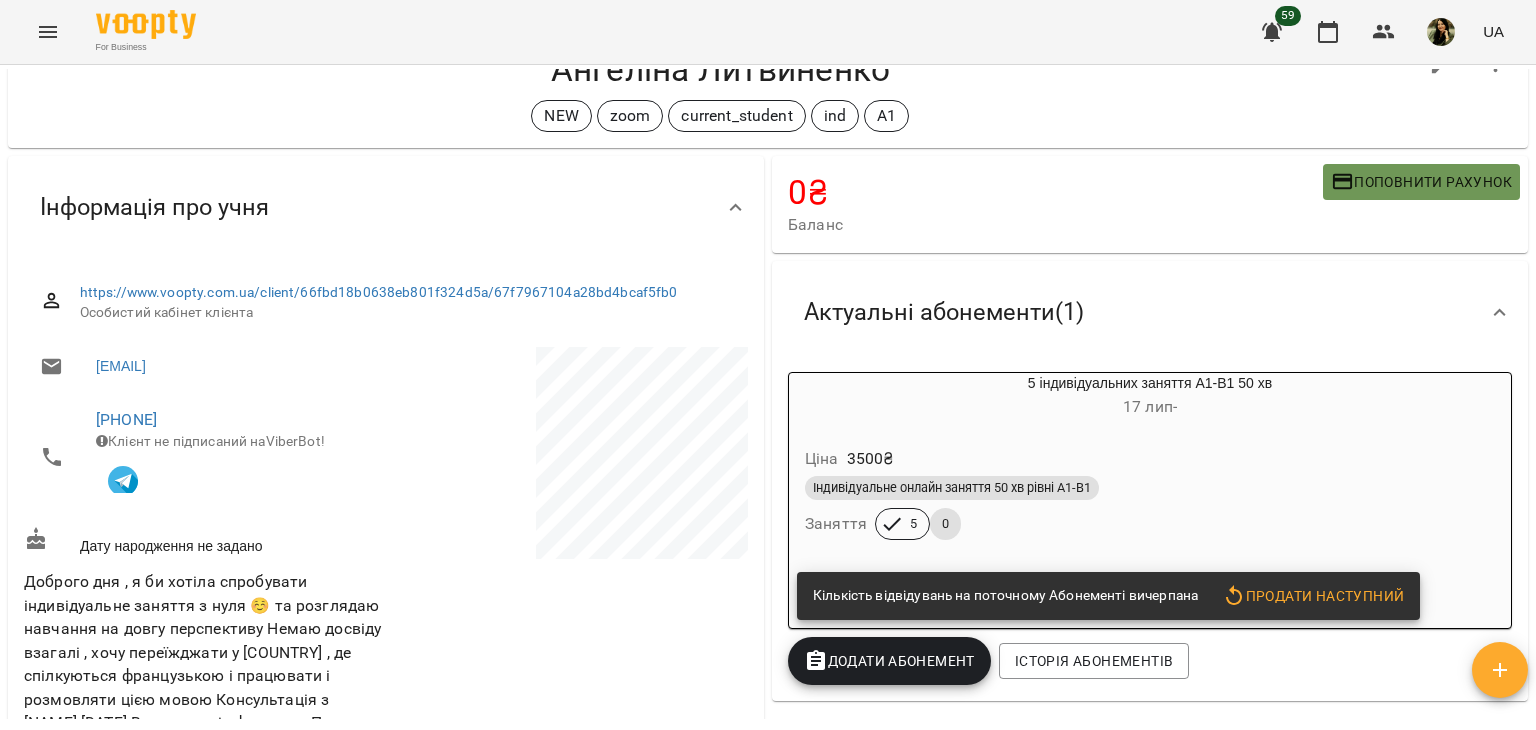 click on "Поповнити рахунок" at bounding box center [1421, 182] 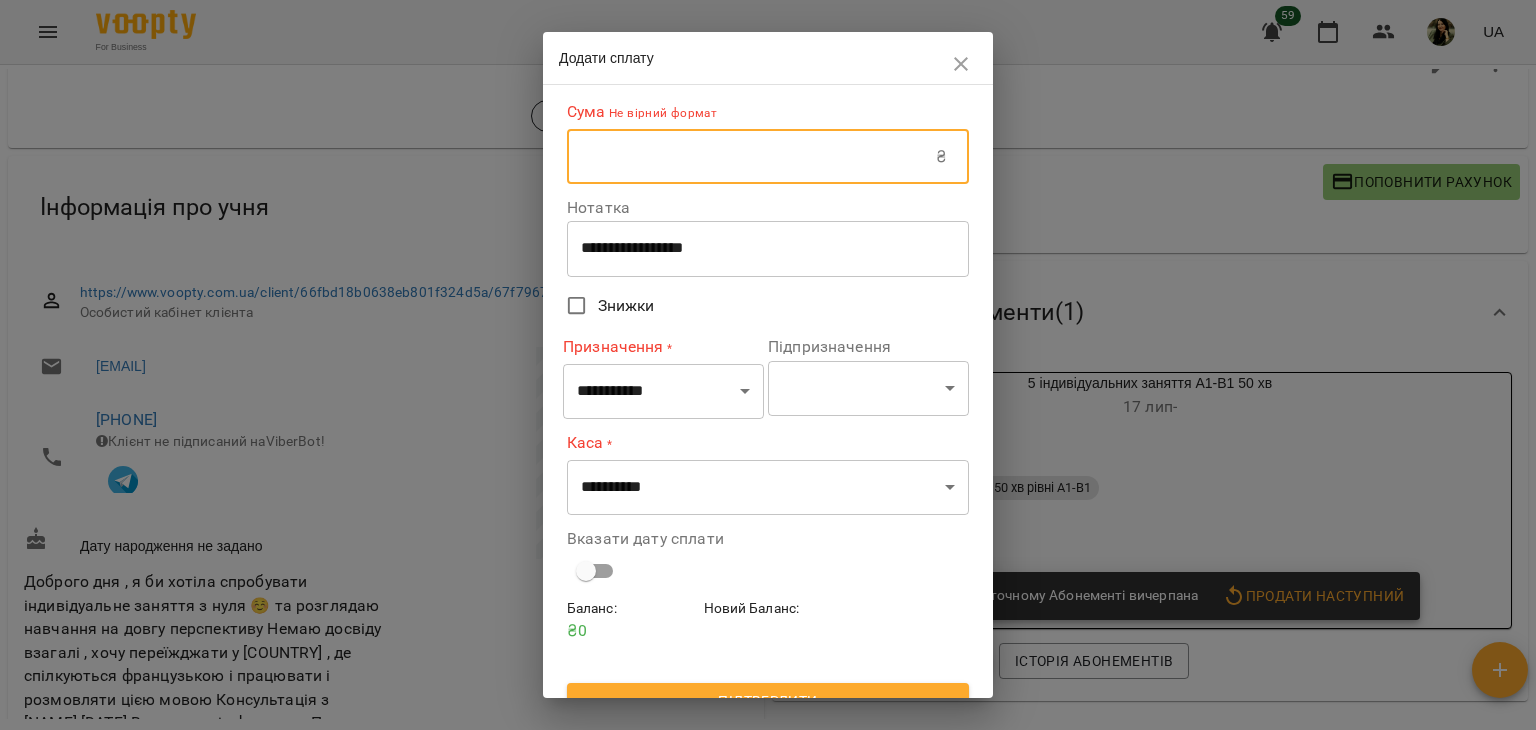 click at bounding box center (751, 157) 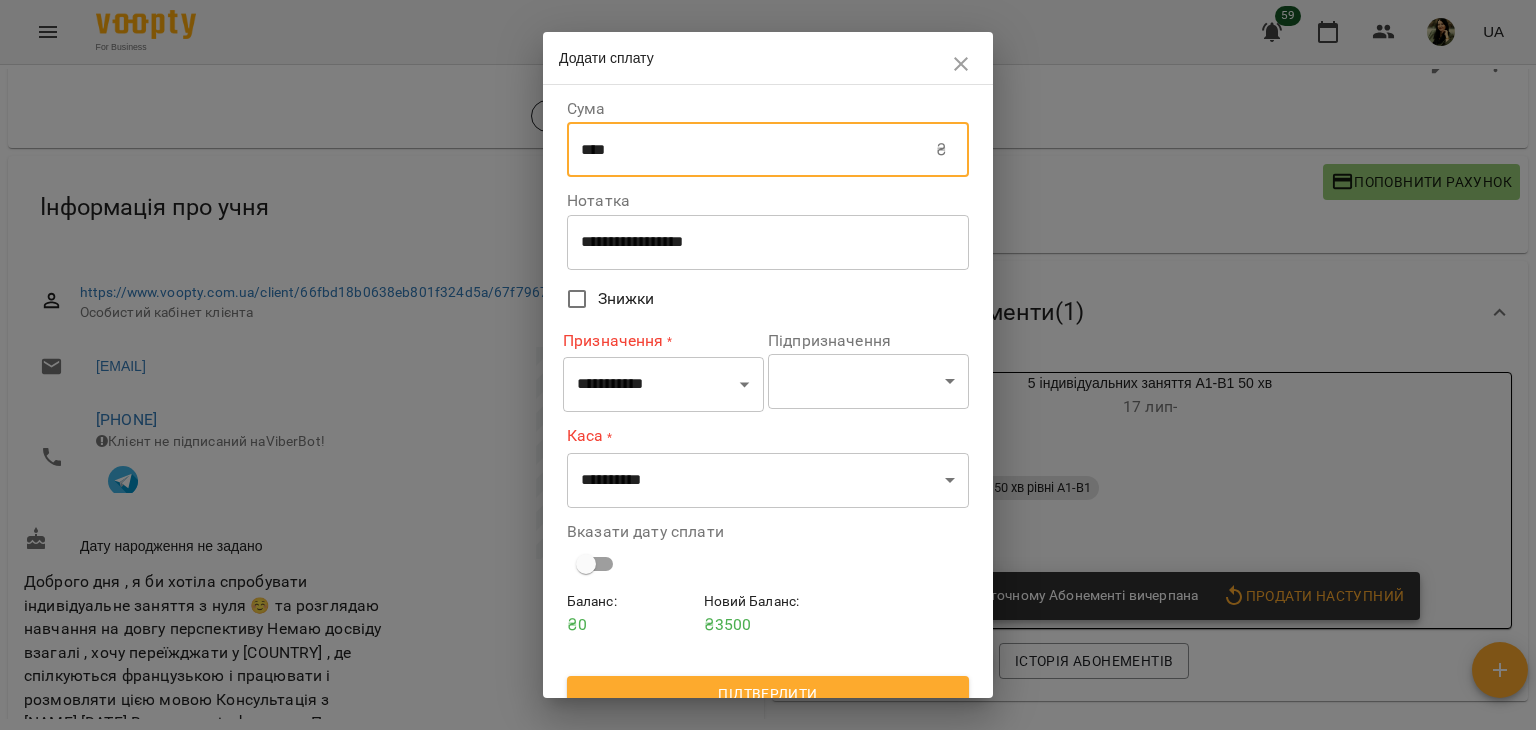 type on "****" 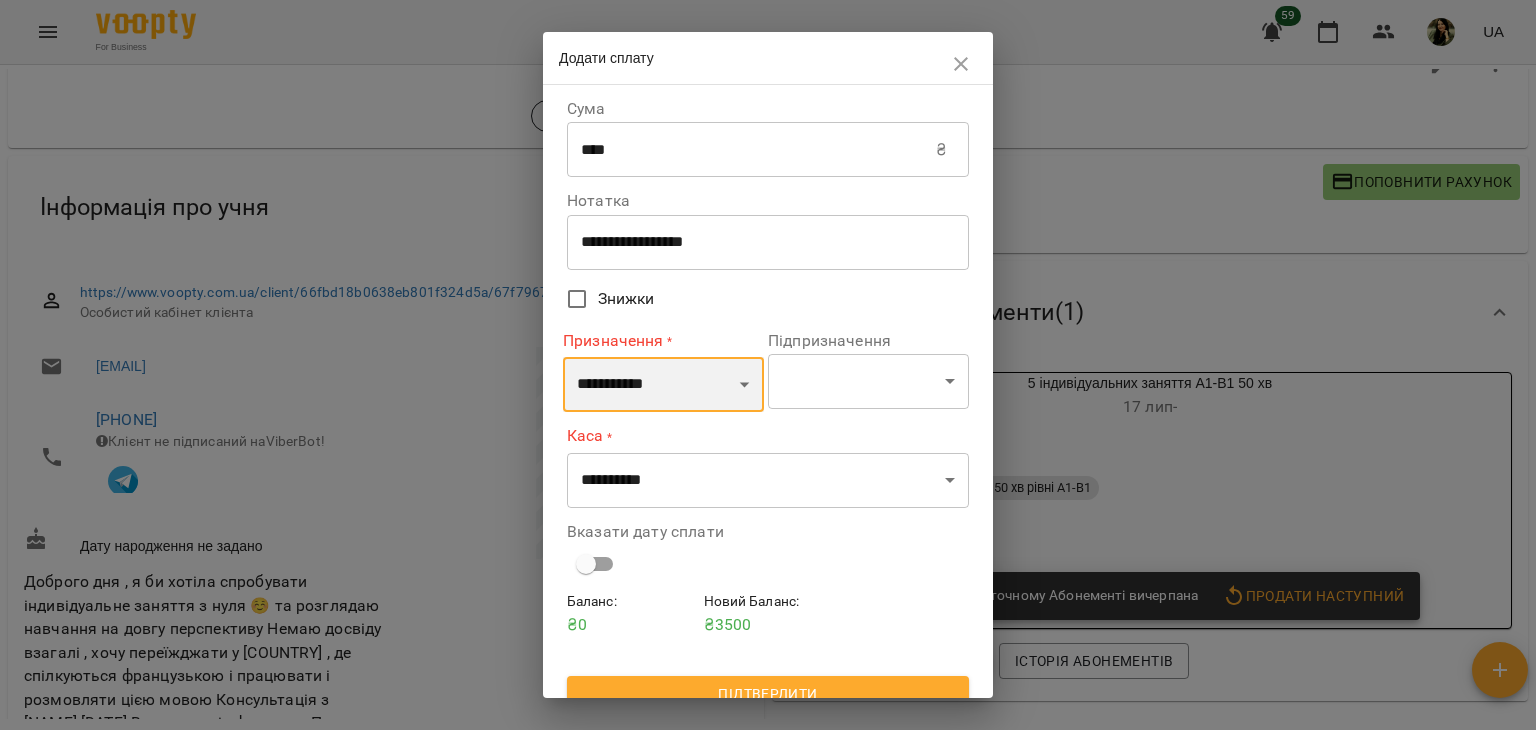 click on "**********" at bounding box center (663, 385) 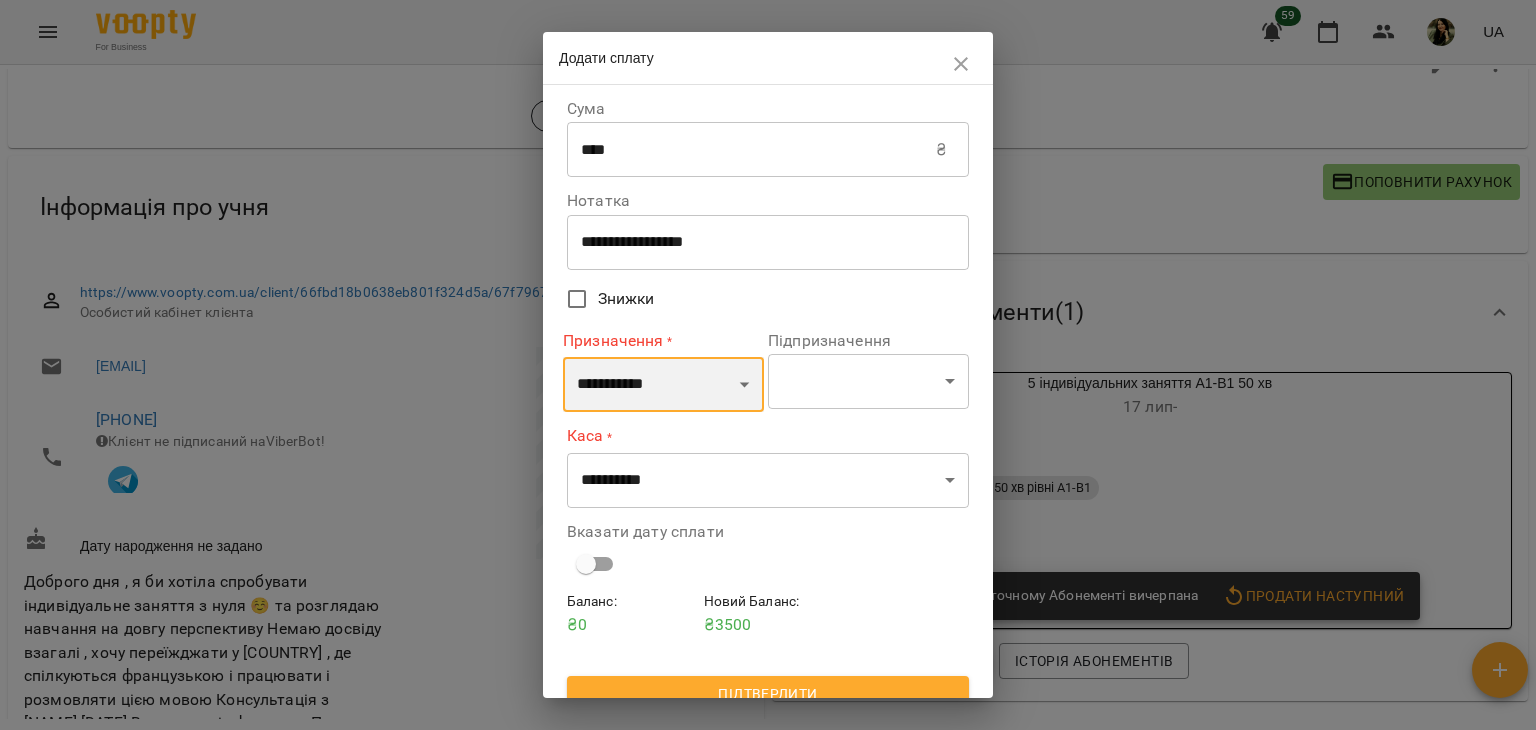 select on "*********" 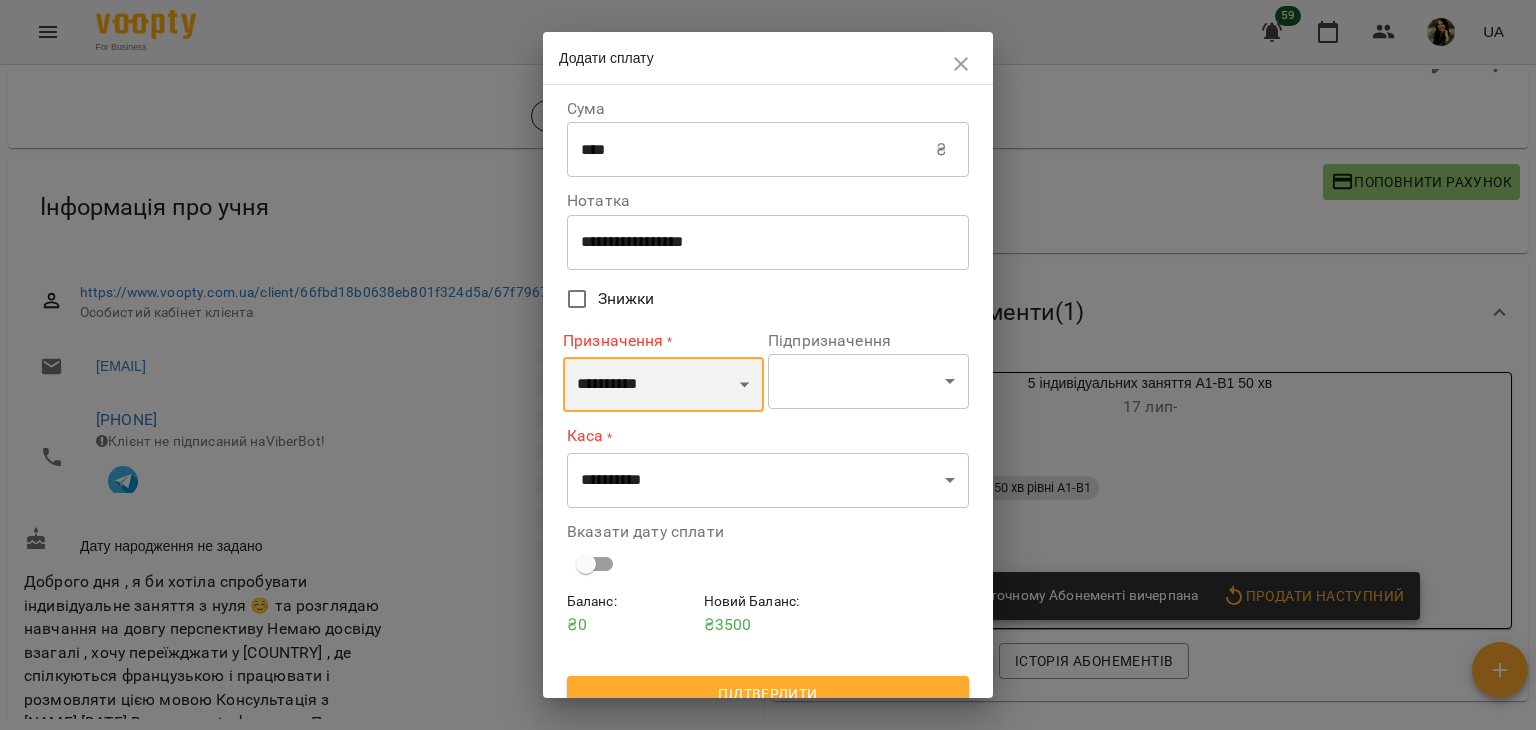 click on "**********" at bounding box center (663, 385) 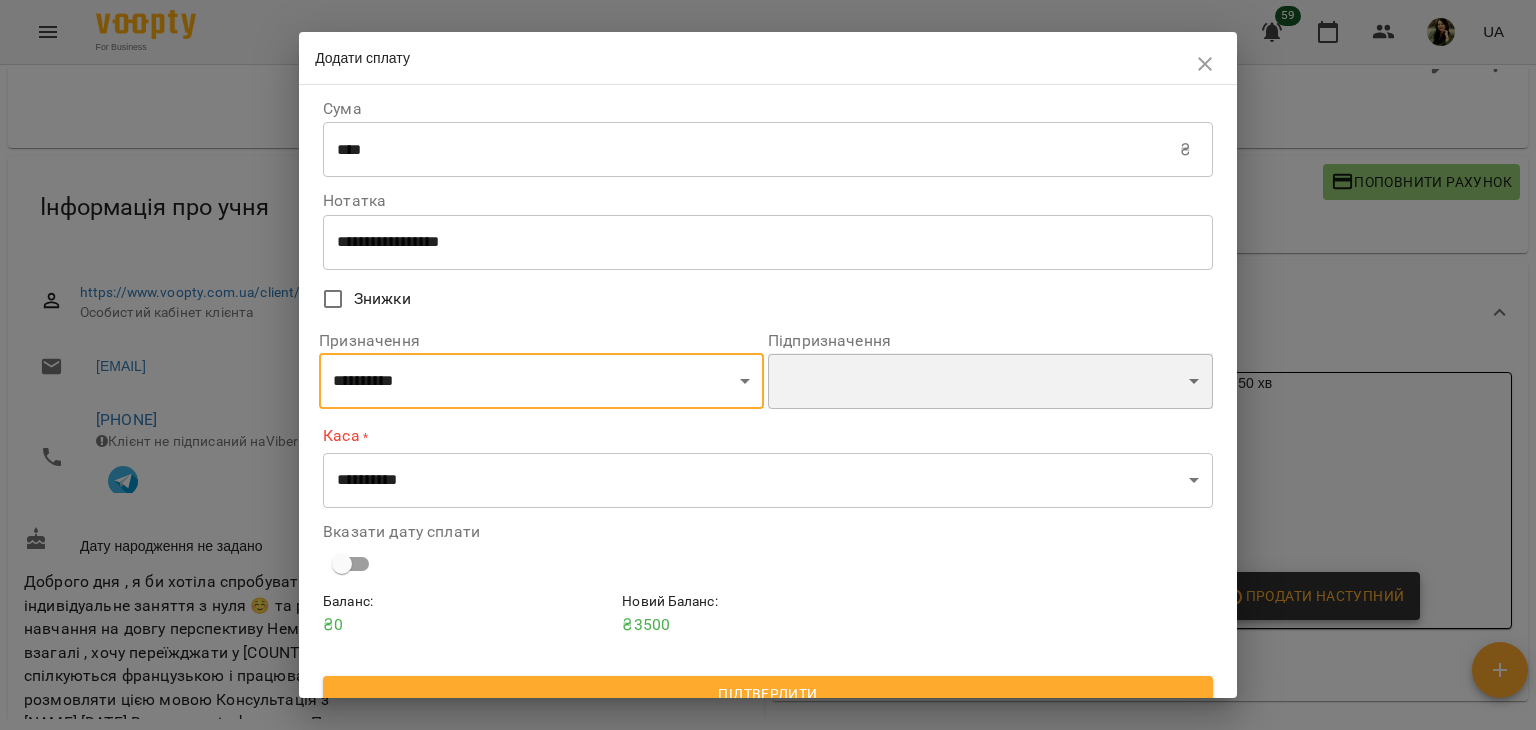click on "**********" at bounding box center (990, 381) 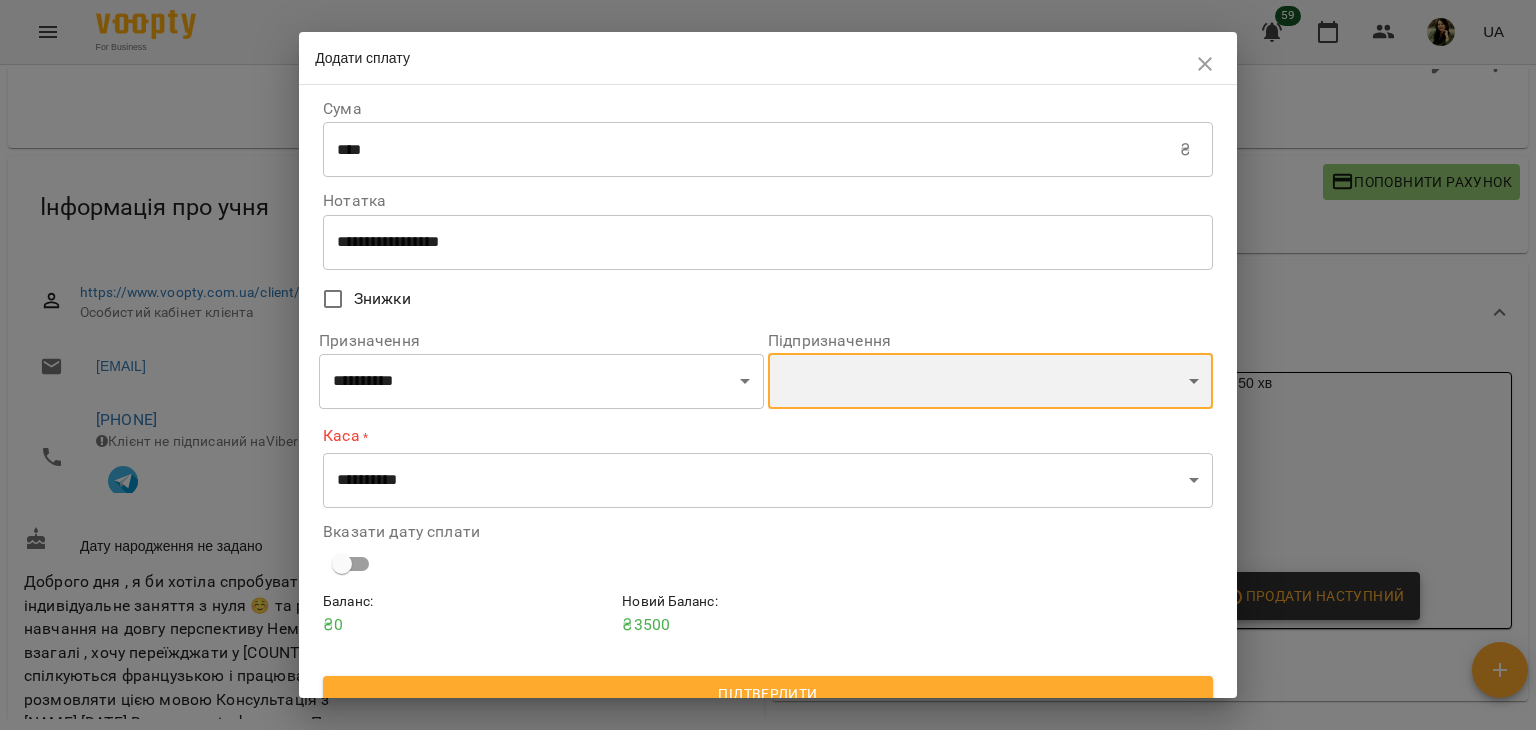 select on "**********" 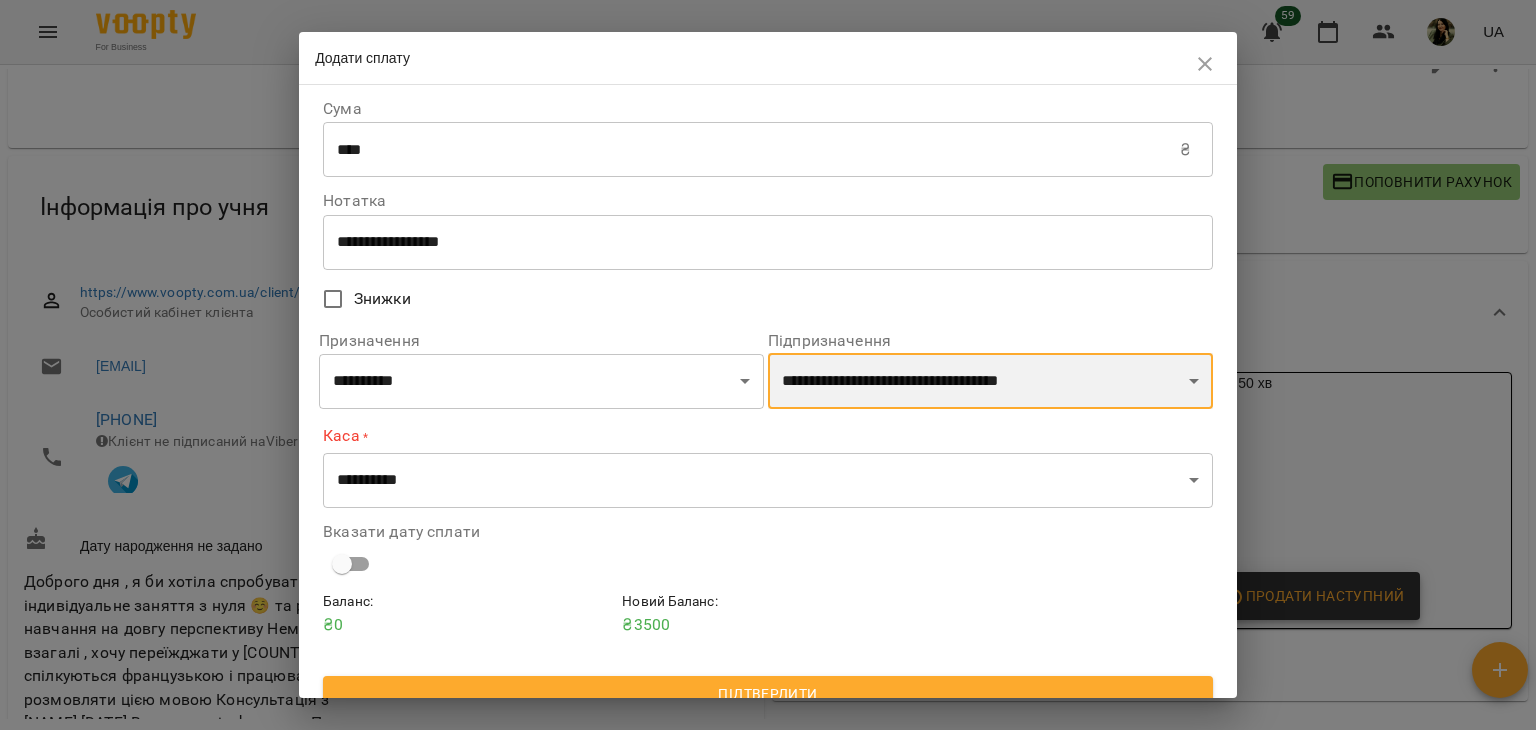 click on "**********" at bounding box center (990, 381) 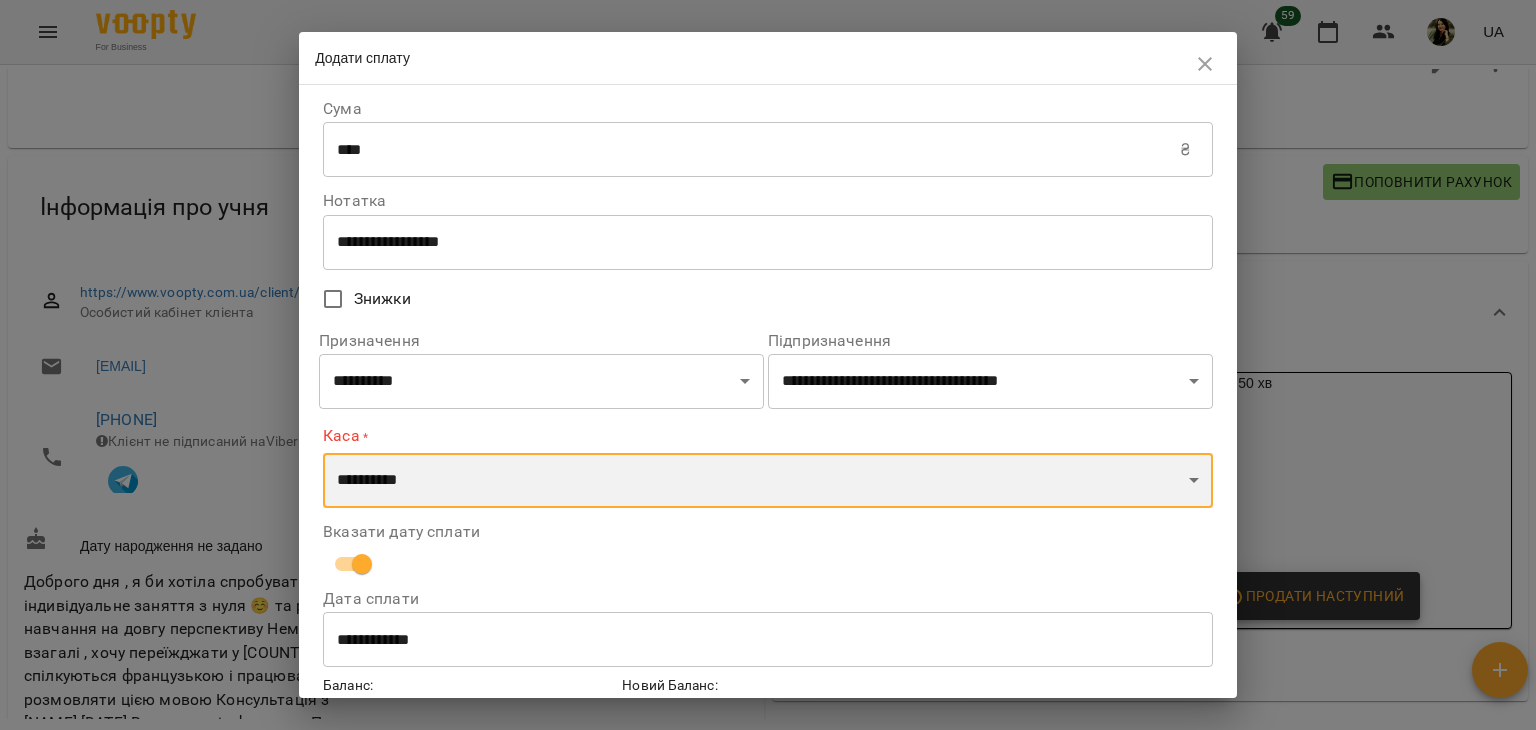 click on "**********" at bounding box center [768, 481] 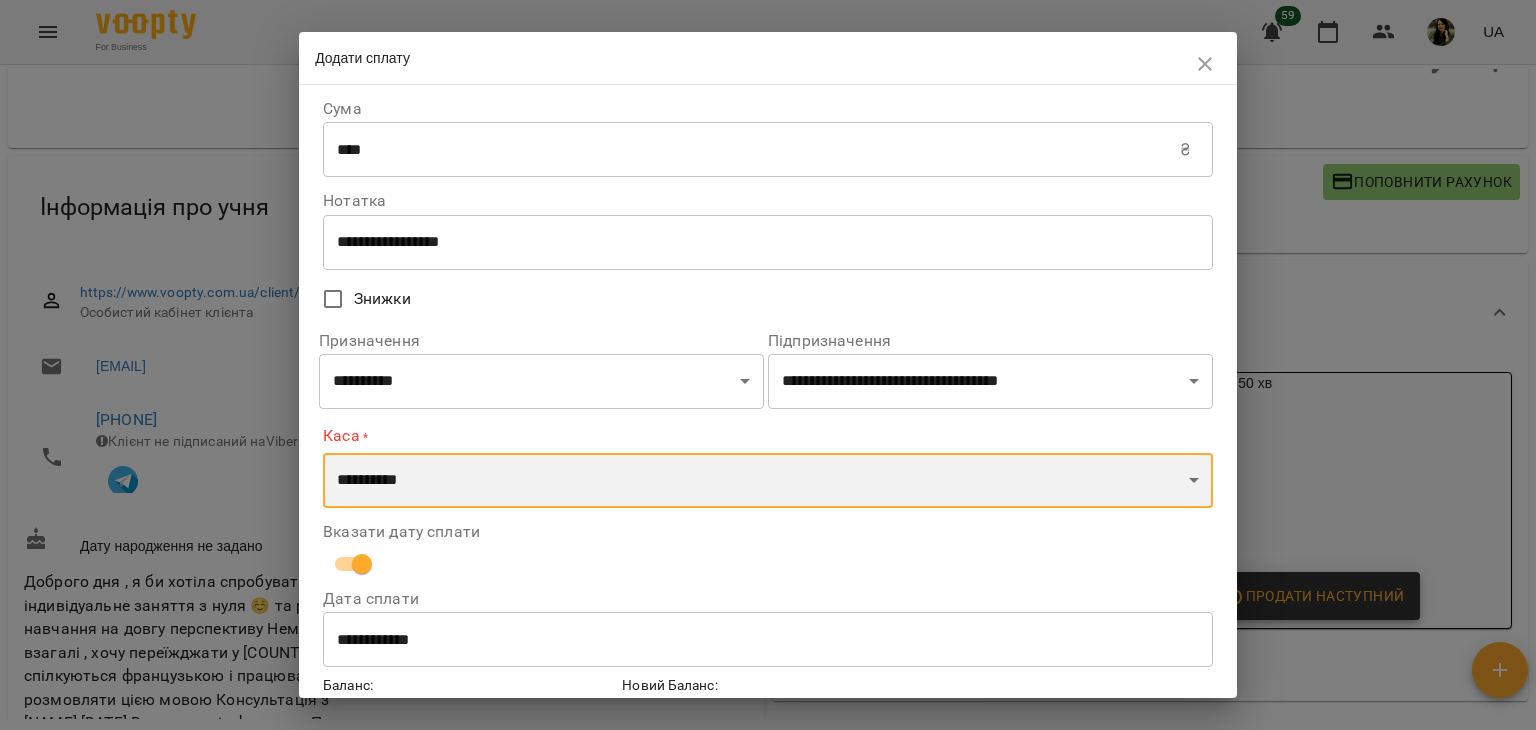 select on "*********" 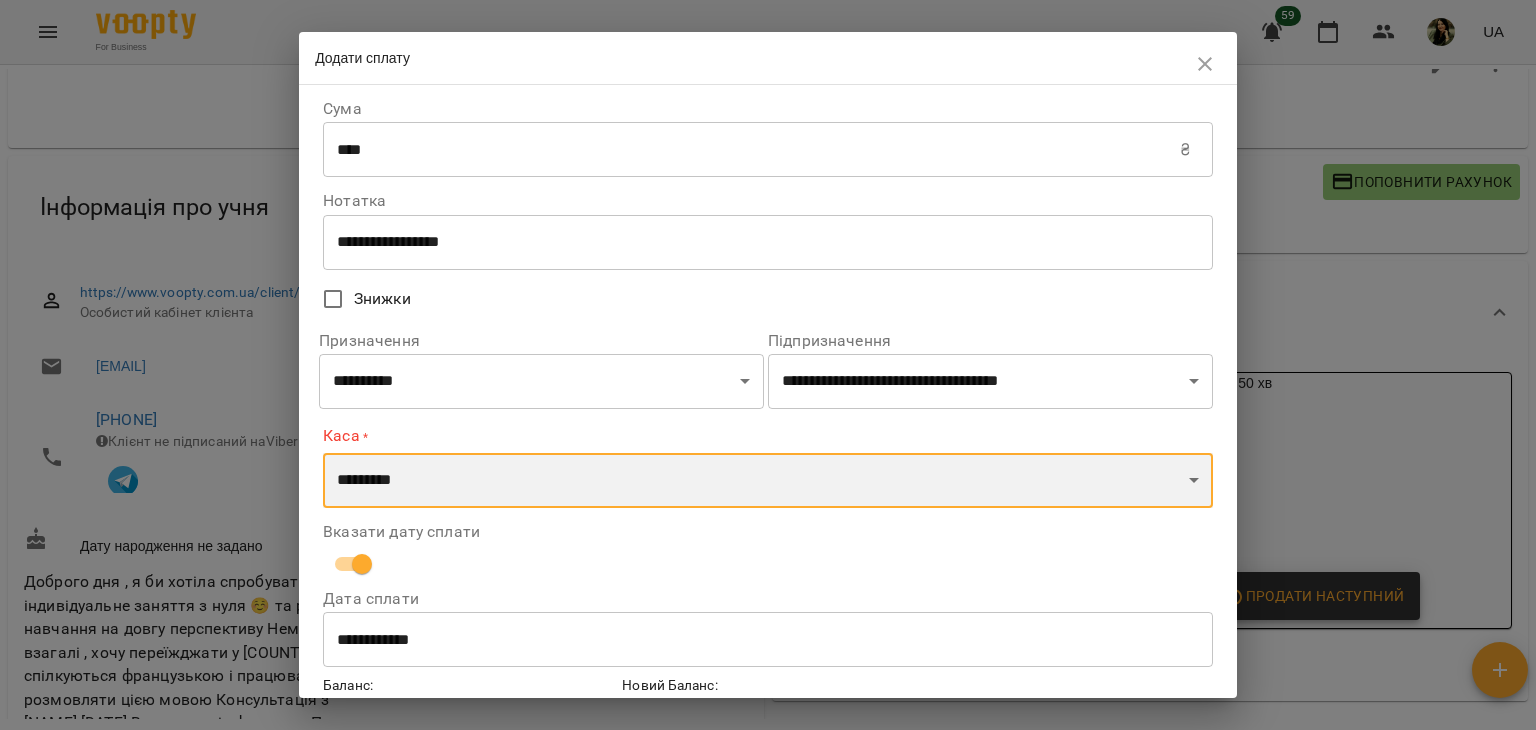 click on "**********" at bounding box center [768, 481] 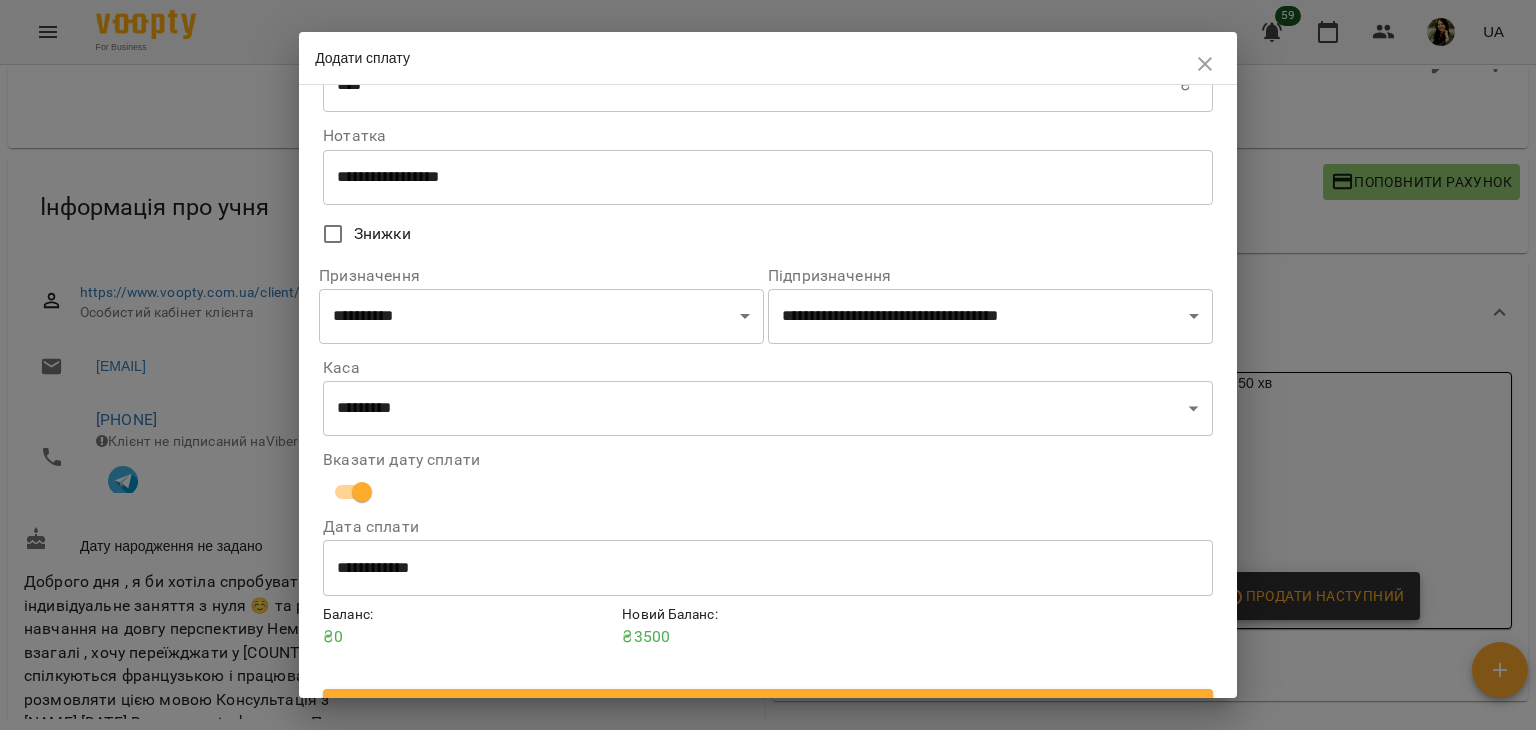 scroll, scrollTop: 102, scrollLeft: 0, axis: vertical 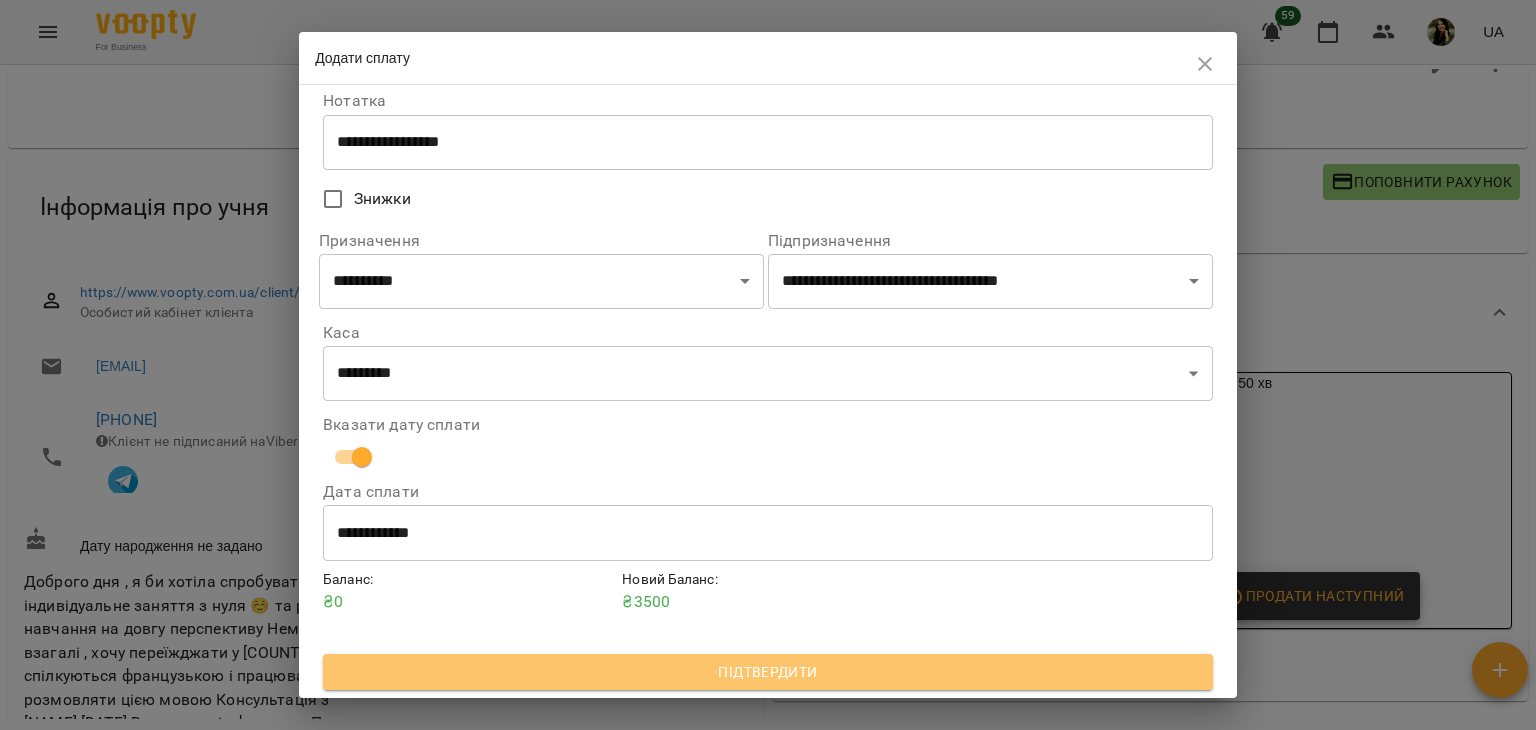 click on "Підтвердити" at bounding box center [768, 672] 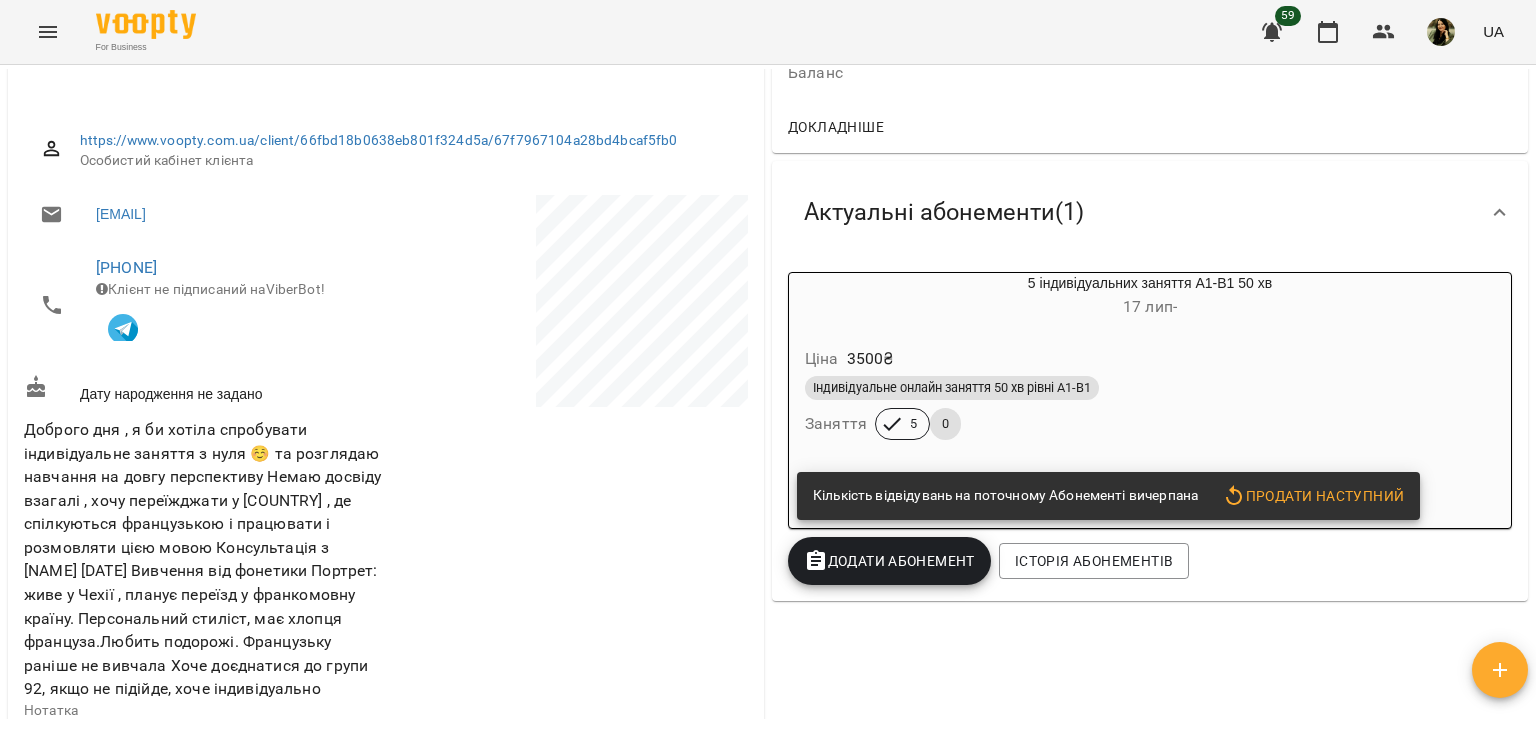 scroll, scrollTop: 269, scrollLeft: 0, axis: vertical 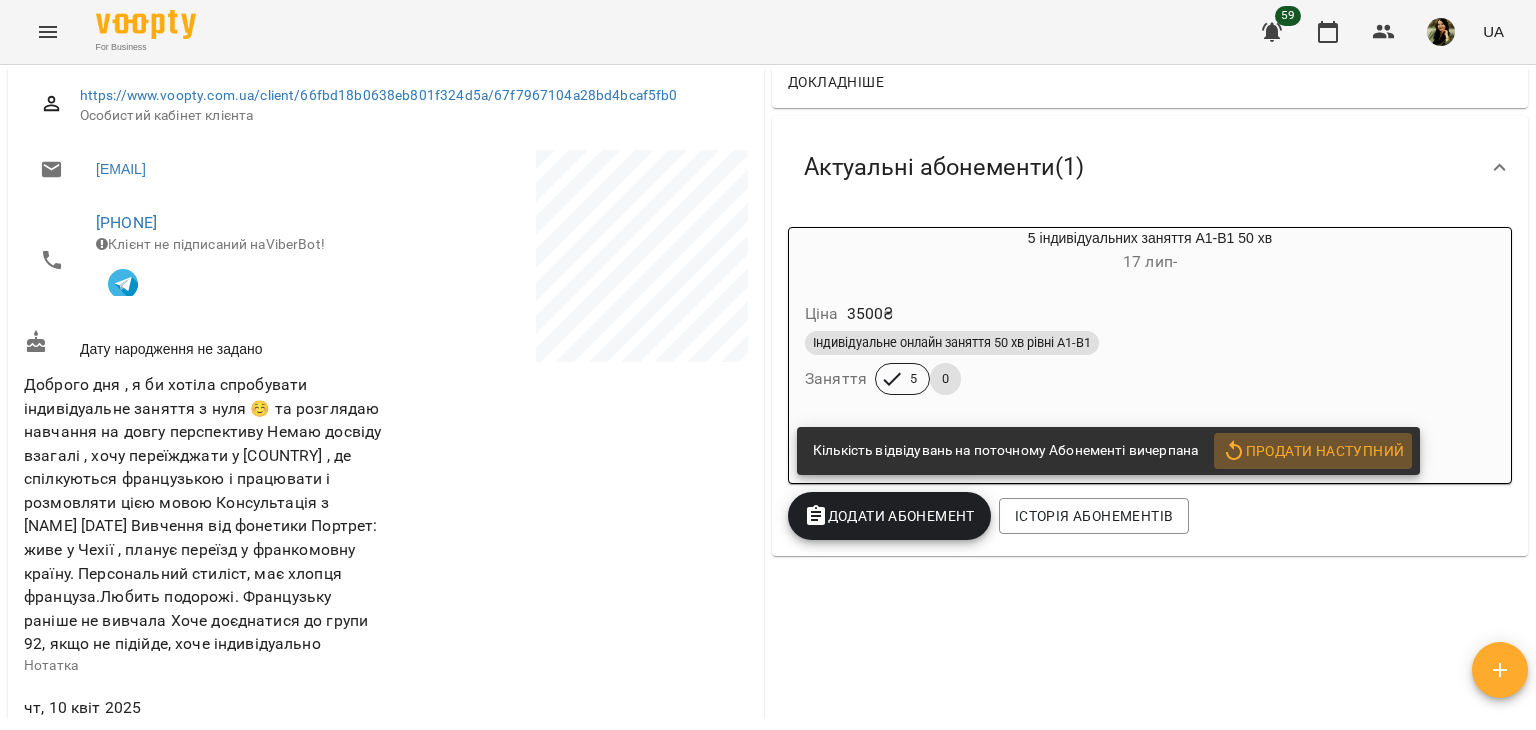 click on "Продати наступний" at bounding box center (1313, 451) 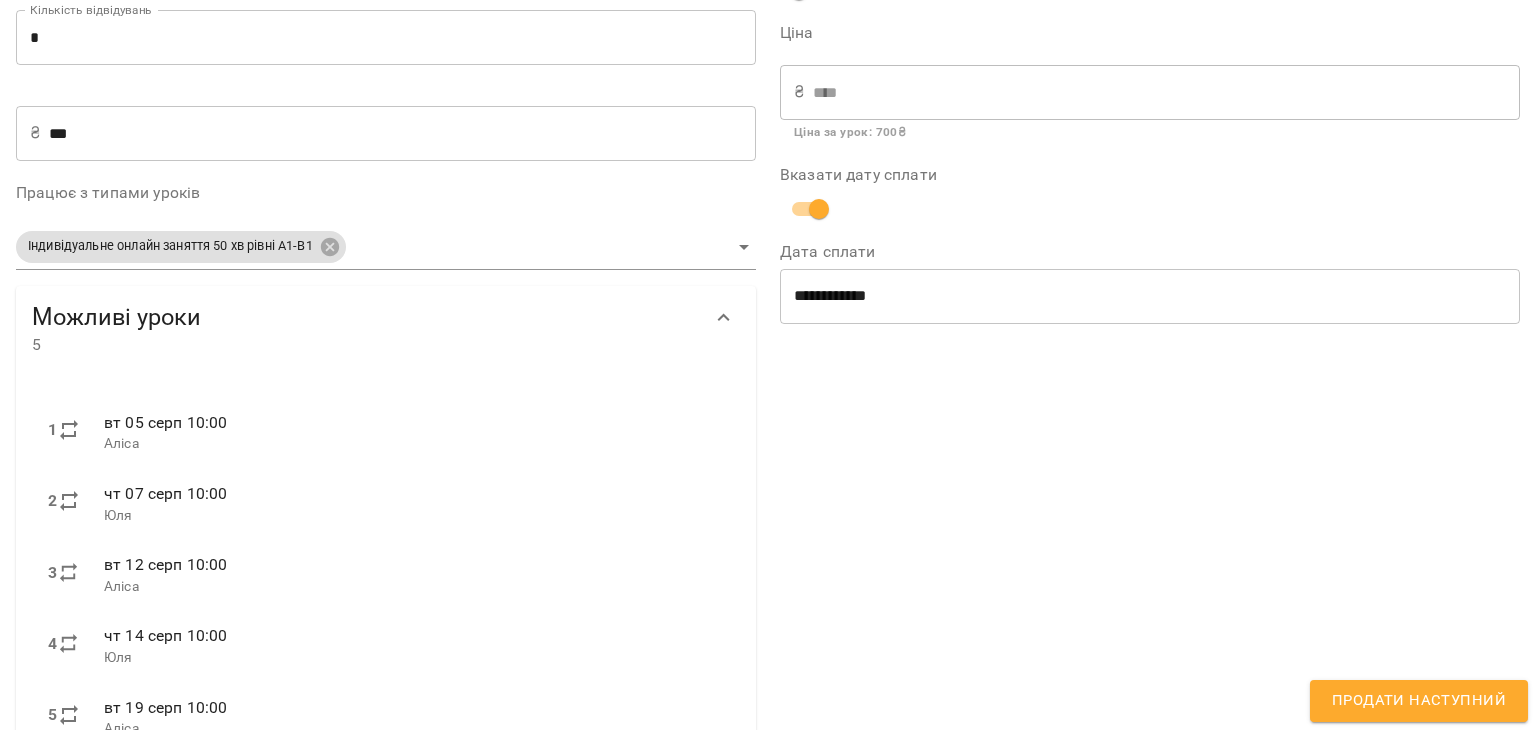scroll, scrollTop: 355, scrollLeft: 0, axis: vertical 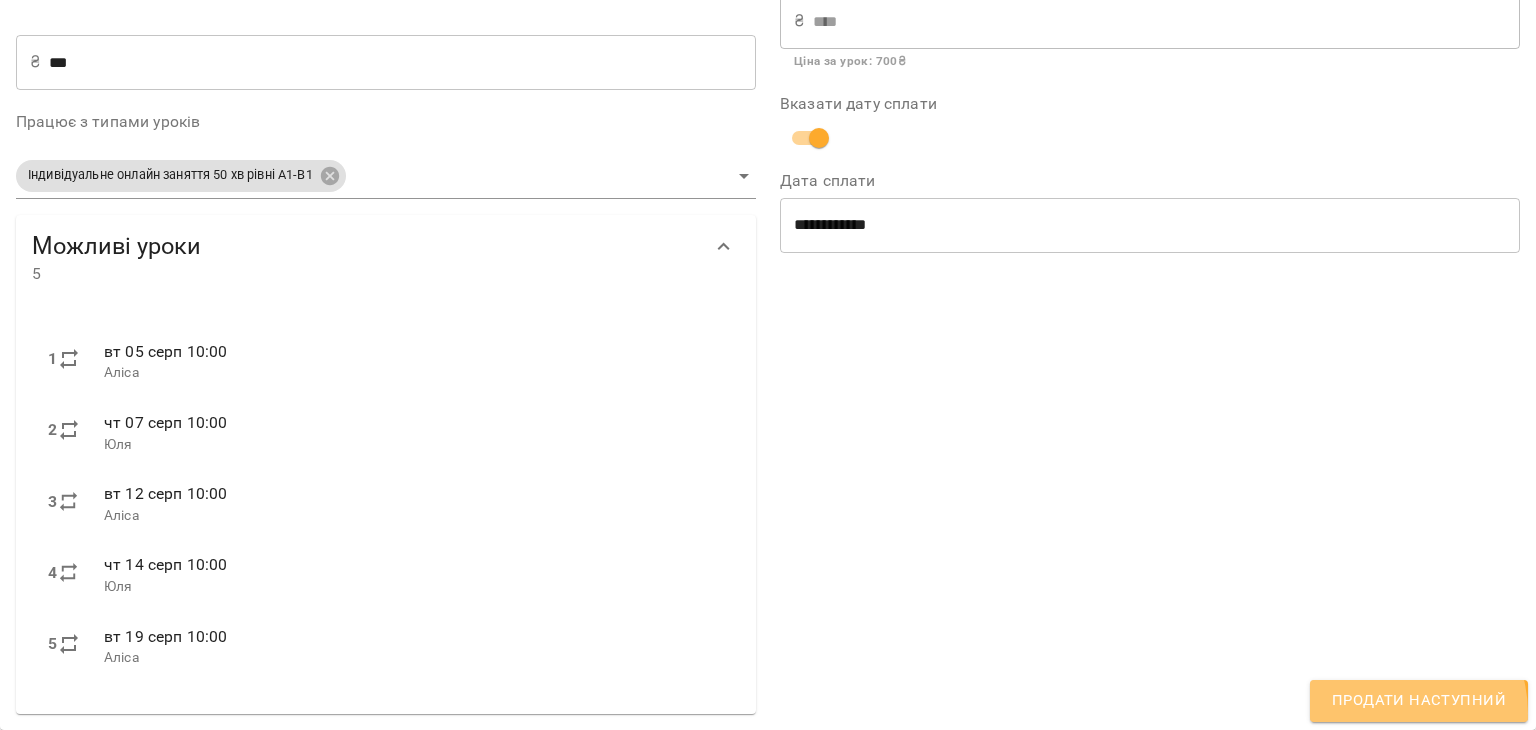 click on "Продати наступний" at bounding box center (1419, 701) 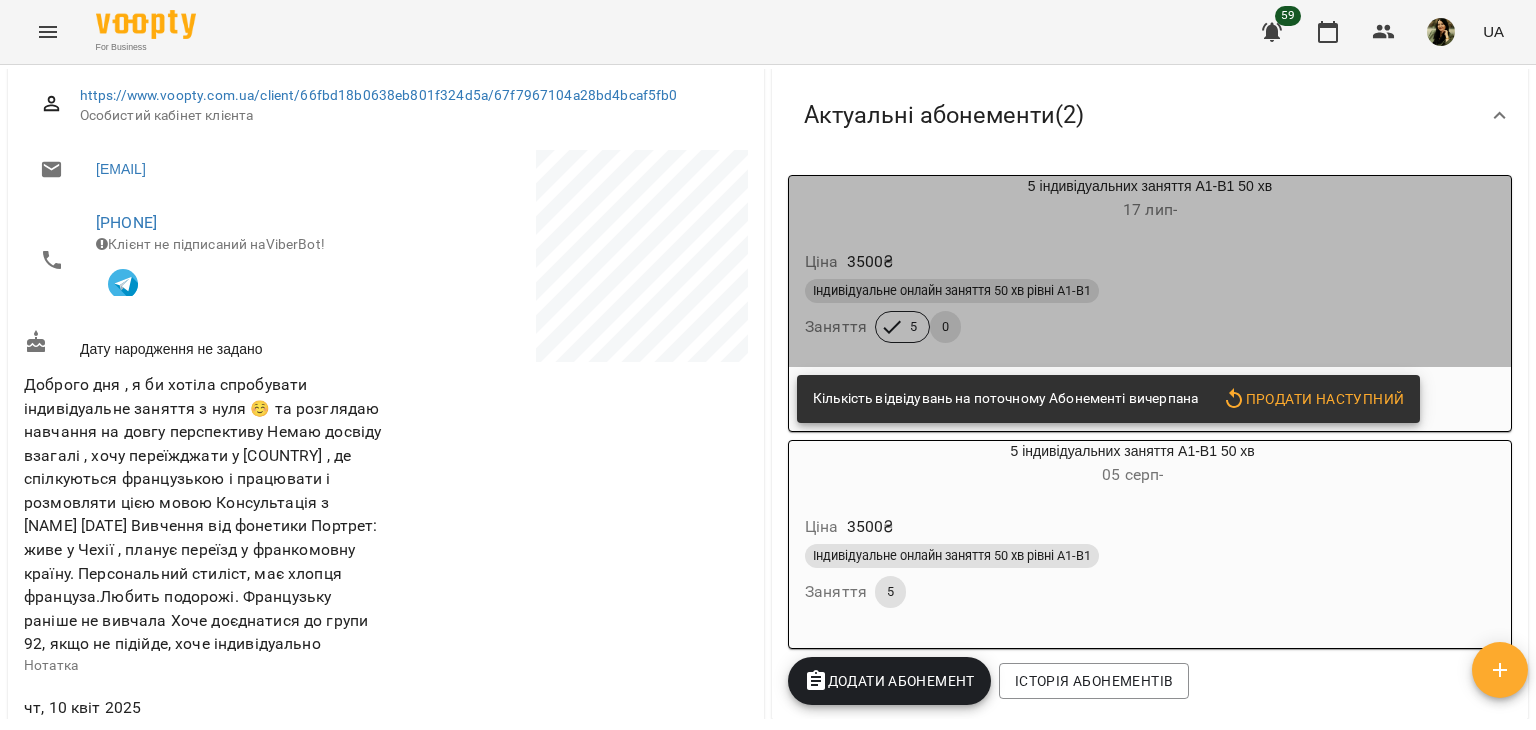 click on "Індивідуальне онлайн заняття  50 хв рівні А1-В1" at bounding box center (1150, 291) 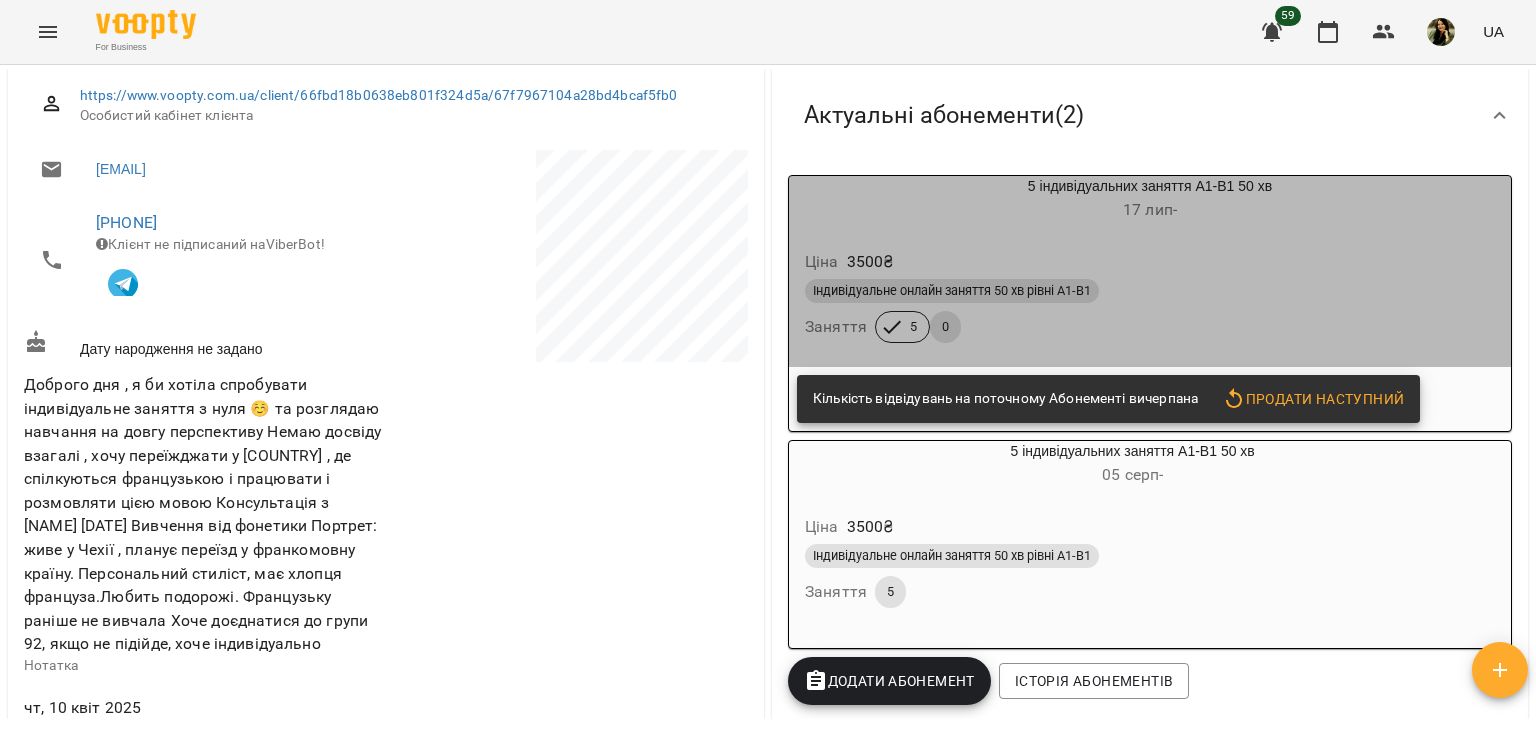 click on "Індивідуальне онлайн заняття  50 хв рівні А1-В1" at bounding box center (1150, 291) 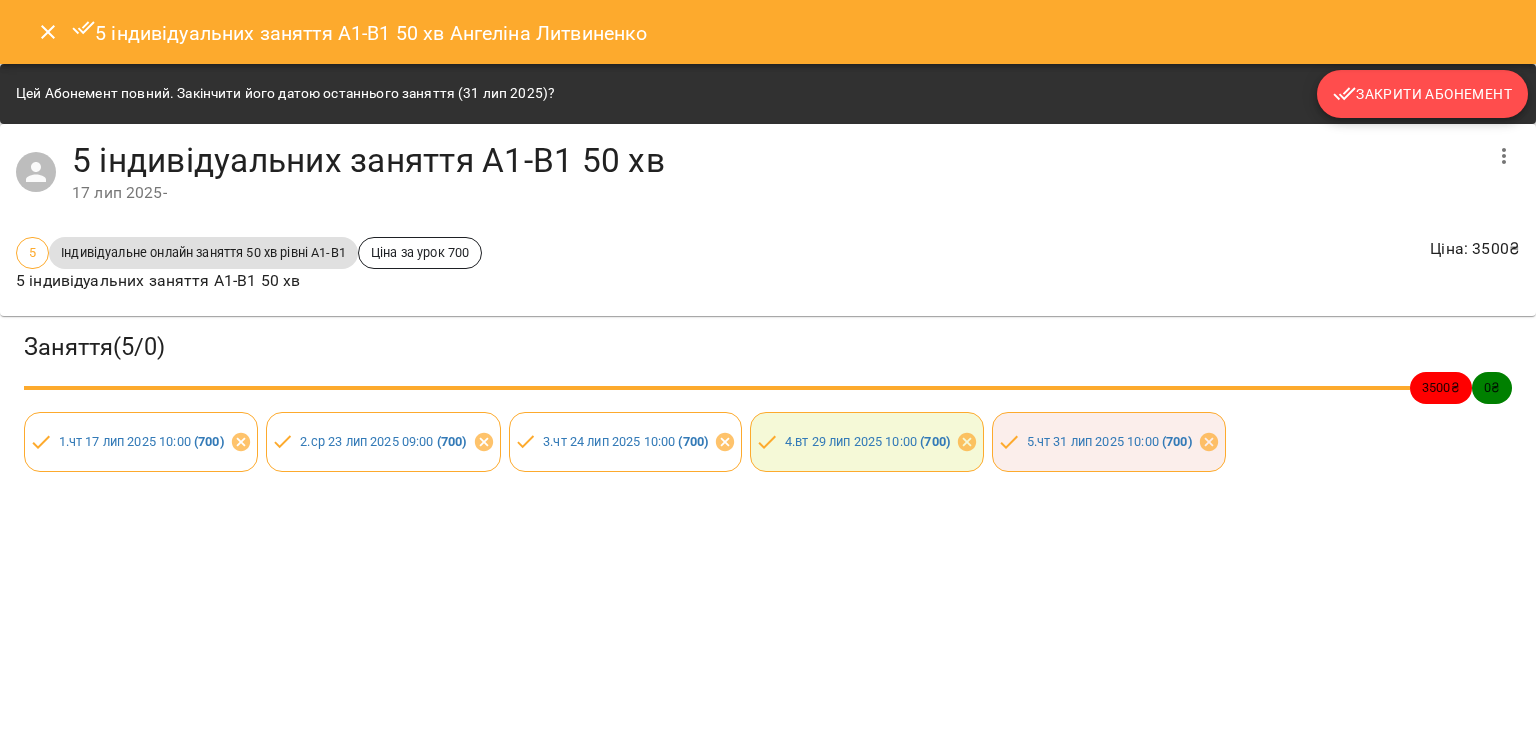 click on "Закрити Абонемент" at bounding box center [1422, 94] 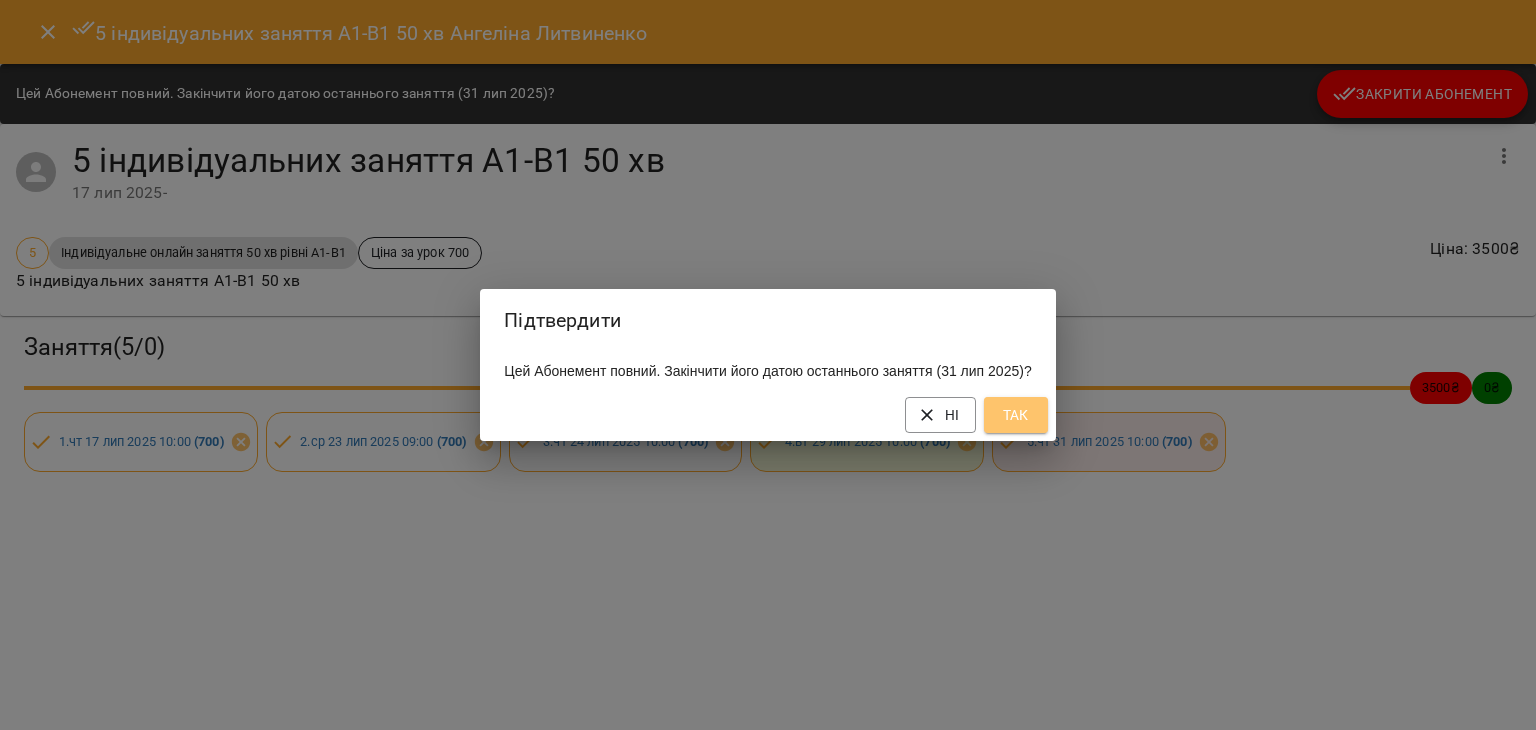 click on "Так" at bounding box center [1016, 415] 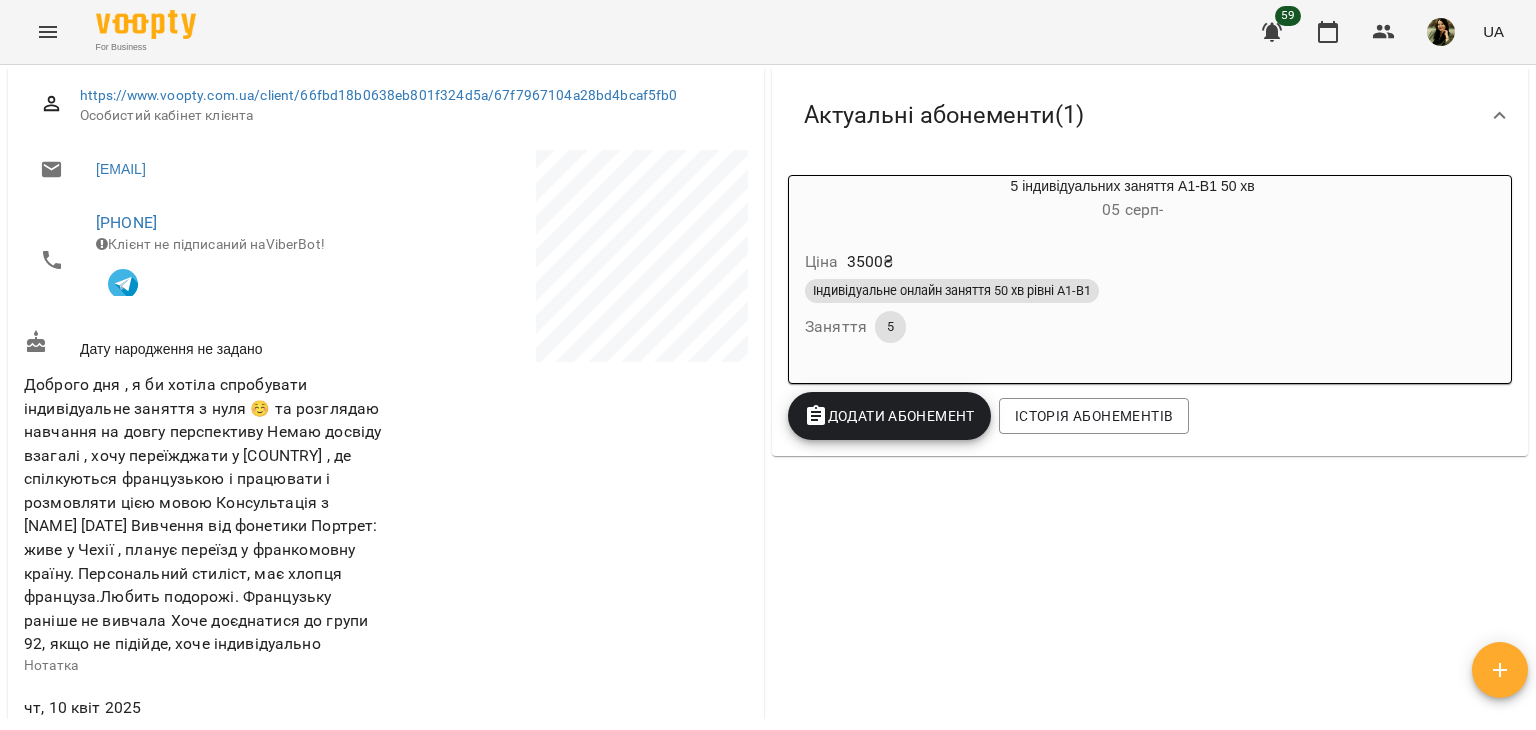 scroll, scrollTop: 0, scrollLeft: 0, axis: both 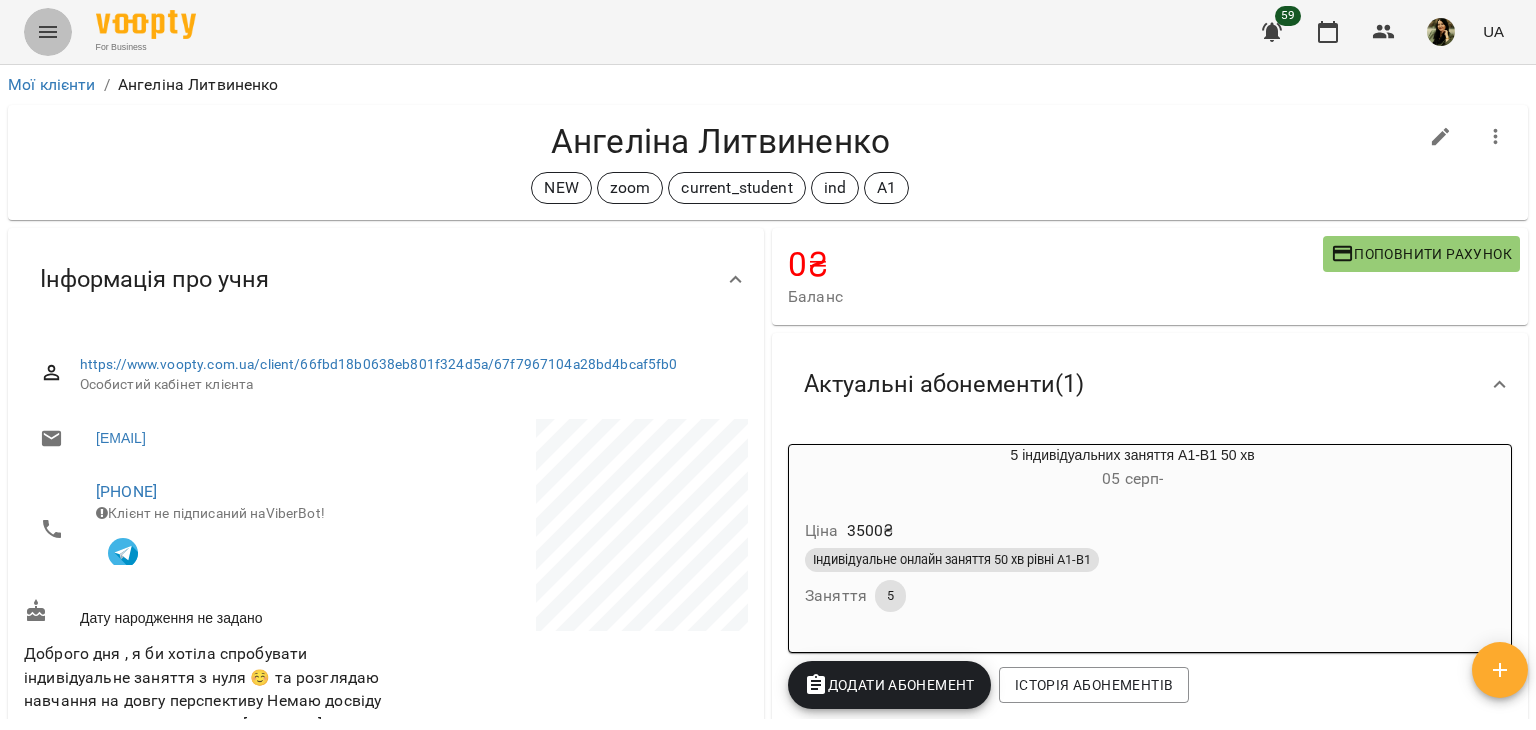 click 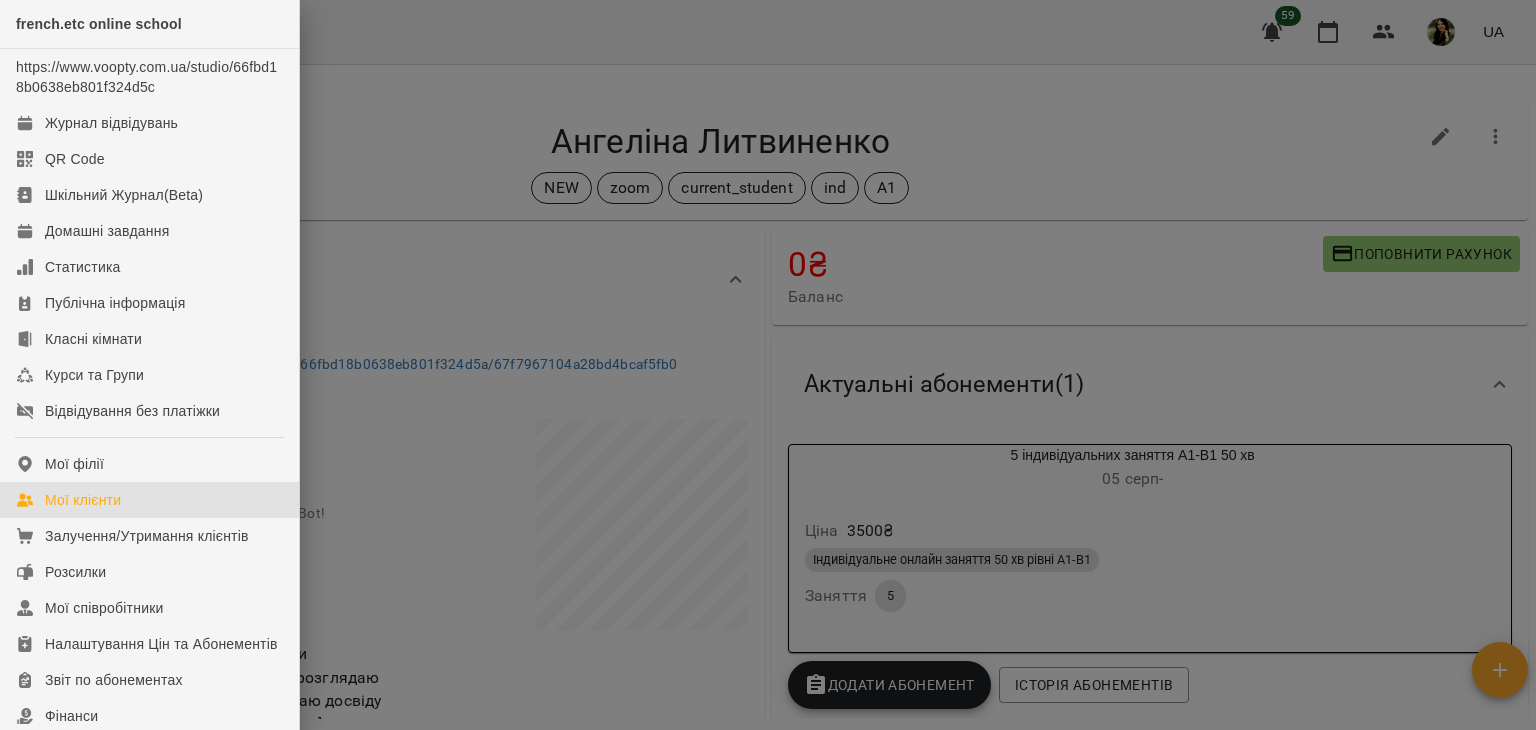 click on "Мої клієнти" at bounding box center (83, 500) 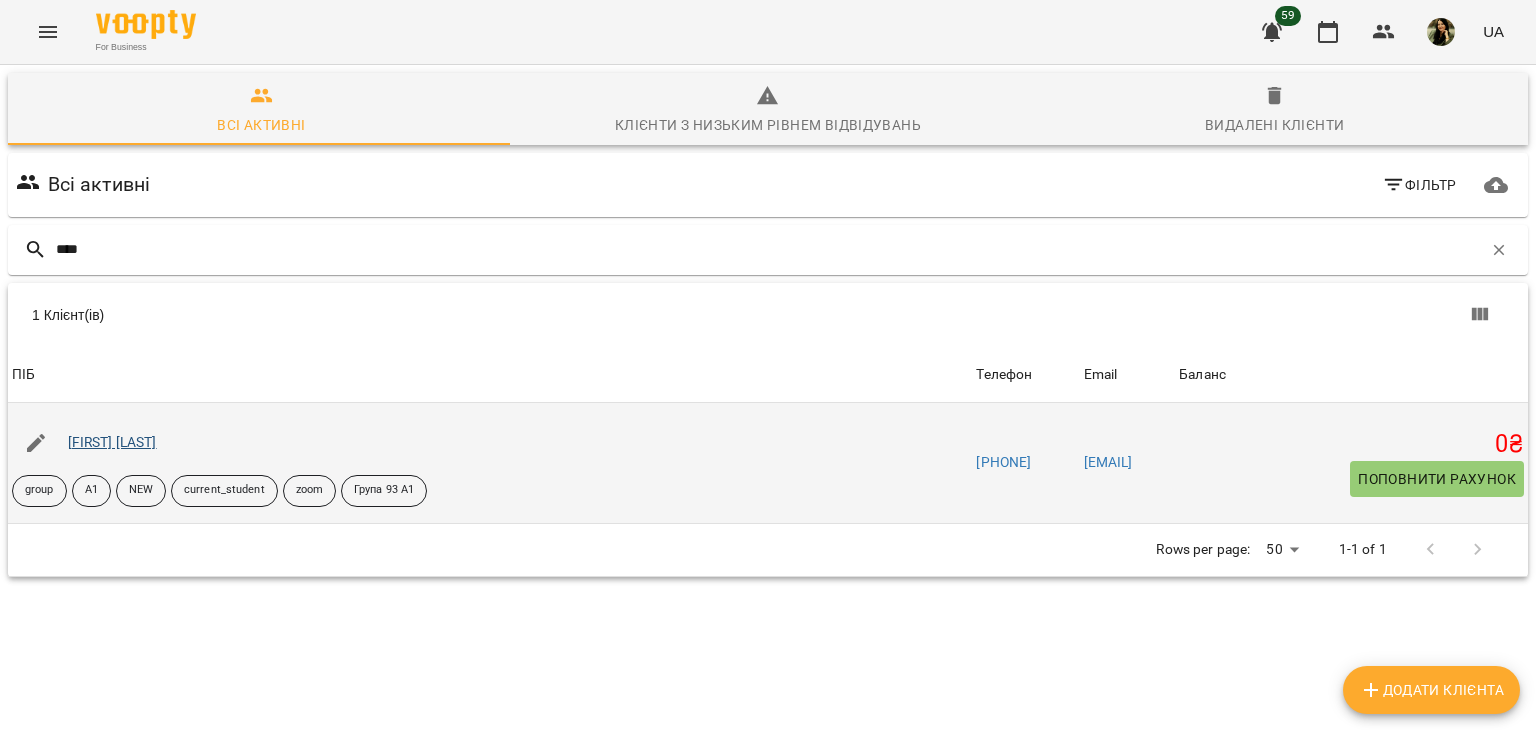 type on "****" 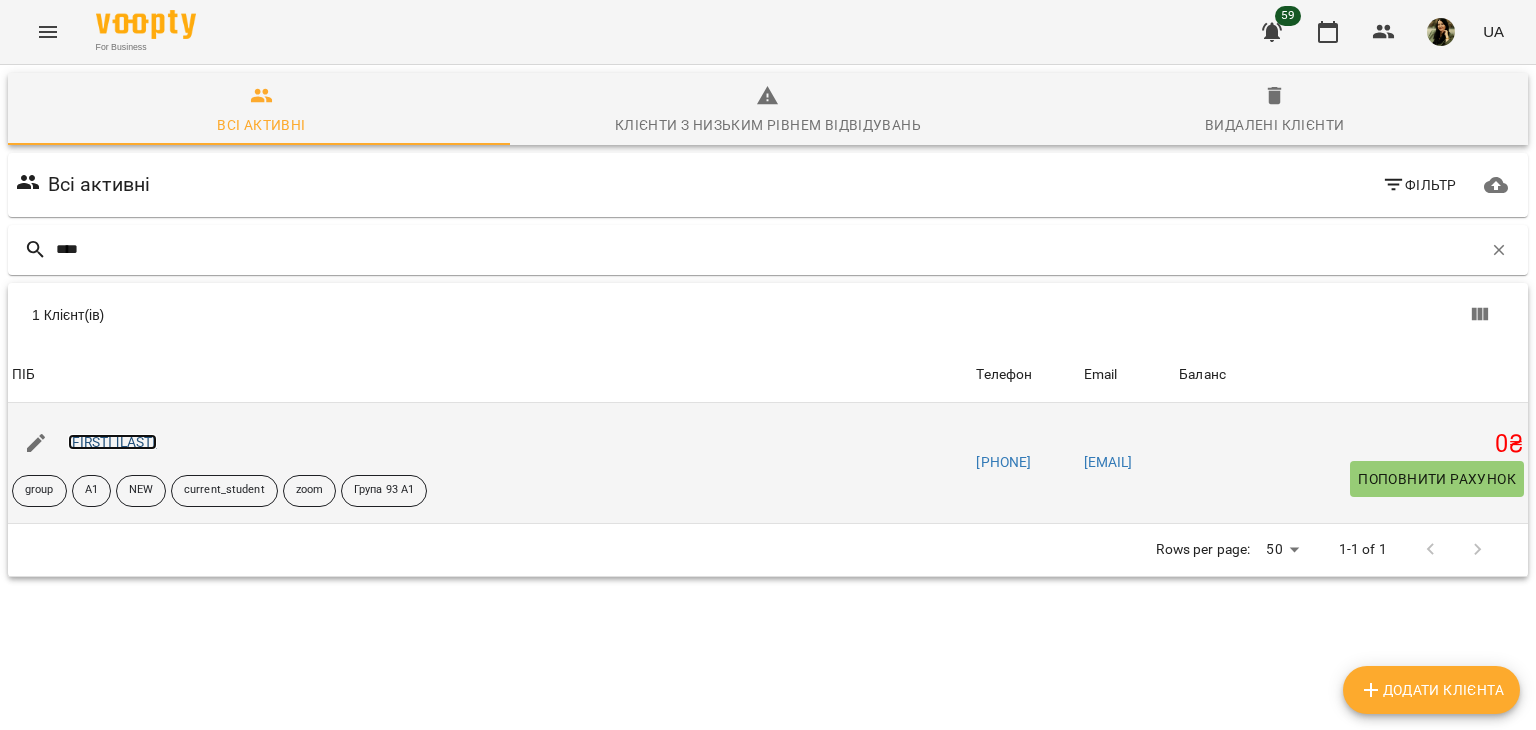 click on "Юлія Строїч" at bounding box center (112, 442) 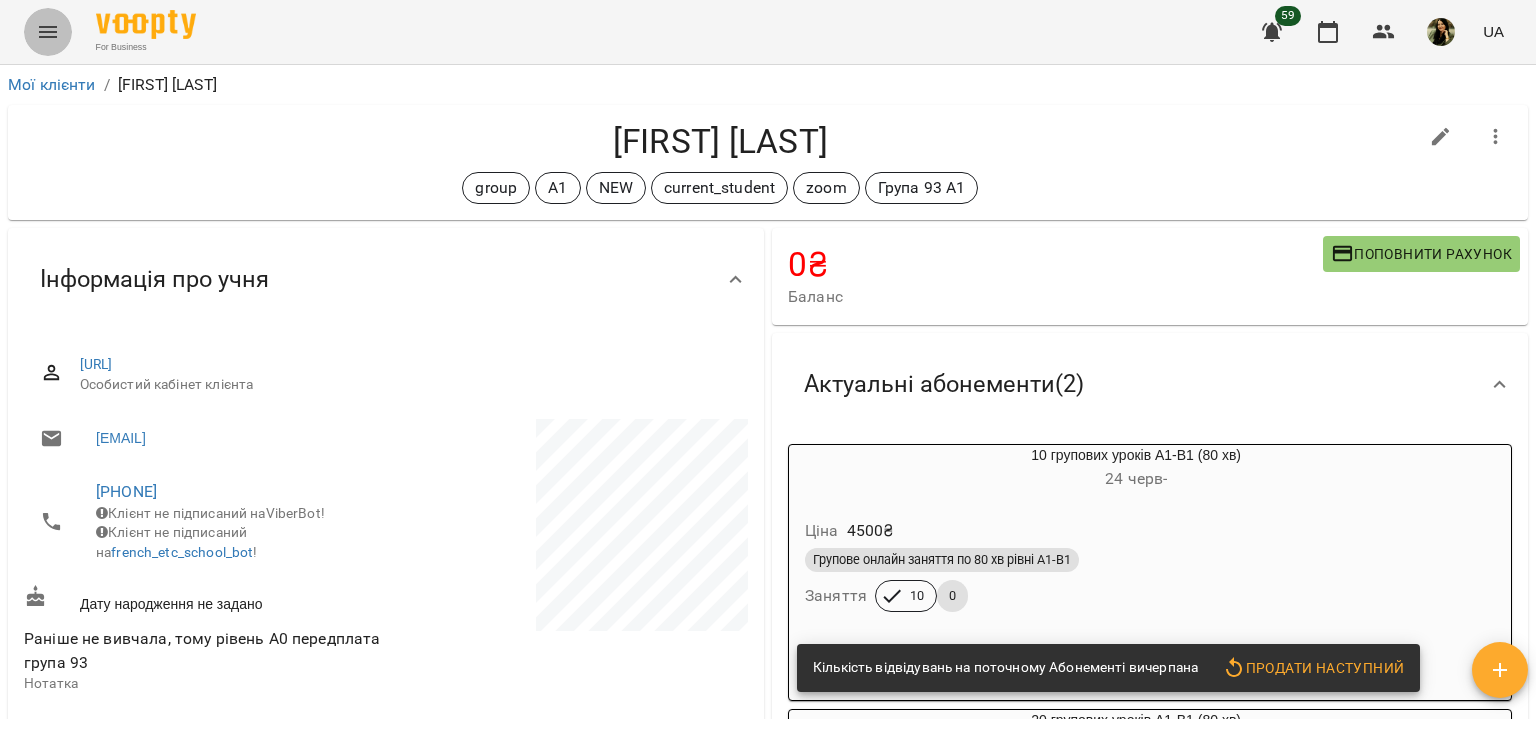 click 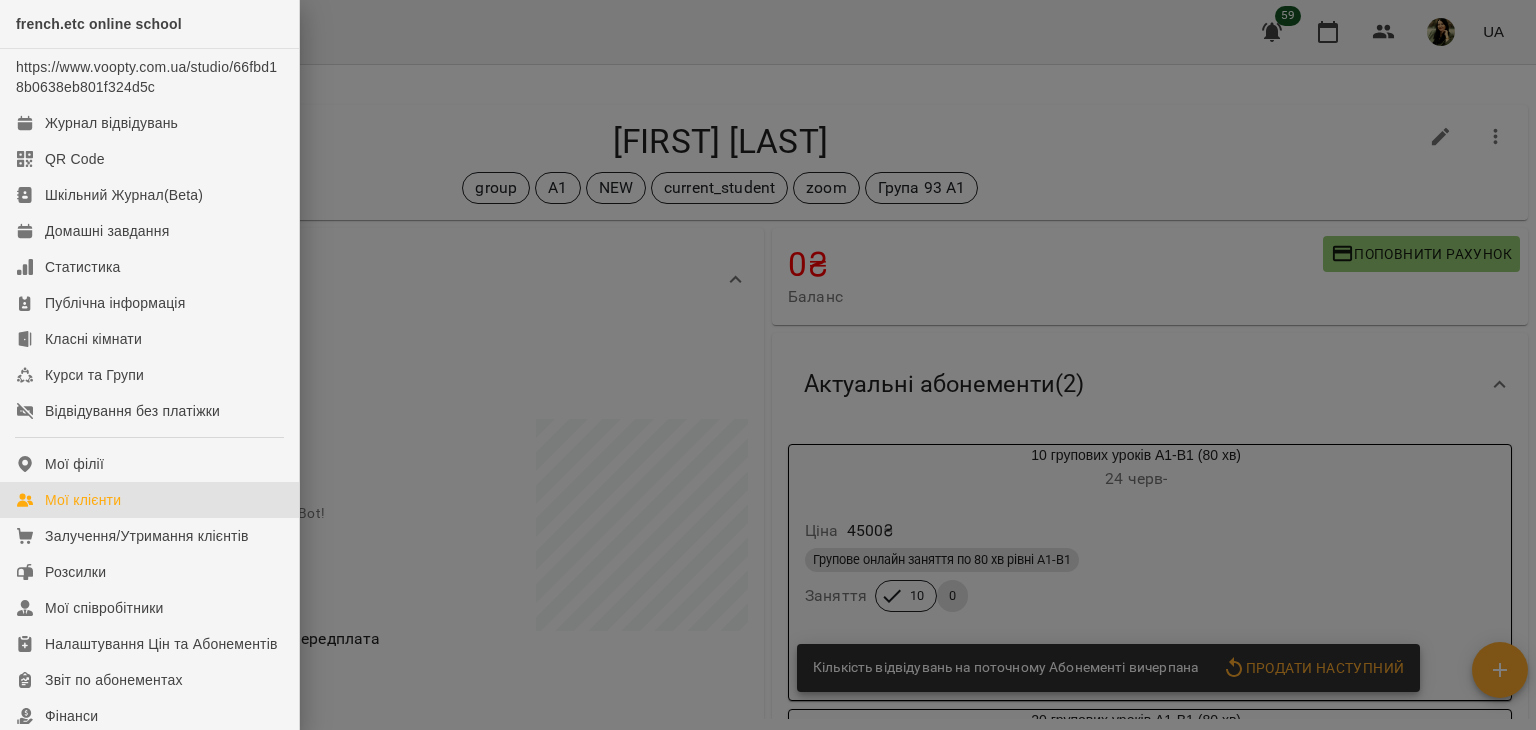 click on "Мої клієнти" at bounding box center (149, 500) 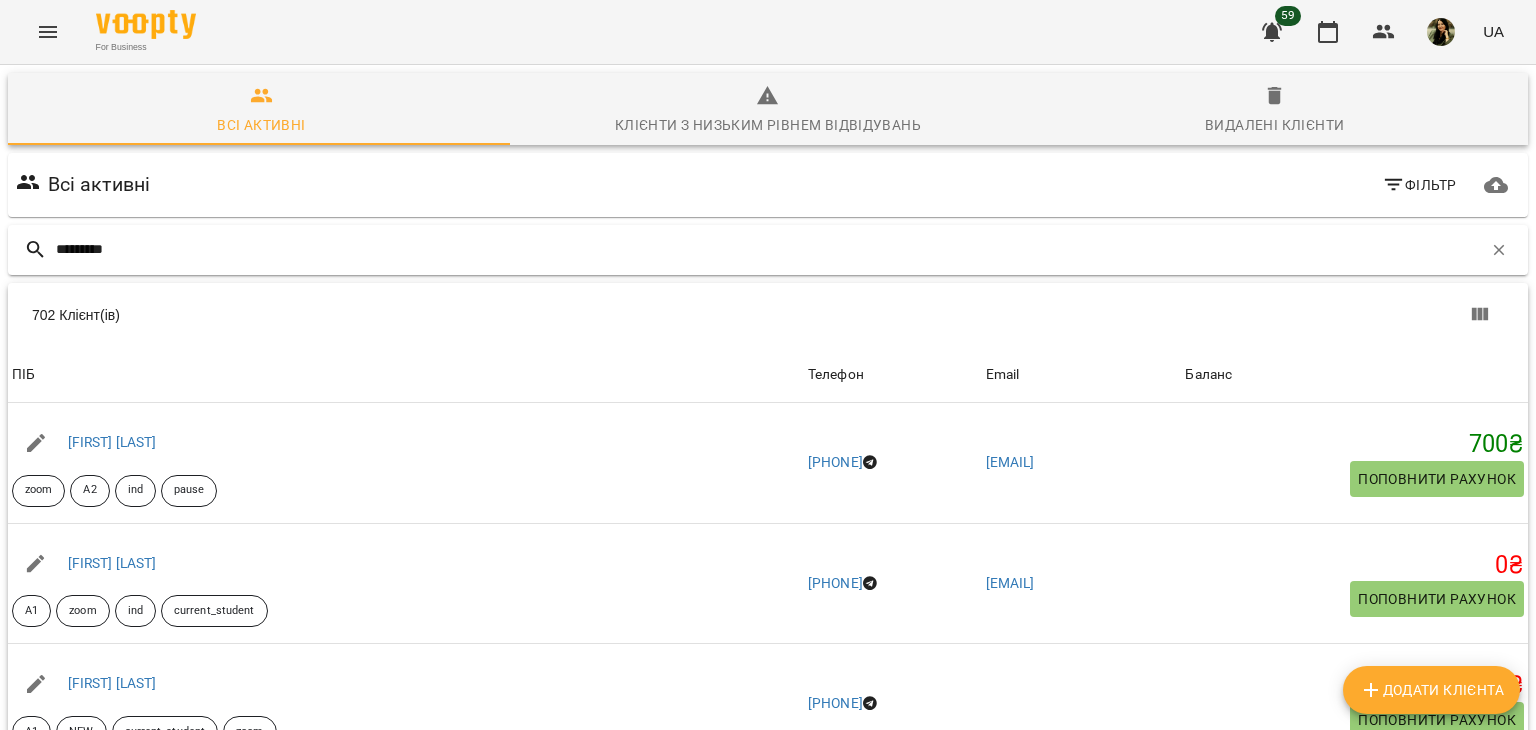 type on "********" 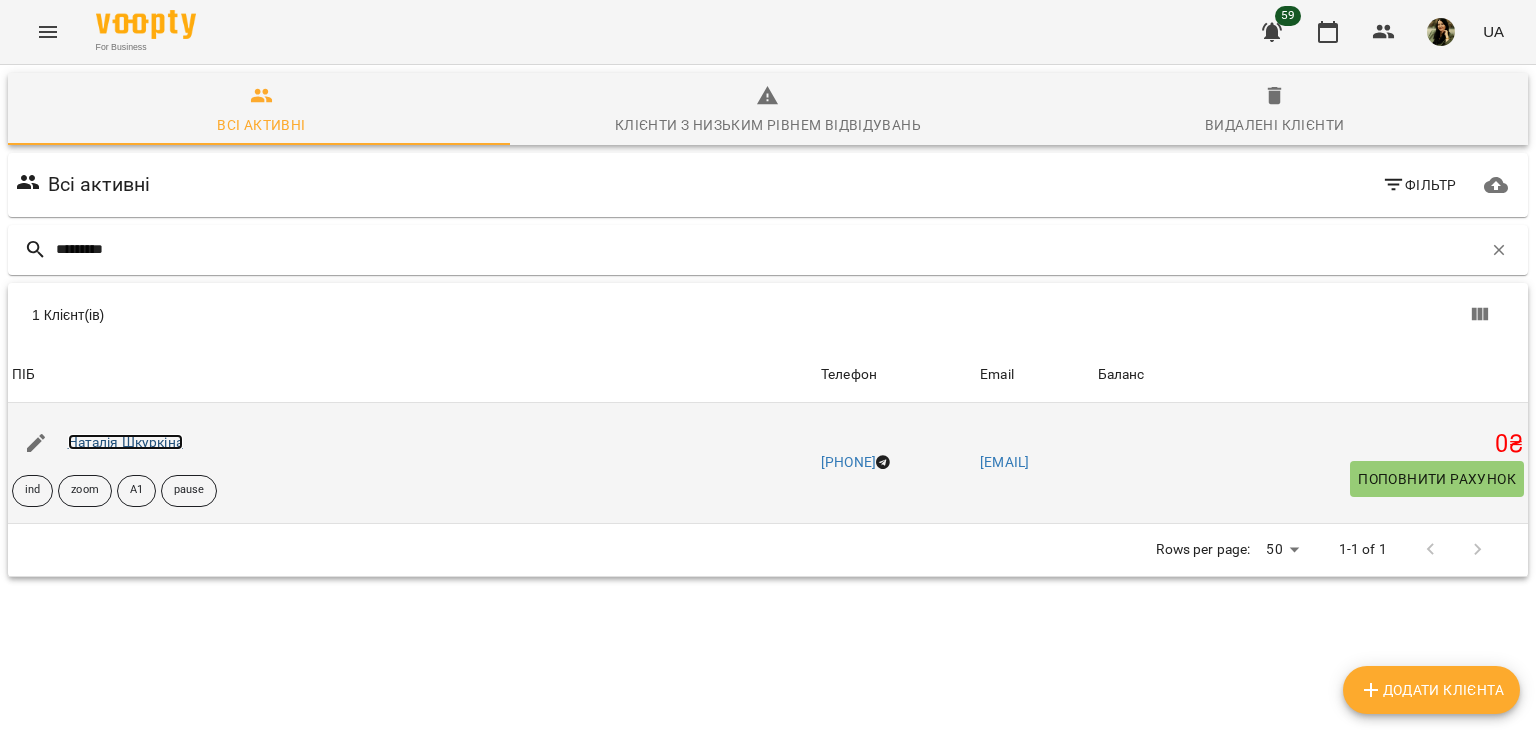 click on "Наталія Шкуркіна" at bounding box center (125, 442) 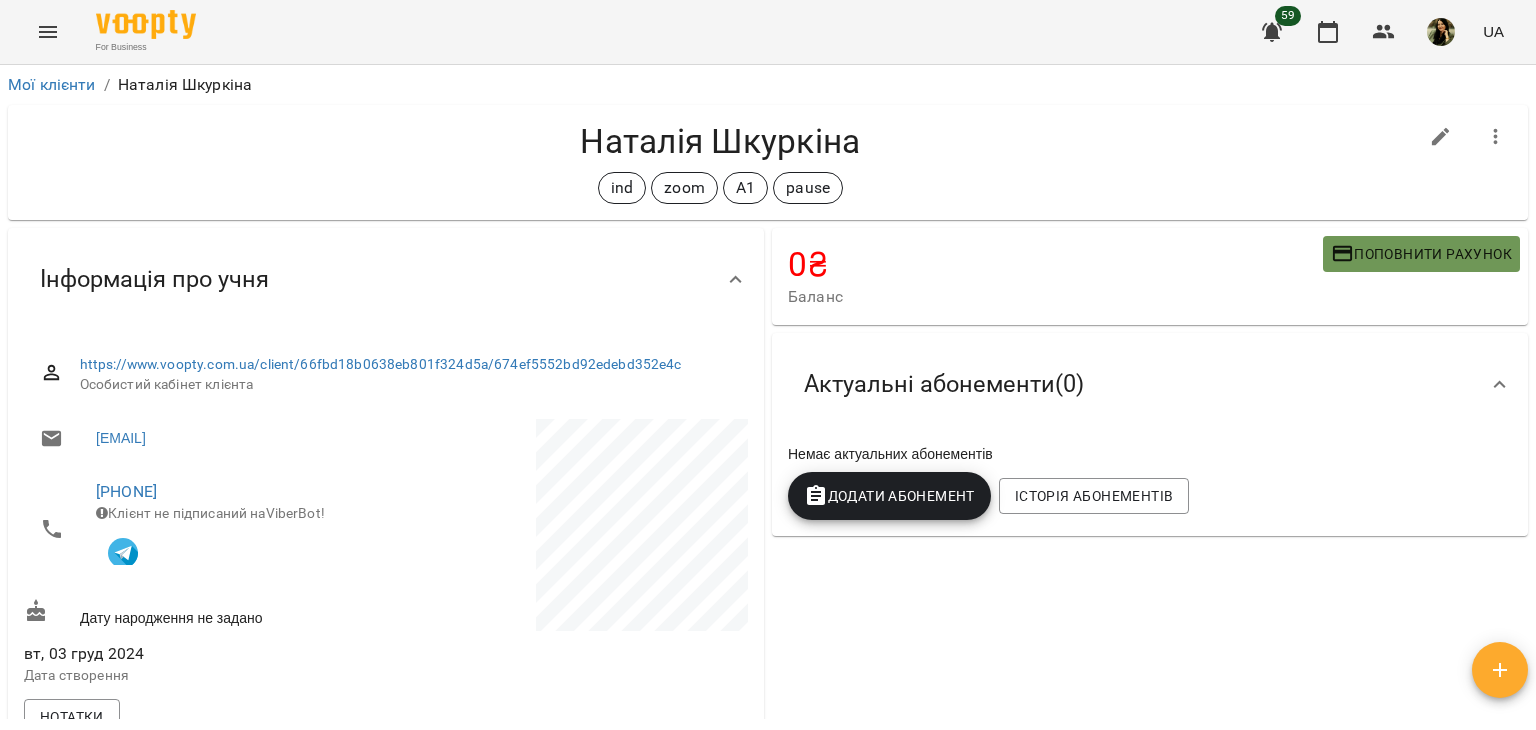 click on "Поповнити рахунок" at bounding box center [1421, 254] 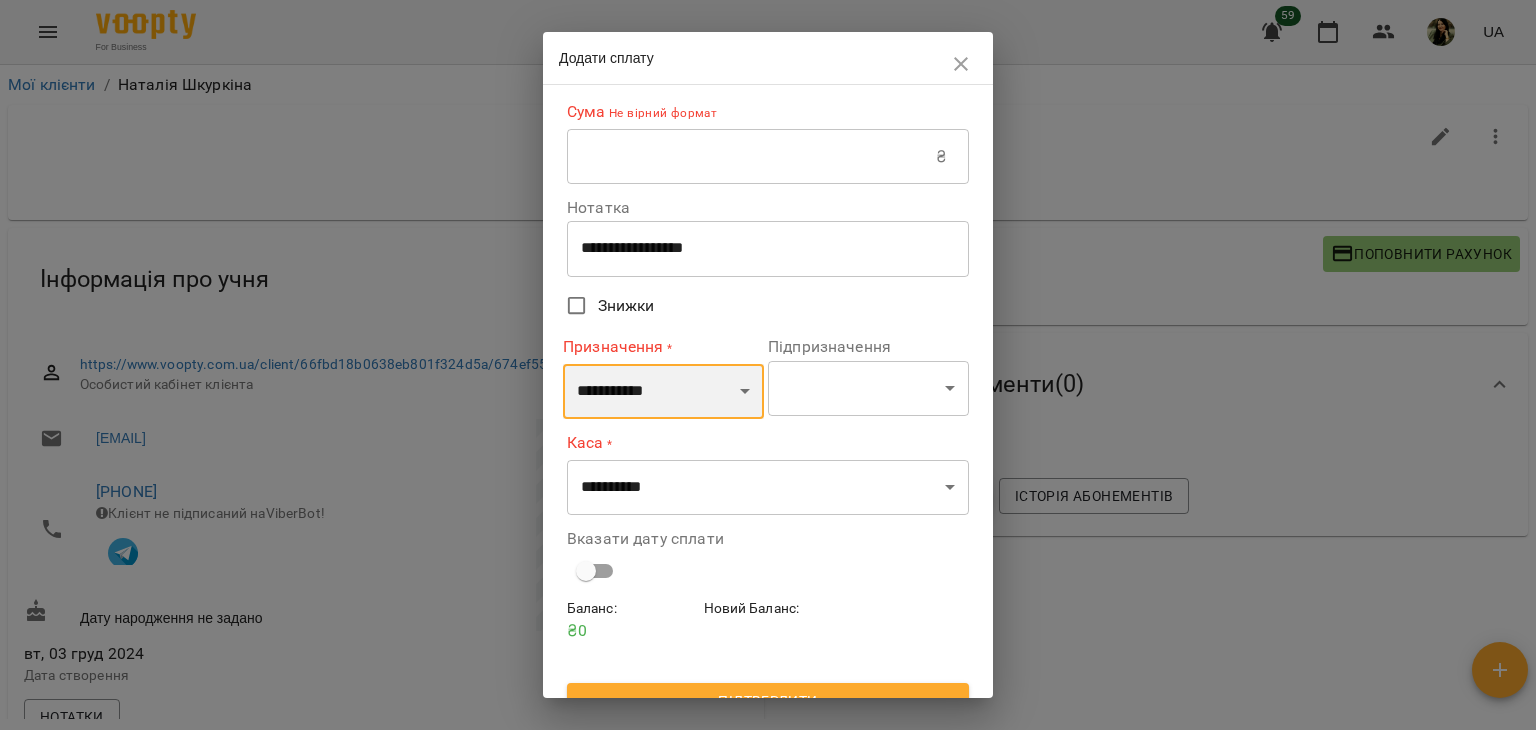 click on "**********" at bounding box center [663, 392] 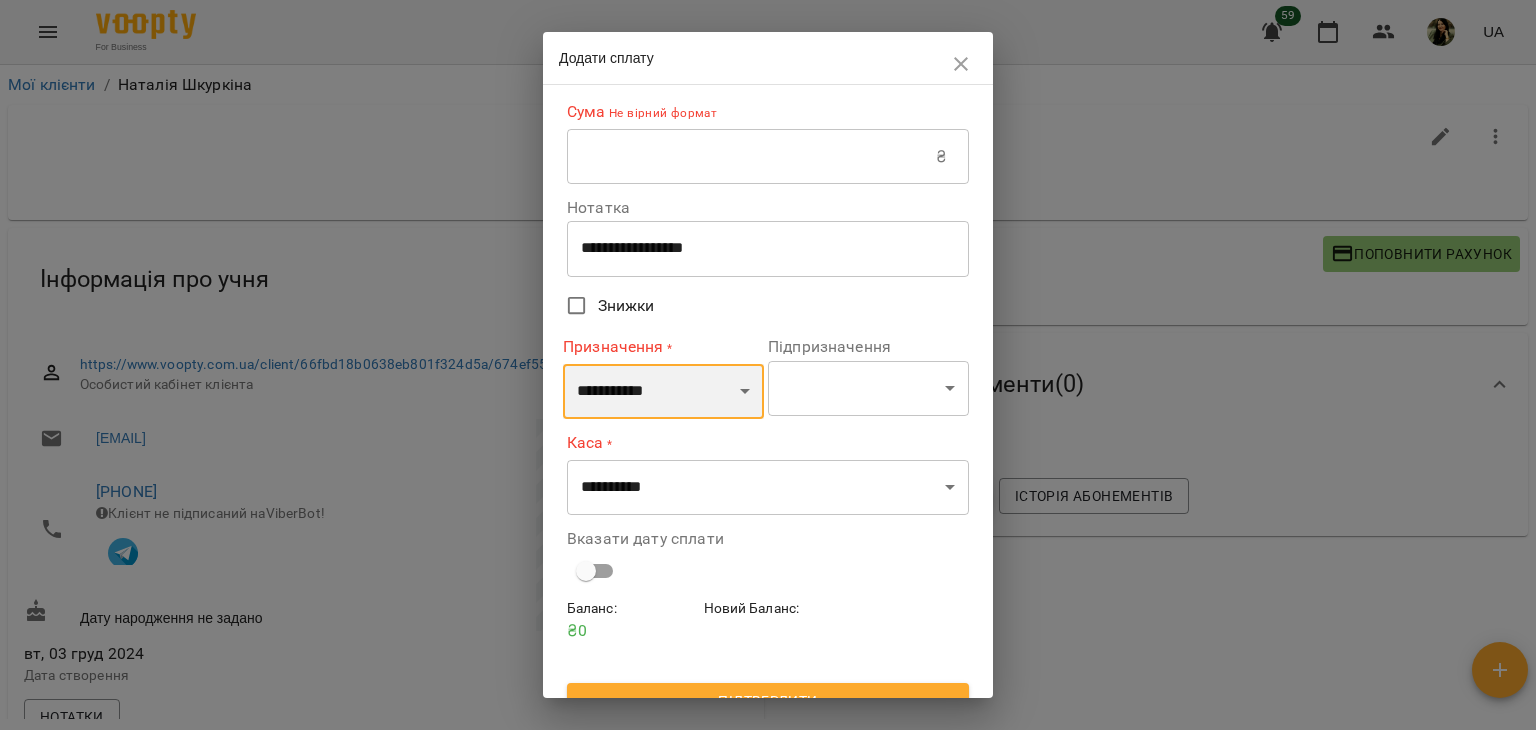 select on "**********" 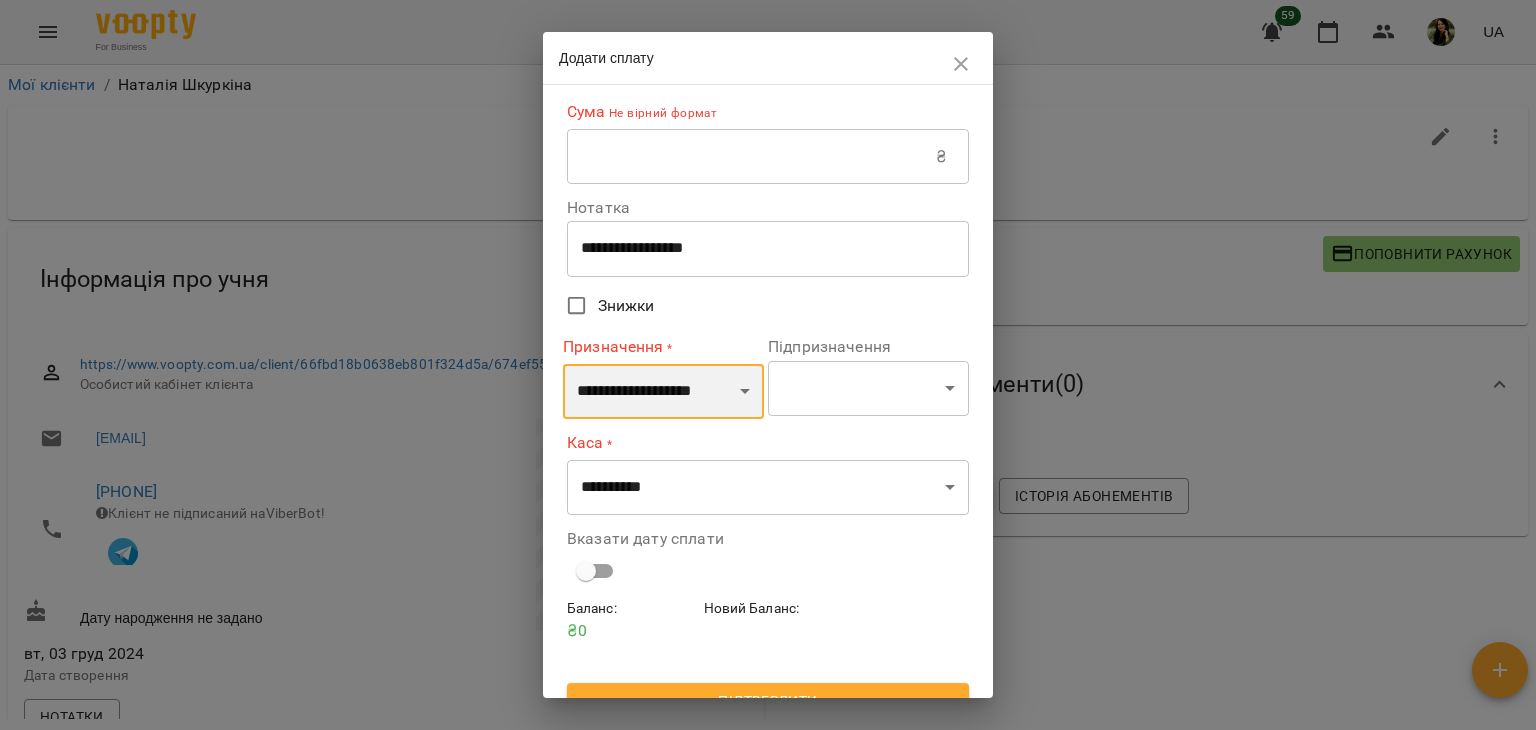 click on "**********" at bounding box center (663, 392) 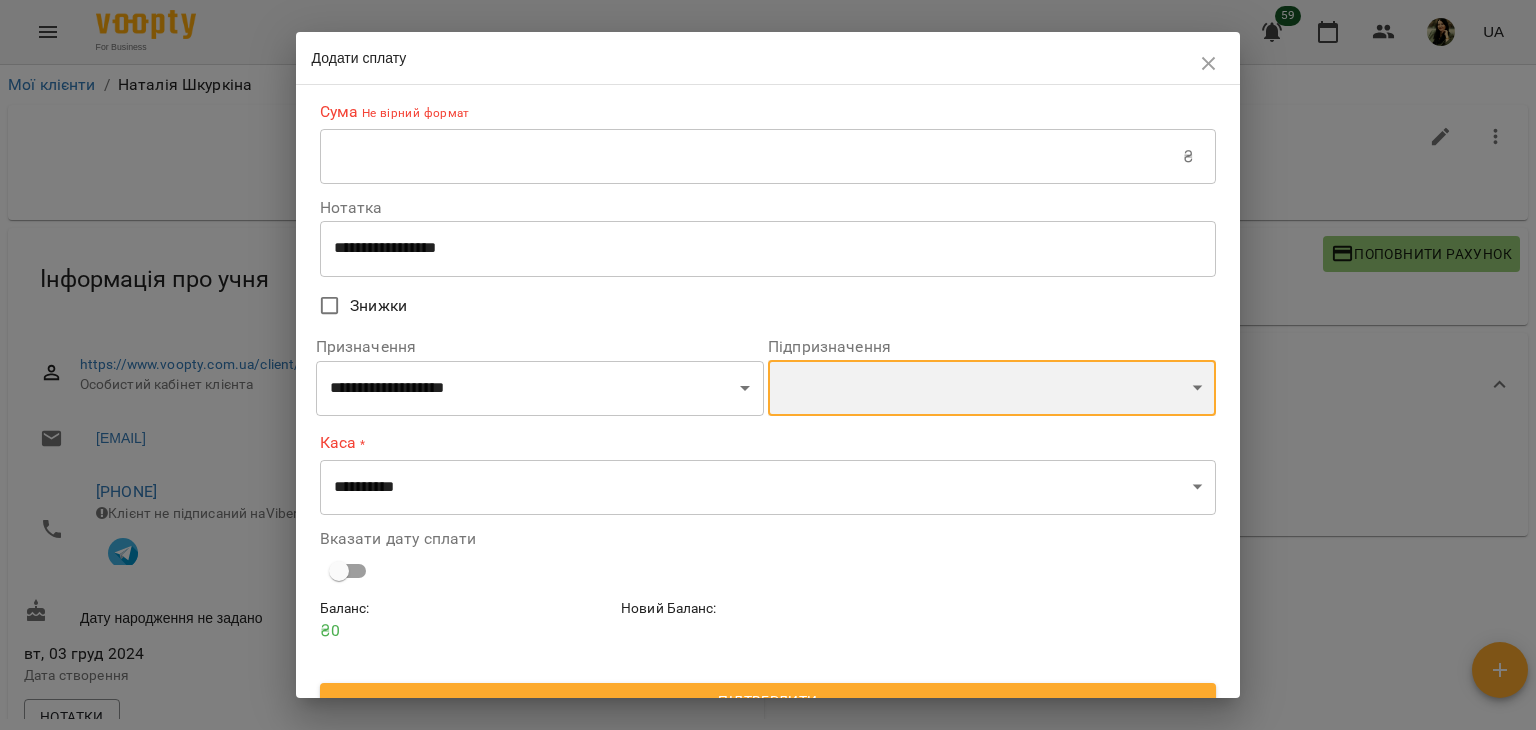 click on "**********" at bounding box center [992, 388] 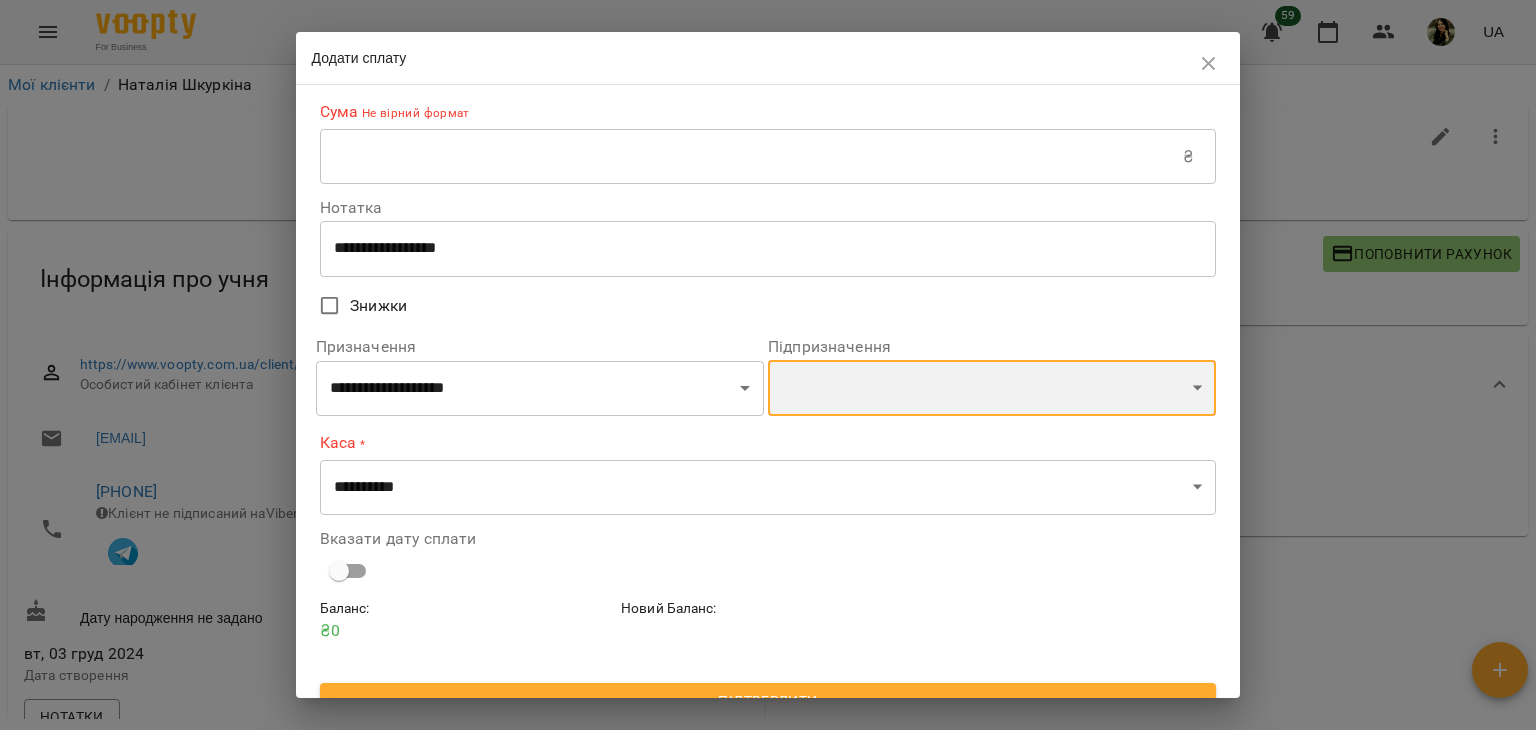select on "**********" 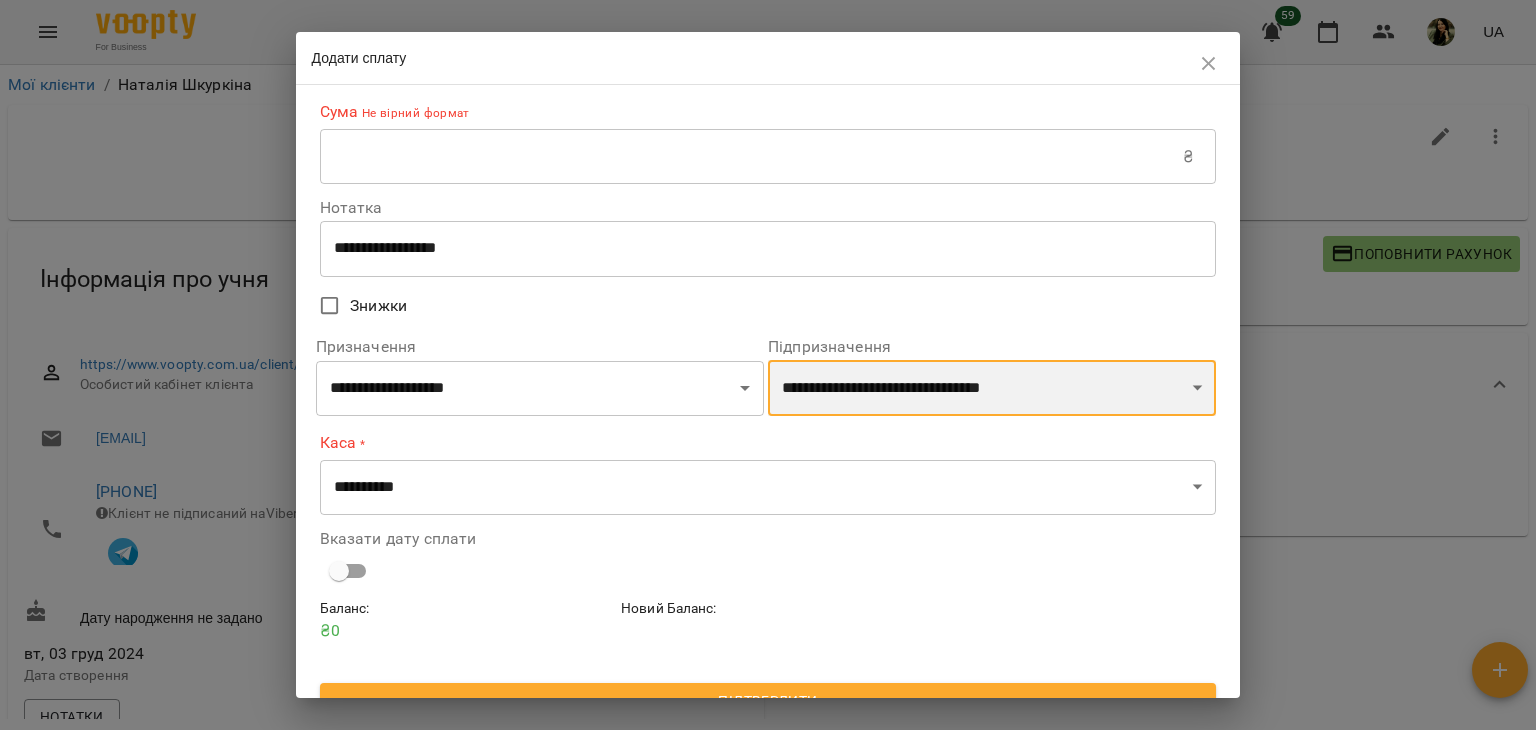 click on "**********" at bounding box center [992, 388] 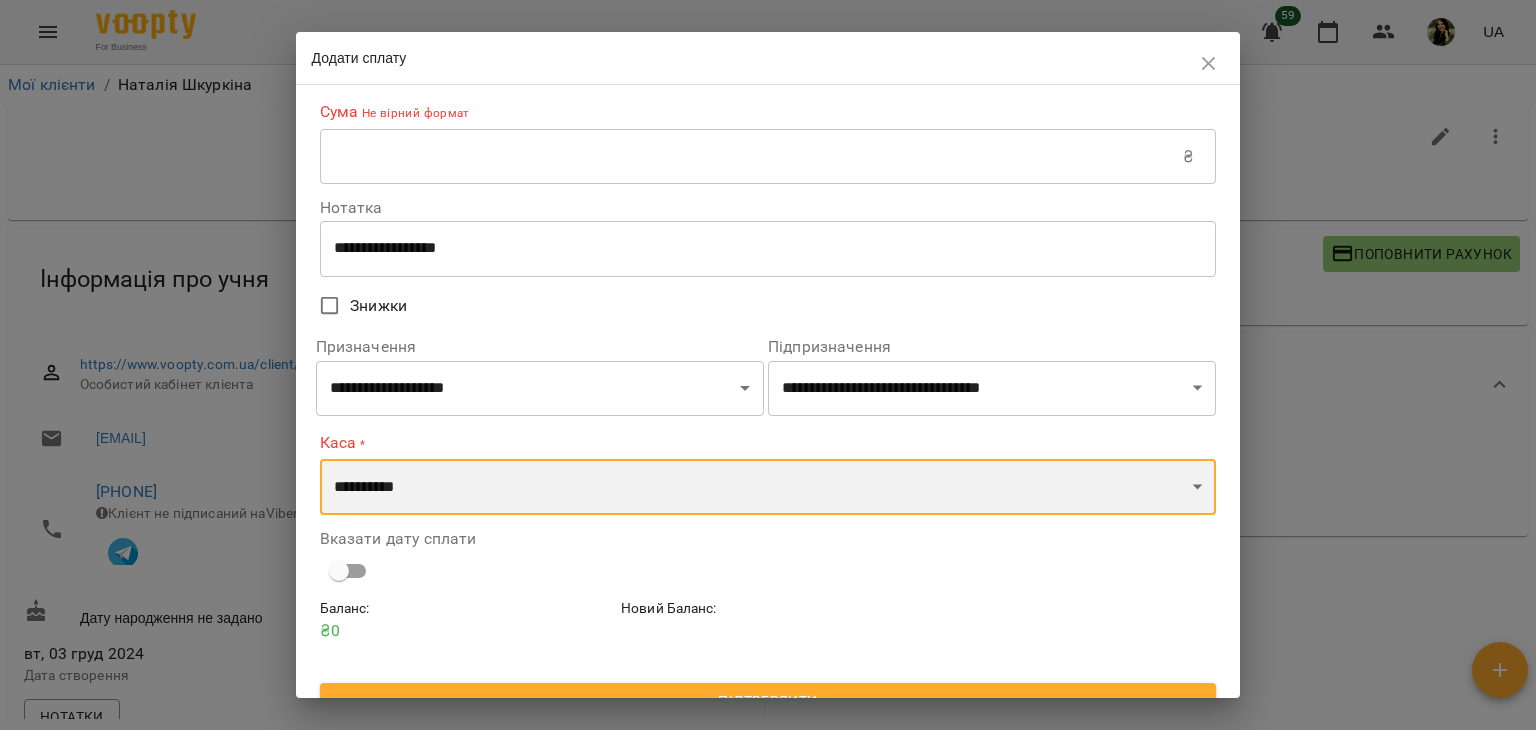click on "**********" at bounding box center [768, 487] 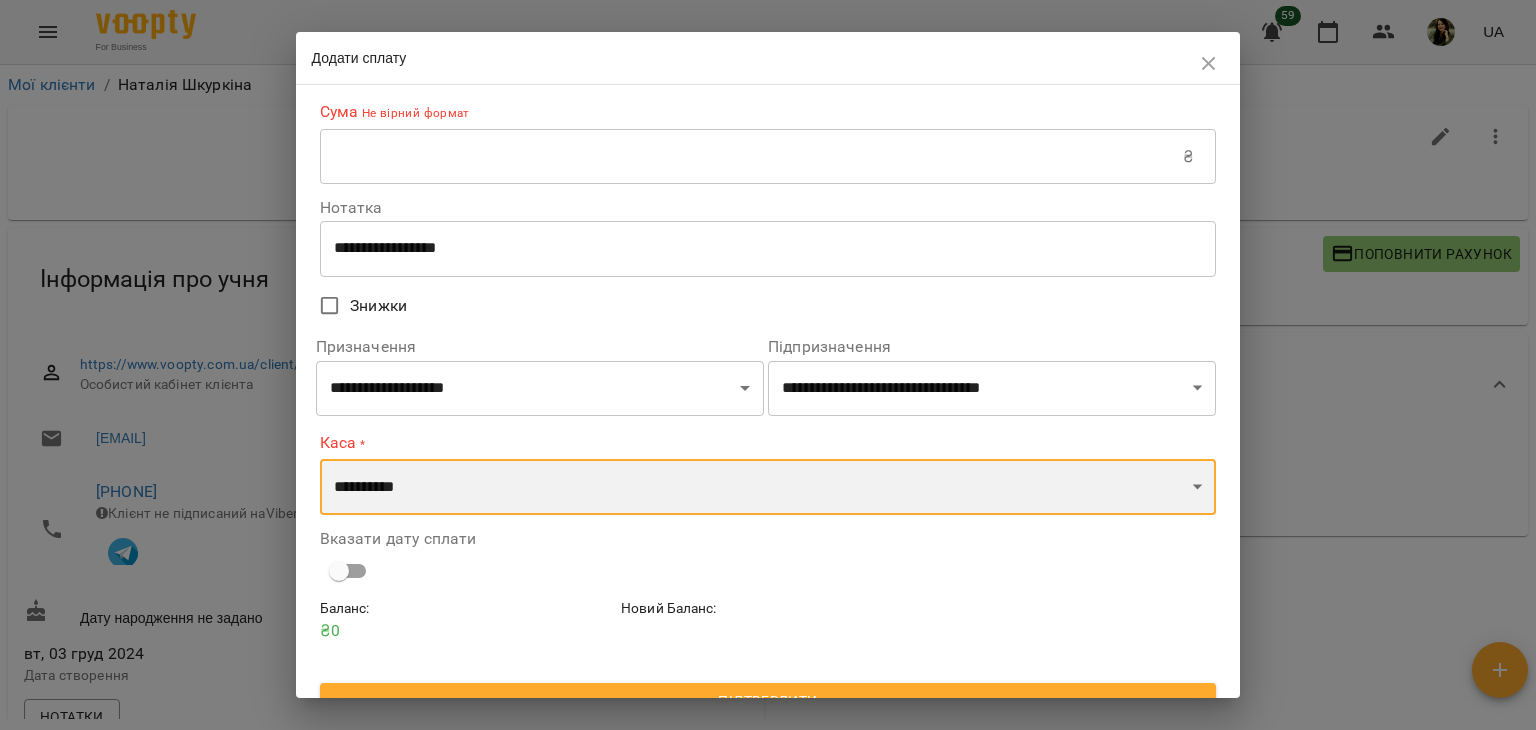 select on "****" 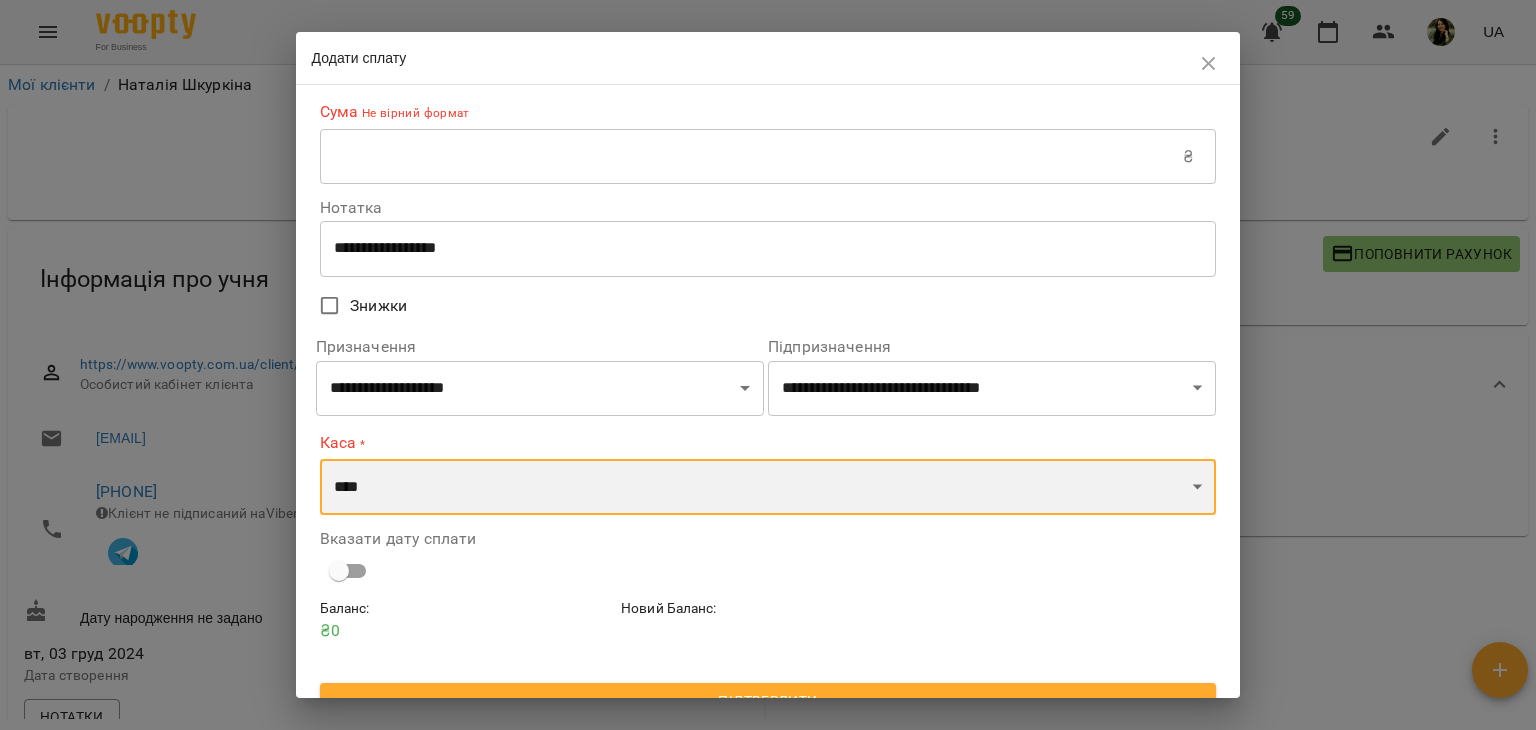 click on "**********" at bounding box center [768, 487] 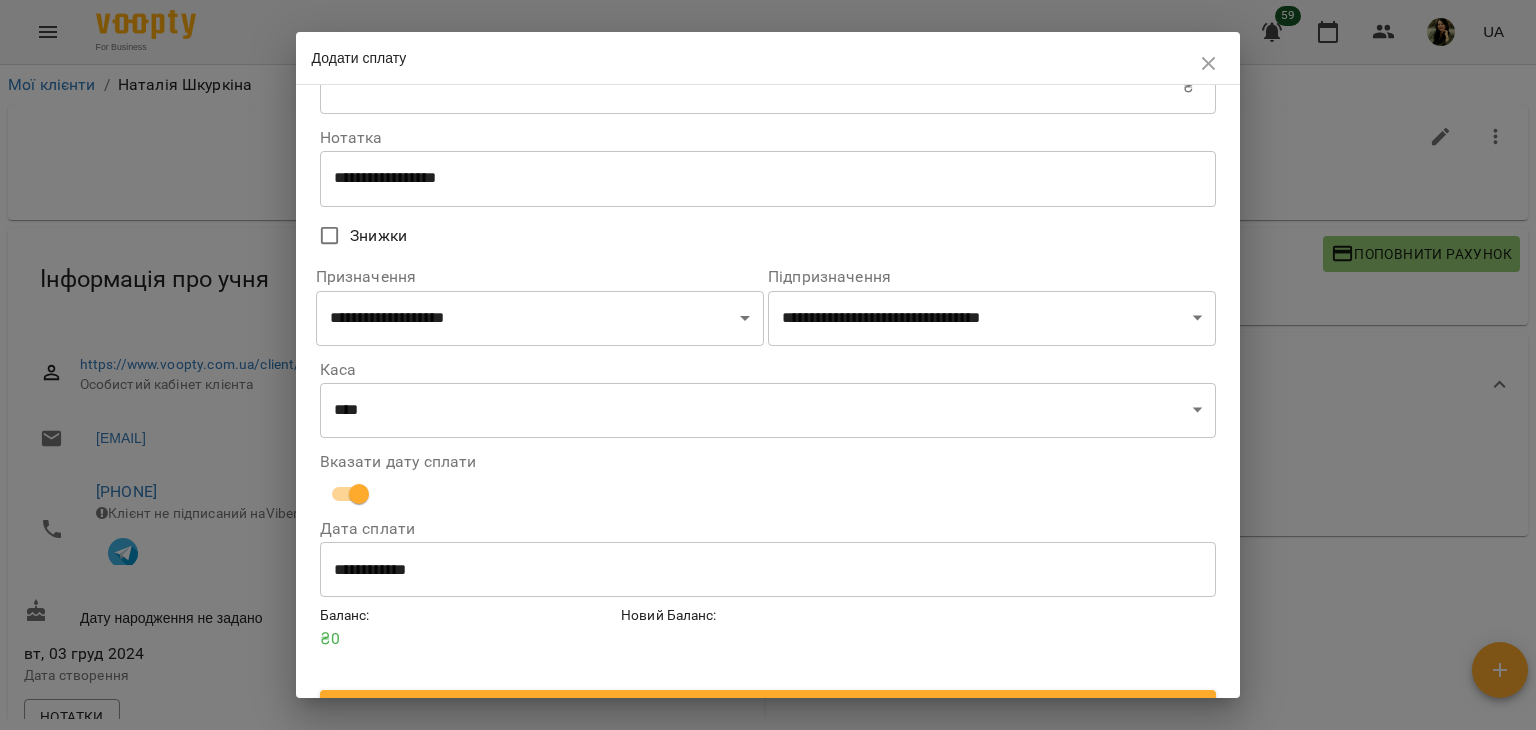 scroll, scrollTop: 109, scrollLeft: 0, axis: vertical 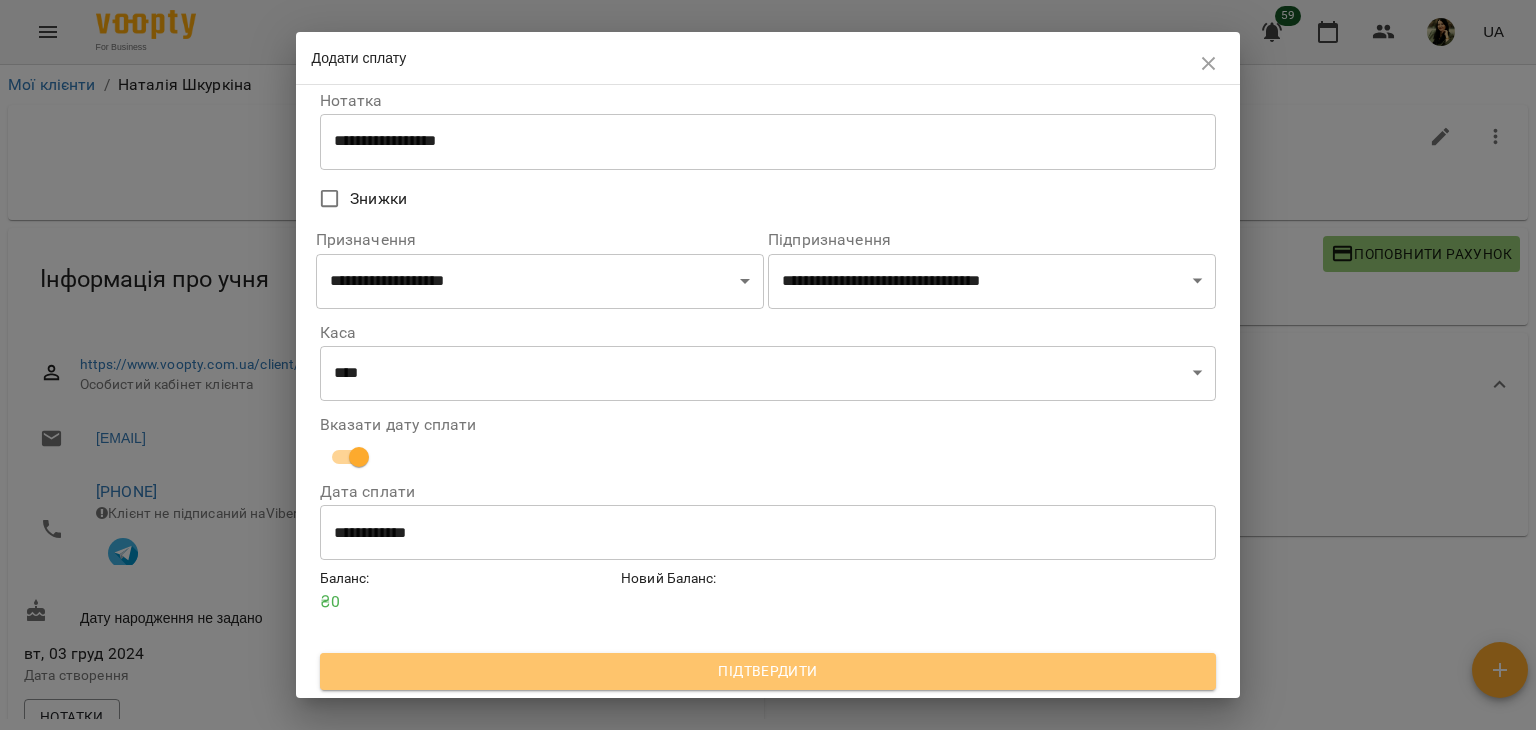 click on "Підтвердити" at bounding box center [768, 671] 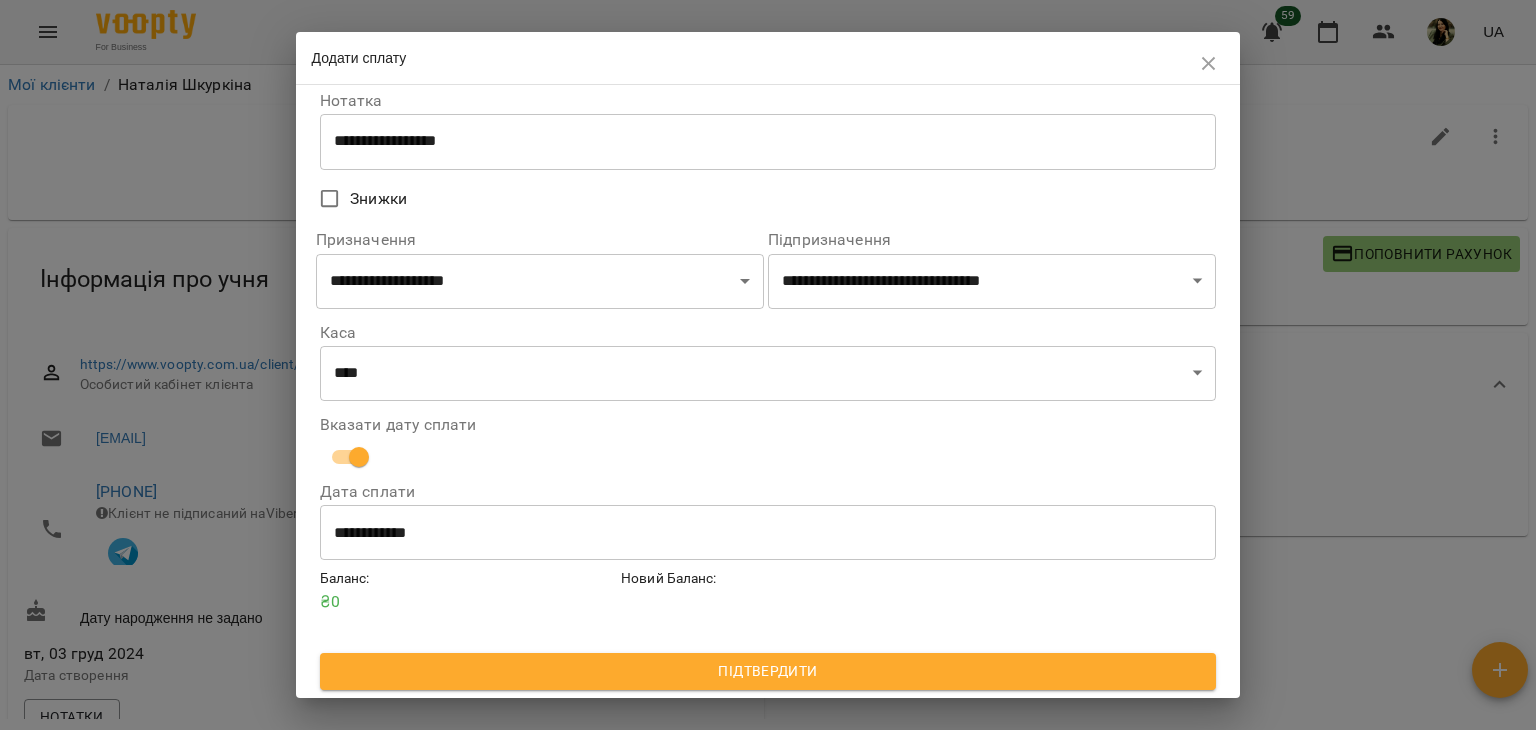 scroll, scrollTop: 0, scrollLeft: 0, axis: both 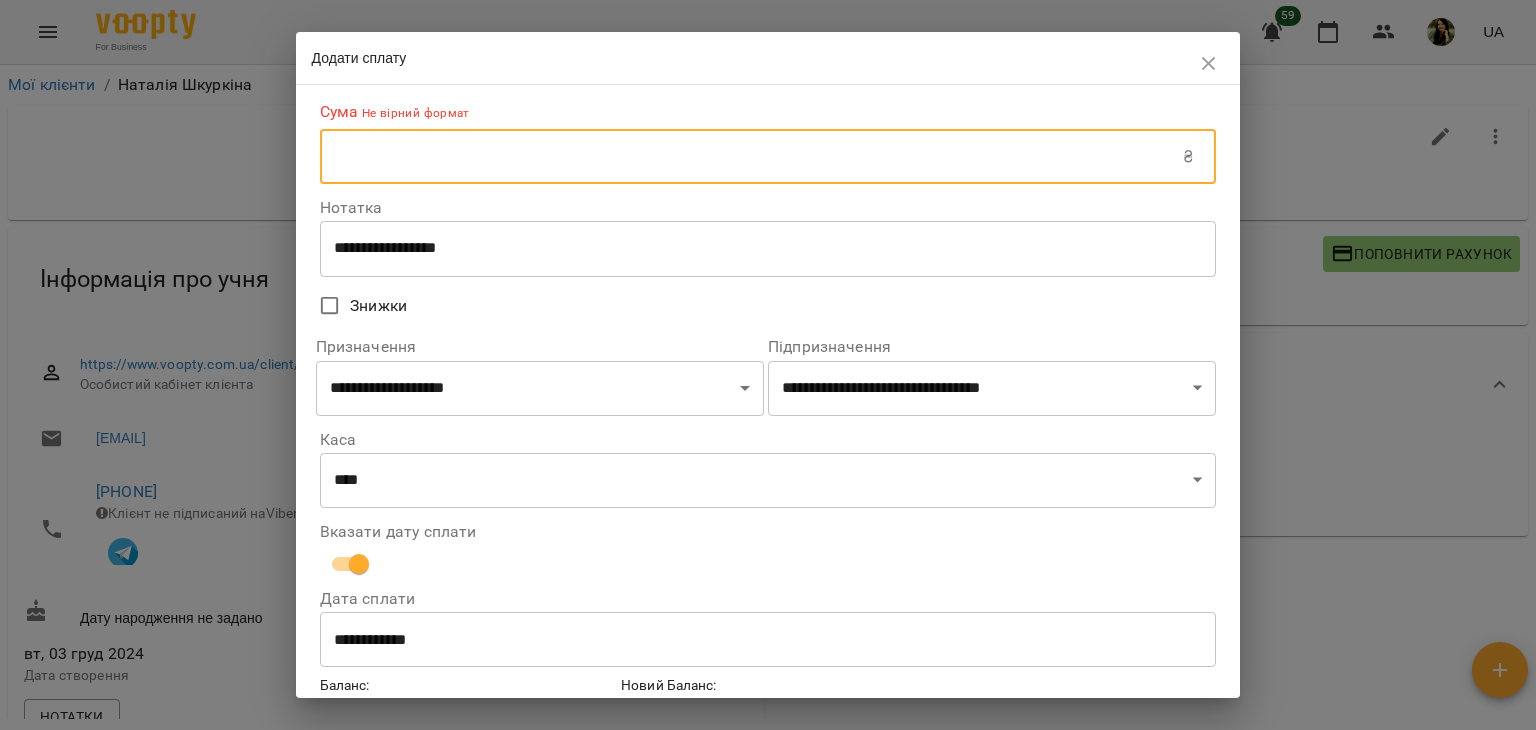 click at bounding box center [752, 157] 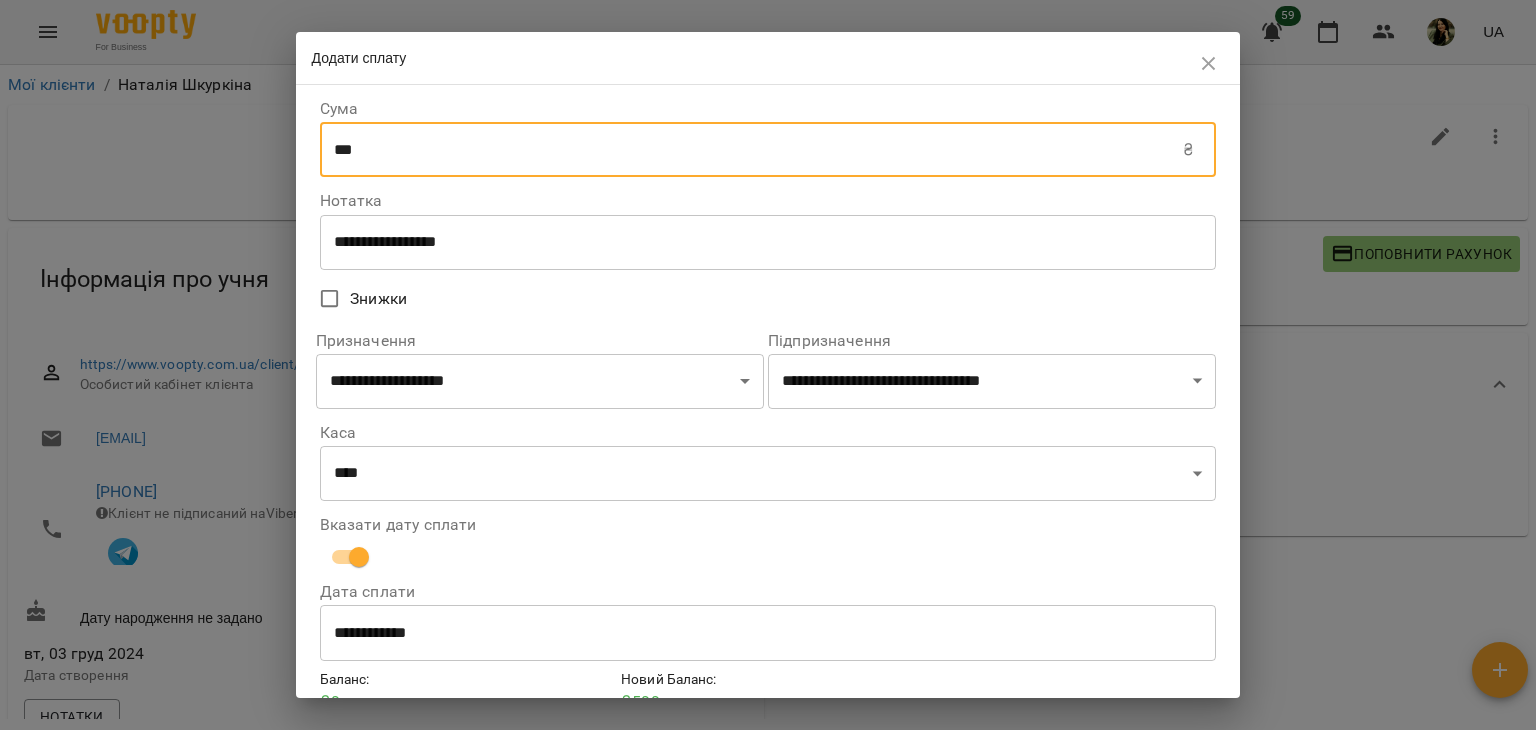 type on "***" 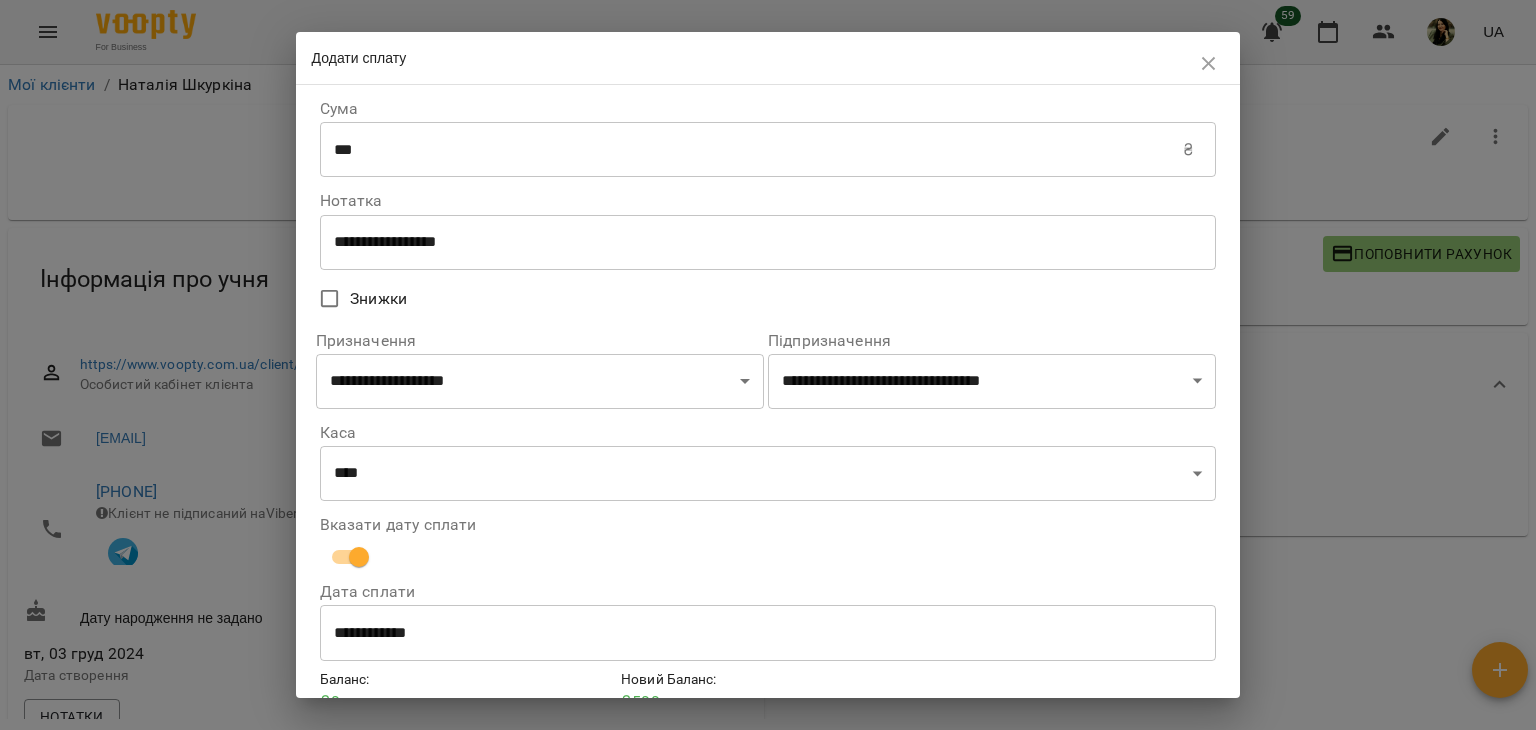 scroll, scrollTop: 102, scrollLeft: 0, axis: vertical 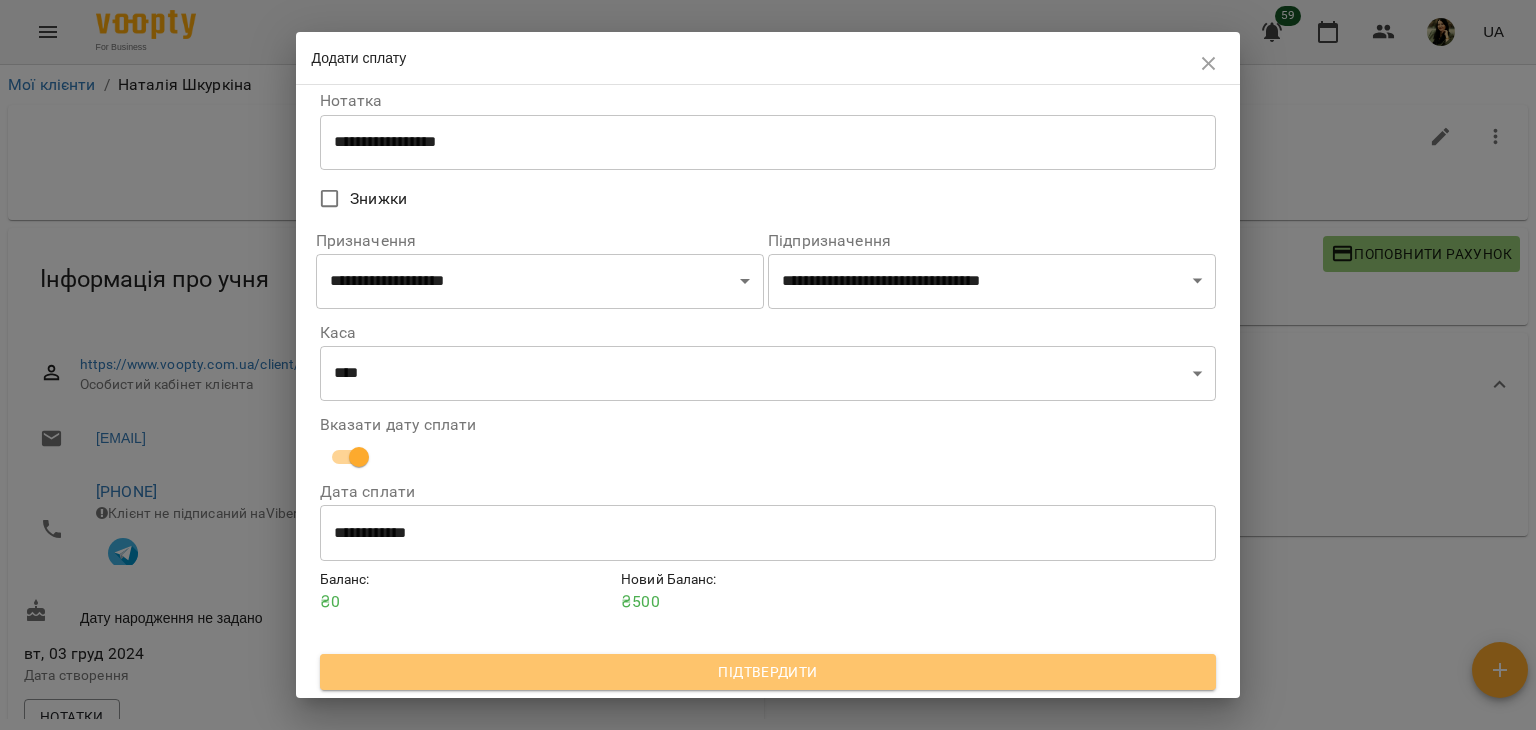 click on "Підтвердити" at bounding box center [768, 672] 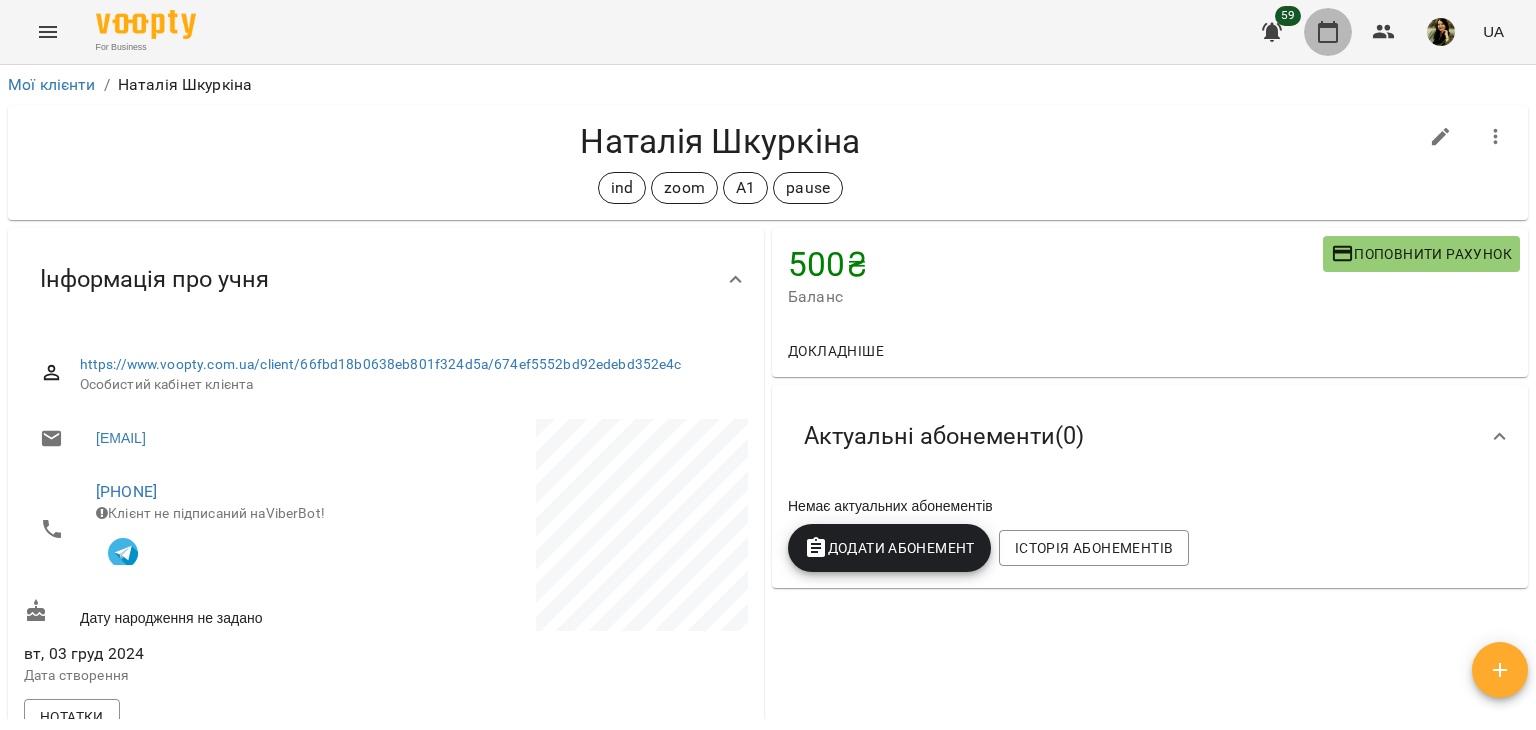 click 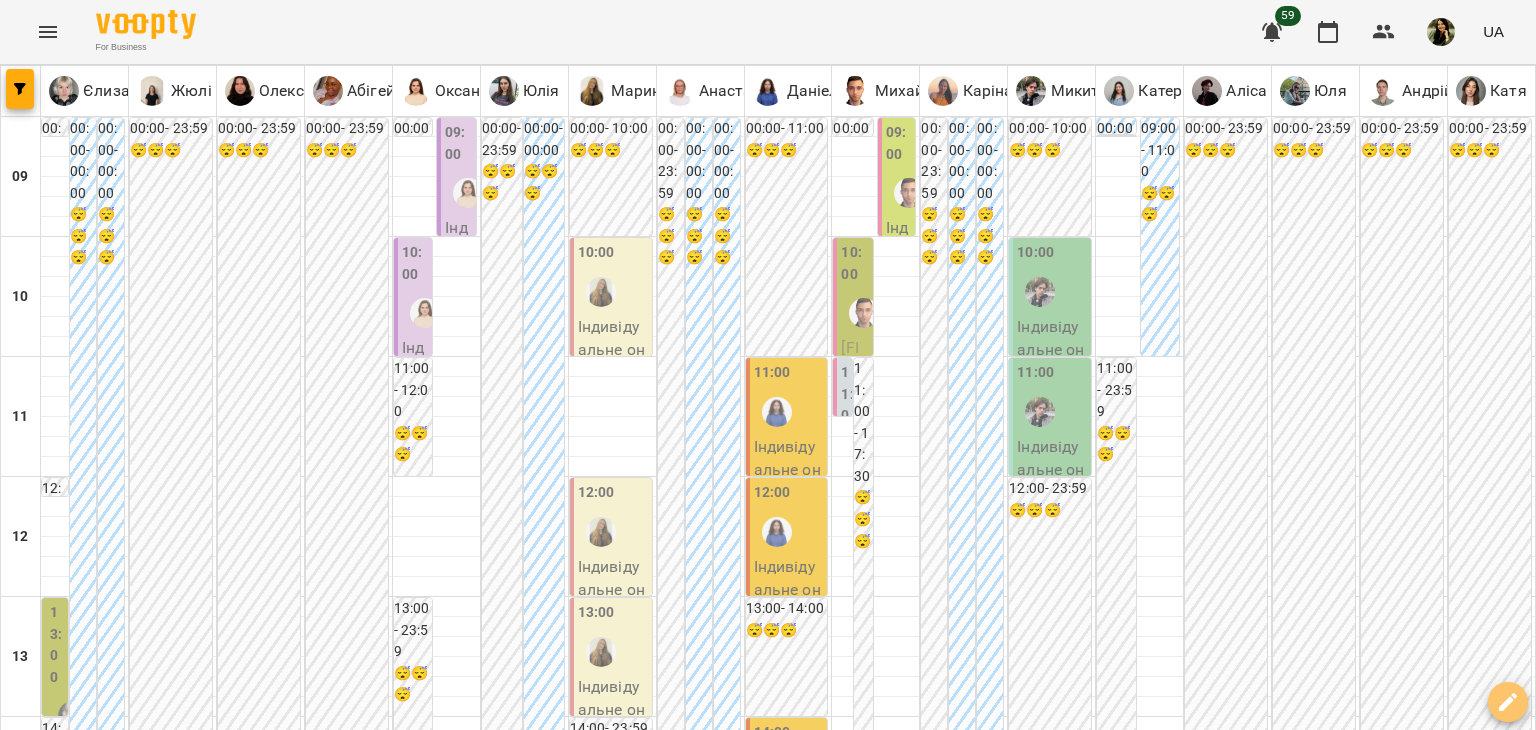 click 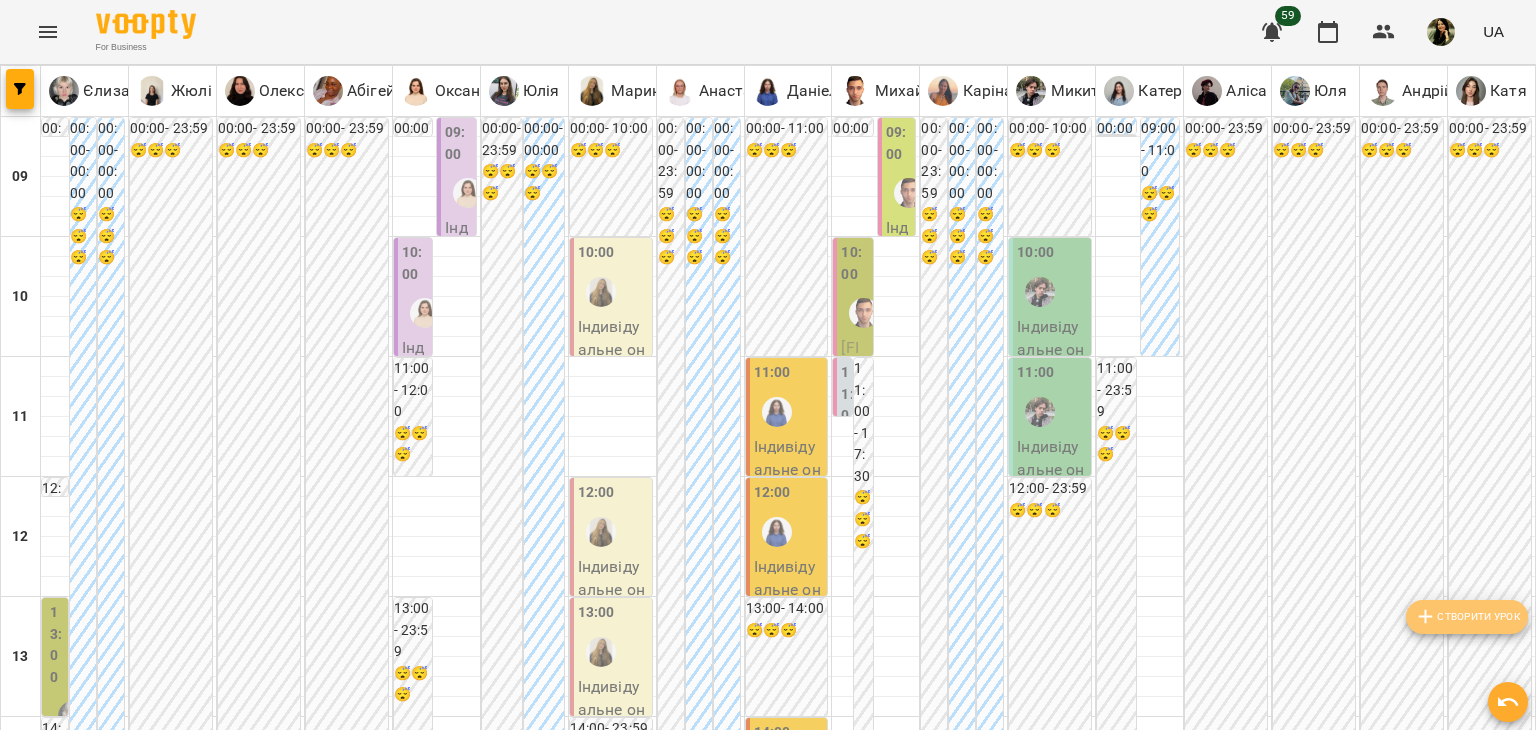 click on "Створити урок" at bounding box center (1467, 617) 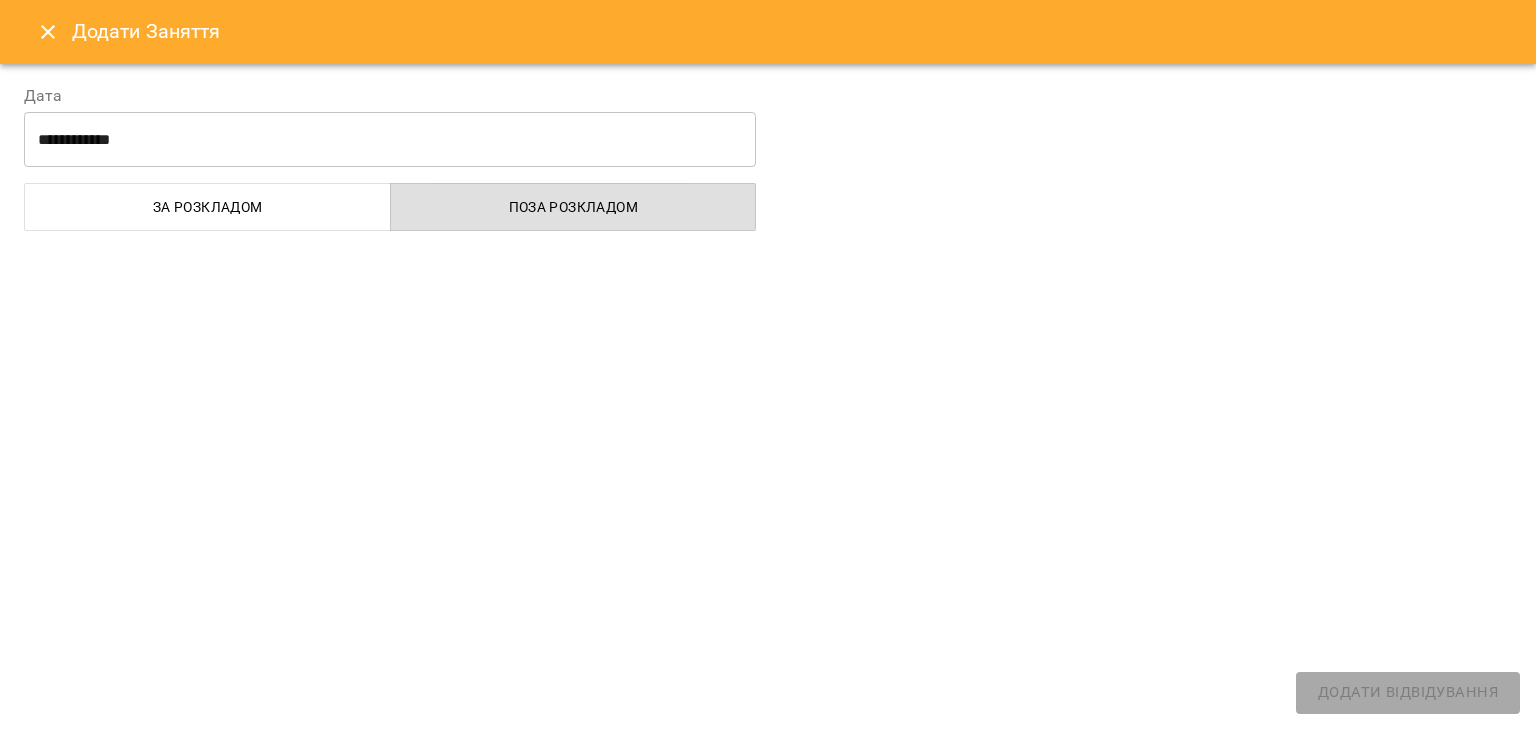 select 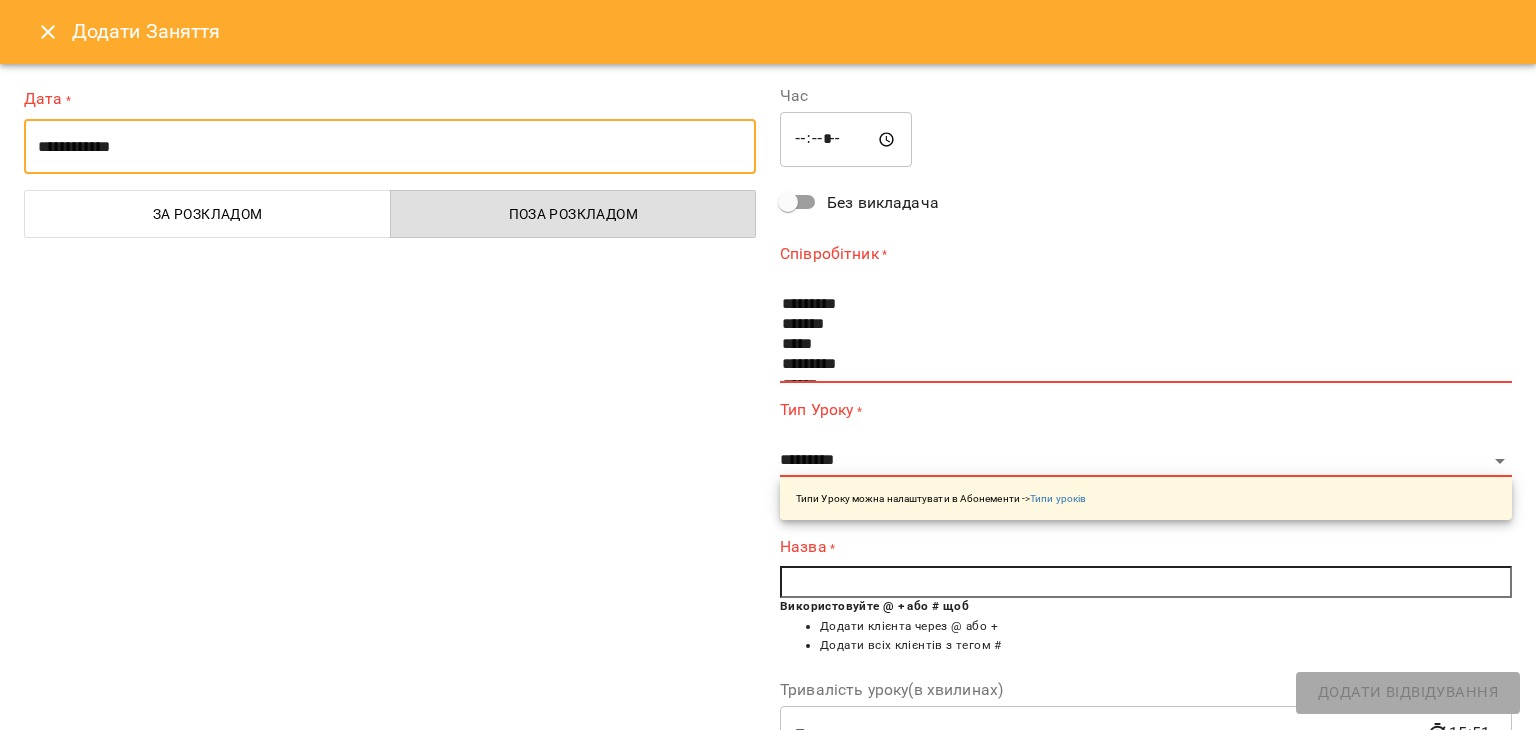 click on "**********" at bounding box center (390, 147) 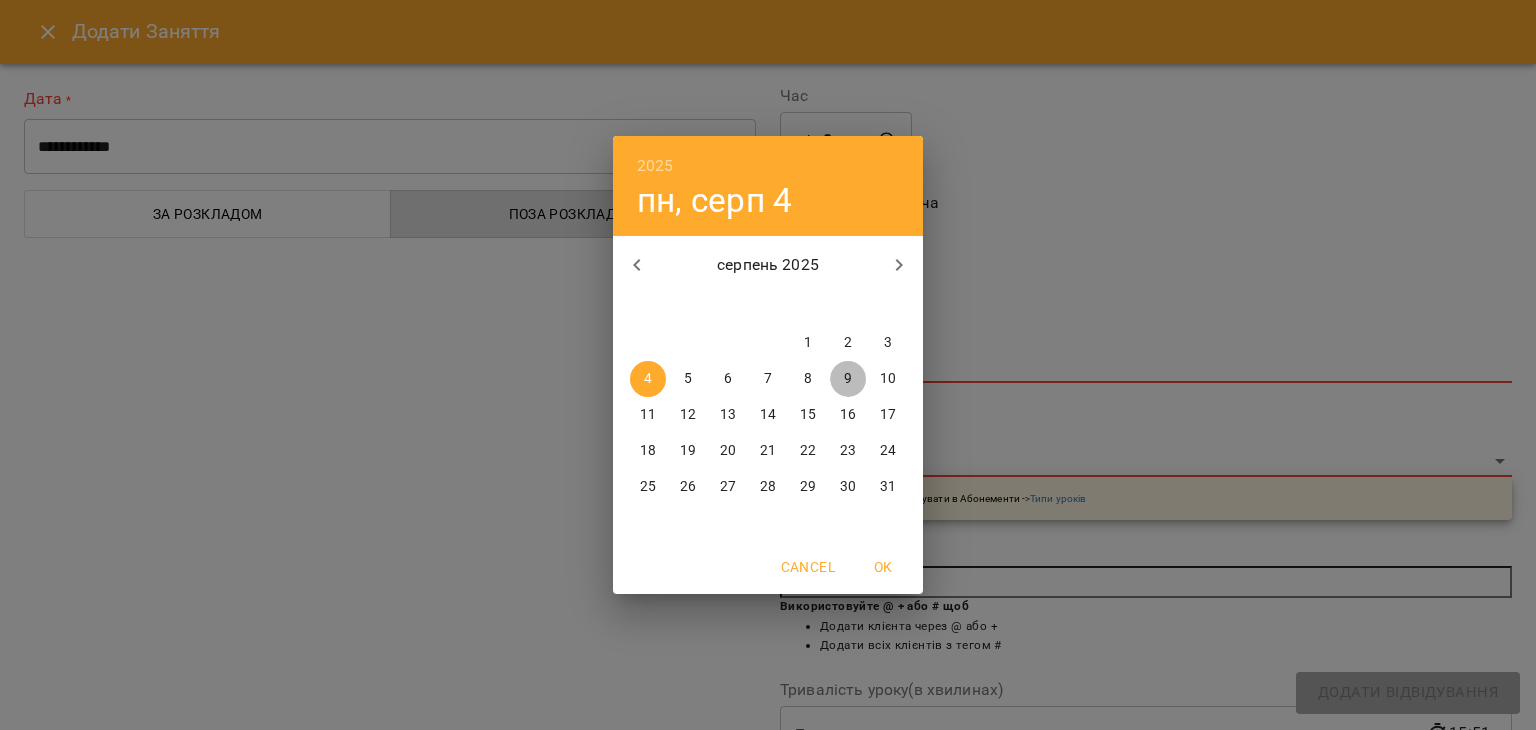 click on "9" at bounding box center (848, 379) 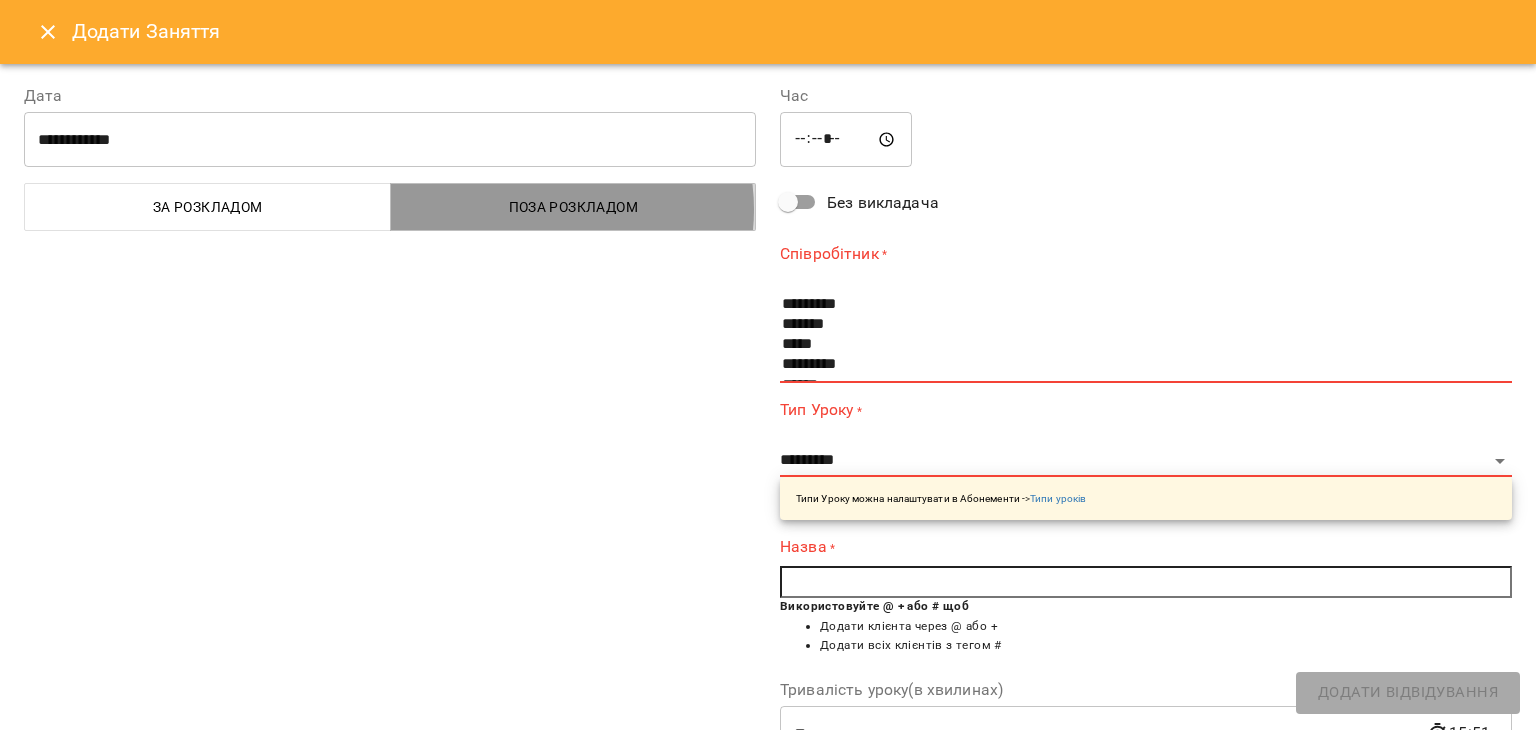 click on "Поза розкладом" at bounding box center (574, 207) 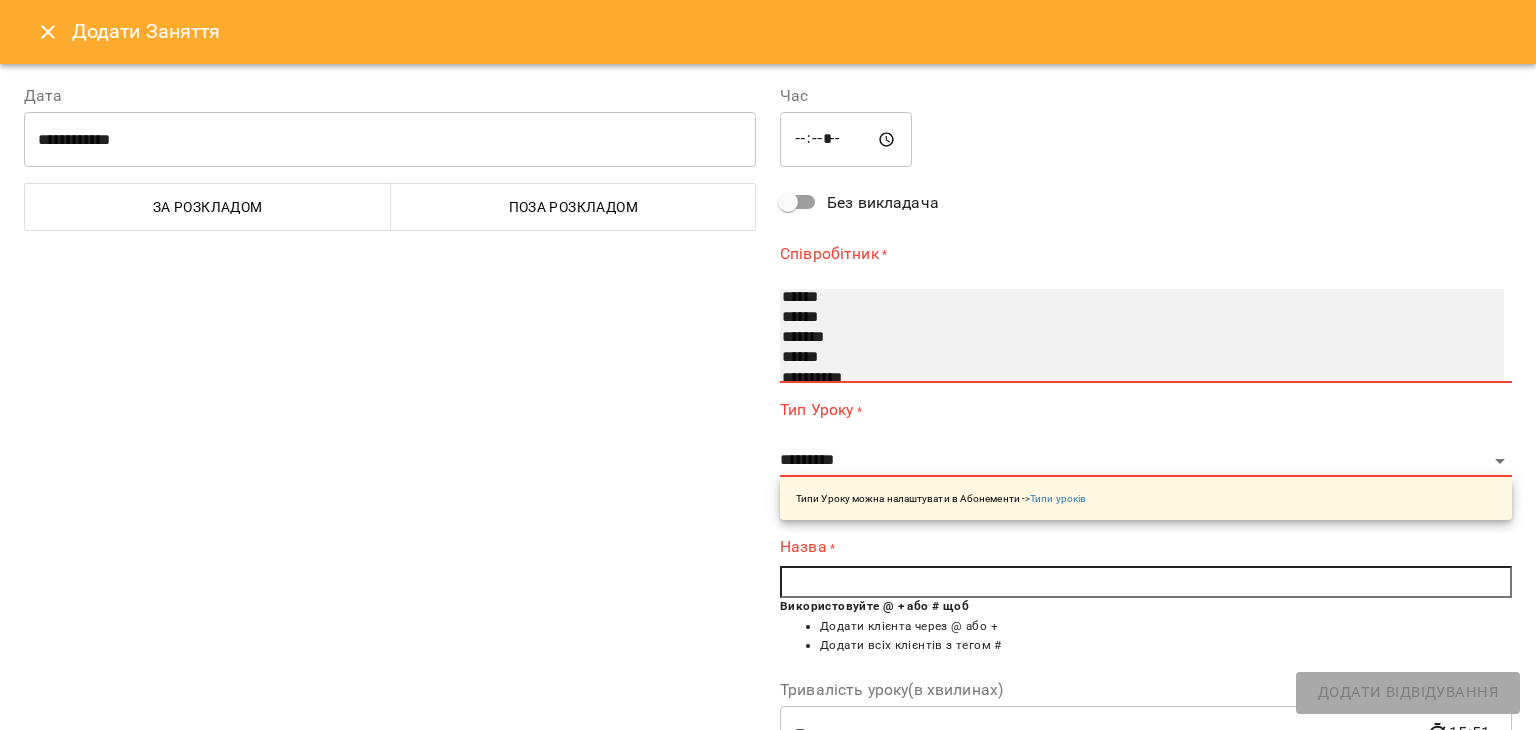 scroll, scrollTop: 224, scrollLeft: 0, axis: vertical 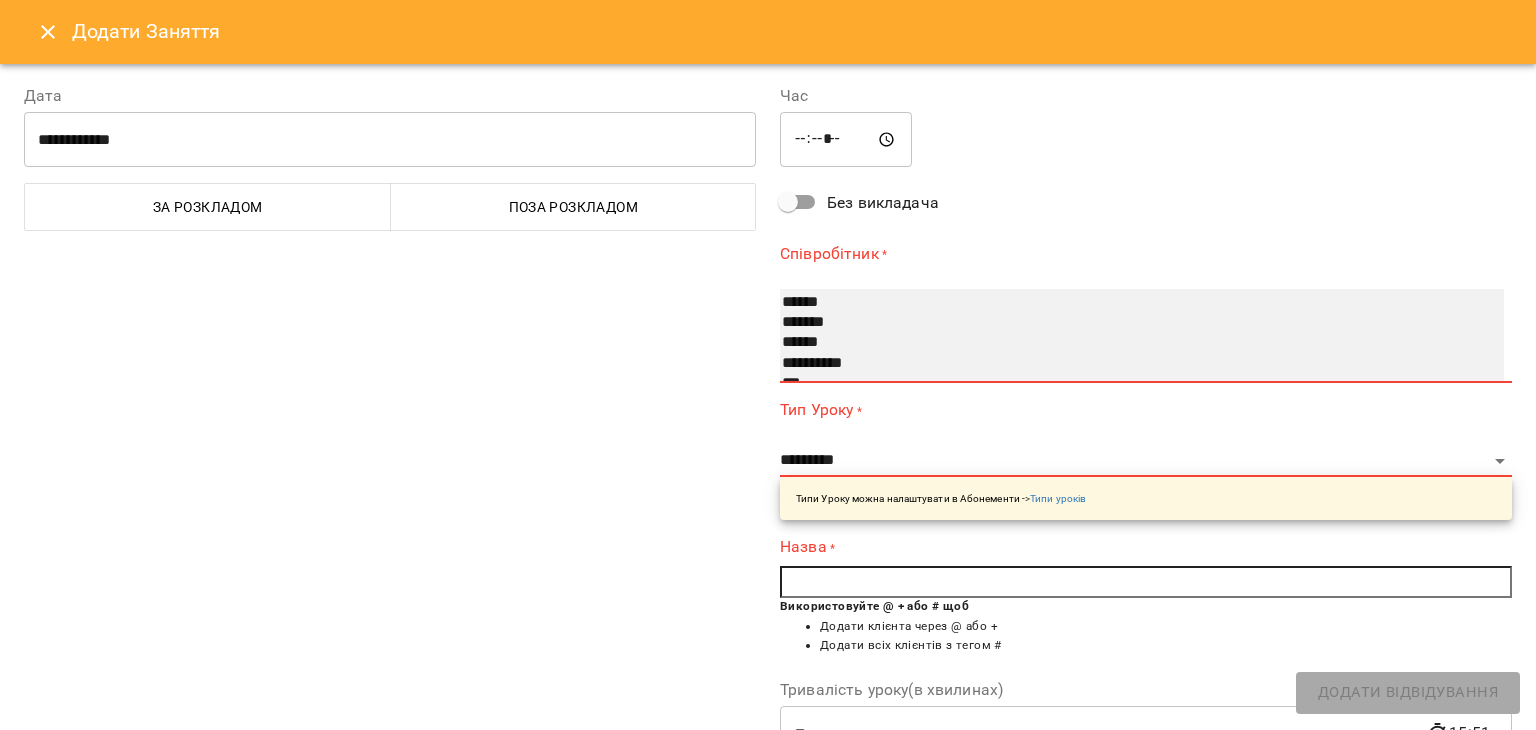 select on "**********" 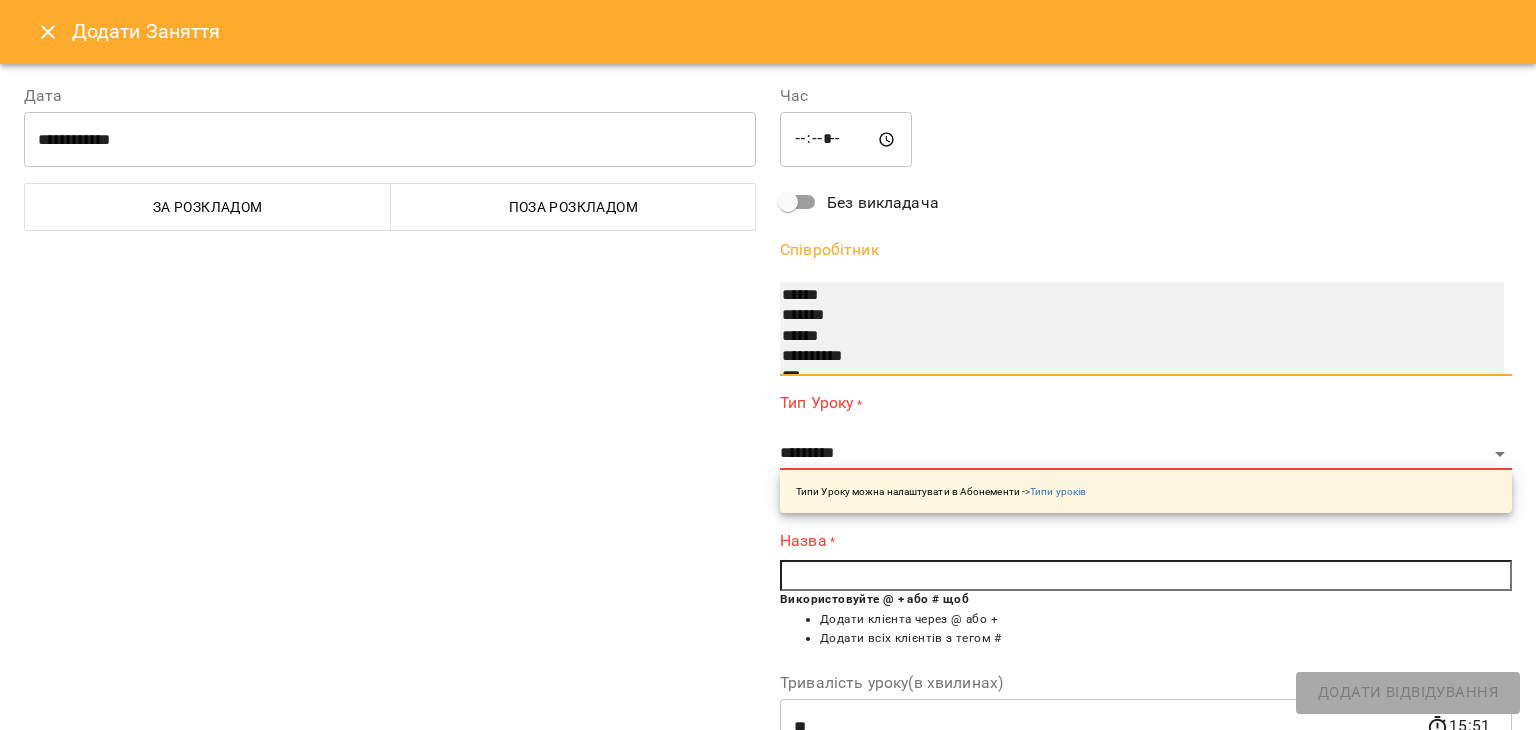 click on "*******" at bounding box center [1122, 316] 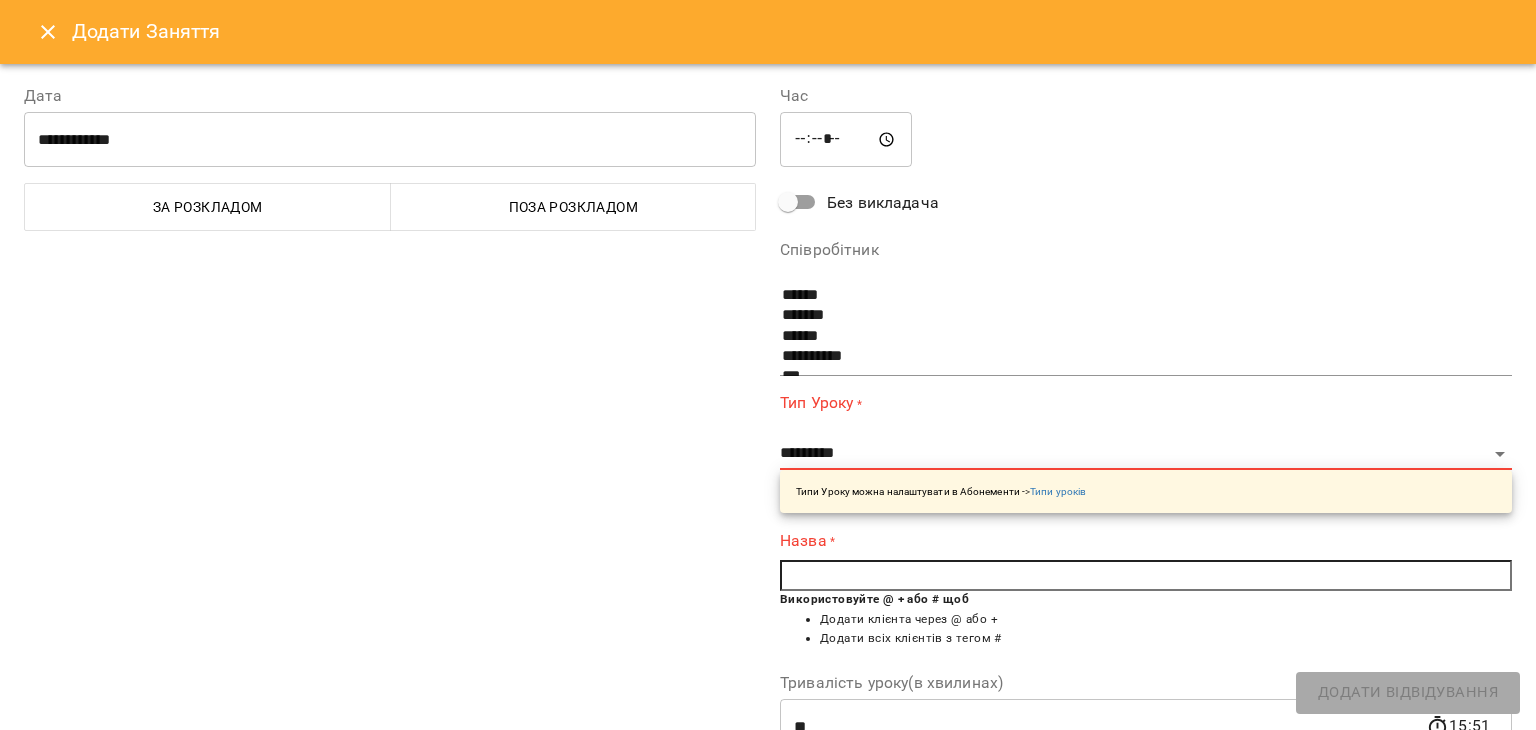 click on "**********" at bounding box center (390, 516) 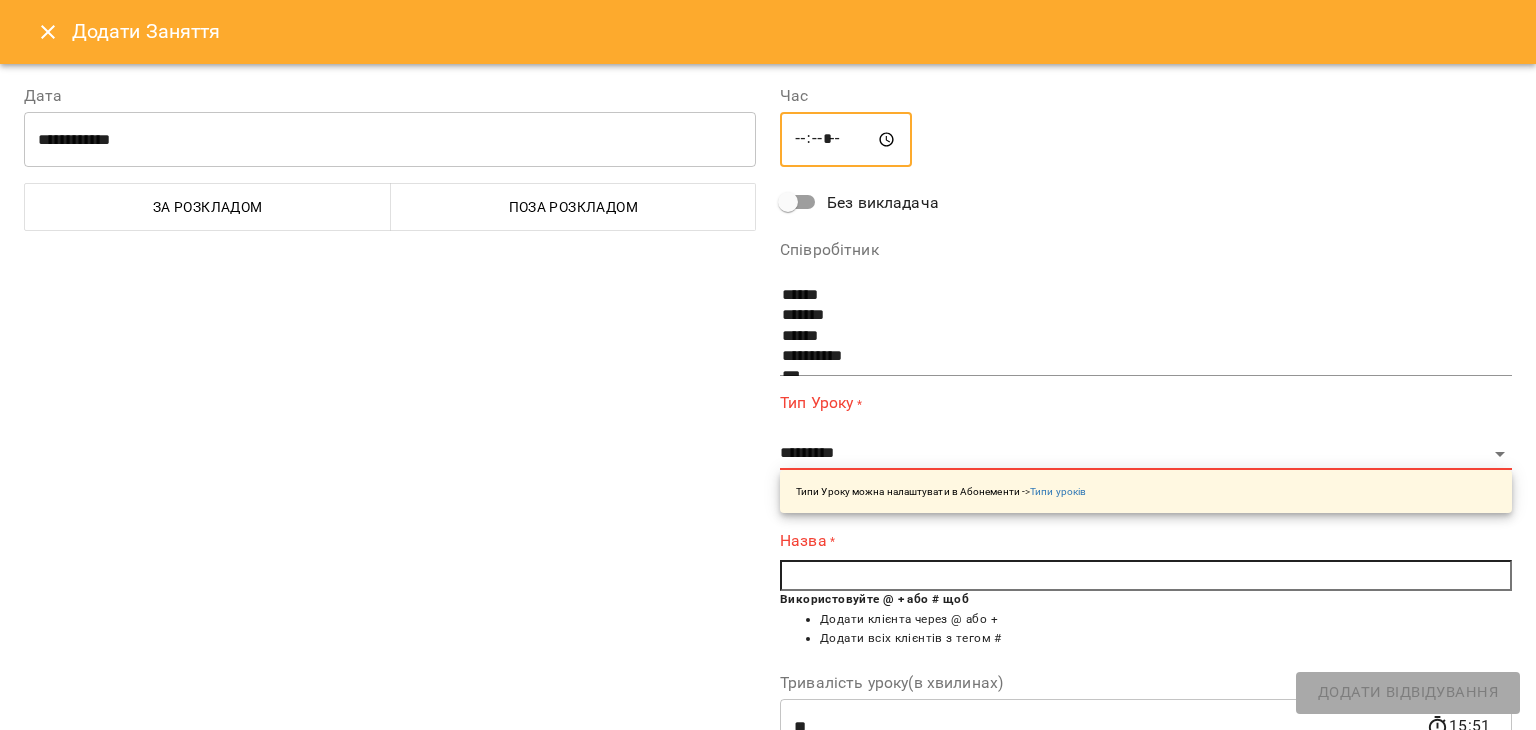 click on "*****" at bounding box center (846, 140) 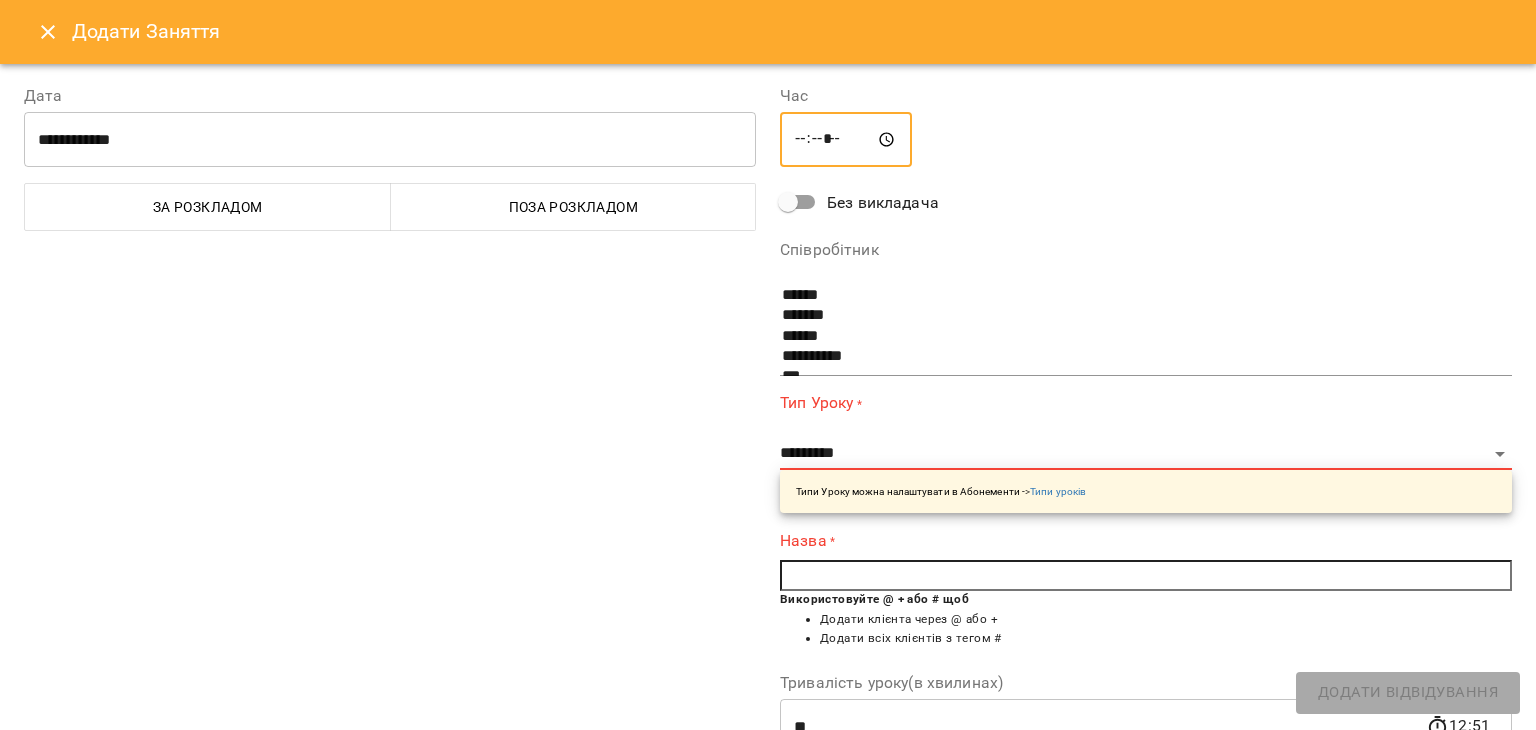 type on "*****" 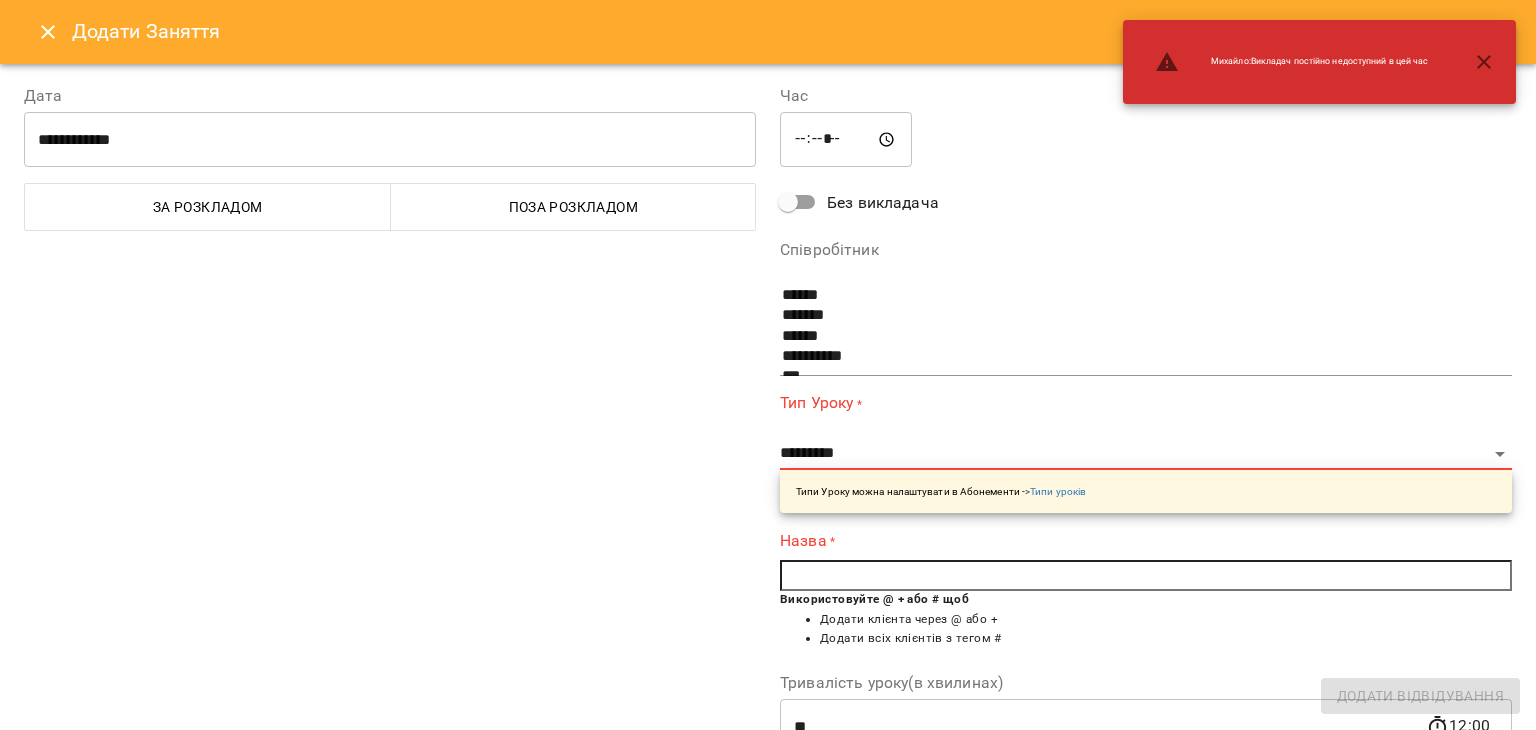 click on "**********" at bounding box center [390, 516] 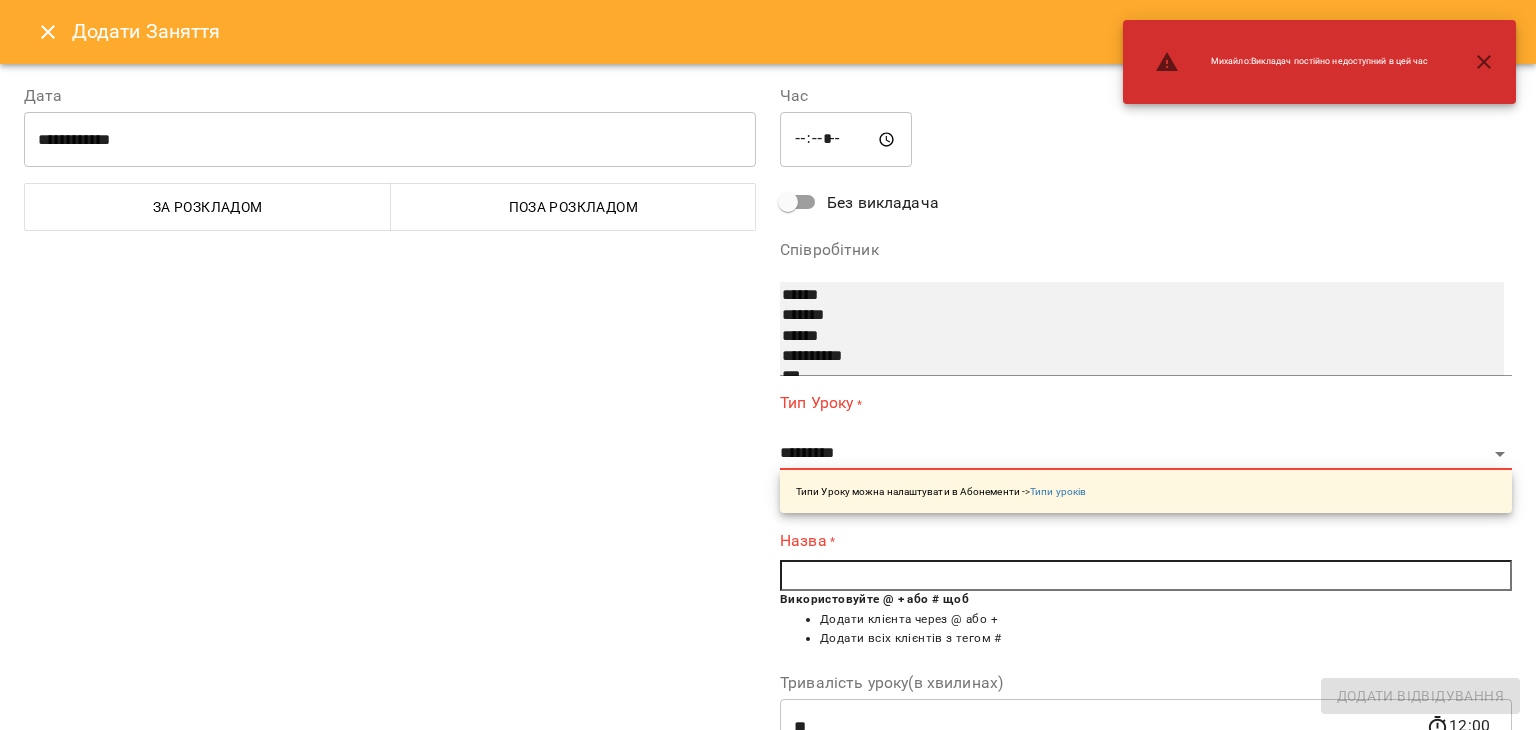 click on "*******" at bounding box center [1122, 316] 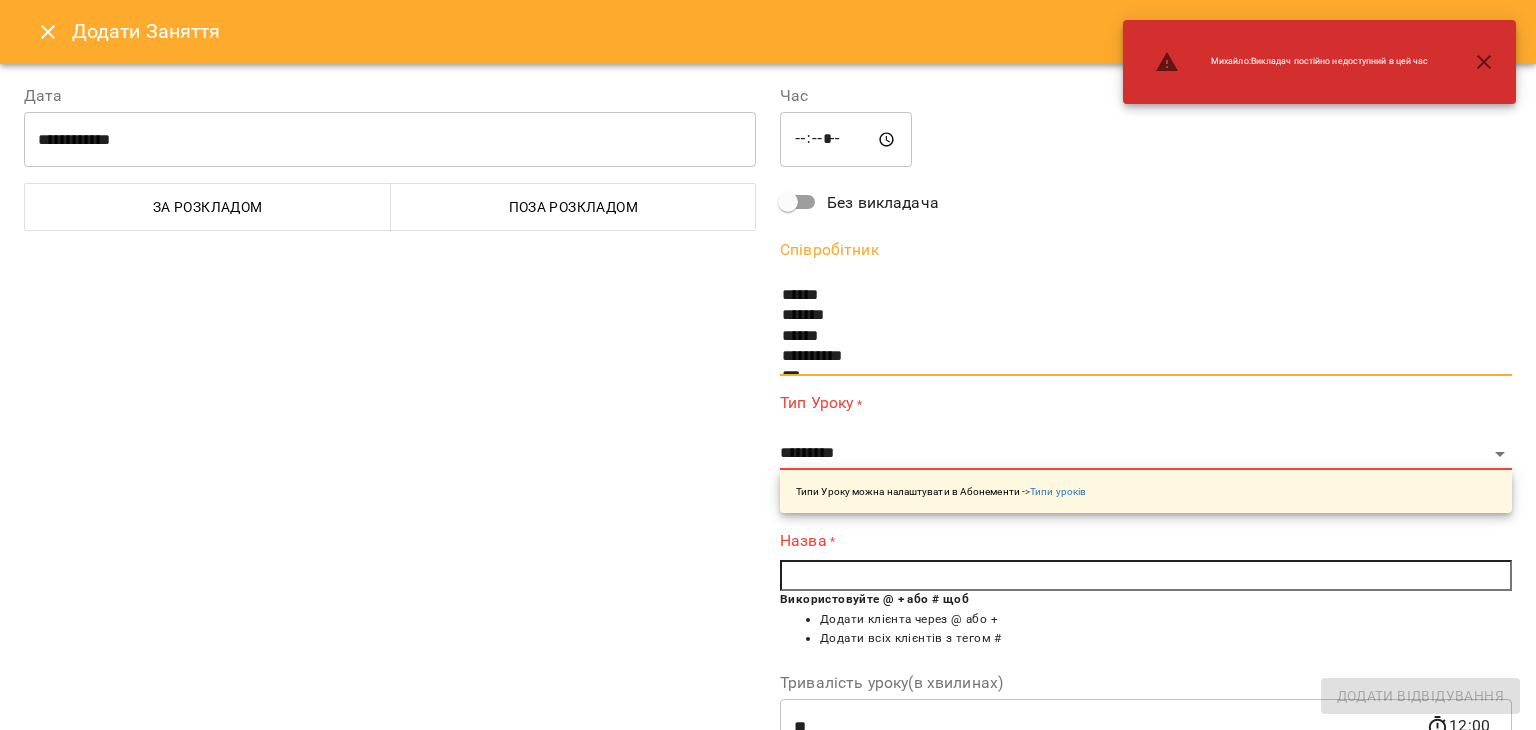 click on "**********" at bounding box center [390, 516] 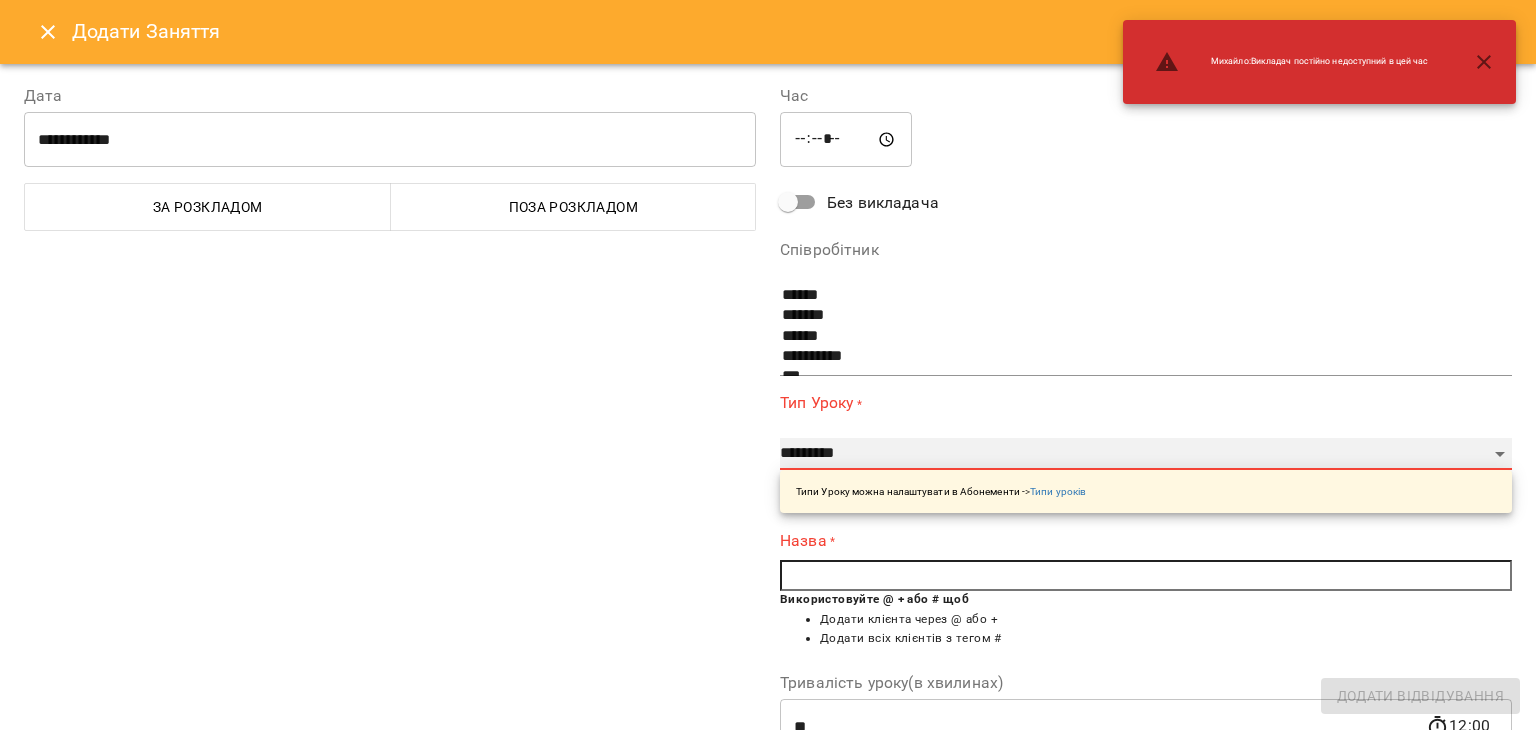 click on "**********" at bounding box center [1146, 454] 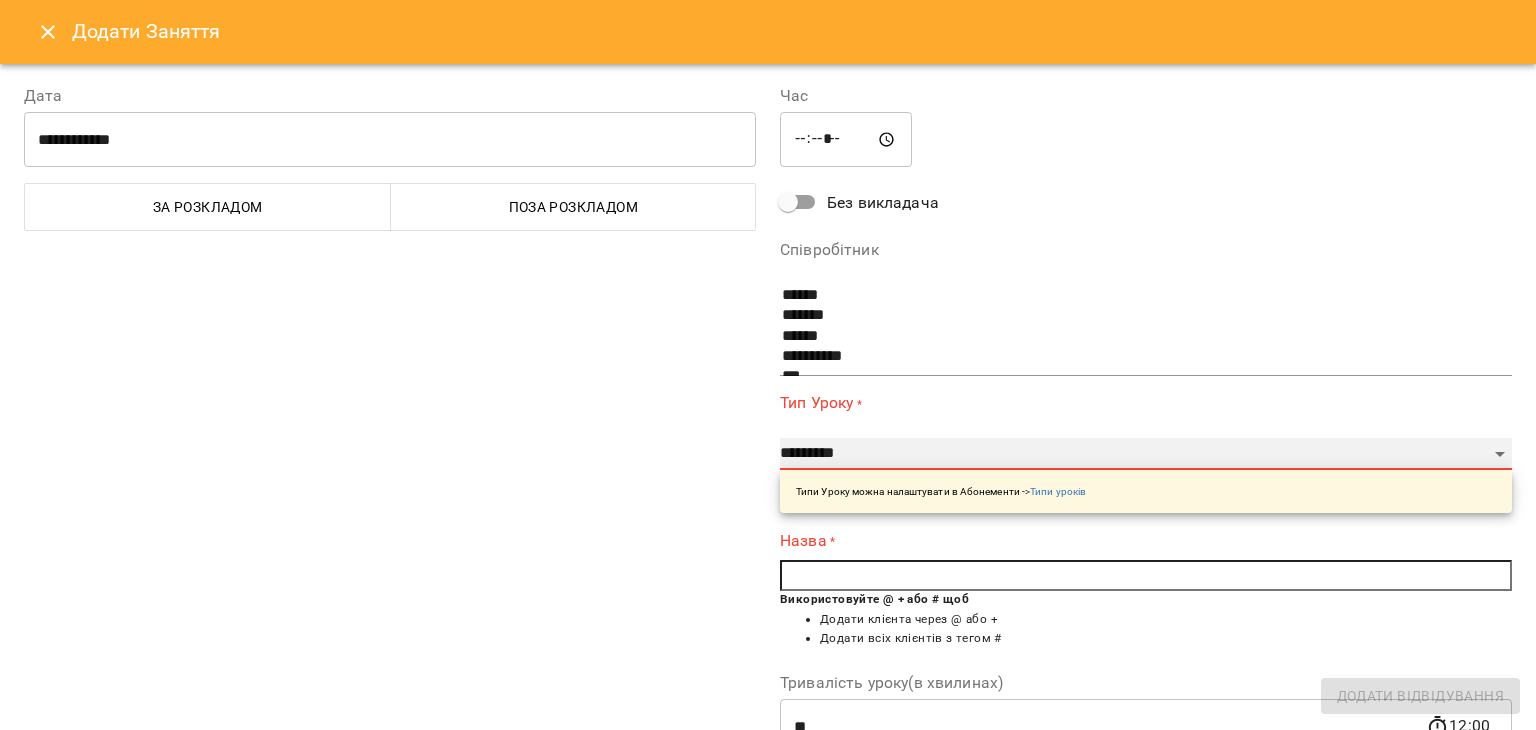 select on "**********" 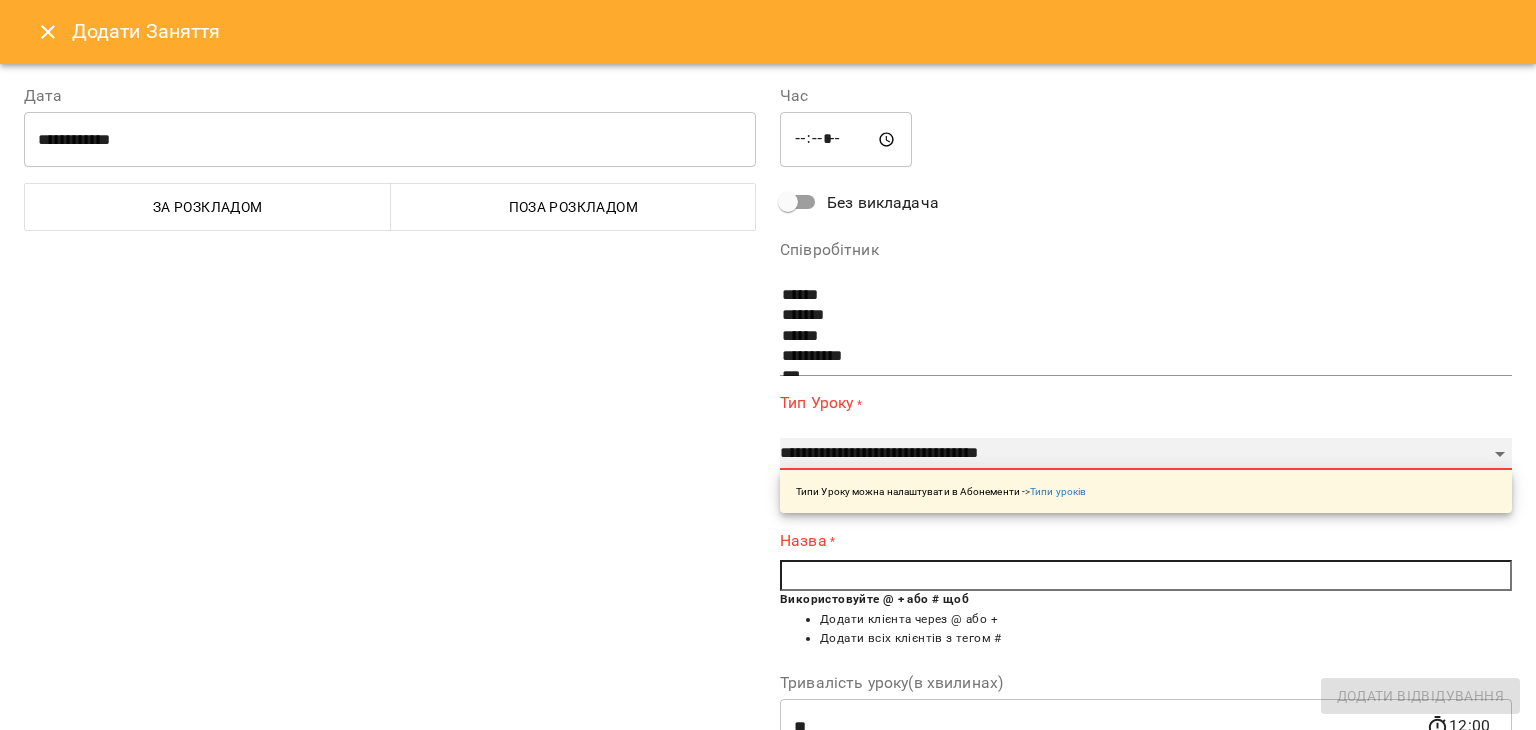 click on "**********" at bounding box center (1146, 454) 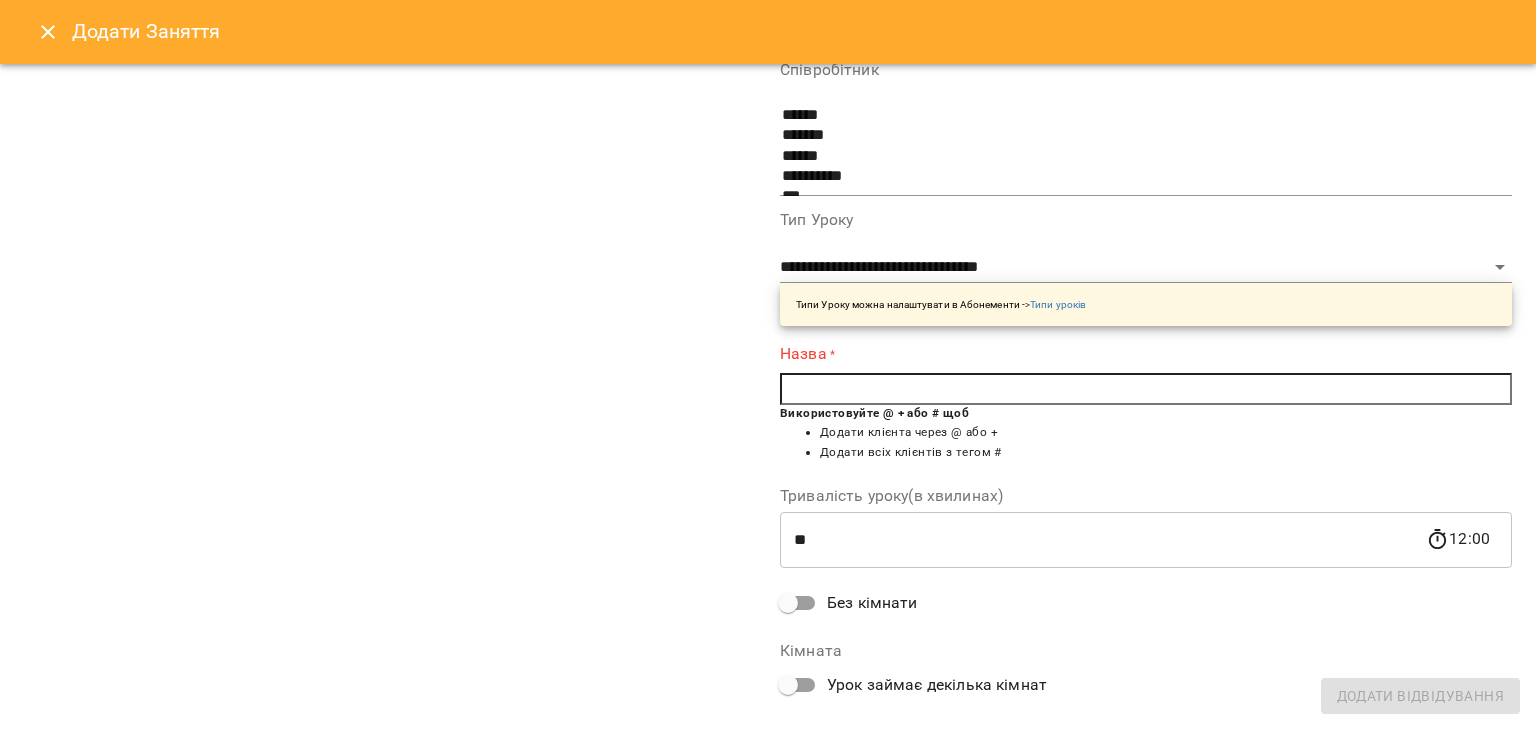 scroll, scrollTop: 259, scrollLeft: 0, axis: vertical 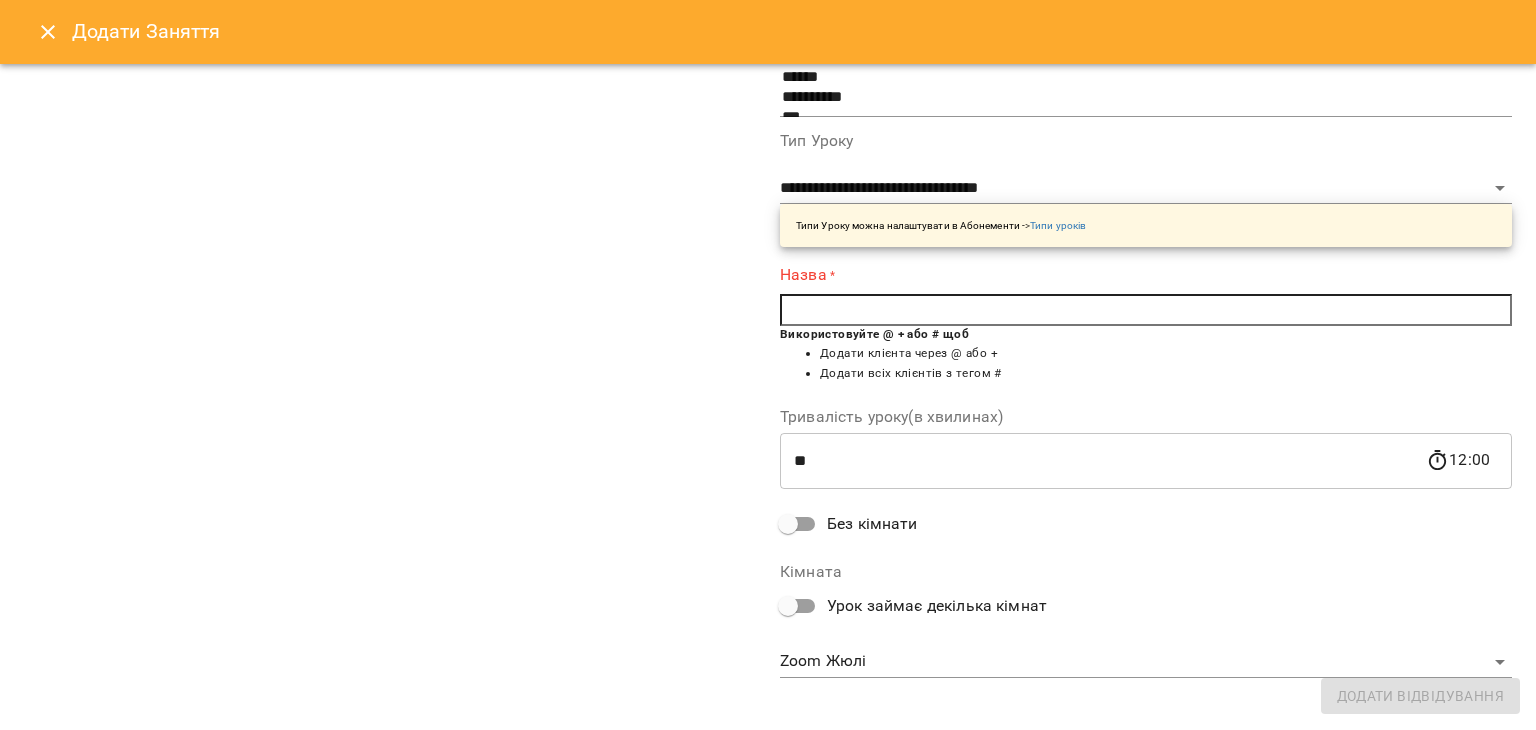 click at bounding box center [1146, 310] 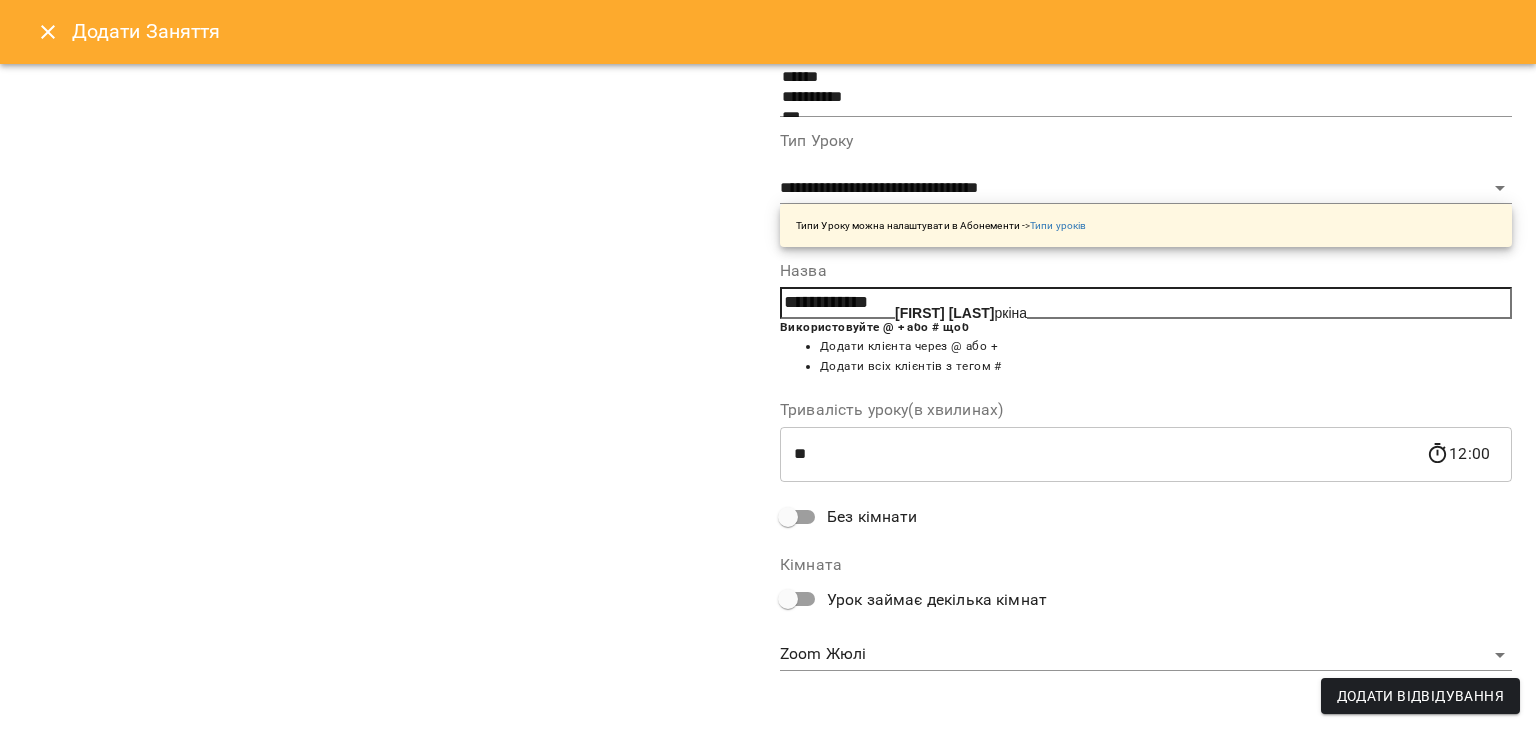 click on "Наталія Шку ркіна" at bounding box center [961, 313] 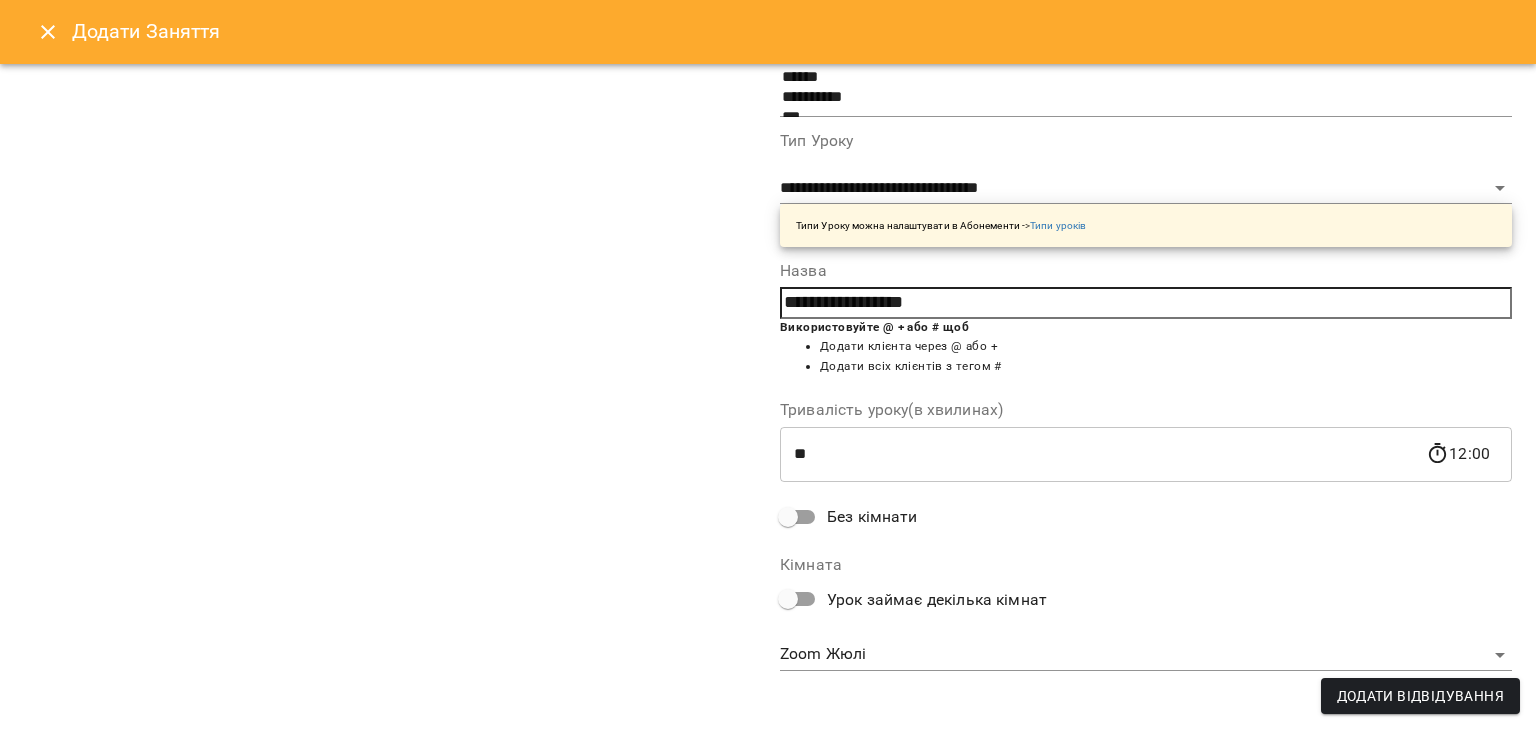 scroll, scrollTop: 268, scrollLeft: 0, axis: vertical 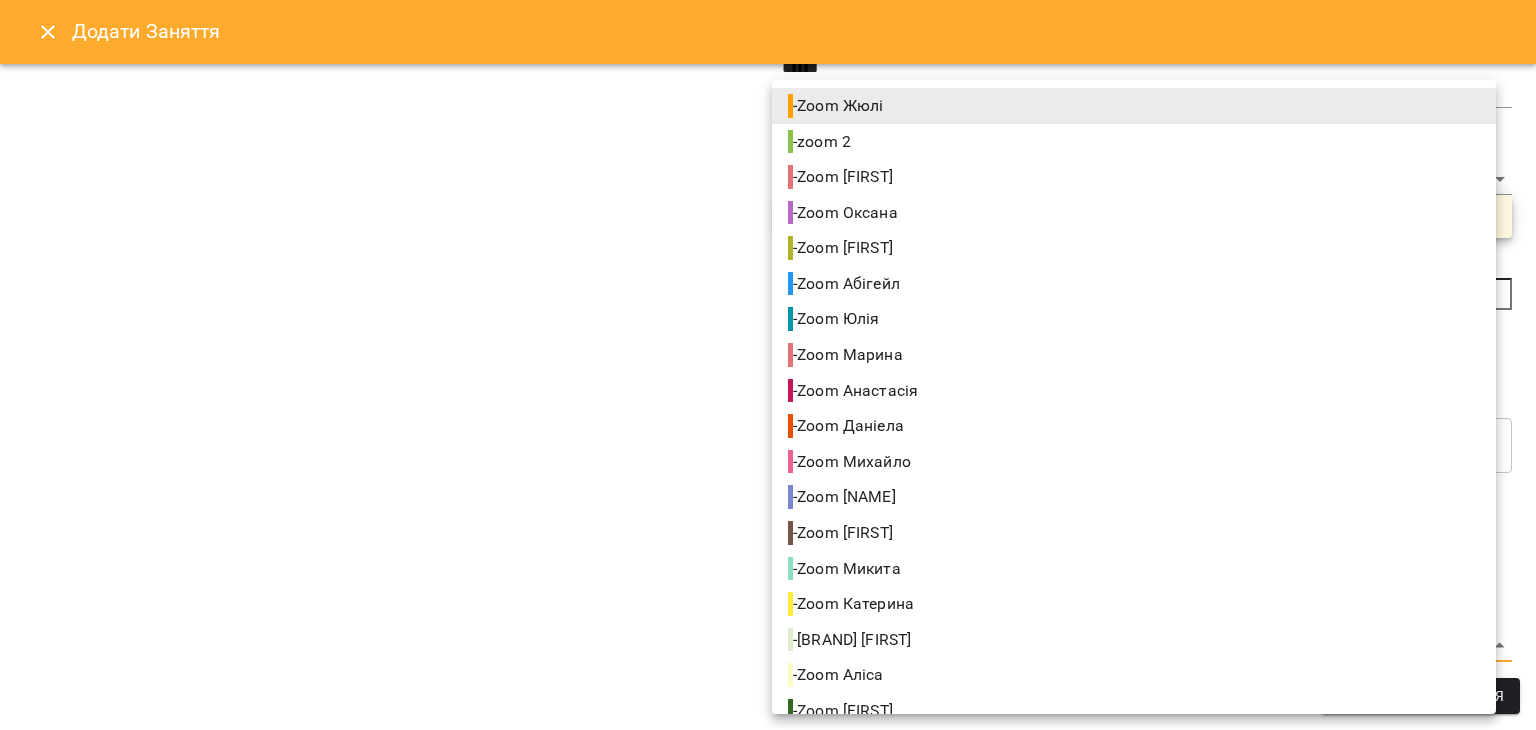 click on "For Business 59 UA Створити урок   Єлизавета   Жюлі   Олександра   Абігейл   Оксана   Юлія   Марина   Анастасія   Даніела   Михайло   Каріна   Микита   Катерина   Аліса    Юля   Андрій    Катя 09 10 11 12 13 14 15 16 17 18 19 20 21 22 00:00 -   09:00 😴😴😴 00:00 -   00:00 😴😴😴 00:00 -   00:00 😴😴😴 12:00 -   12:00 😴😴😴 13:00 Індивідуальне онлайн заняття  50 хв рівні А1-В1 - Тетяна Товпига 14:00 -   23:59 😴😴😴 00:00 -   23:59 😴😴😴 00:00 -   23:59 😴😴😴 00:00 -   23:59 😴😴😴 00:00 -   09:00 😴😴😴 09:00 Індивідуальне онлайн заняття  50 хв рівні В2+ - Валерія Фещенко 10:00 - Мельничук Назар 11:00 -   12:00 😴😴😴 13:00 -   23:59 00:00" at bounding box center [768, 965] 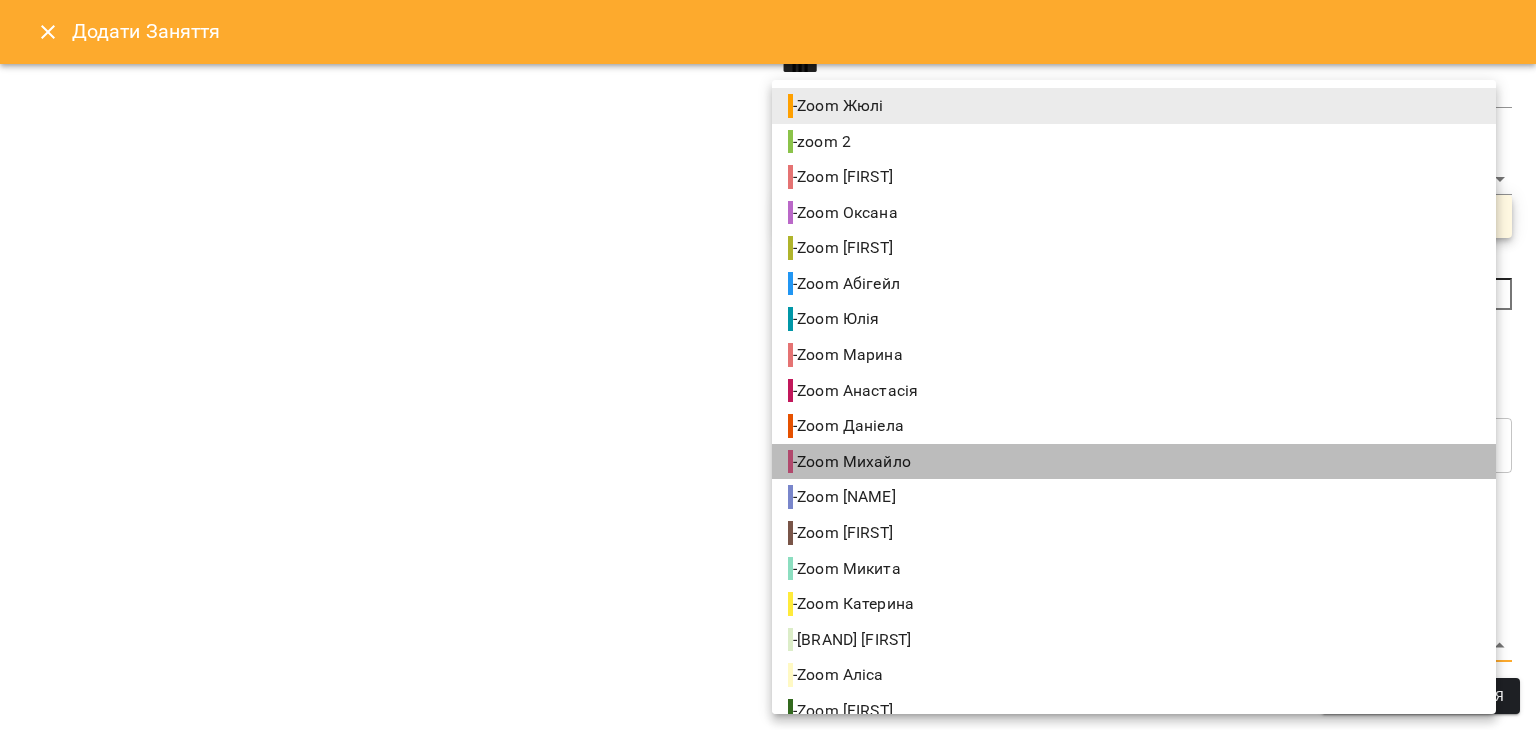 click on "-  Zoom Михайло" at bounding box center (1134, 462) 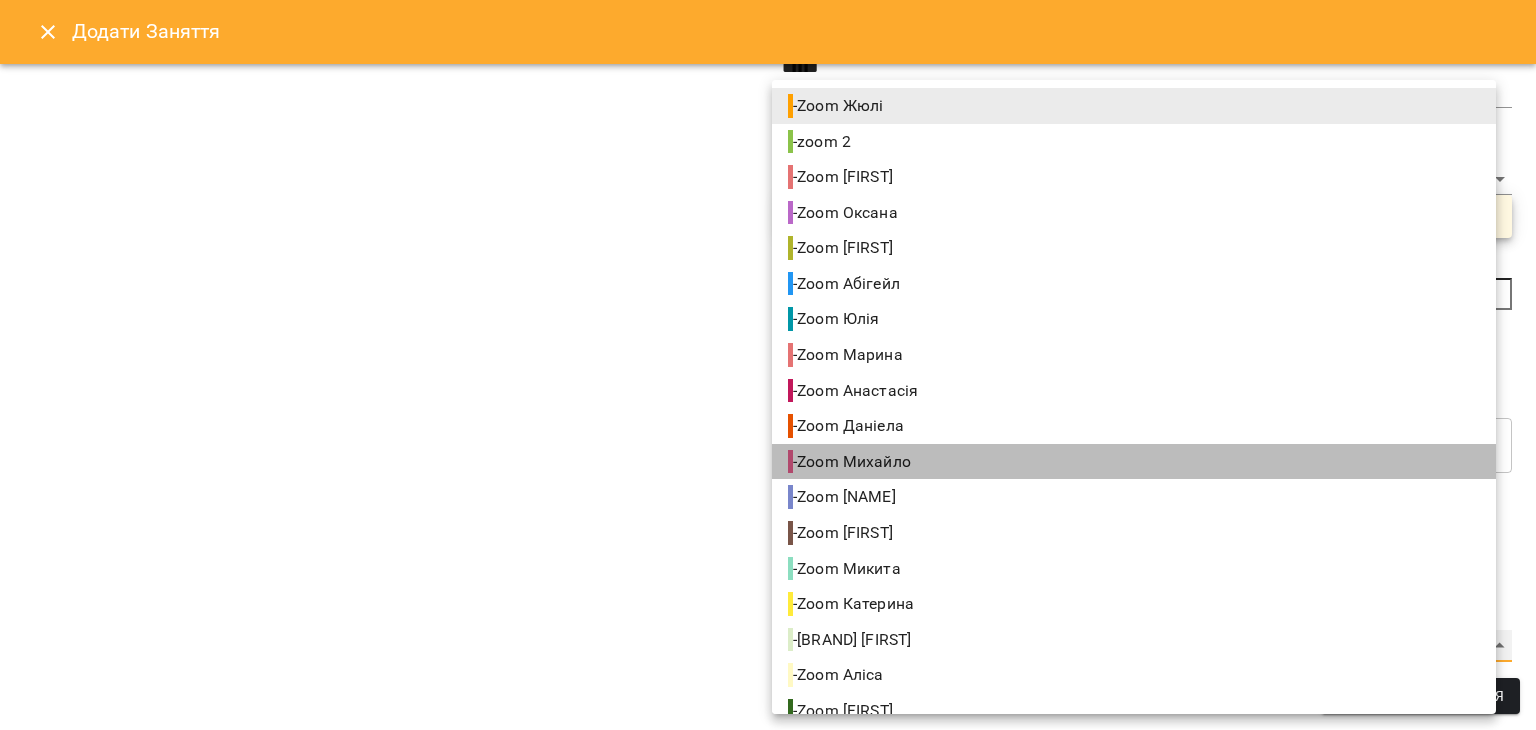 type on "**********" 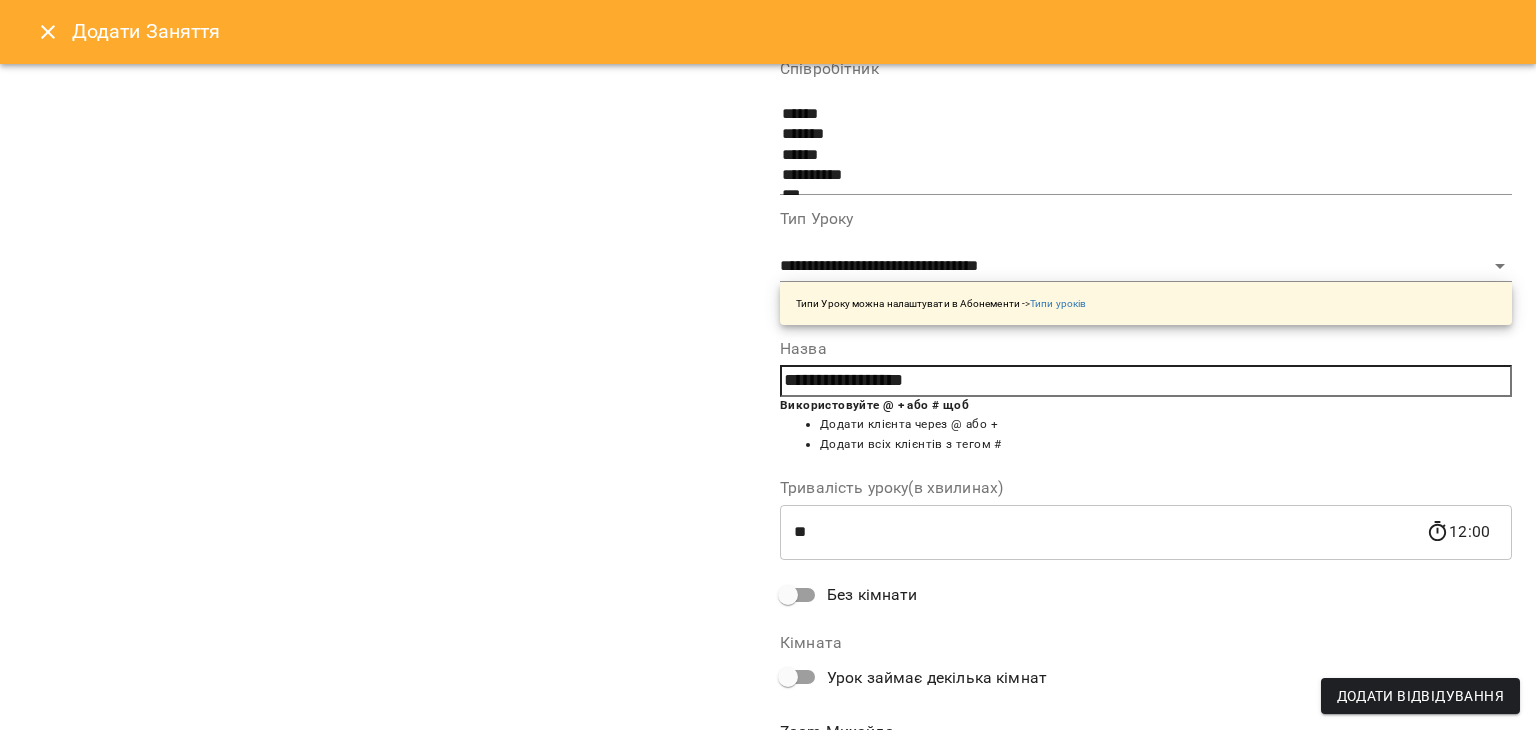 scroll, scrollTop: 268, scrollLeft: 0, axis: vertical 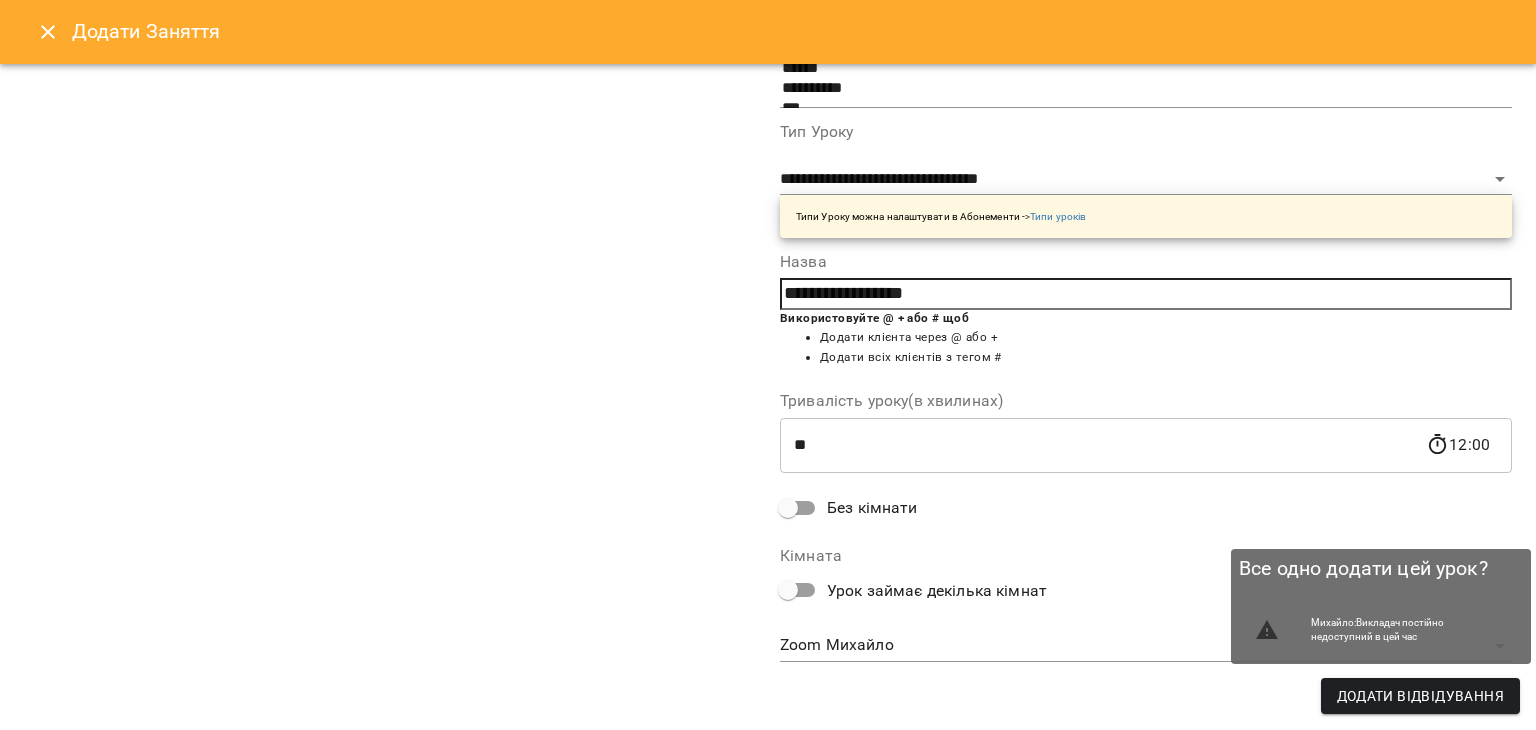 click on "Додати Відвідування" at bounding box center [1420, 696] 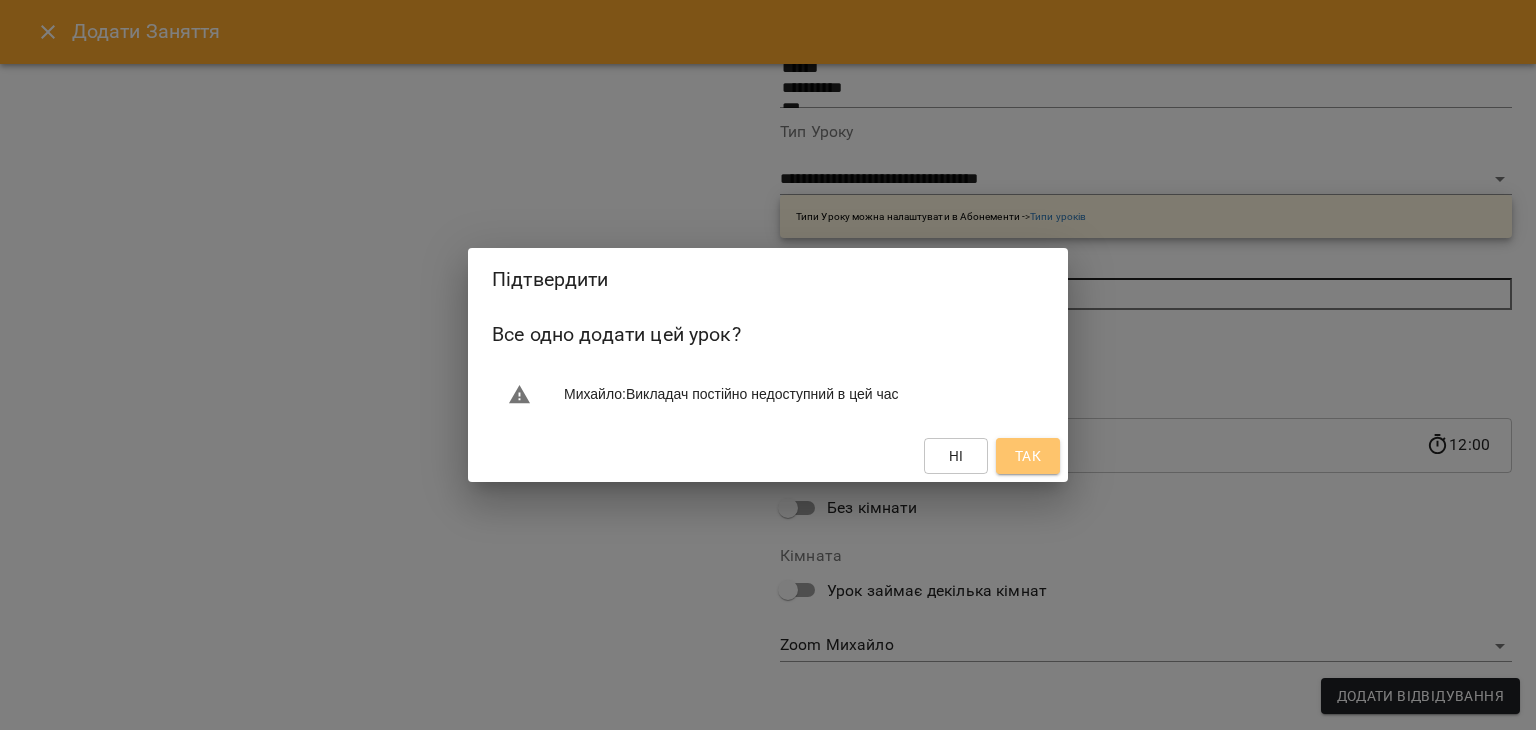 click on "Так" at bounding box center (1028, 456) 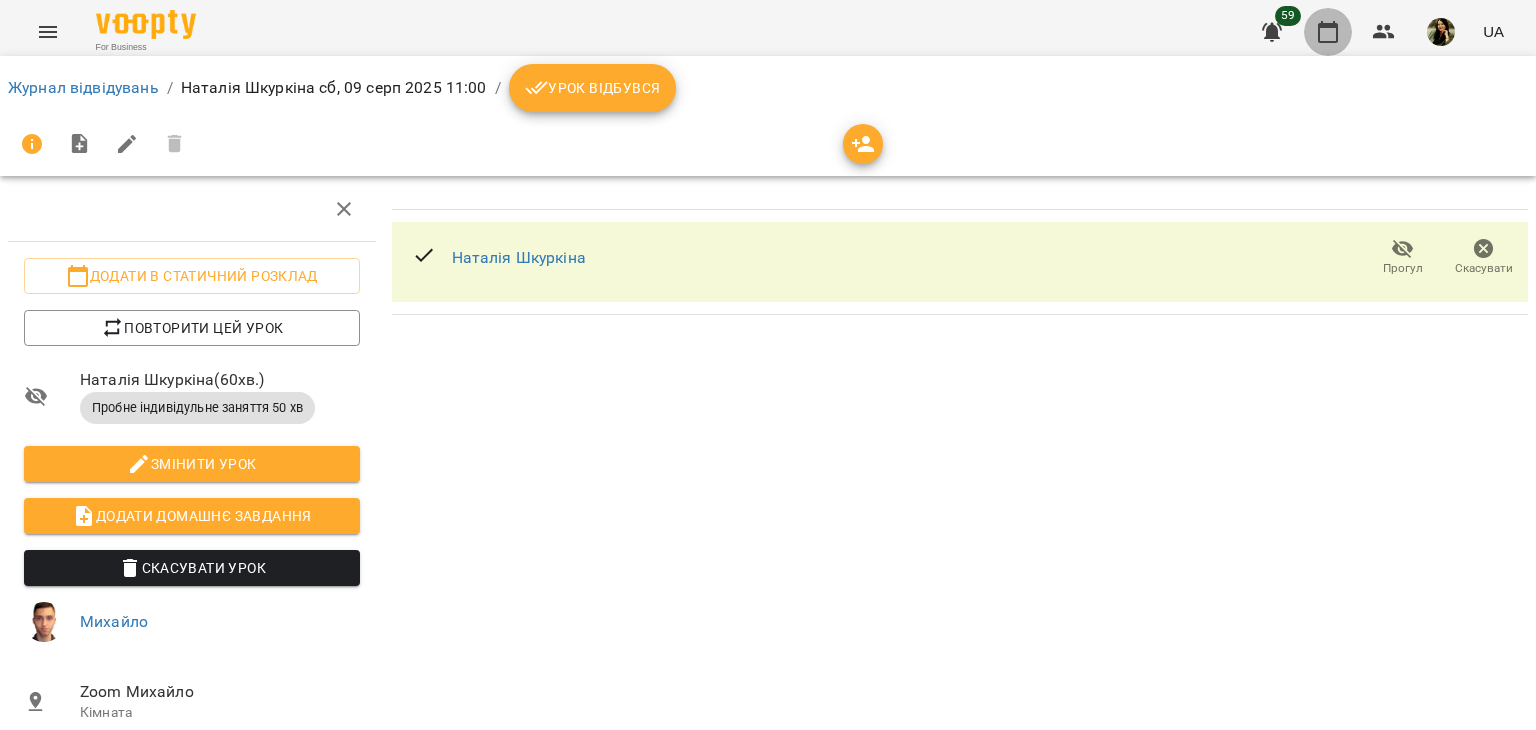 click 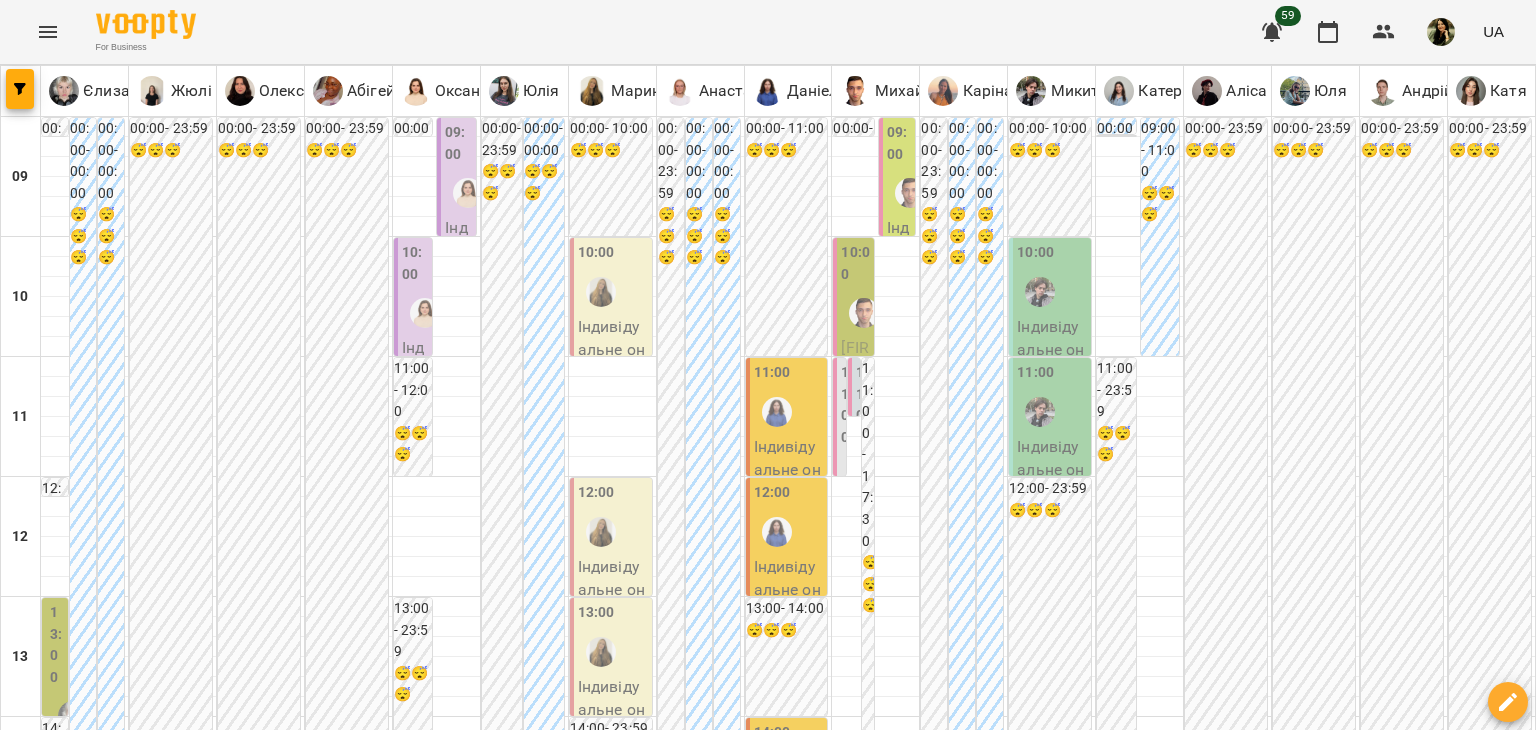 scroll, scrollTop: 0, scrollLeft: 0, axis: both 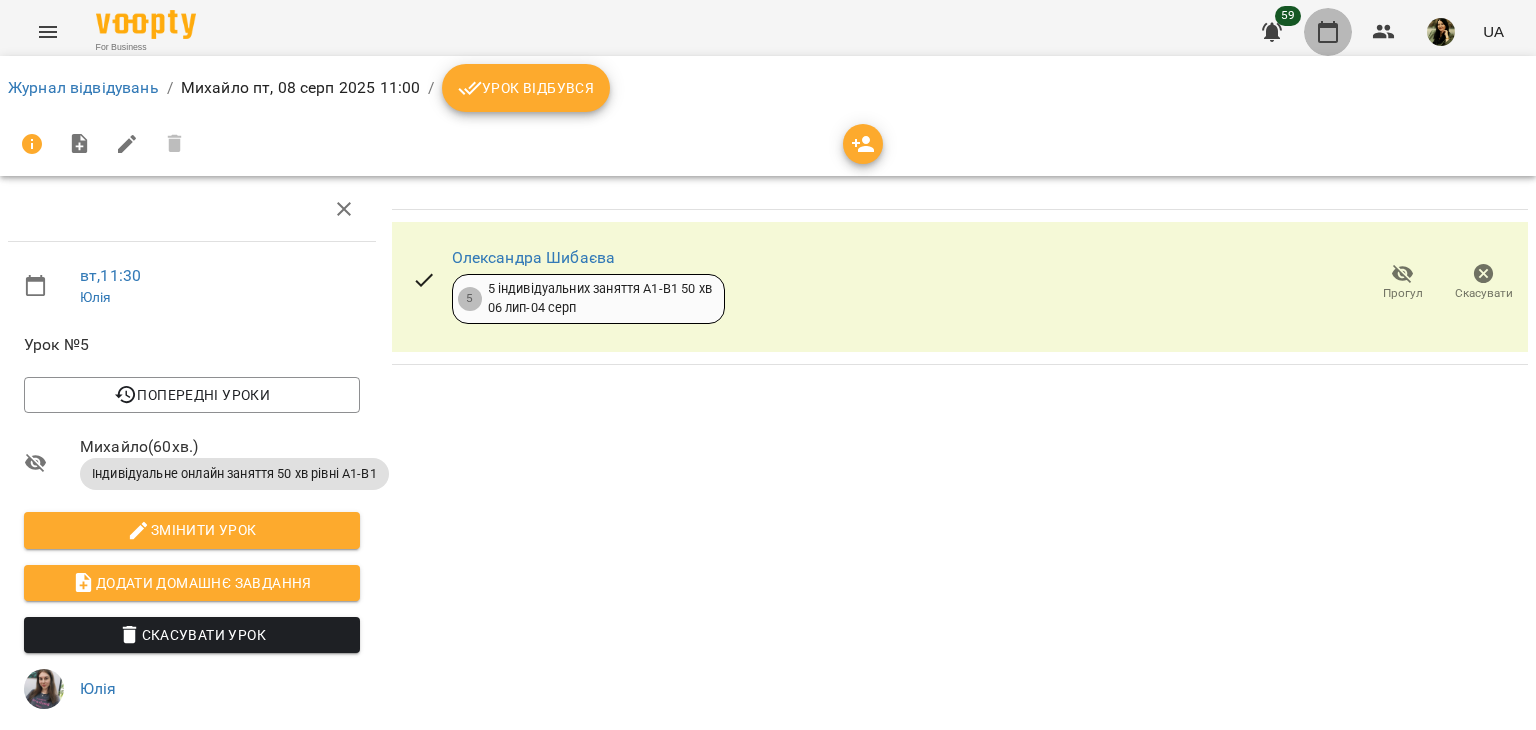 click 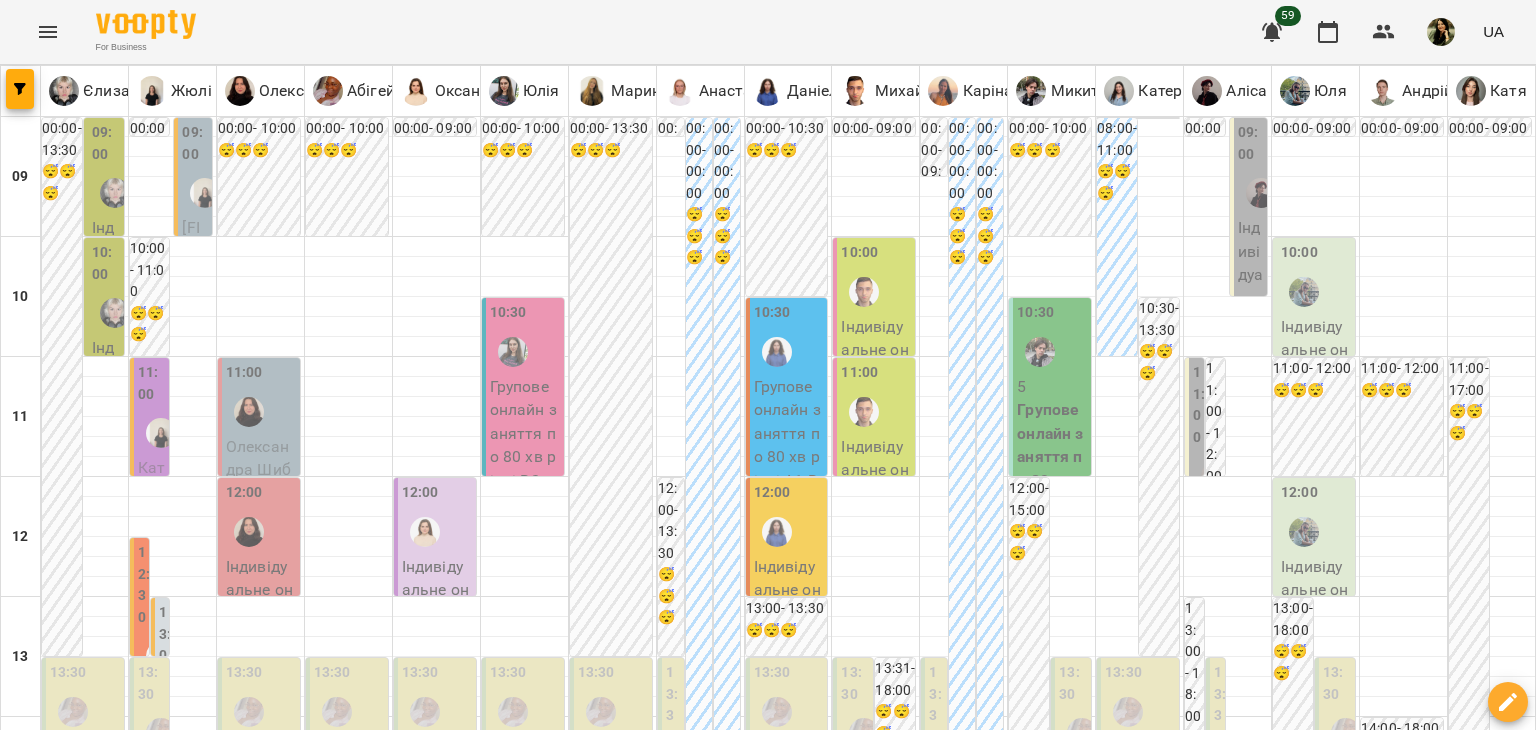 click on "09 серп" at bounding box center [1281, 1842] 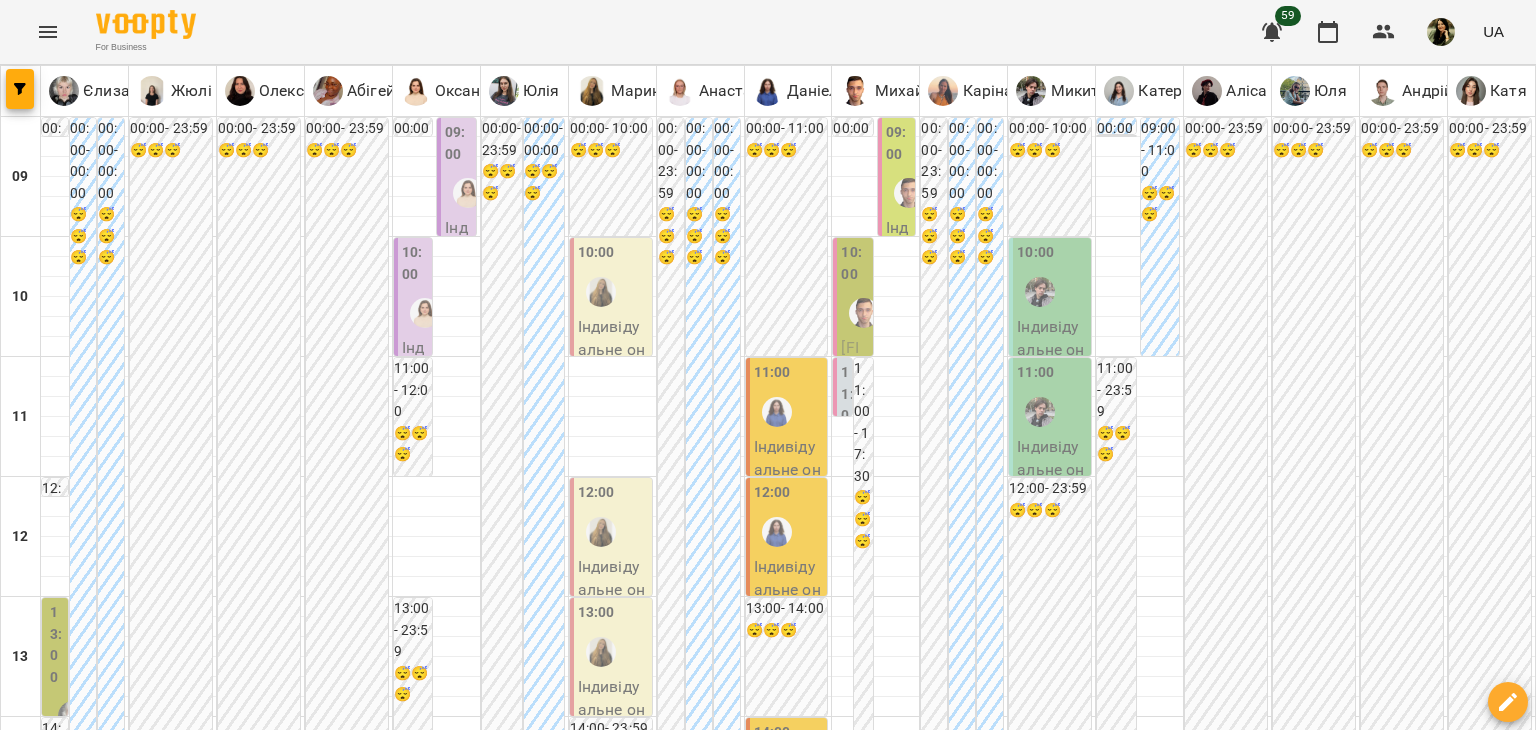 scroll, scrollTop: 10, scrollLeft: 0, axis: vertical 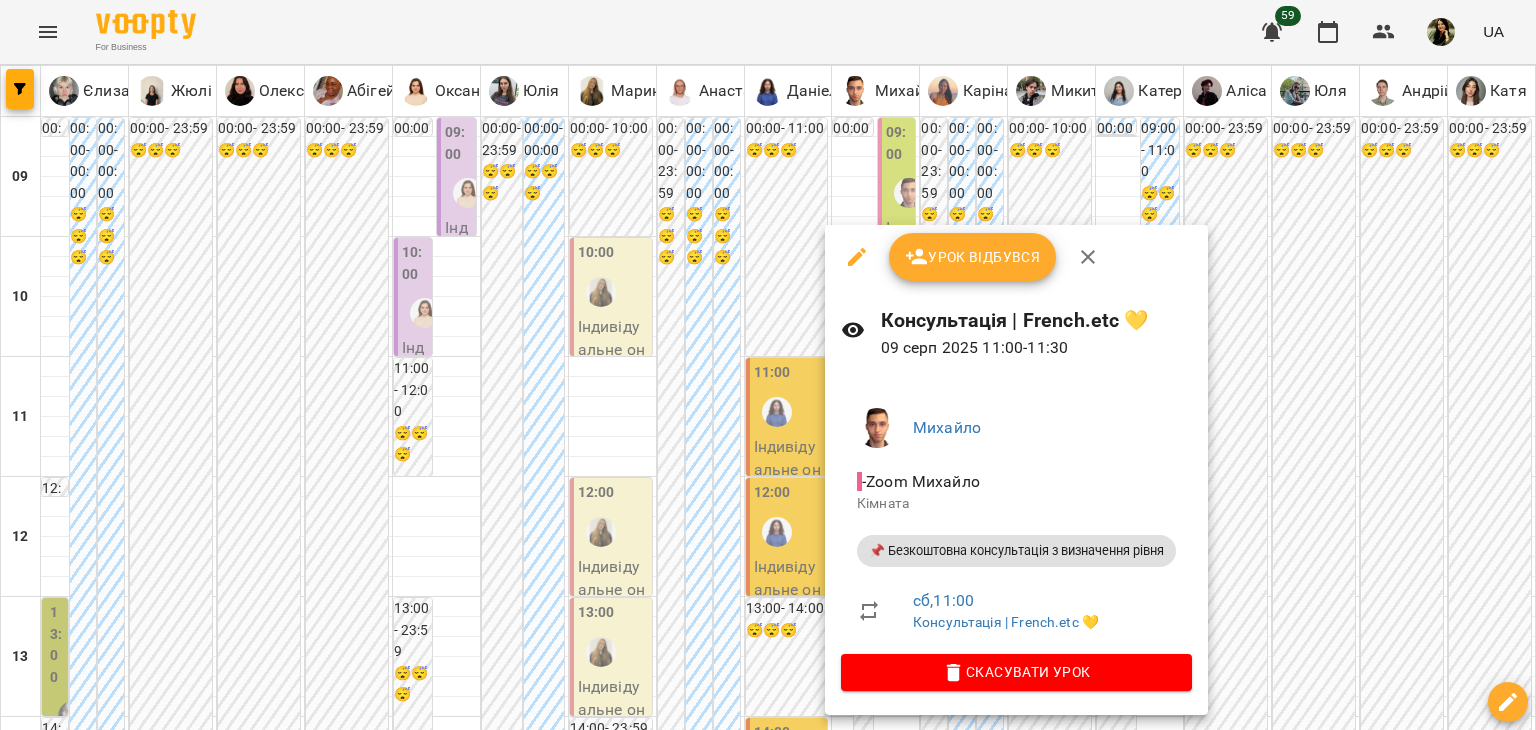 click at bounding box center (768, 365) 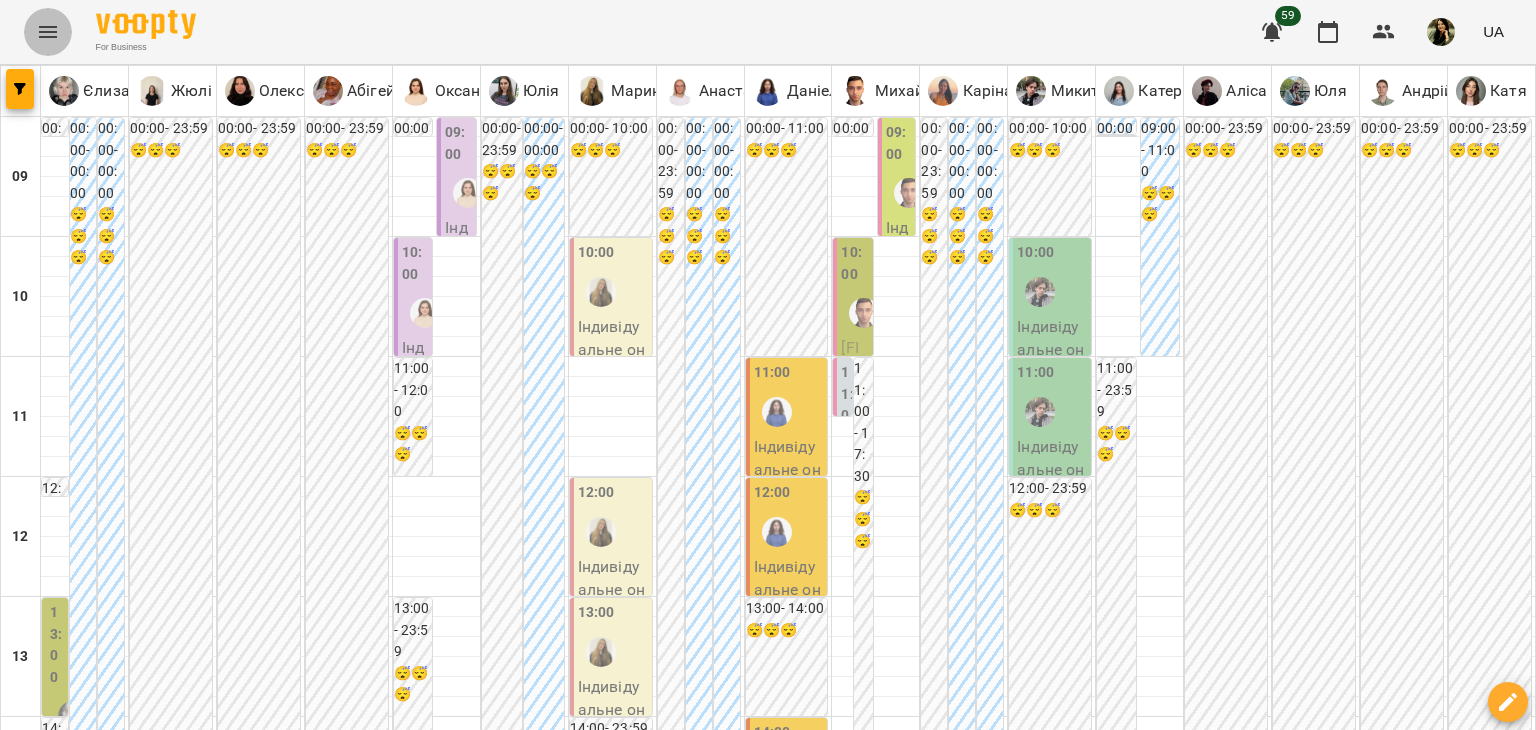 click at bounding box center [48, 32] 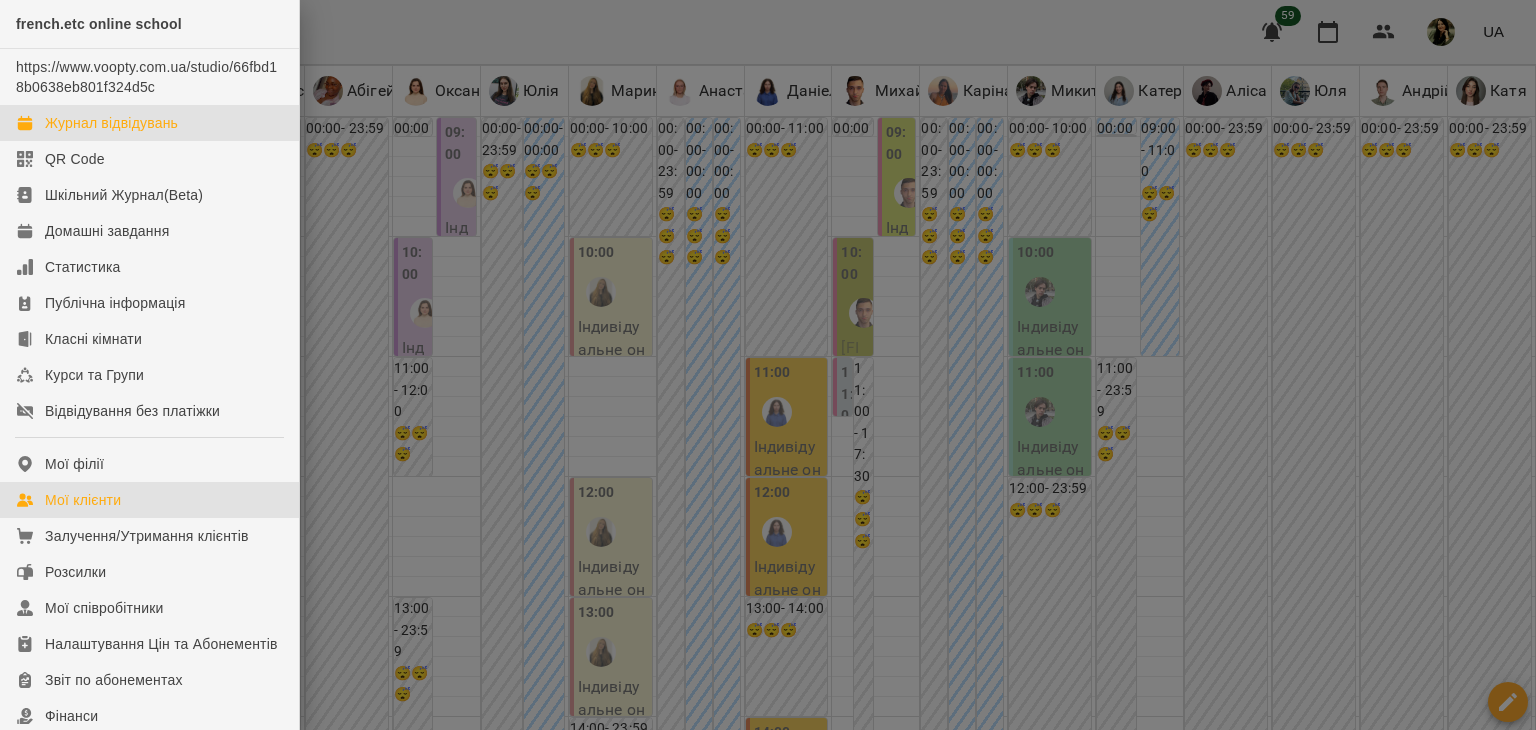 click on "Мої клієнти" at bounding box center [83, 500] 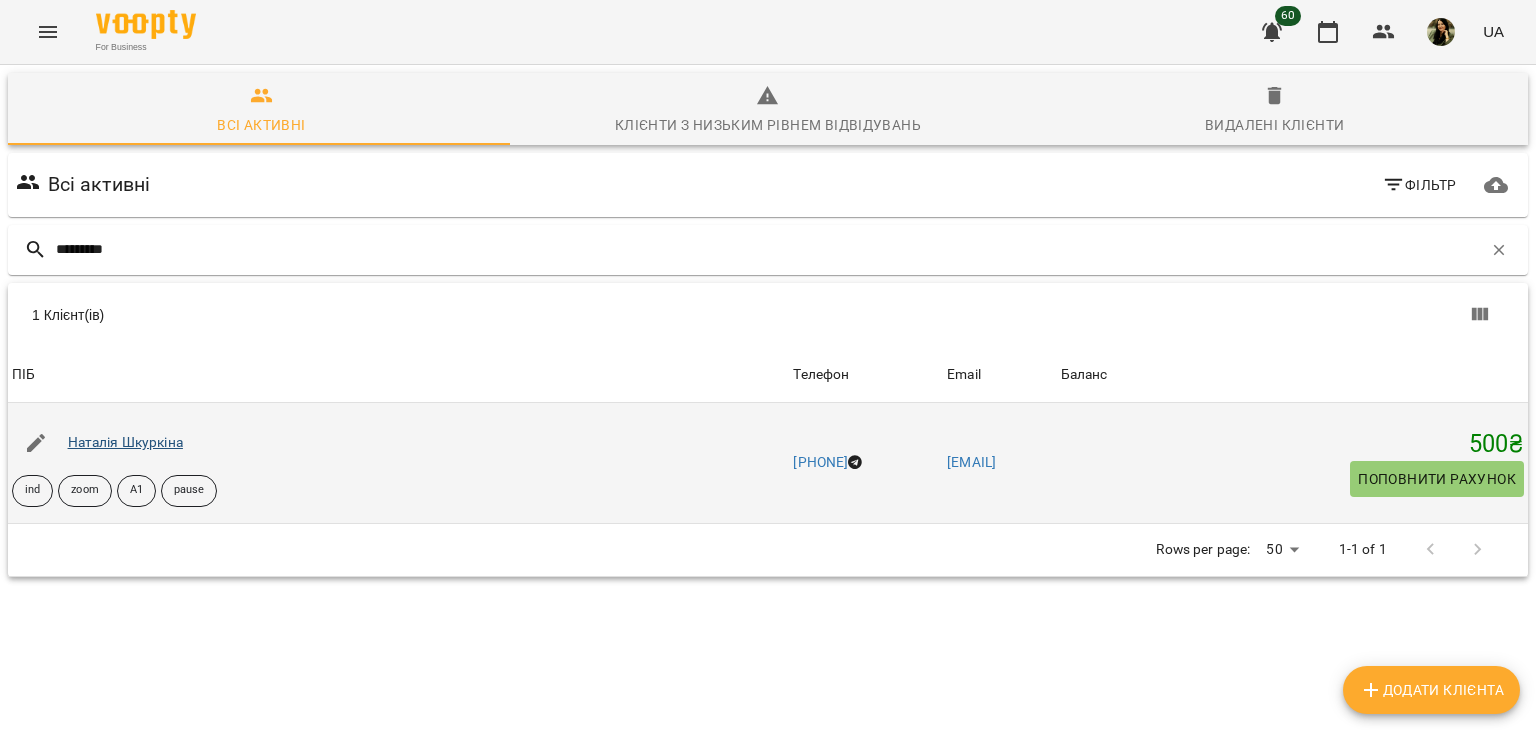 type on "********" 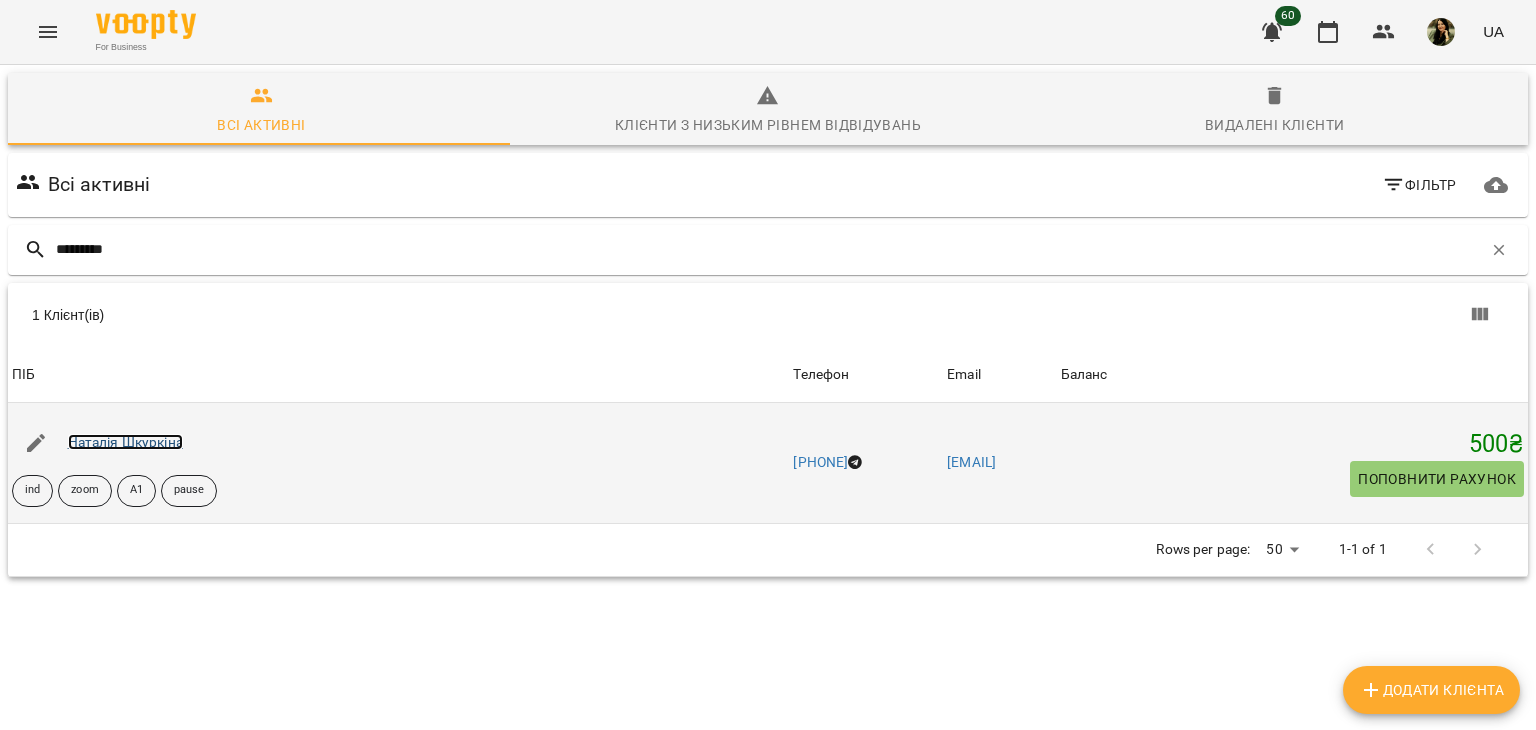 click on "Наталія Шкуркіна" at bounding box center (125, 442) 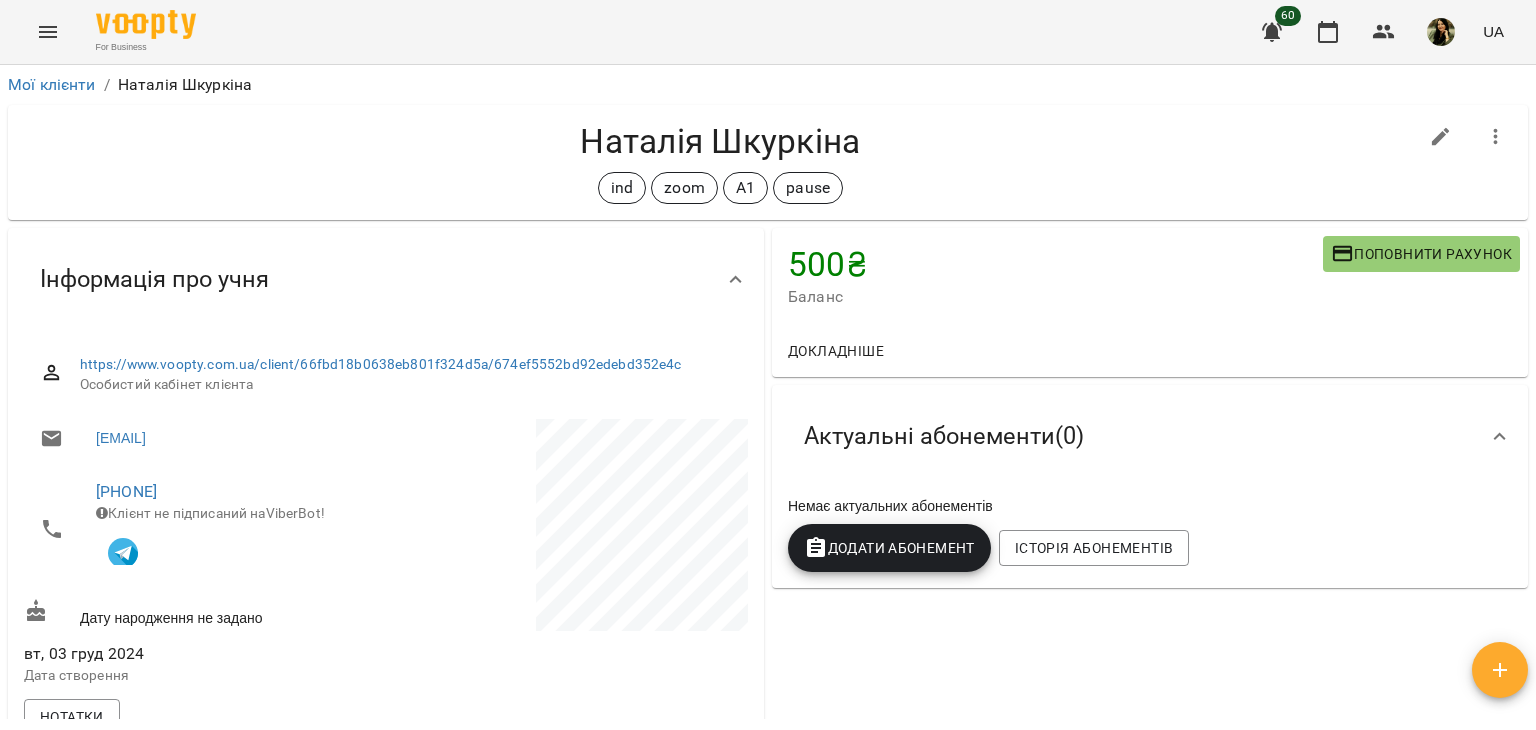 click 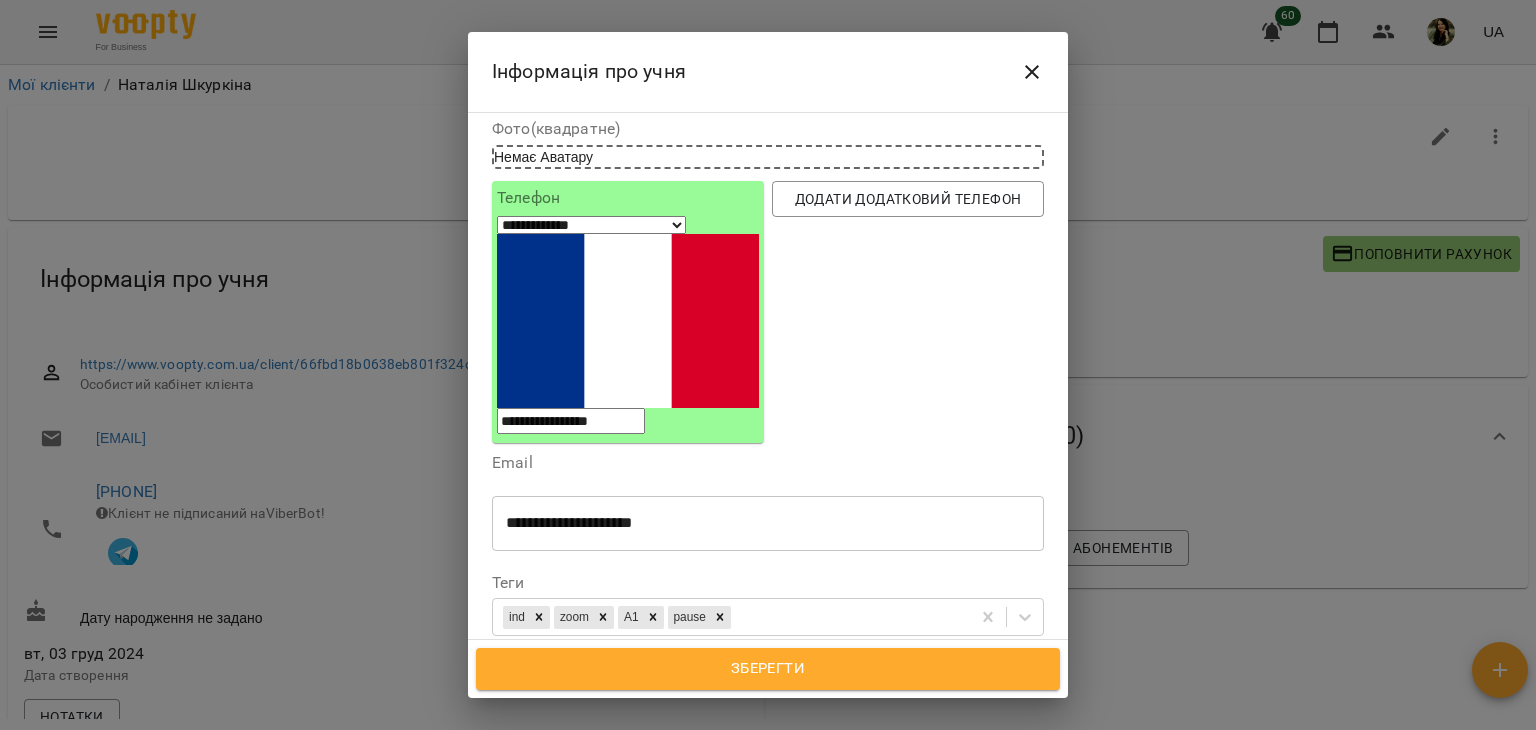 scroll, scrollTop: 189, scrollLeft: 0, axis: vertical 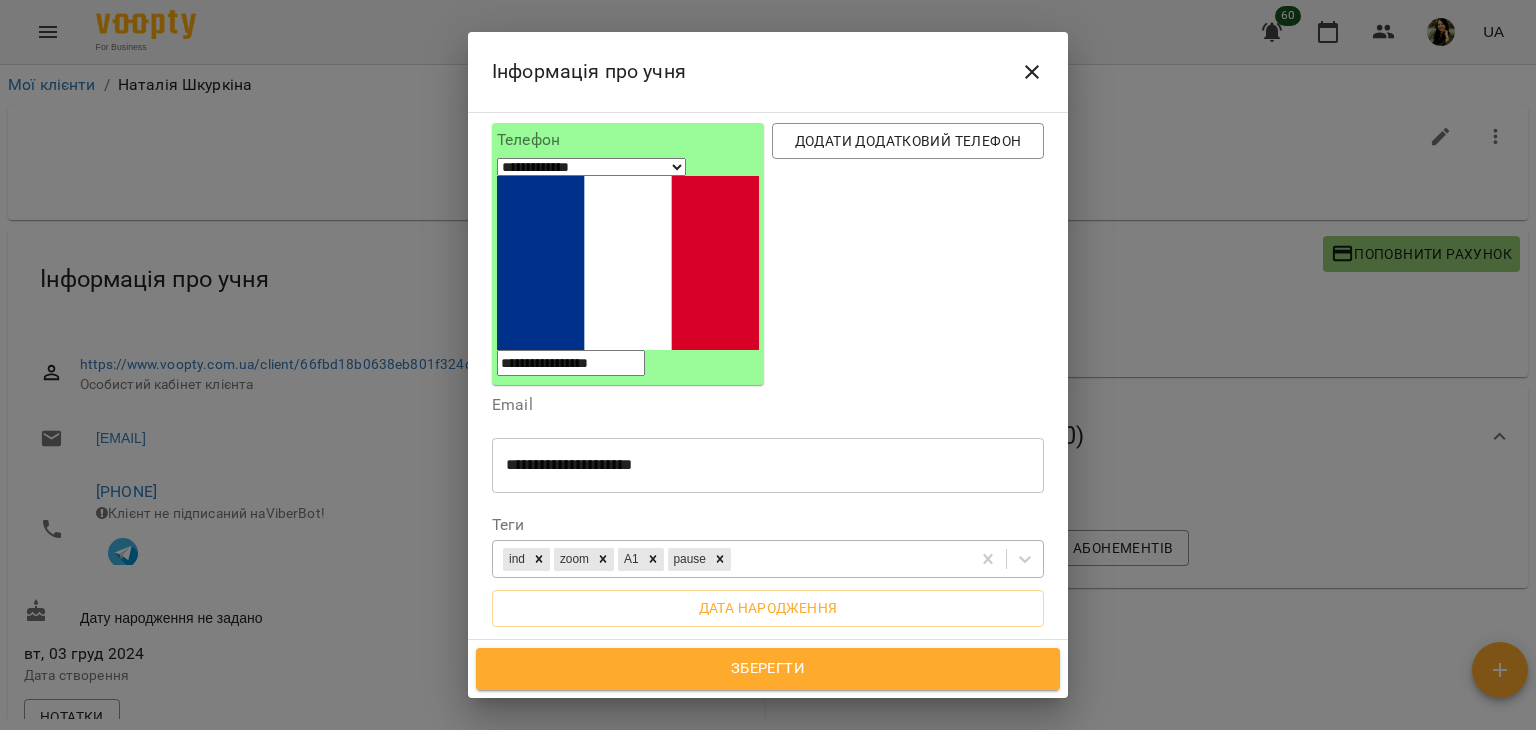 click on "ind zoom А1 pause" at bounding box center (731, 559) 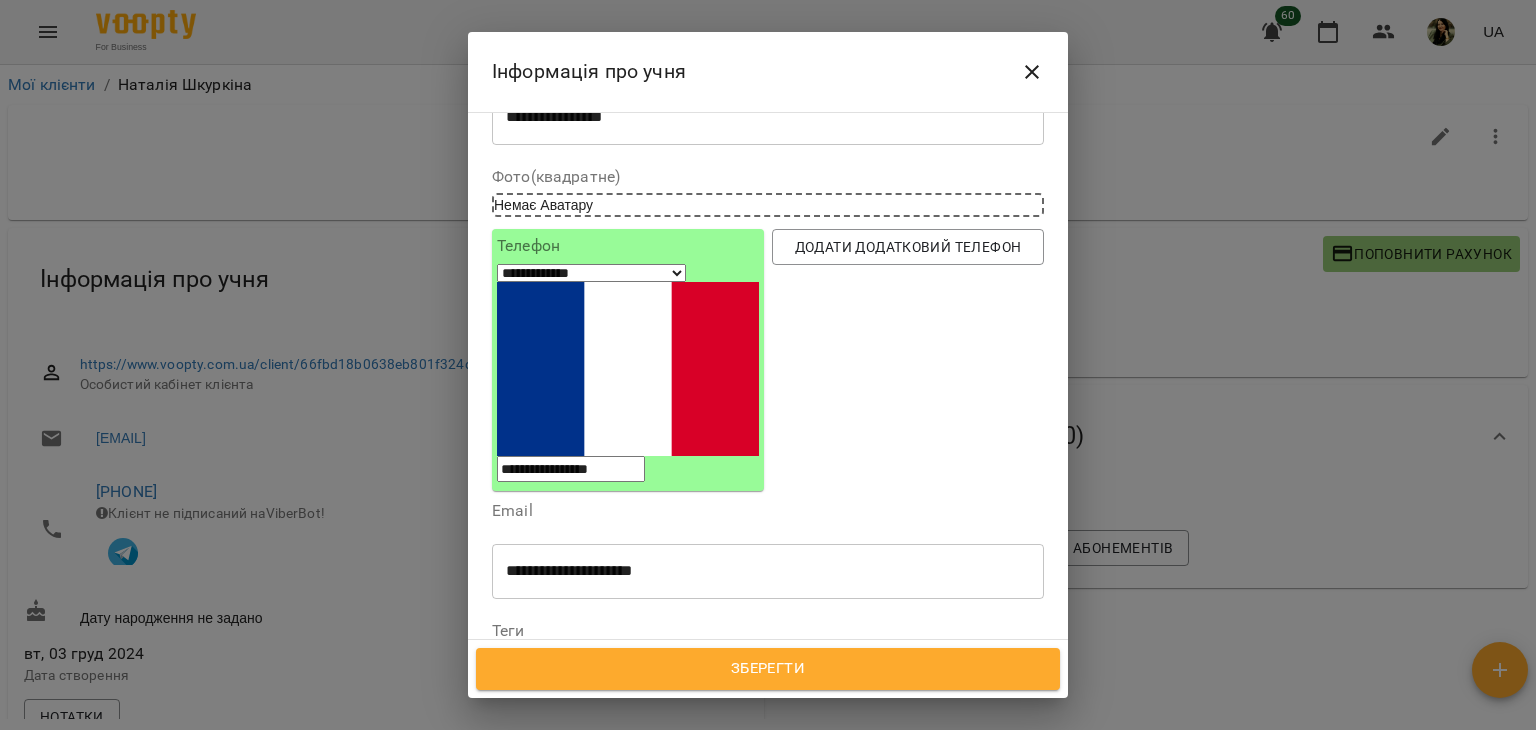 scroll, scrollTop: 71, scrollLeft: 0, axis: vertical 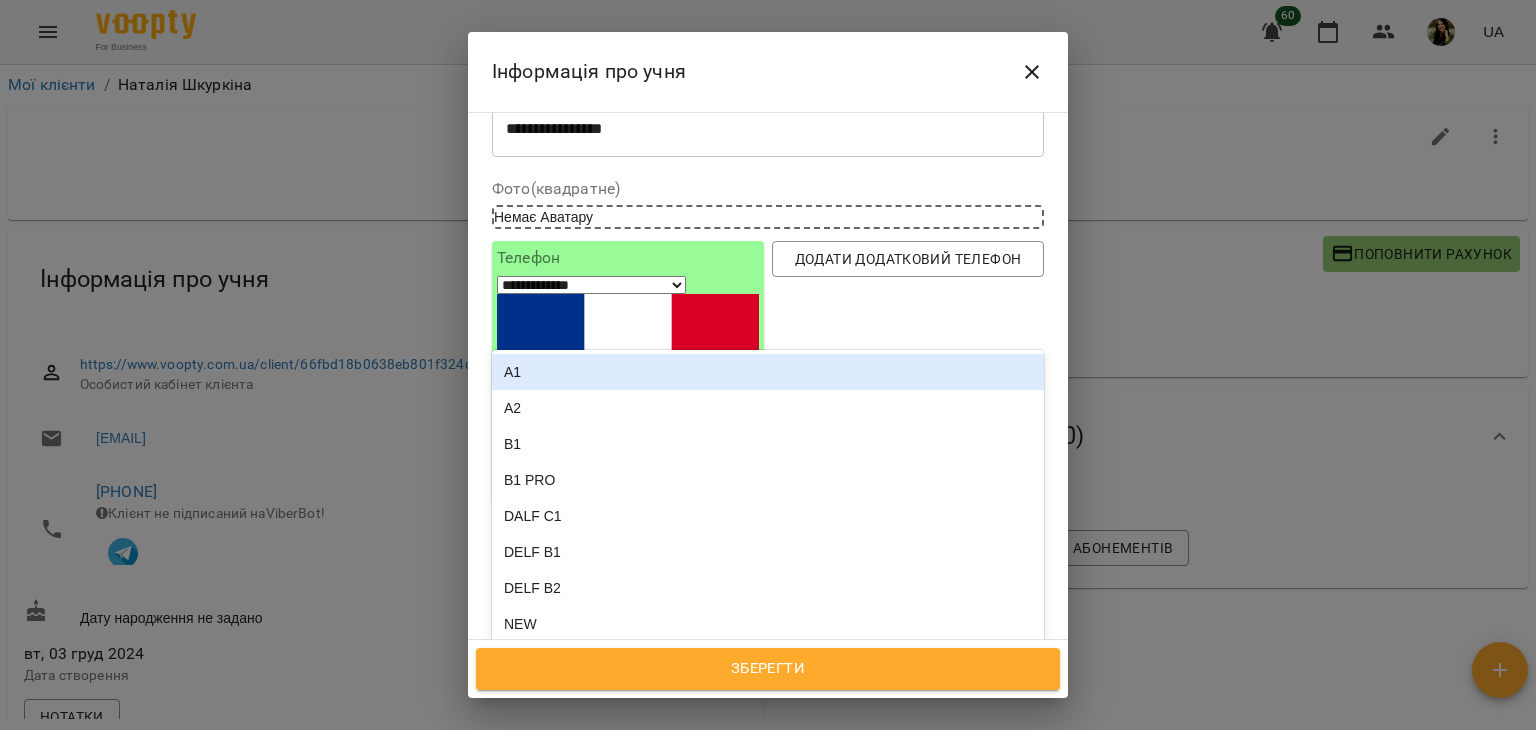 click on "ind zoom А1 pause" at bounding box center [731, 677] 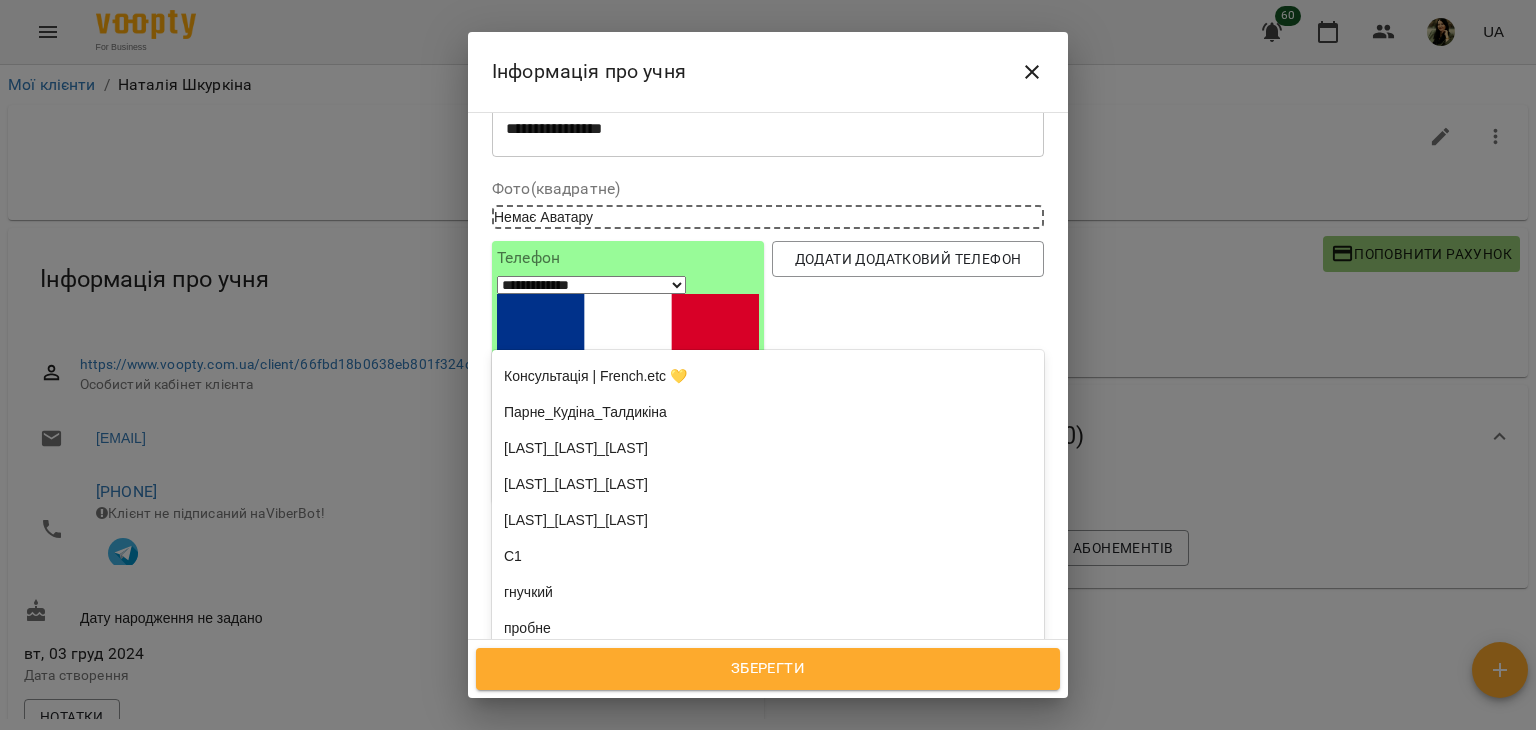 scroll, scrollTop: 1650, scrollLeft: 0, axis: vertical 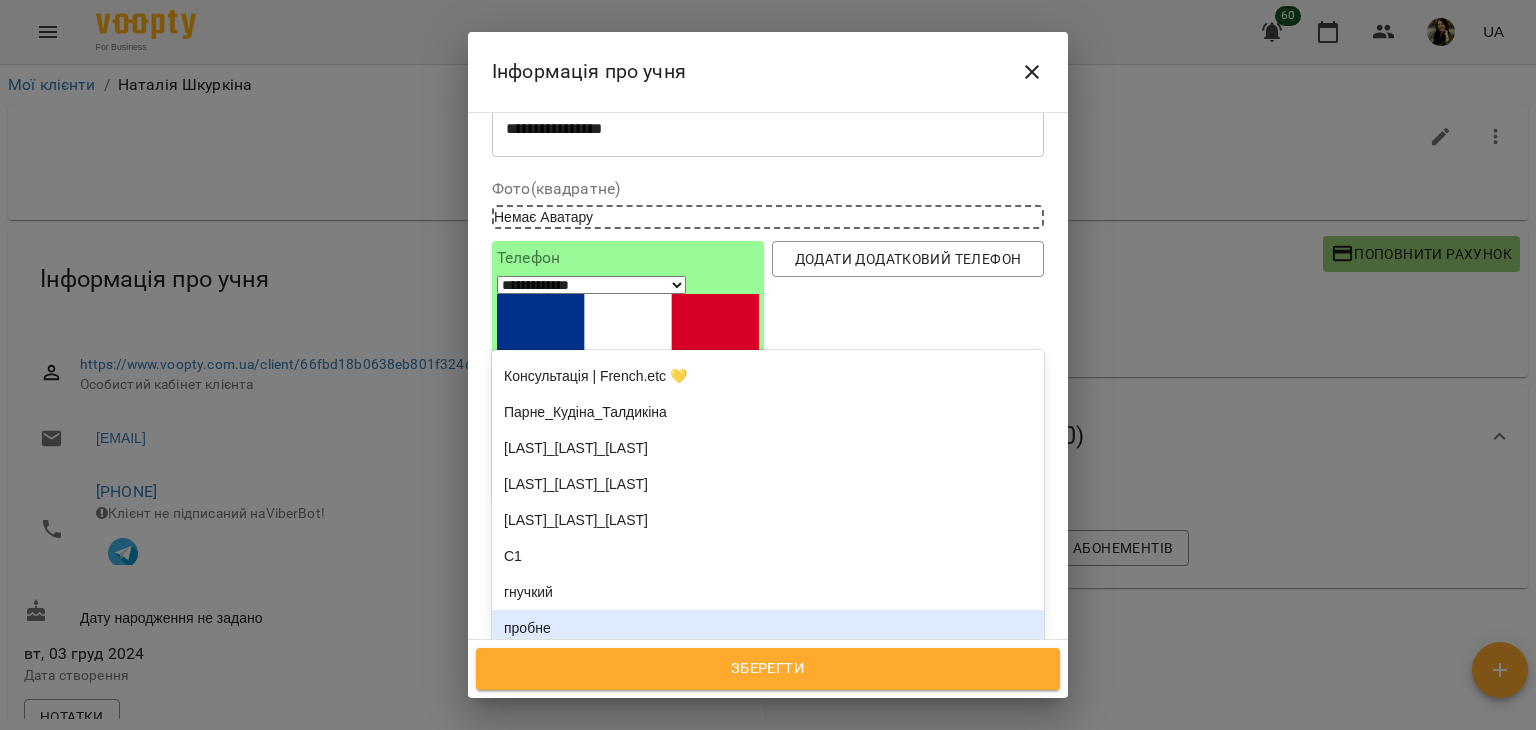 click on "пробне" at bounding box center [768, 628] 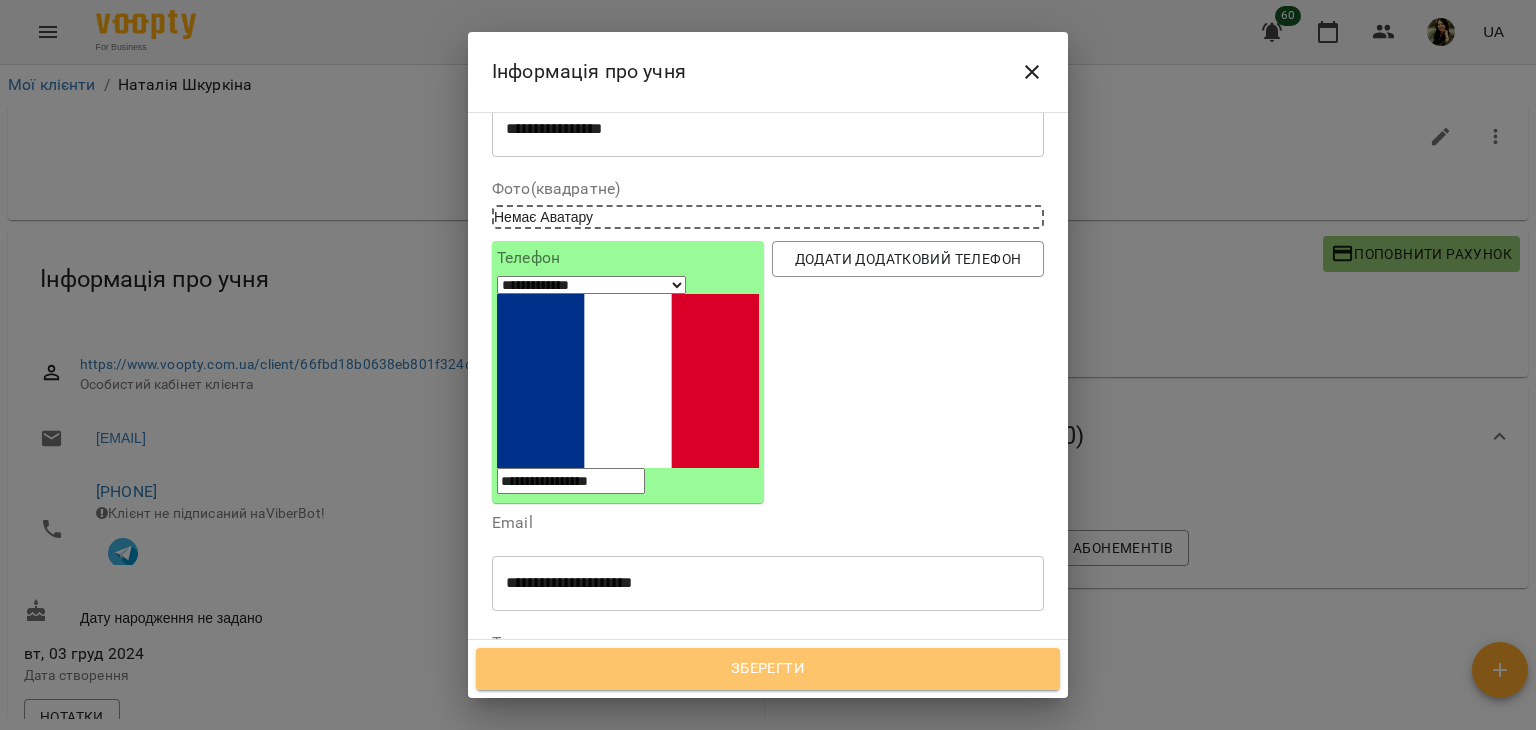 click on "Зберегти" at bounding box center [768, 669] 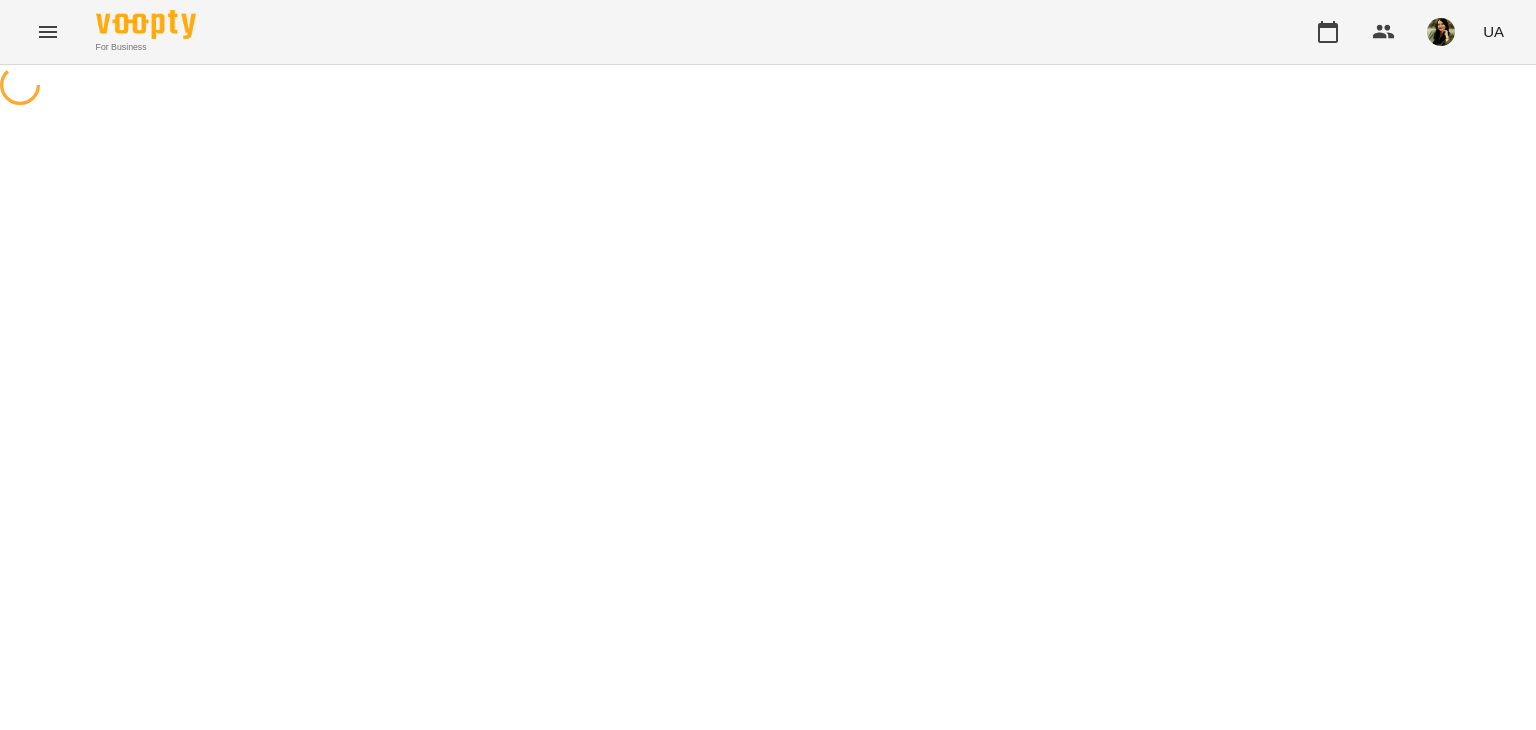 scroll, scrollTop: 0, scrollLeft: 0, axis: both 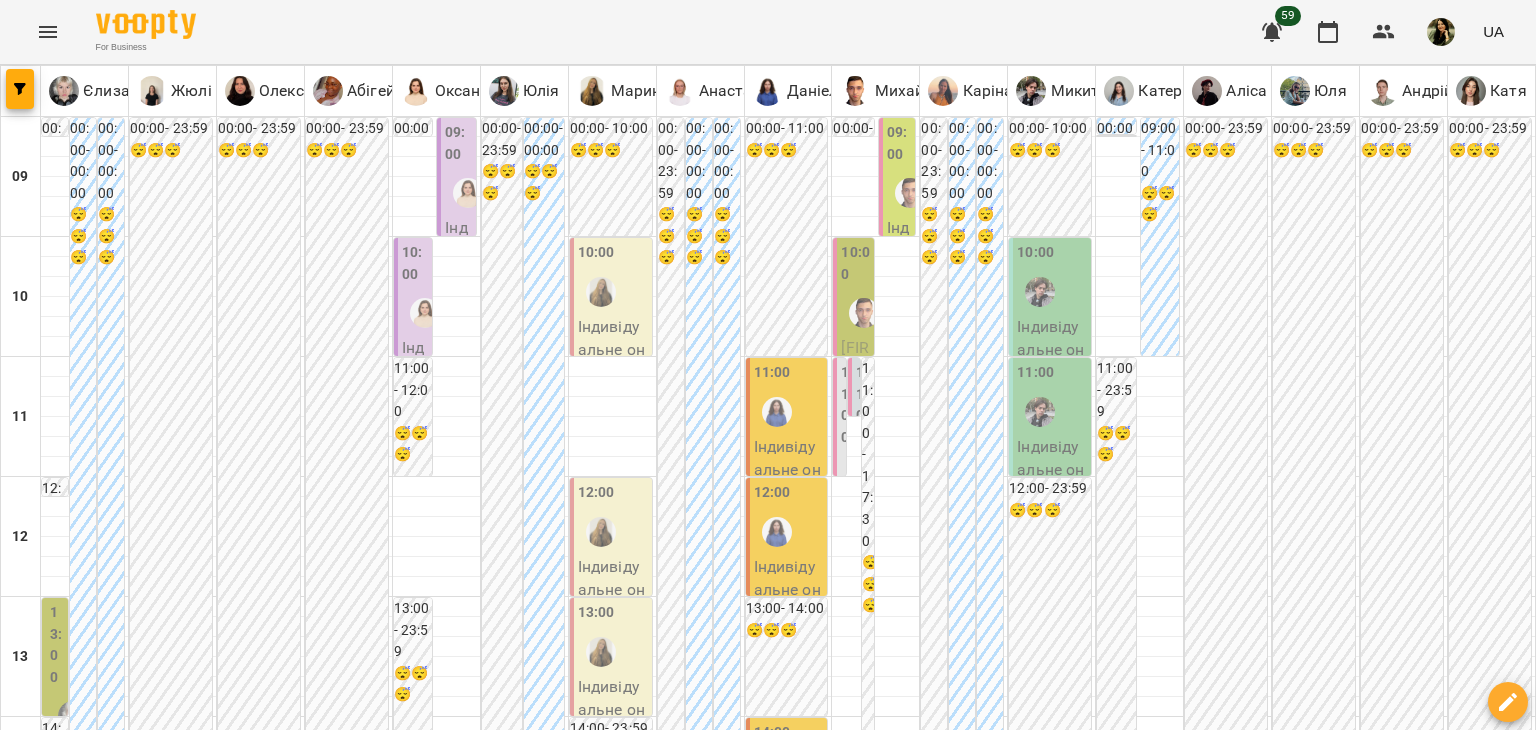 click on "11:00 [FIRST] [LAST] Пробне індивідульне заняття 50 хв" at bounding box center [839, 949] 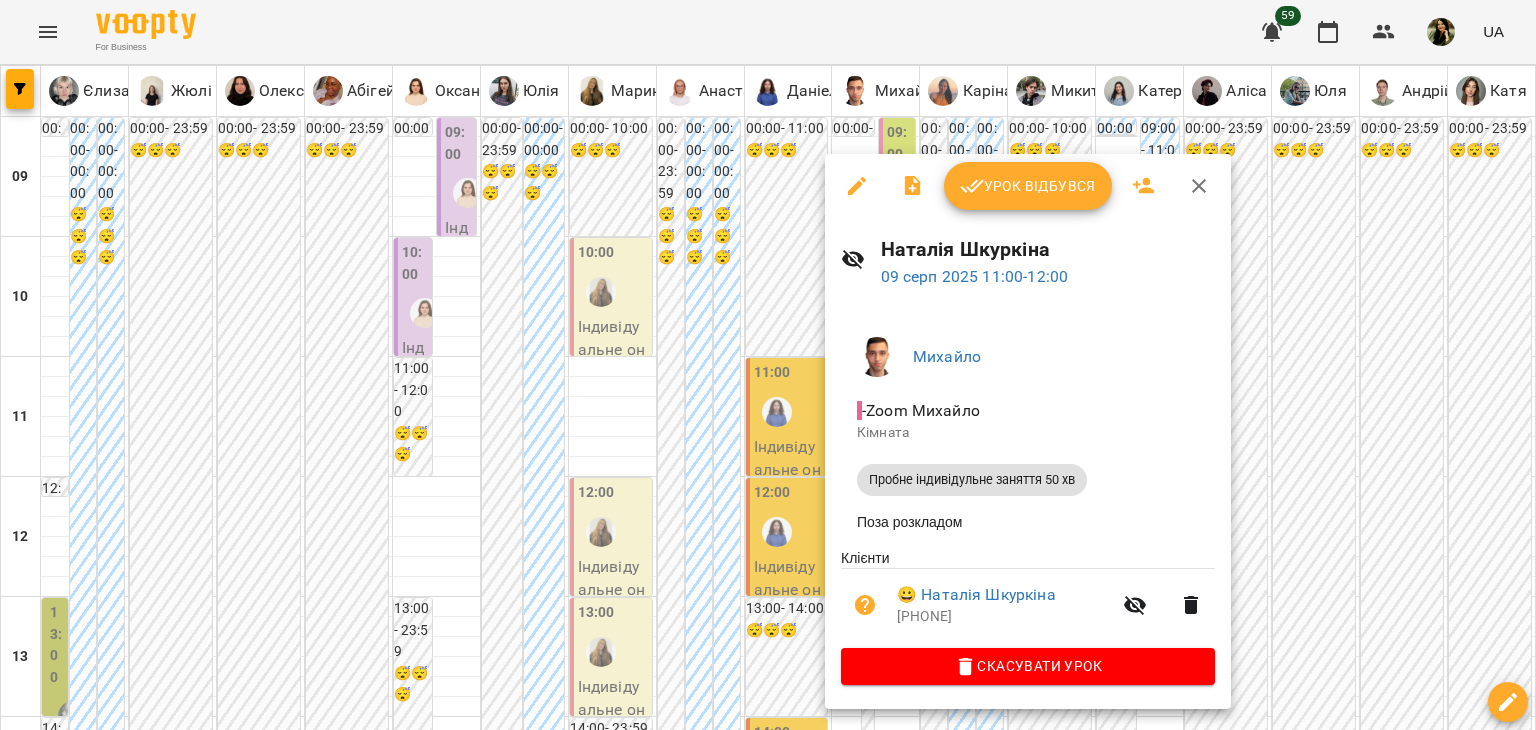 click at bounding box center [768, 365] 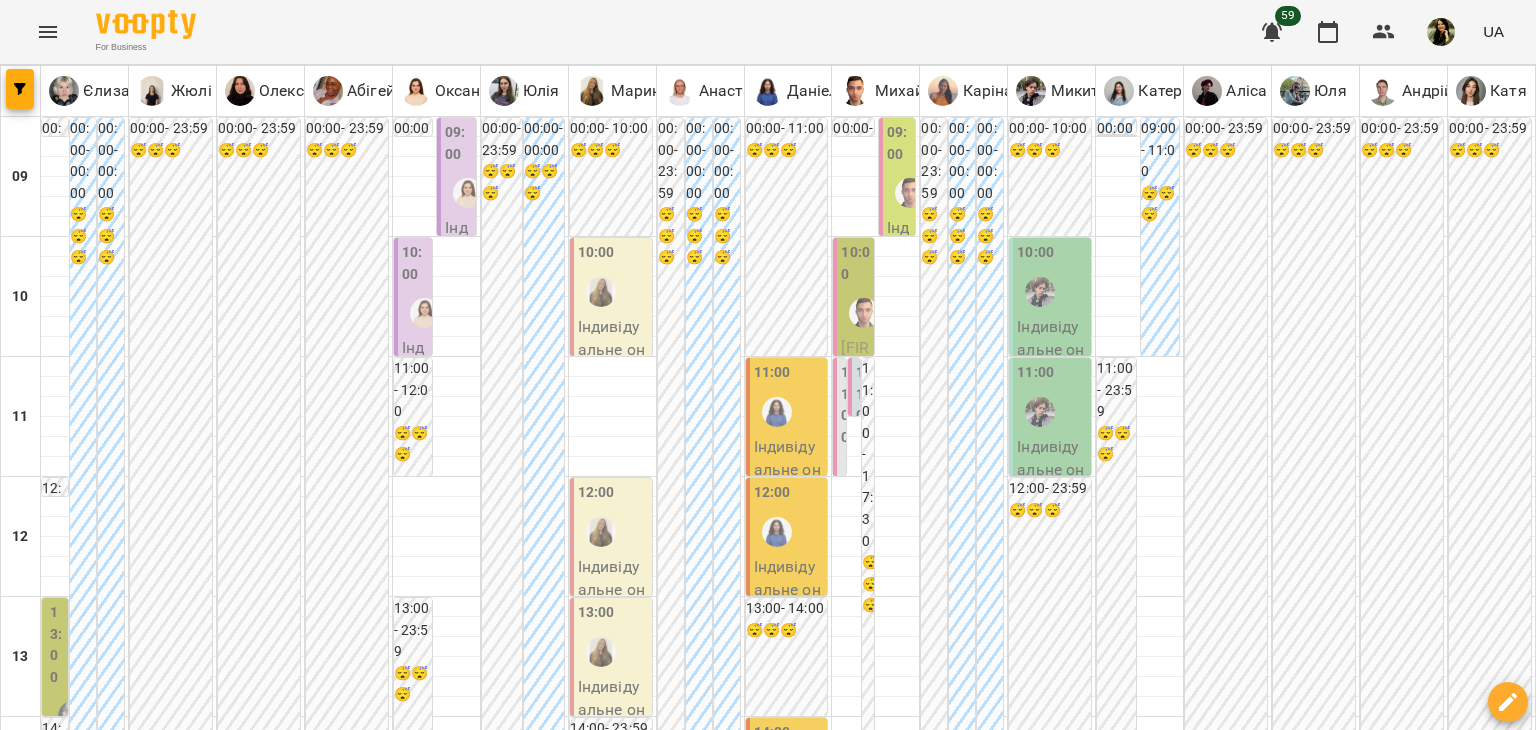 click on "11:00" at bounding box center [862, 405] 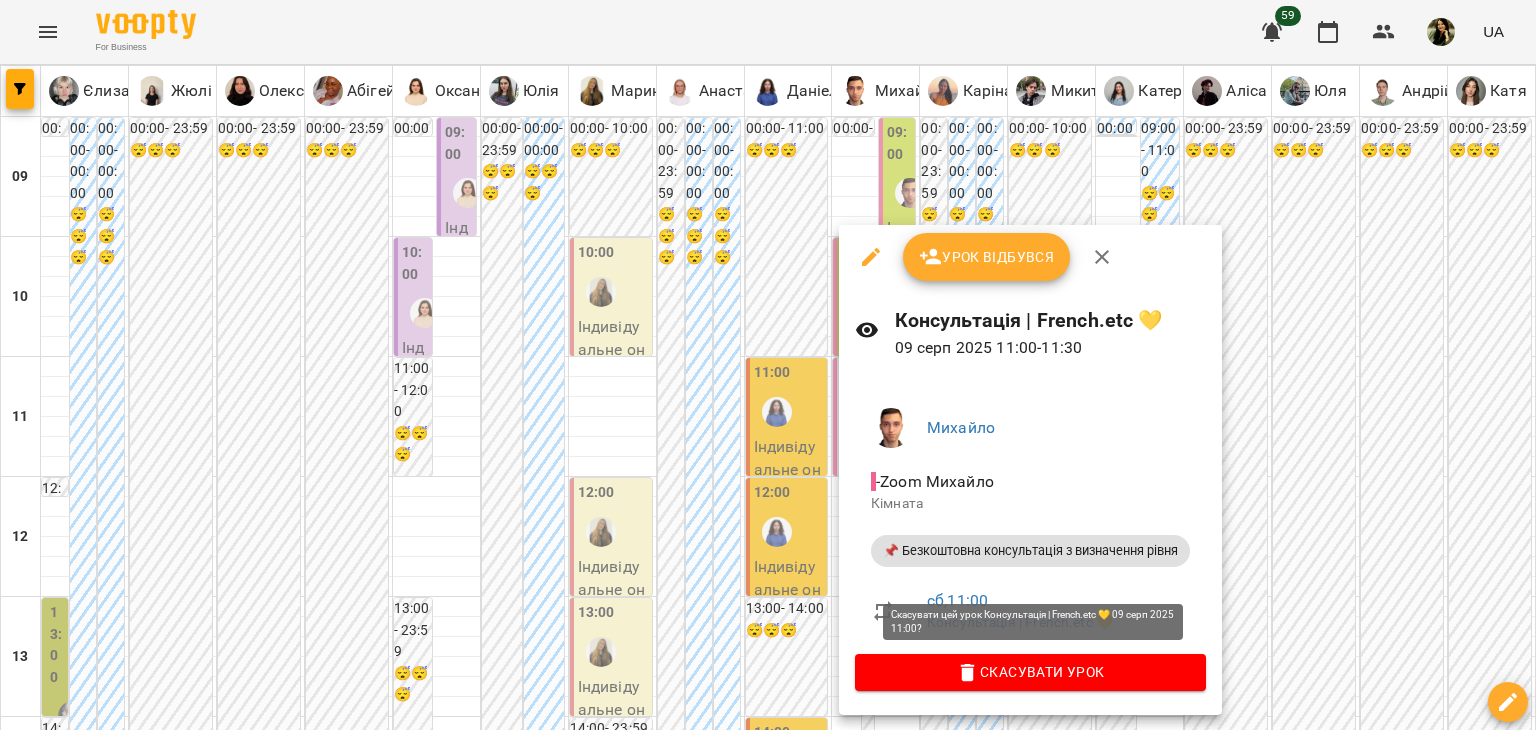 click 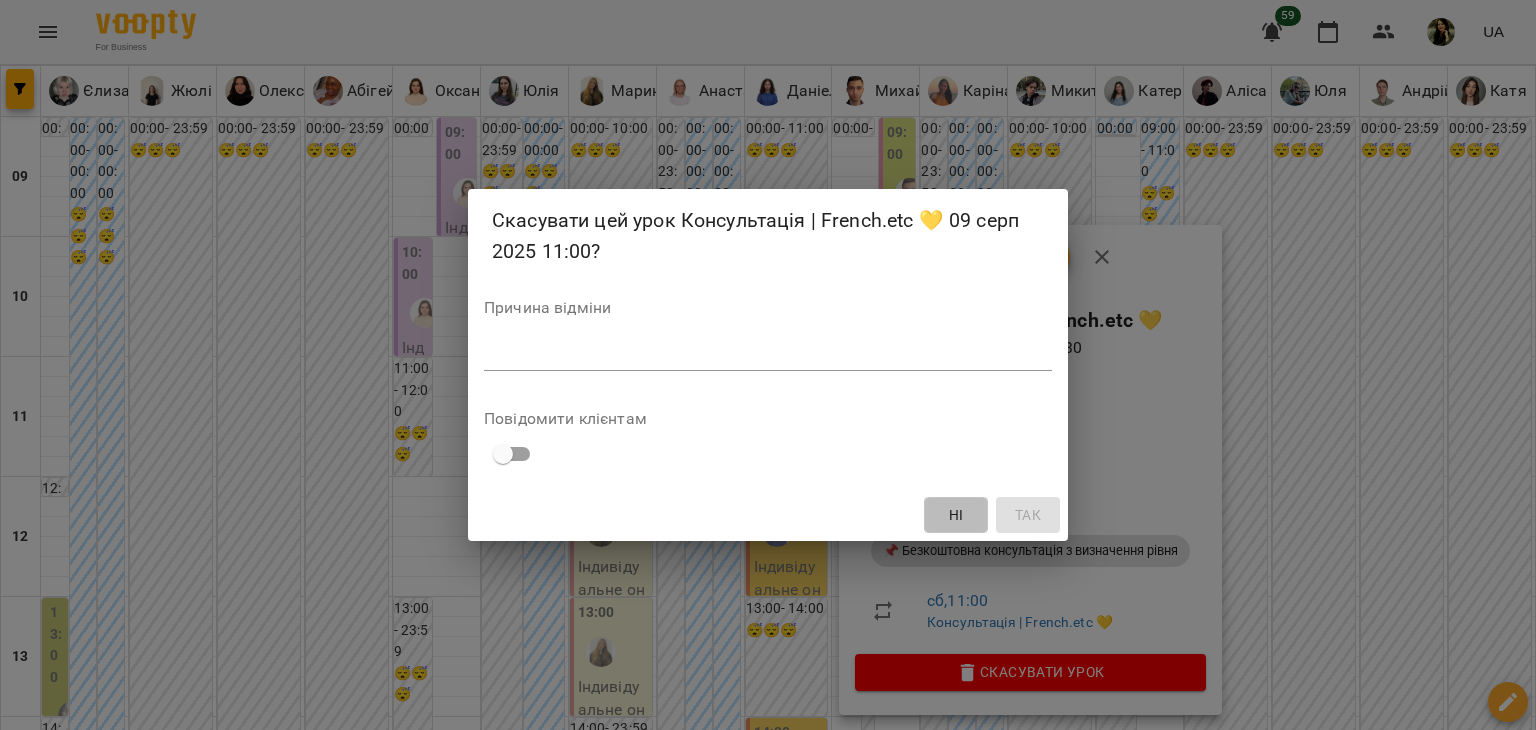 click on "Ні" at bounding box center [956, 515] 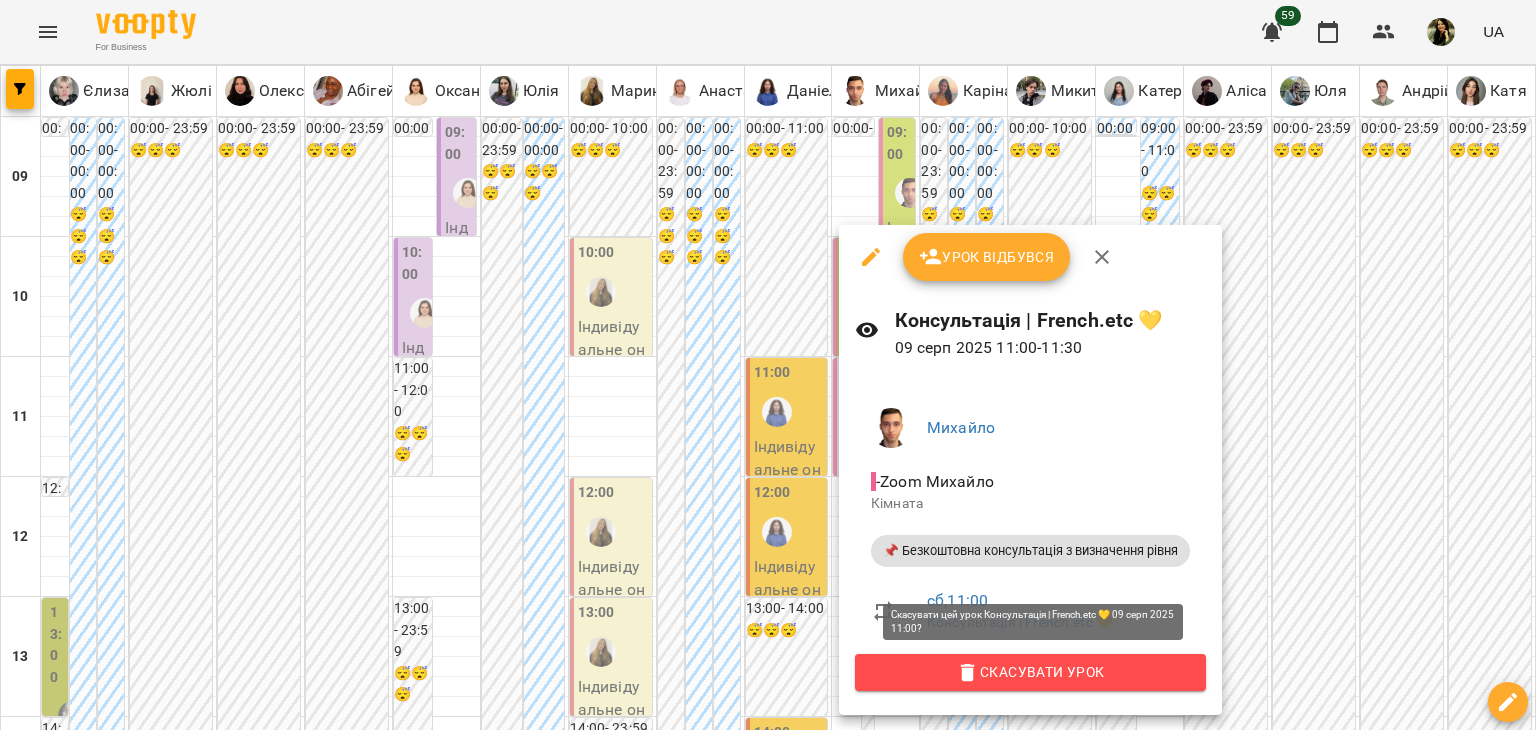 click on "Скасувати Урок" at bounding box center [1030, 672] 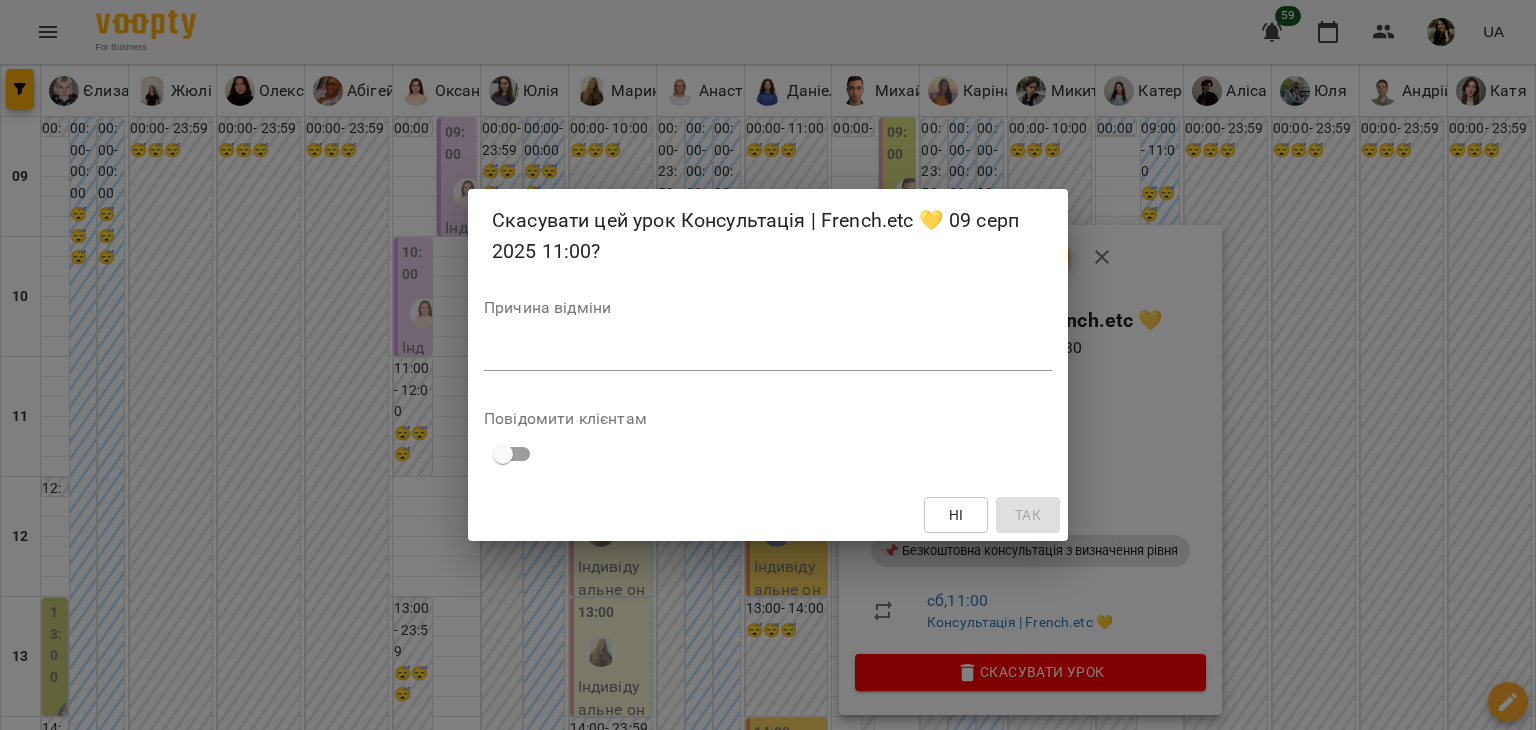 click at bounding box center (768, 354) 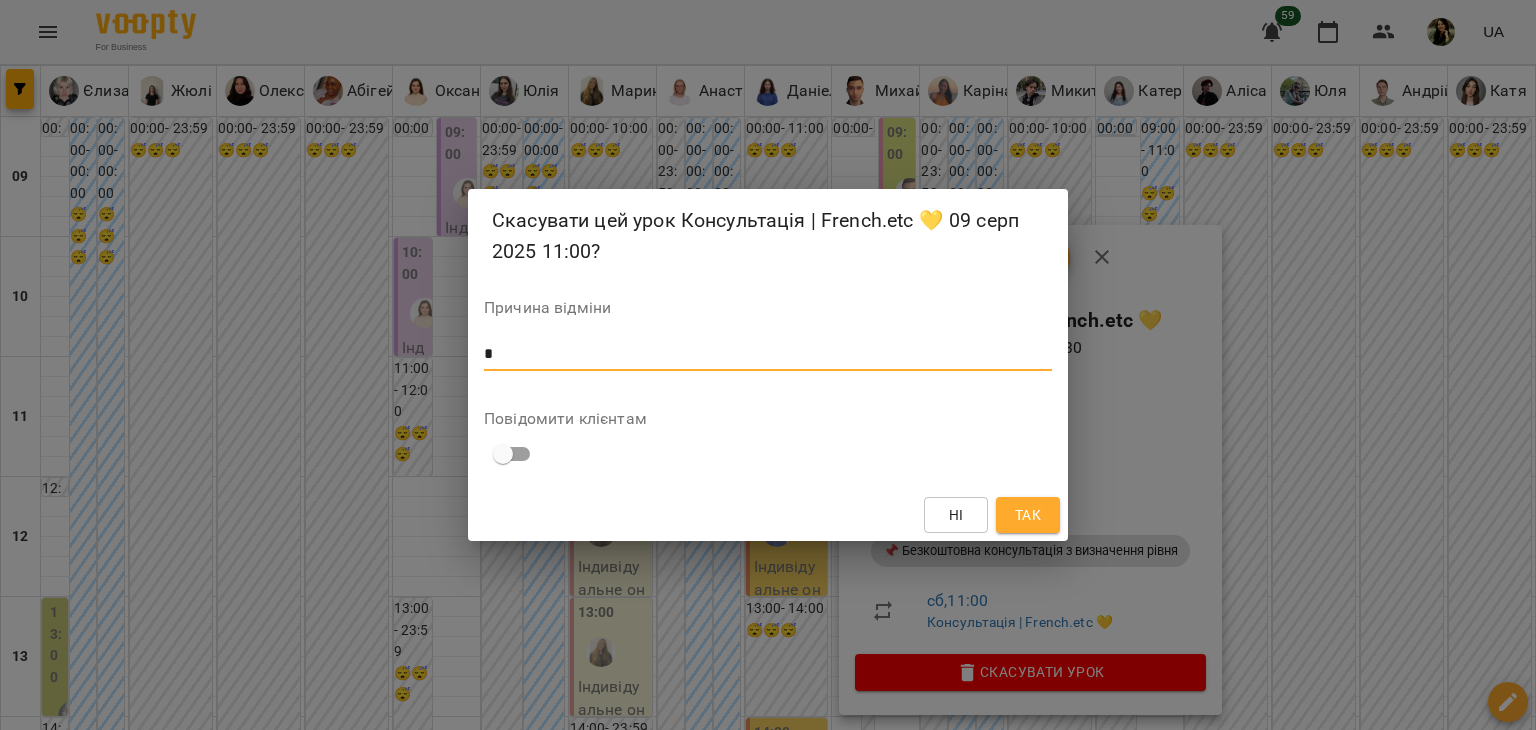 type 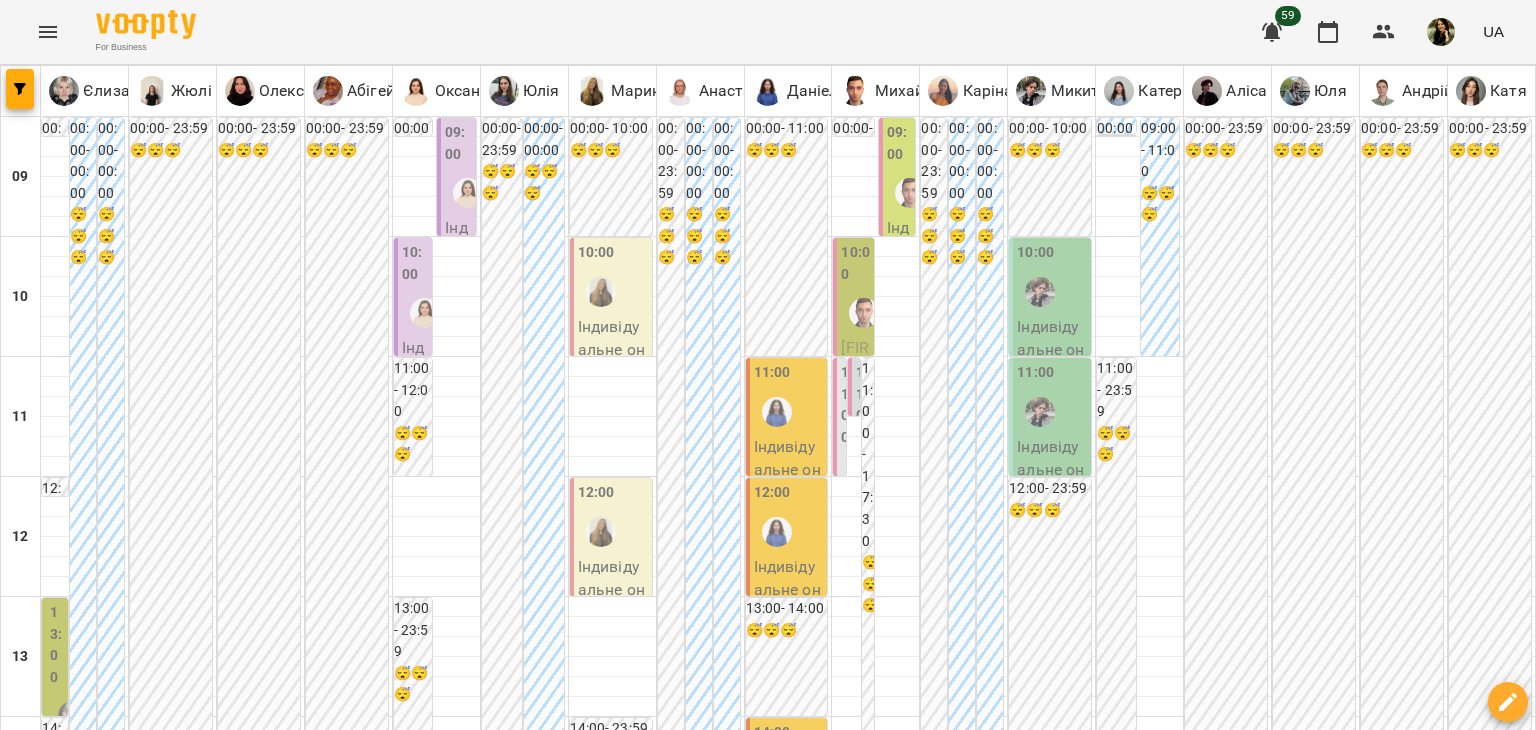 click on "11:00 [FIRST] [LAST] Пробне індивідульне заняття 50 хв" at bounding box center (839, 949) 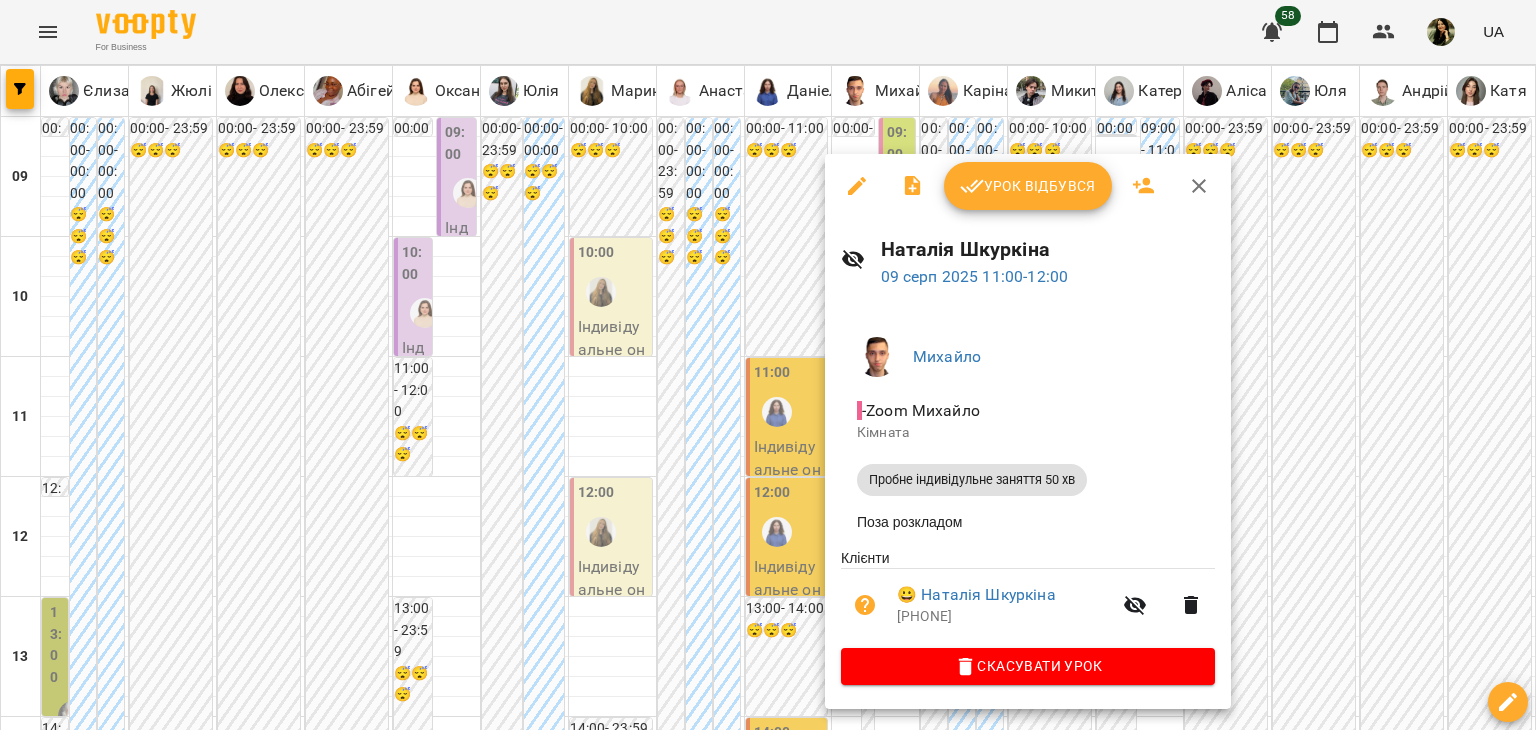 click at bounding box center (768, 365) 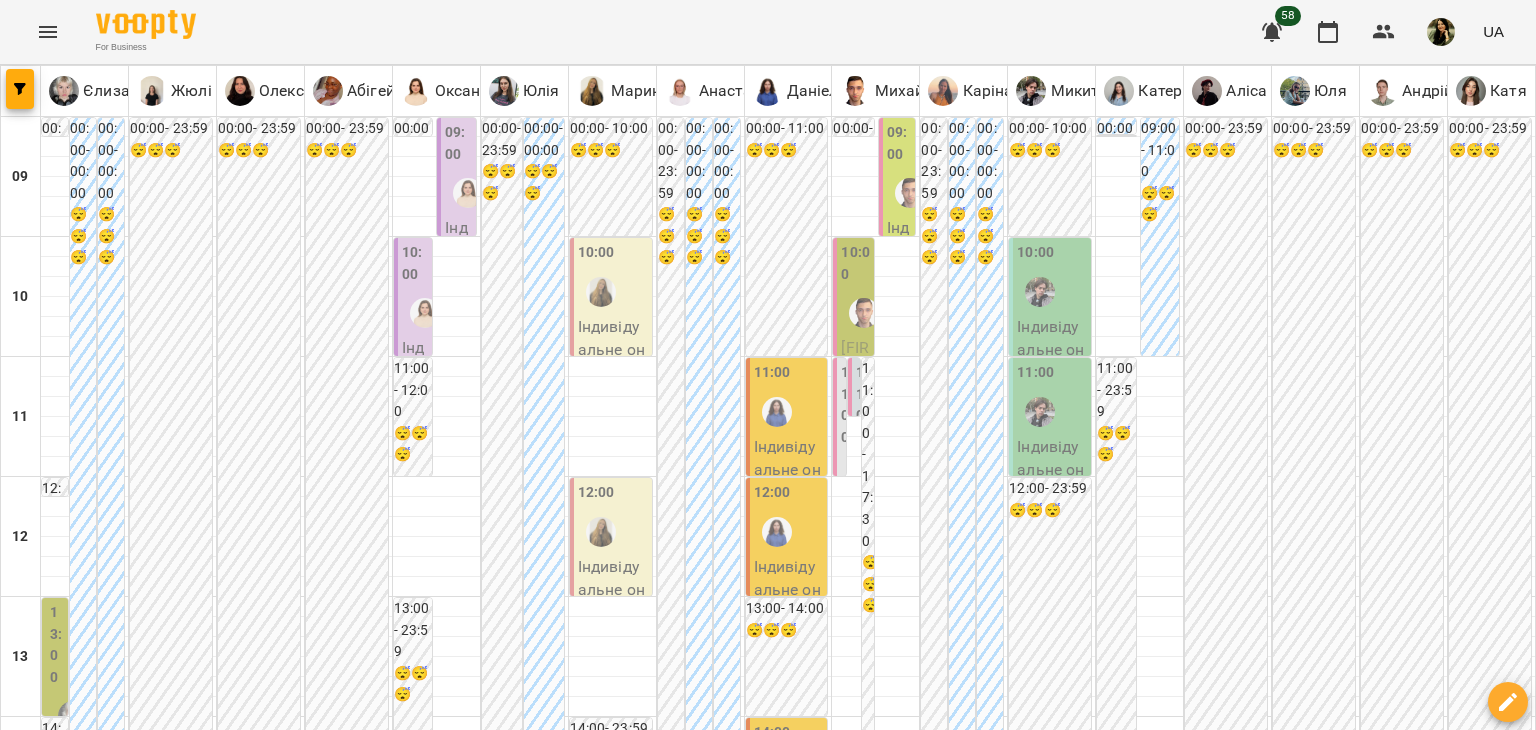 click at bounding box center (668, 1888) 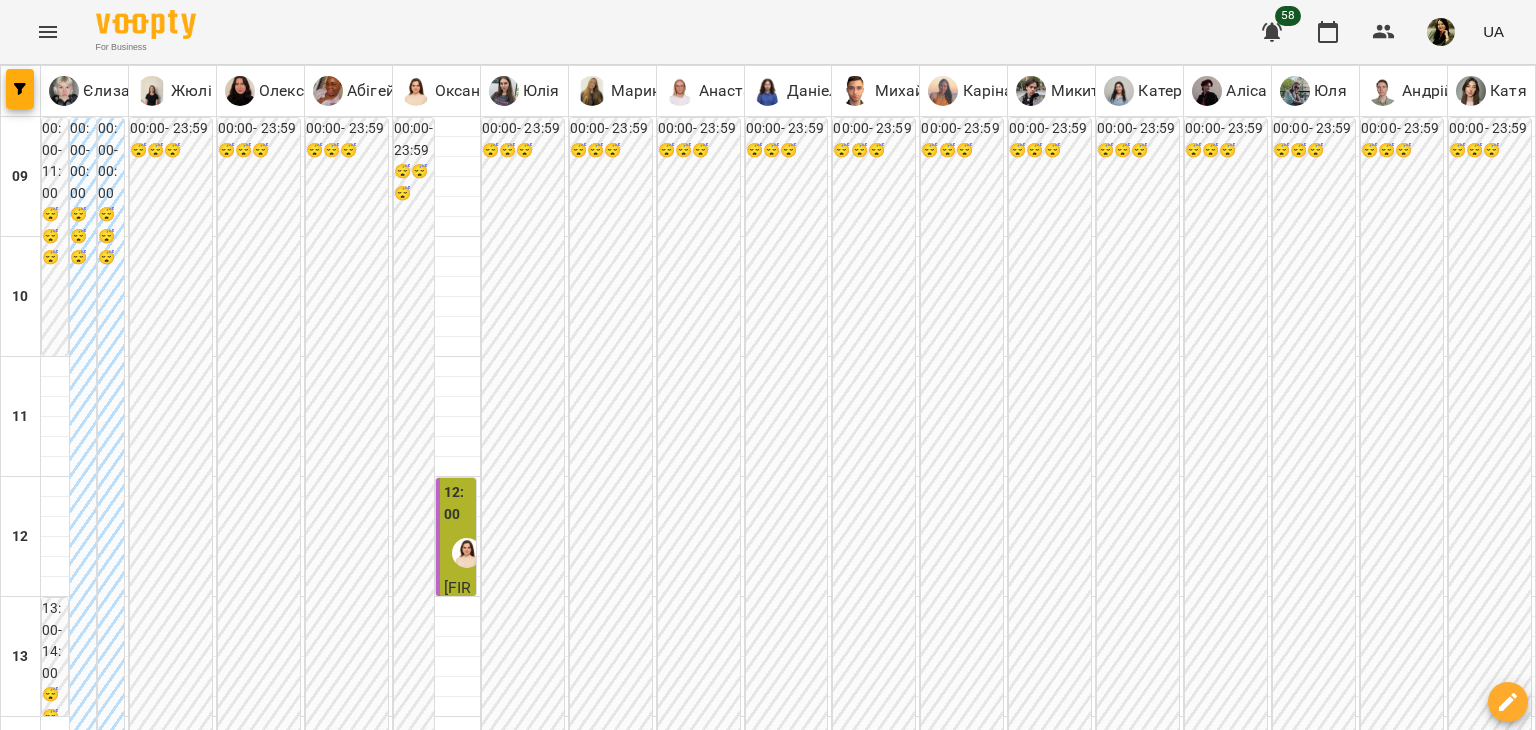 click at bounding box center [668, 1888] 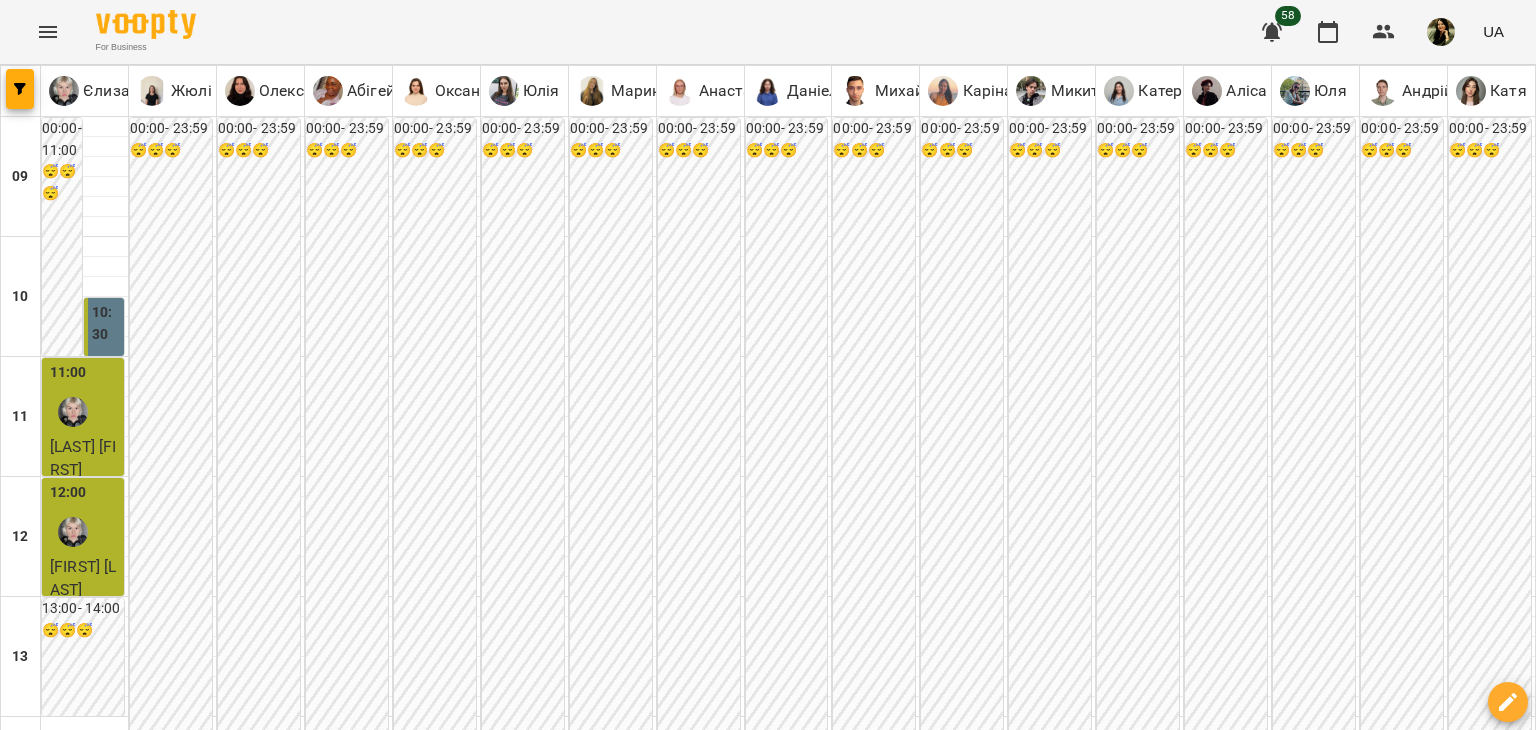 click at bounding box center (668, 1888) 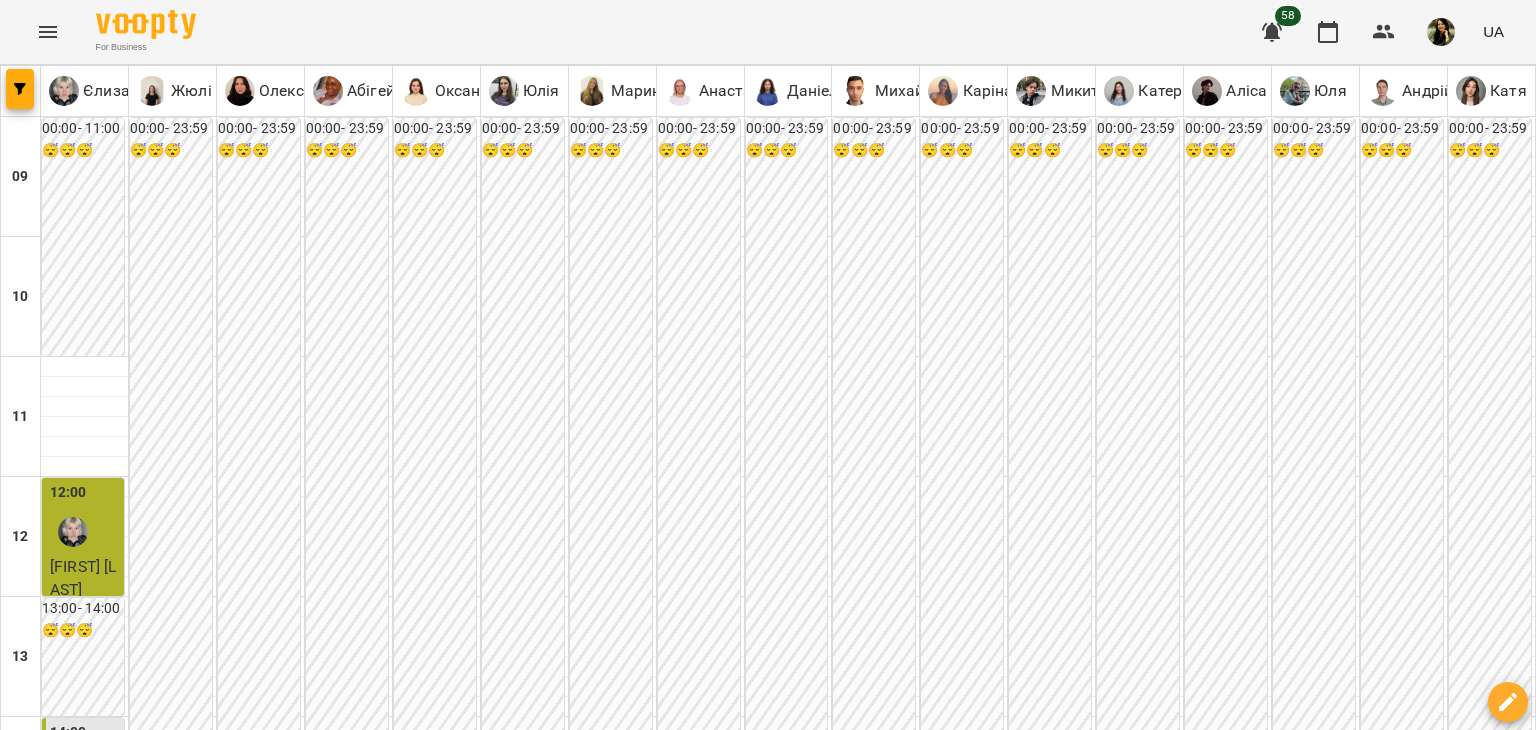 click at bounding box center [668, 1888] 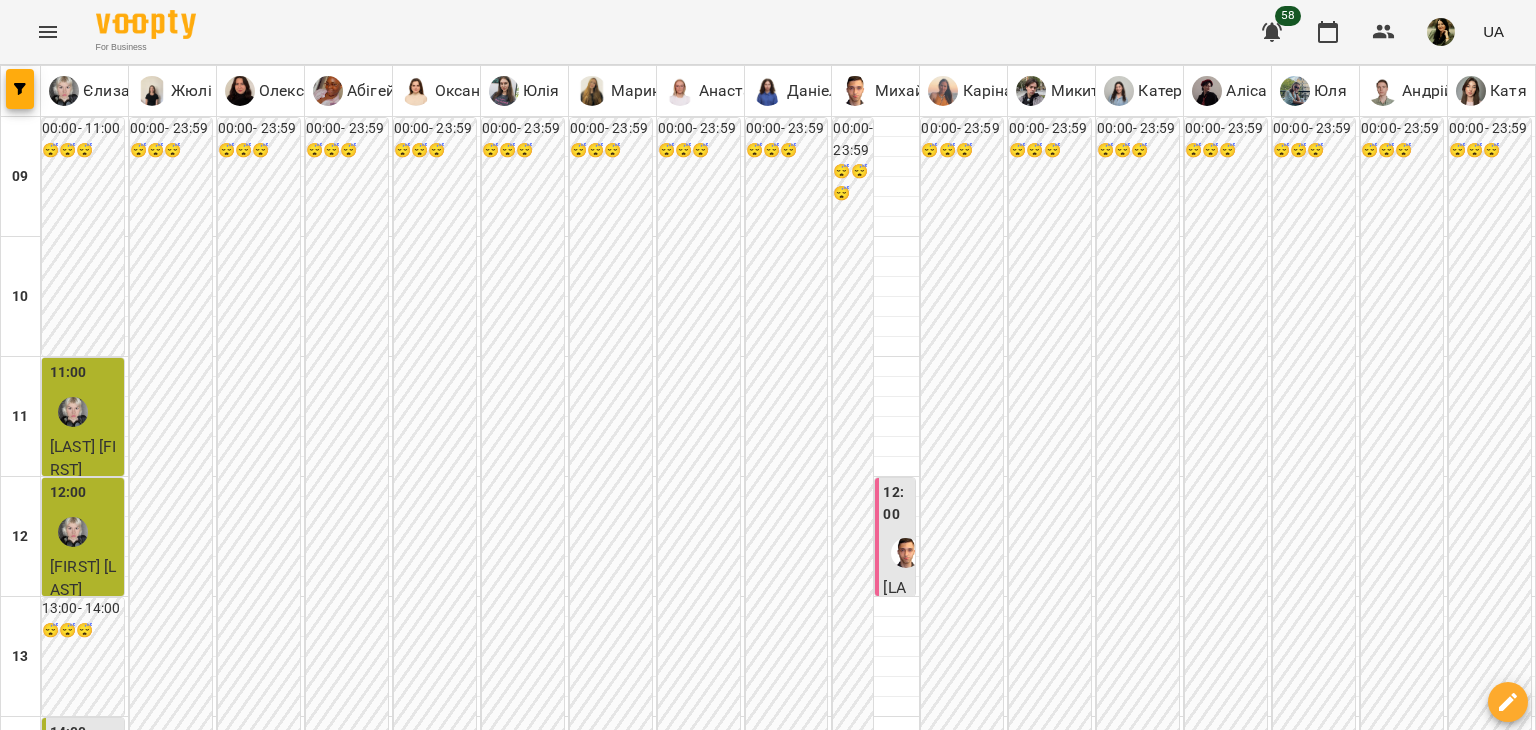 click at bounding box center (668, 1888) 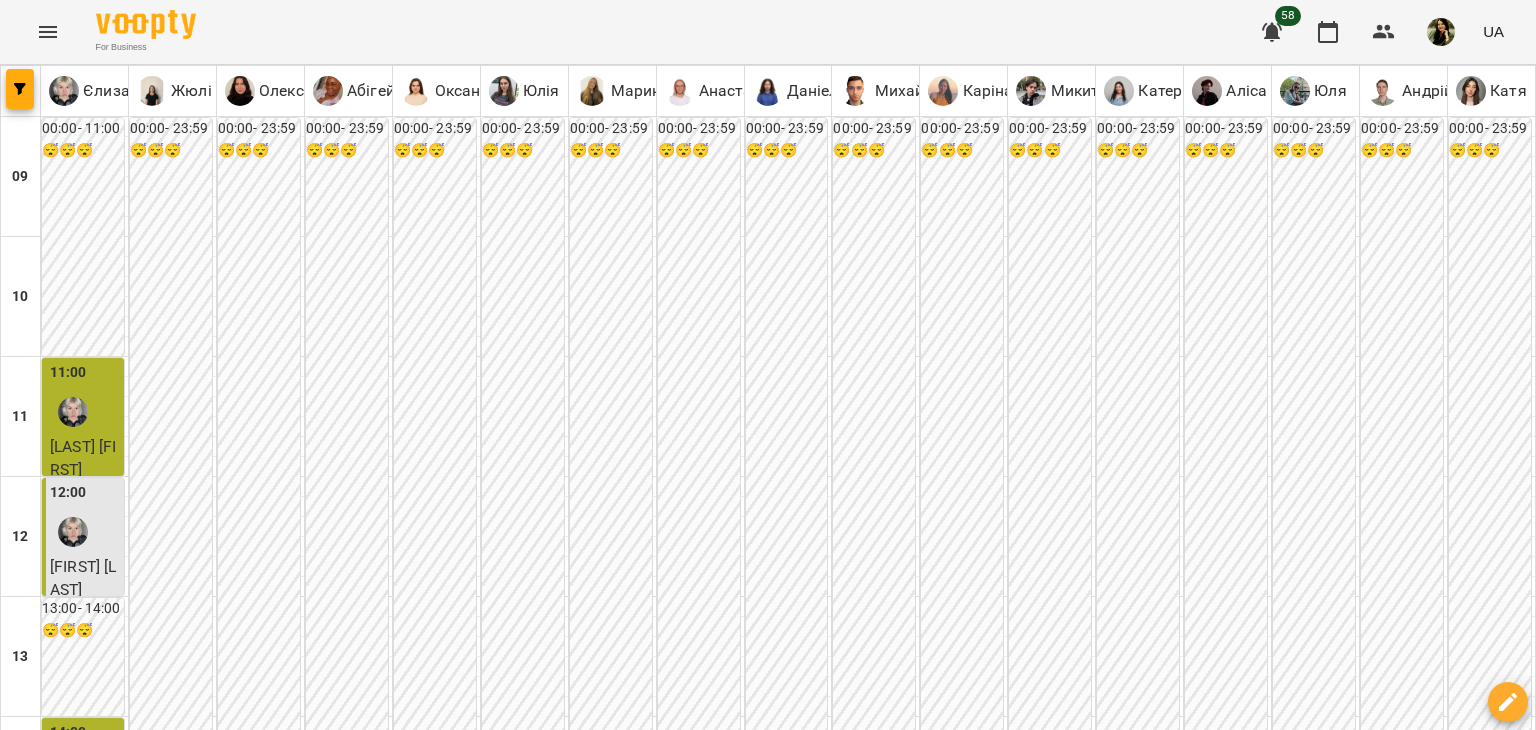 scroll, scrollTop: 0, scrollLeft: 0, axis: both 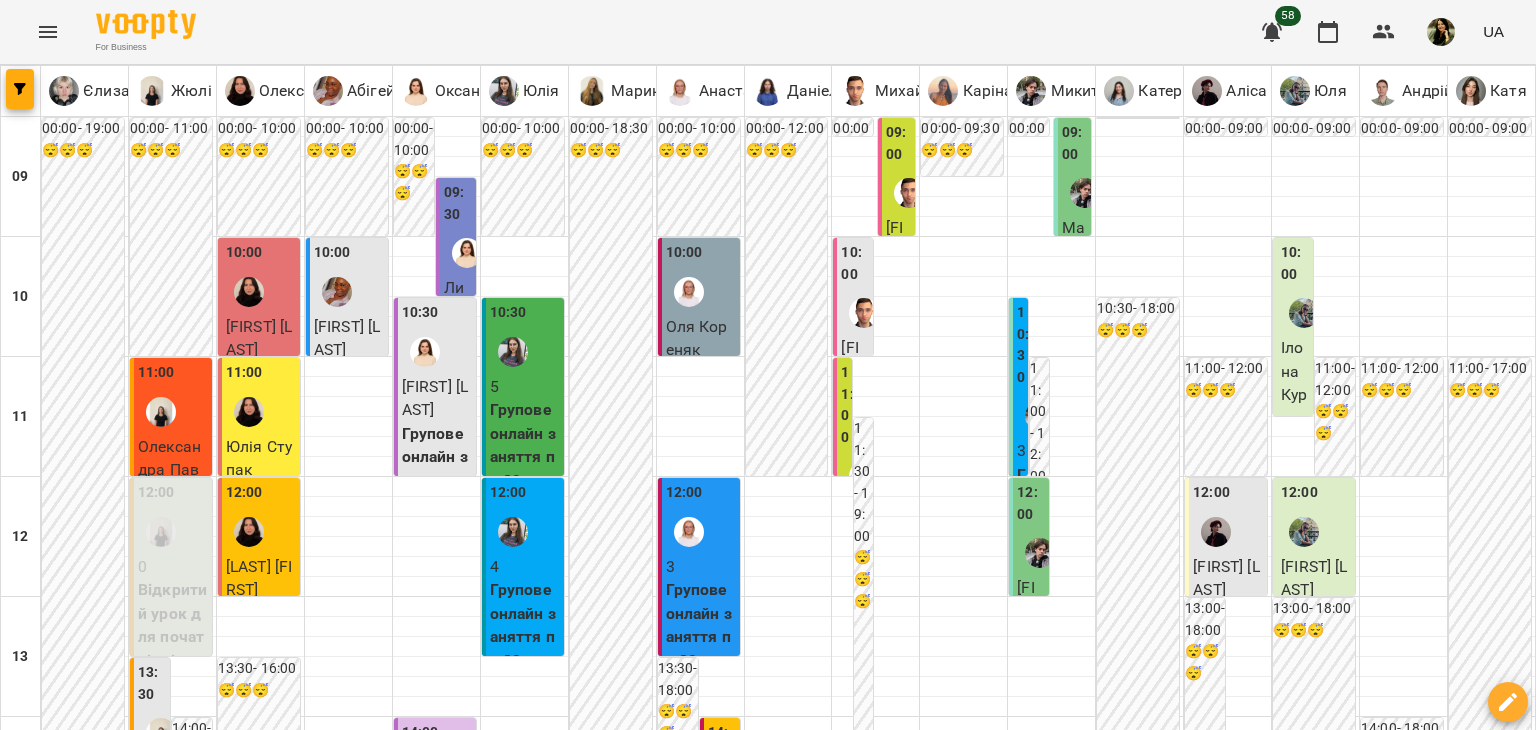 click at bounding box center (867, 1888) 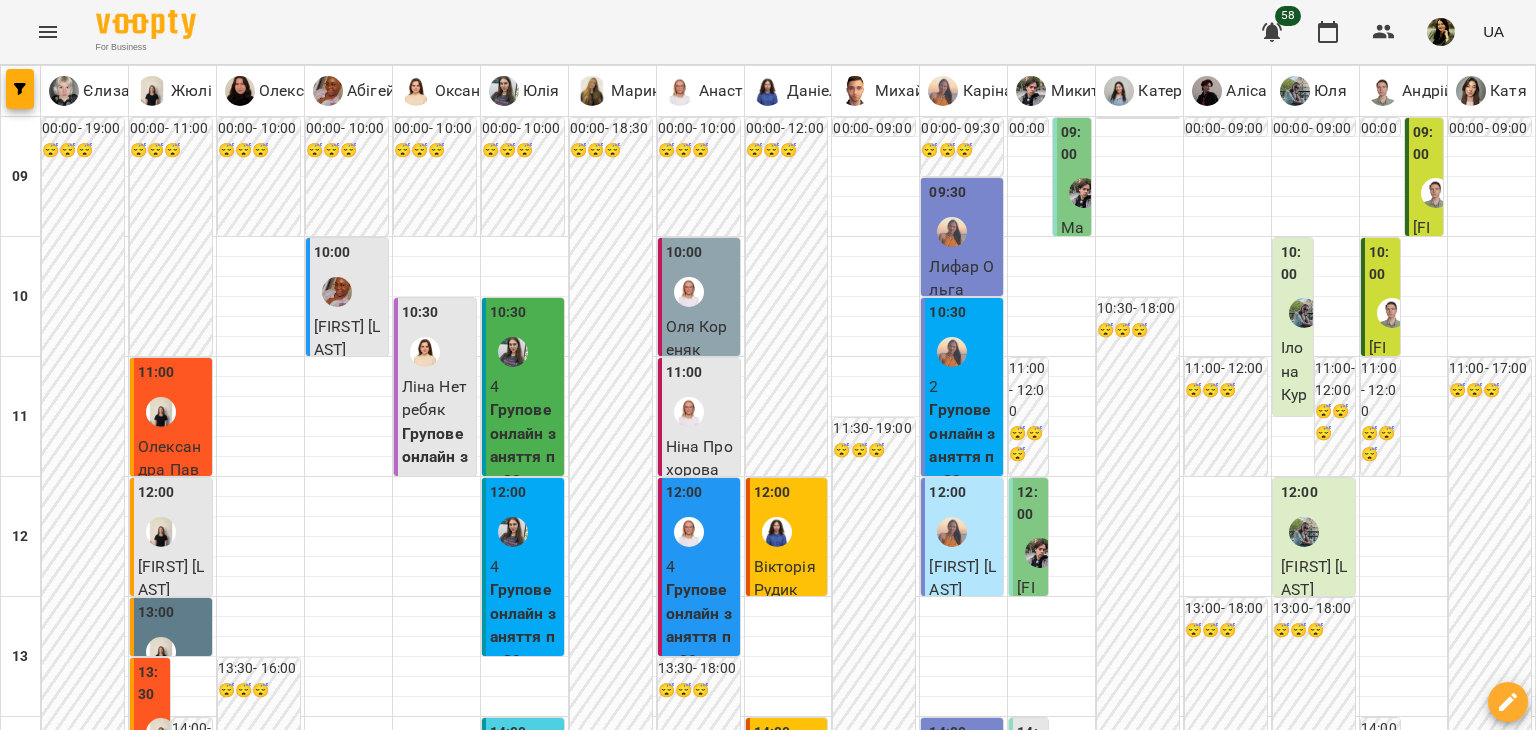 scroll, scrollTop: 0, scrollLeft: 0, axis: both 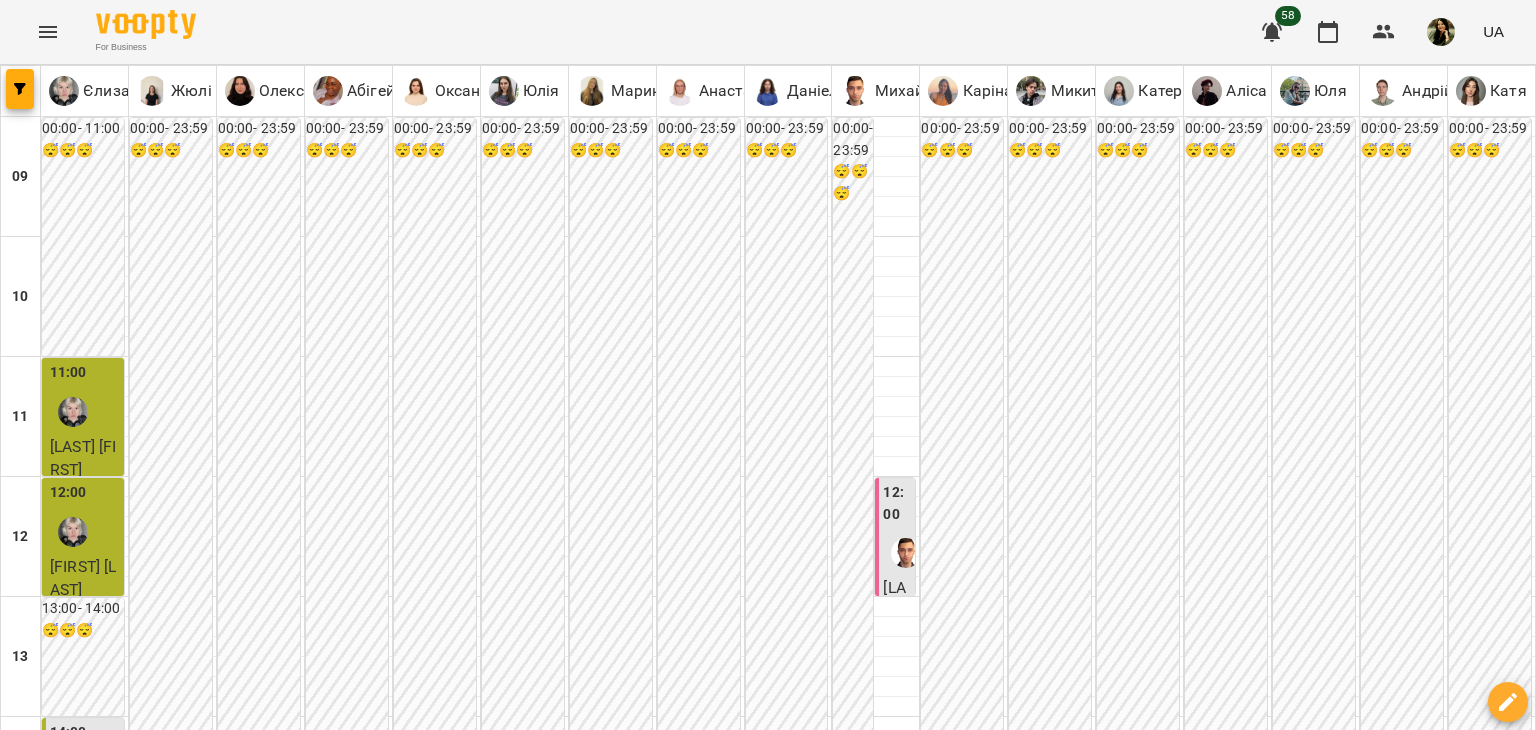 click at bounding box center [668, 1888] 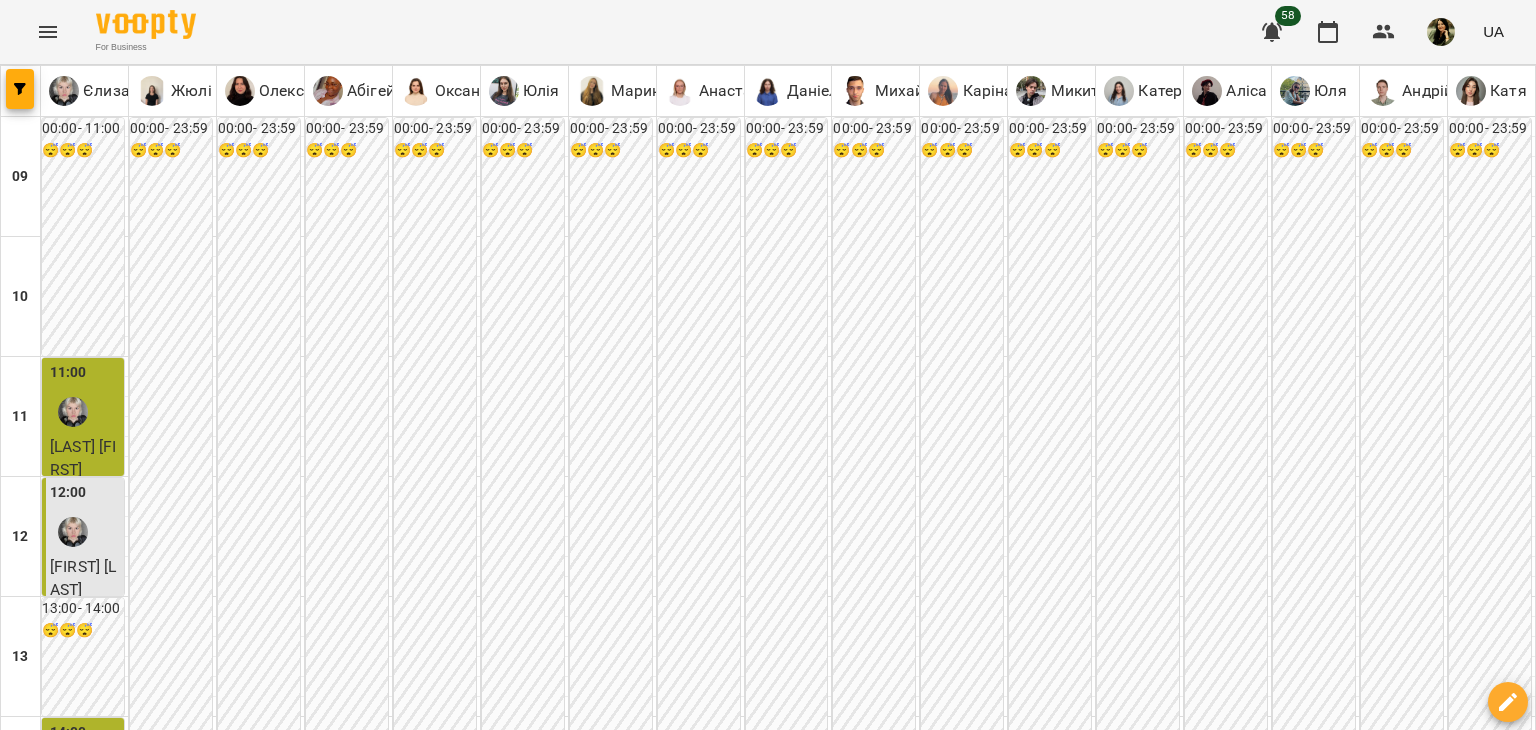 click on "вт" at bounding box center (256, 1823) 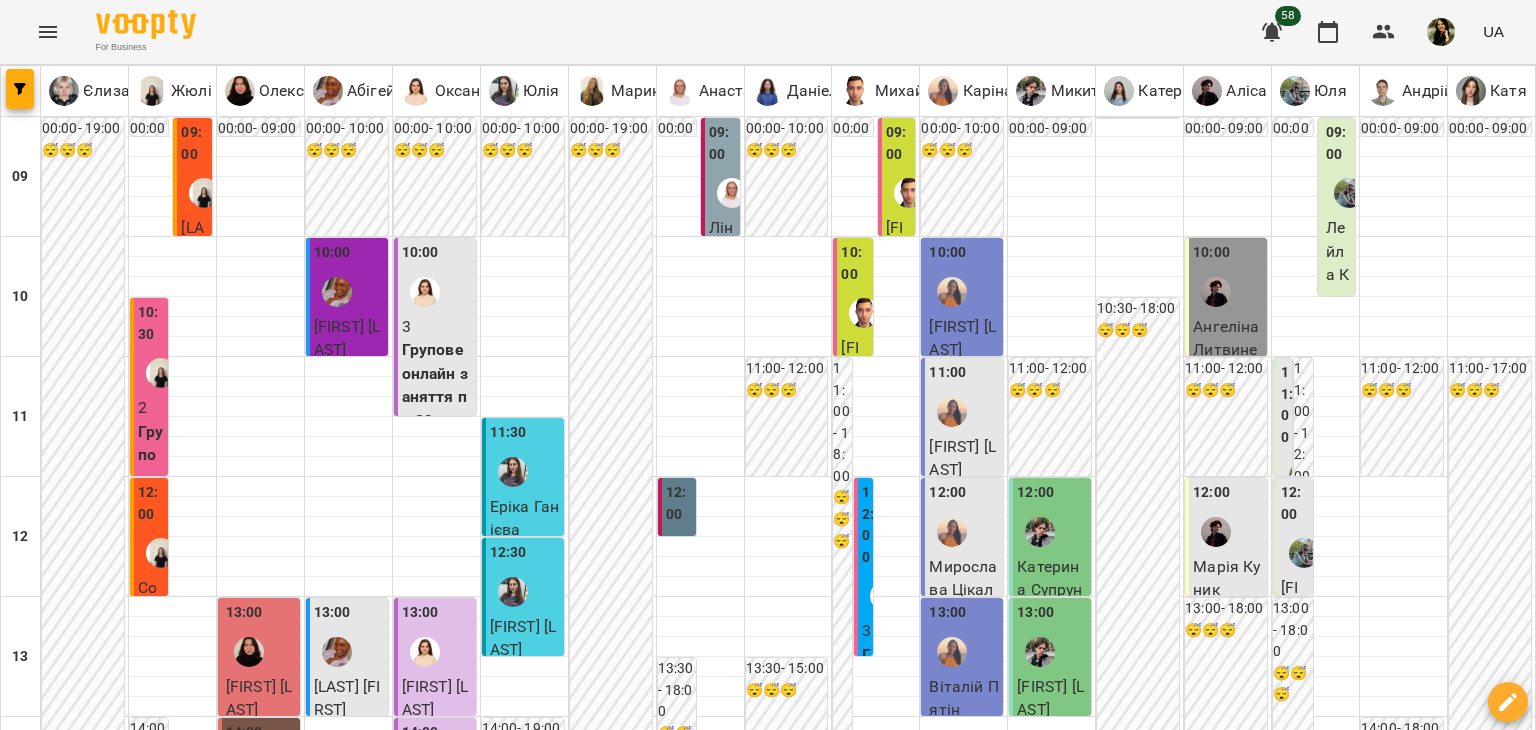 click on "ср 02 лип" at bounding box center [650, 1829] 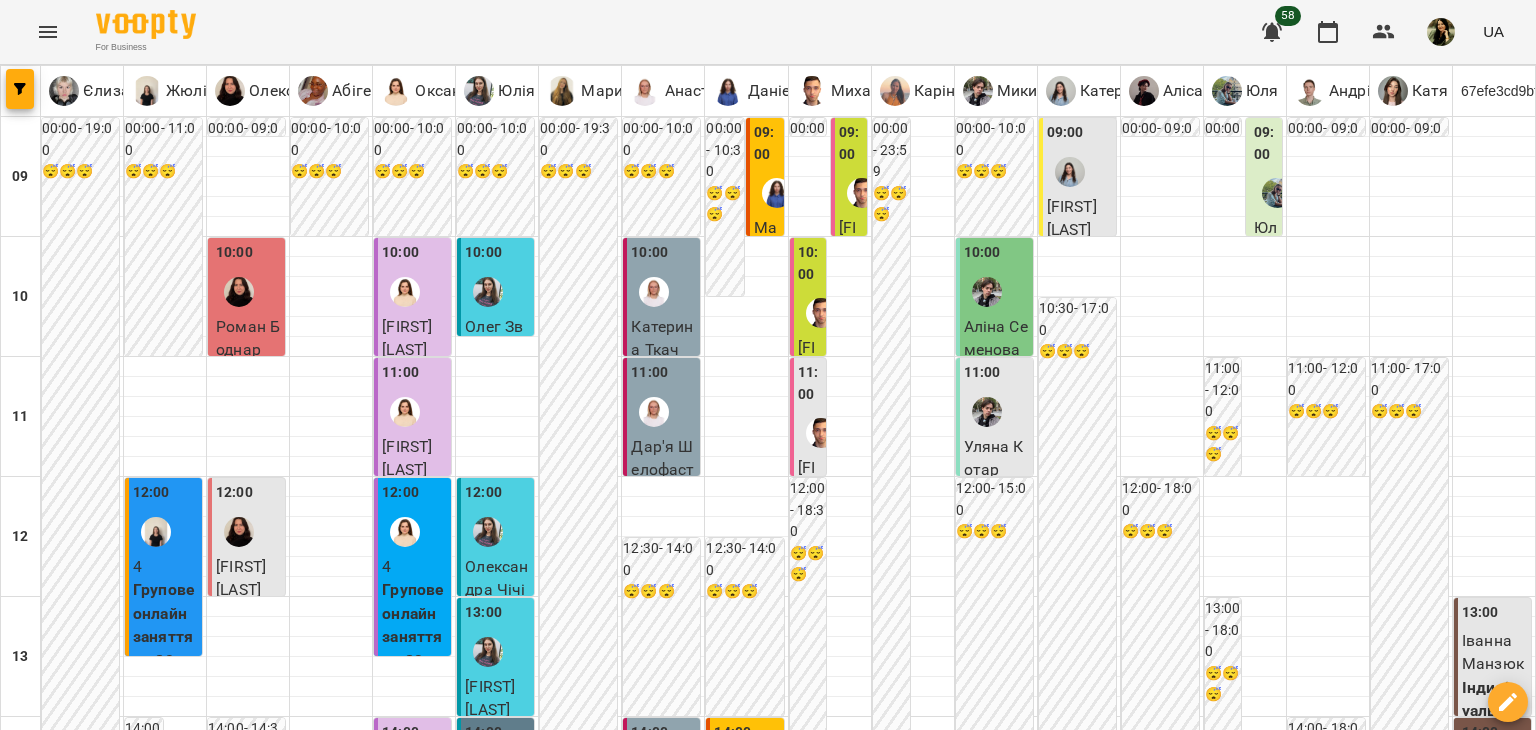 click on "вт 01 лип" at bounding box center [256, 1829] 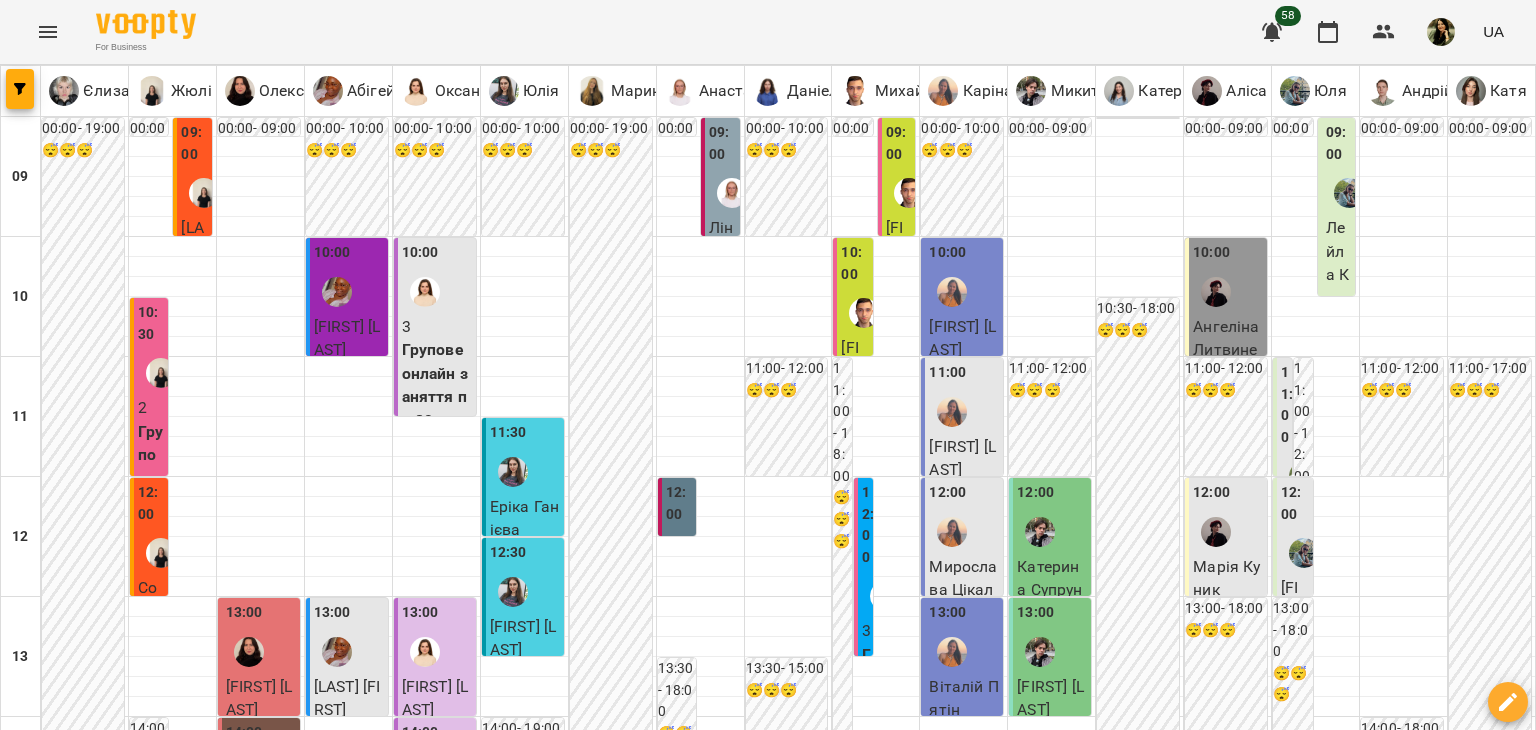 scroll, scrollTop: 1200, scrollLeft: 0, axis: vertical 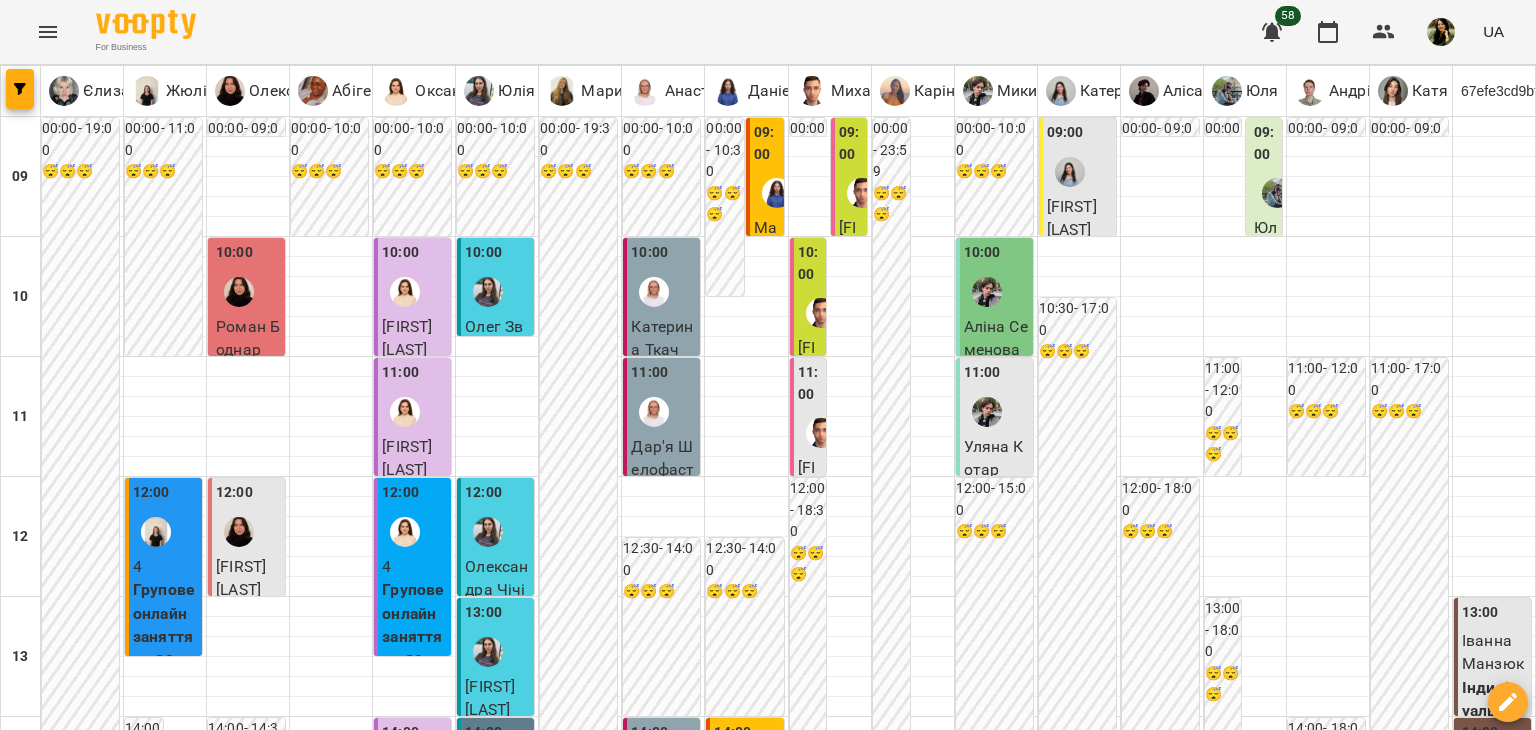 click on "чт" at bounding box center (861, 1823) 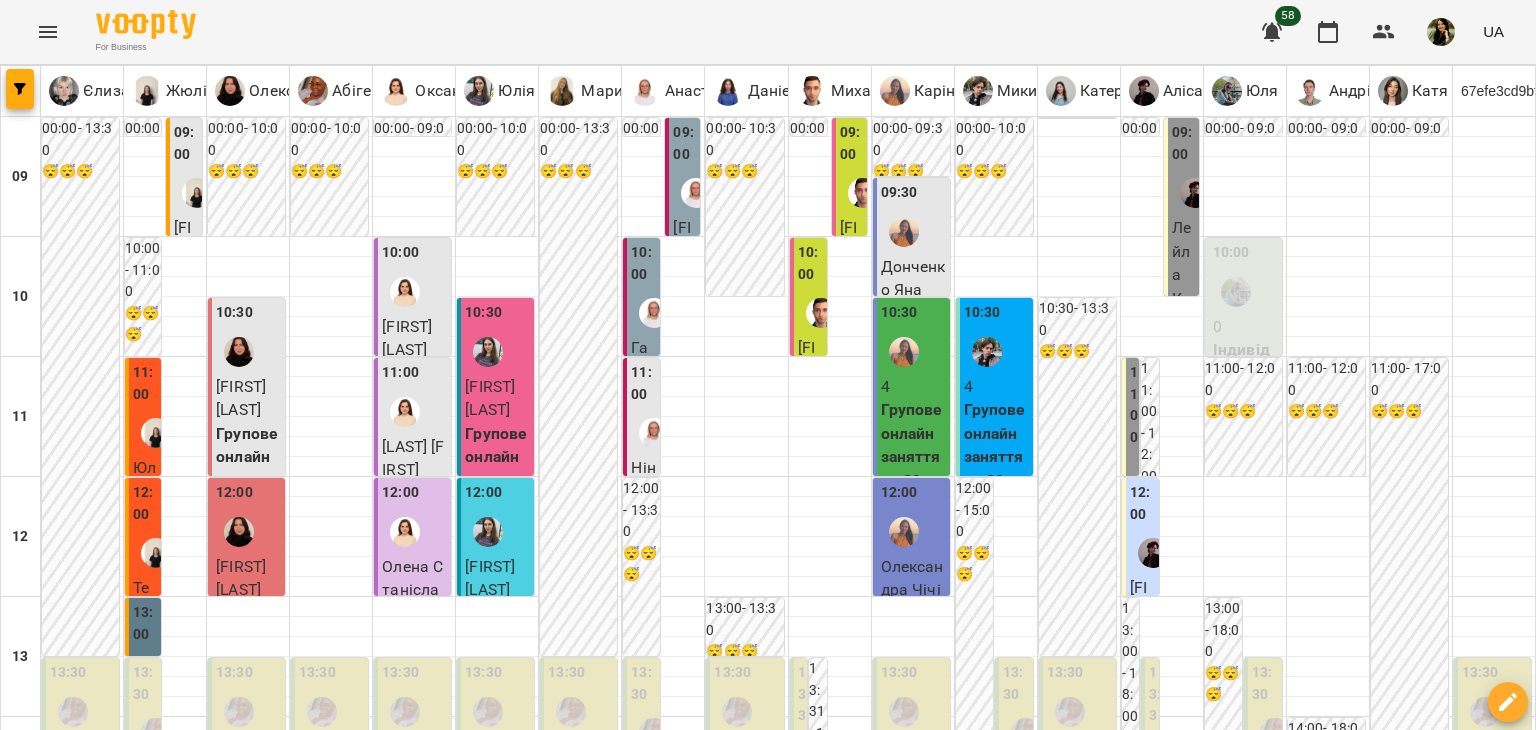 scroll, scrollTop: 1200, scrollLeft: 0, axis: vertical 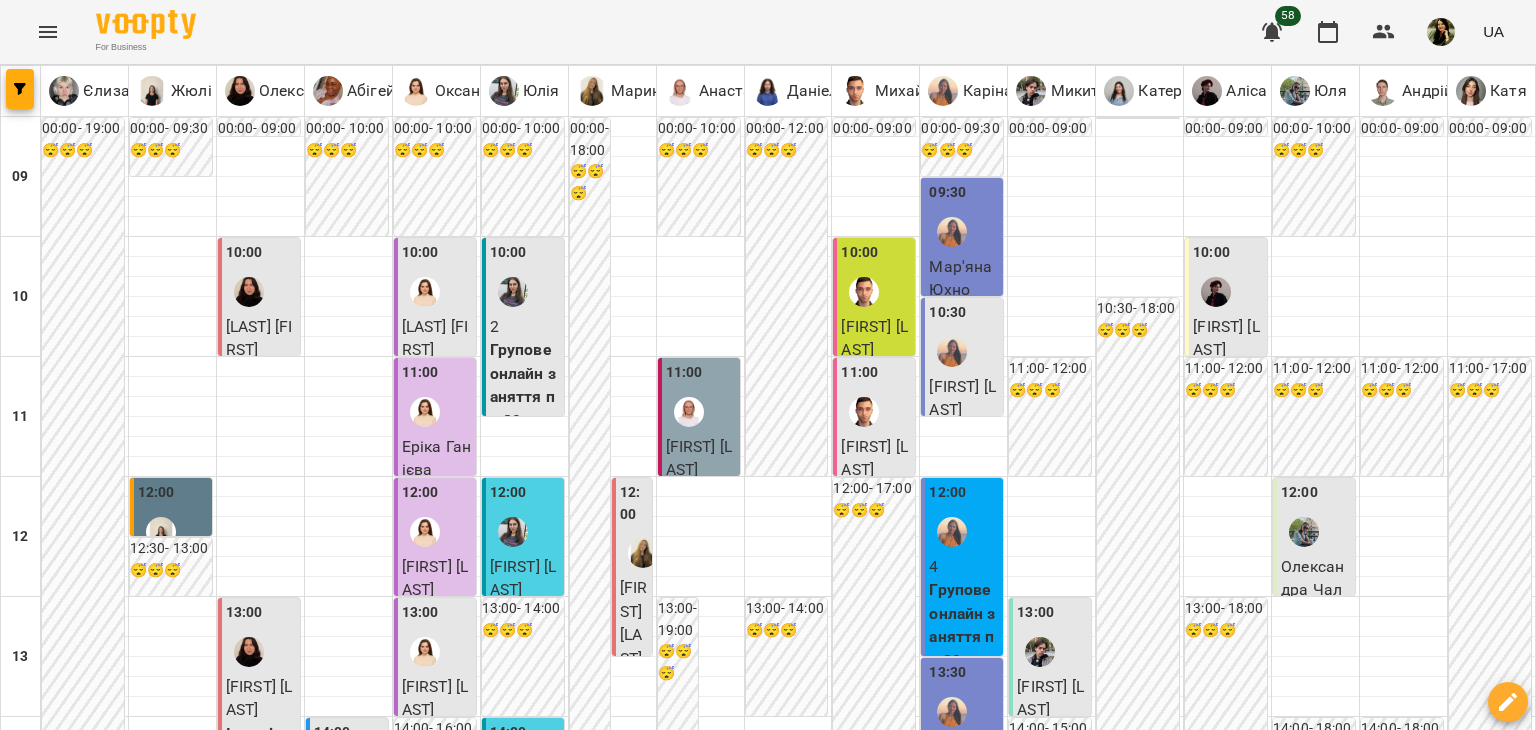 click on "сб" at bounding box center [1284, 1823] 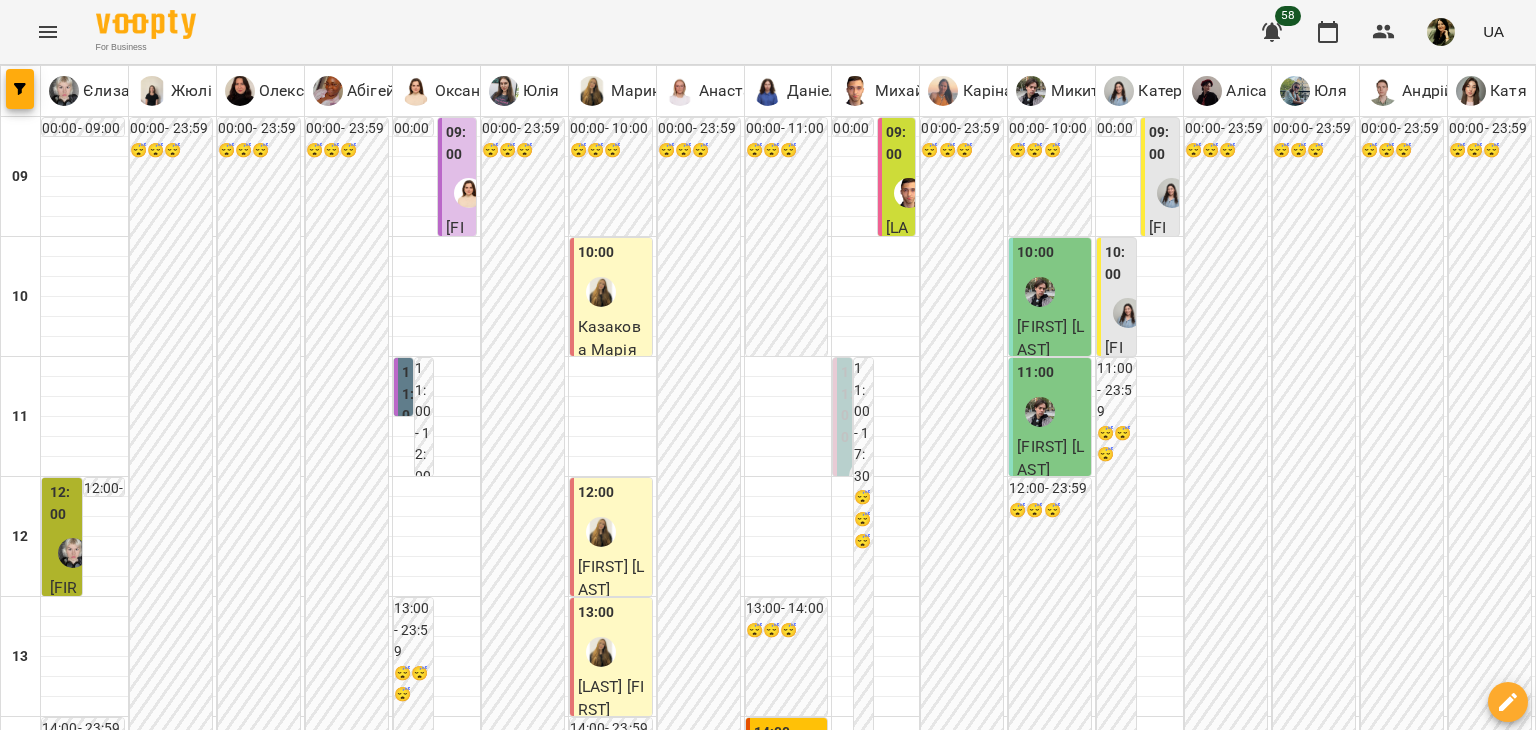 scroll, scrollTop: 1200, scrollLeft: 0, axis: vertical 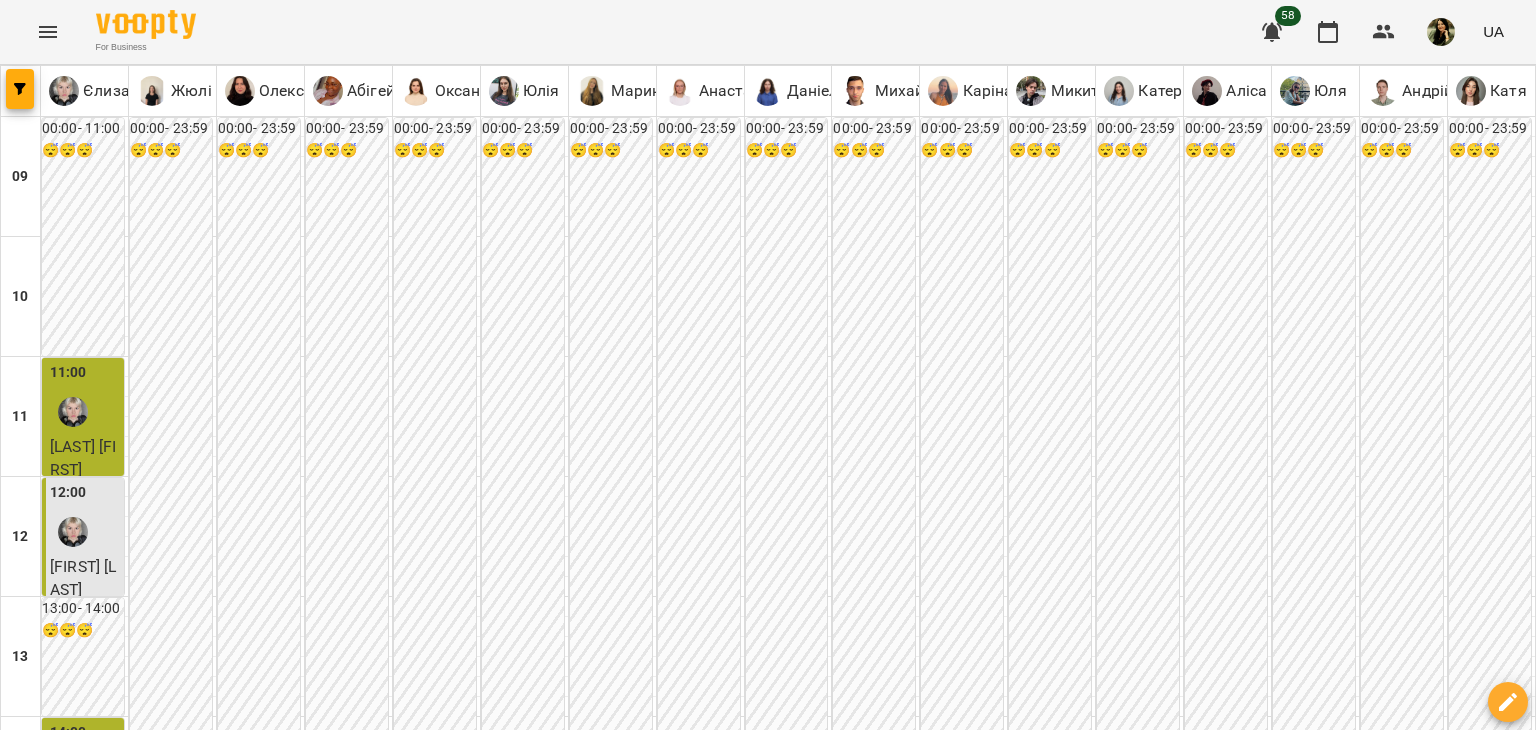 click at bounding box center (867, 1888) 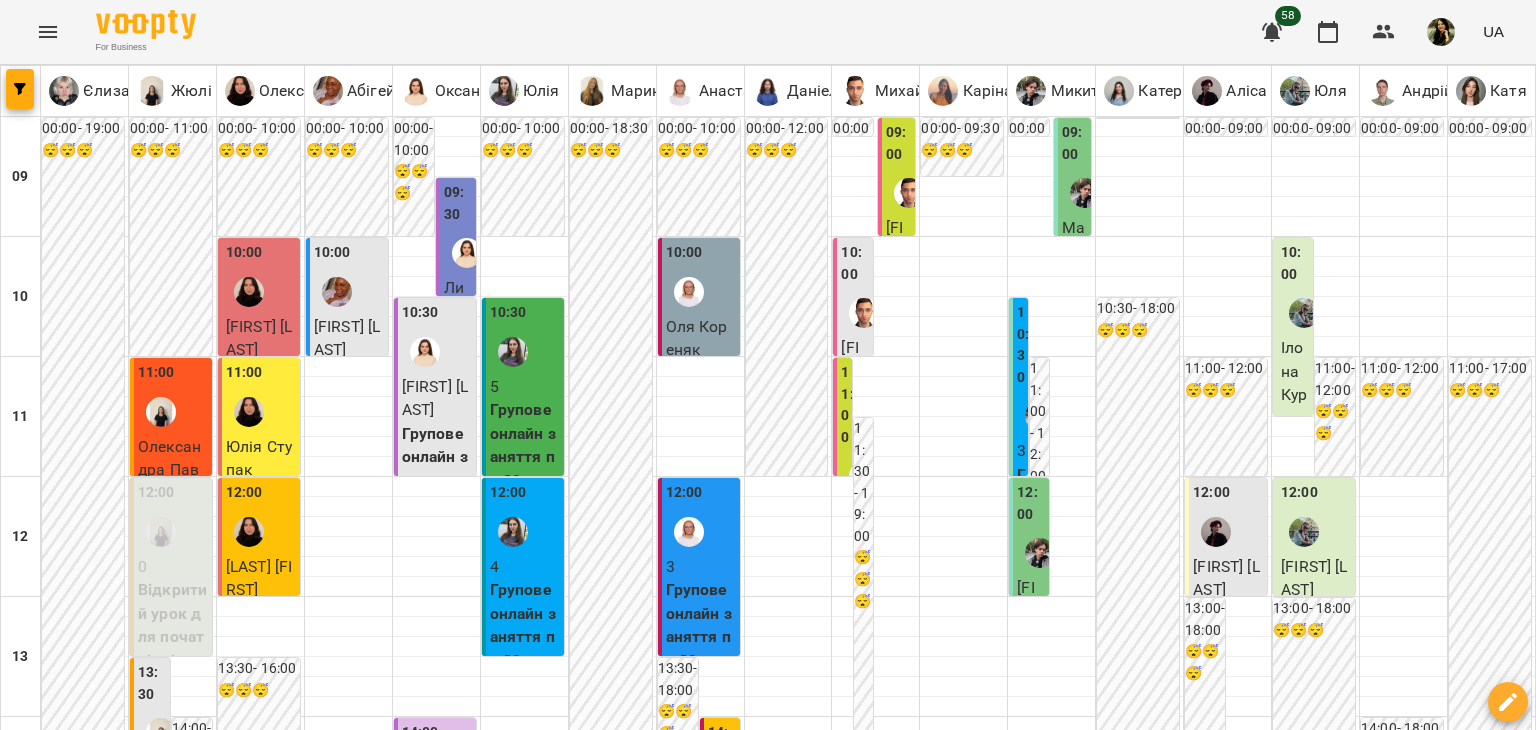 scroll, scrollTop: 1200, scrollLeft: 0, axis: vertical 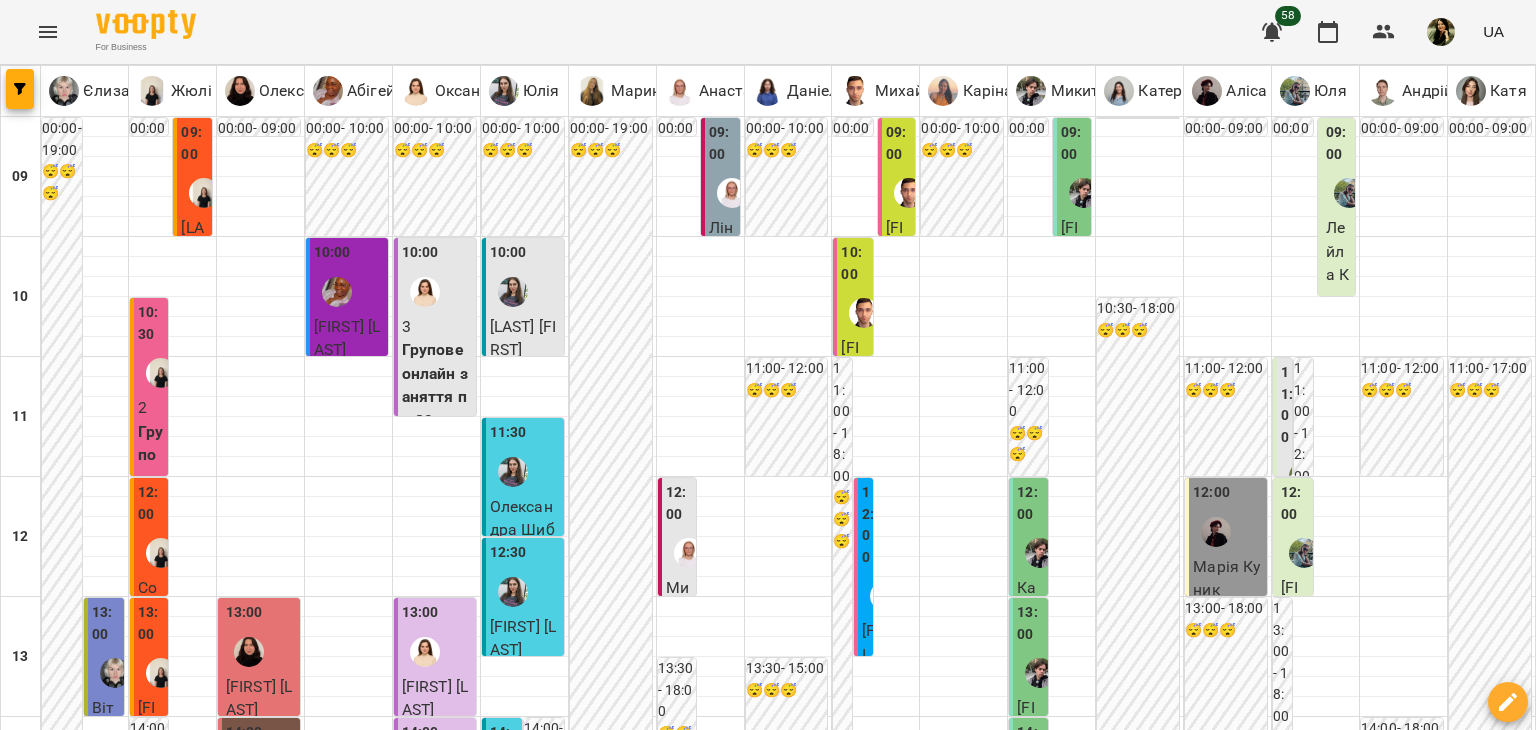 click on "09 лип" at bounding box center [647, 1842] 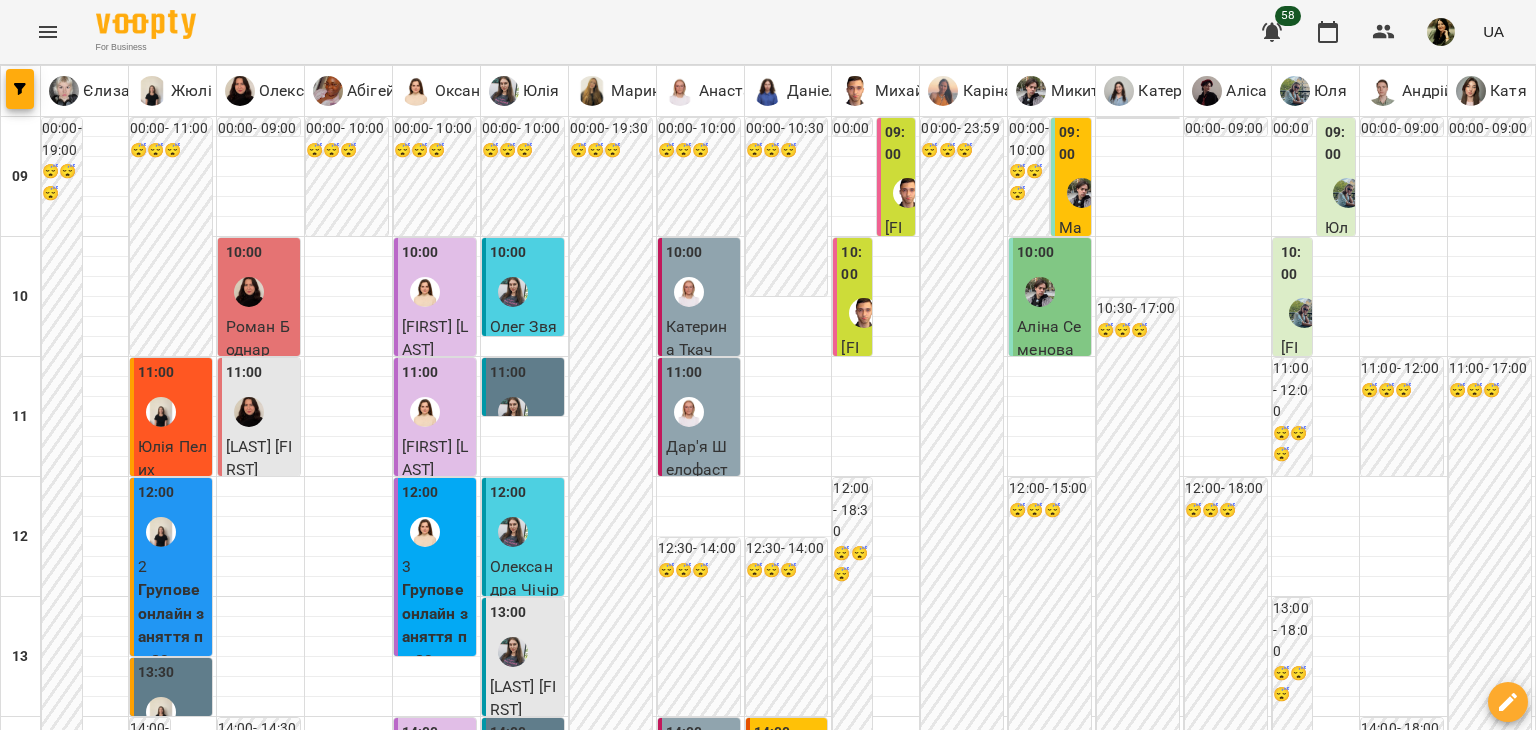 scroll, scrollTop: 1200, scrollLeft: 0, axis: vertical 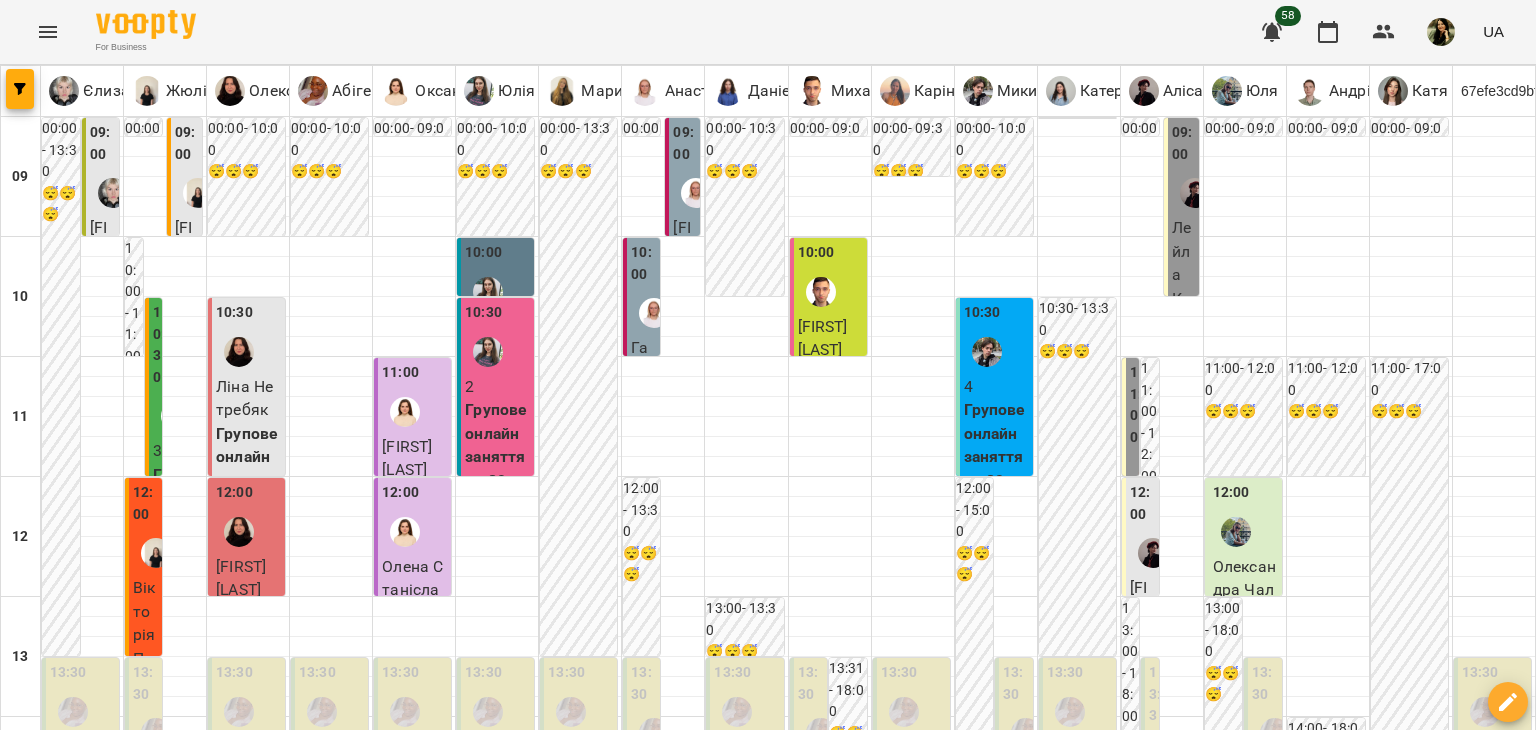 click on "пт" at bounding box center (1071, 1823) 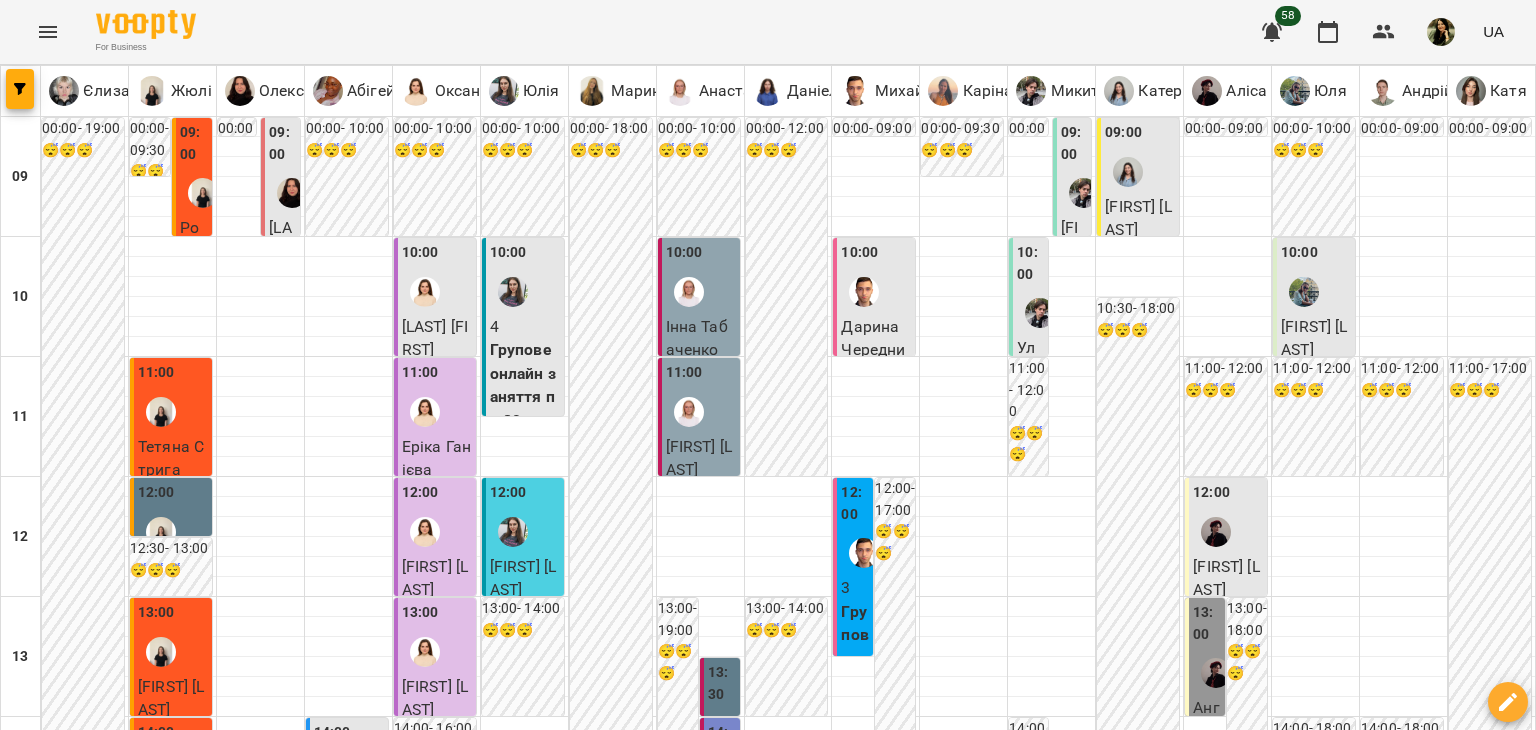 scroll, scrollTop: 1200, scrollLeft: 0, axis: vertical 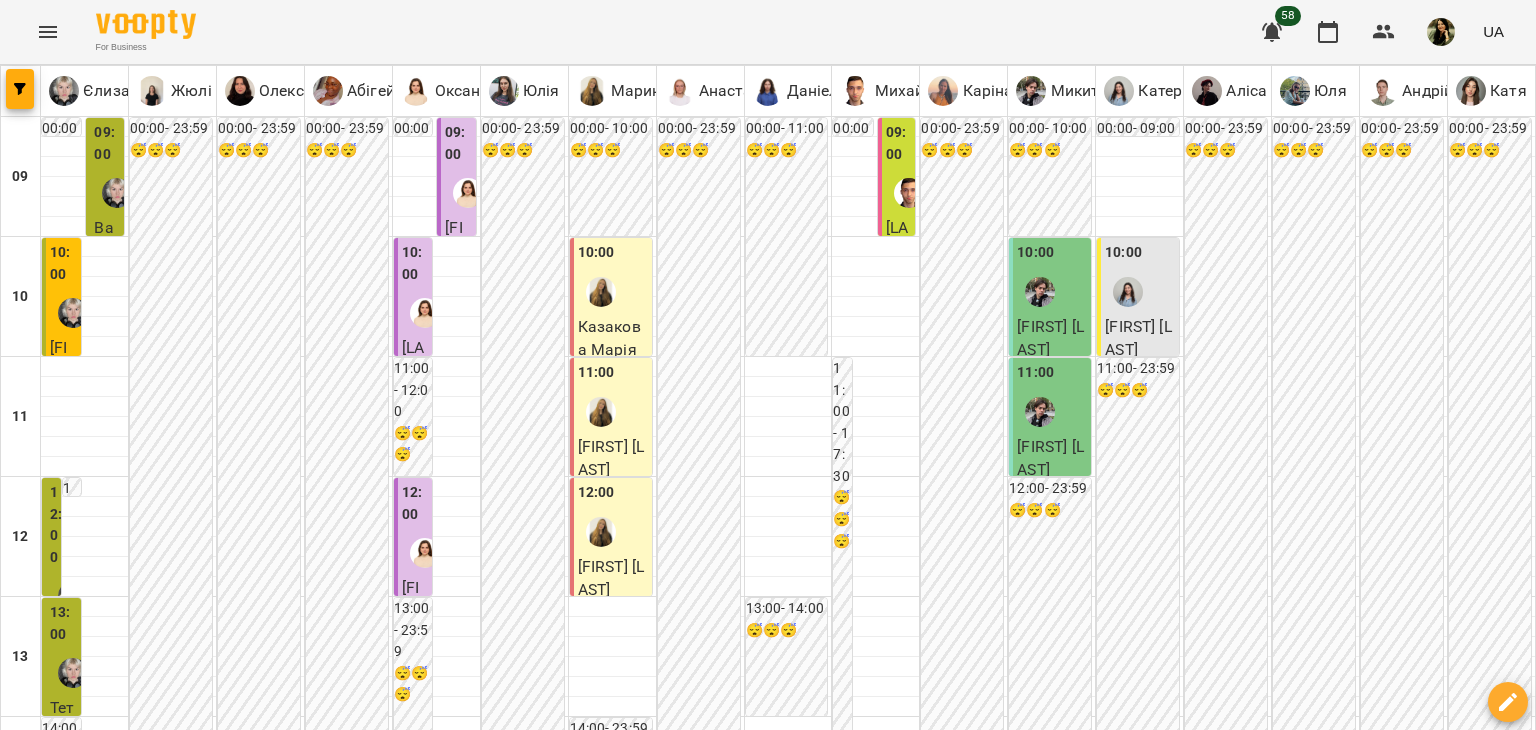 click on "13 лип" at bounding box center (1497, 1842) 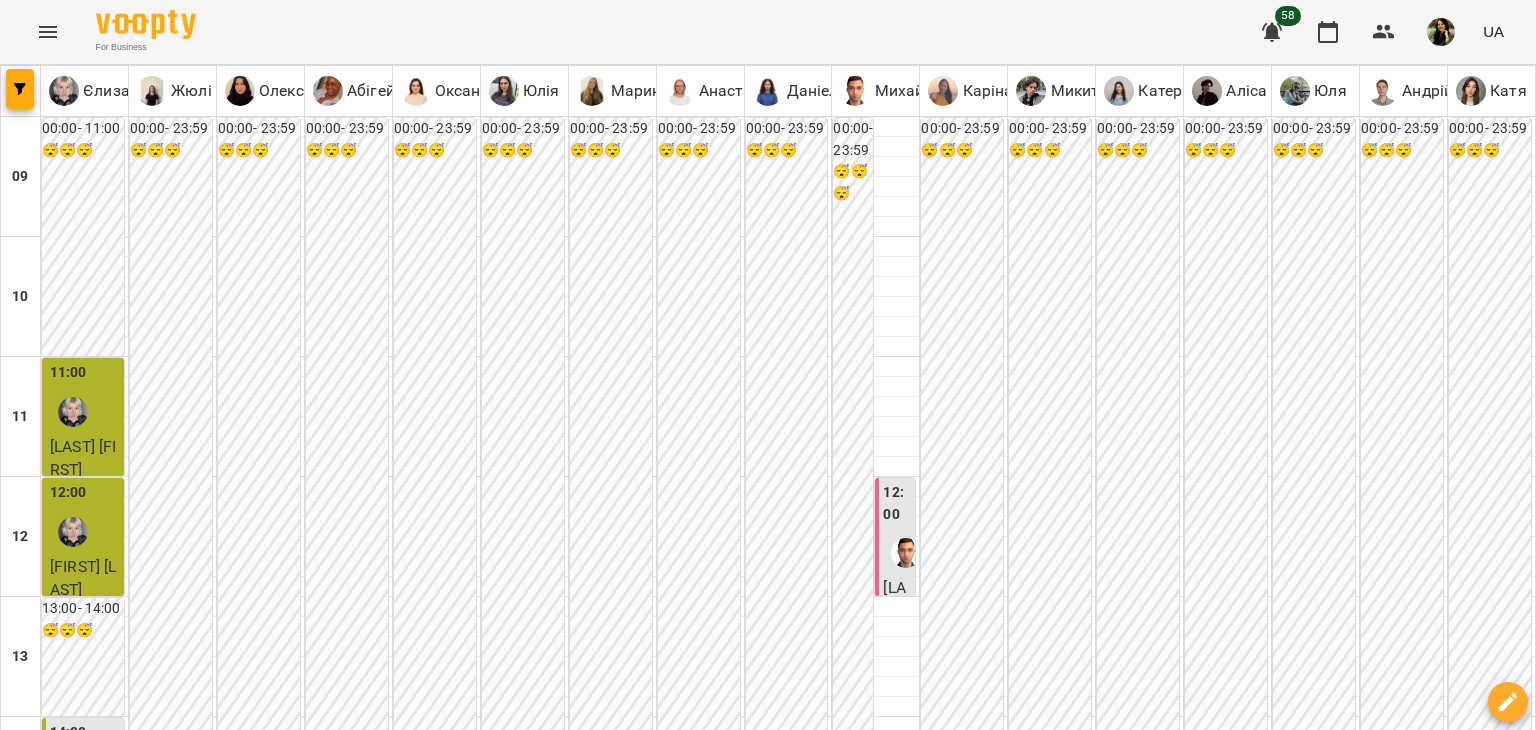 click 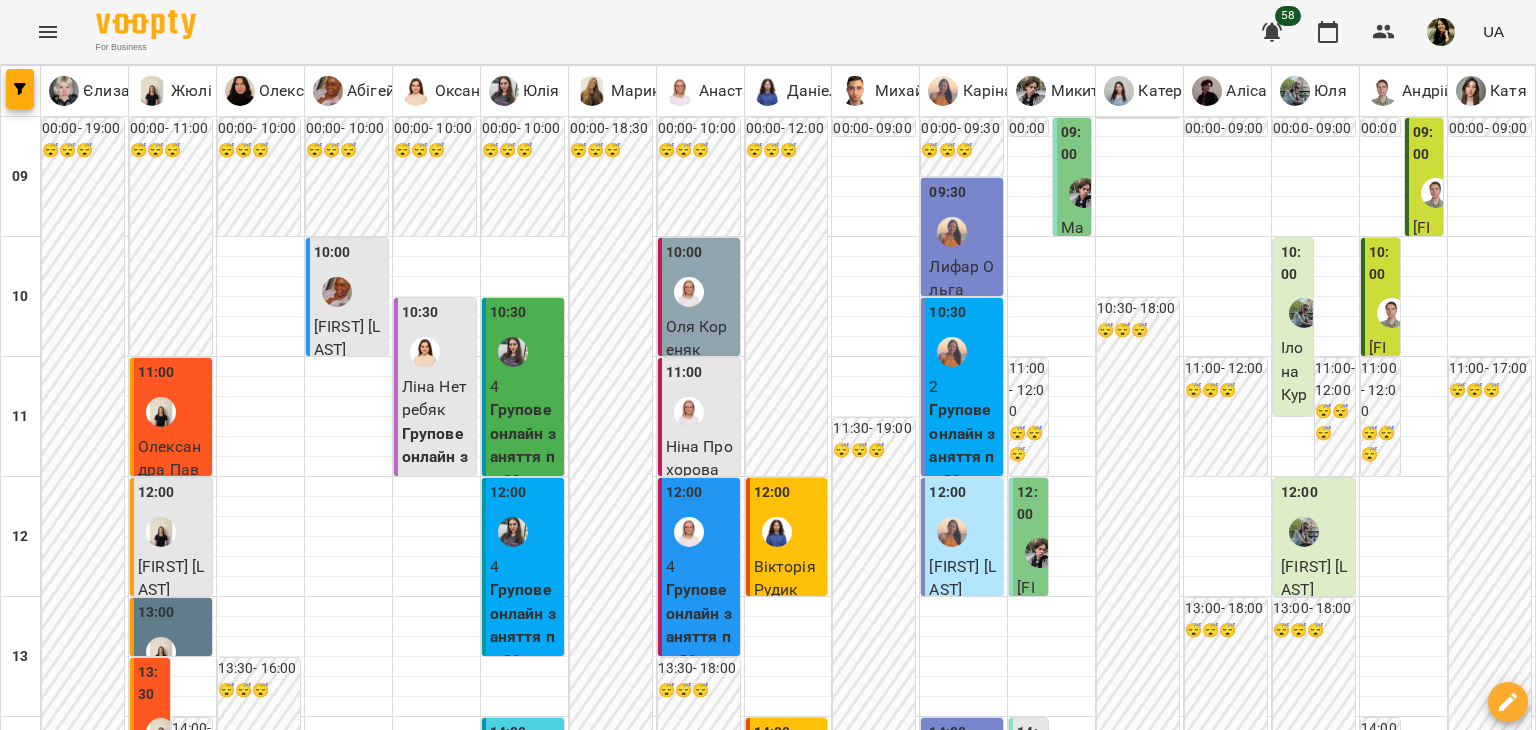 scroll, scrollTop: 1200, scrollLeft: 0, axis: vertical 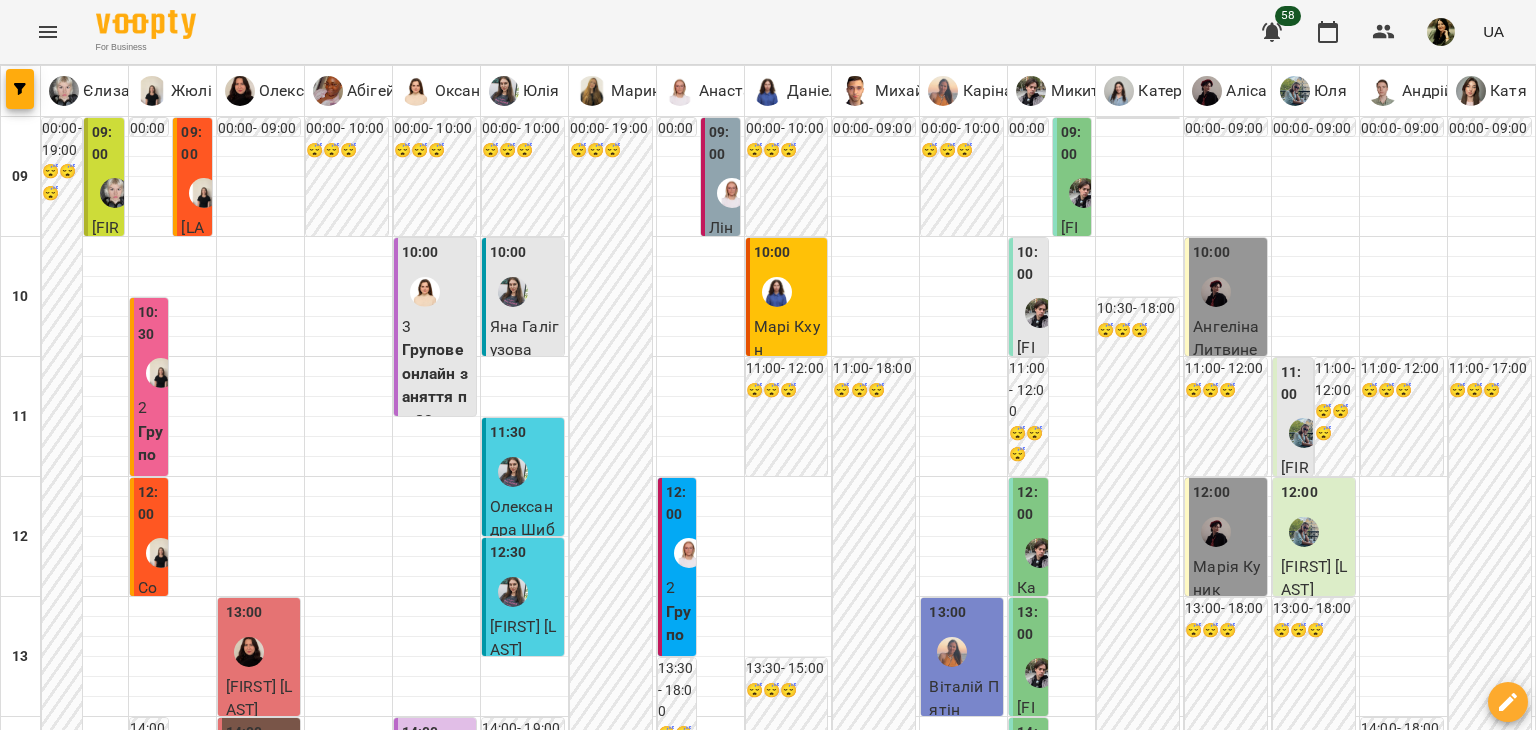 click on "ср" at bounding box center (648, 1823) 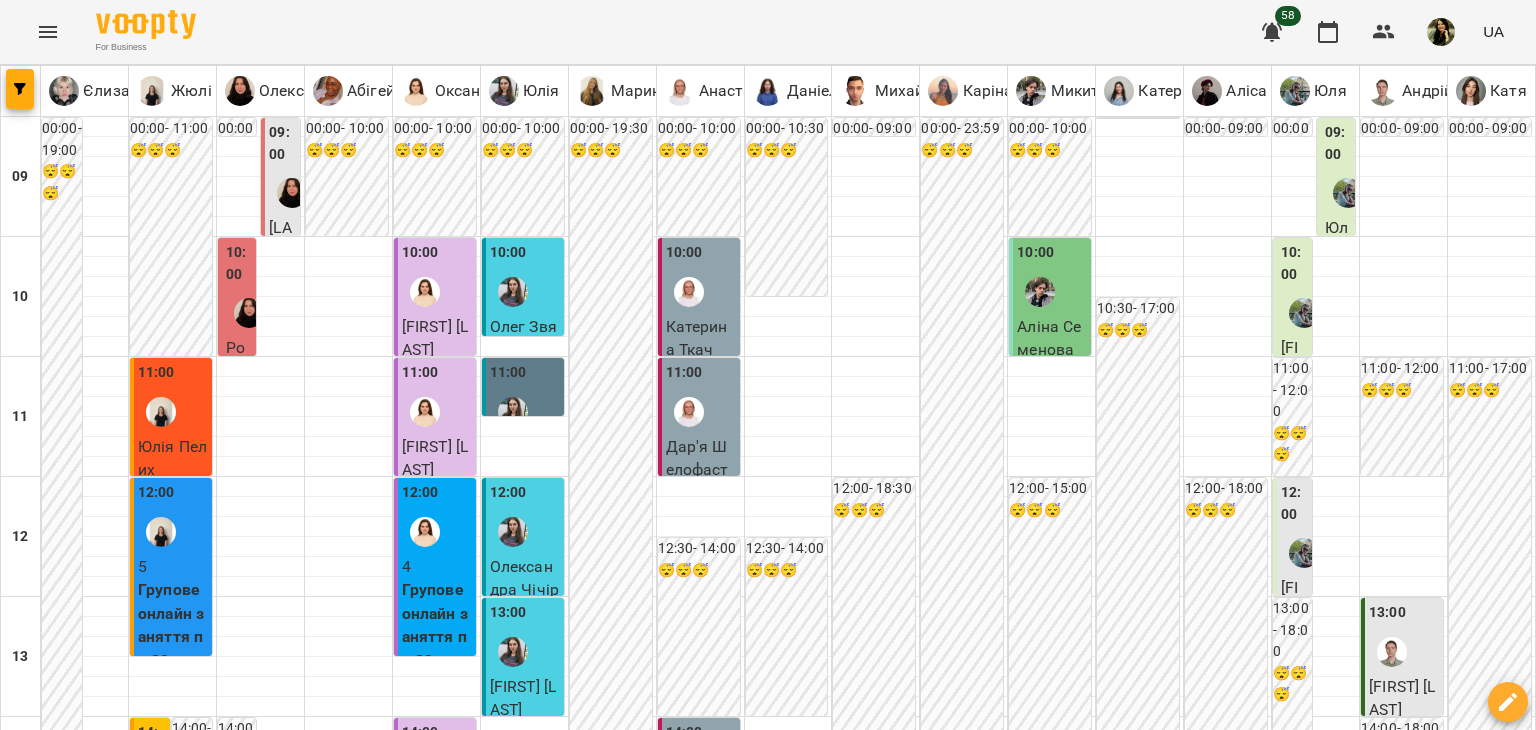scroll, scrollTop: 1200, scrollLeft: 0, axis: vertical 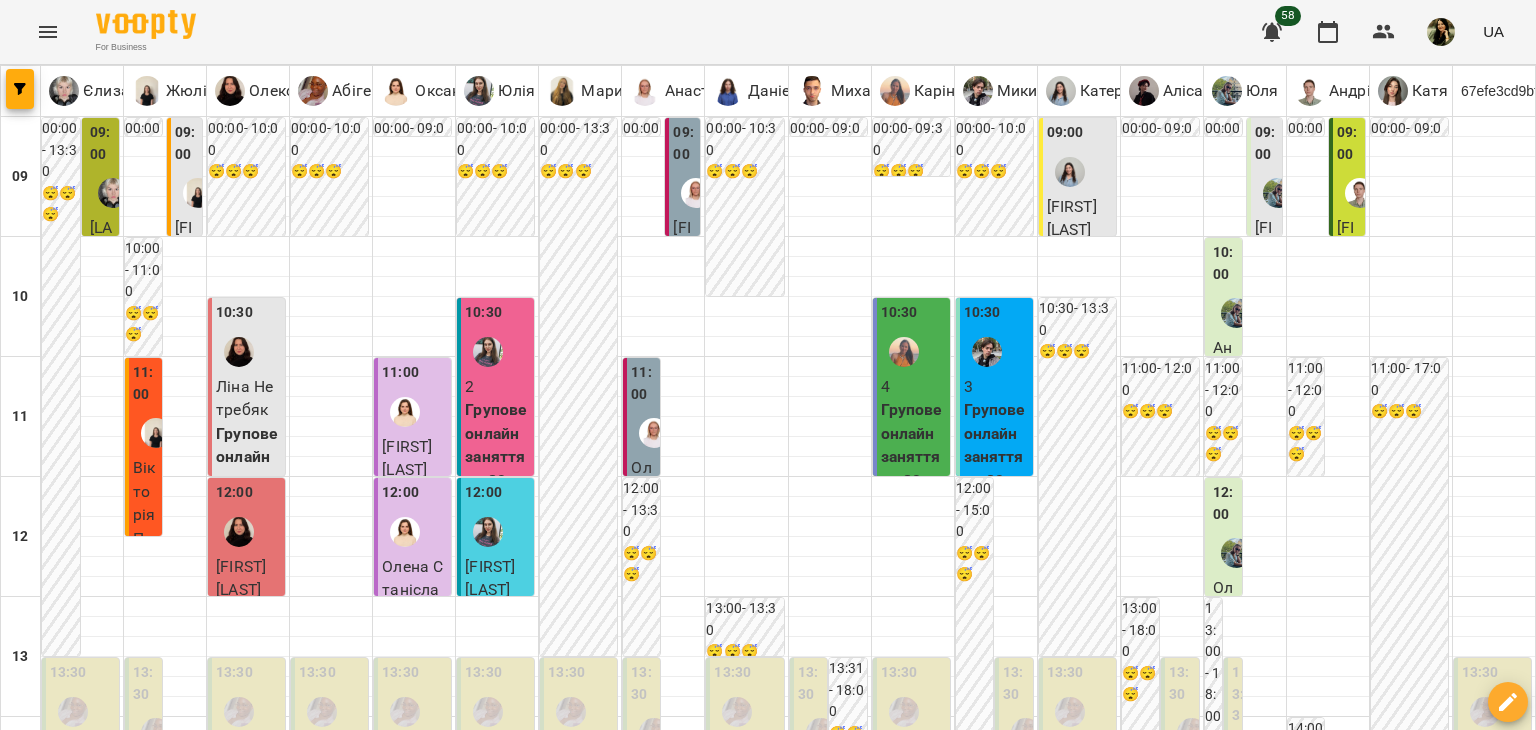 click on "пт" at bounding box center (1074, 1823) 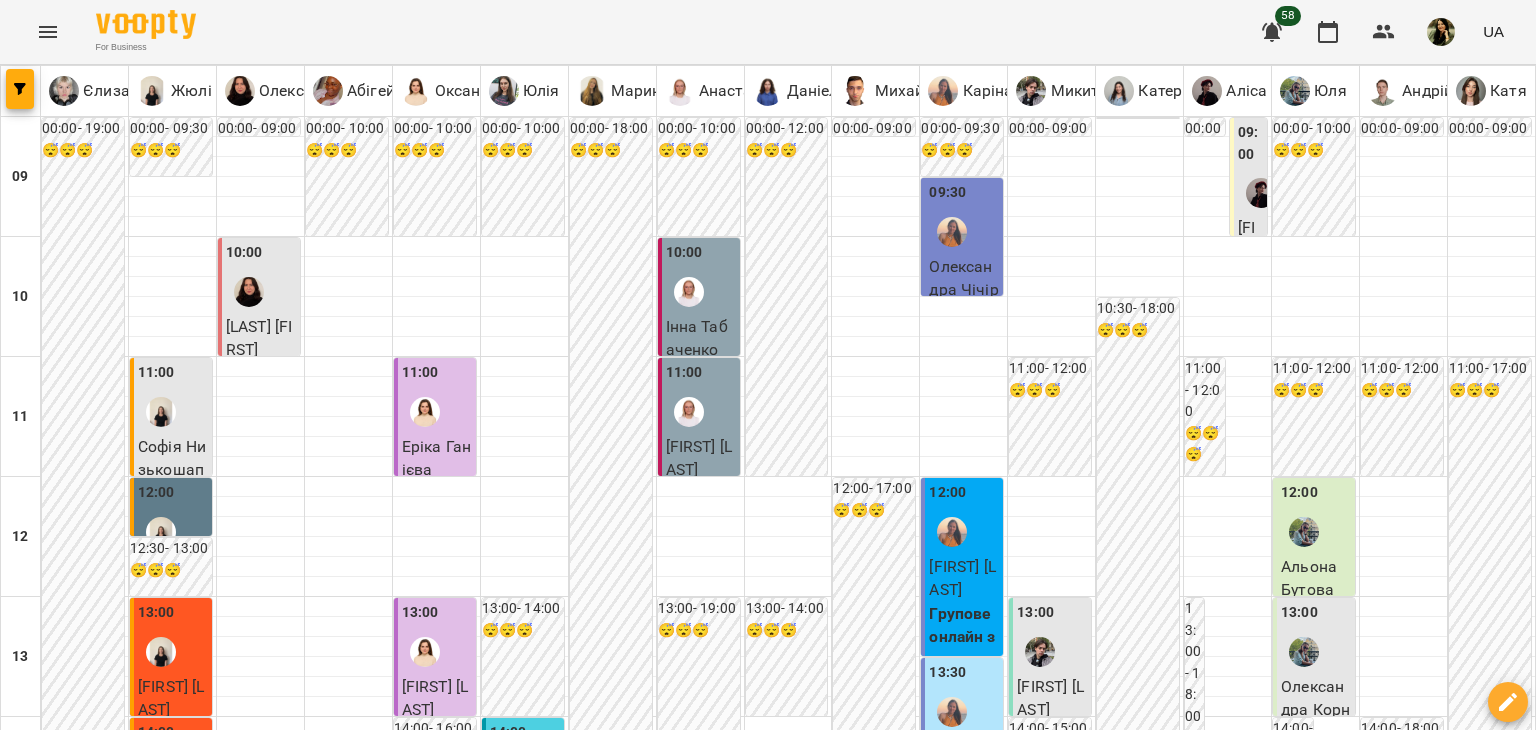 scroll, scrollTop: 1200, scrollLeft: 0, axis: vertical 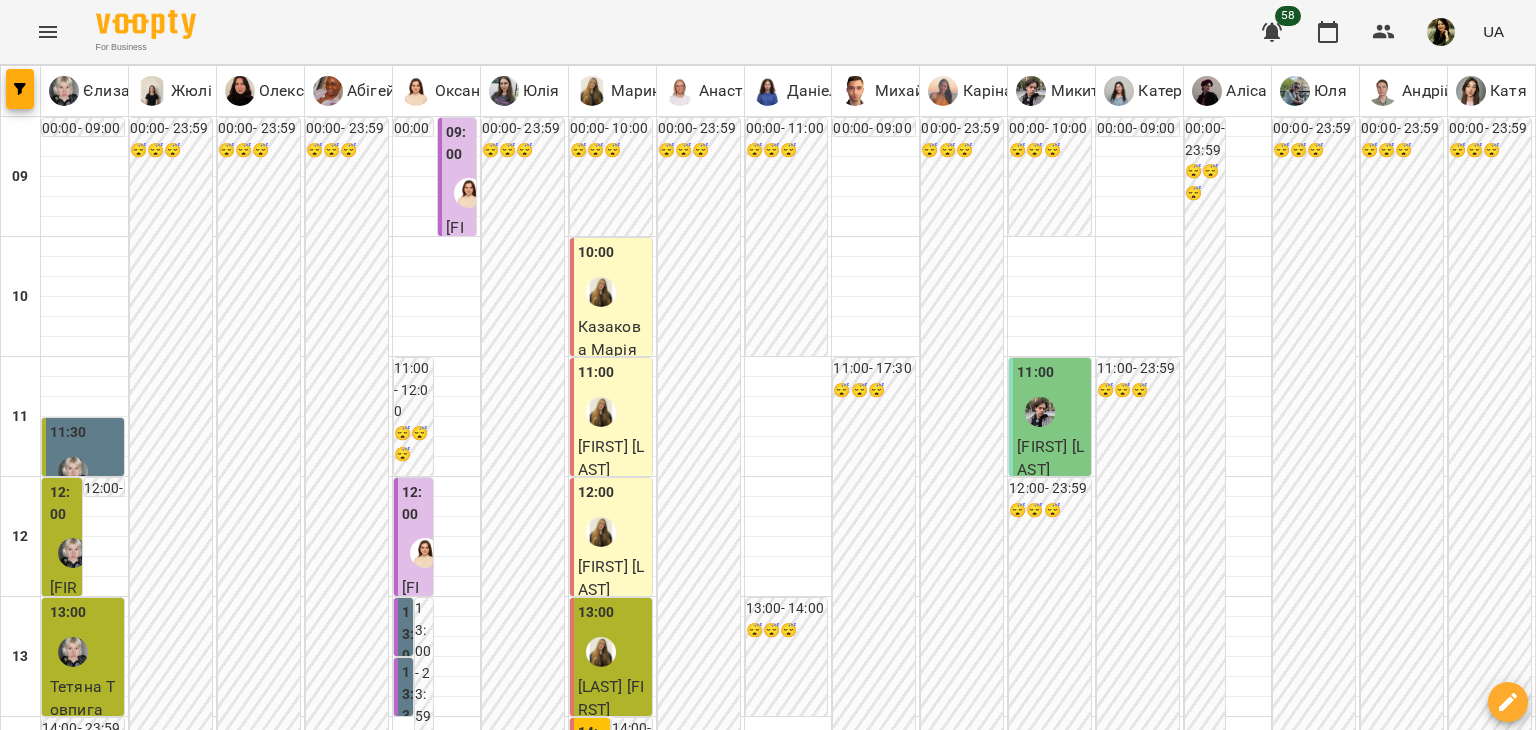 click on "нд" at bounding box center (1497, 1823) 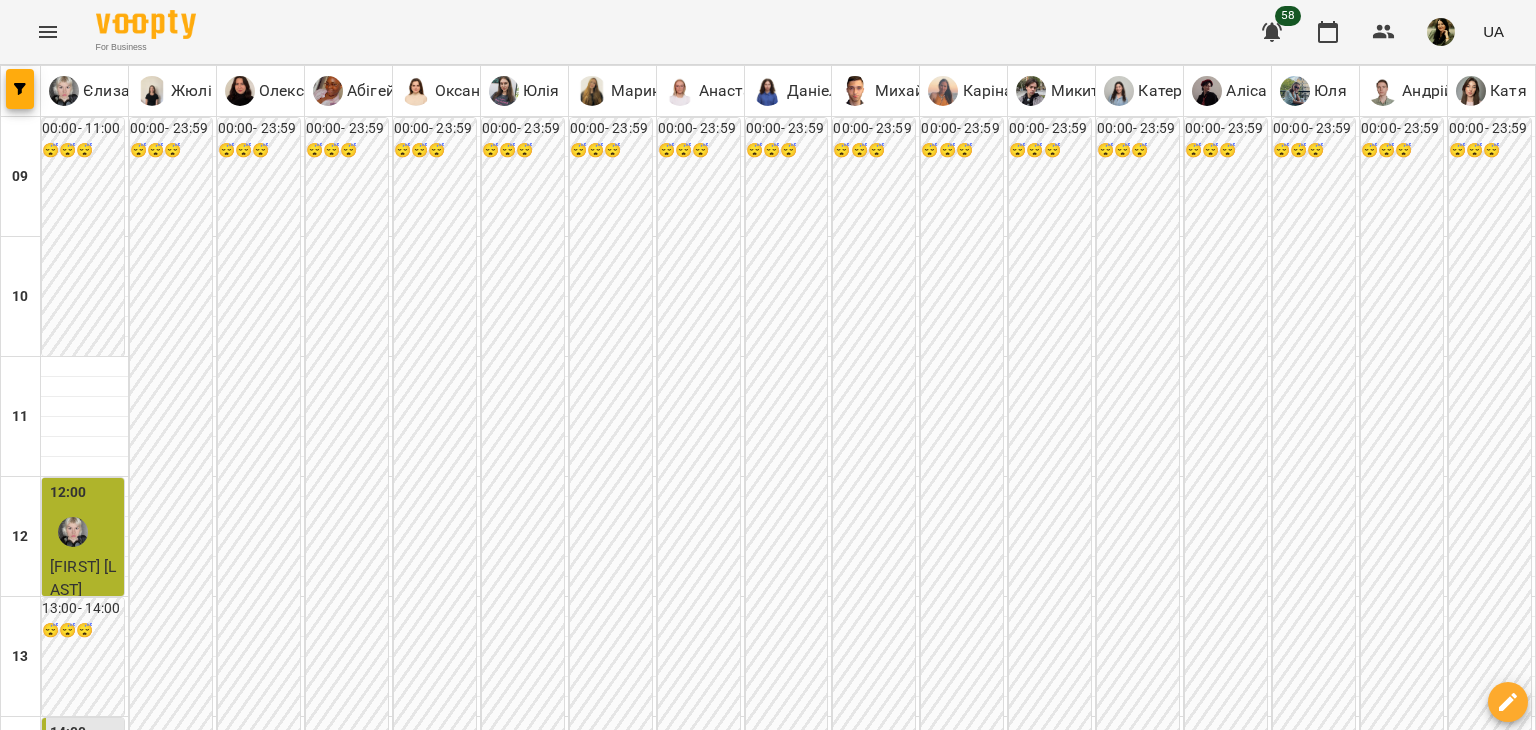 scroll, scrollTop: 1200, scrollLeft: 0, axis: vertical 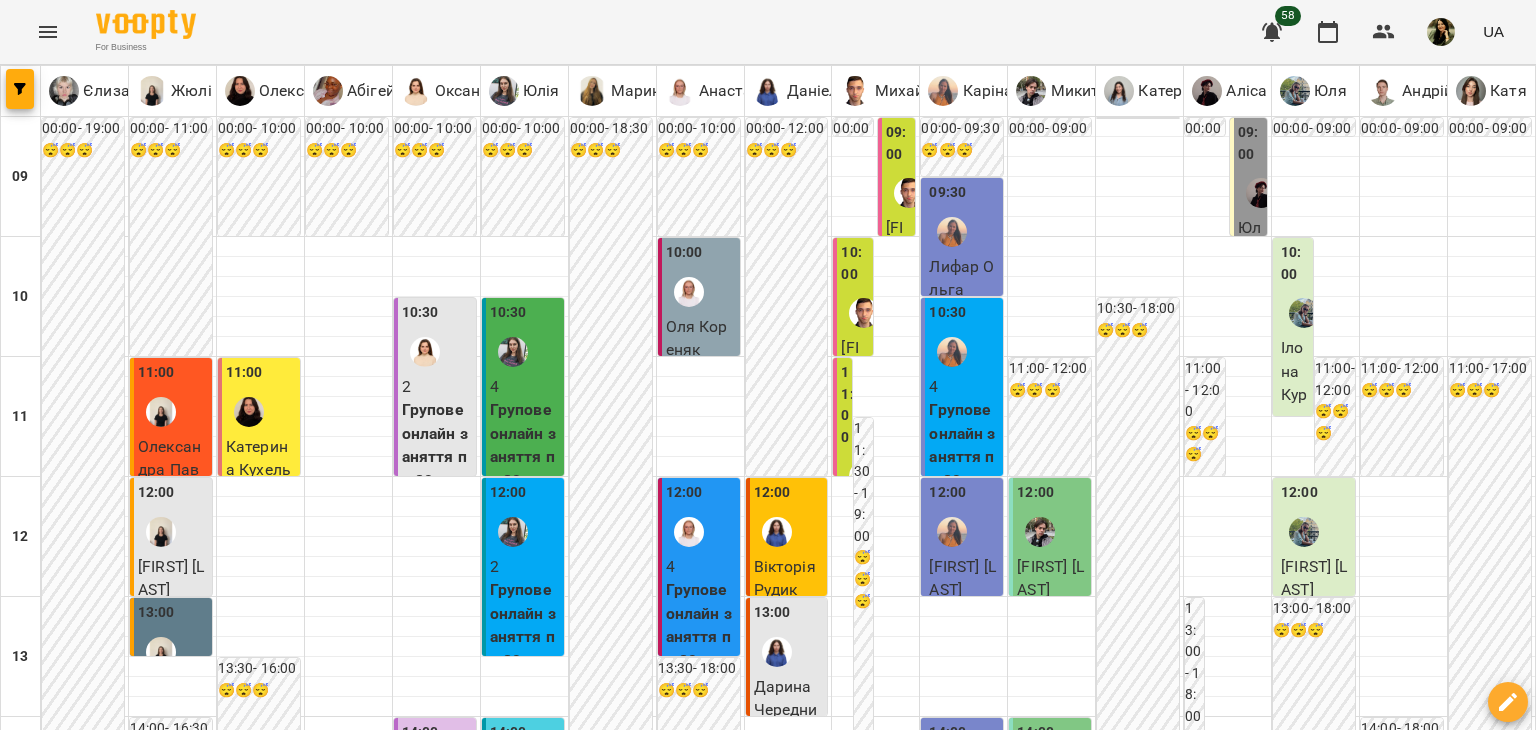 click on "вт" at bounding box center [433, 1823] 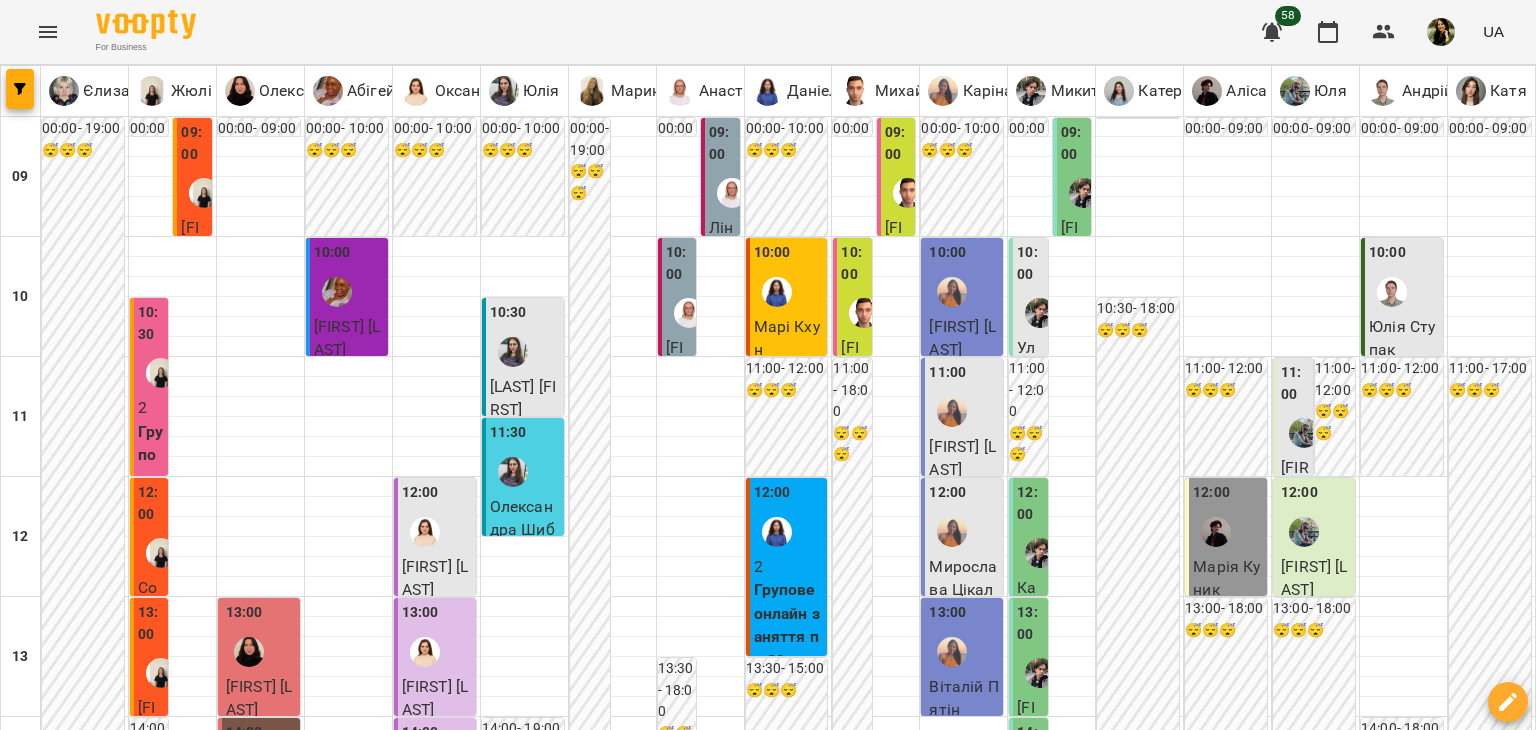 scroll, scrollTop: 1200, scrollLeft: 0, axis: vertical 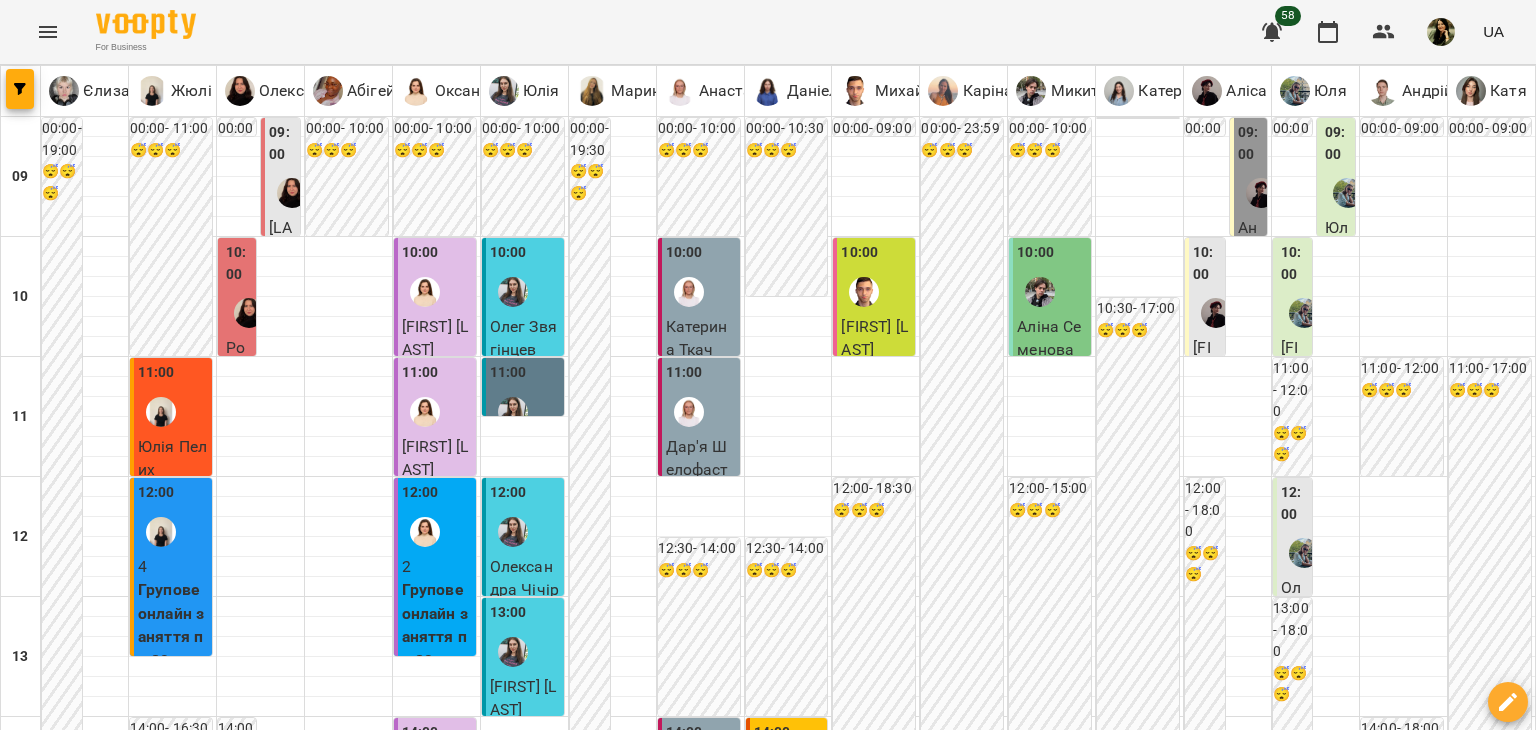 click on "пн" at bounding box center (38, 1823) 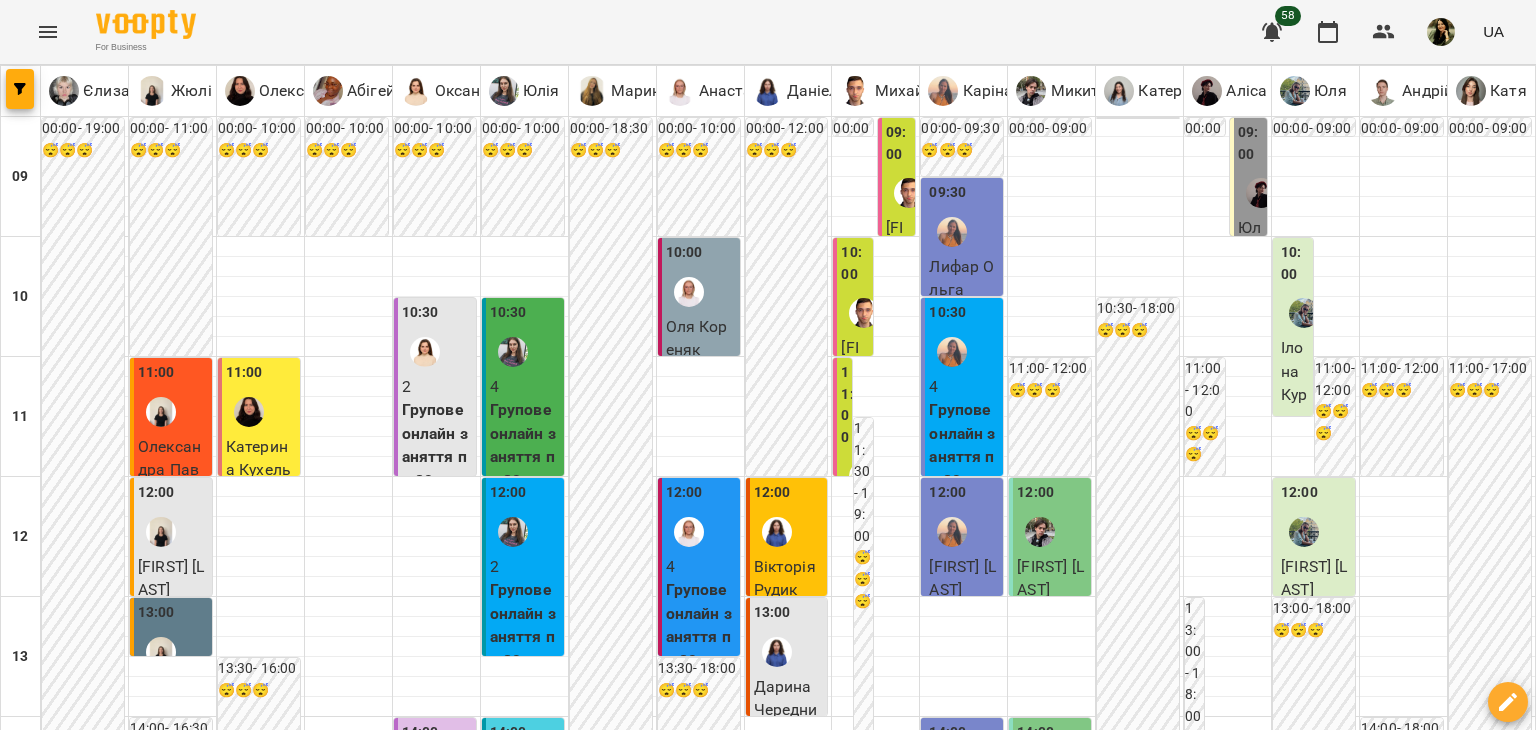 scroll, scrollTop: 1200, scrollLeft: 0, axis: vertical 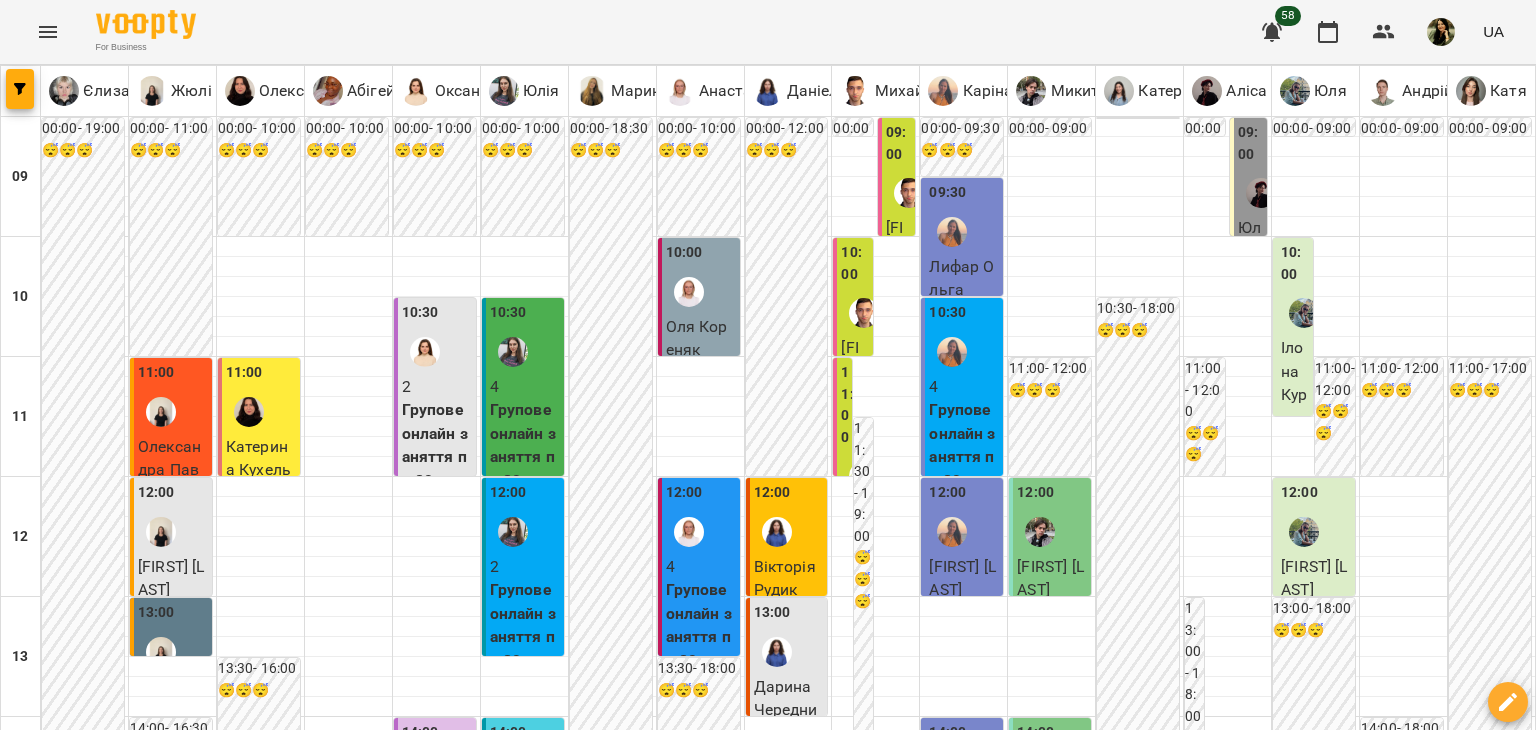 click on "22 лип" at bounding box center [432, 1842] 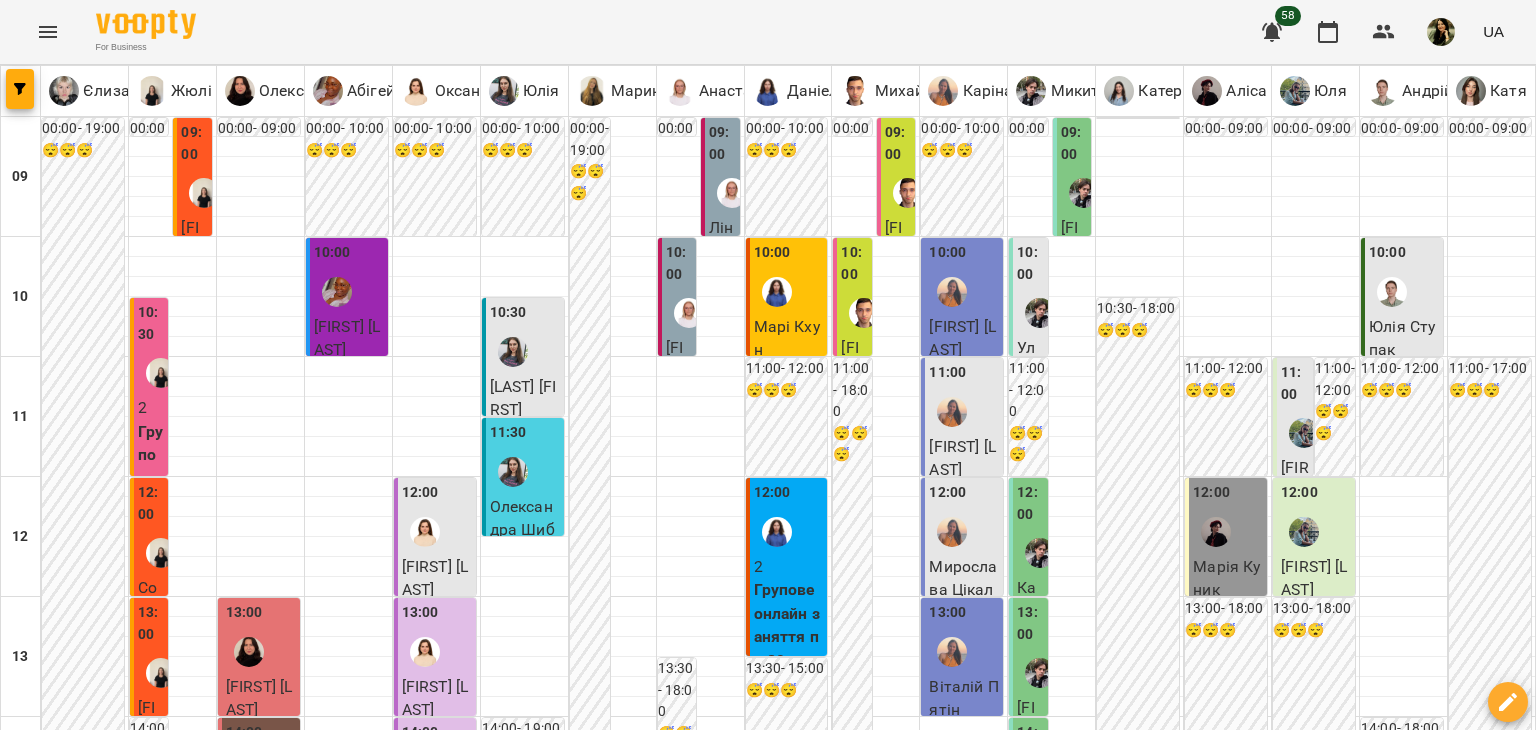 scroll, scrollTop: 1200, scrollLeft: 0, axis: vertical 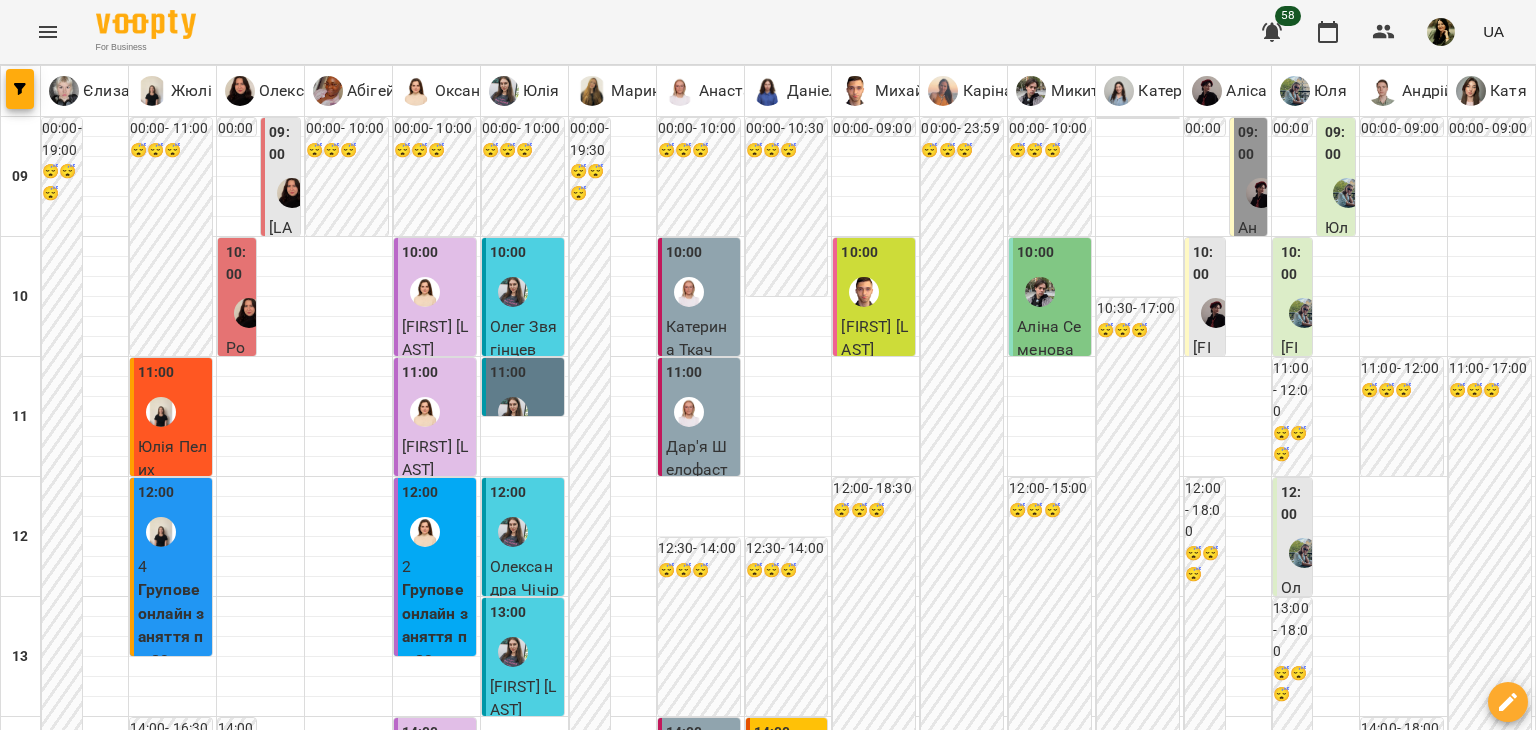 click on "чт" at bounding box center [858, 1823] 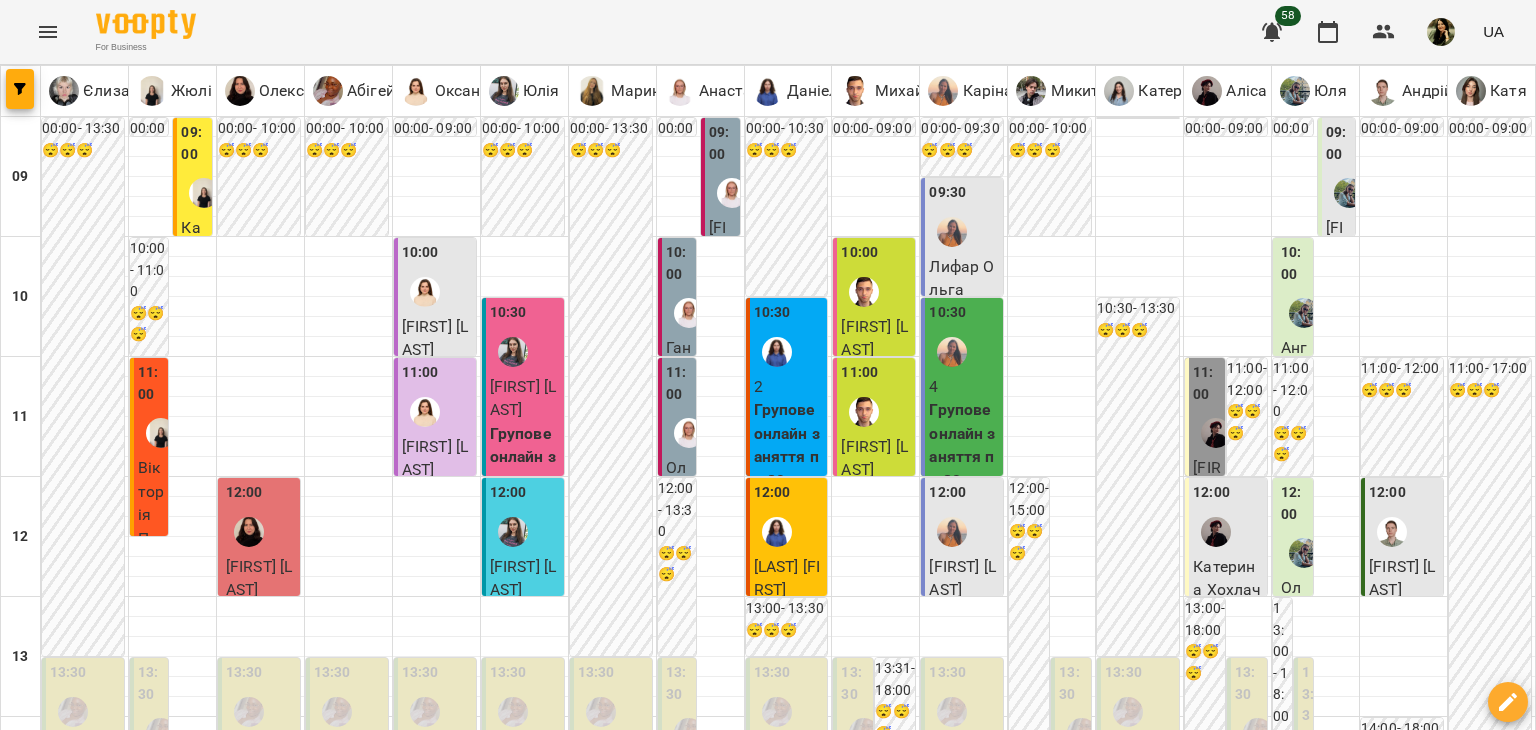 scroll, scrollTop: 1200, scrollLeft: 0, axis: vertical 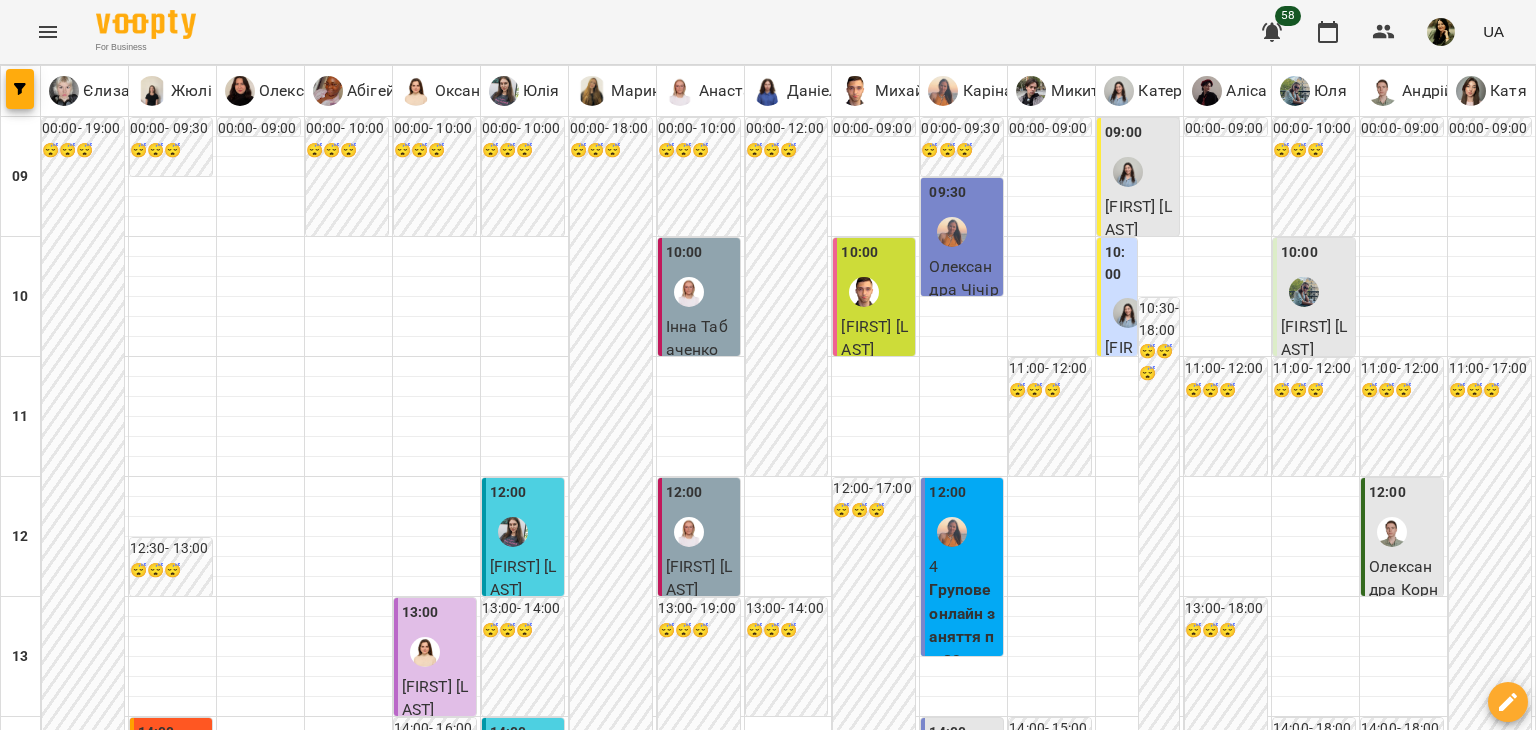 click on "сб" at bounding box center [1283, 1823] 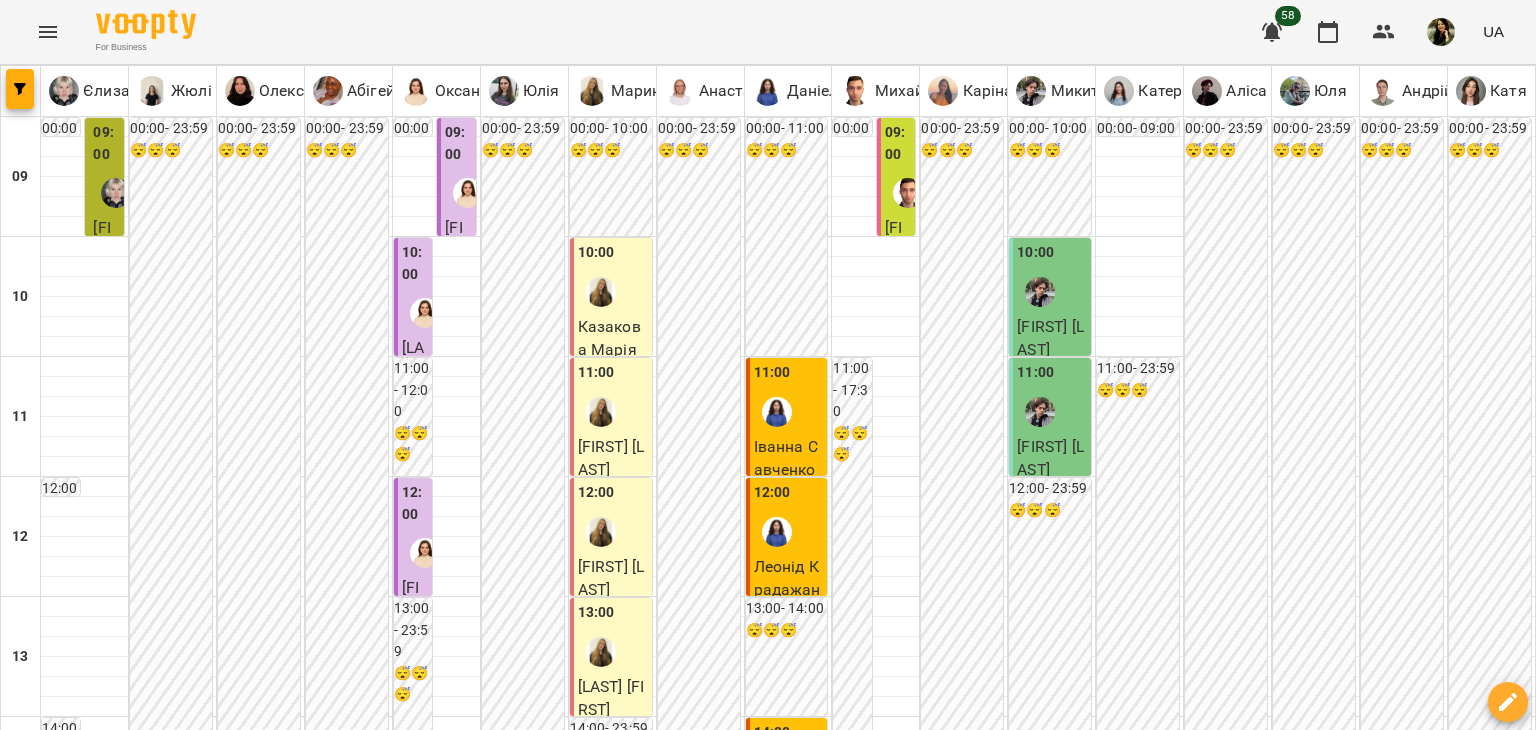 scroll, scrollTop: 1200, scrollLeft: 0, axis: vertical 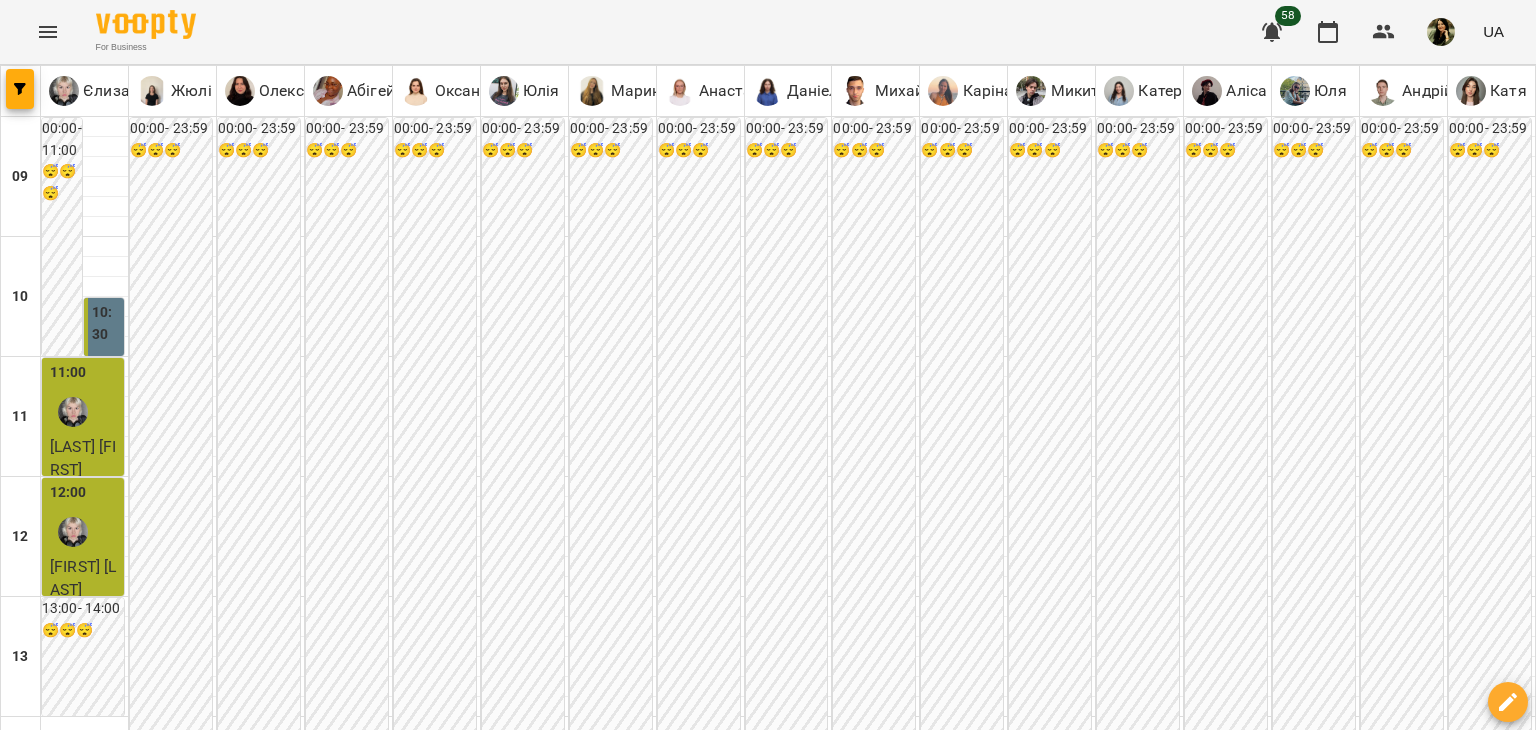 click at bounding box center (867, 1888) 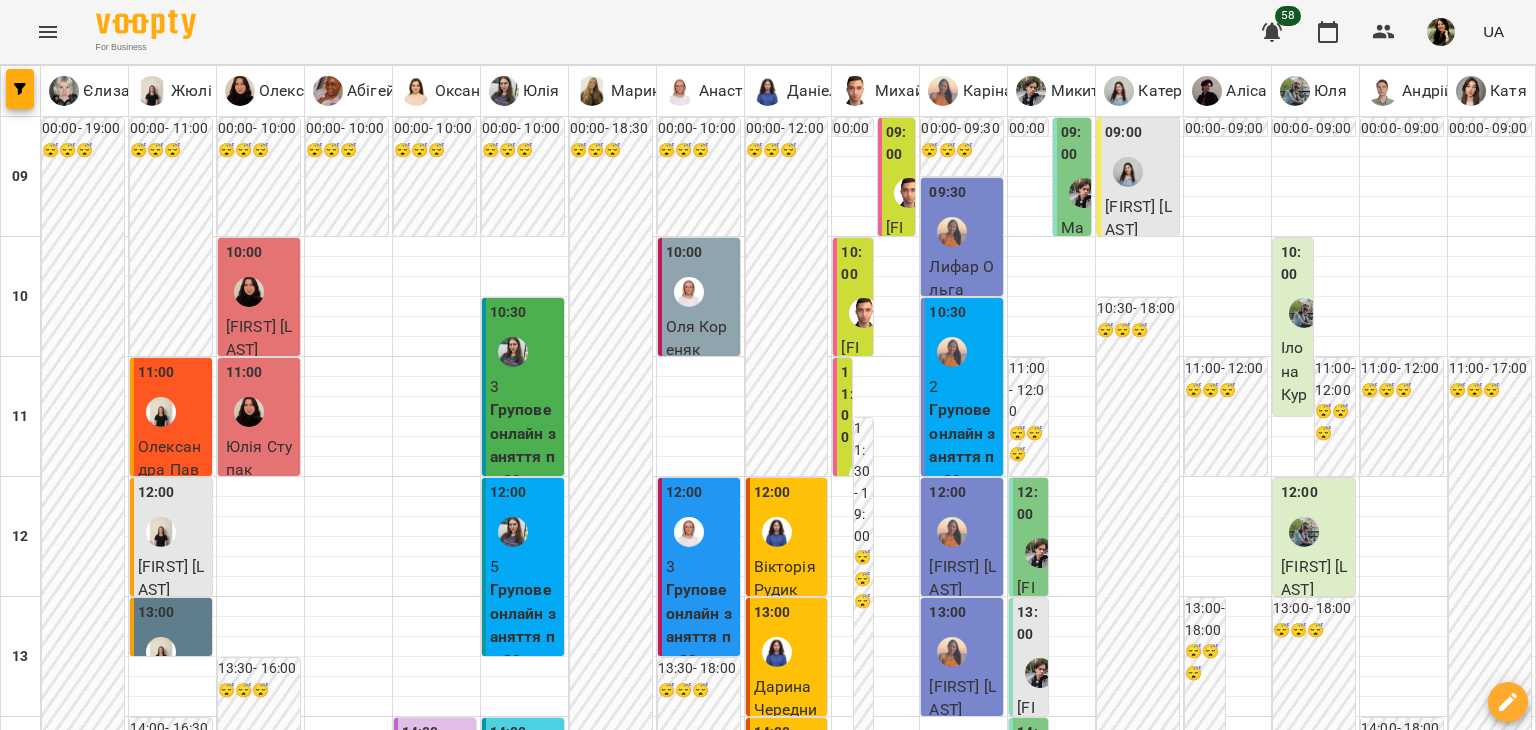 scroll, scrollTop: 1200, scrollLeft: 0, axis: vertical 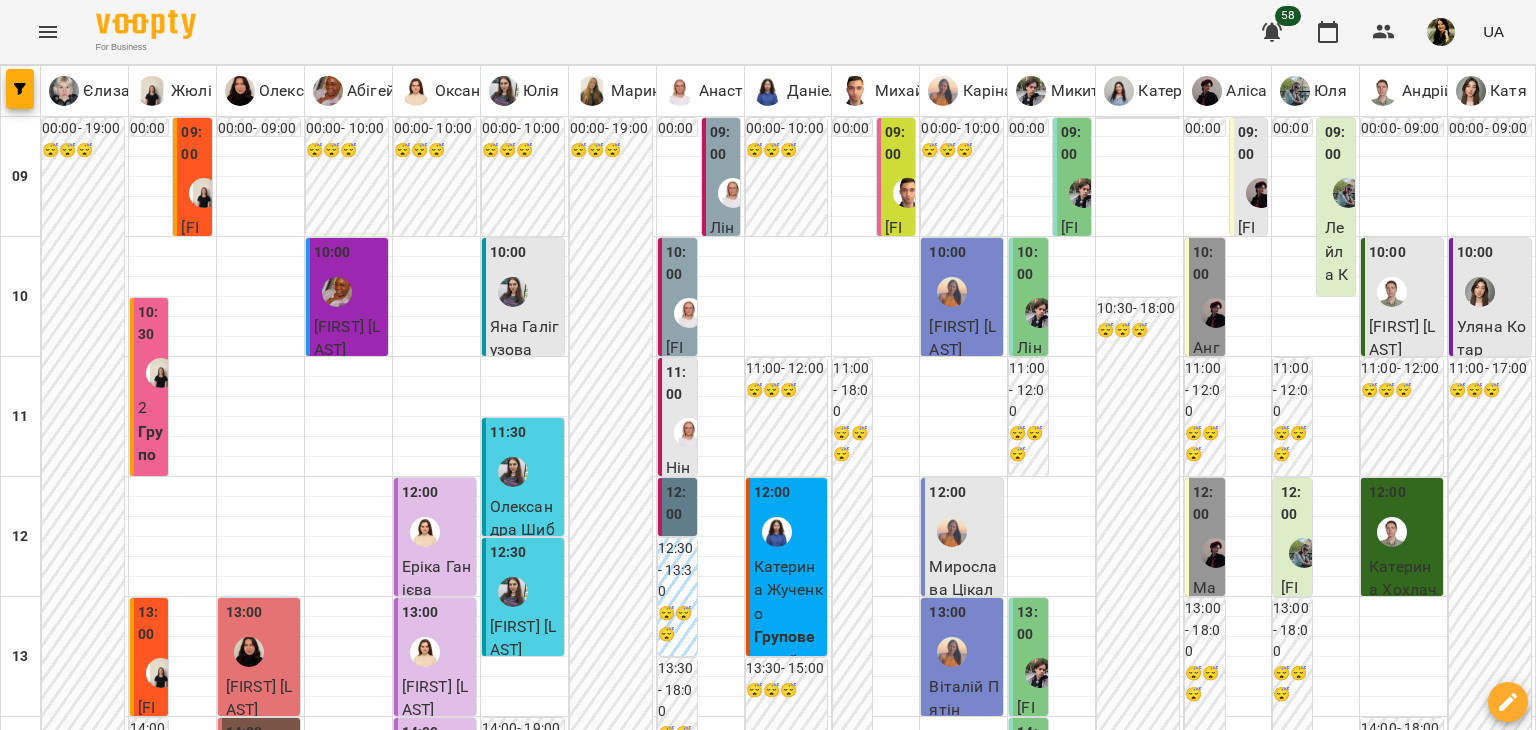 click at bounding box center (1480, 292) 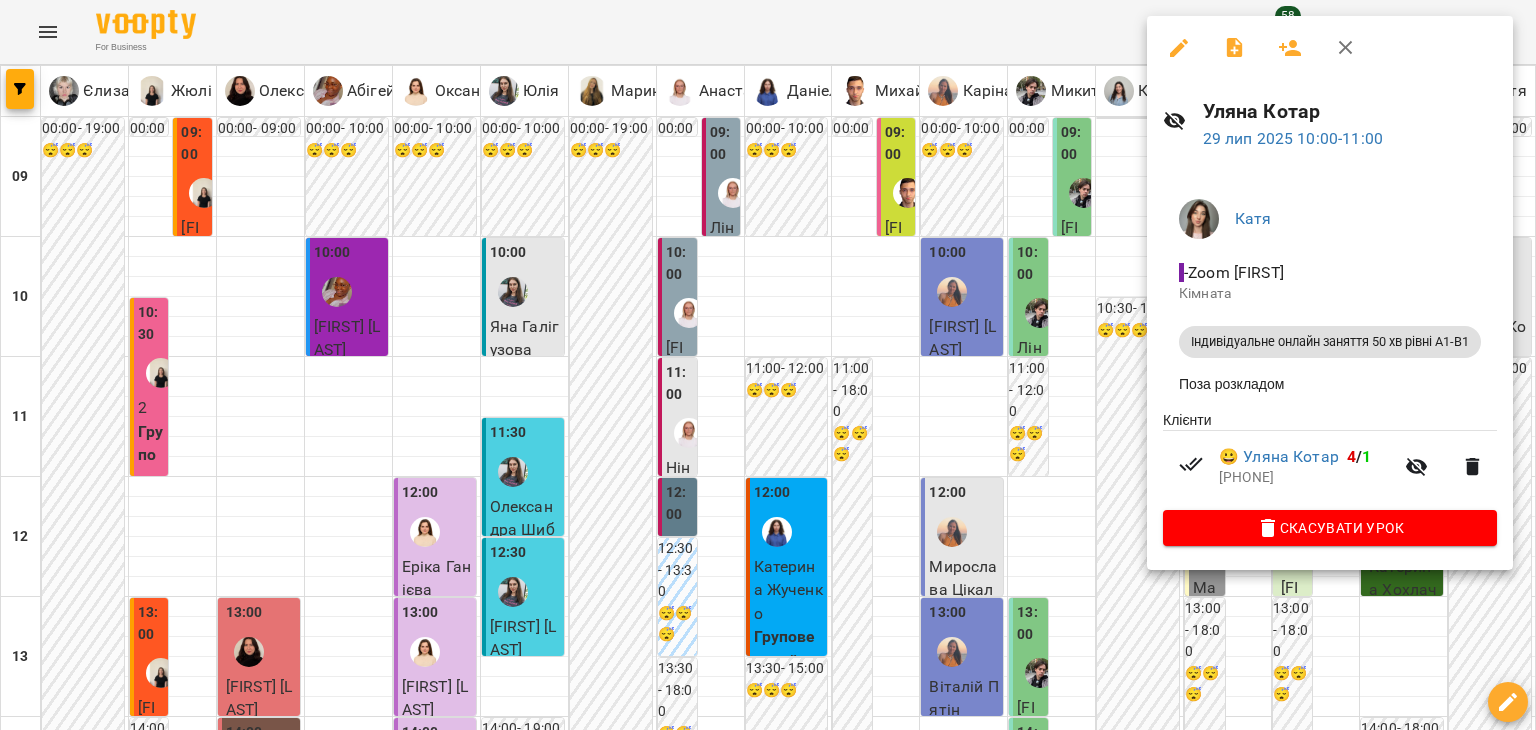 click at bounding box center (768, 365) 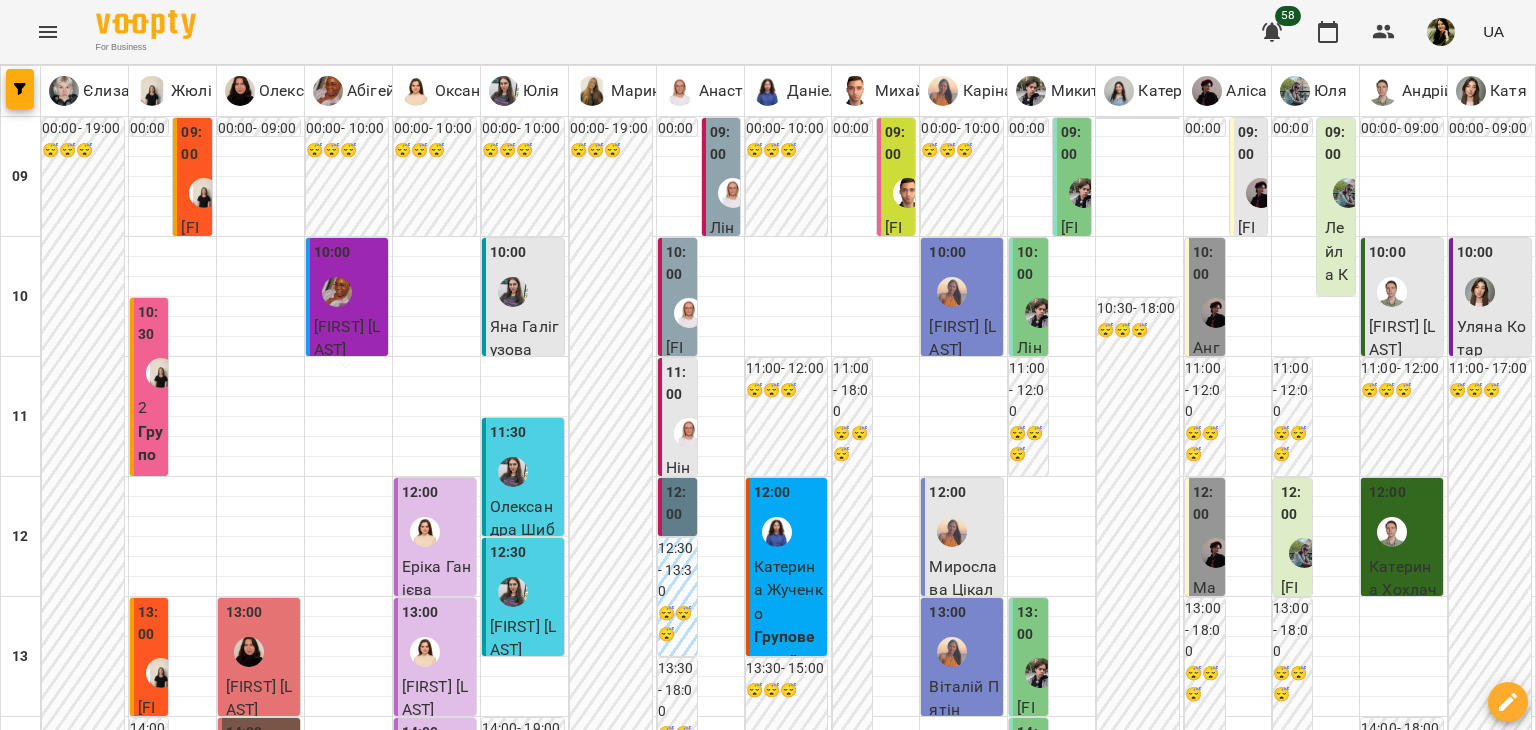 scroll, scrollTop: 1200, scrollLeft: 0, axis: vertical 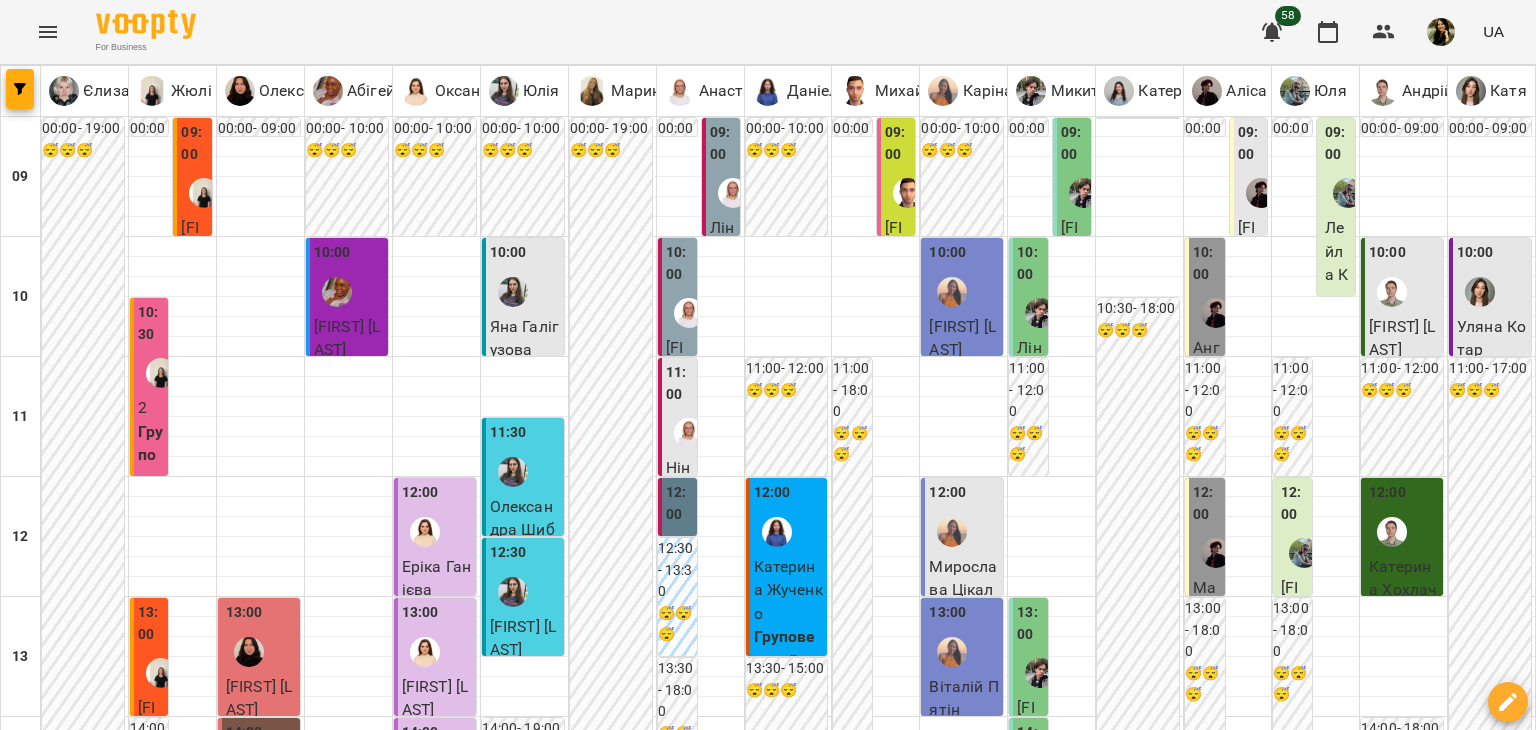 click on "ср" at bounding box center [641, 1823] 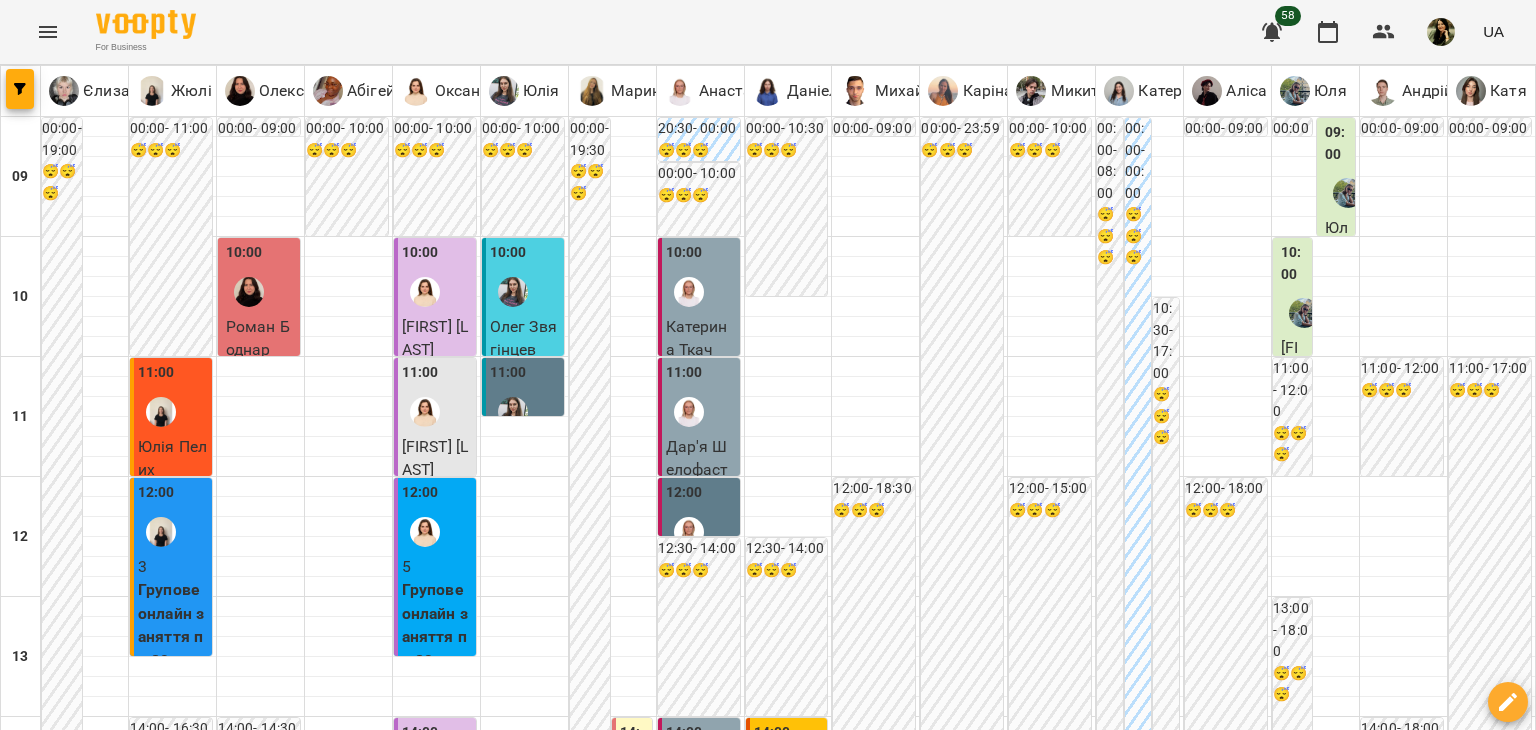 scroll, scrollTop: 1200, scrollLeft: 0, axis: vertical 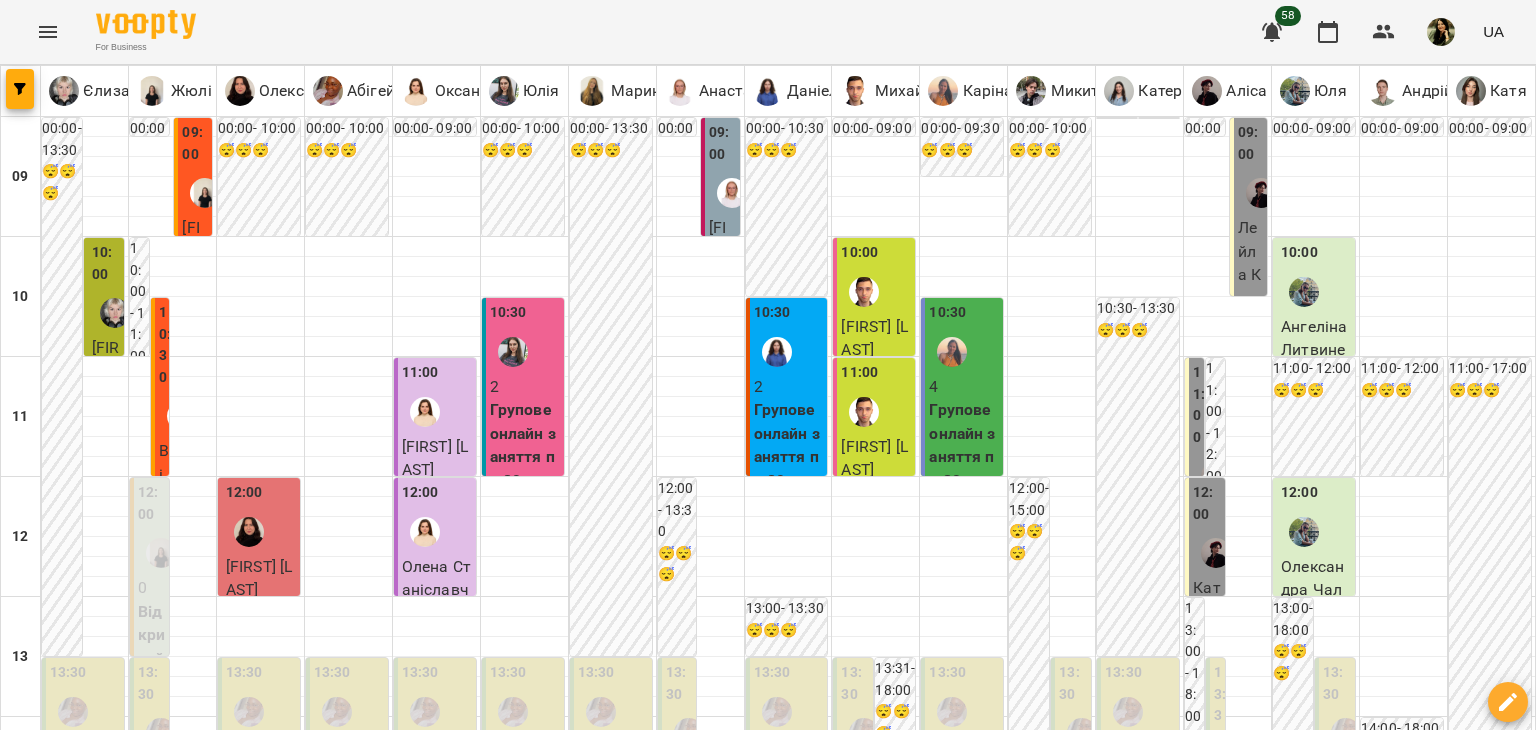 click on "18:00" at bounding box center [1492, 1238] 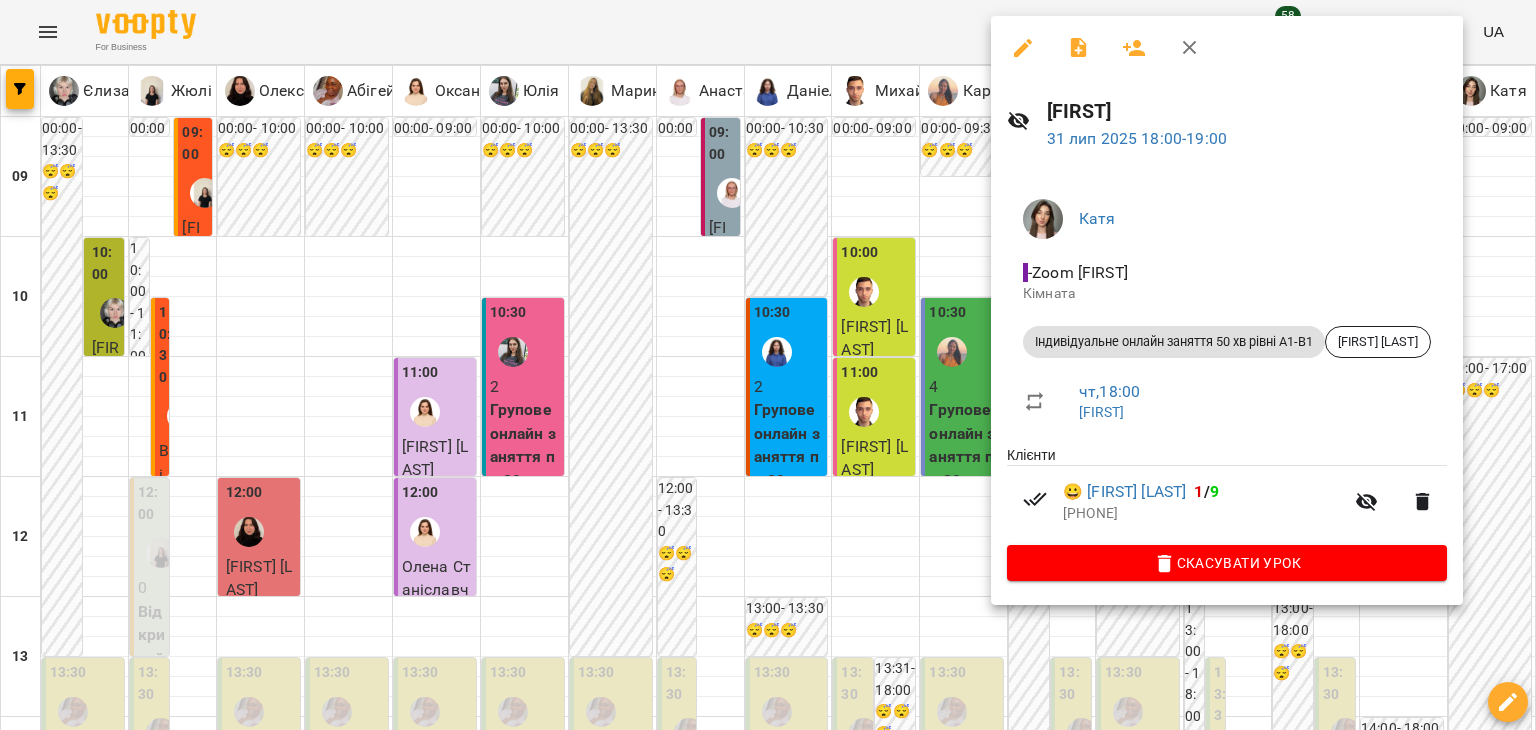 click at bounding box center (768, 365) 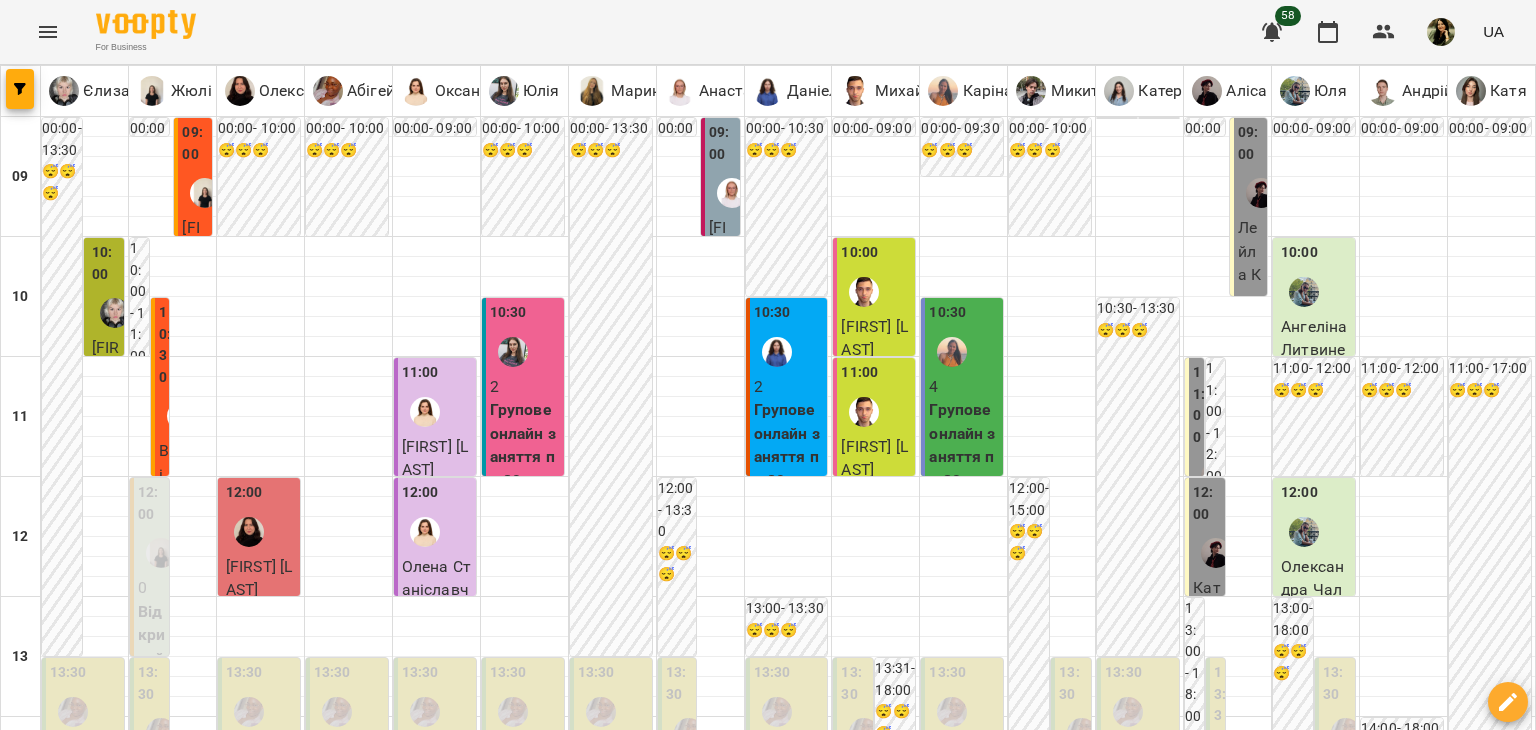scroll, scrollTop: 899, scrollLeft: 0, axis: vertical 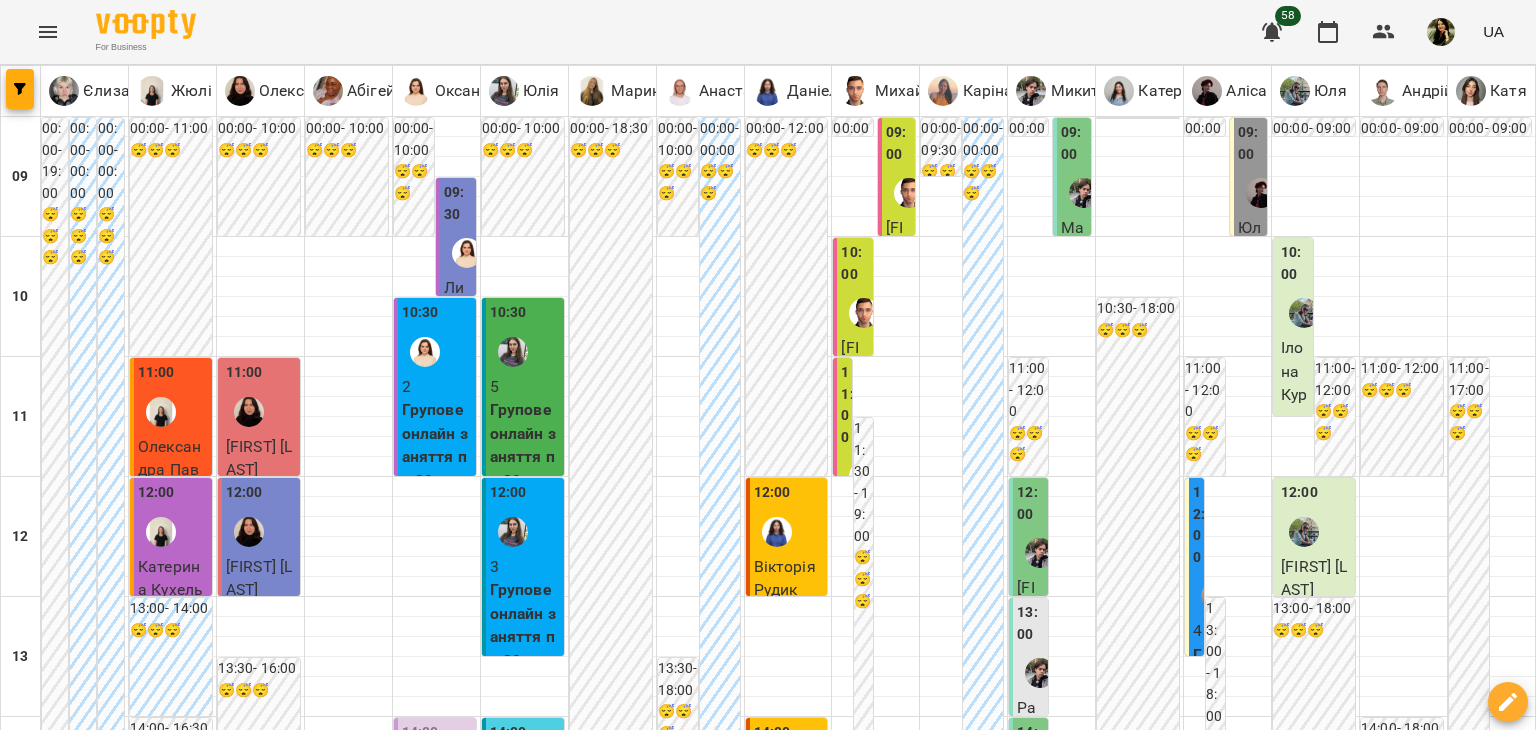 click on "пт" at bounding box center [1068, 1823] 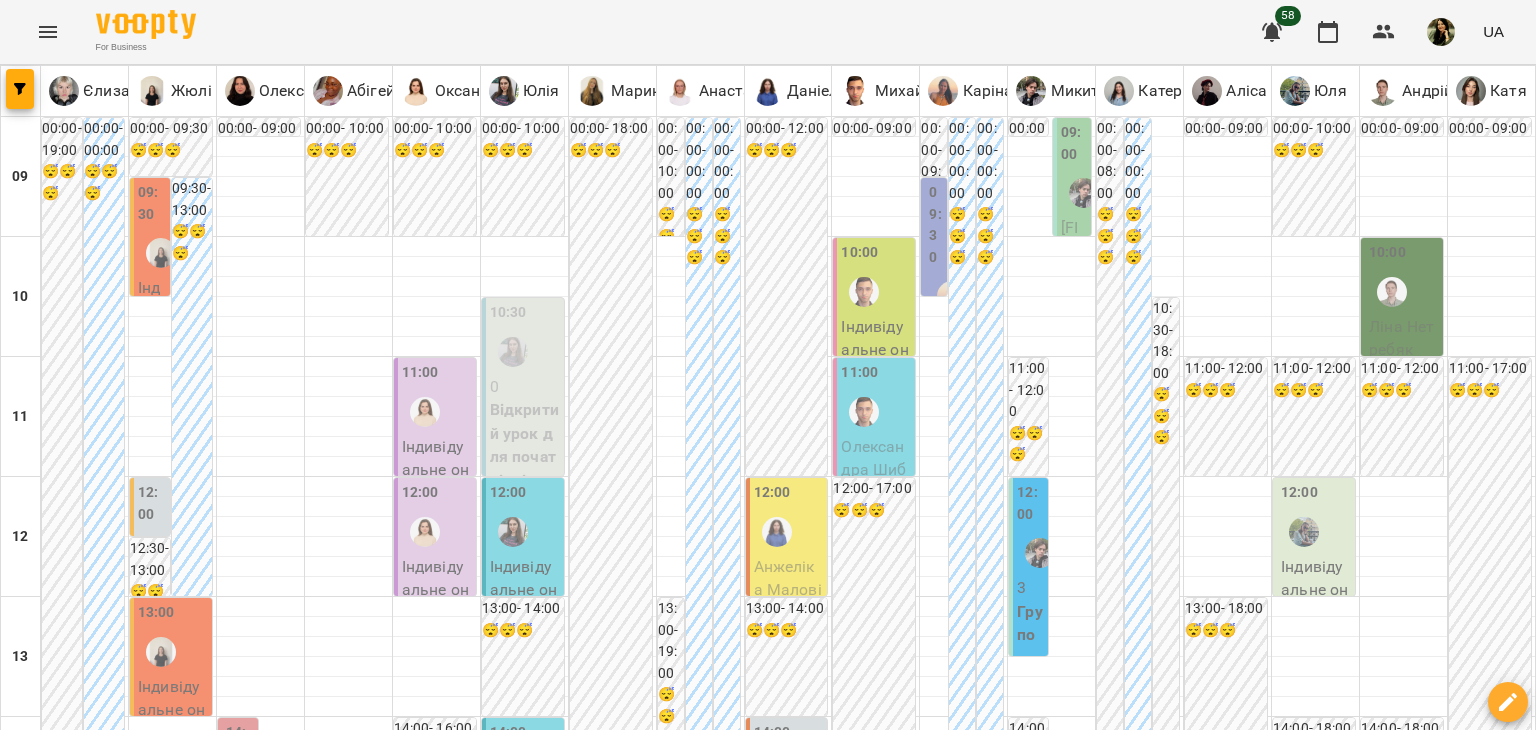 scroll, scrollTop: 933, scrollLeft: 0, axis: vertical 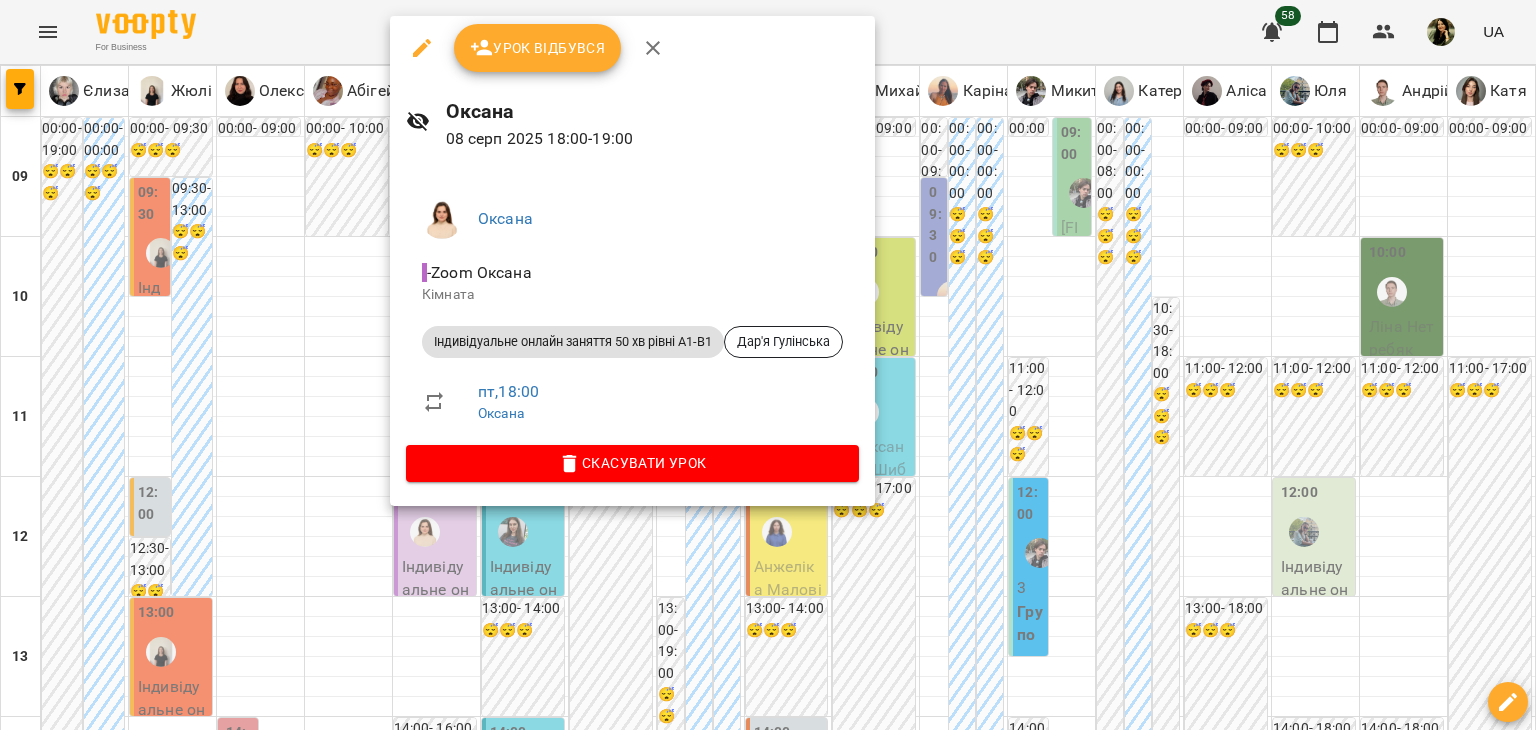click at bounding box center [768, 365] 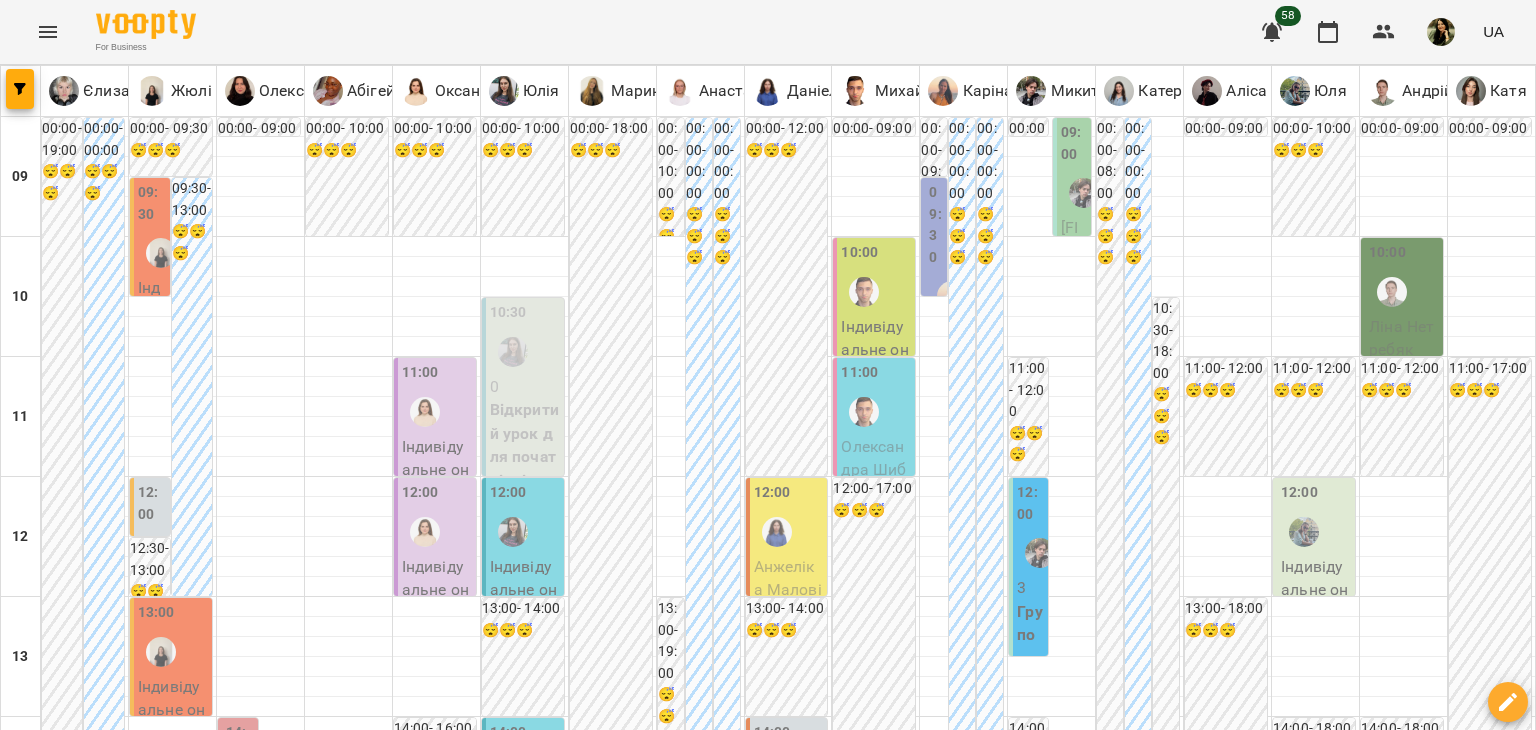 click on "Індивідуальне онлайн заняття  50 хв рівні В2+ - Роман Боднар" at bounding box center [173, 1357] 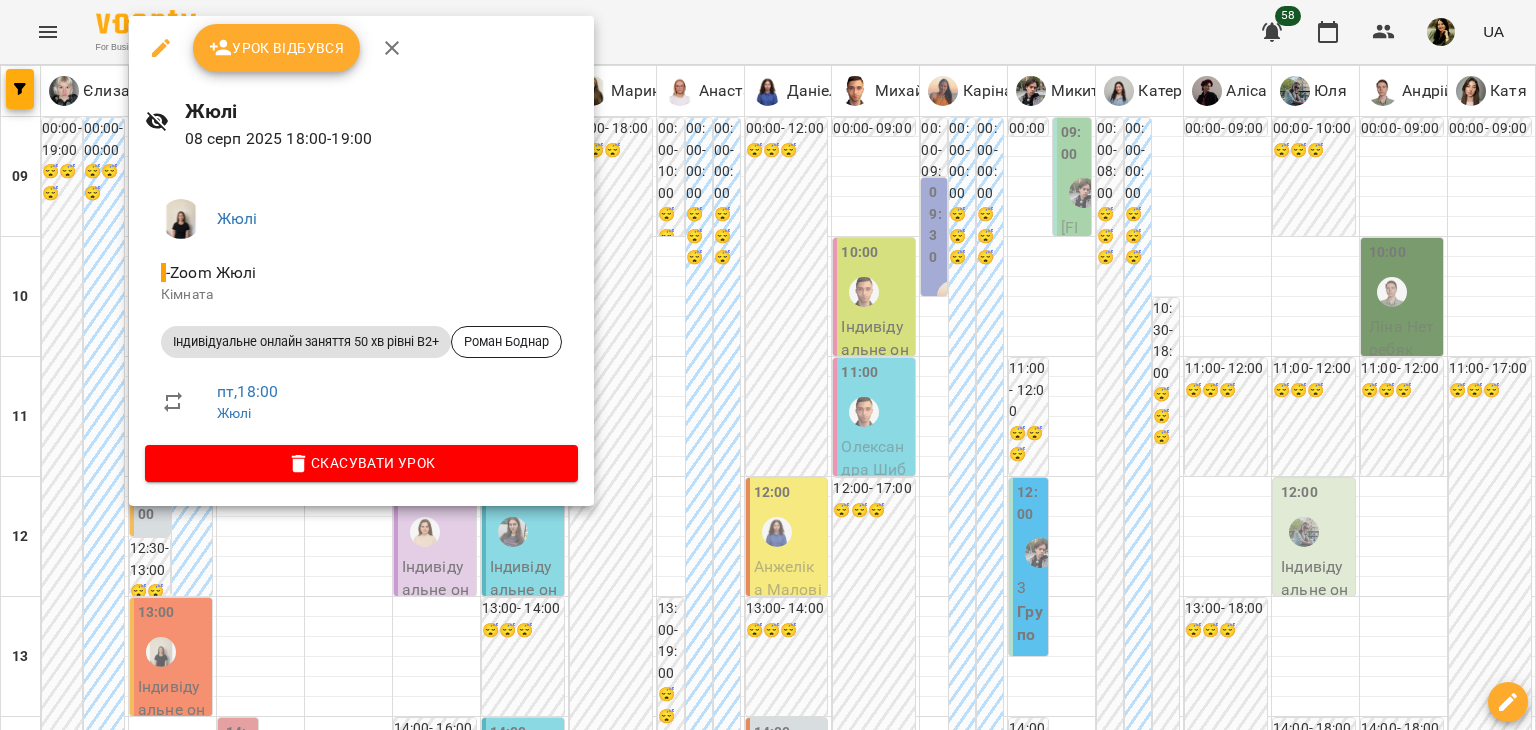 click at bounding box center [768, 365] 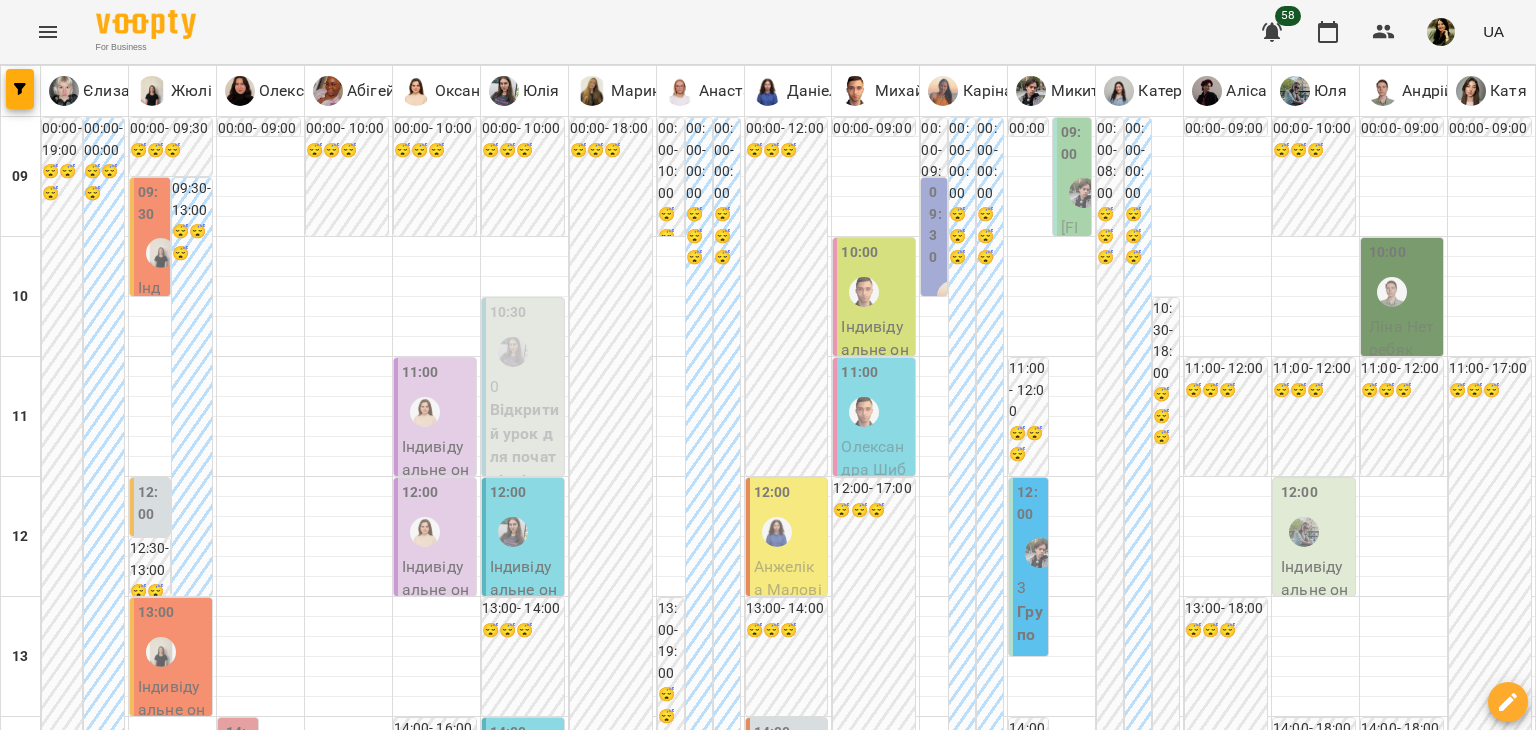 click on "Індивідуальне онлайн заняття  50 хв рівні В2+ - Олександра Максименко" 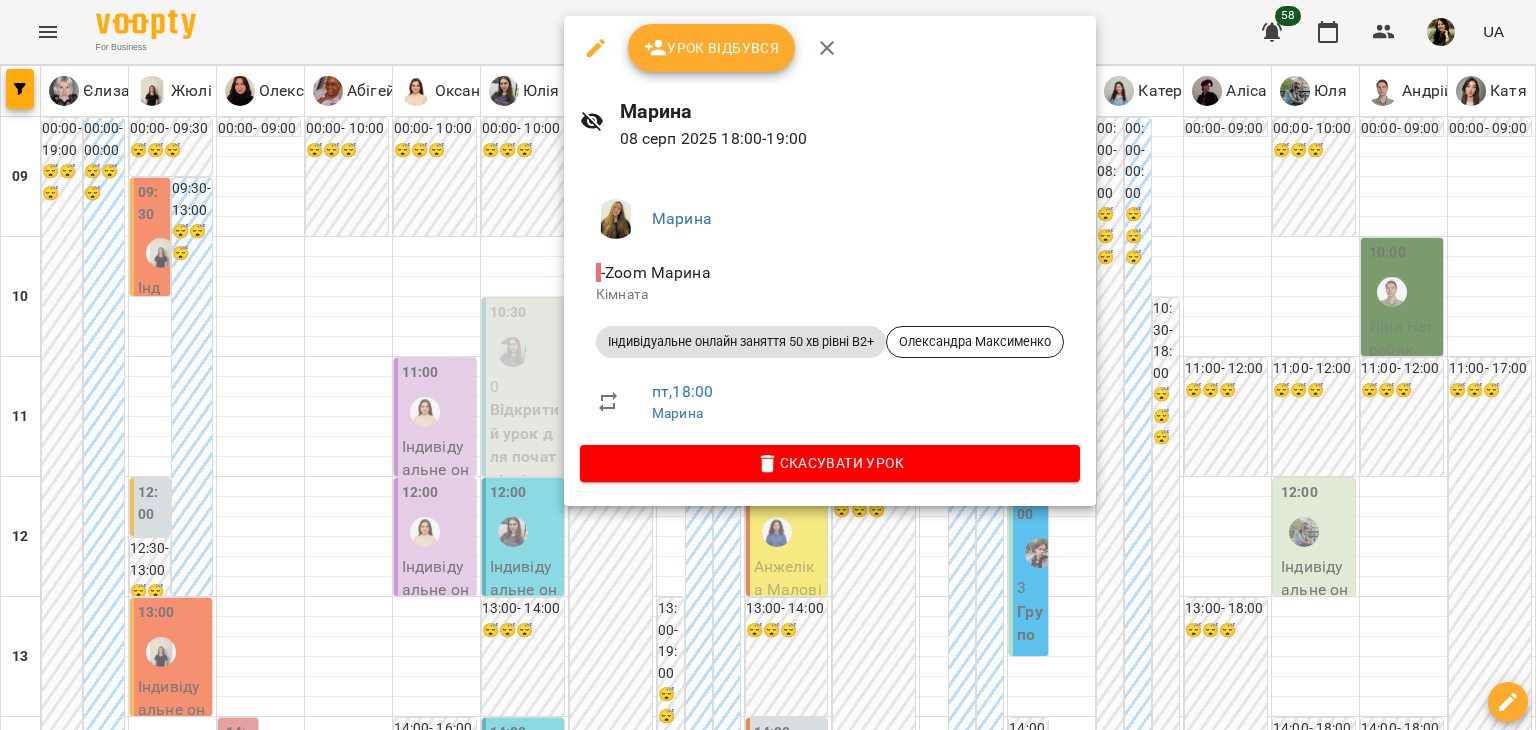 click 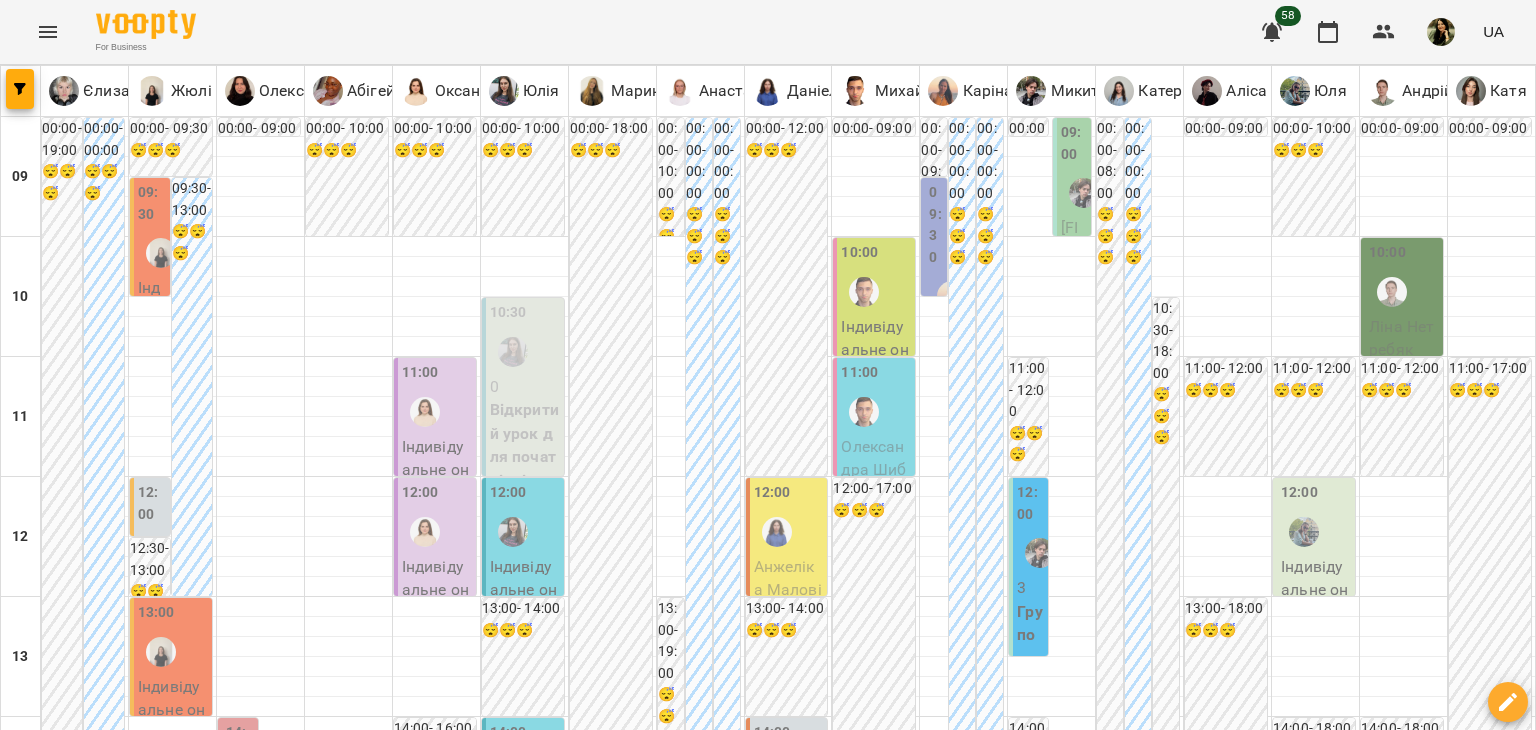 click on "Індивідуальне онлайн заняття  50 хв рівні А1-В1 - Щерба Дзвенислава" 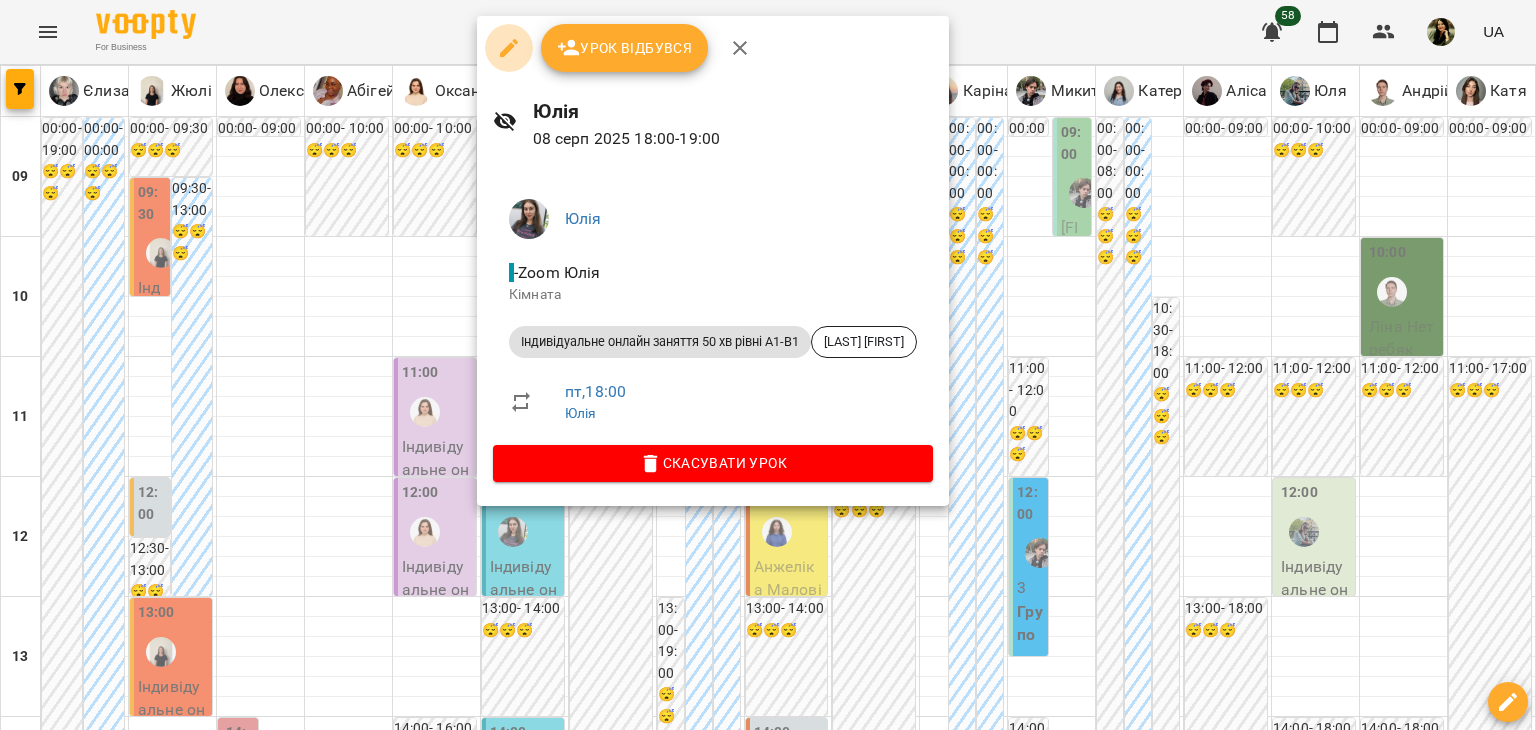 click 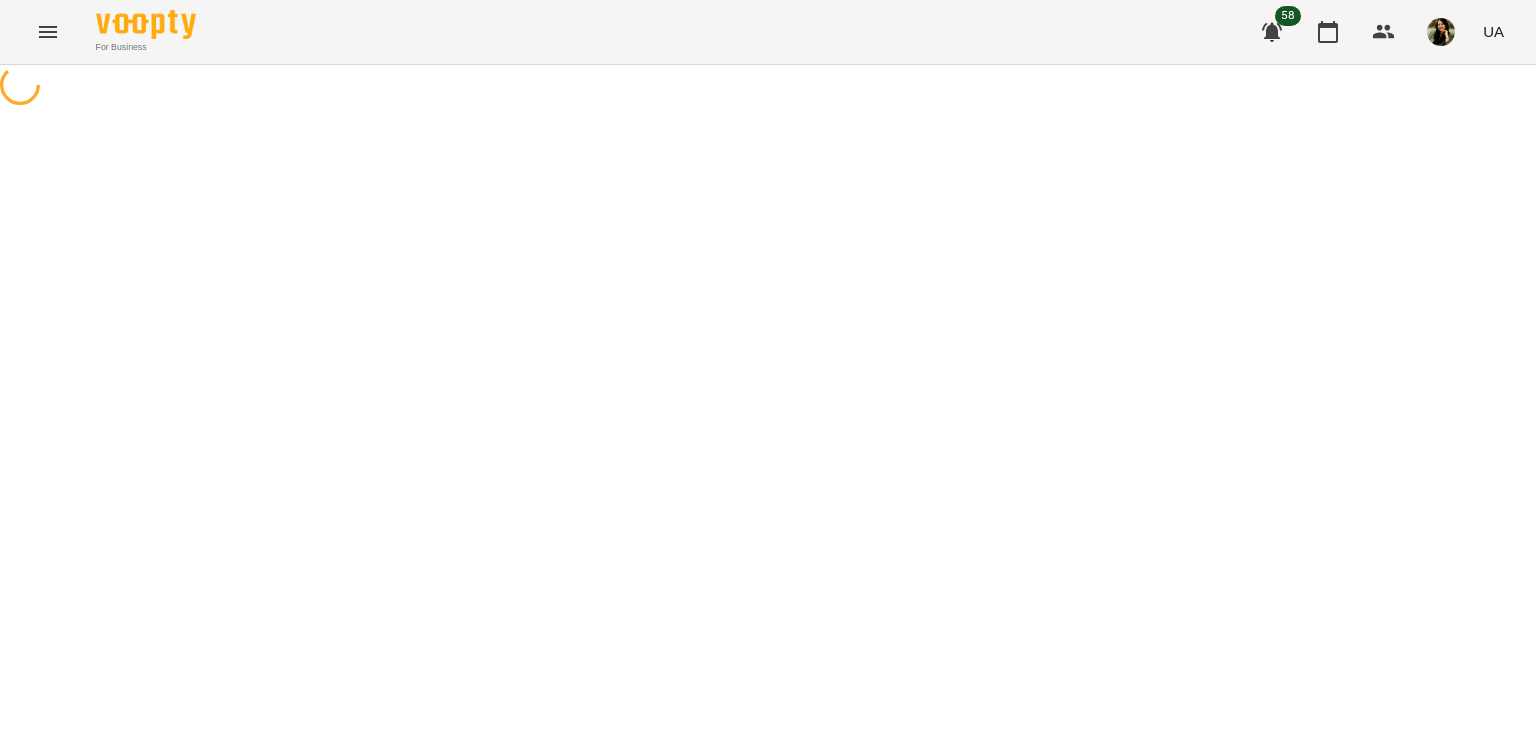 select on "**********" 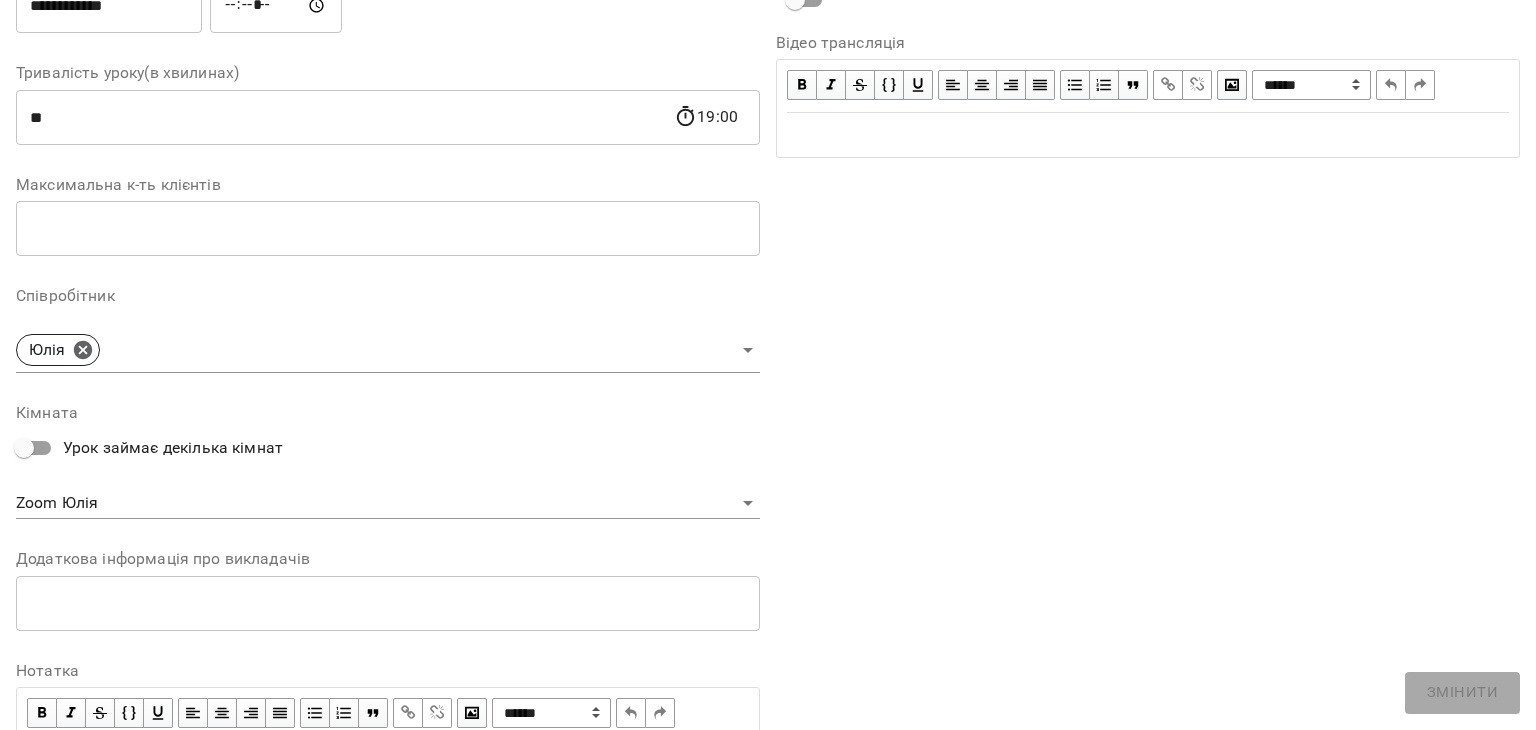 scroll, scrollTop: 373, scrollLeft: 0, axis: vertical 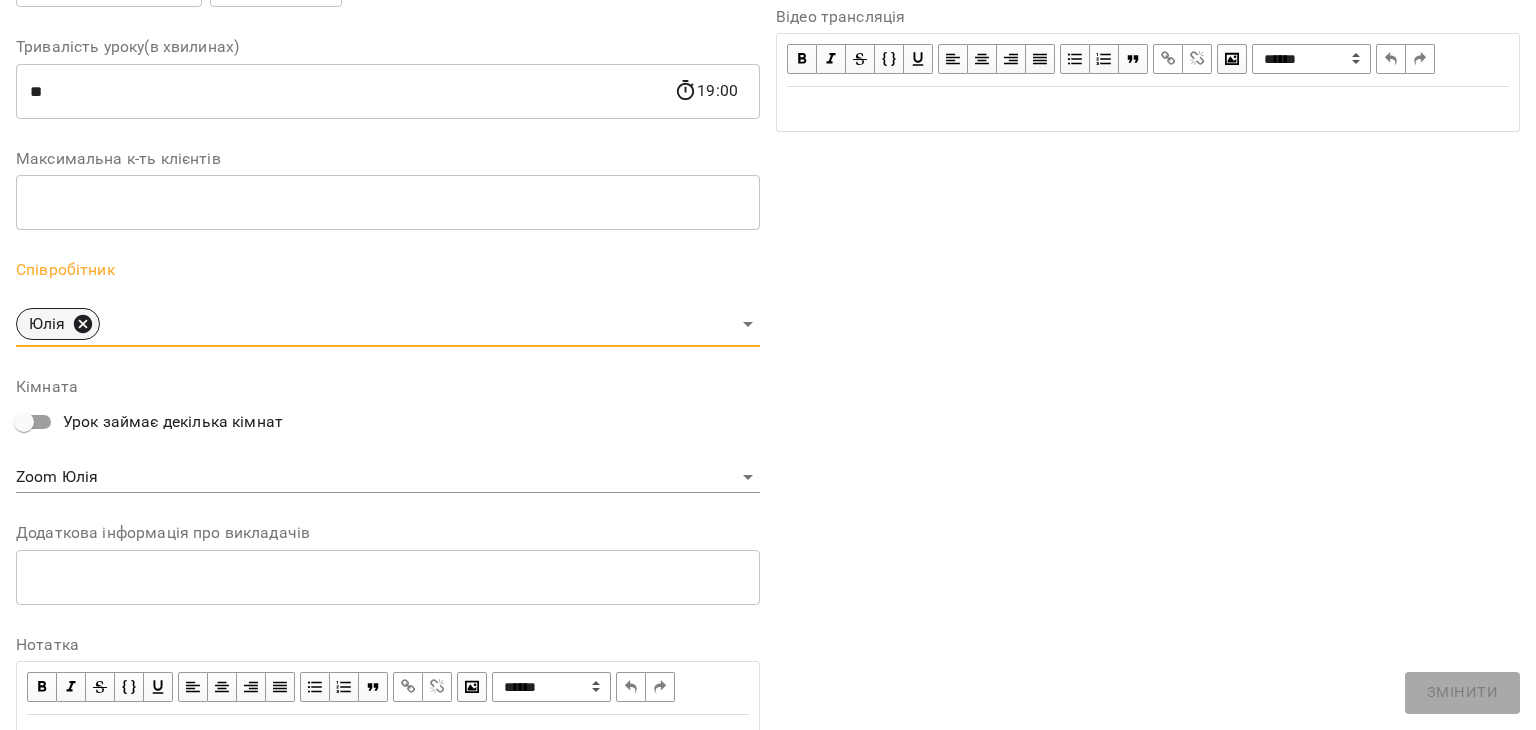 click 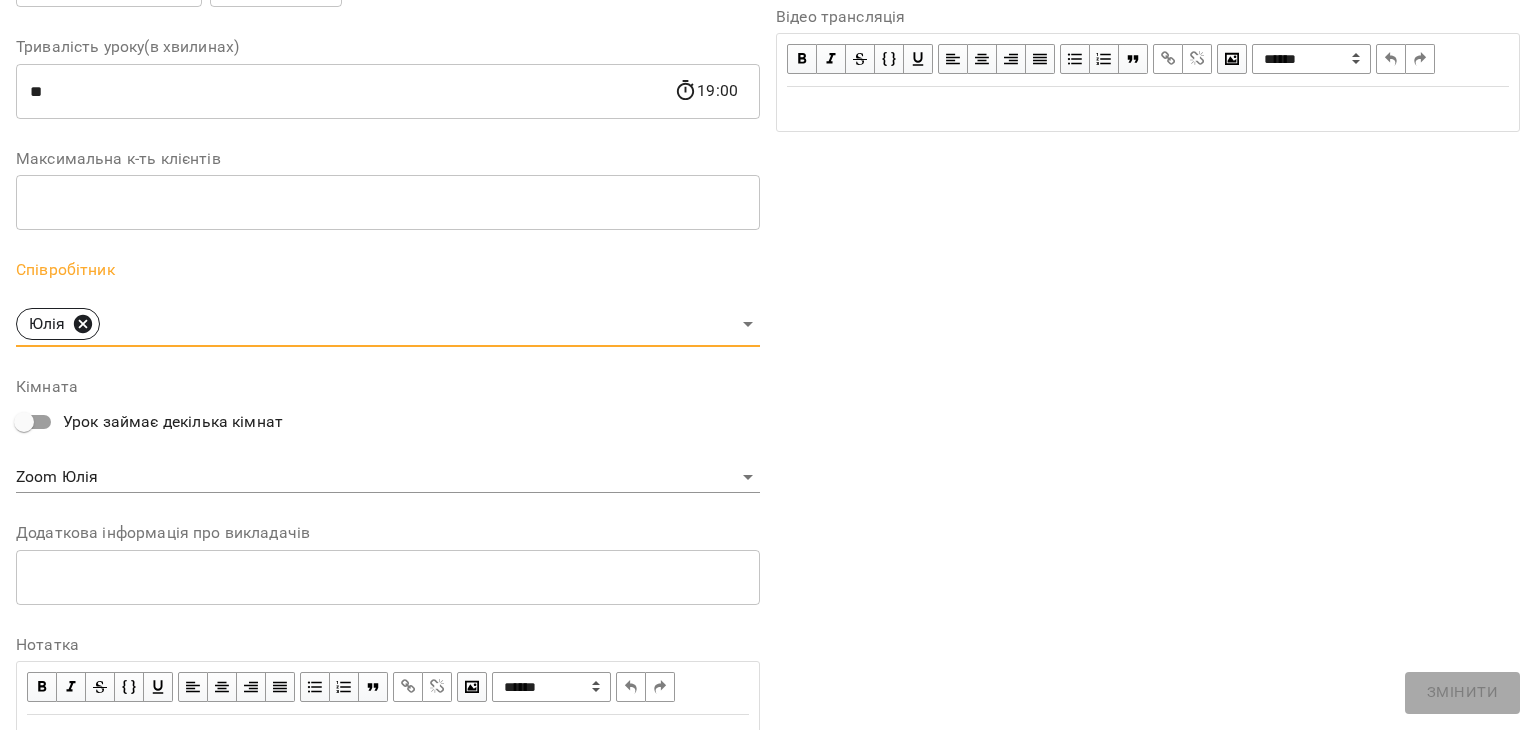 scroll, scrollTop: 456, scrollLeft: 0, axis: vertical 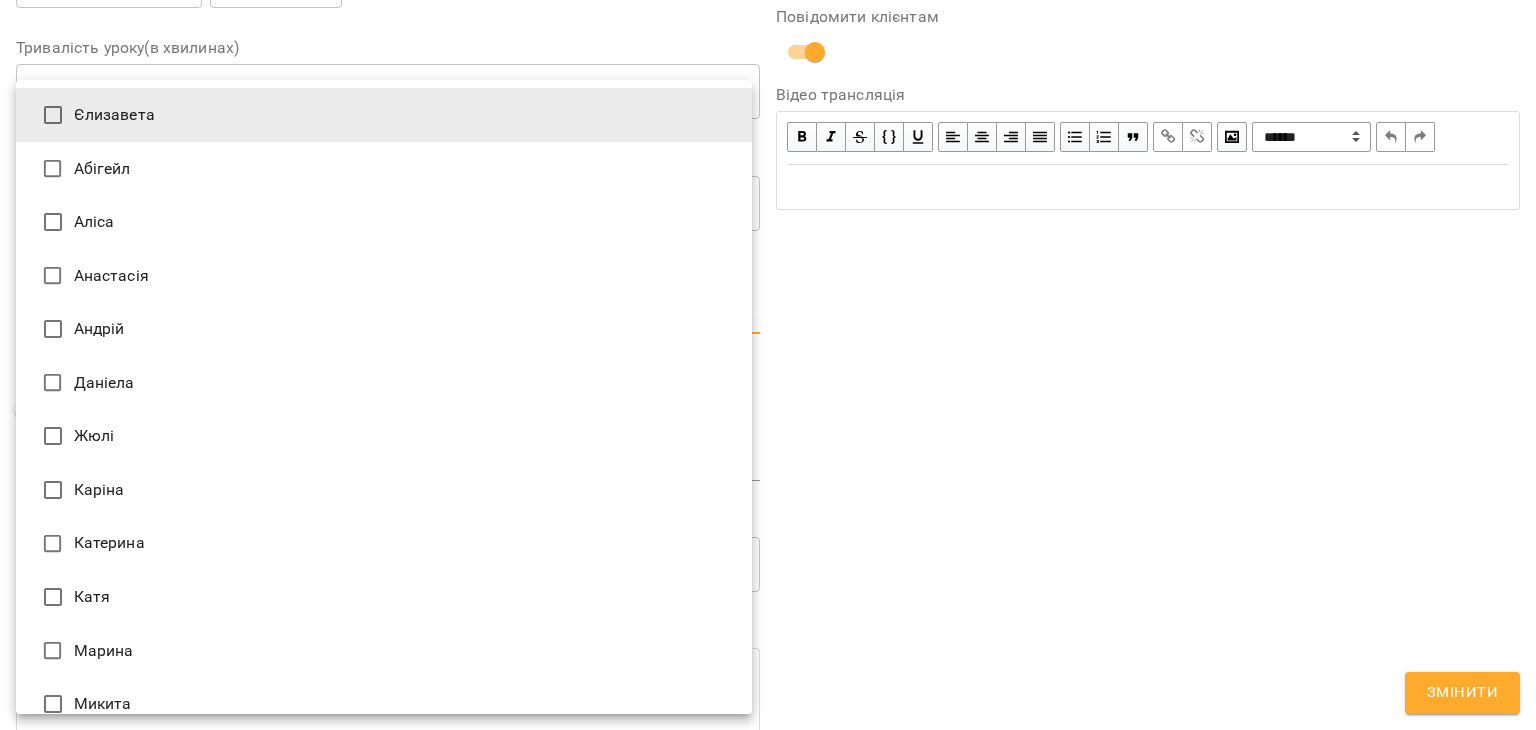 click on "**********" 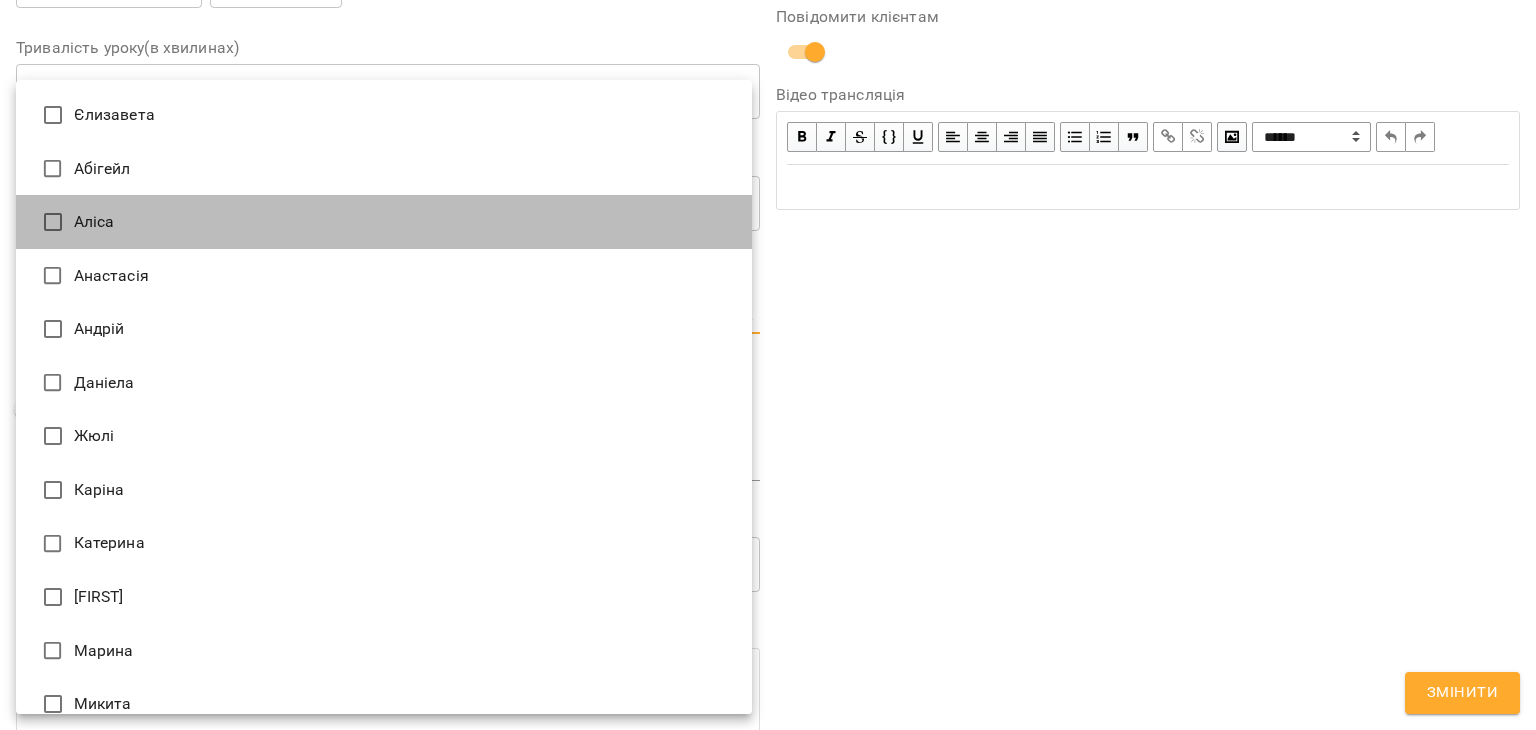 click on "Аліса" 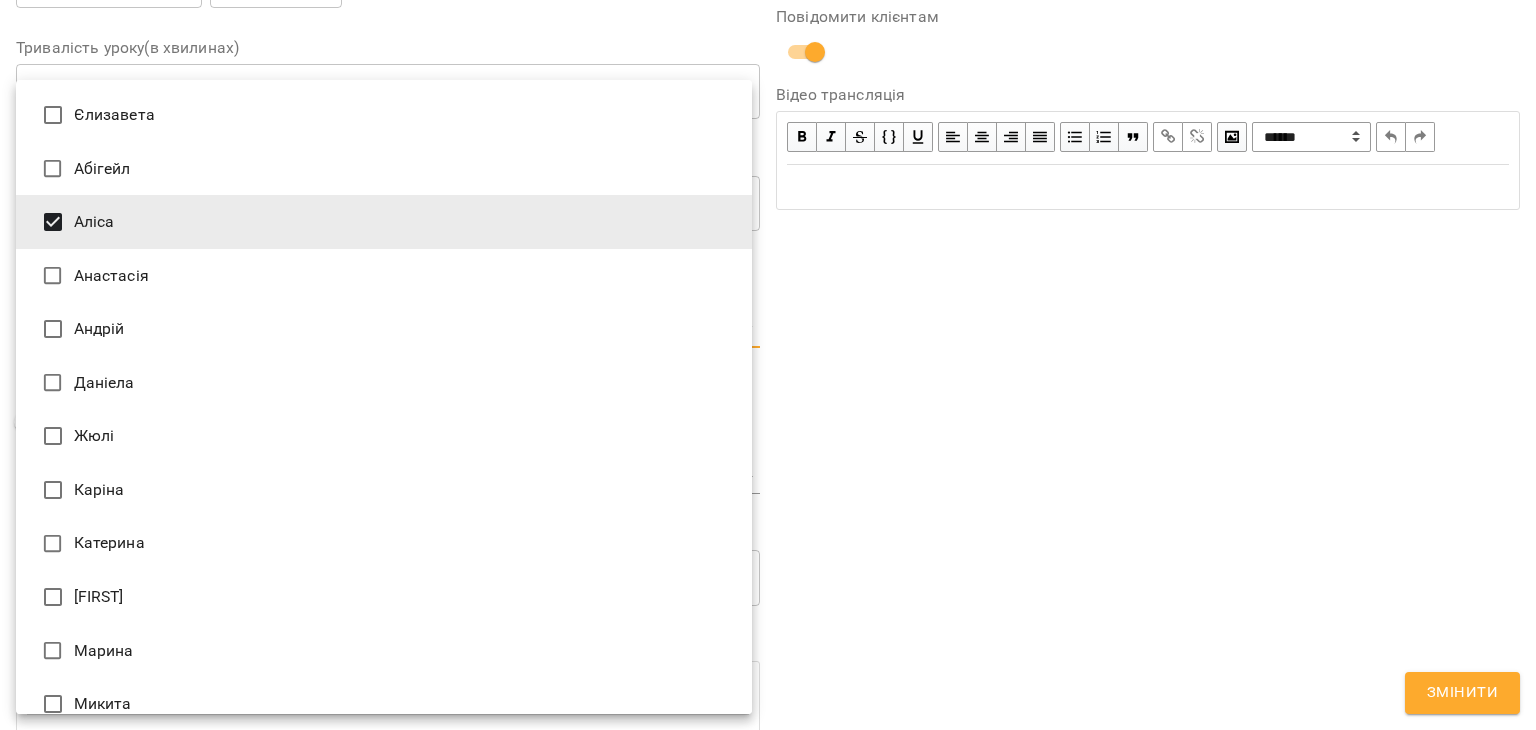 click 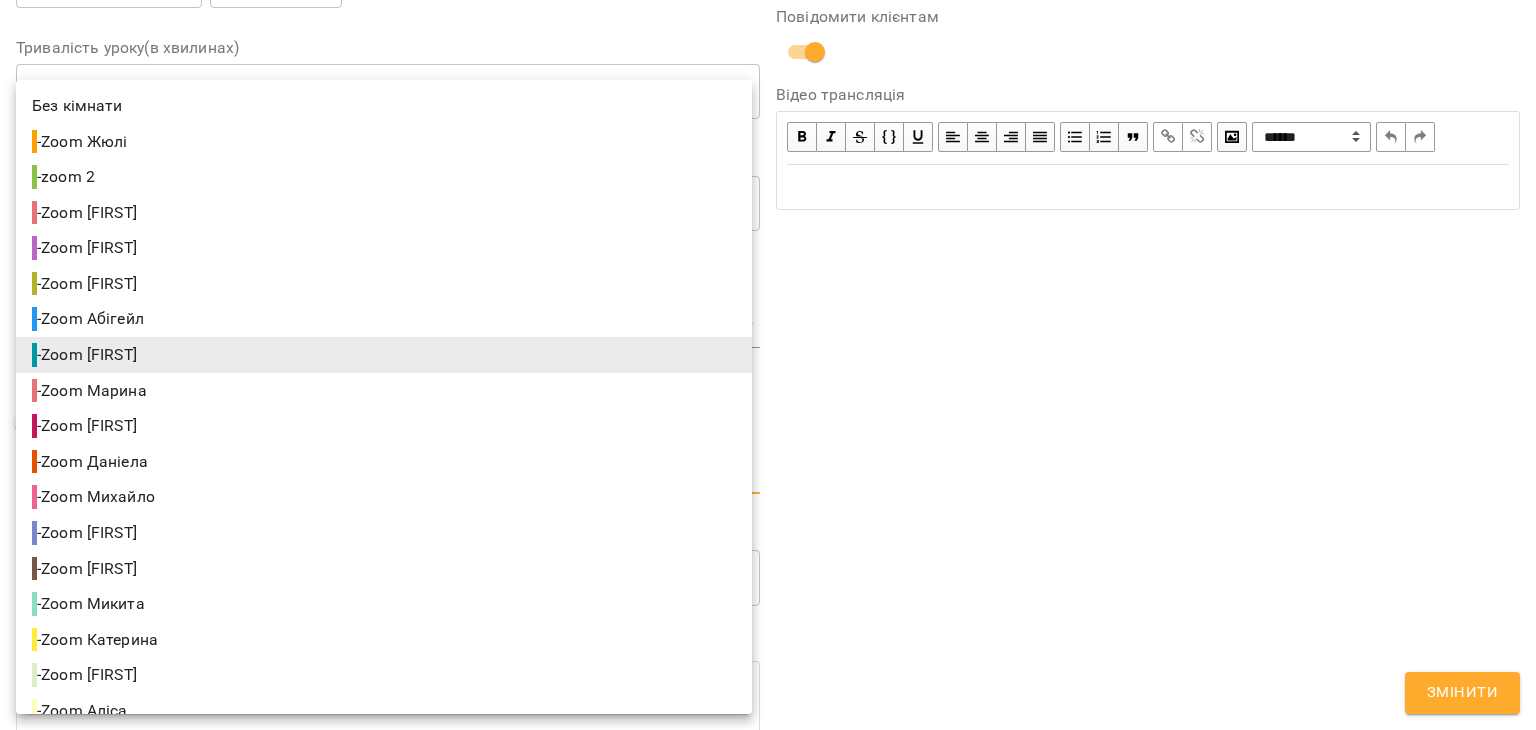 click on "**********" 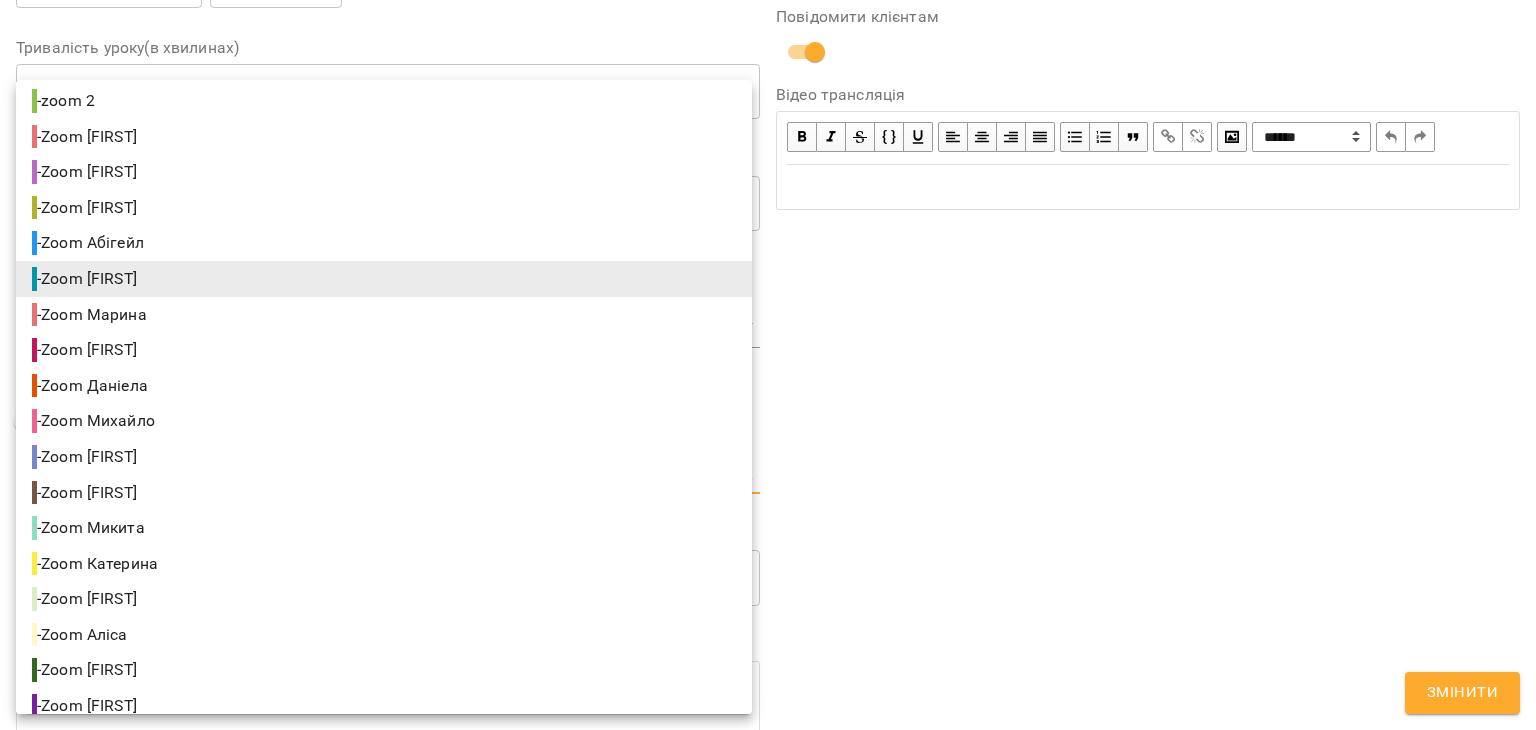 scroll, scrollTop: 93, scrollLeft: 0, axis: vertical 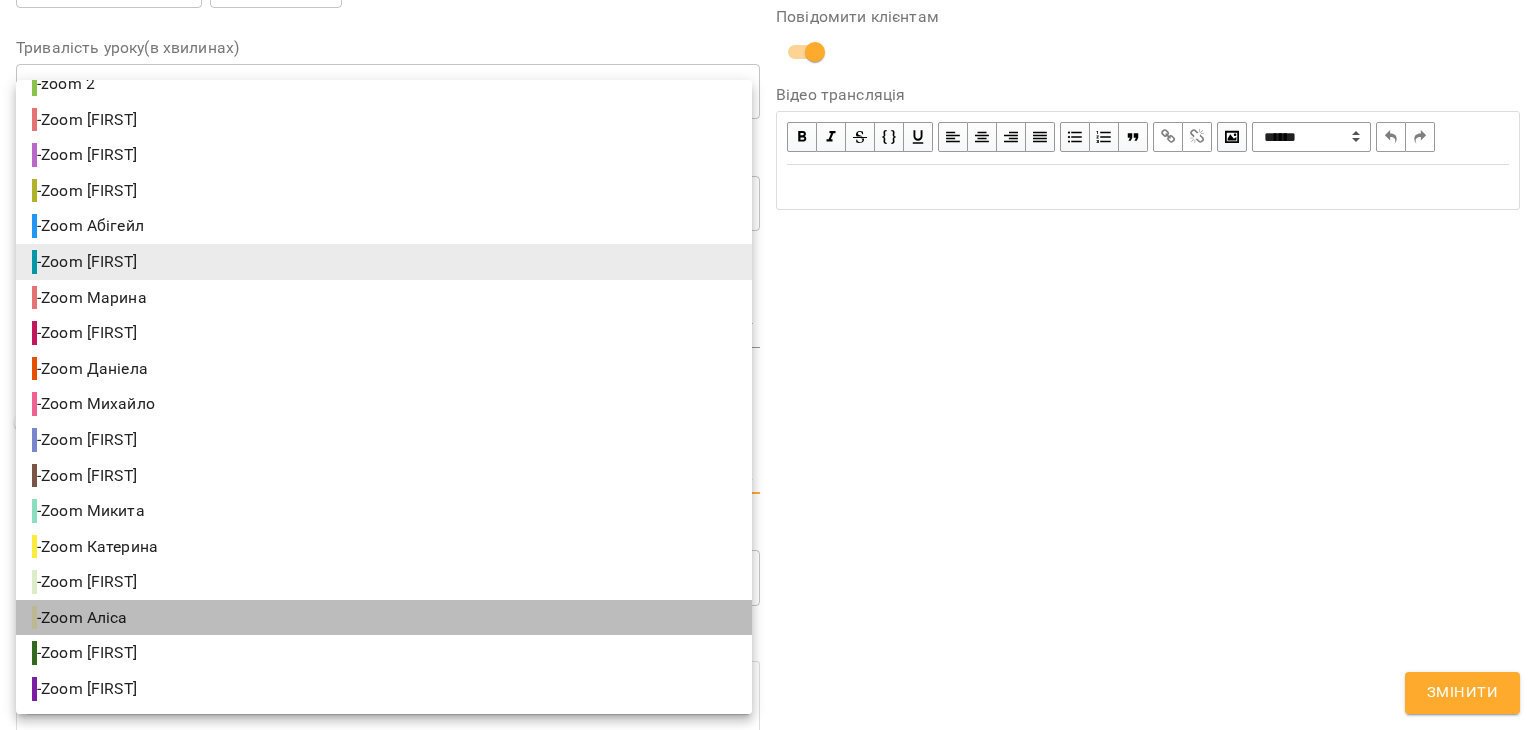 click on "-  Zoom Аліса" 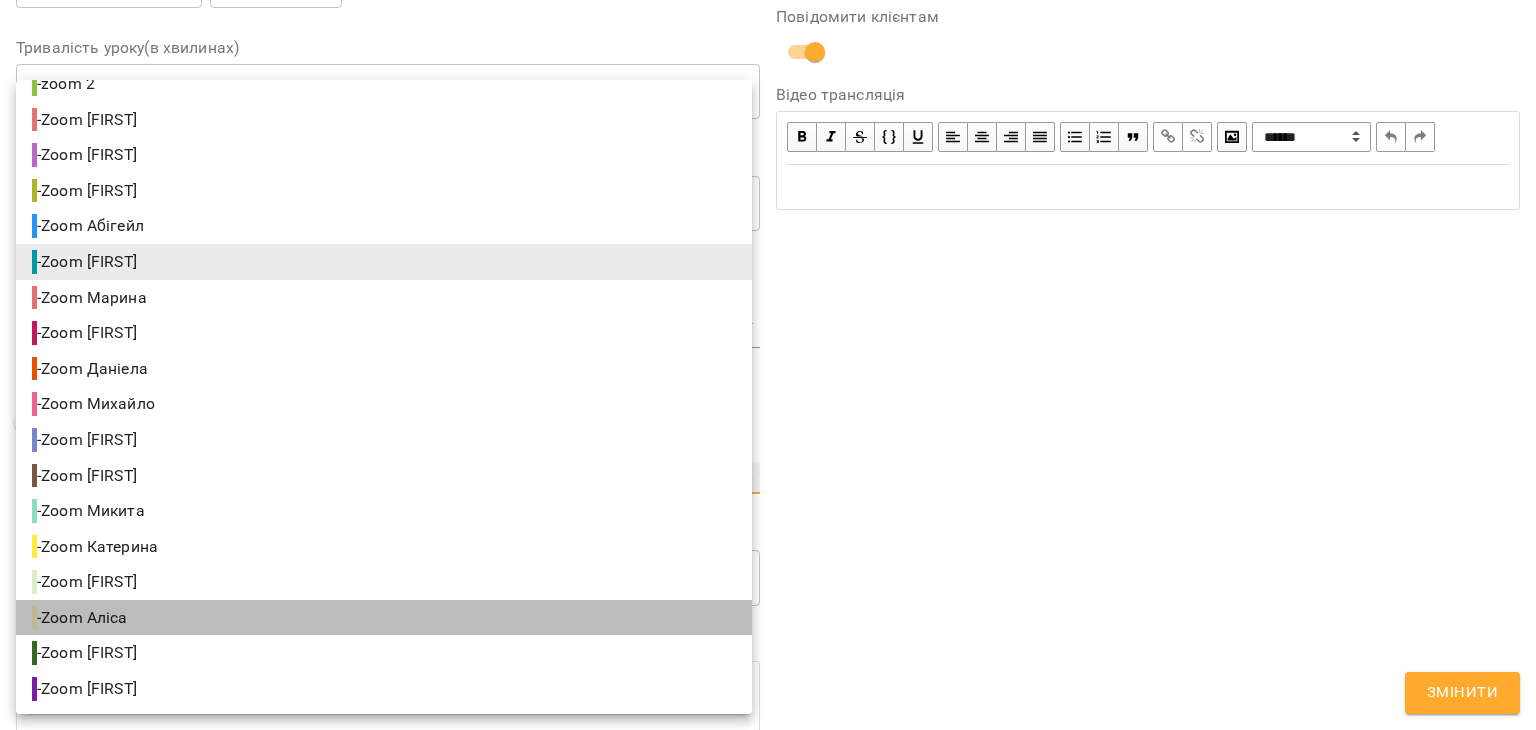 type on "**********" 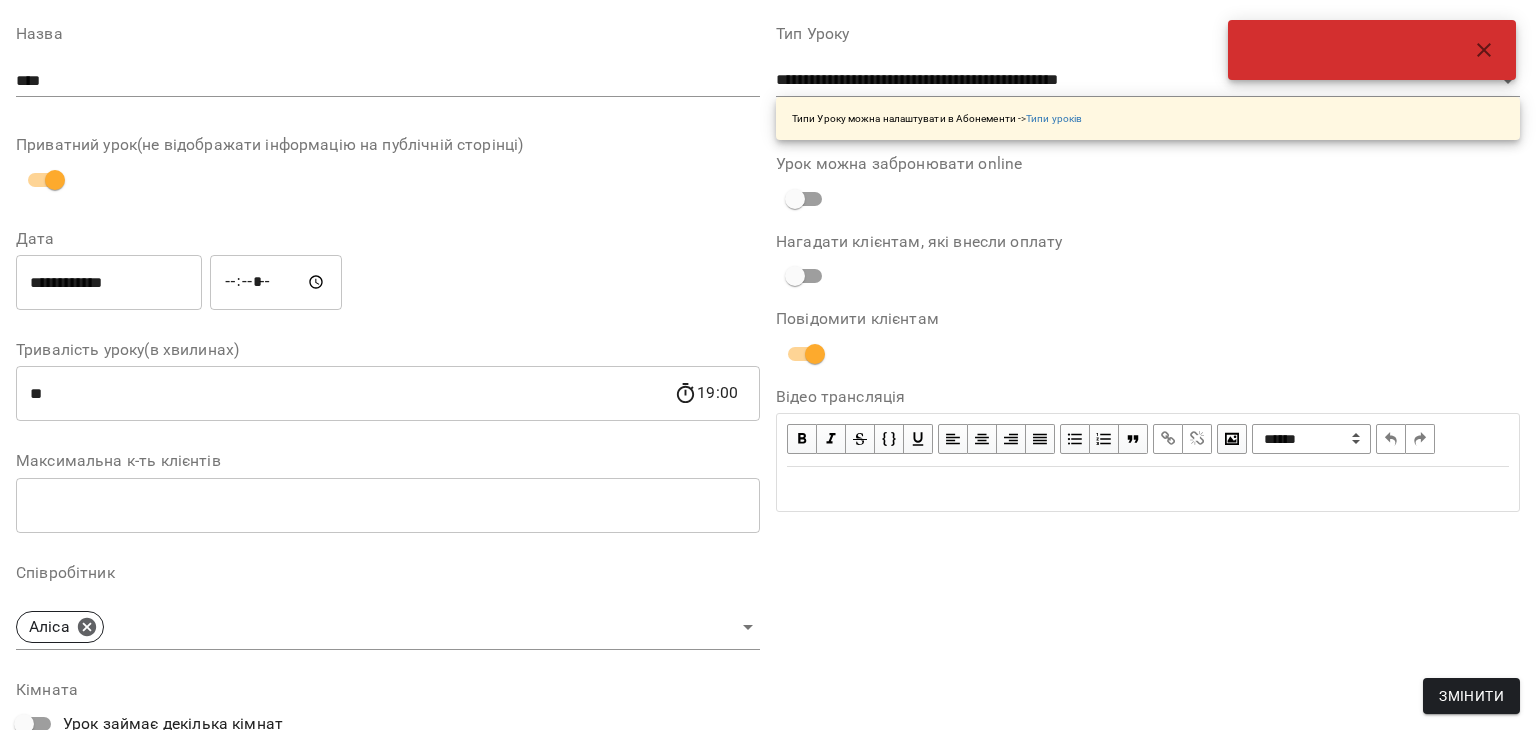 scroll, scrollTop: 0, scrollLeft: 0, axis: both 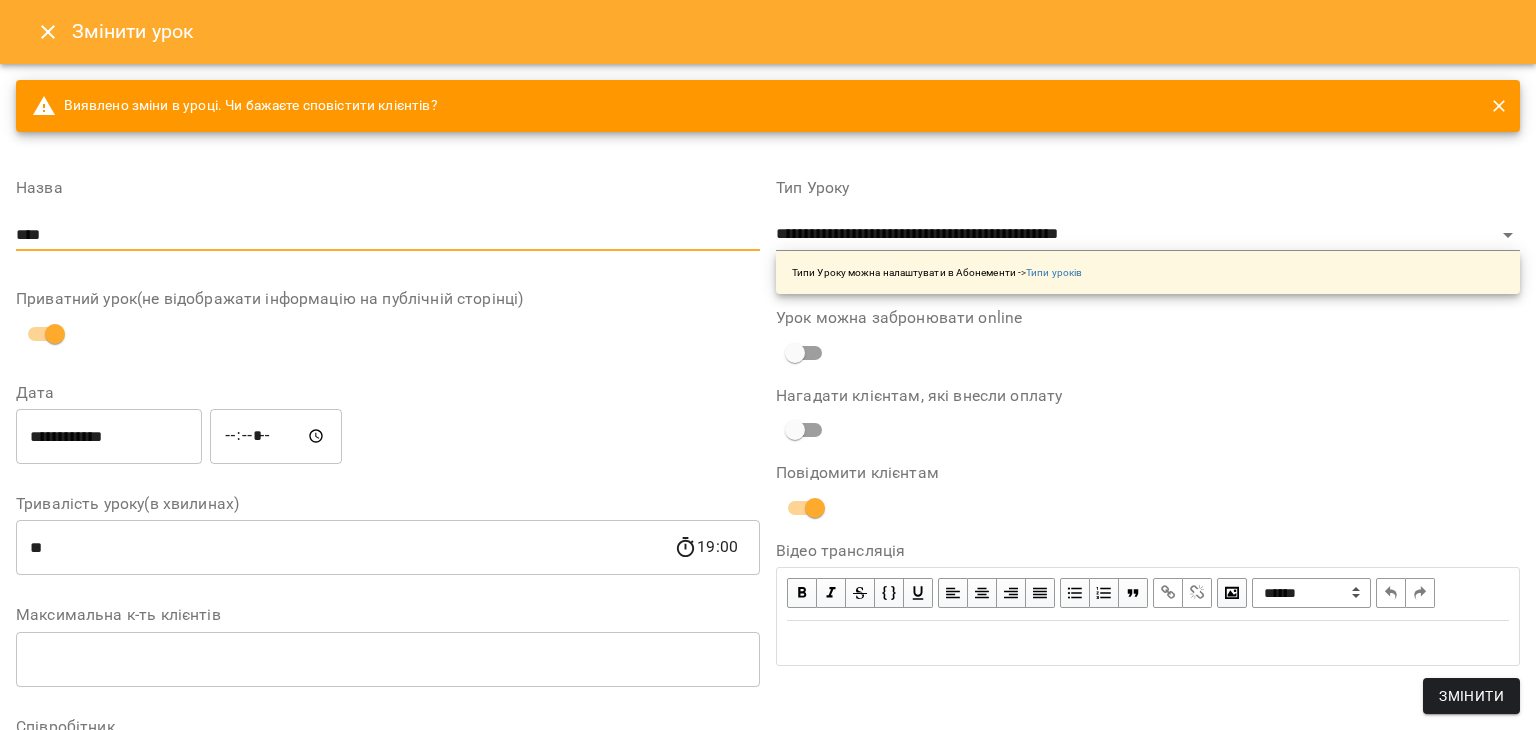 click on "****" 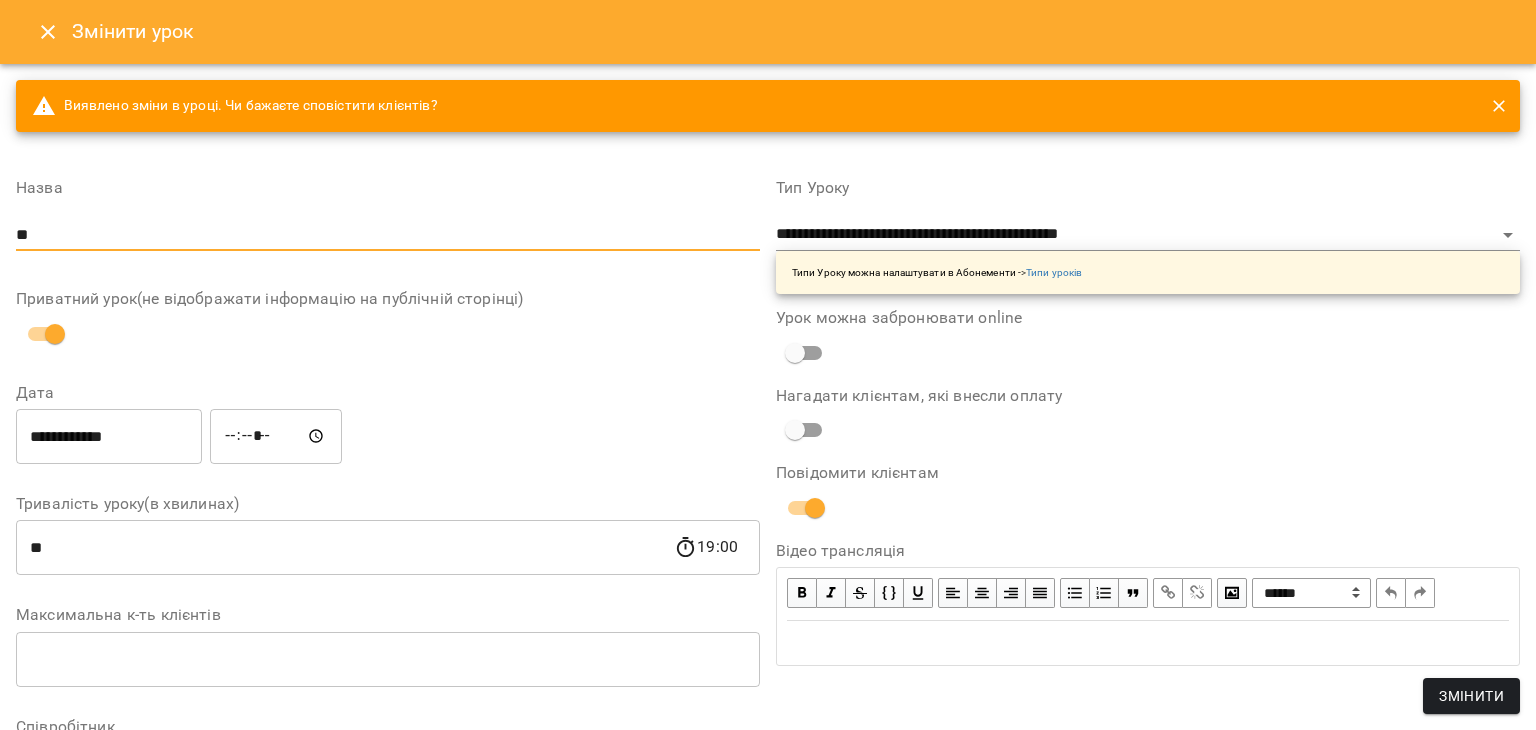 type on "*" 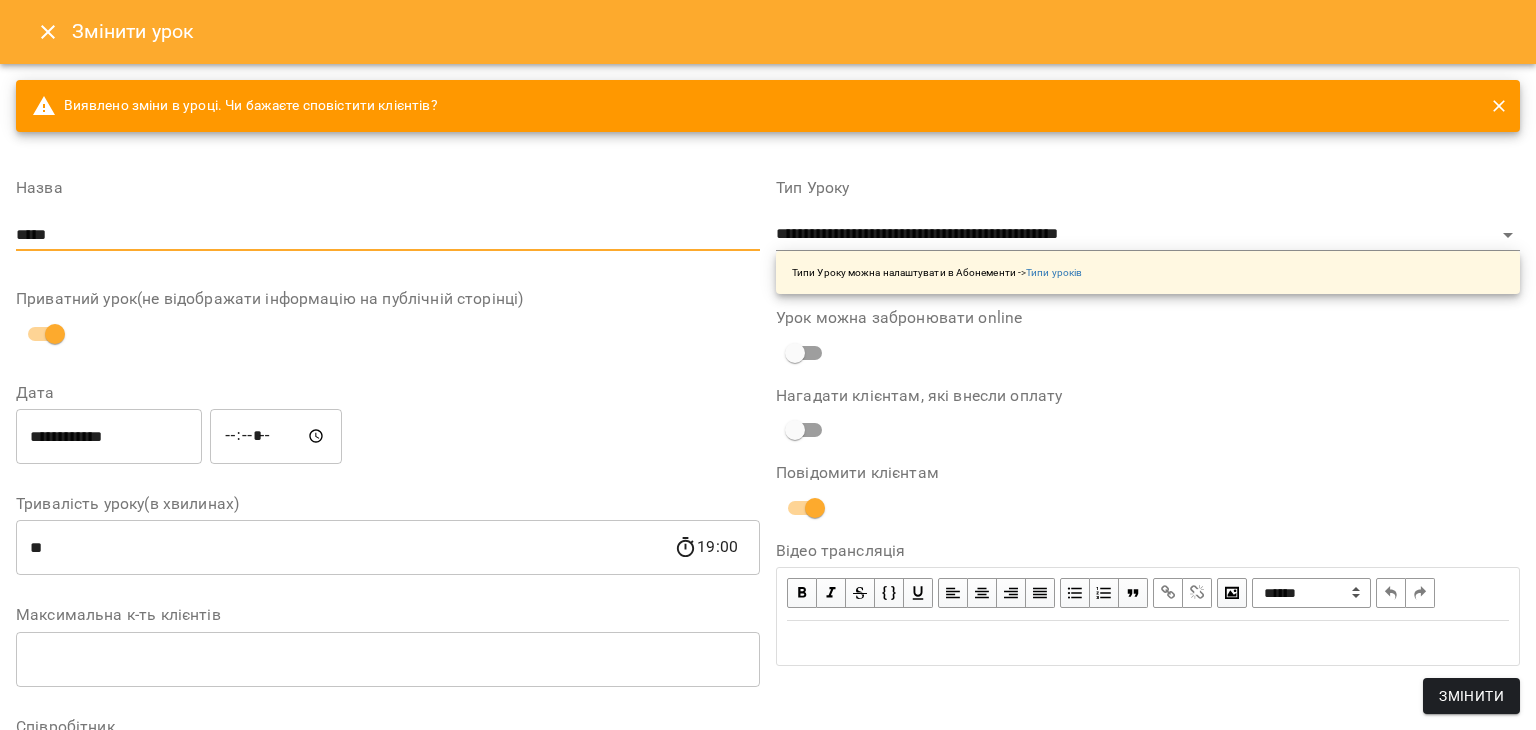 type on "*****" 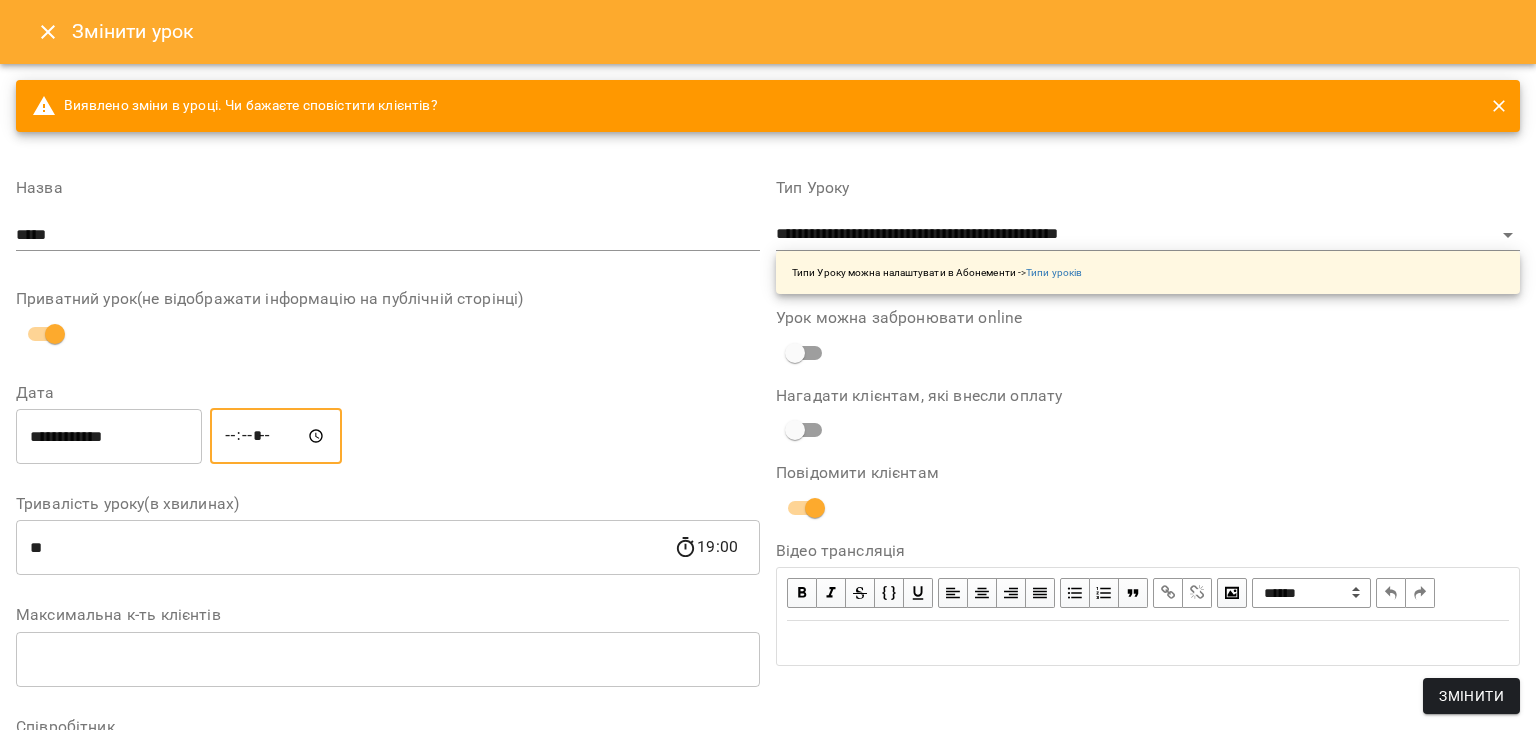 click on "*****" 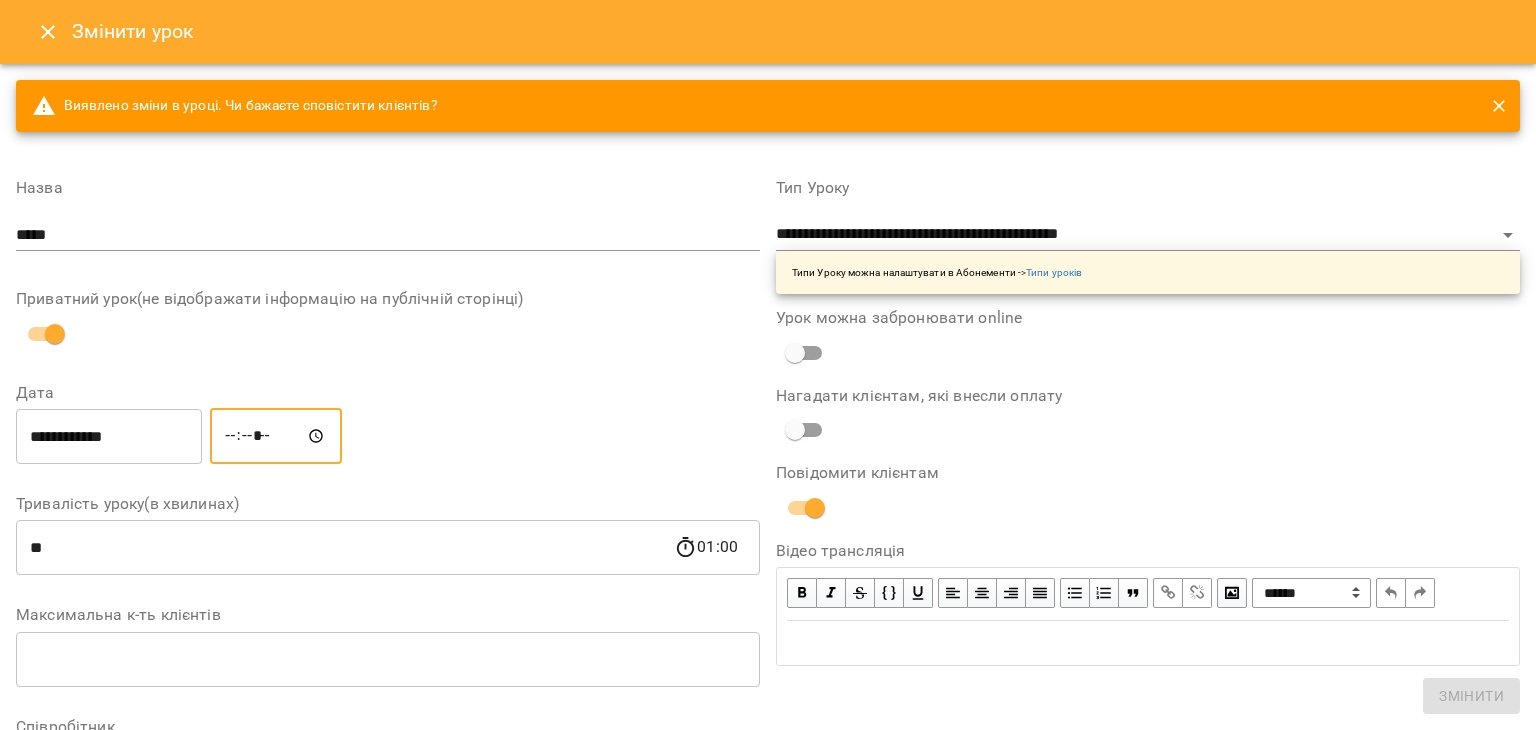 type on "*****" 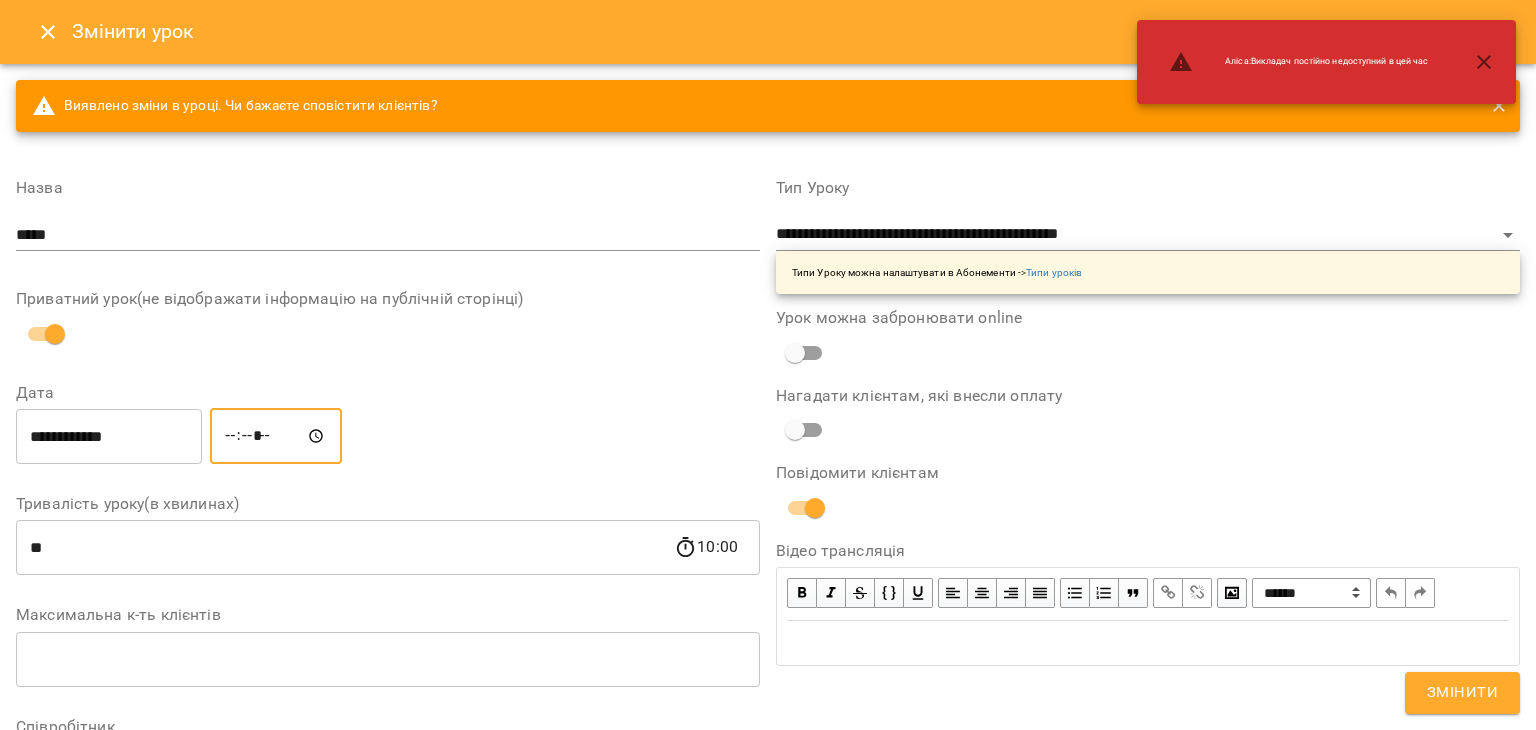 click on "Дата" 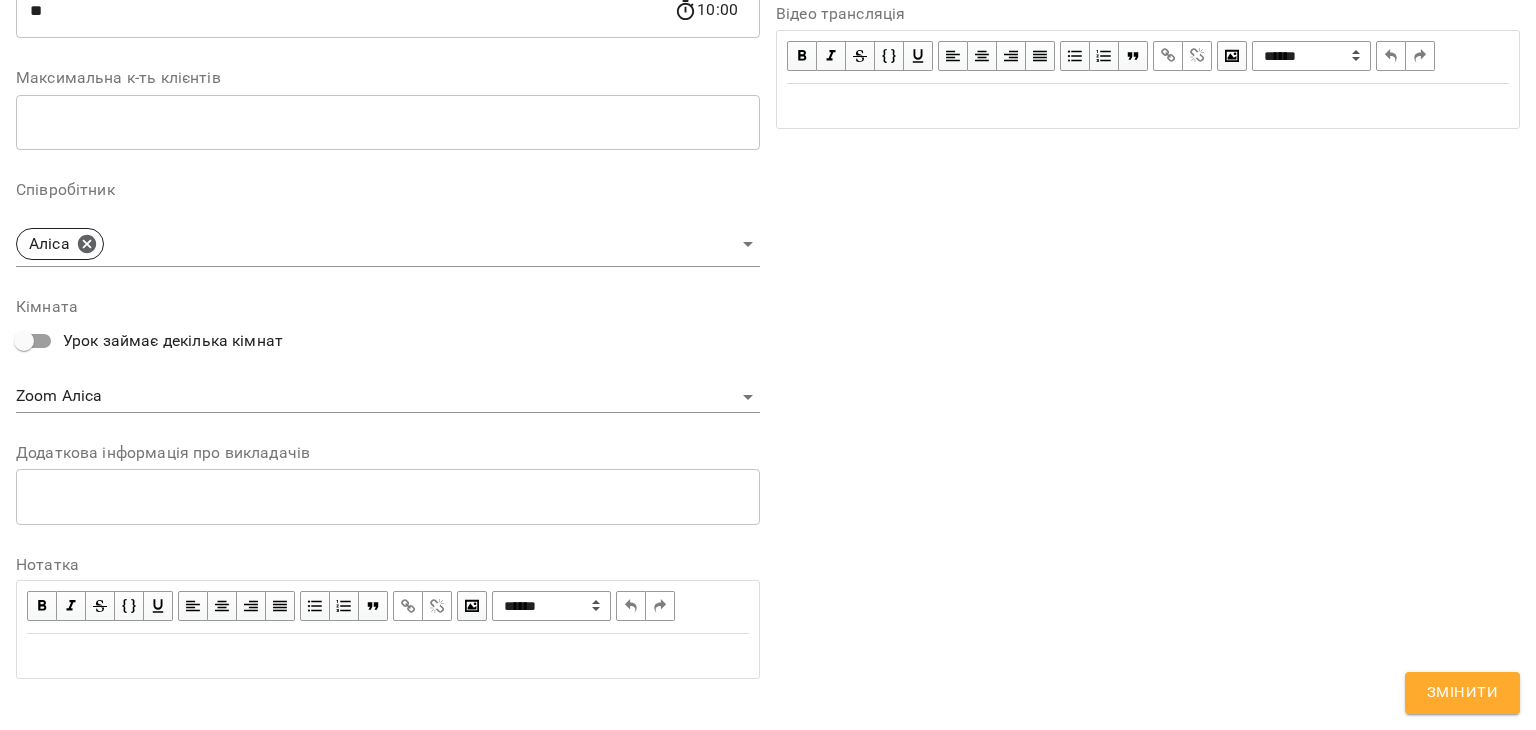 scroll, scrollTop: 557, scrollLeft: 0, axis: vertical 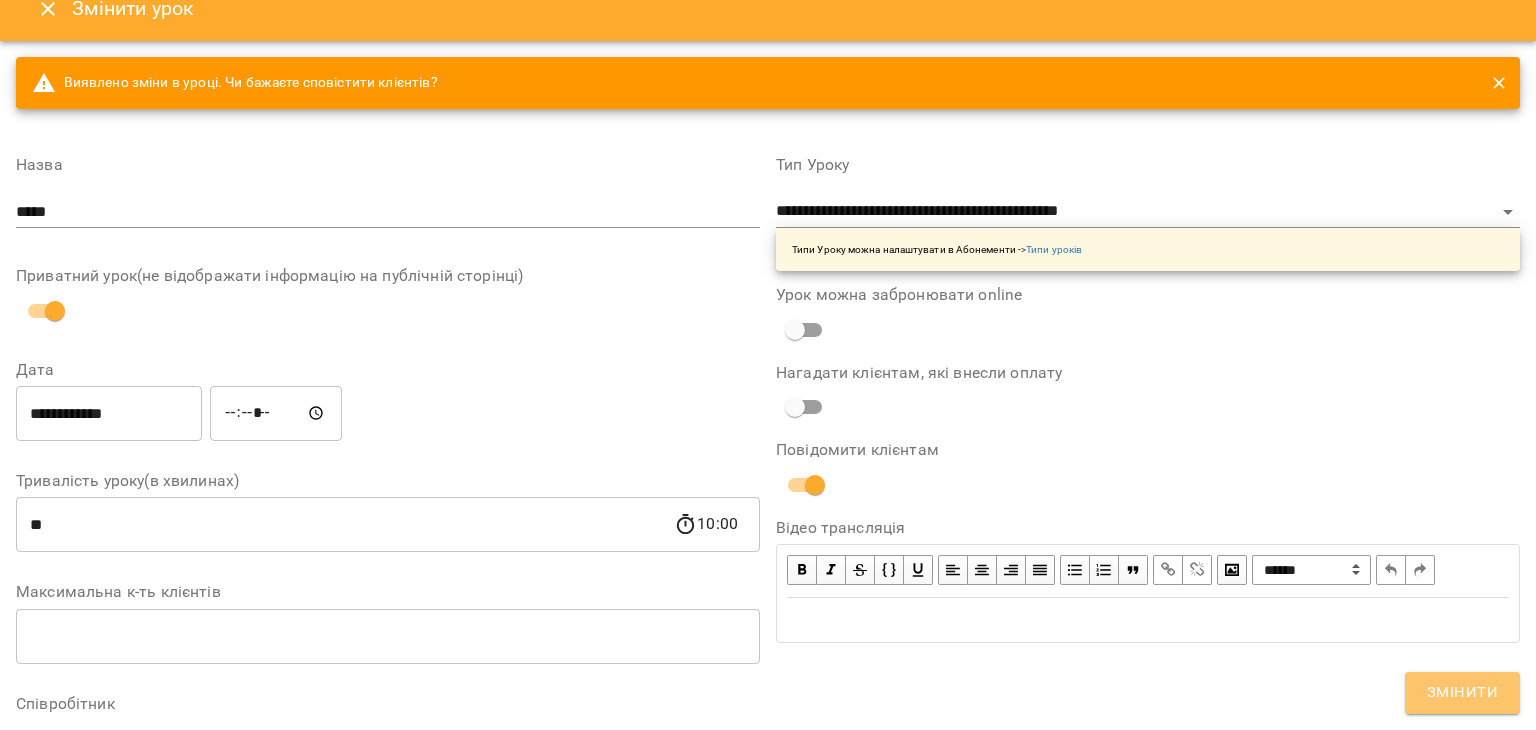 click on "Змінити" 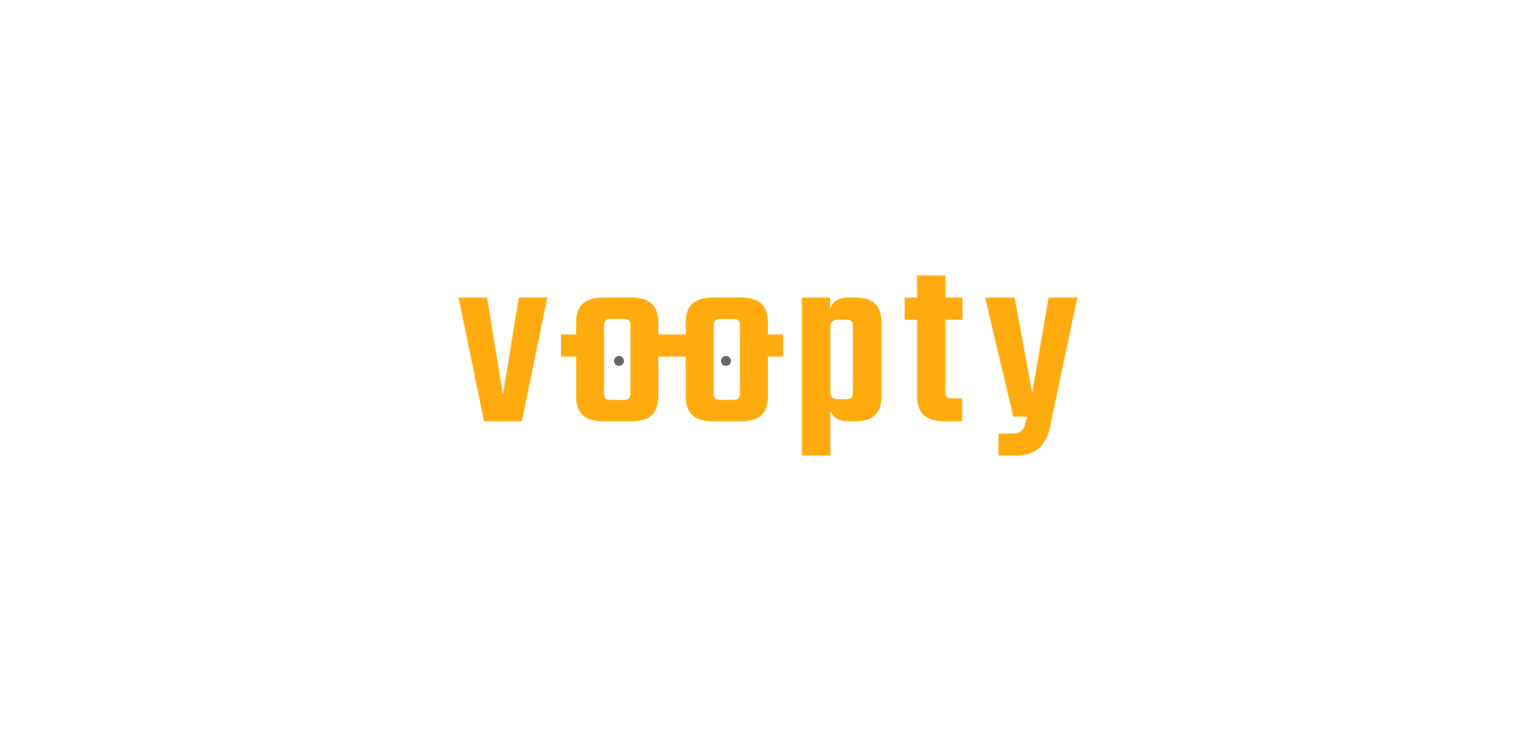 scroll, scrollTop: 0, scrollLeft: 0, axis: both 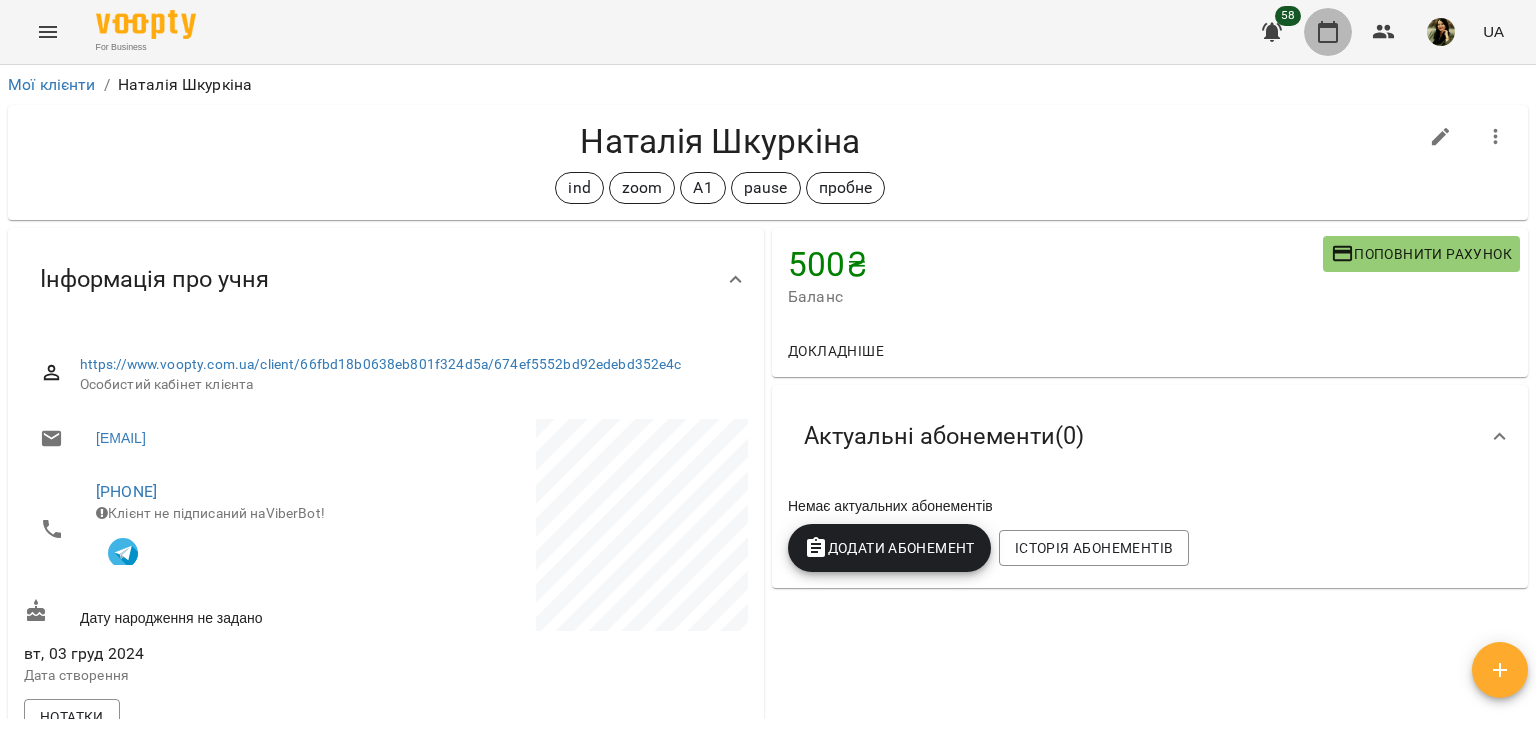 click 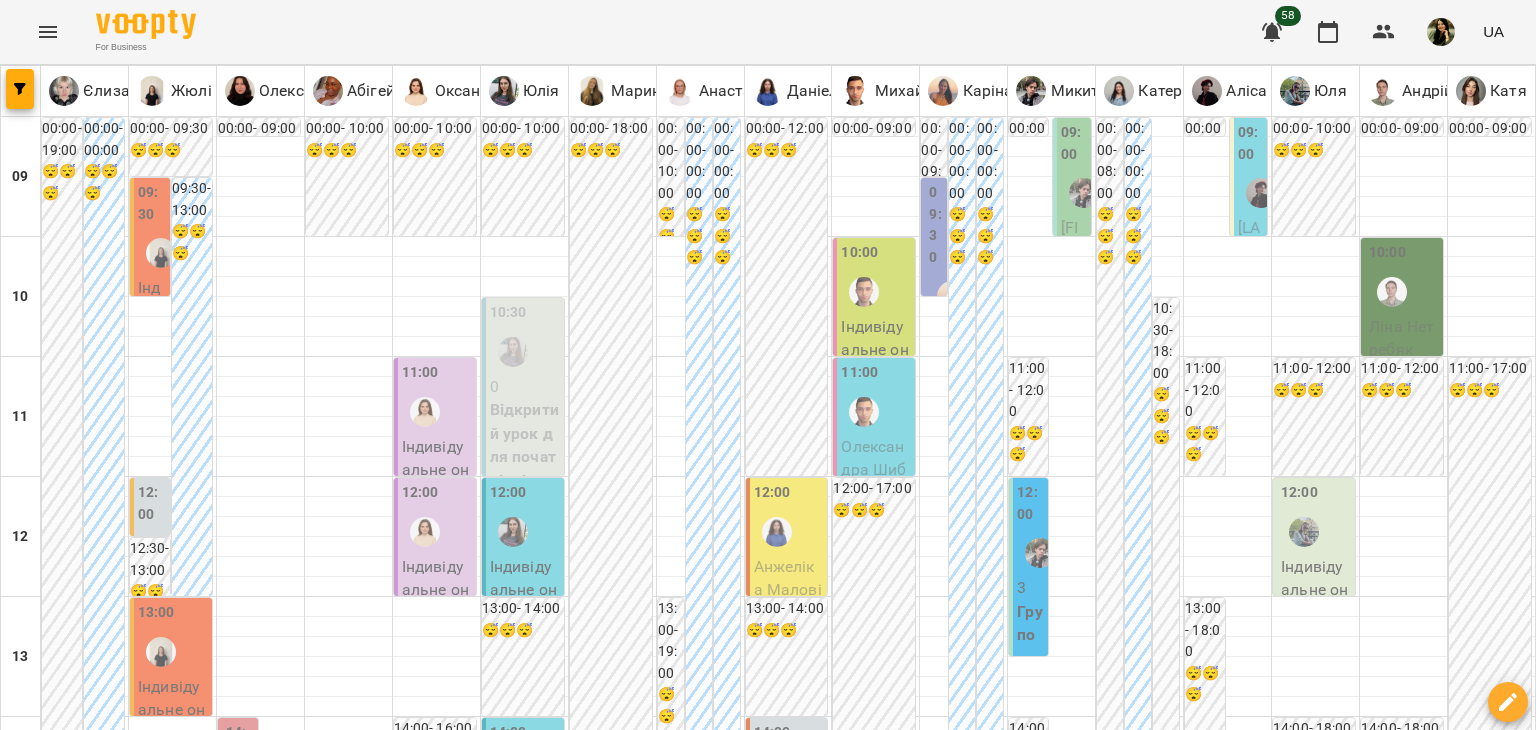scroll, scrollTop: 24, scrollLeft: 0, axis: vertical 